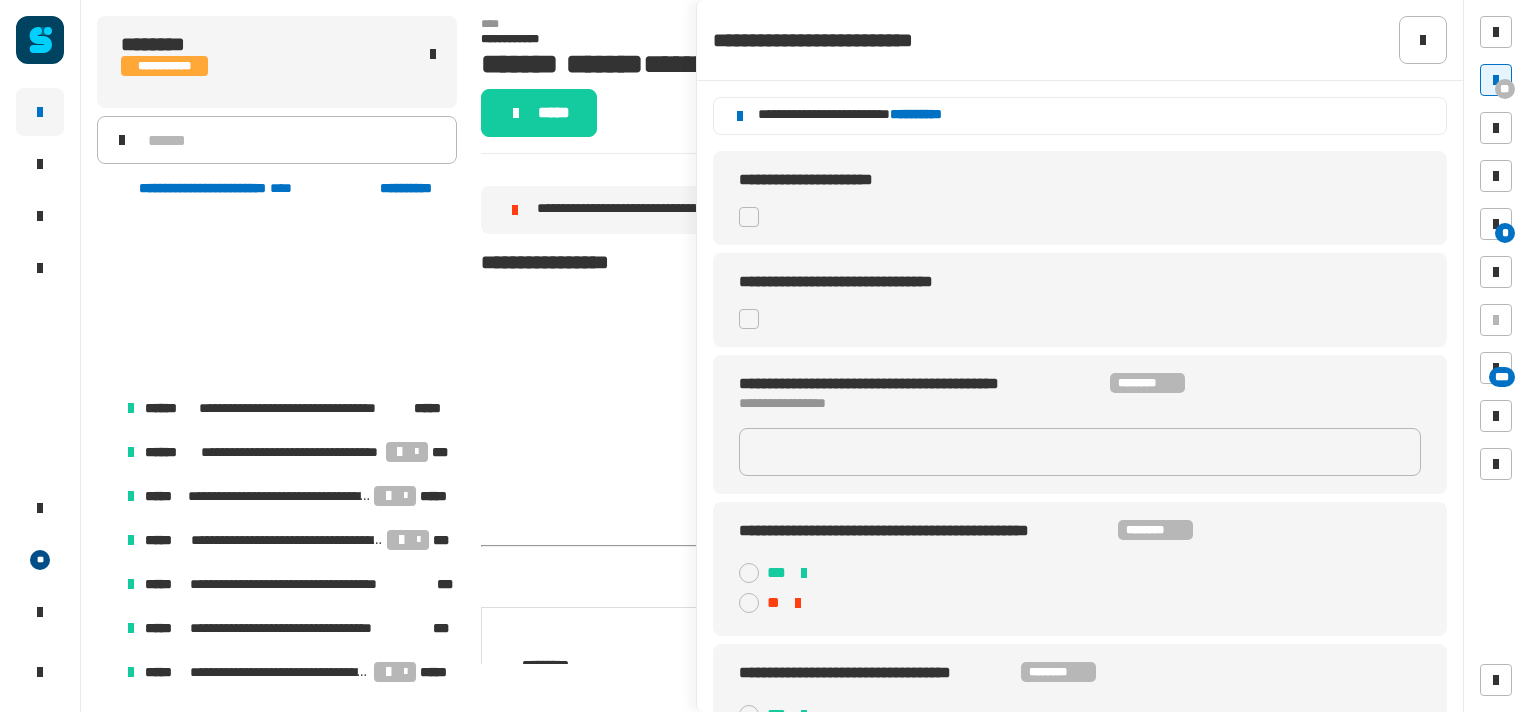 scroll, scrollTop: 0, scrollLeft: 0, axis: both 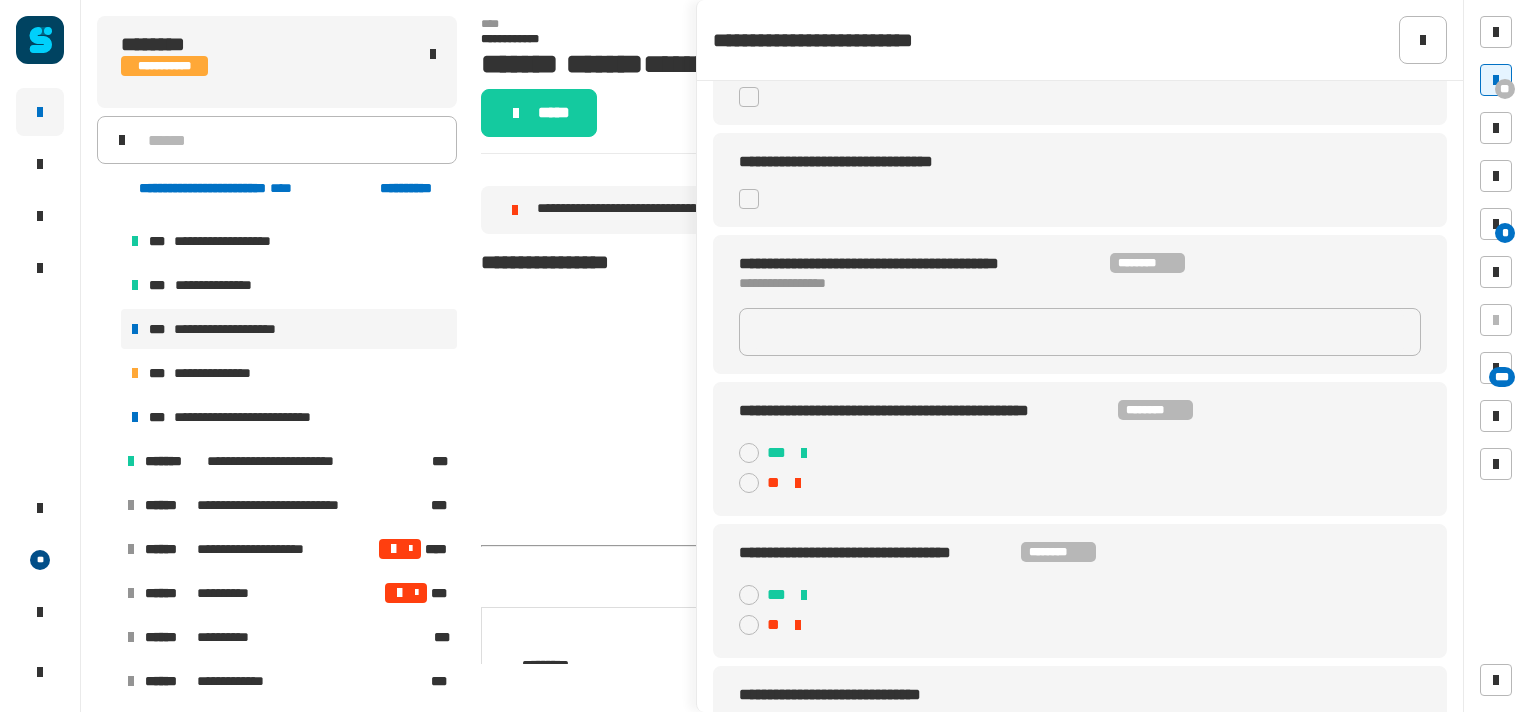 click at bounding box center [107, 461] 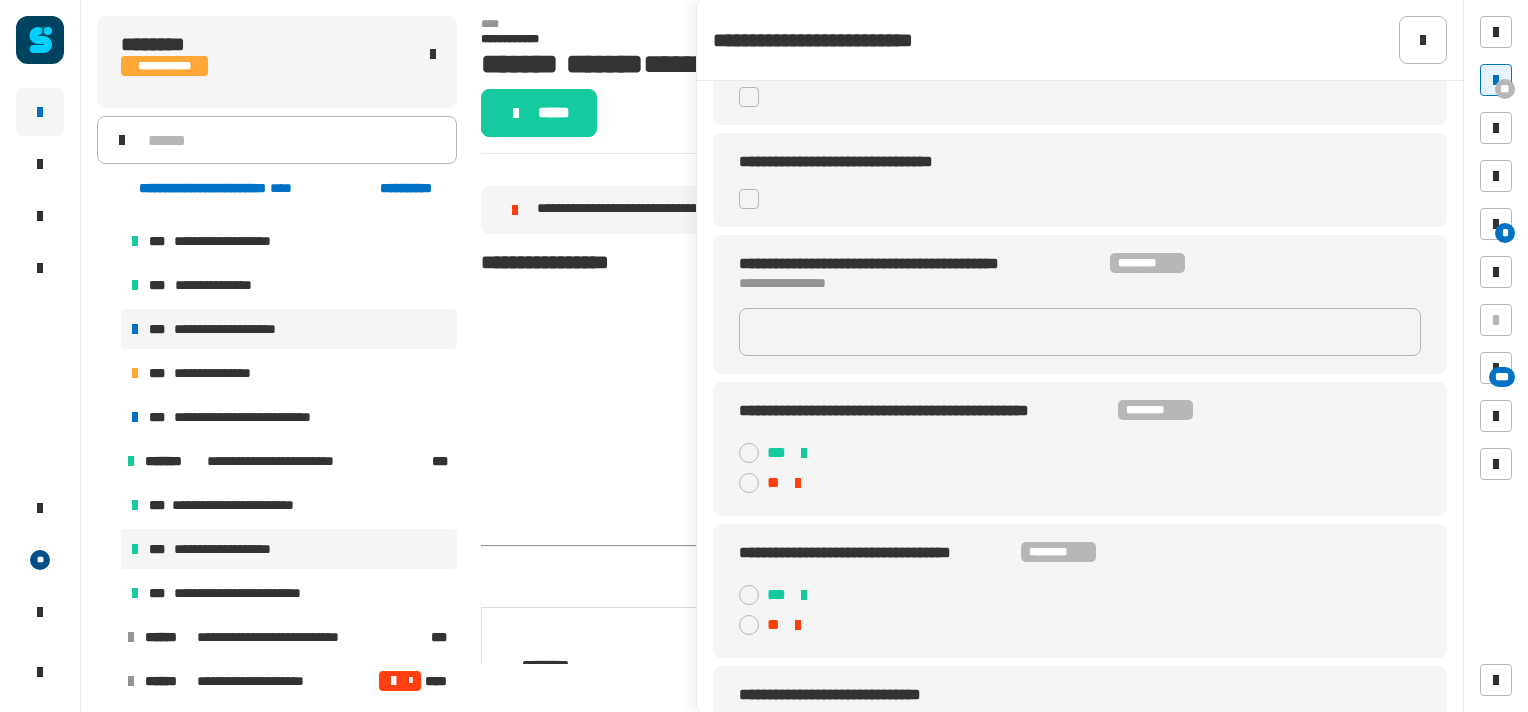 click on "**********" at bounding box center [240, 549] 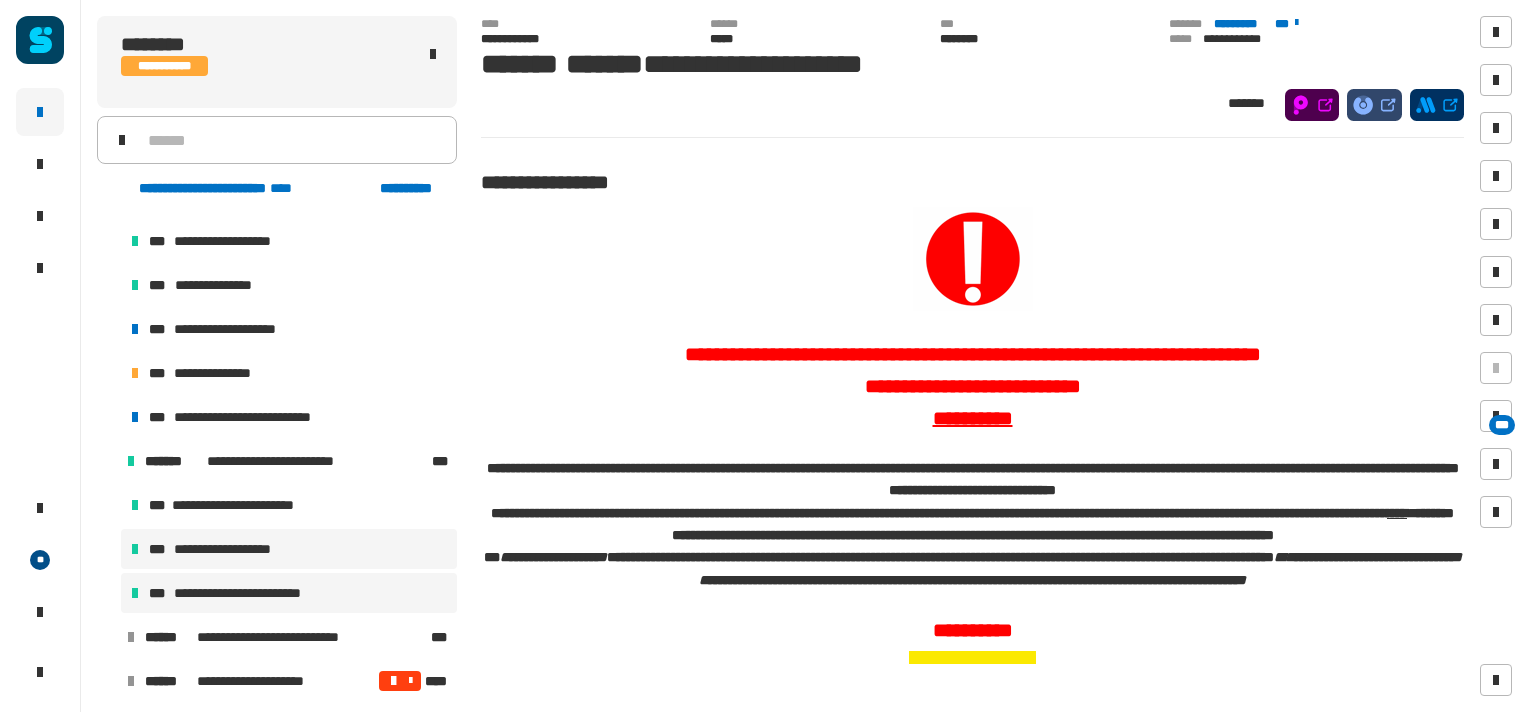 click on "**********" at bounding box center [255, 593] 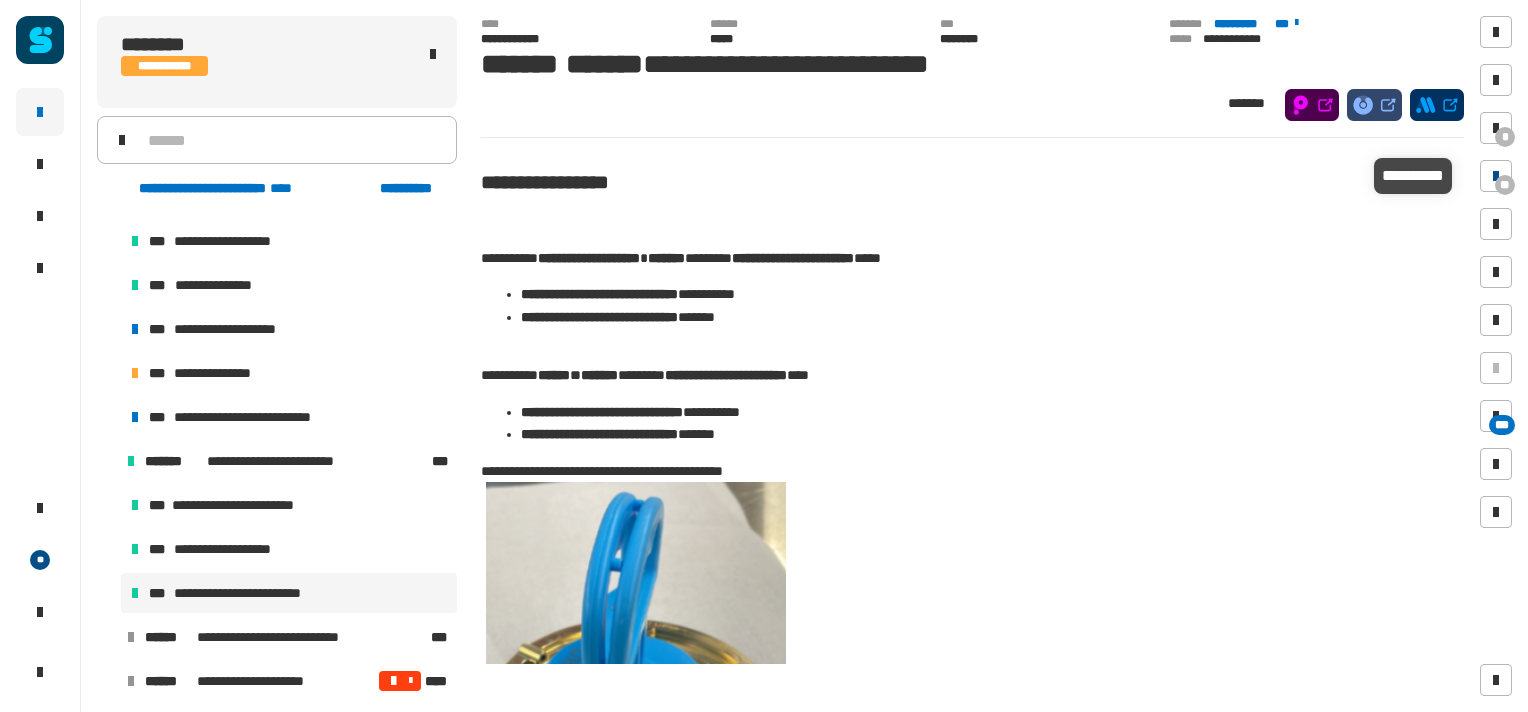 click on "**" at bounding box center (1505, 185) 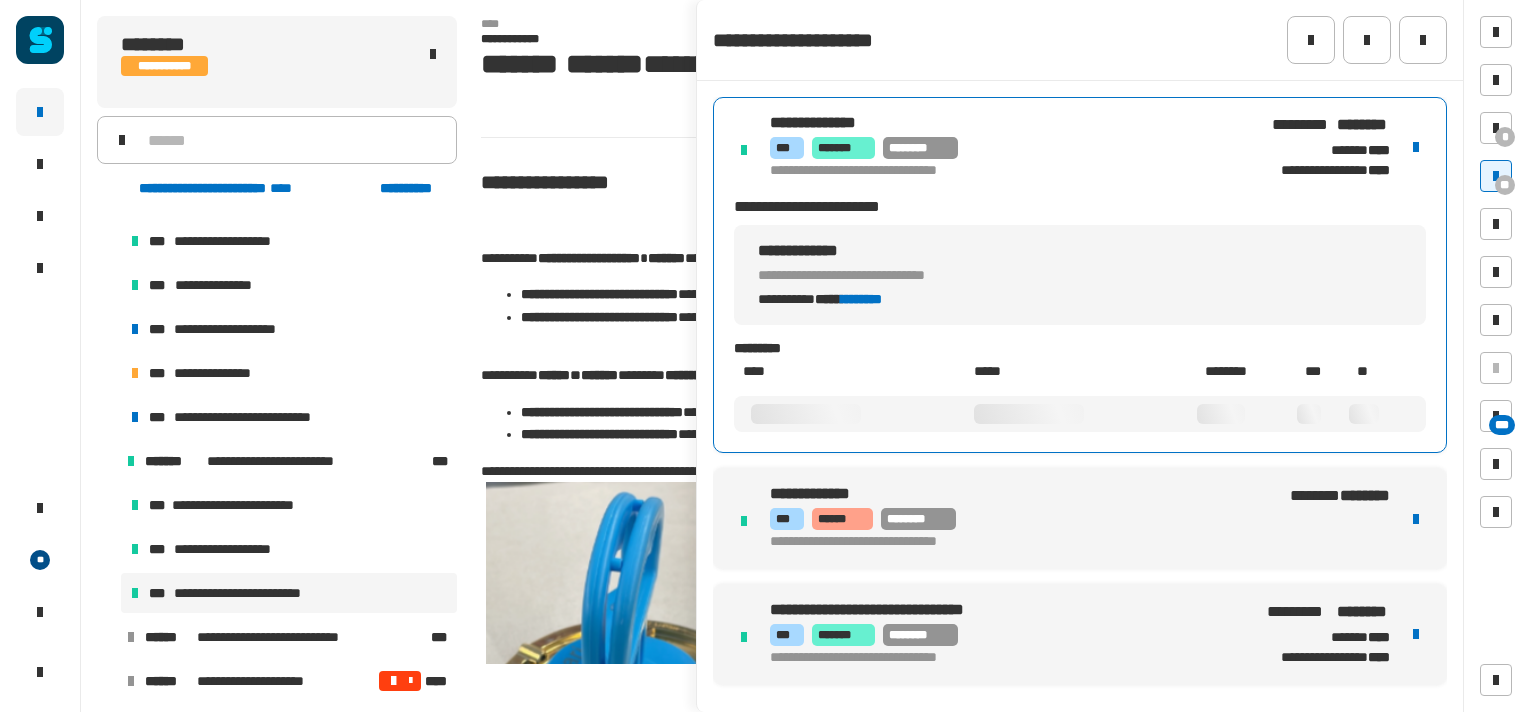 click on "*** ******* ********" at bounding box center (1005, 148) 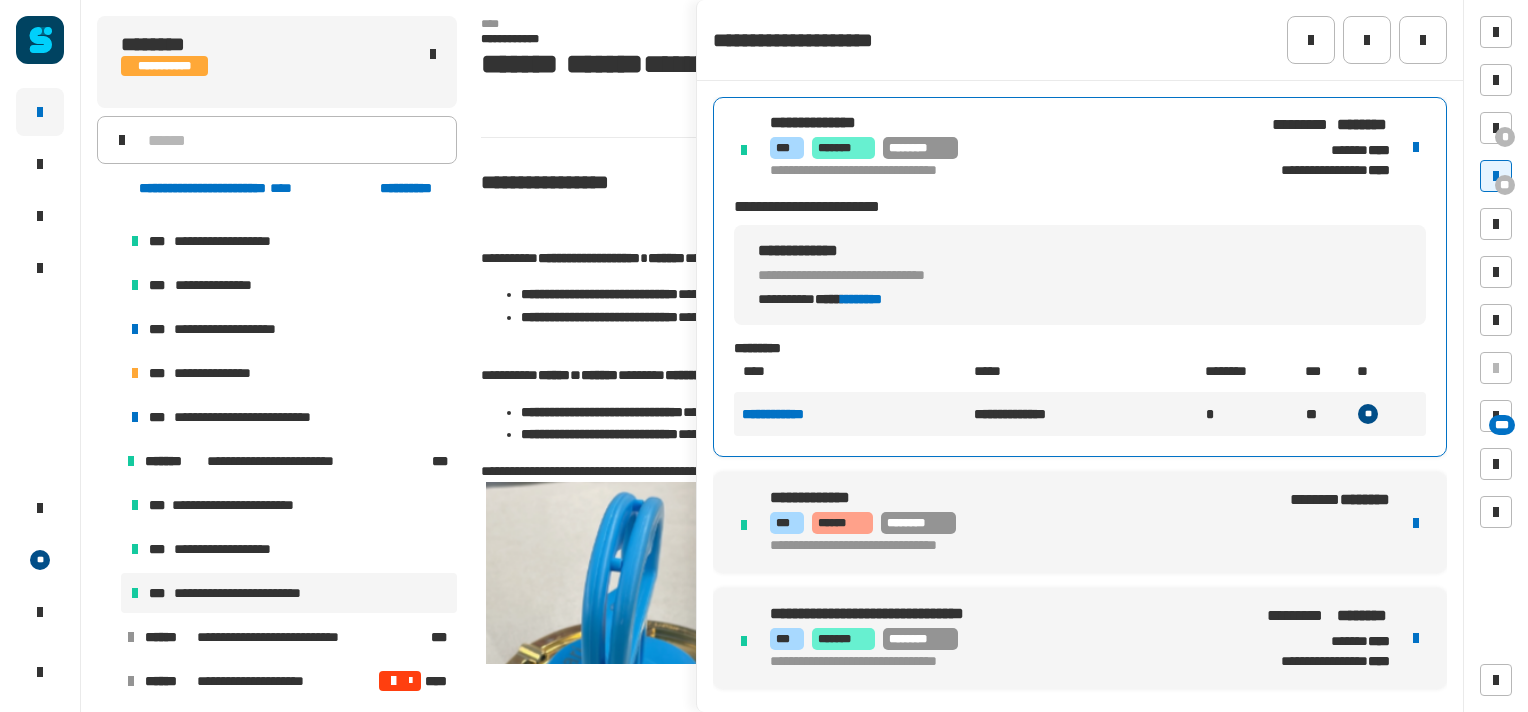 click on "**********" at bounding box center [791, 414] 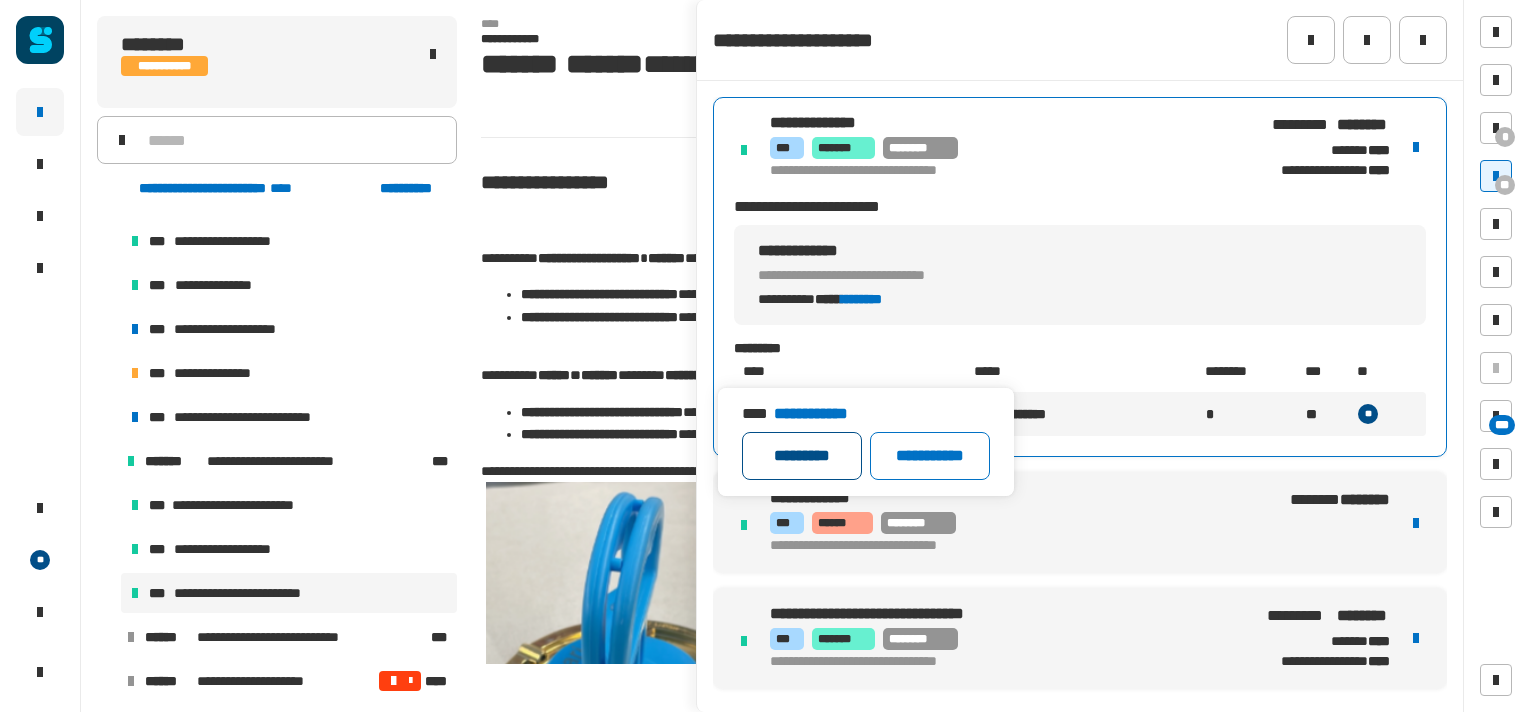 click on "*********" at bounding box center (802, 456) 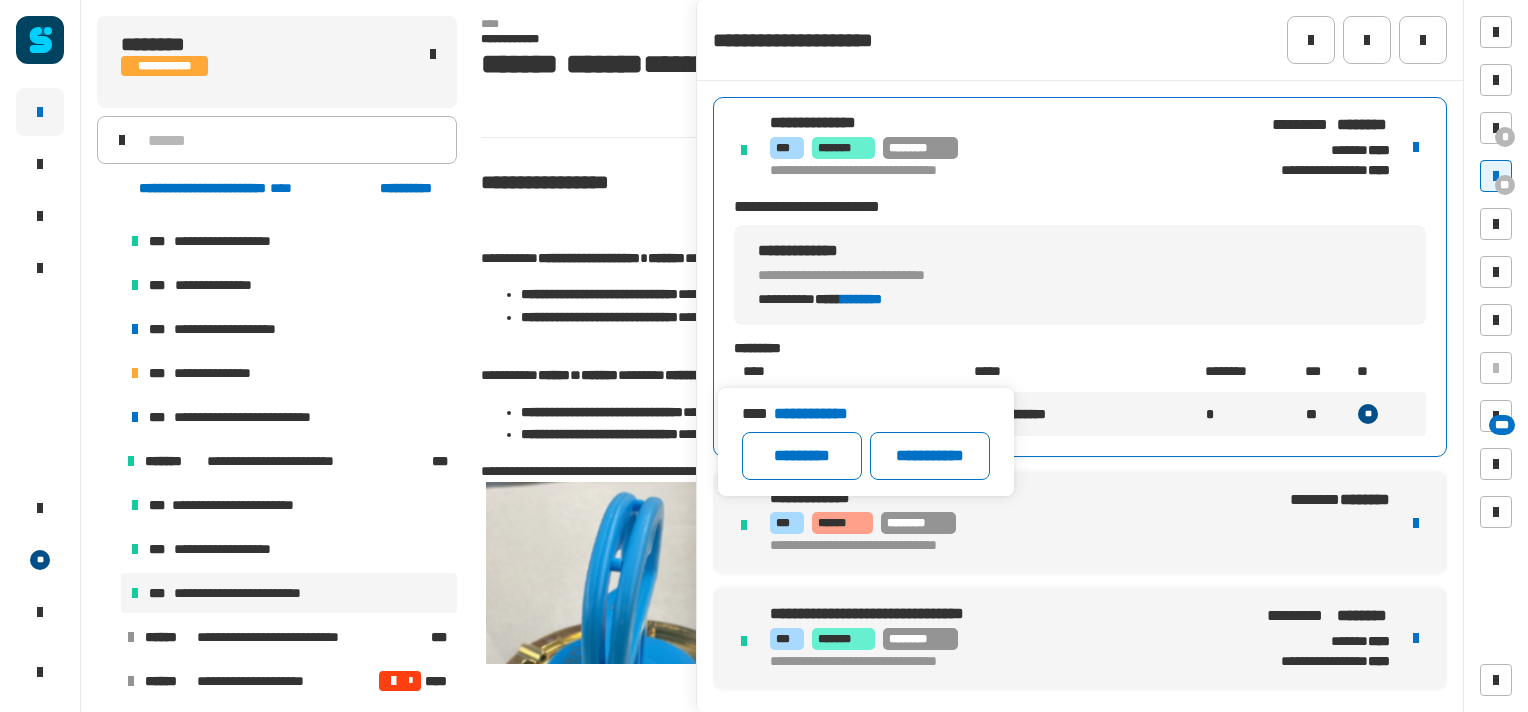 click on "**********" 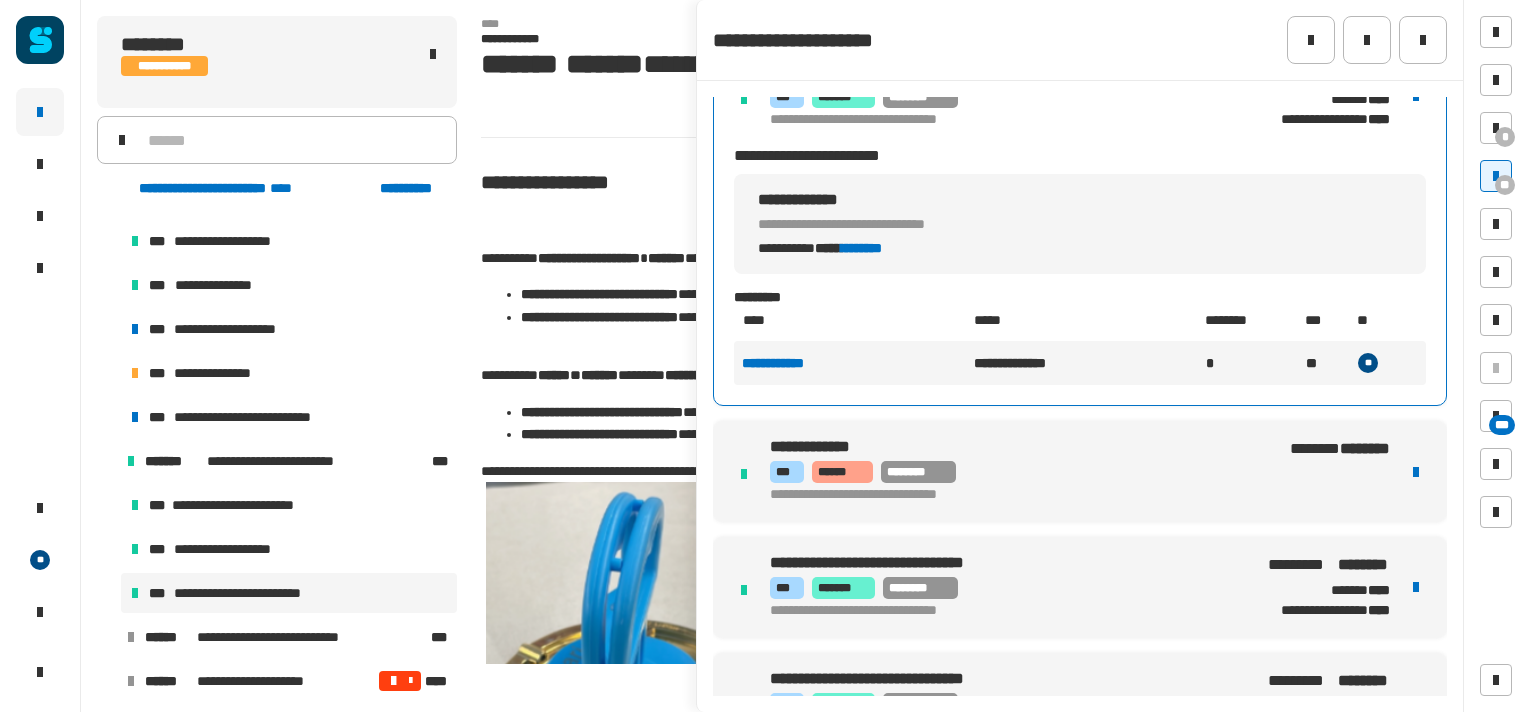 scroll, scrollTop: 0, scrollLeft: 0, axis: both 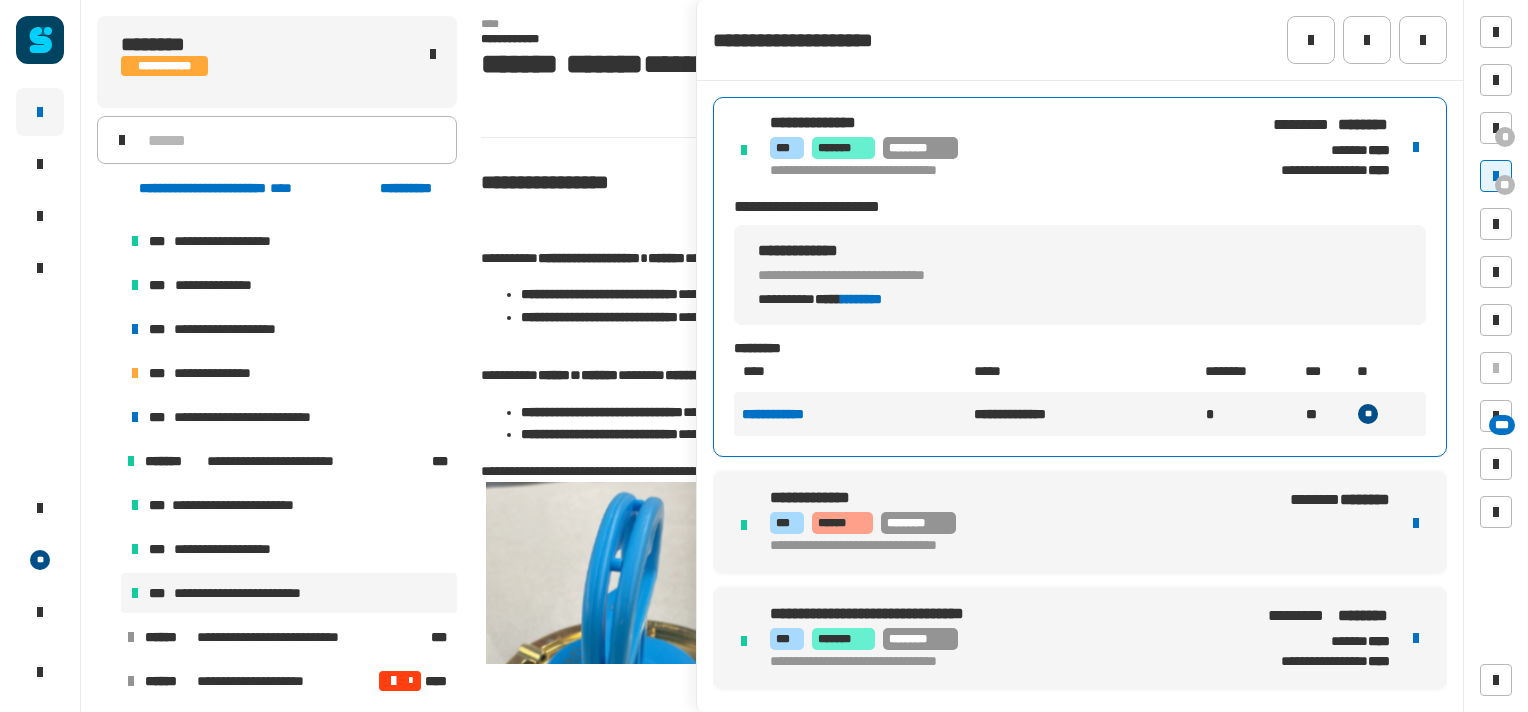 click on "**********" at bounding box center [791, 414] 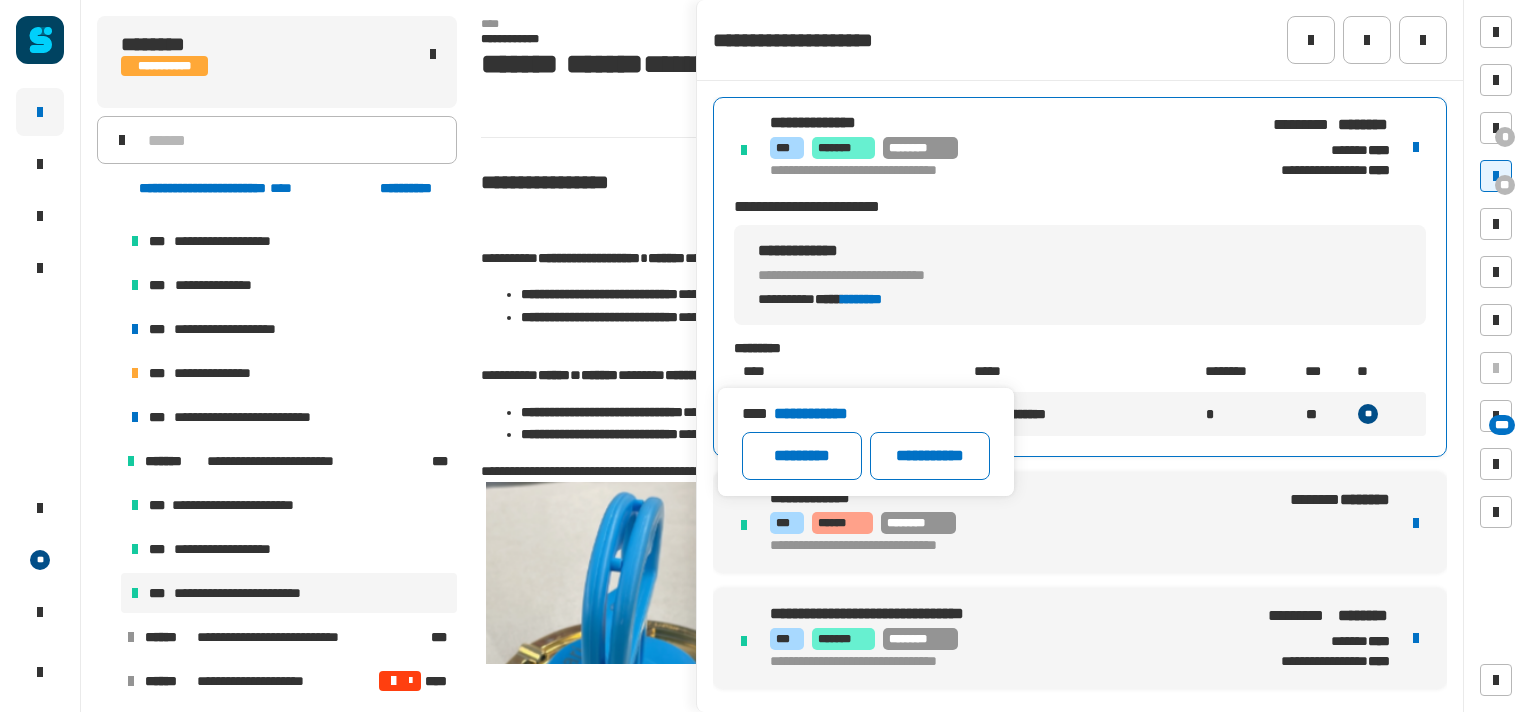 click on "**********" at bounding box center [1080, 798] 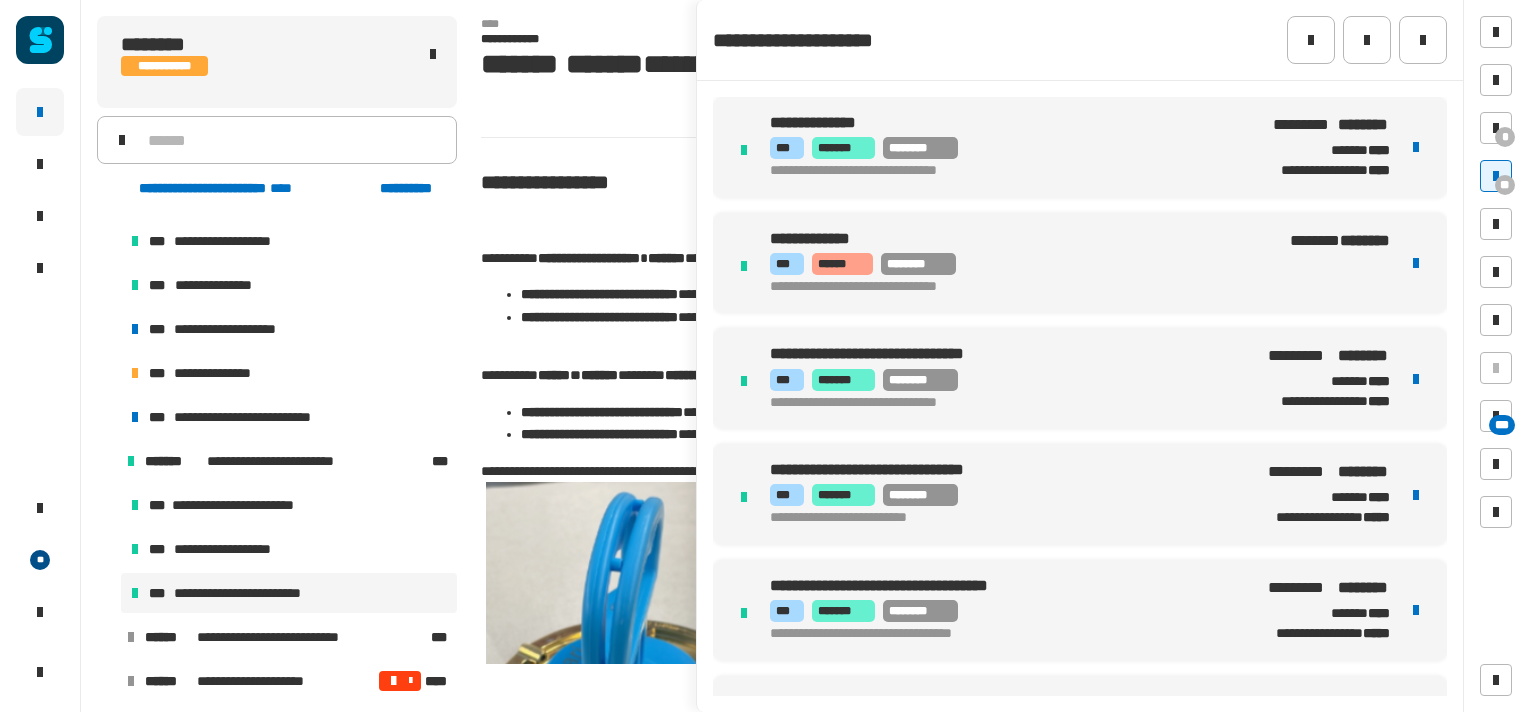 click on "*** ******* ********" at bounding box center (1005, 148) 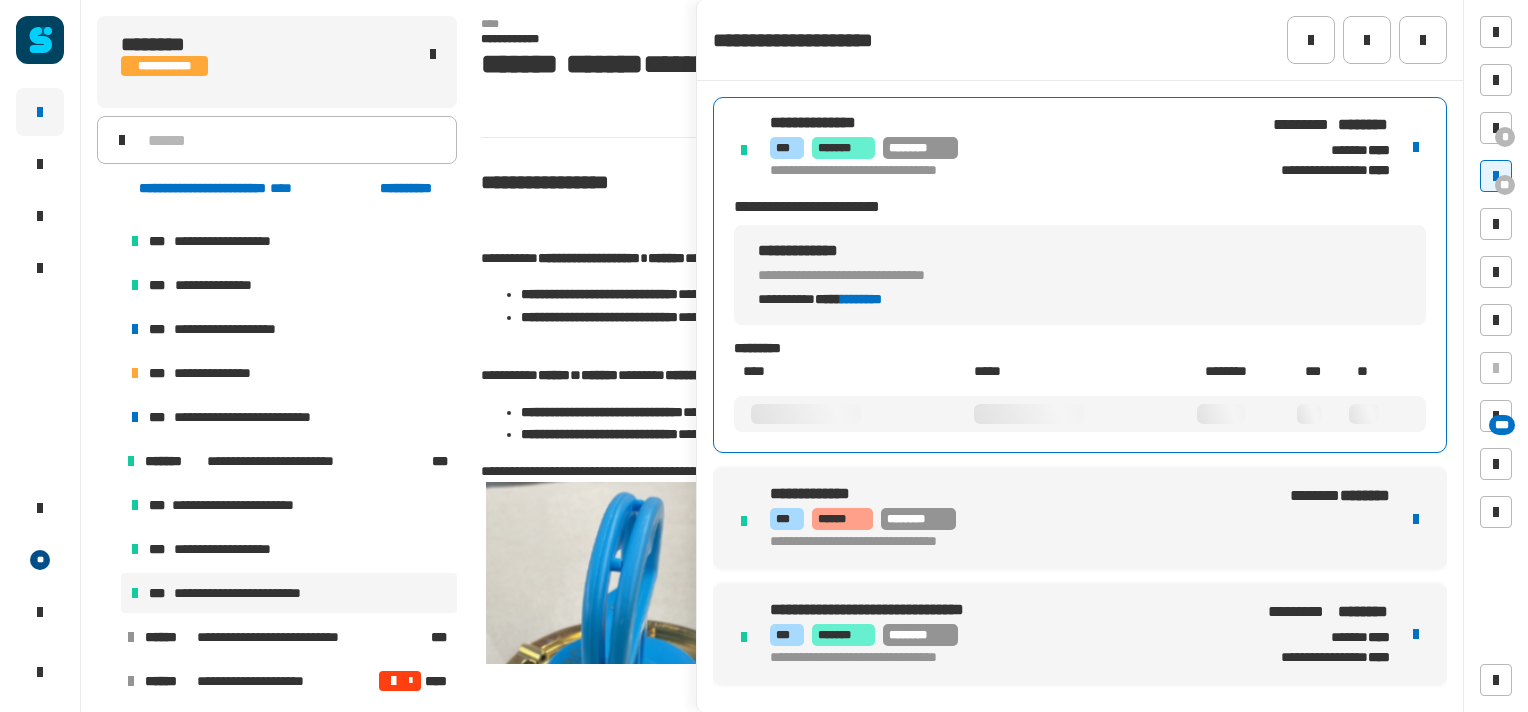 click on "*** ******* ********" at bounding box center [1005, 148] 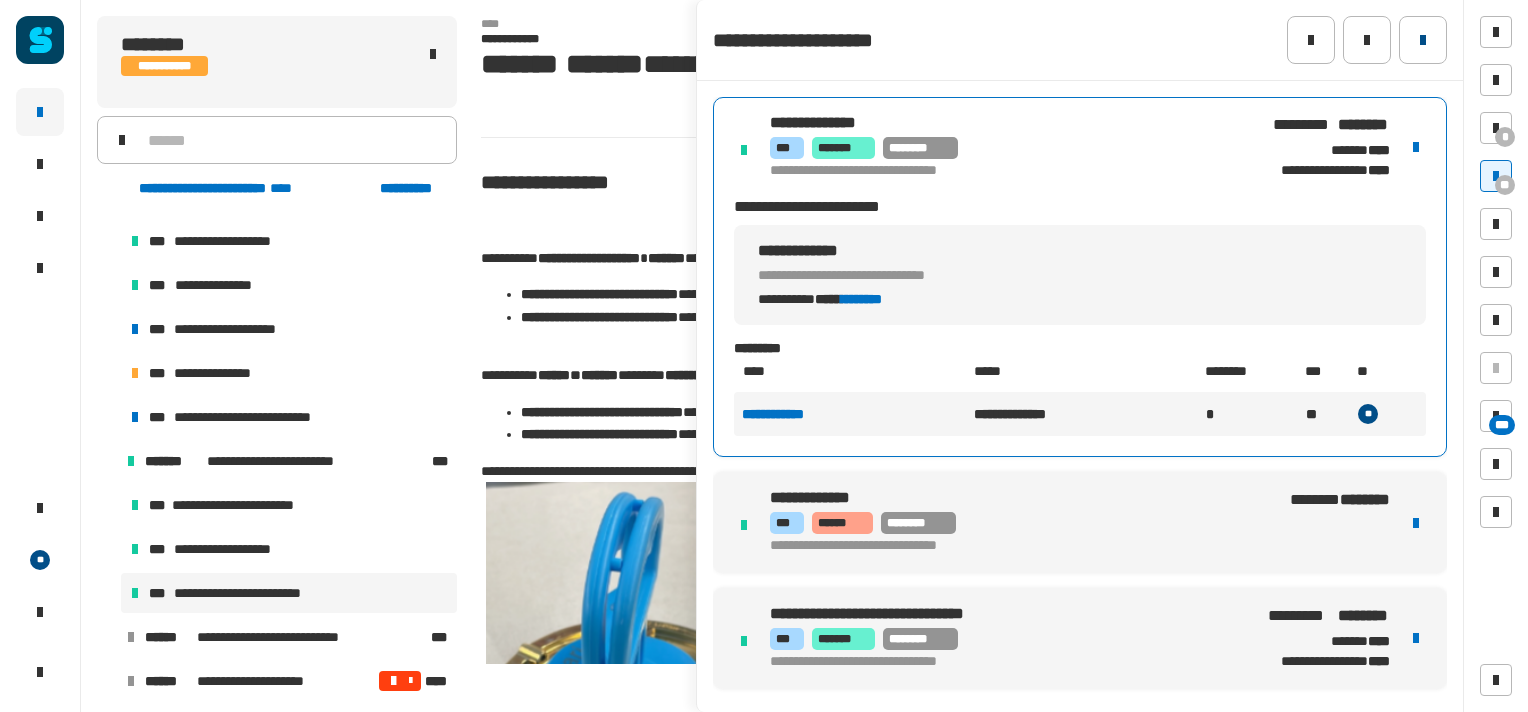click 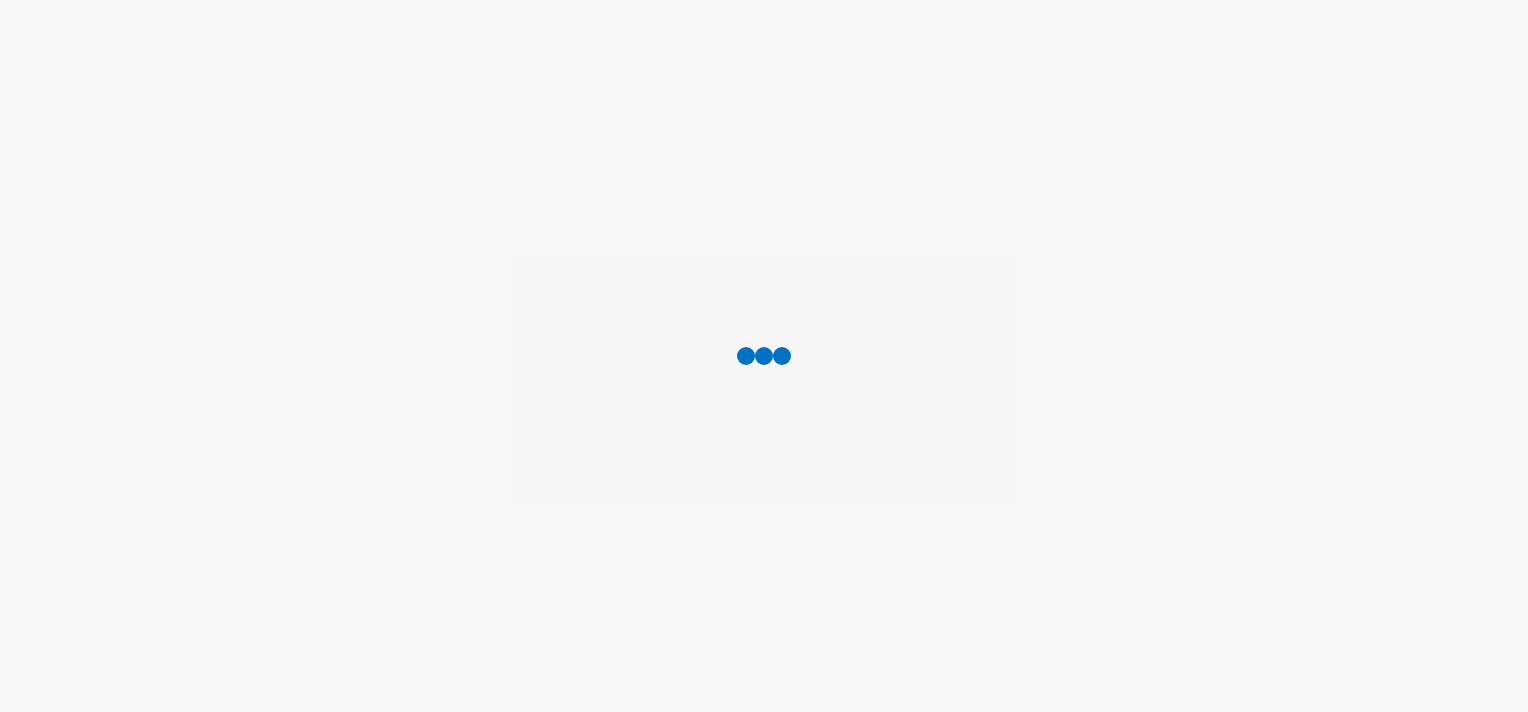 scroll, scrollTop: 0, scrollLeft: 0, axis: both 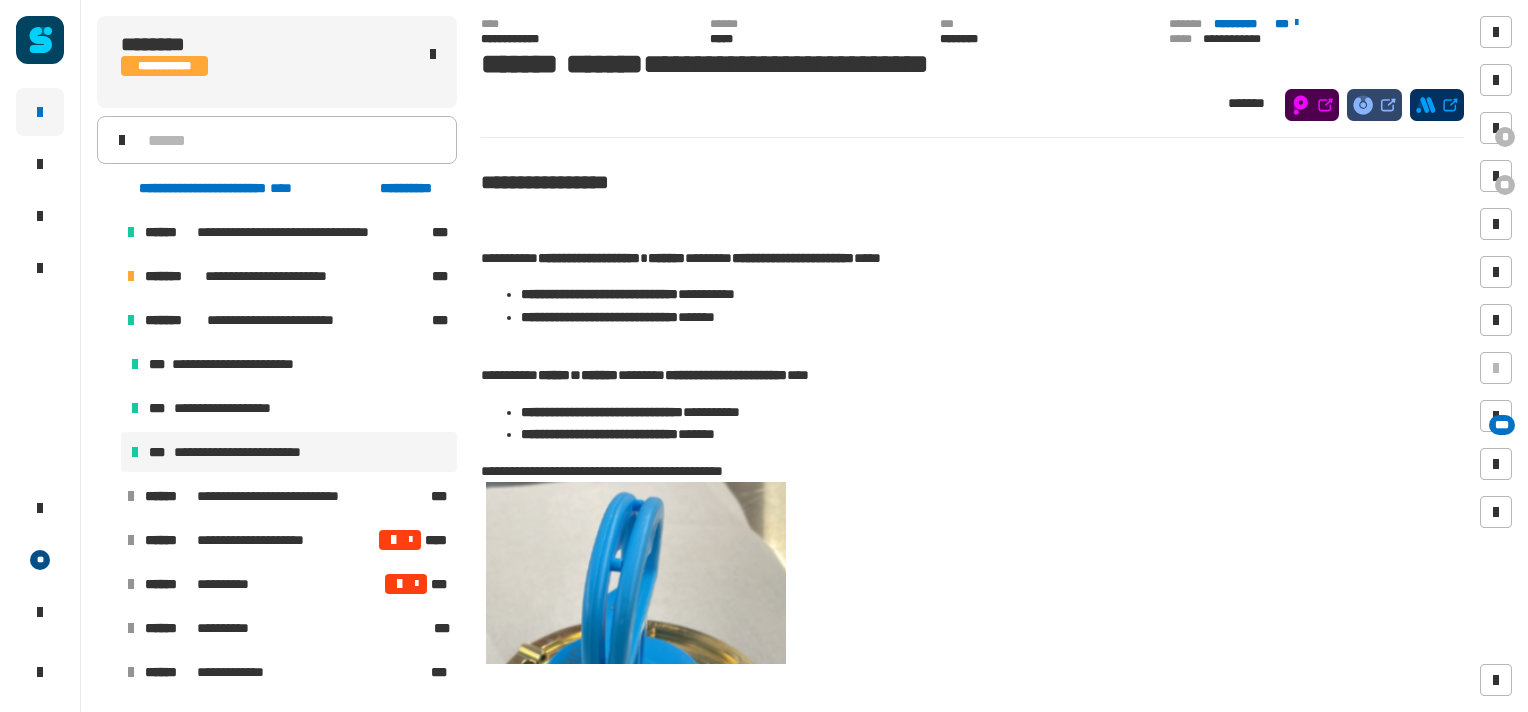 click at bounding box center [107, 276] 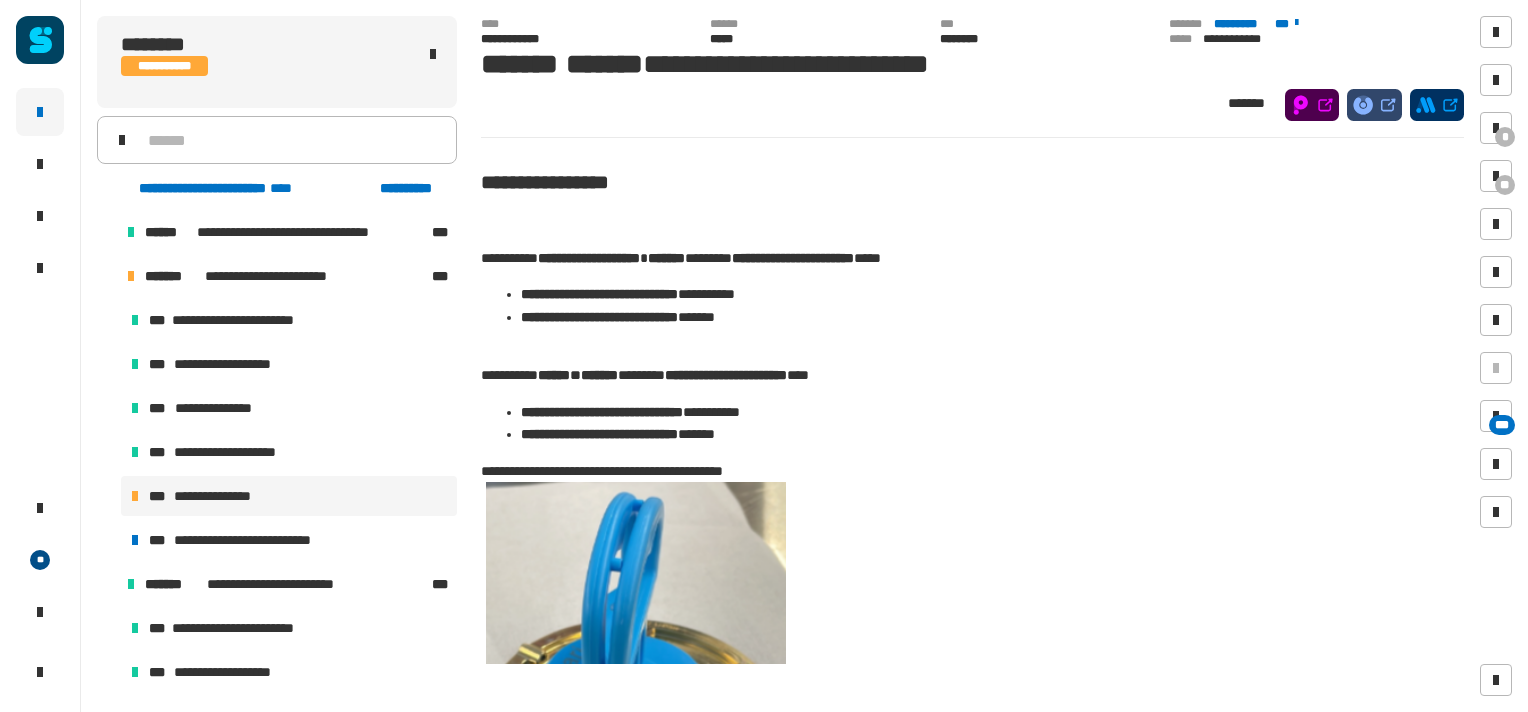 click on "**********" at bounding box center (289, 496) 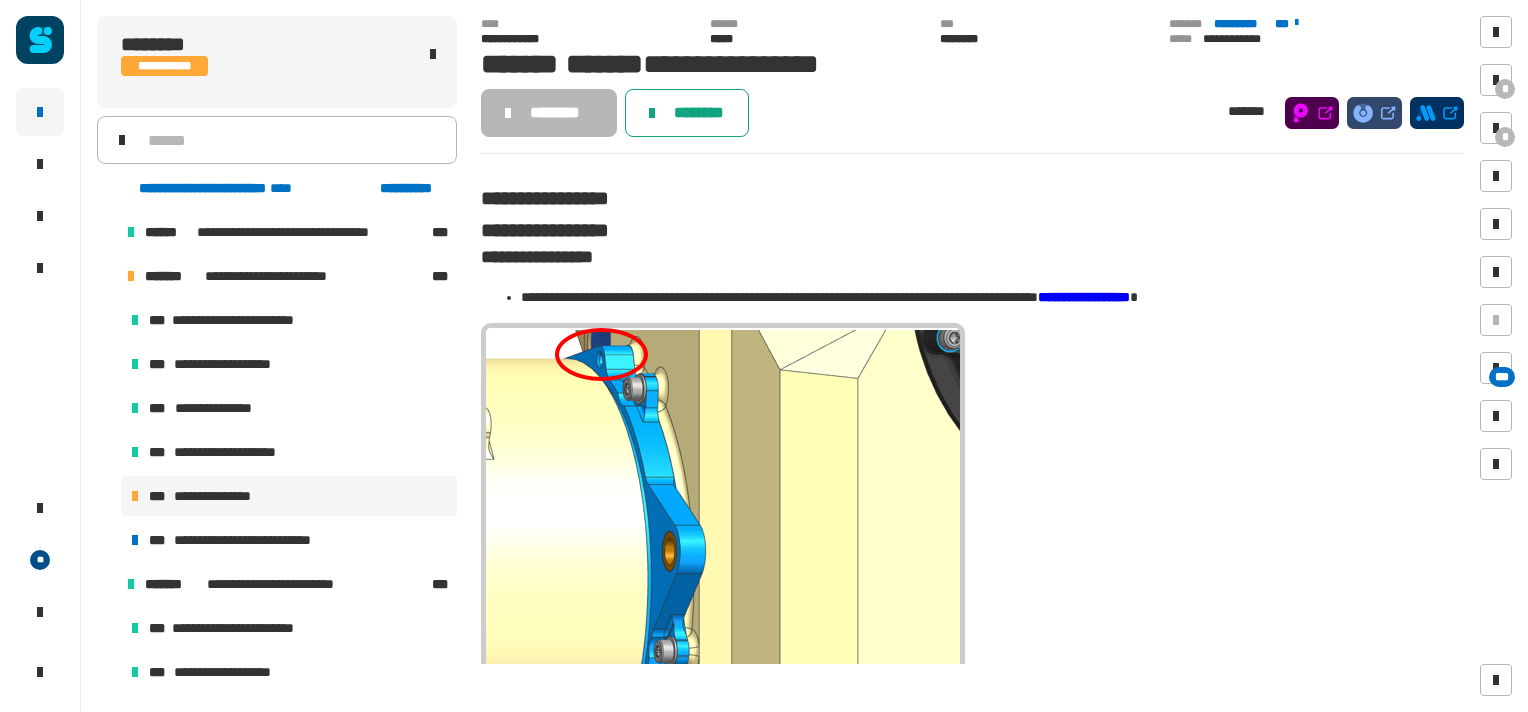 click on "********" 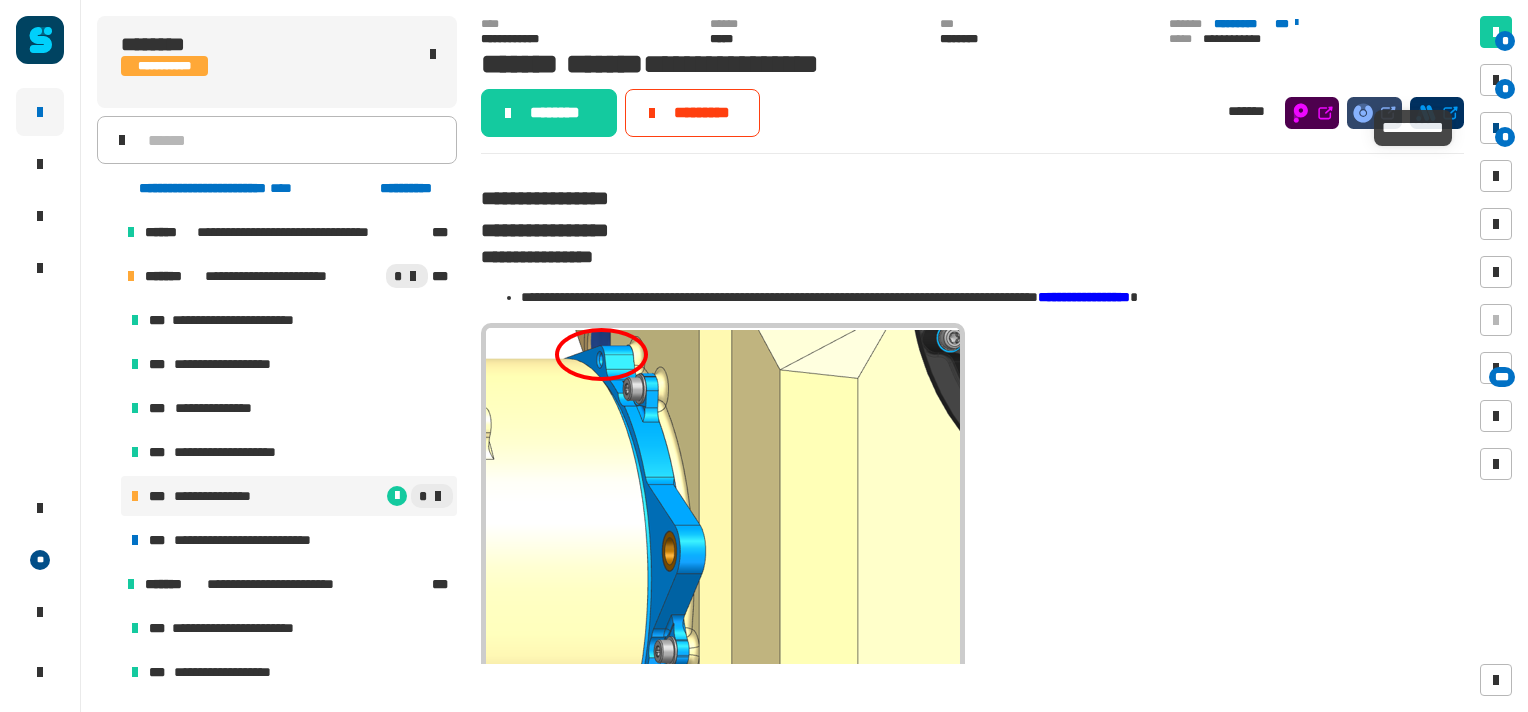 click at bounding box center [1496, 128] 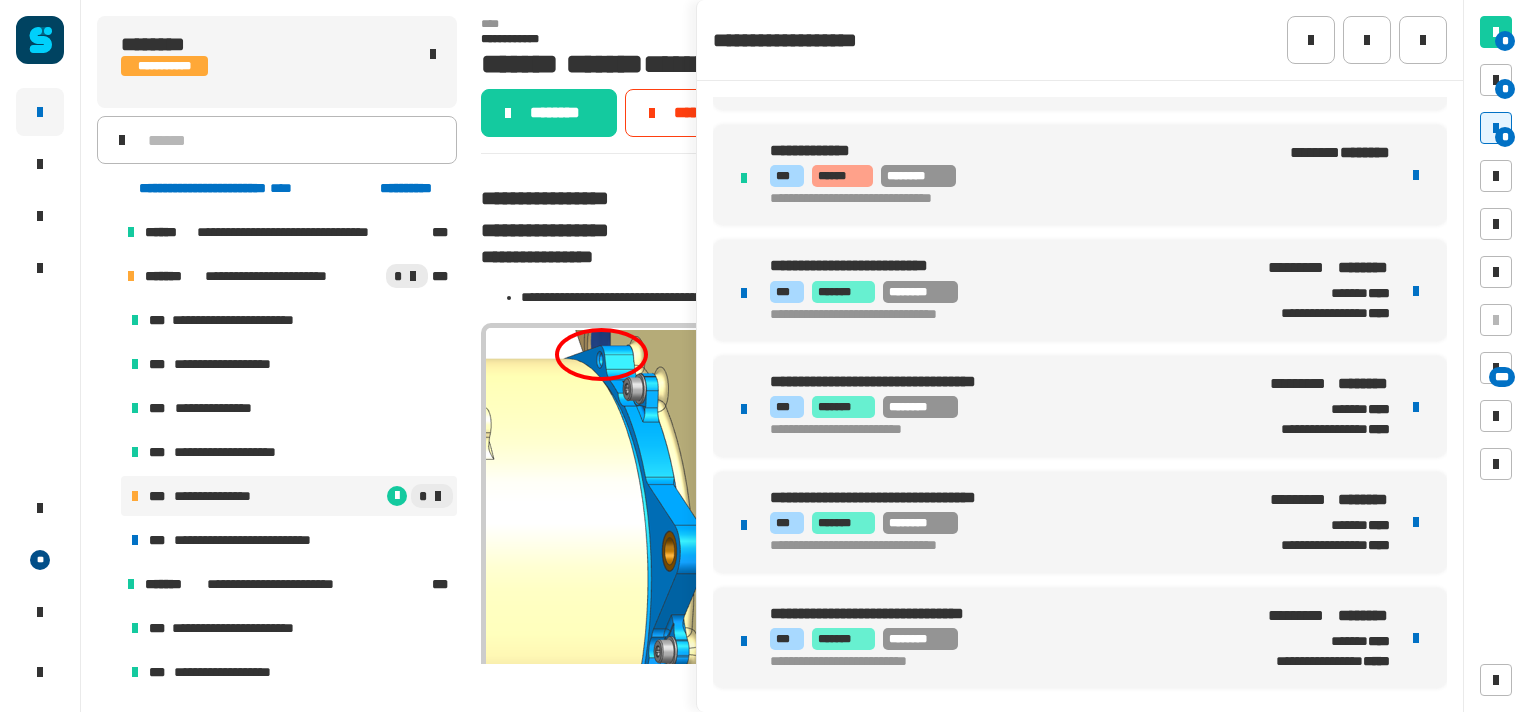scroll, scrollTop: 88, scrollLeft: 0, axis: vertical 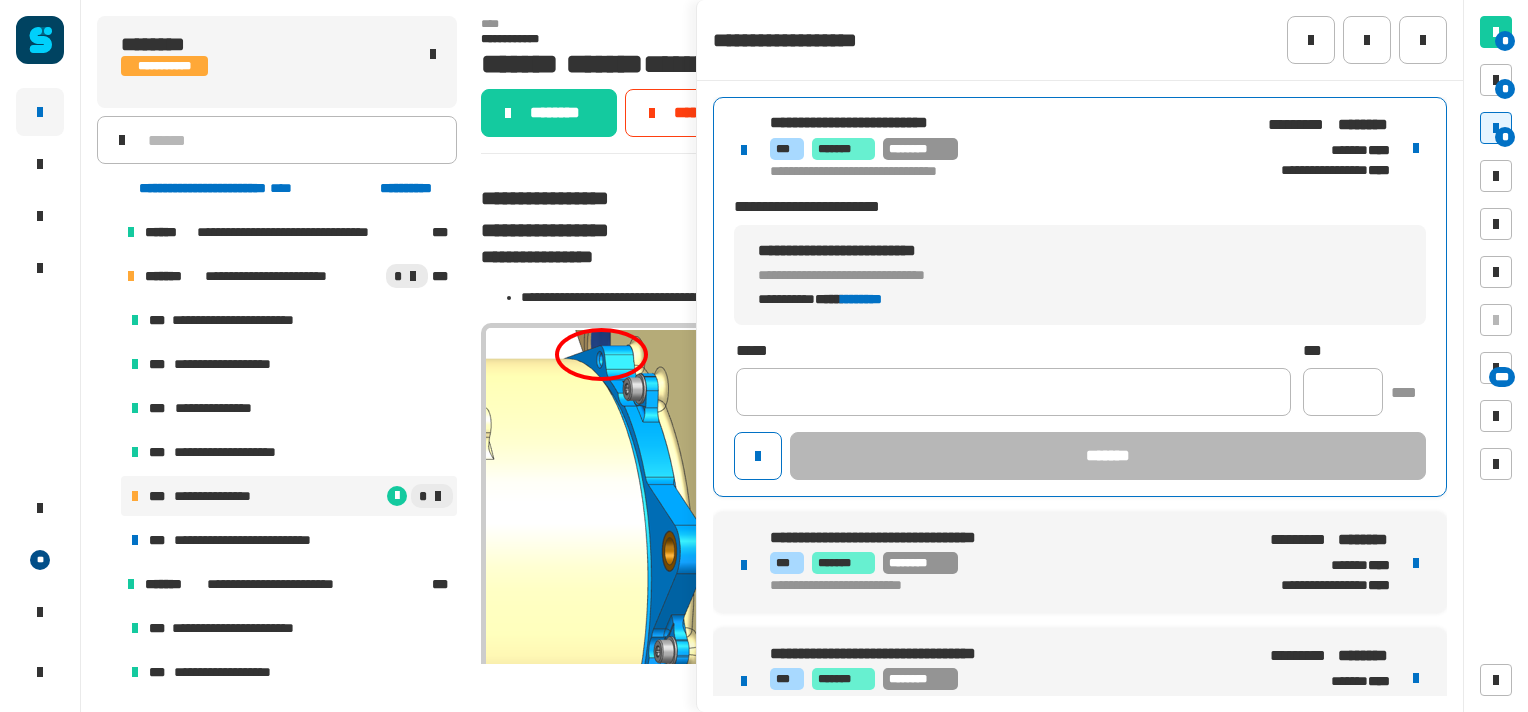 click on "**********" at bounding box center (1080, 562) 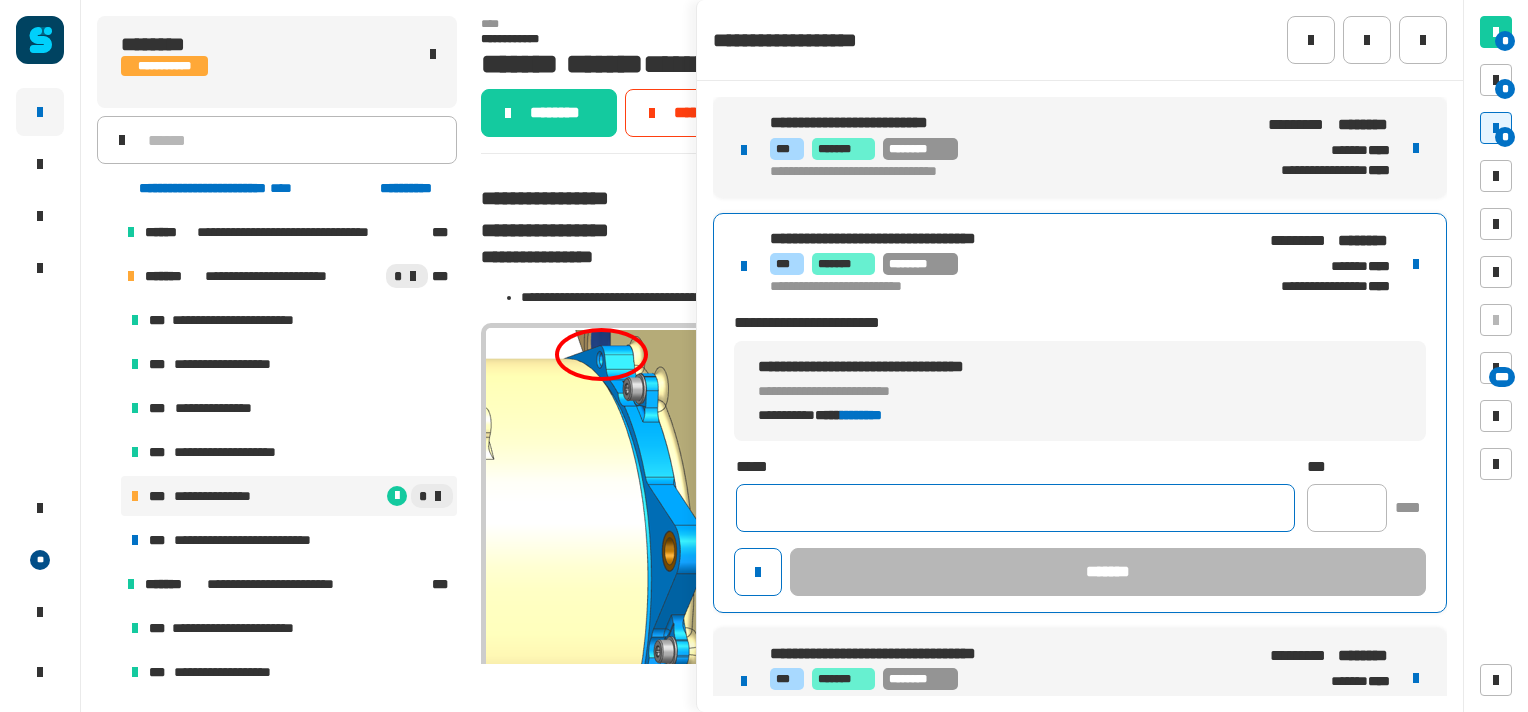 click 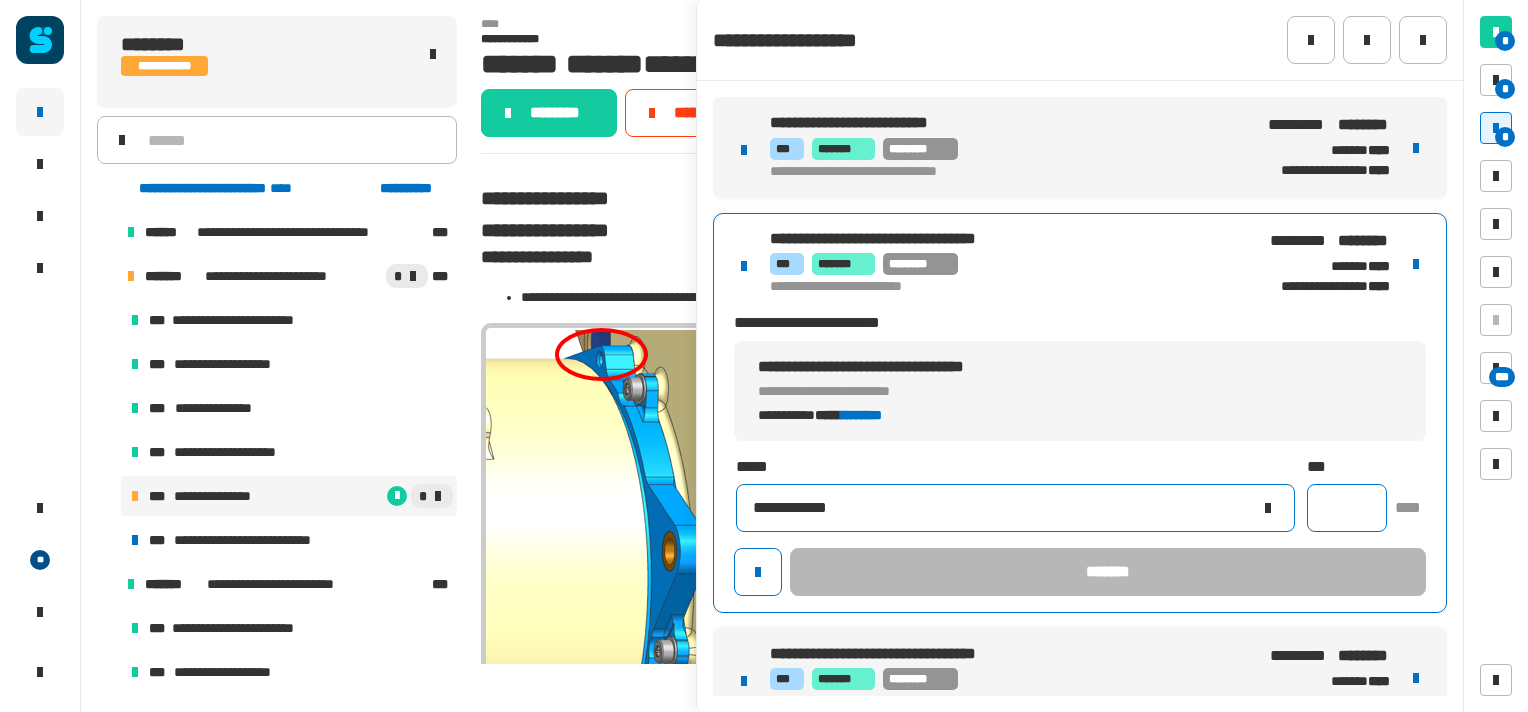 type on "**********" 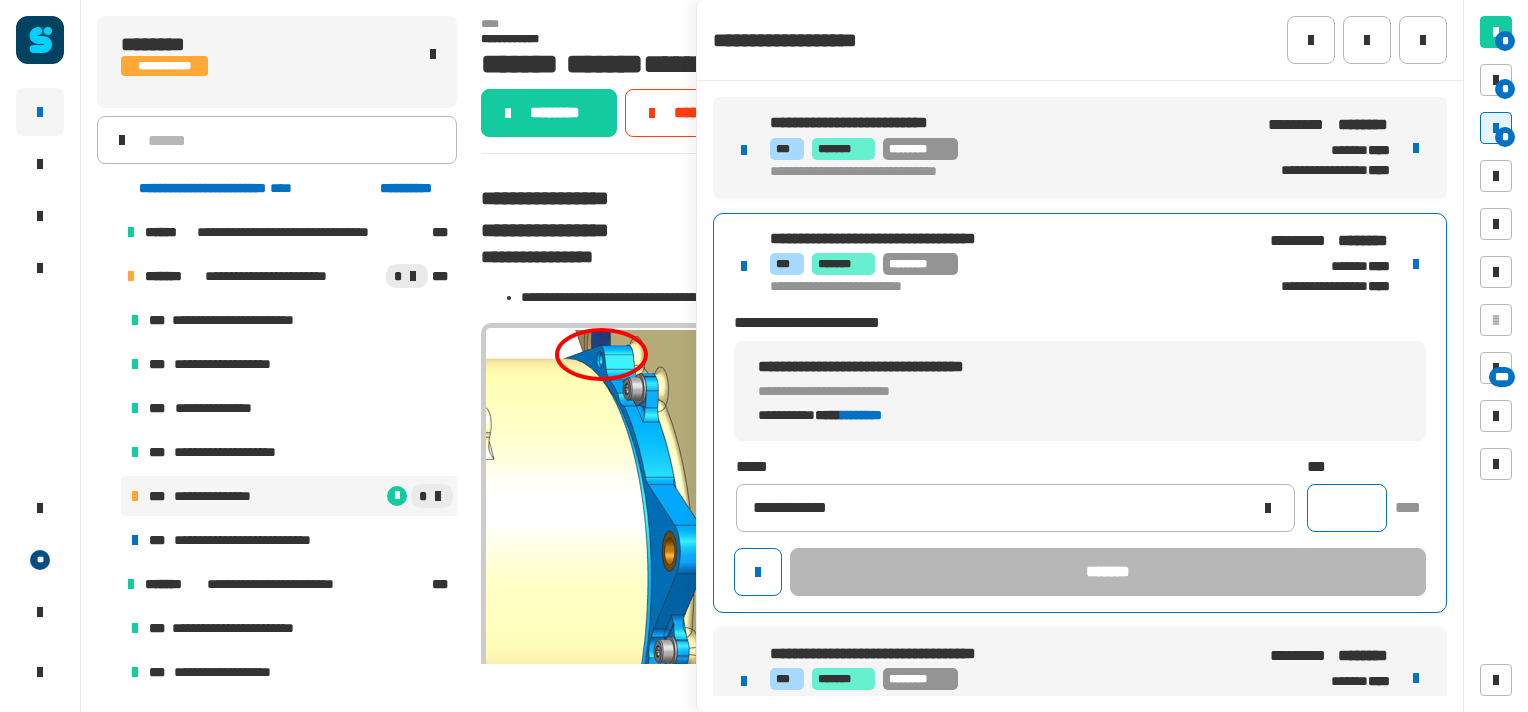 click 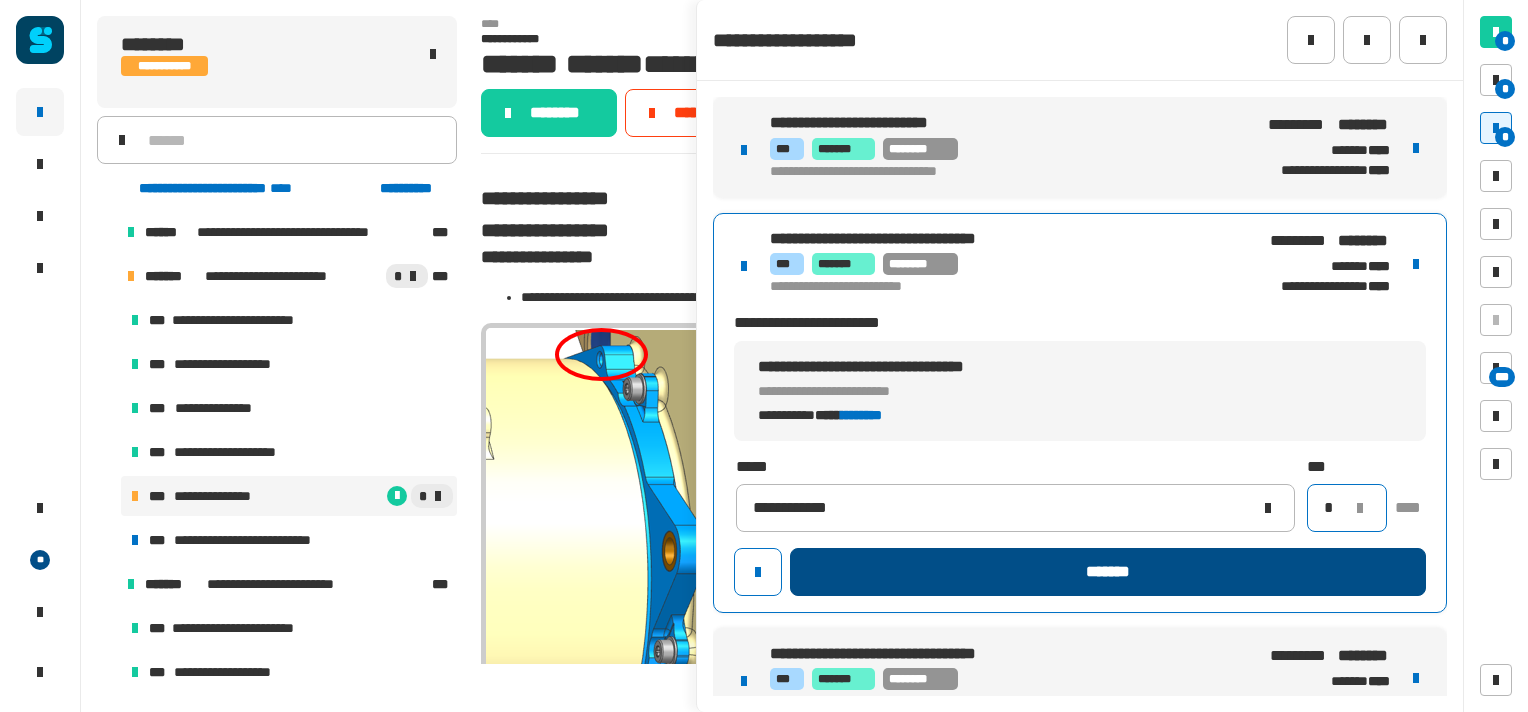 type on "*" 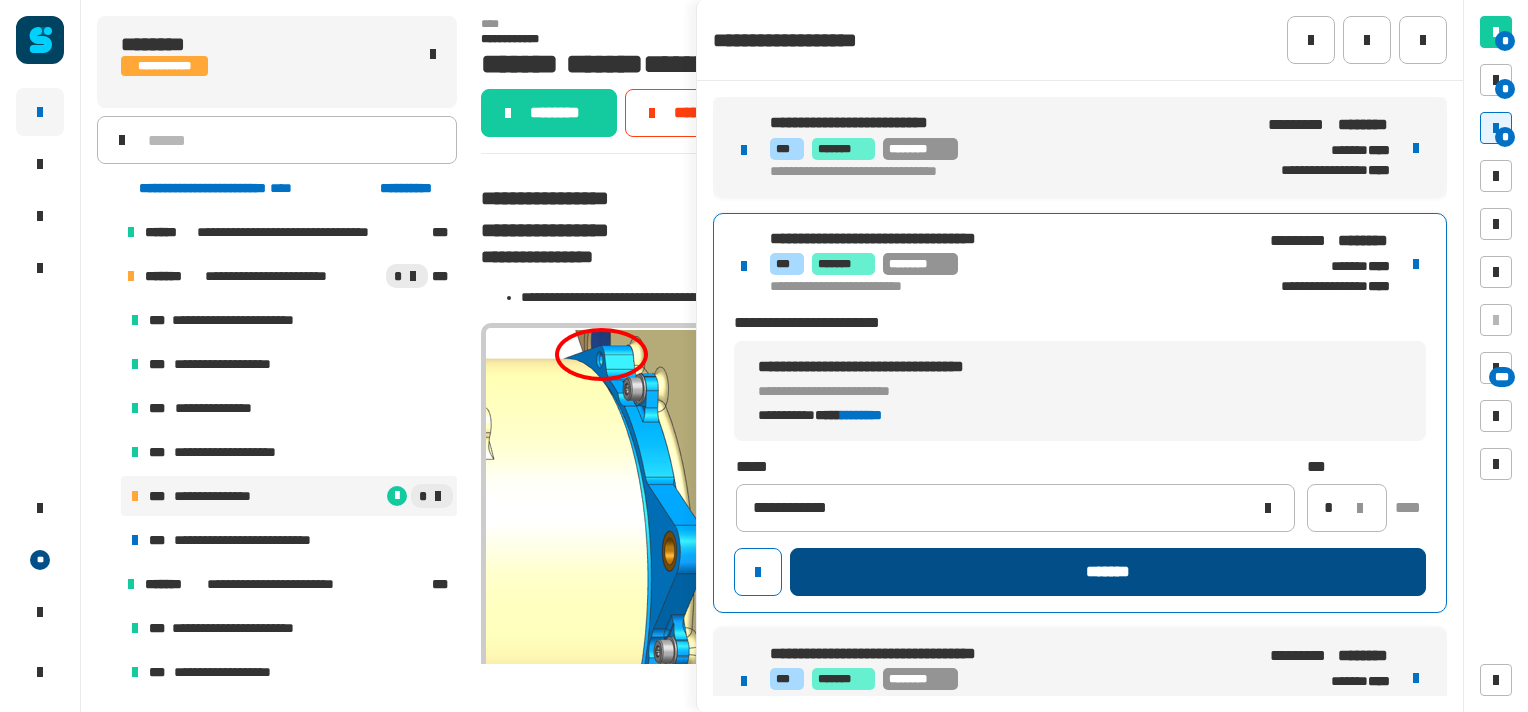 click on "*******" 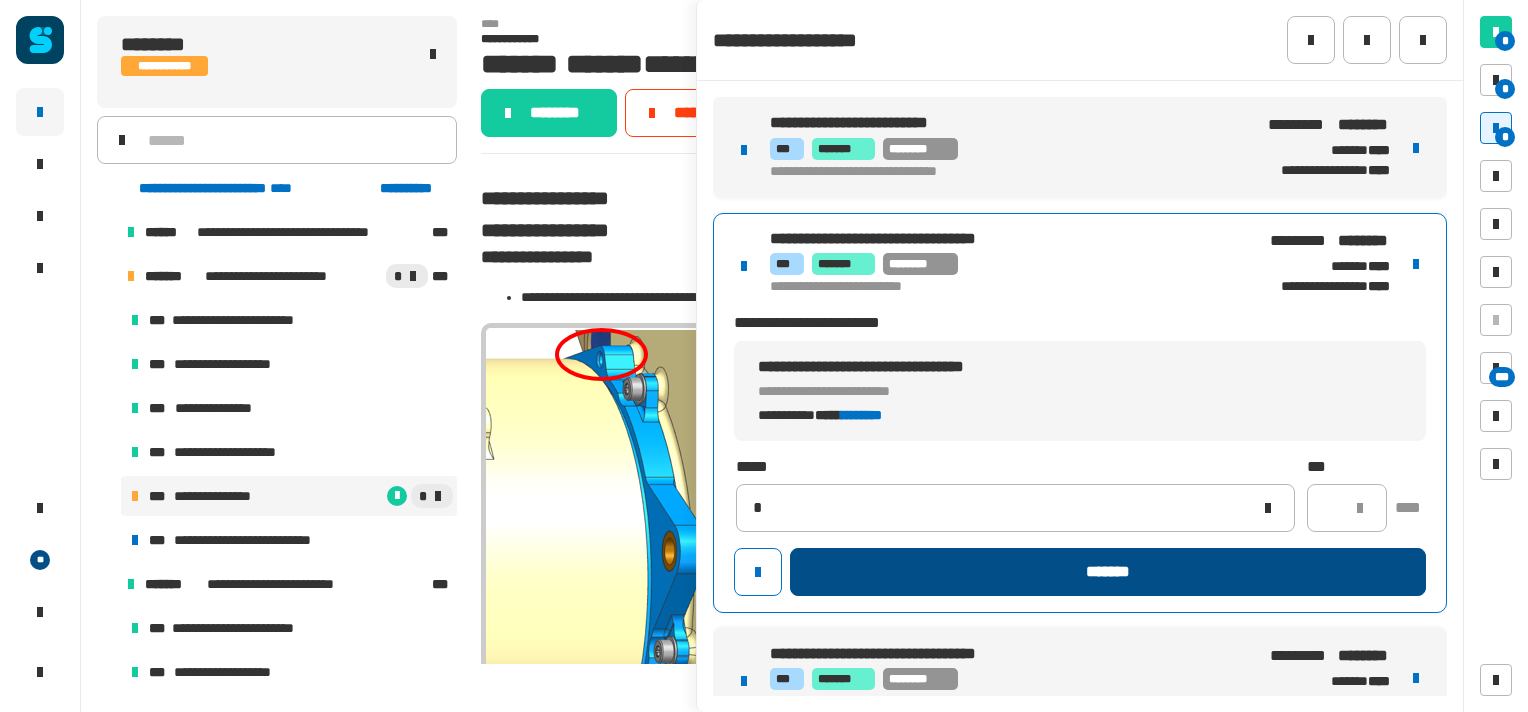 type 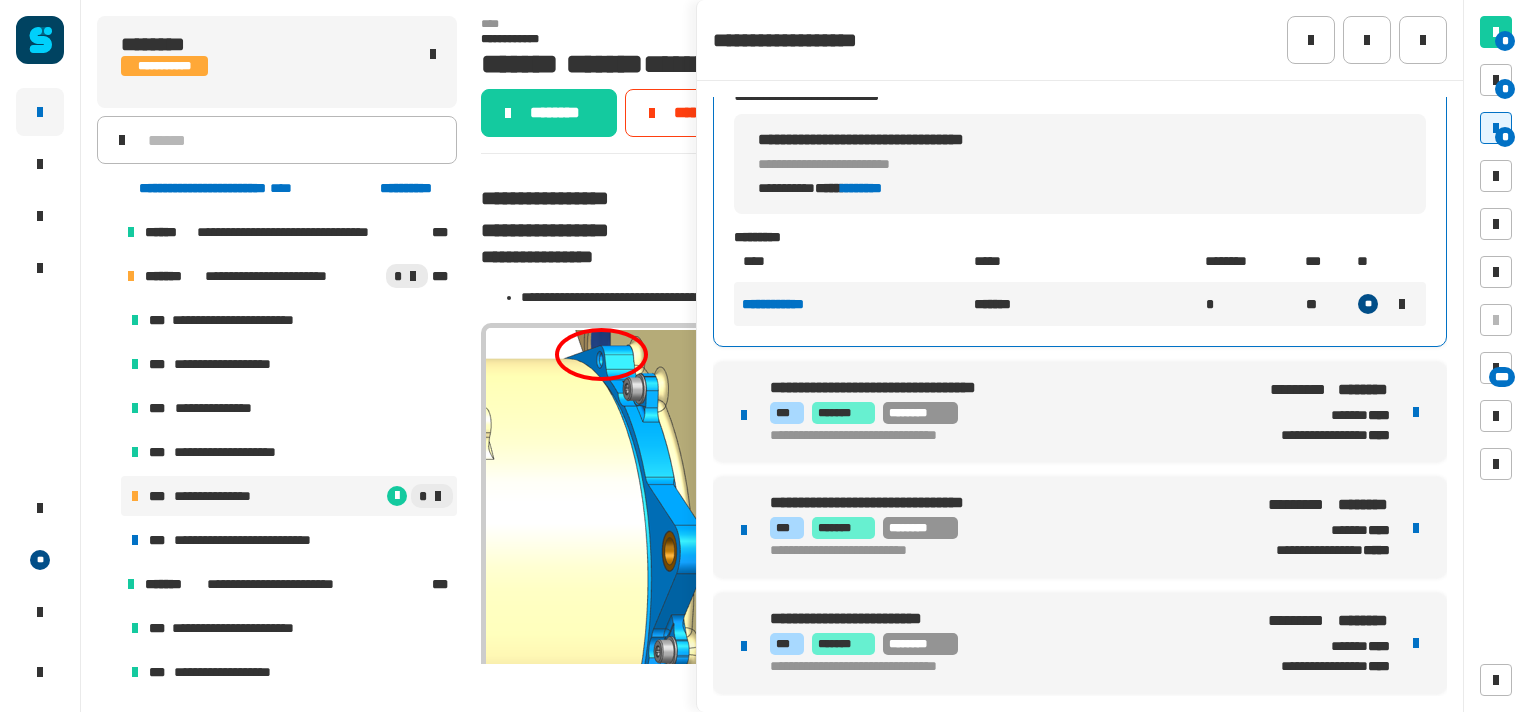 scroll, scrollTop: 458, scrollLeft: 0, axis: vertical 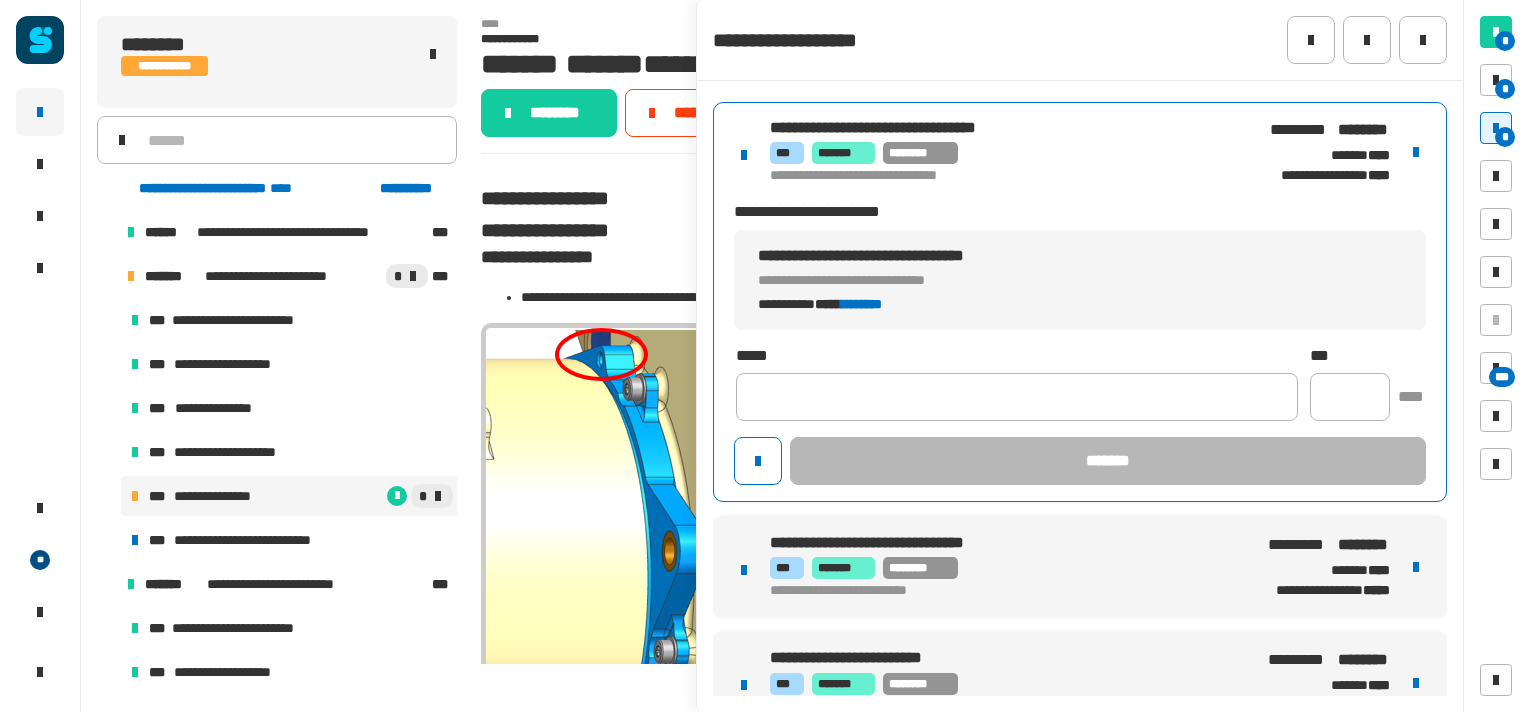click on "**********" at bounding box center [1080, 302] 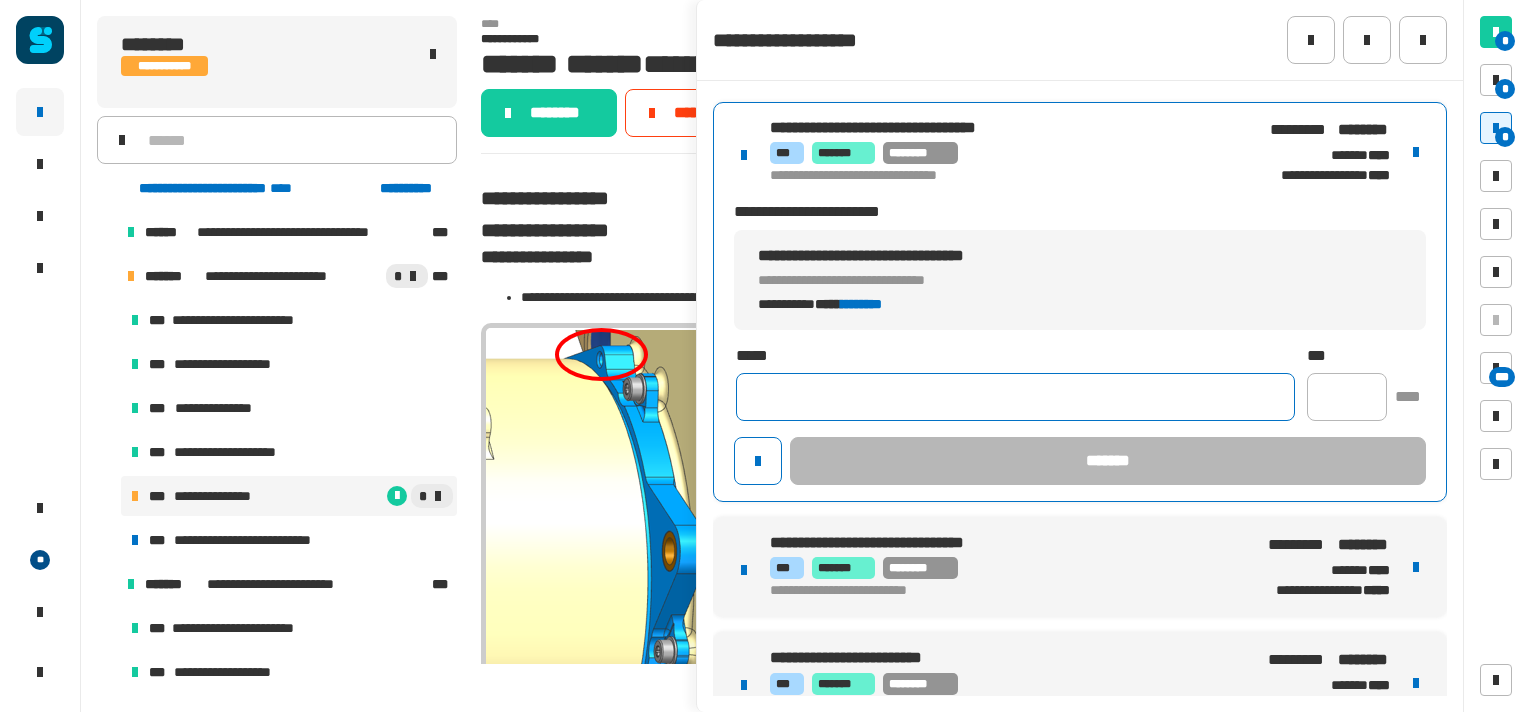click 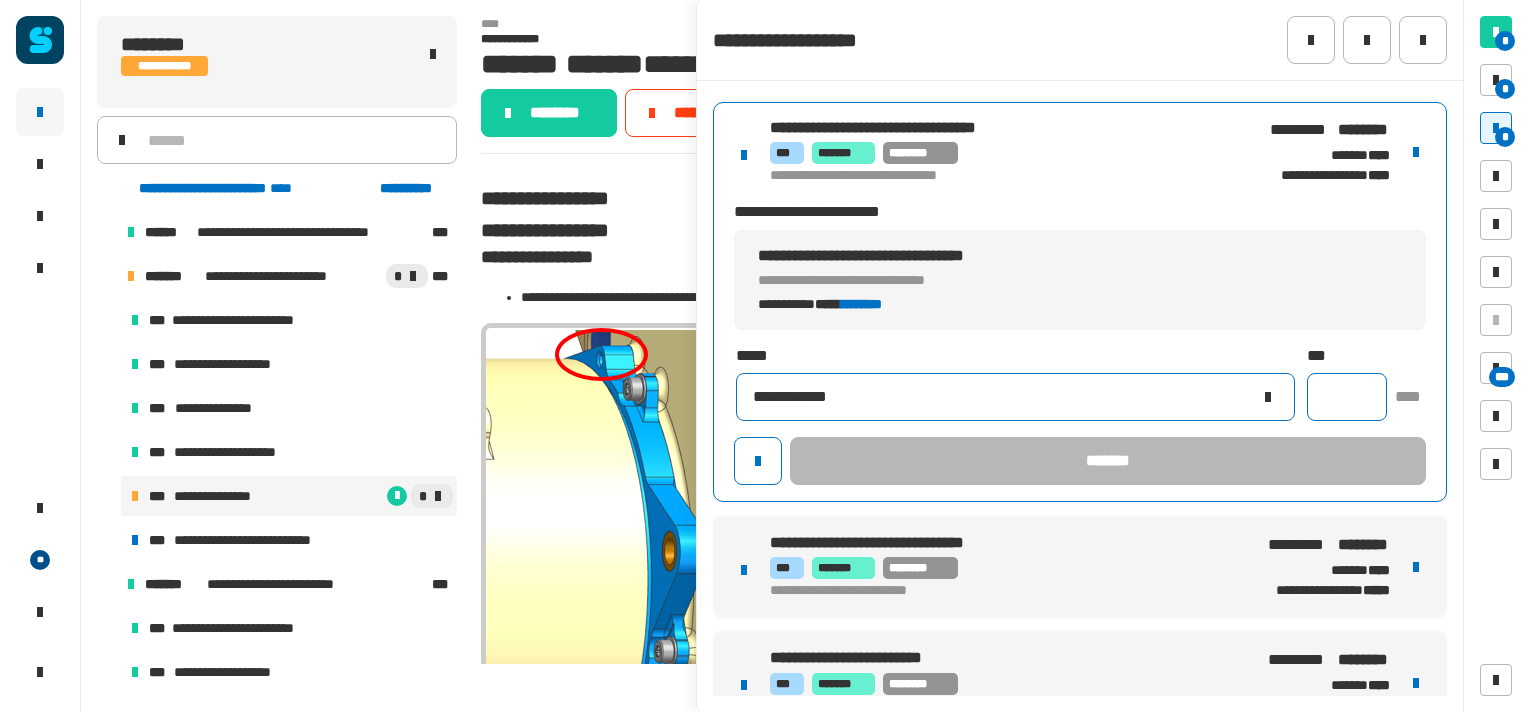 type on "**********" 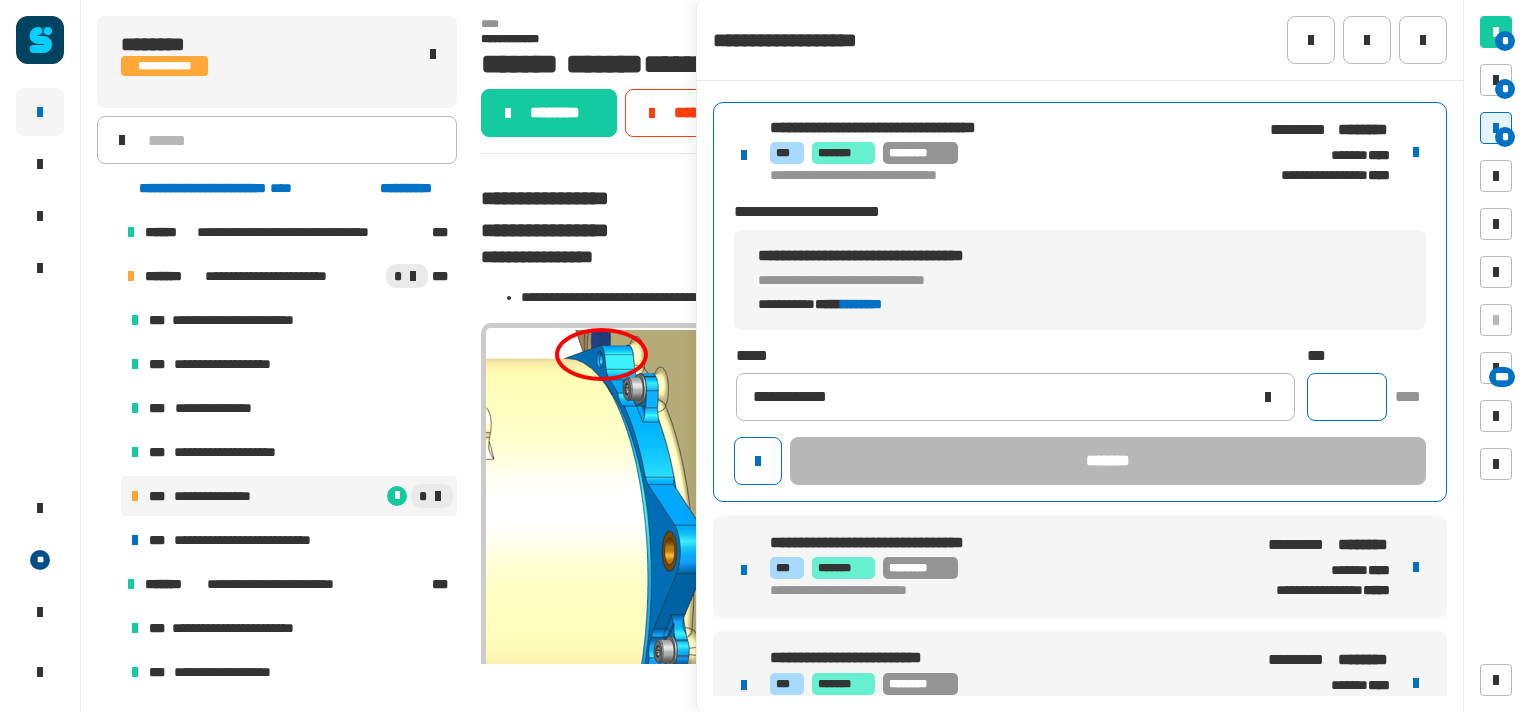 click 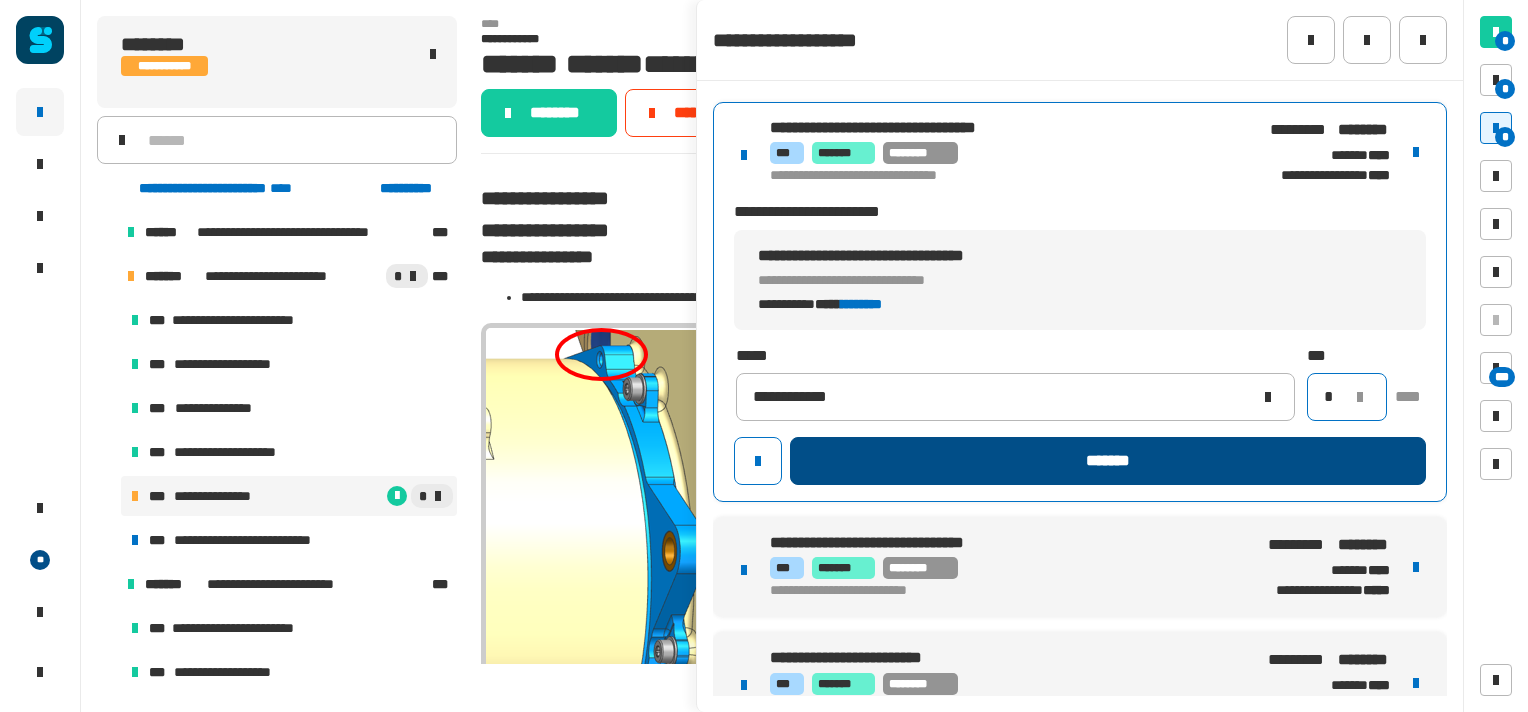 type on "*" 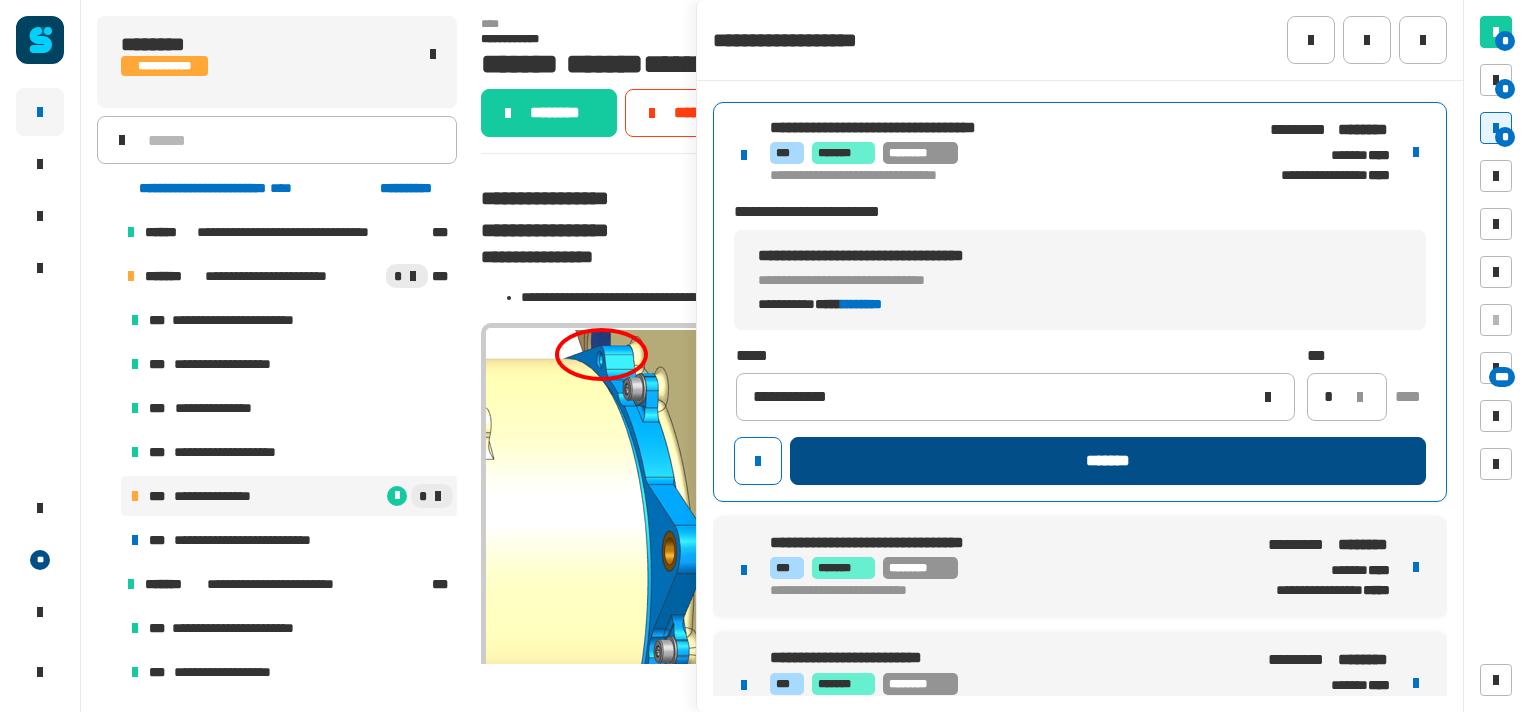 click on "*******" 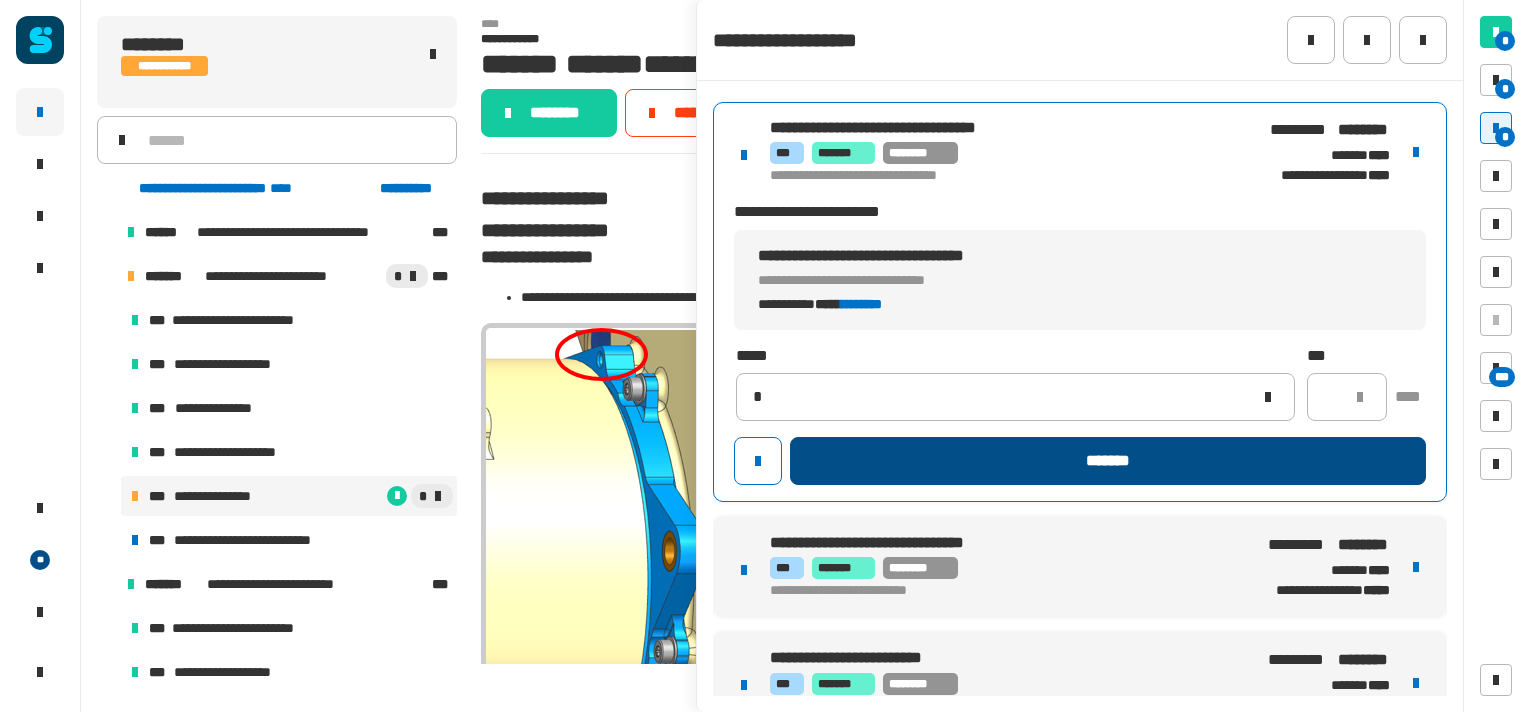 type 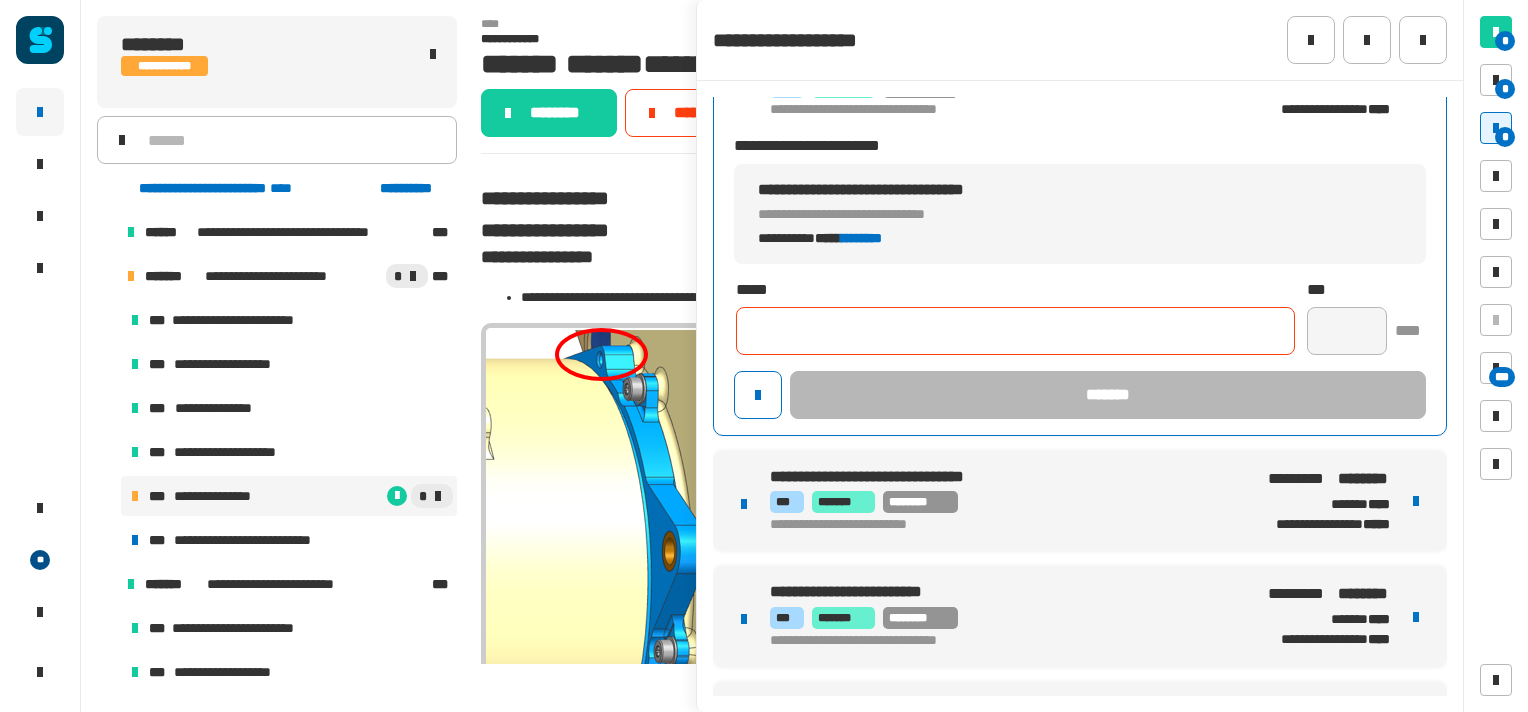 scroll, scrollTop: 524, scrollLeft: 0, axis: vertical 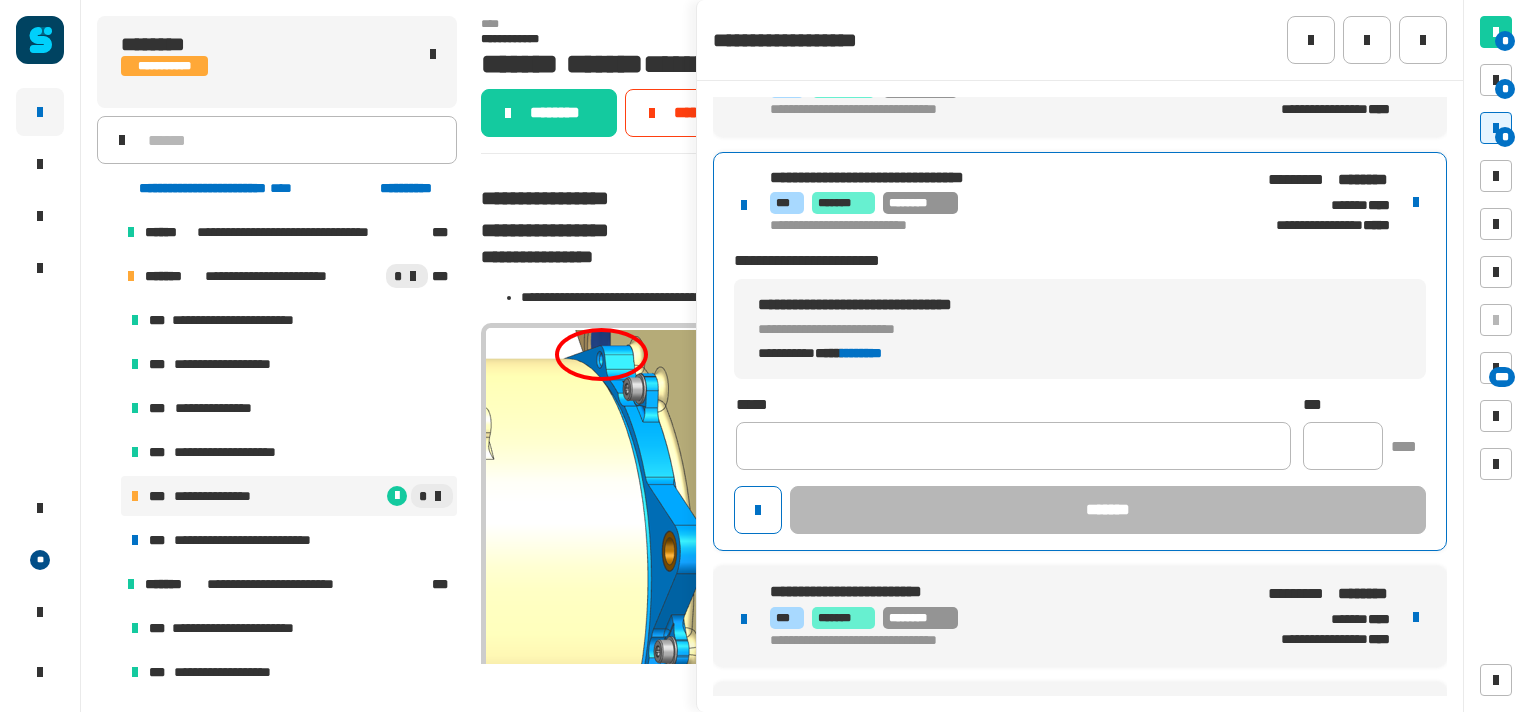 click on "**********" at bounding box center (1080, 352) 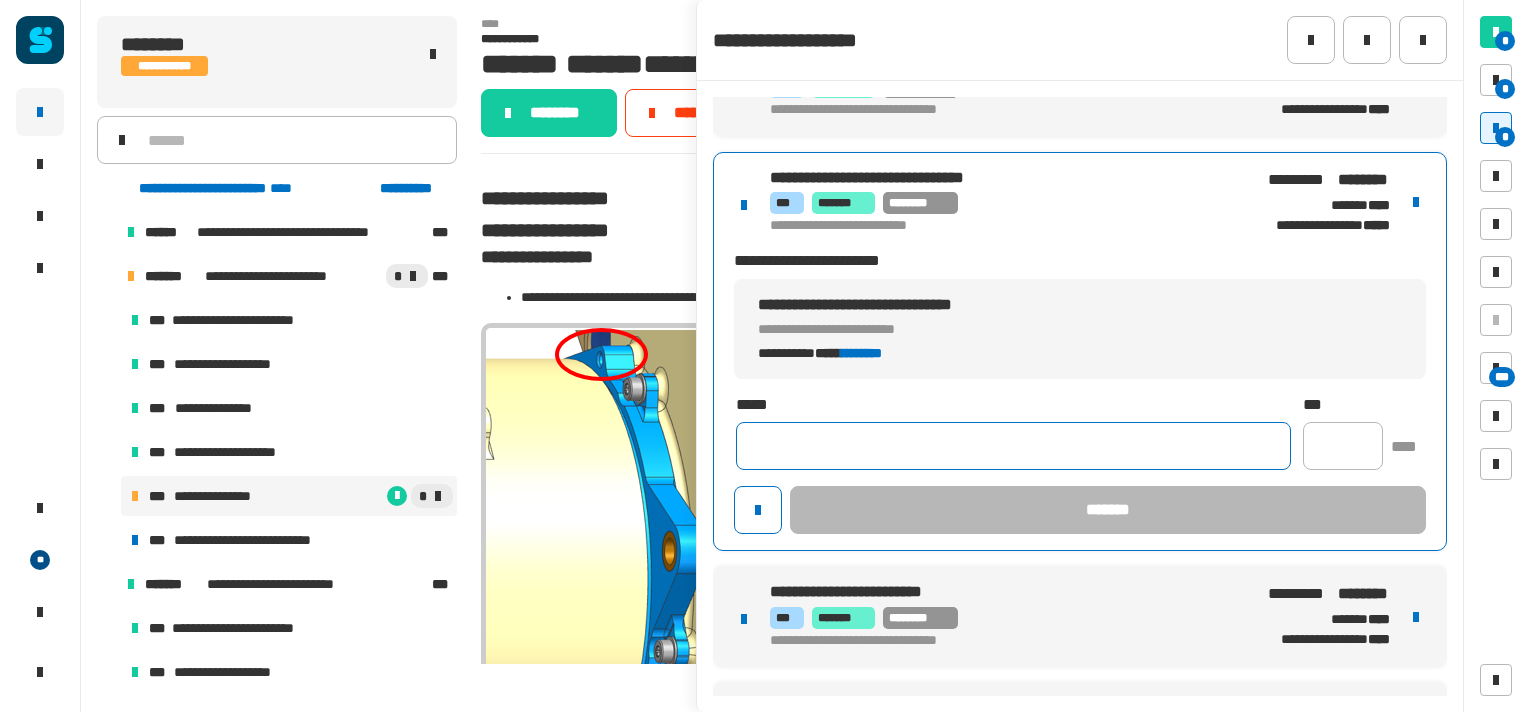 click 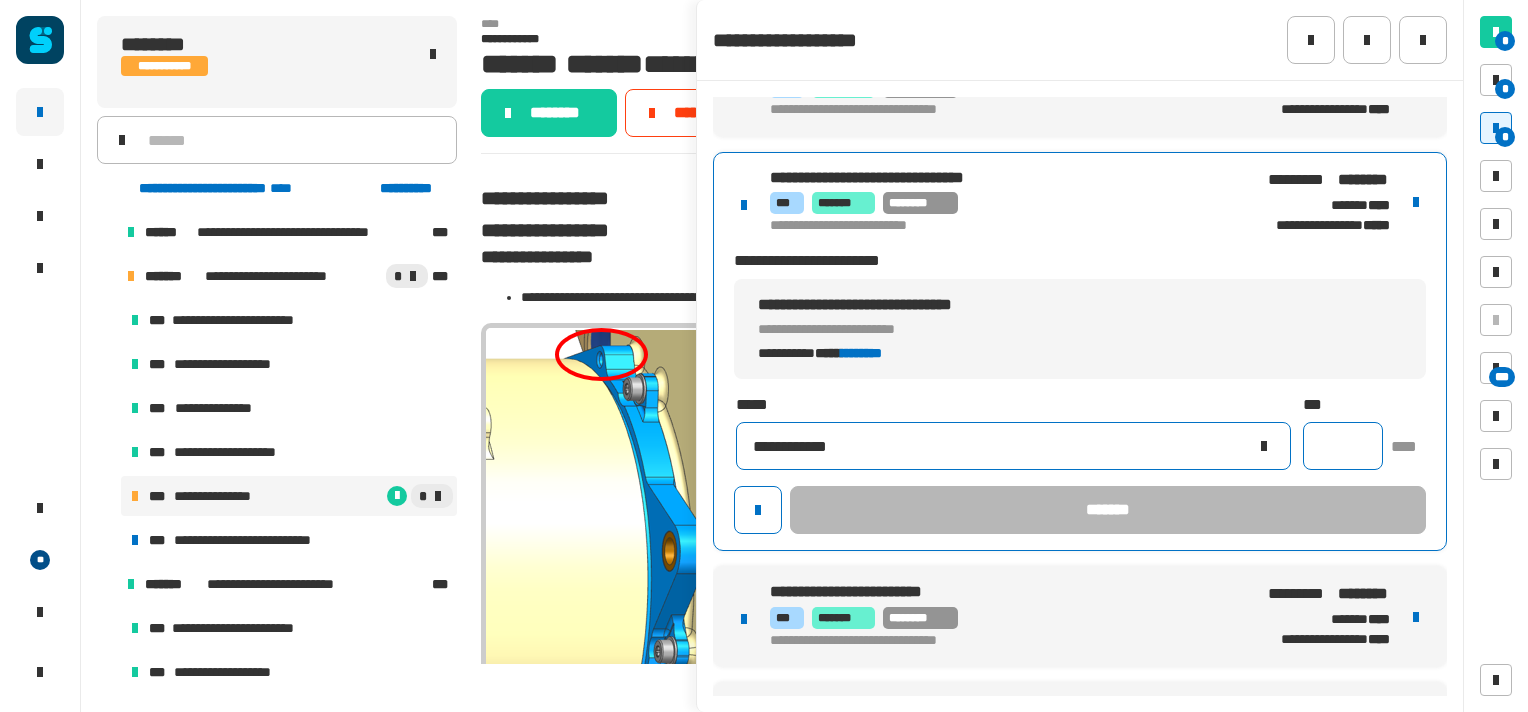 type on "**********" 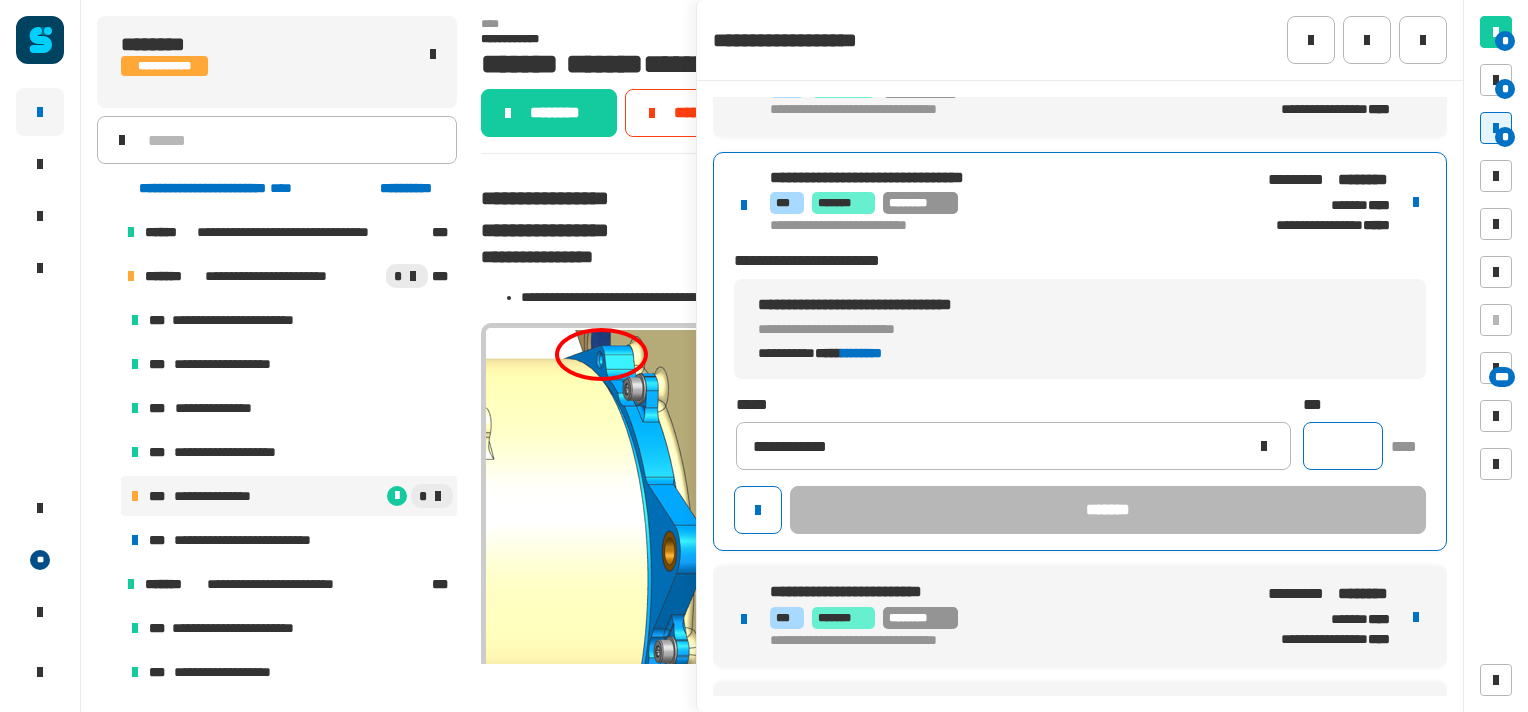 click 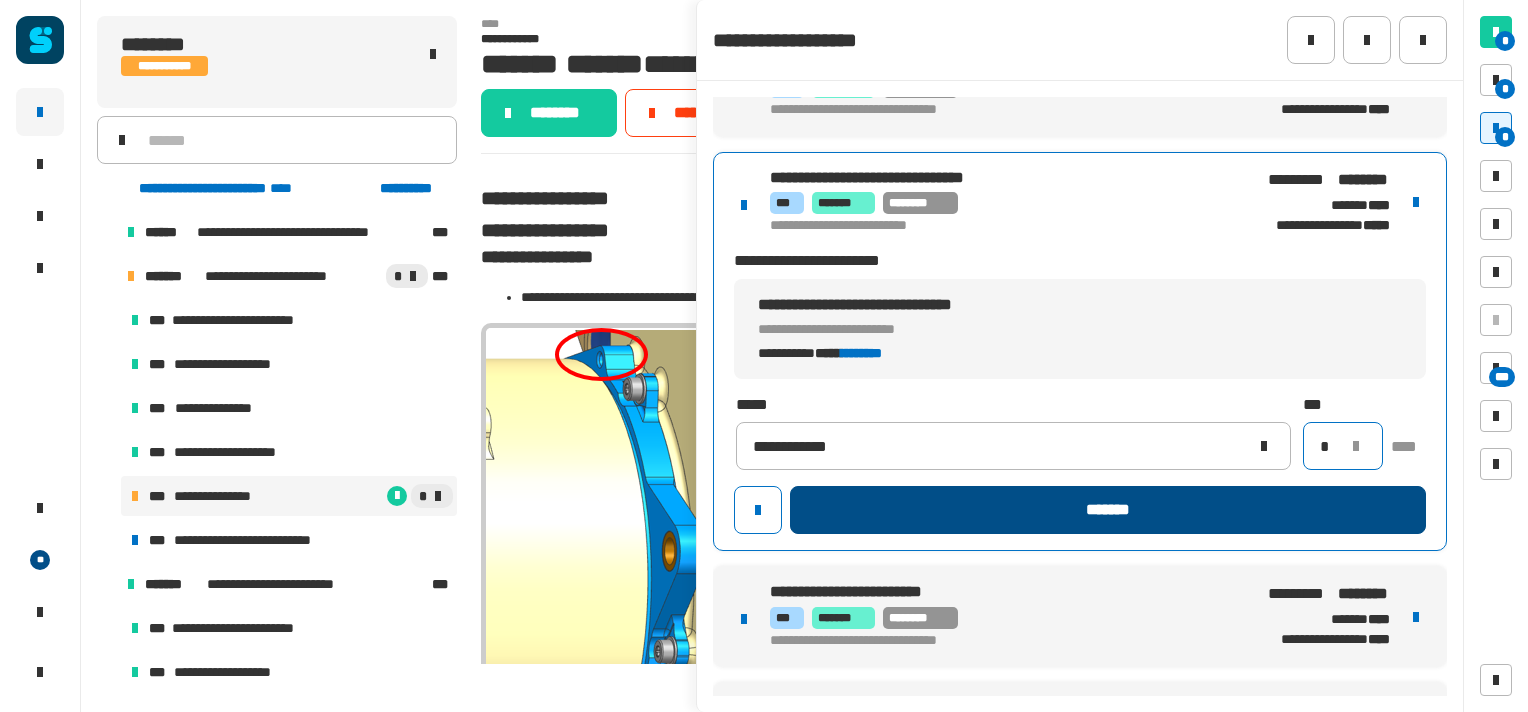 type on "*" 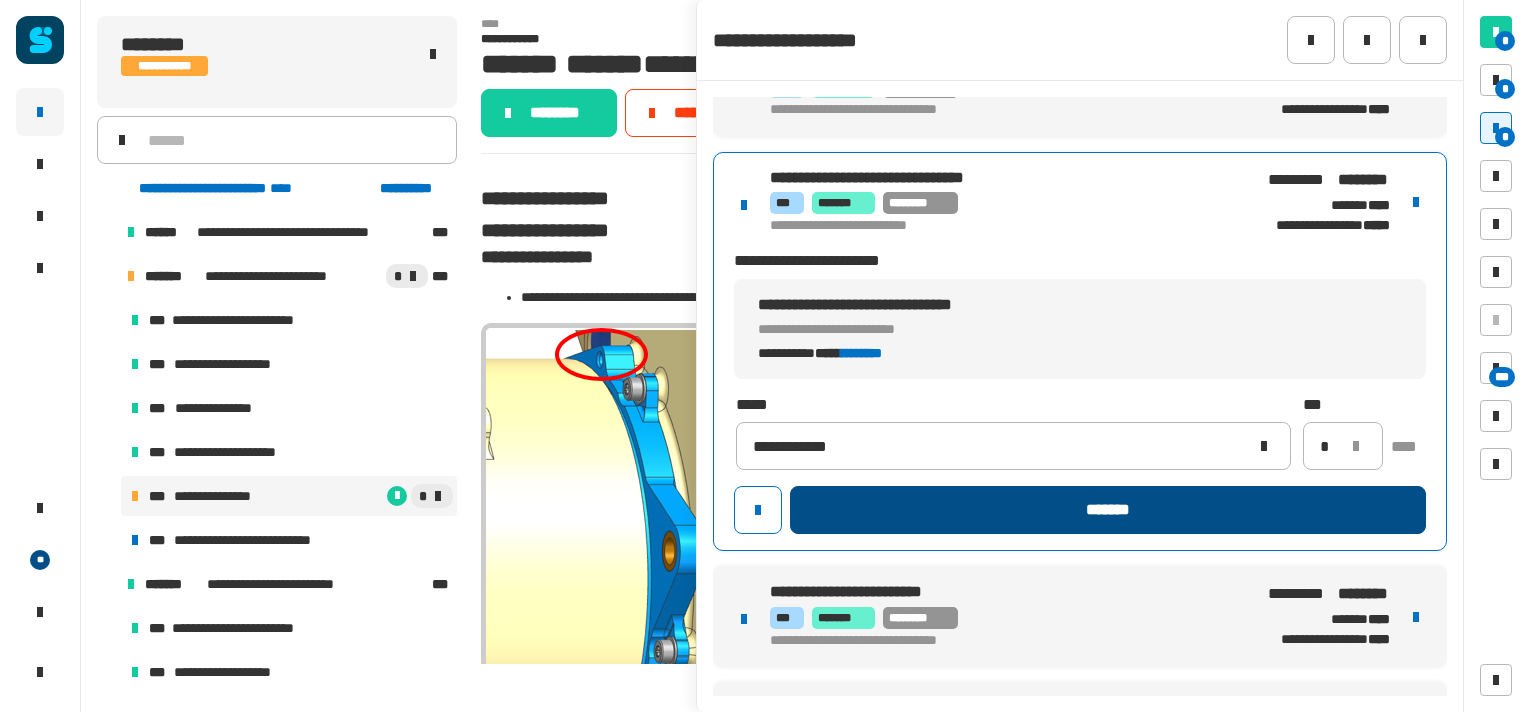 click on "*******" 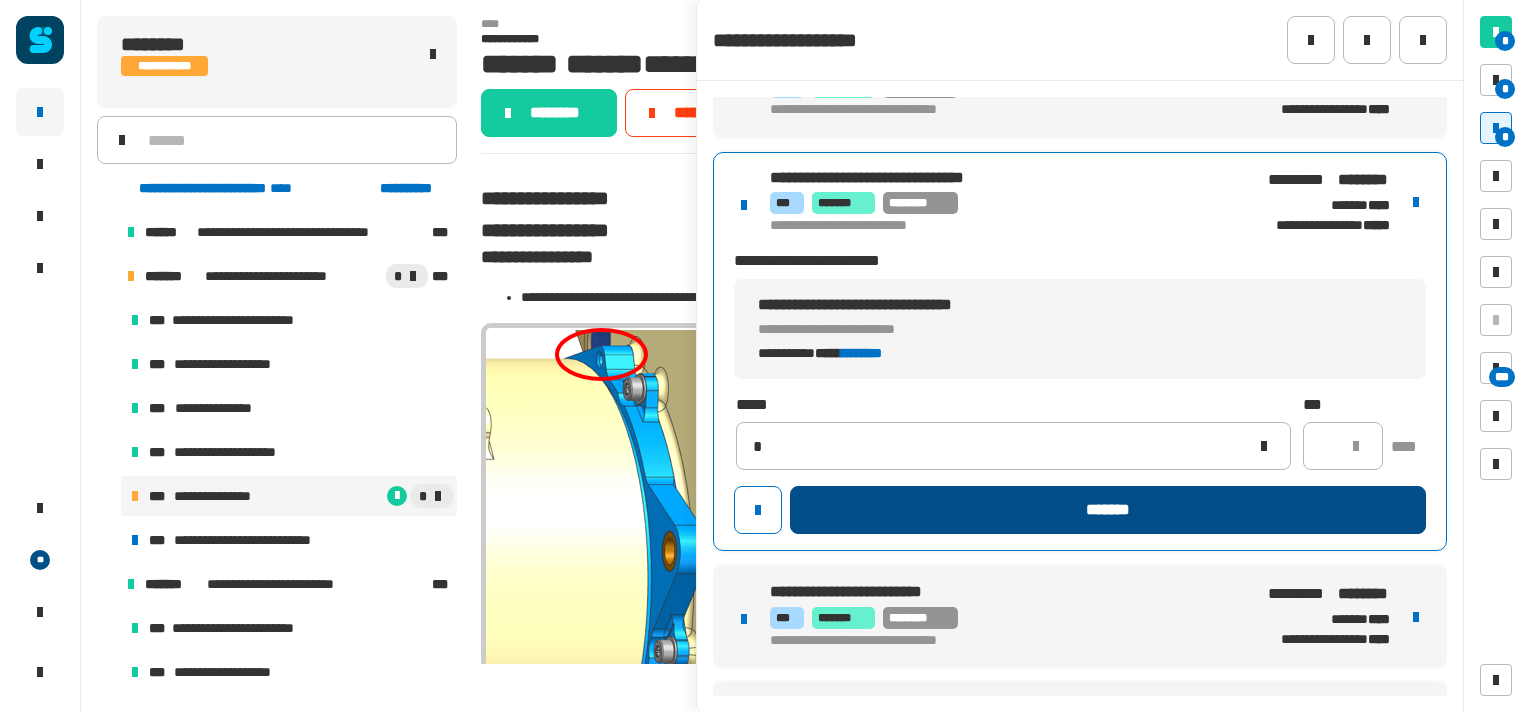 type 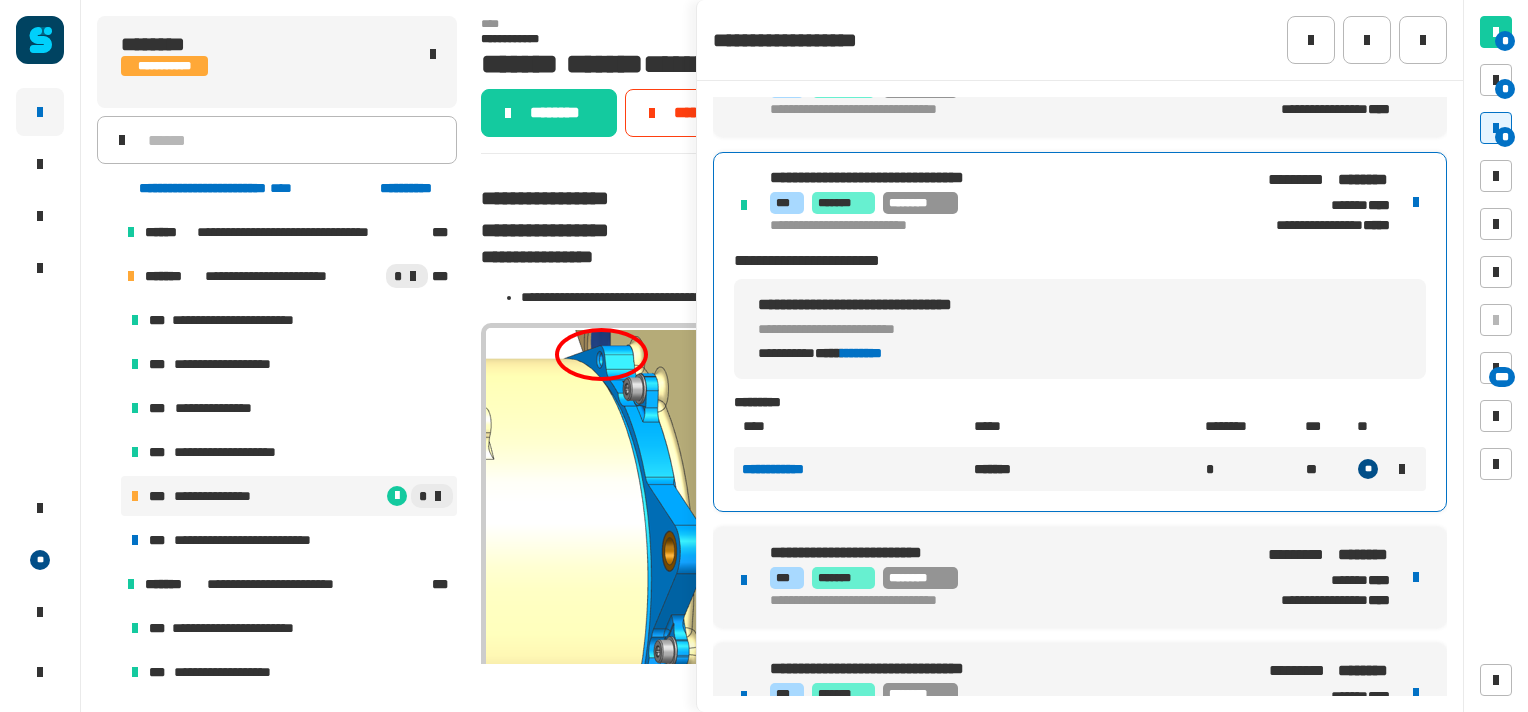 scroll, scrollTop: 660, scrollLeft: 0, axis: vertical 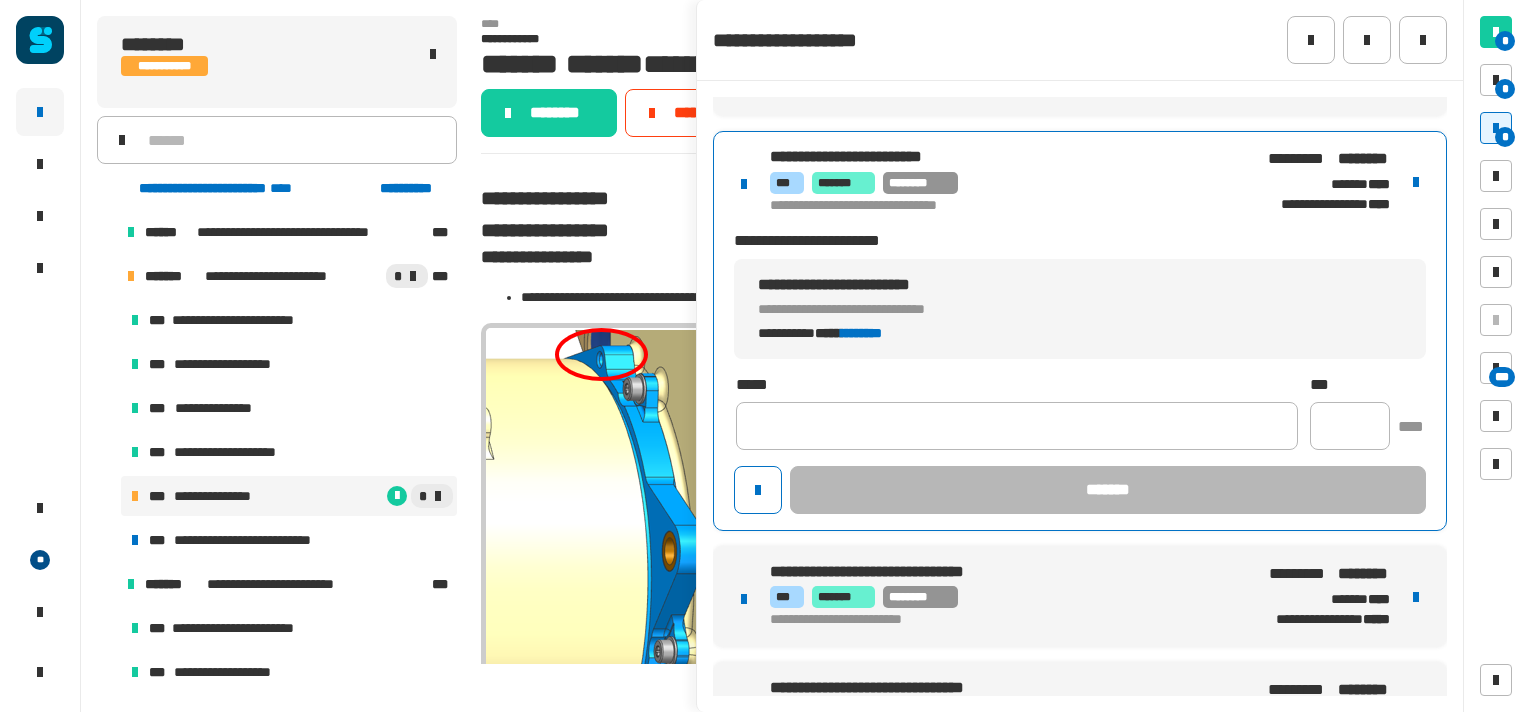 click on "**********" at bounding box center (1080, 331) 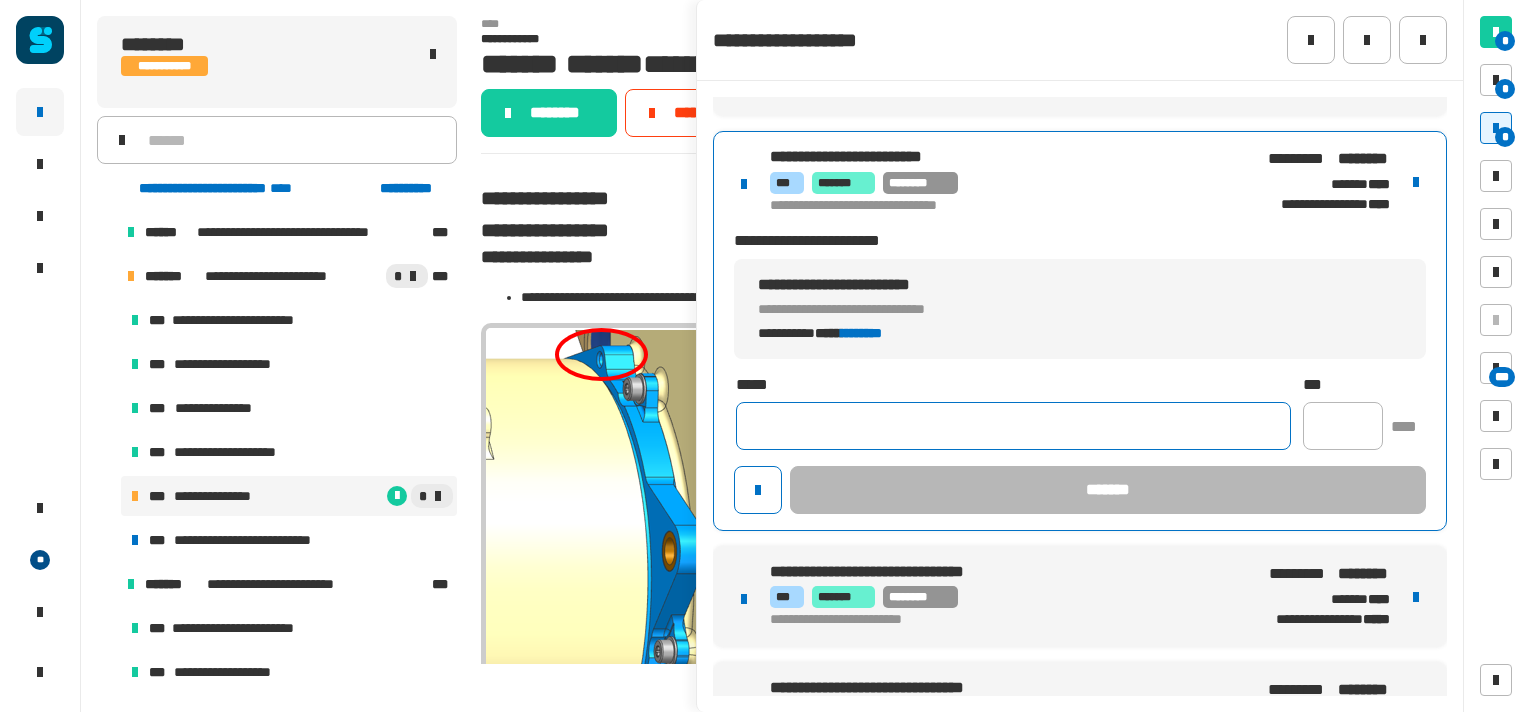 click 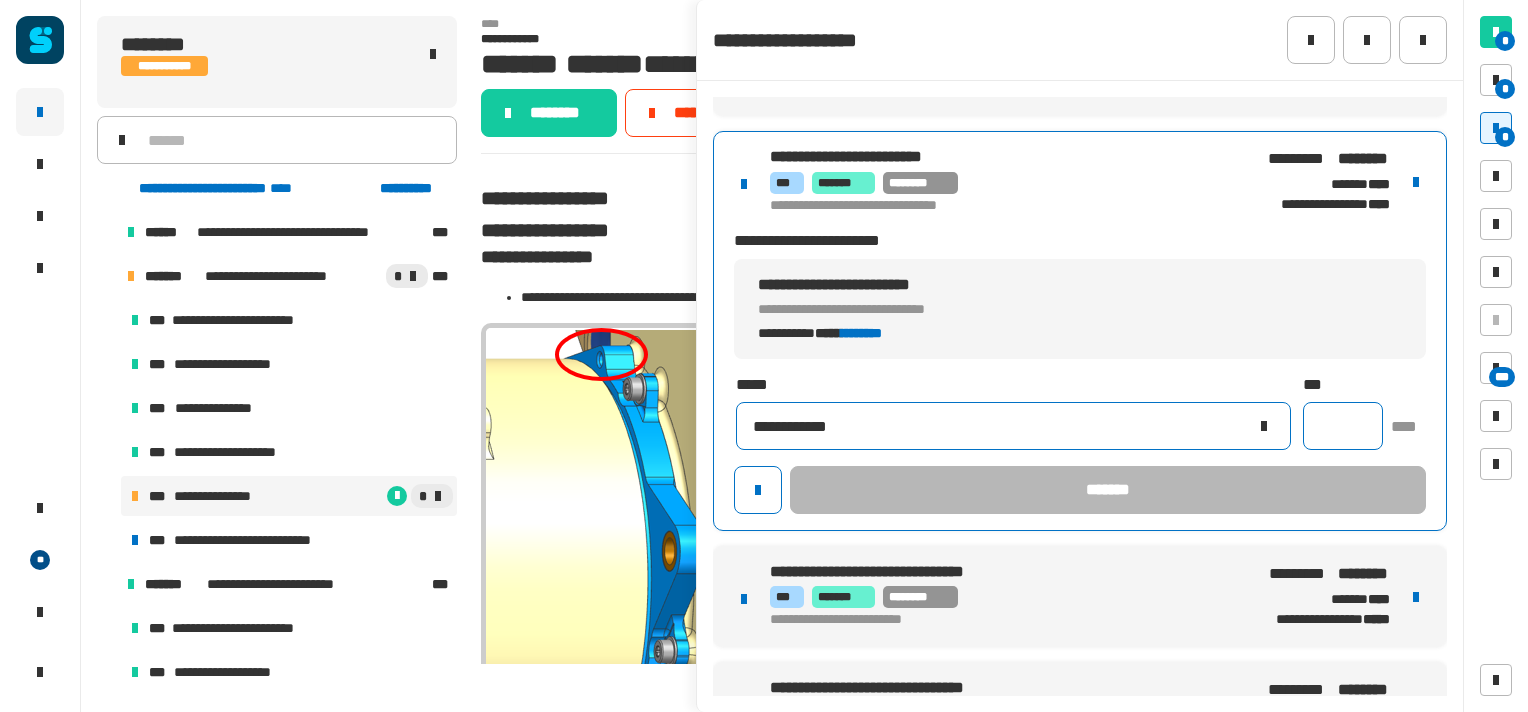 type on "**********" 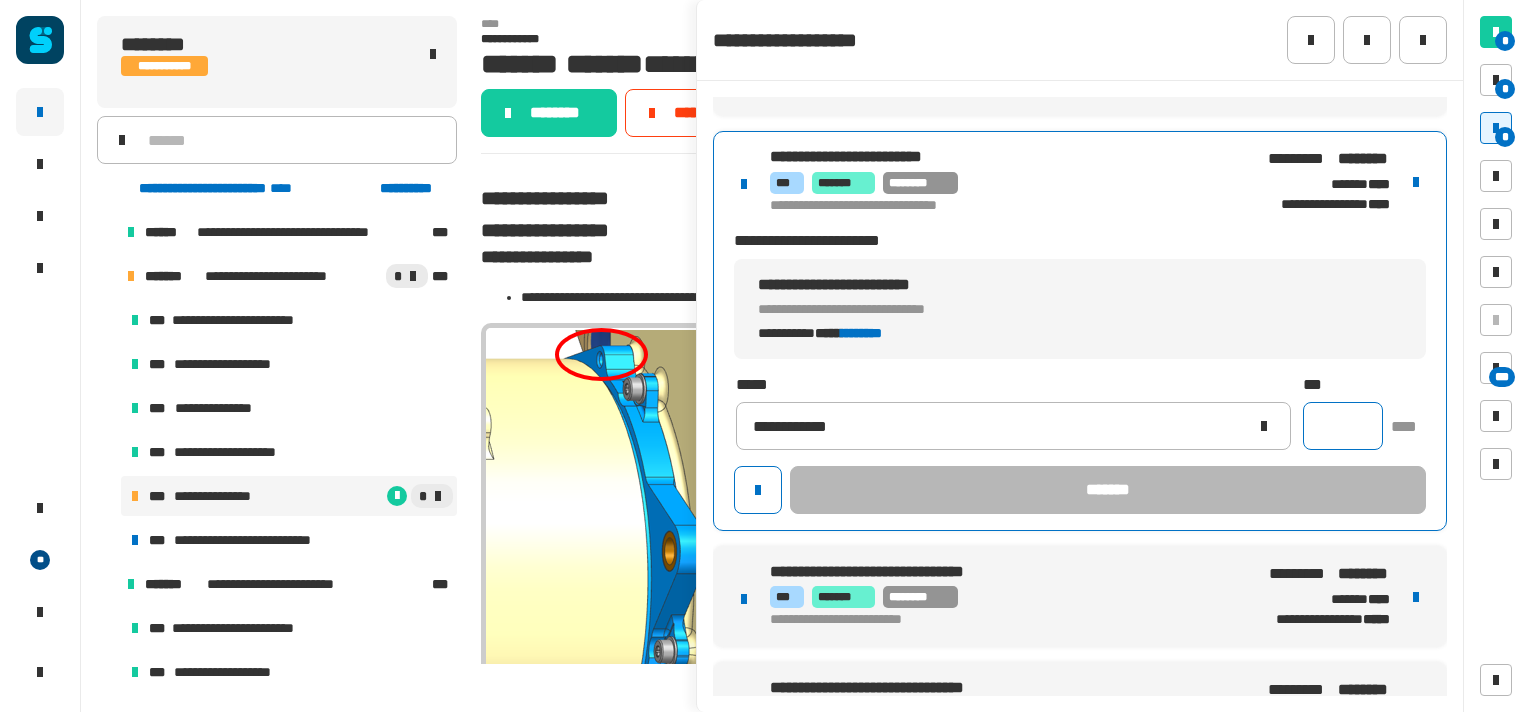 click 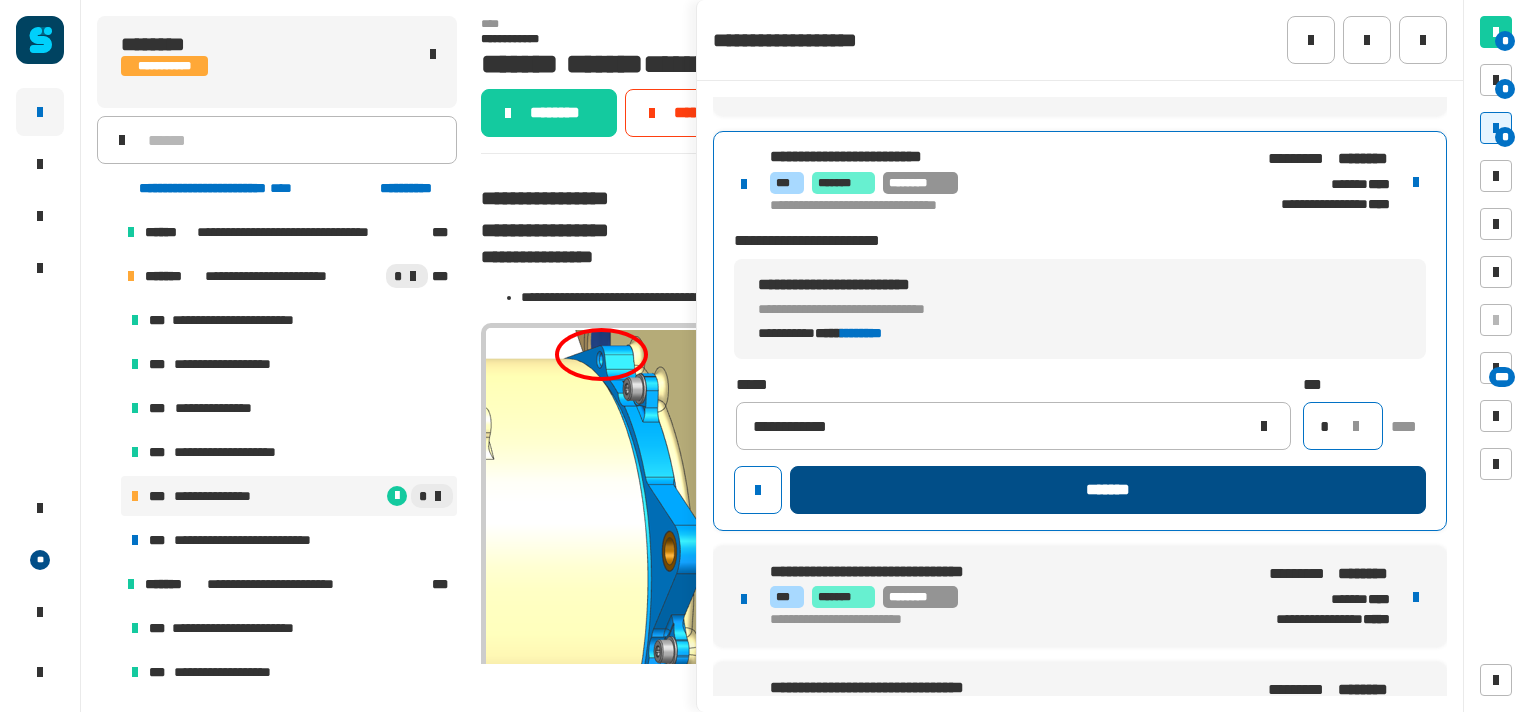 type on "*" 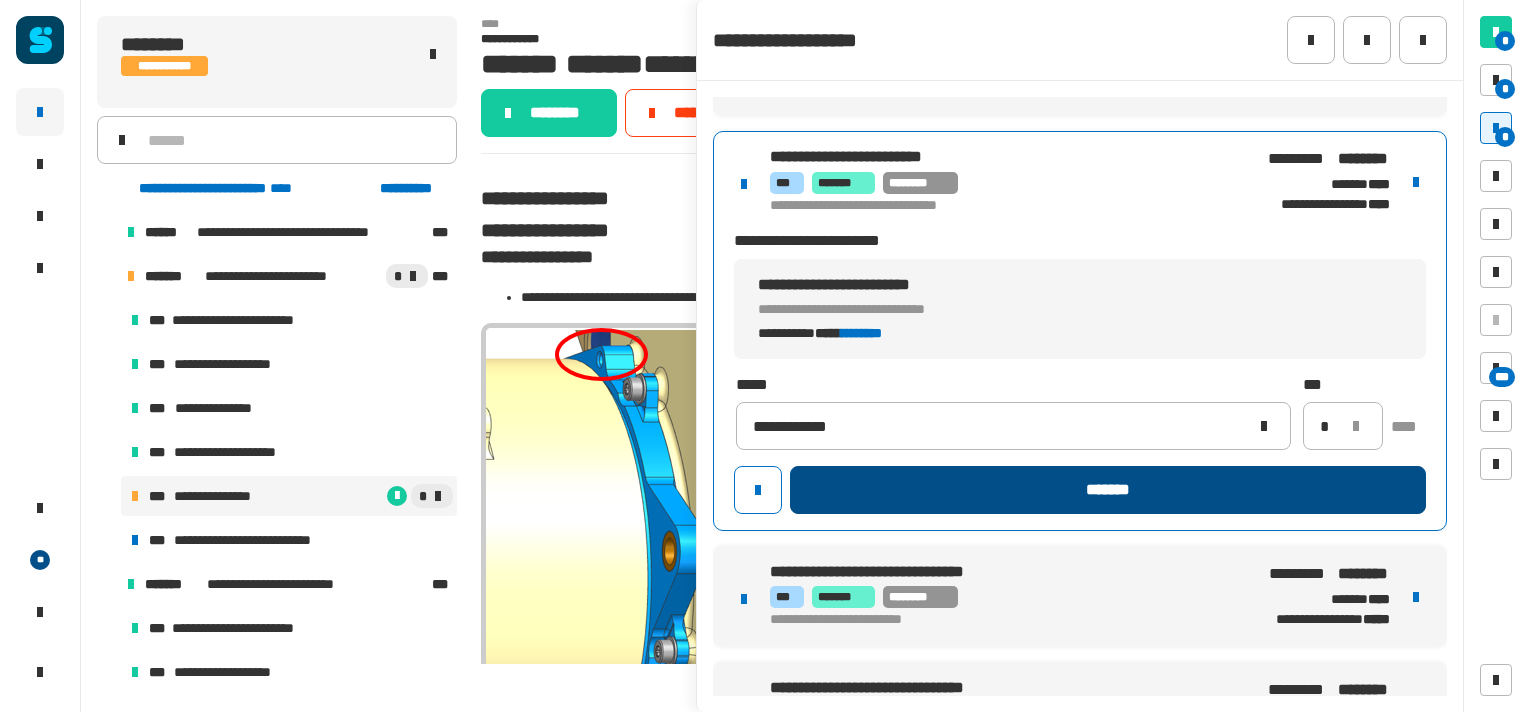 click on "*******" 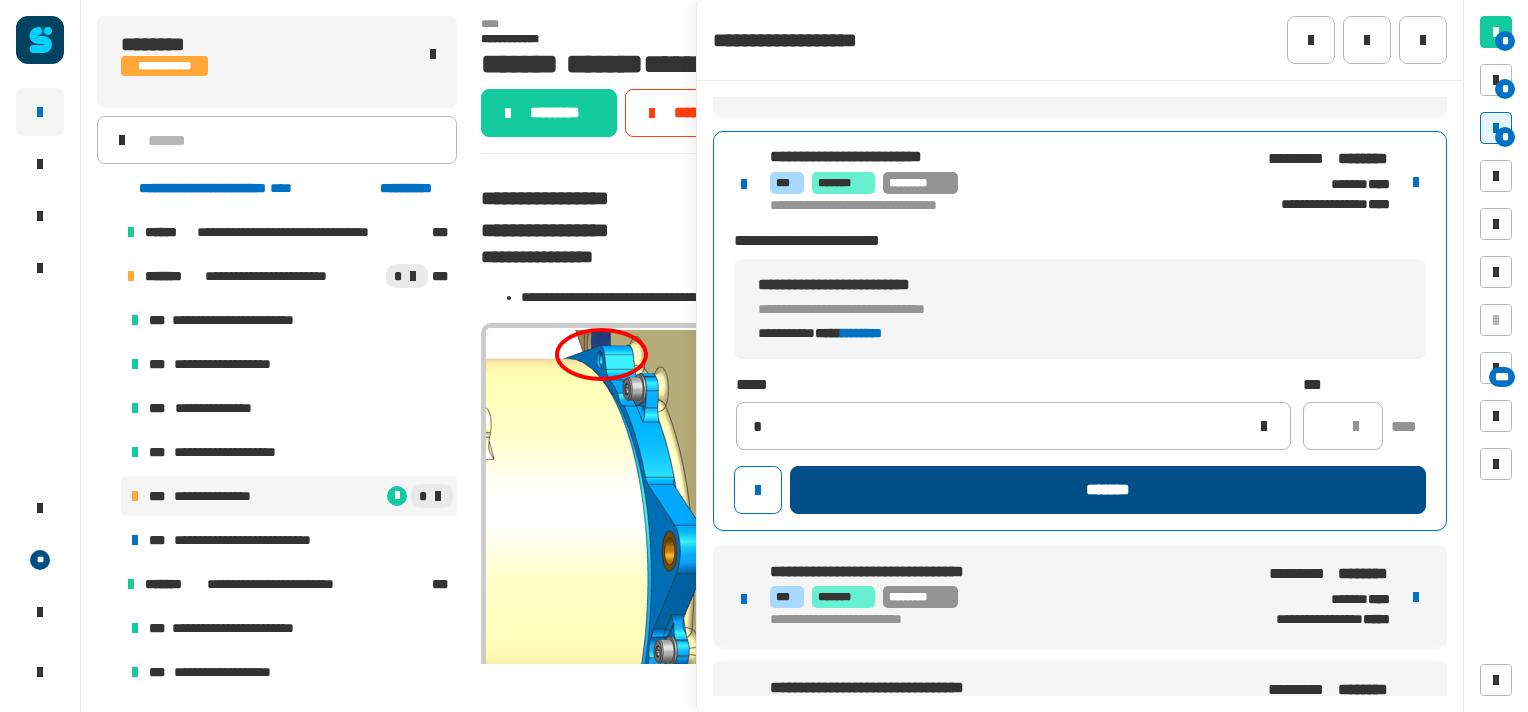 type 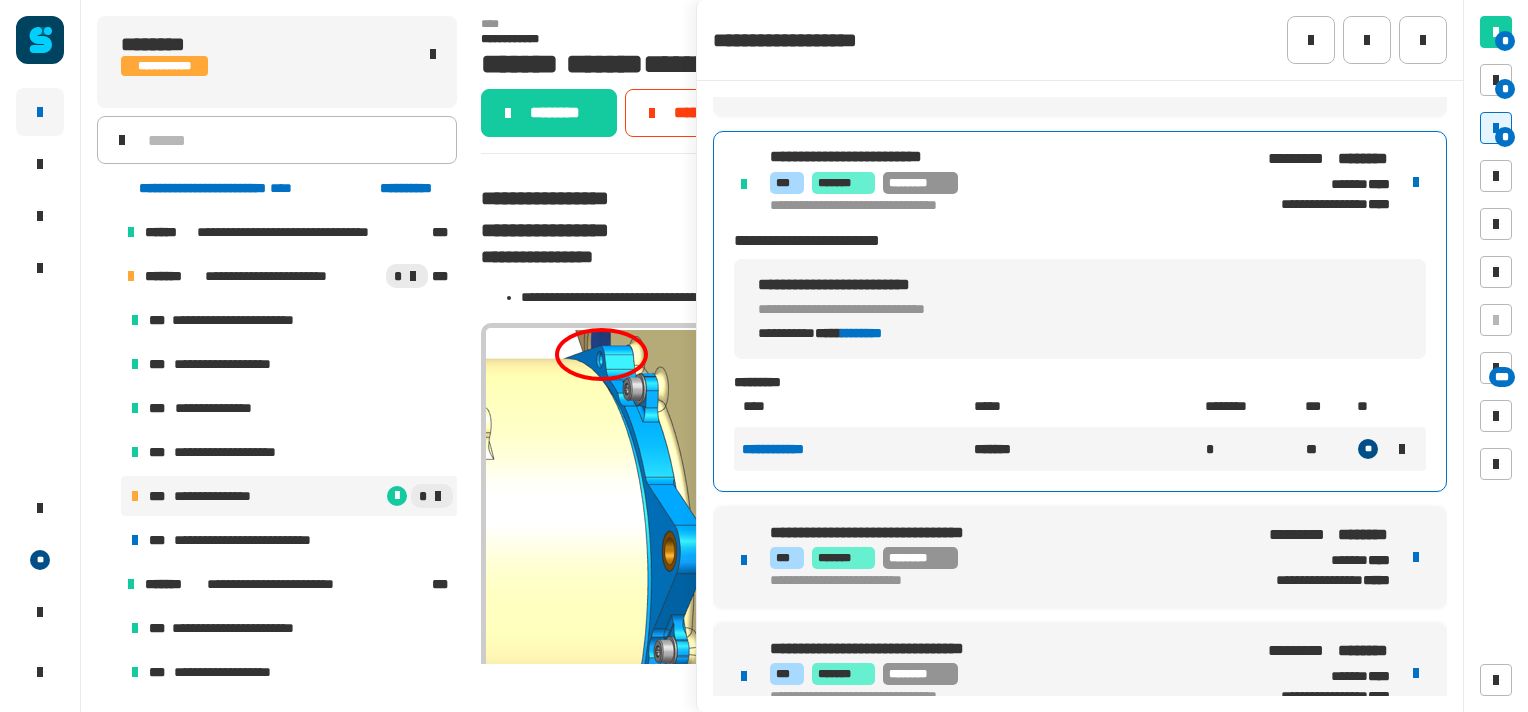 scroll, scrollTop: 684, scrollLeft: 0, axis: vertical 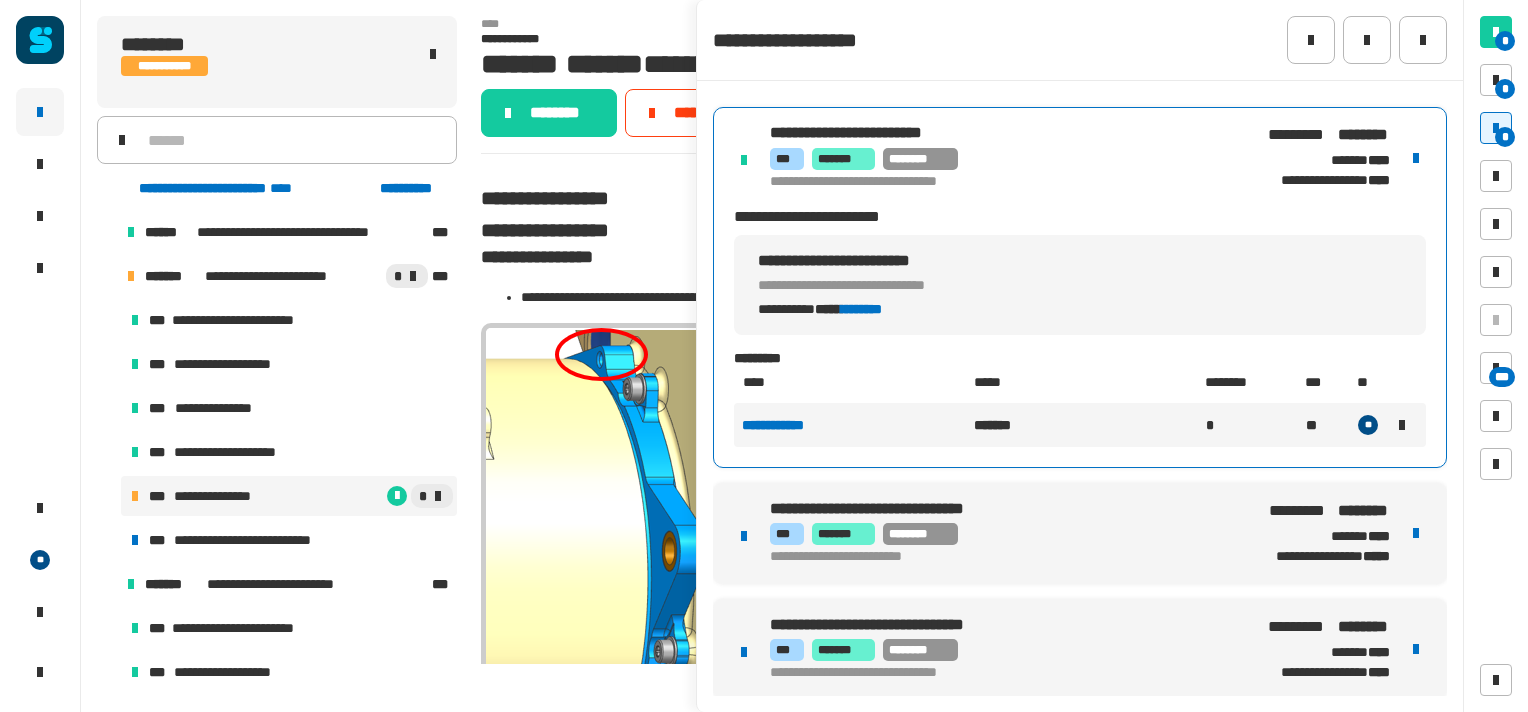 click on "**********" at bounding box center (1080, 533) 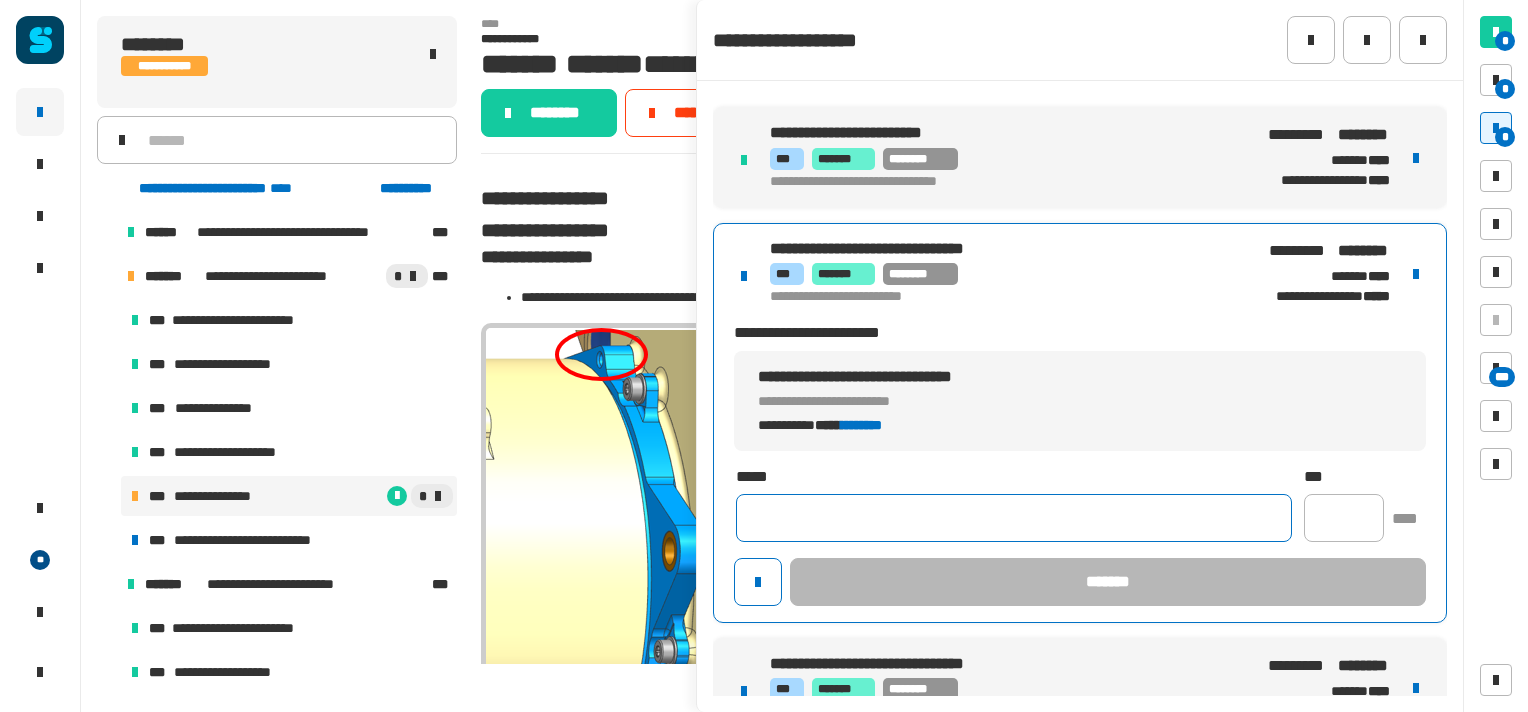 click 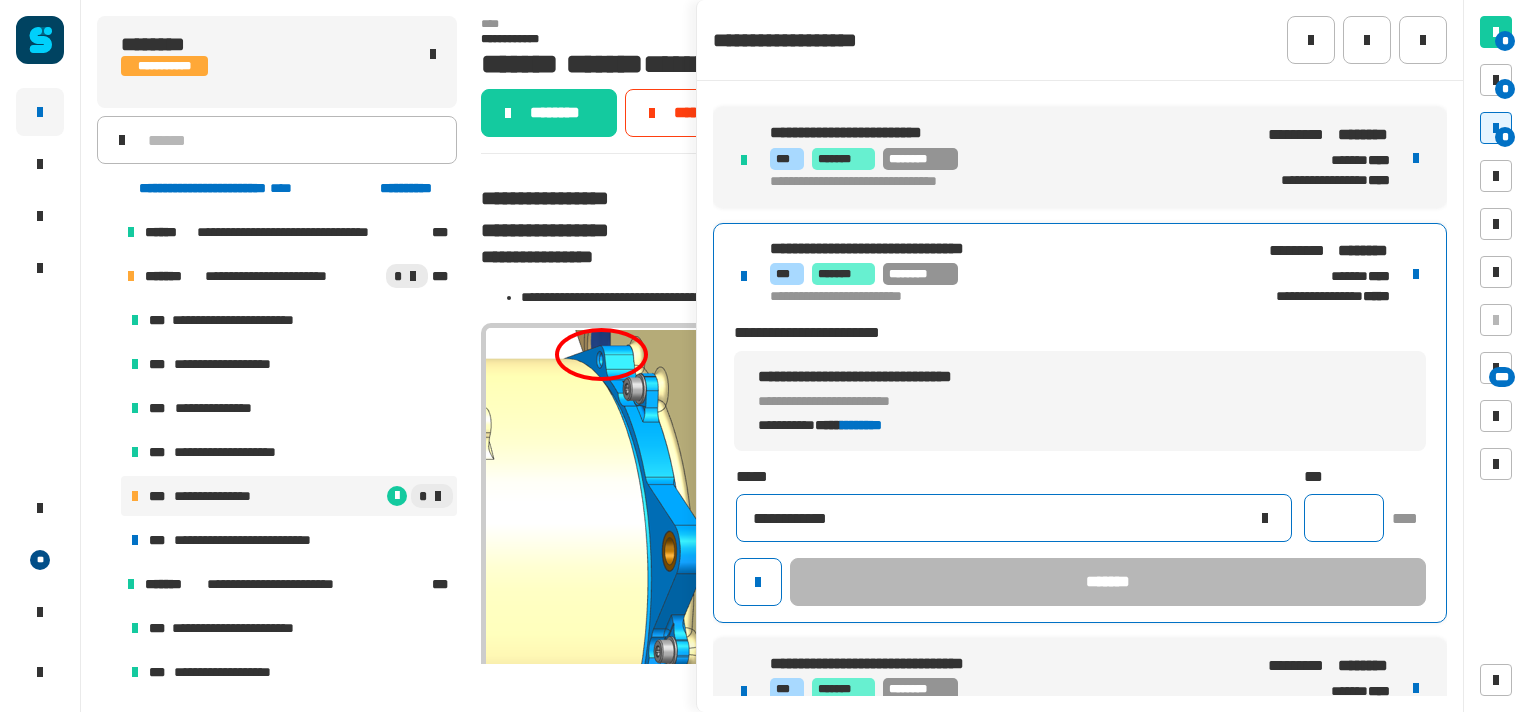 type on "**********" 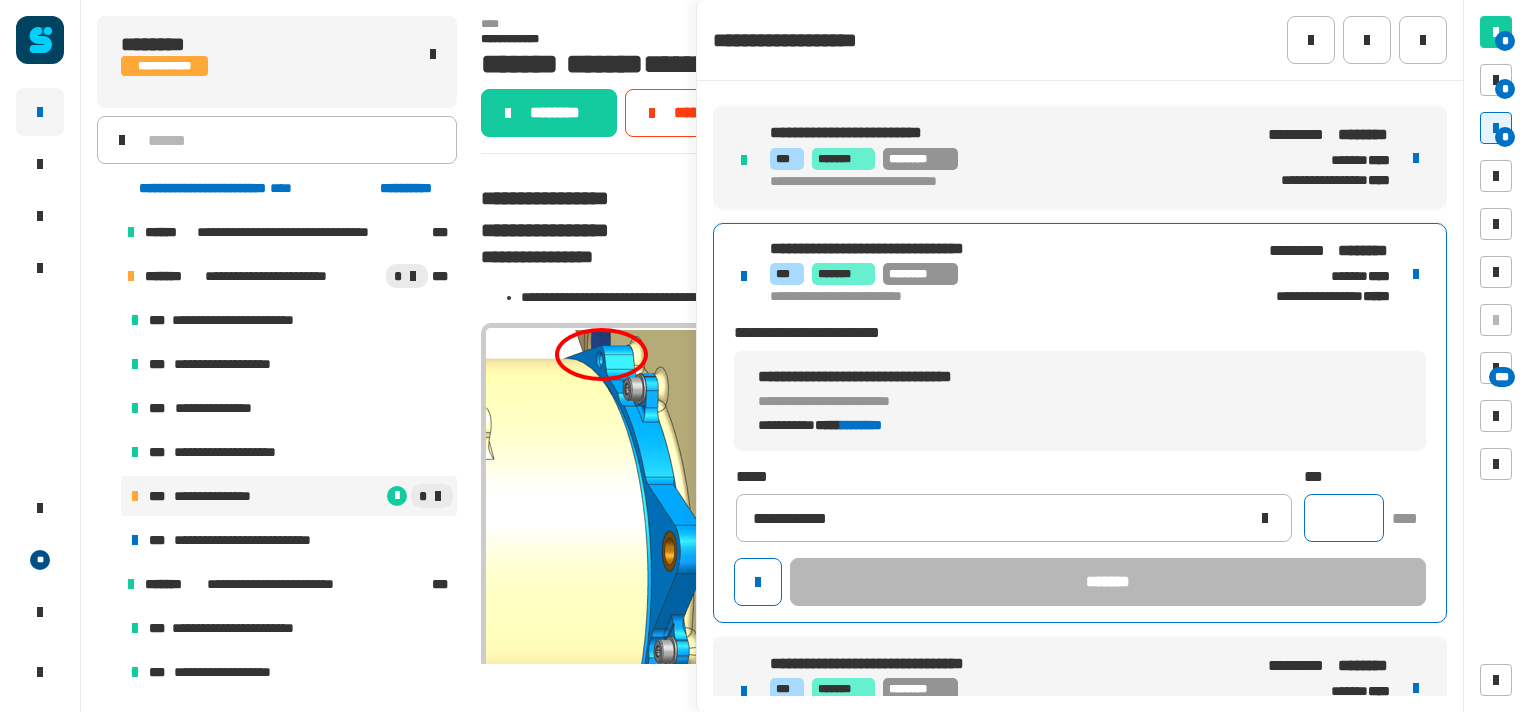click 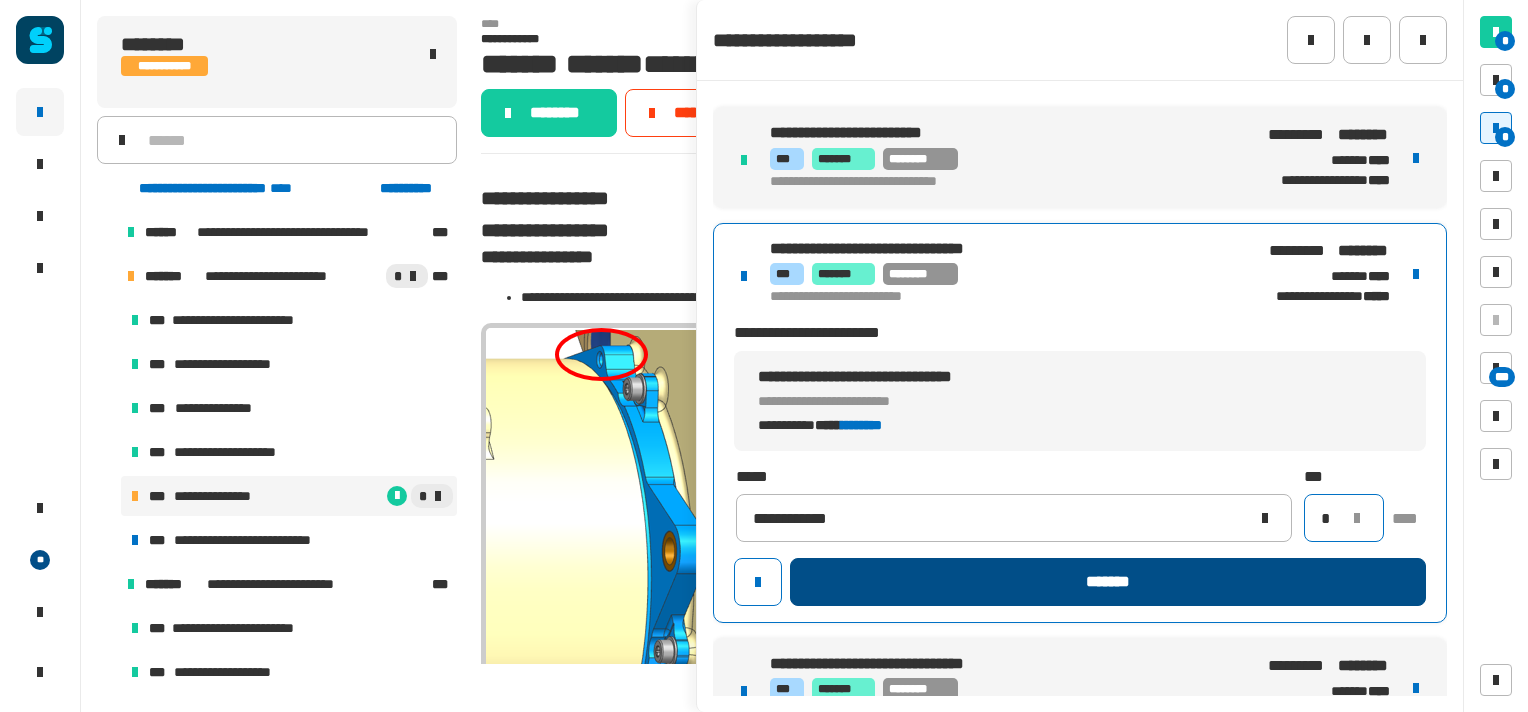 type on "*" 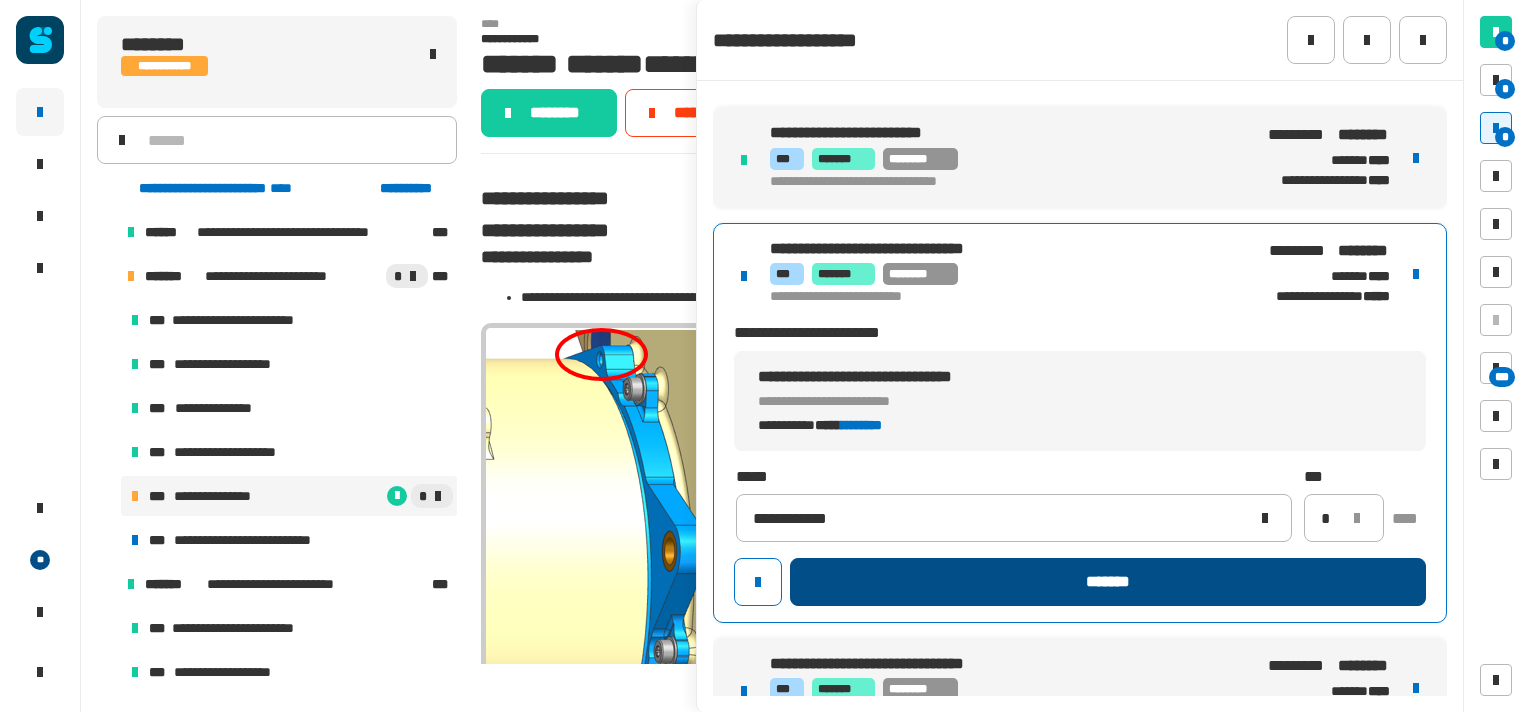 click on "*******" 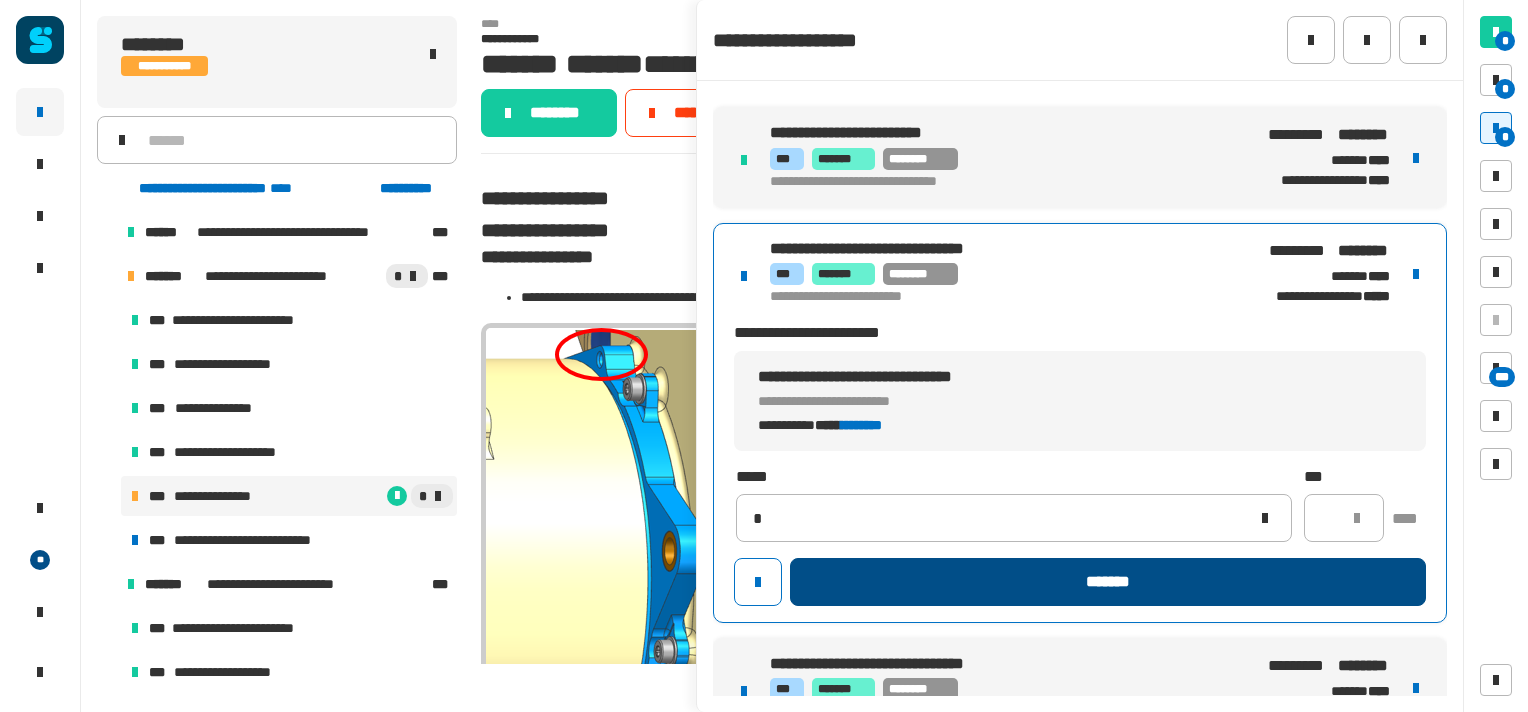 type 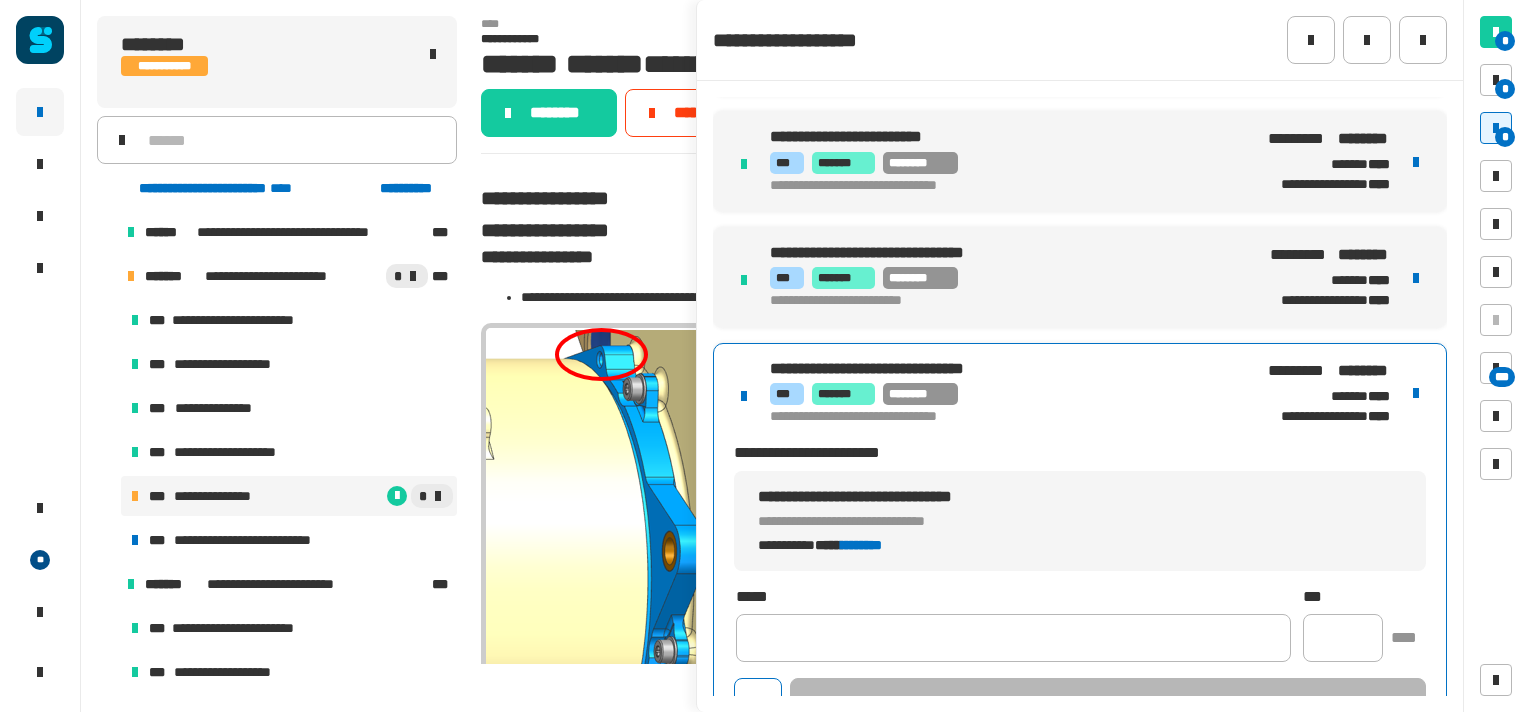 scroll, scrollTop: 723, scrollLeft: 0, axis: vertical 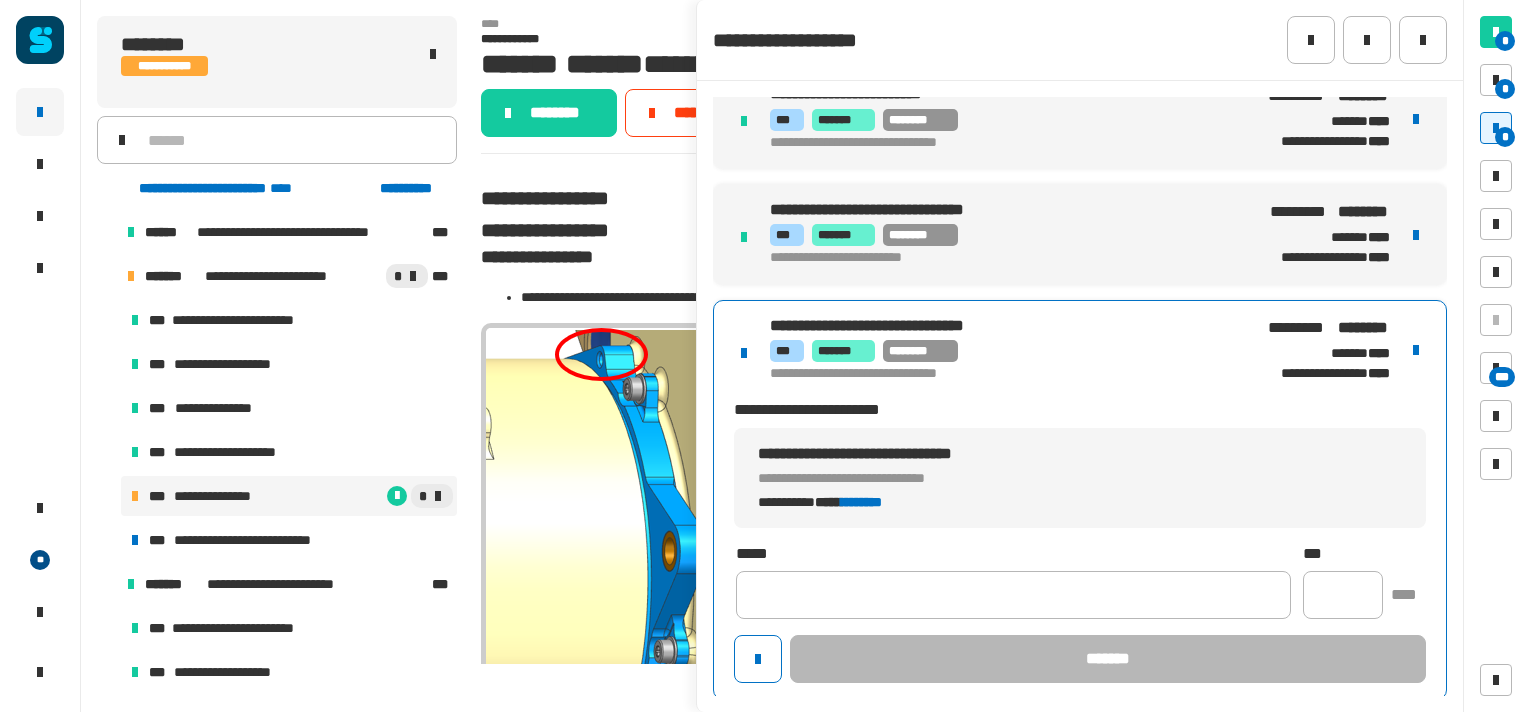 click on "**********" at bounding box center [1080, 500] 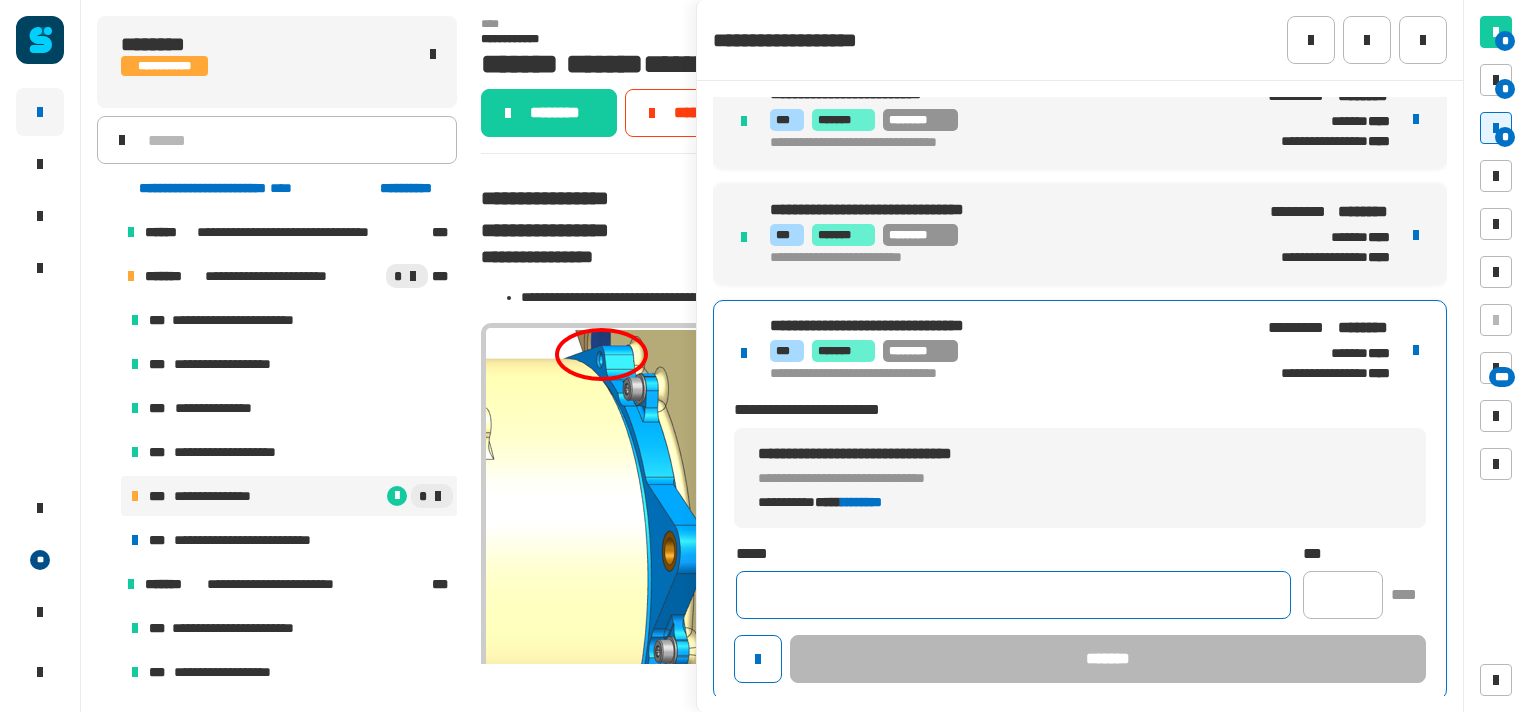 click 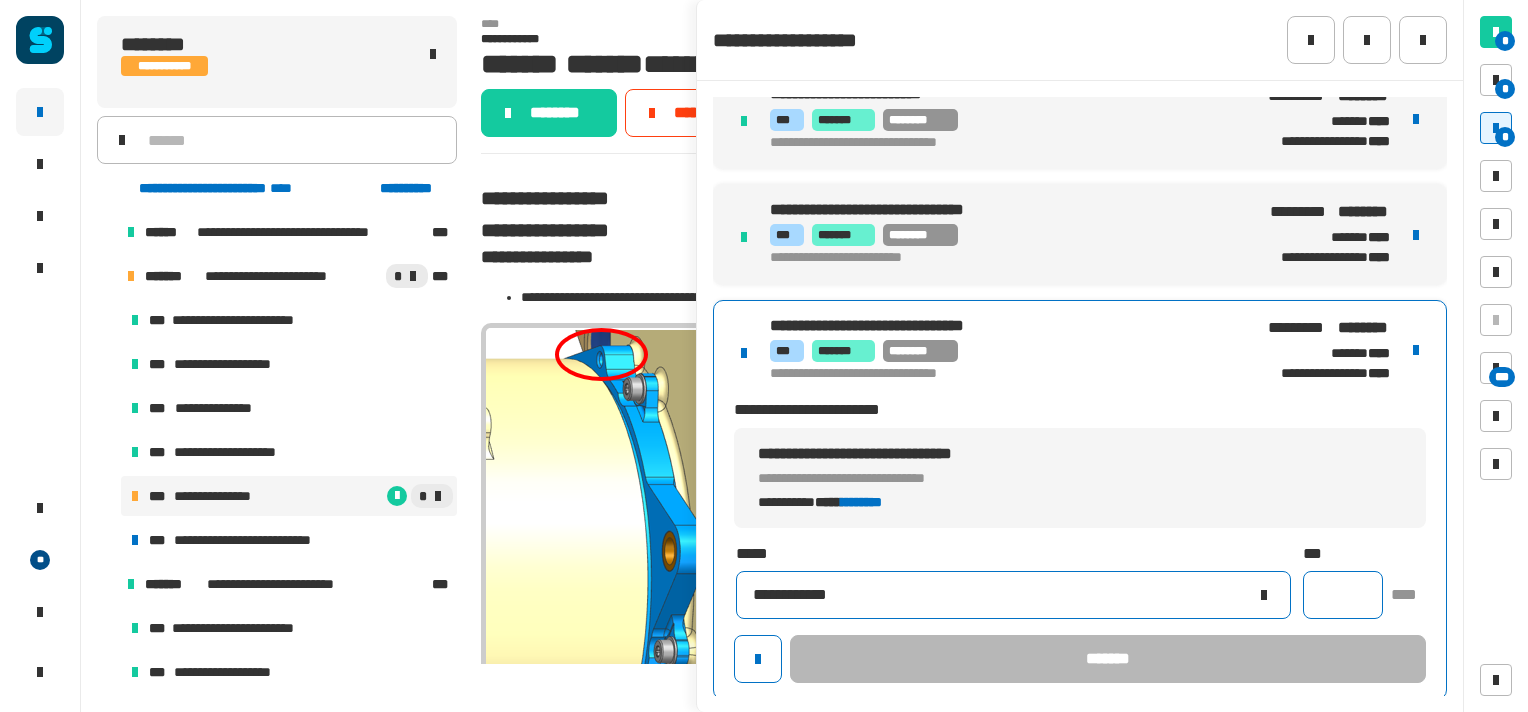 type on "**********" 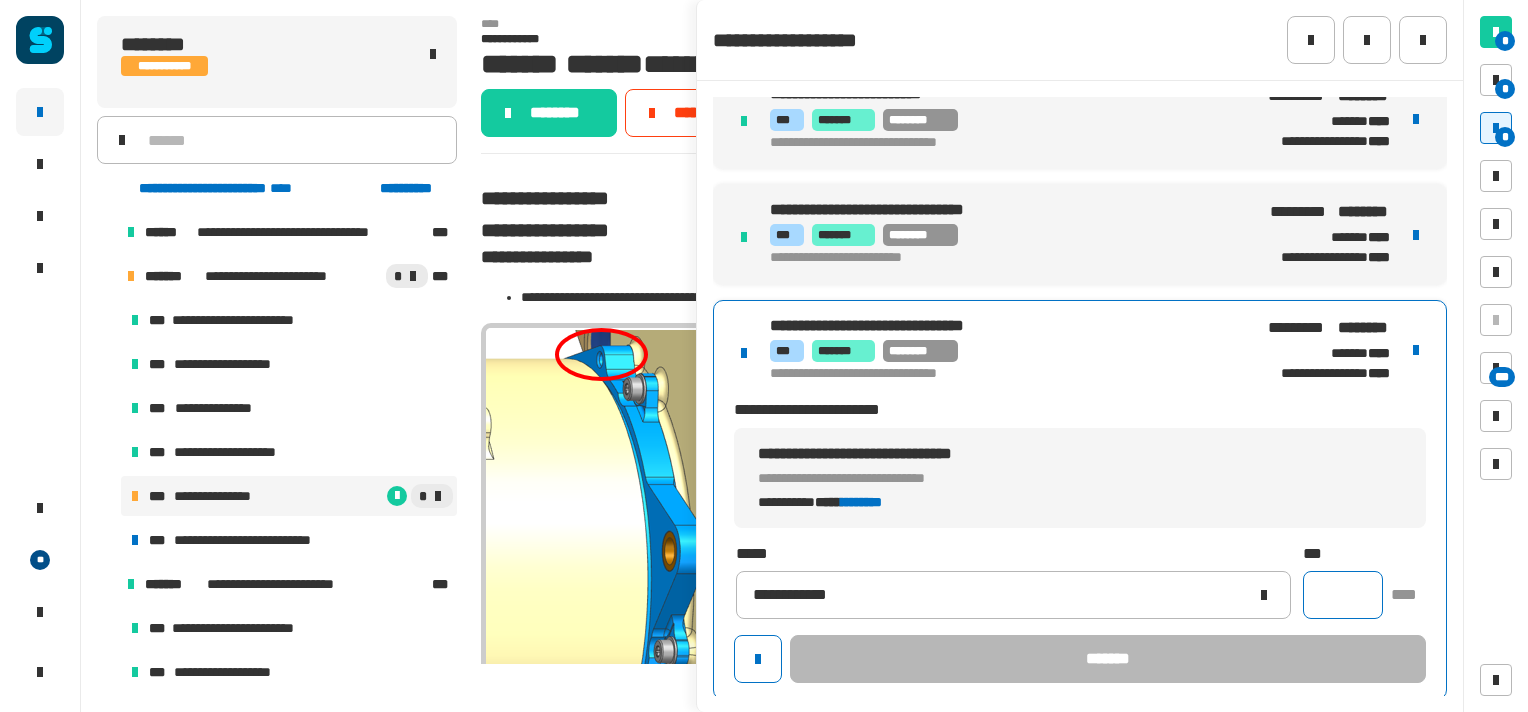 click 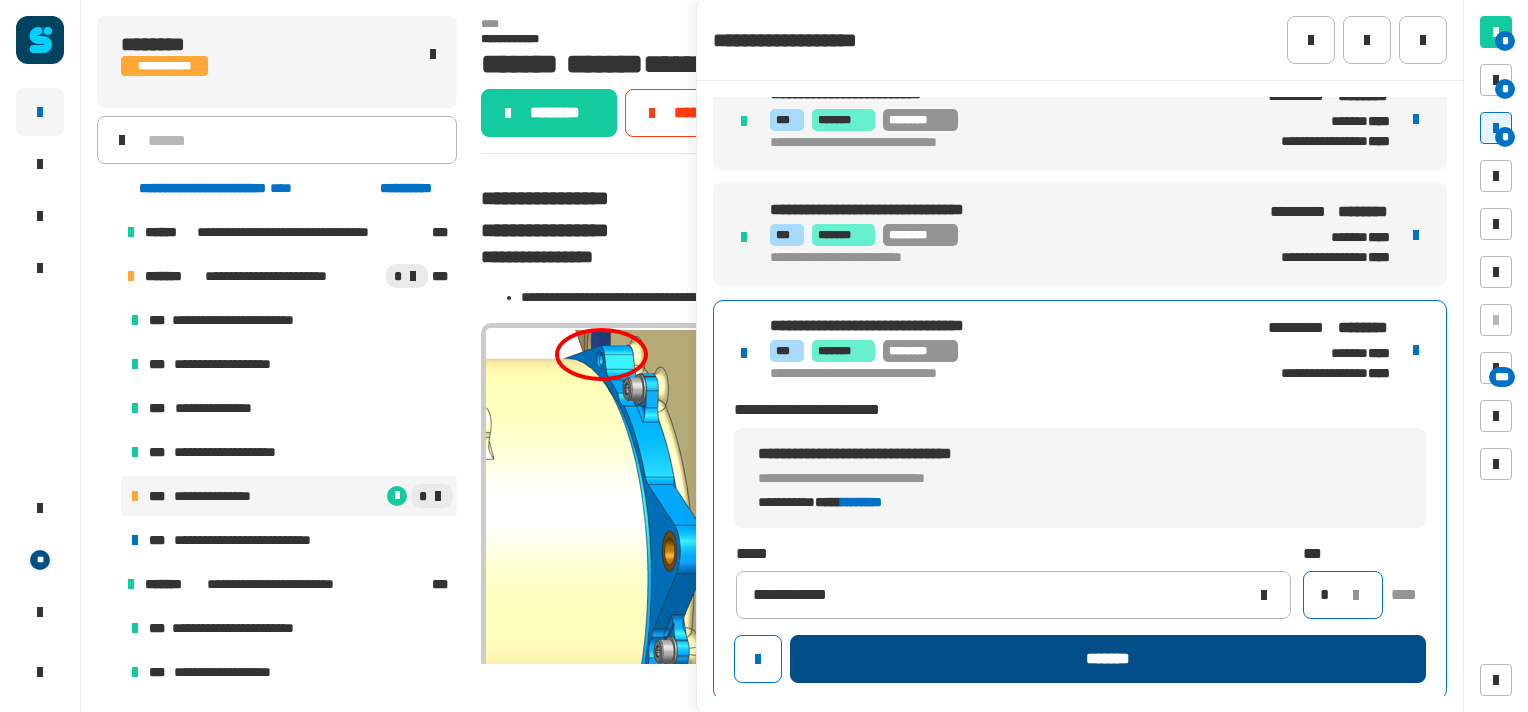 type on "*" 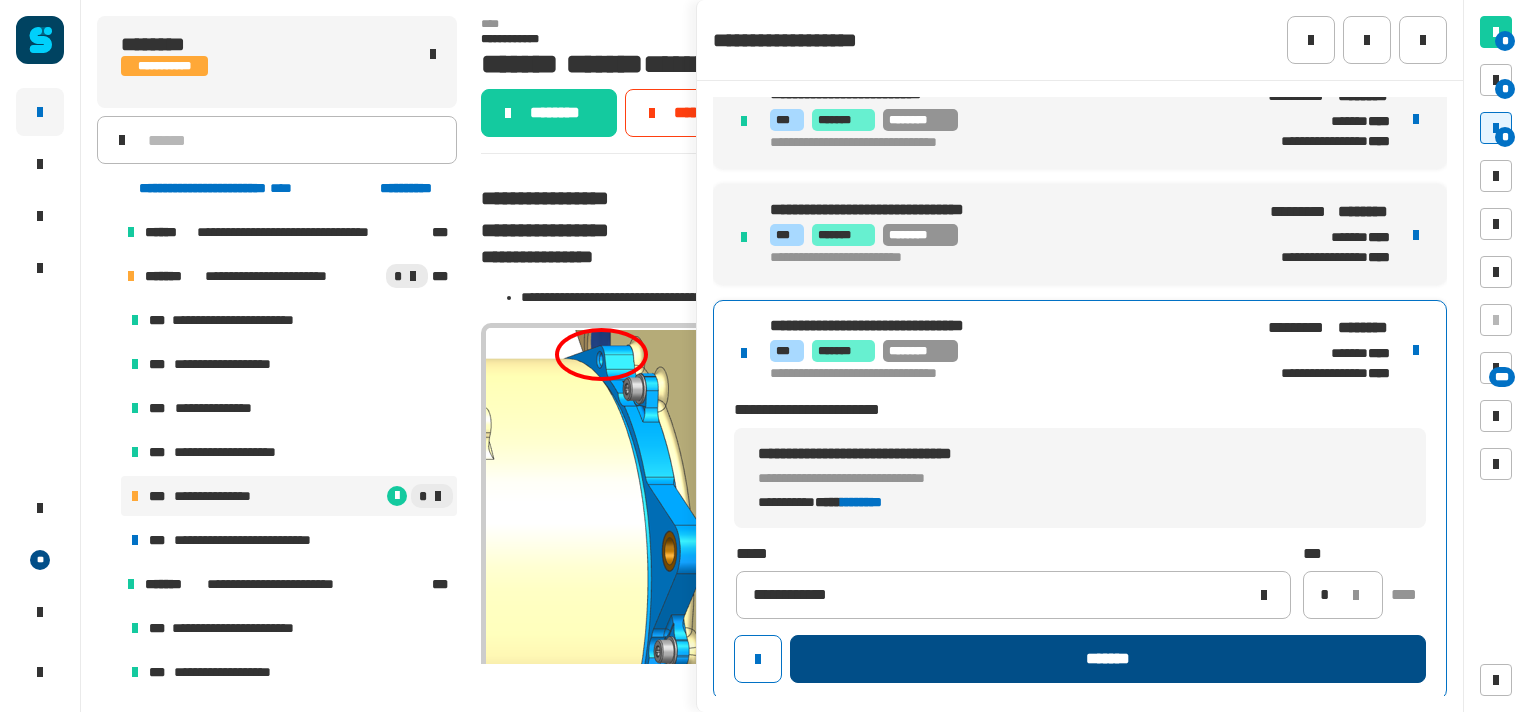 click on "*******" 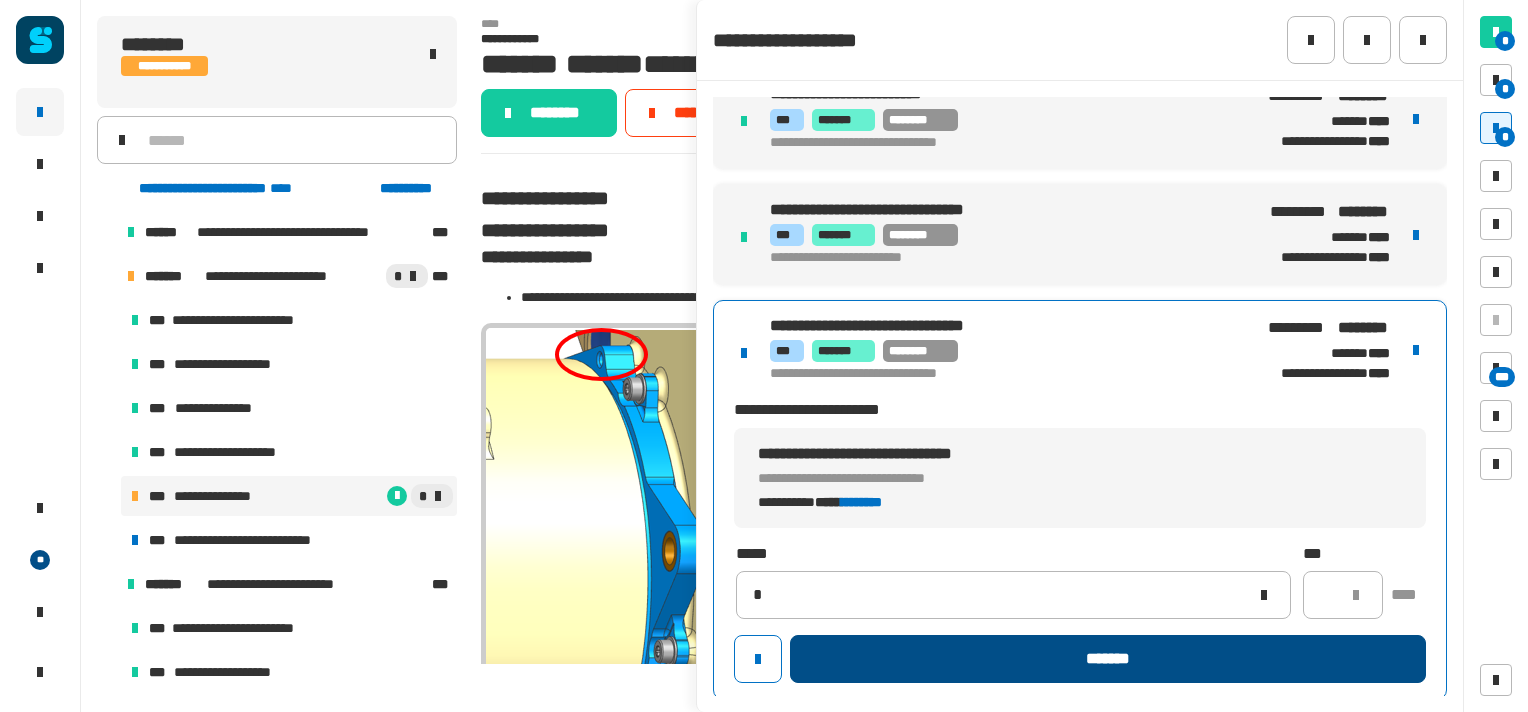 type 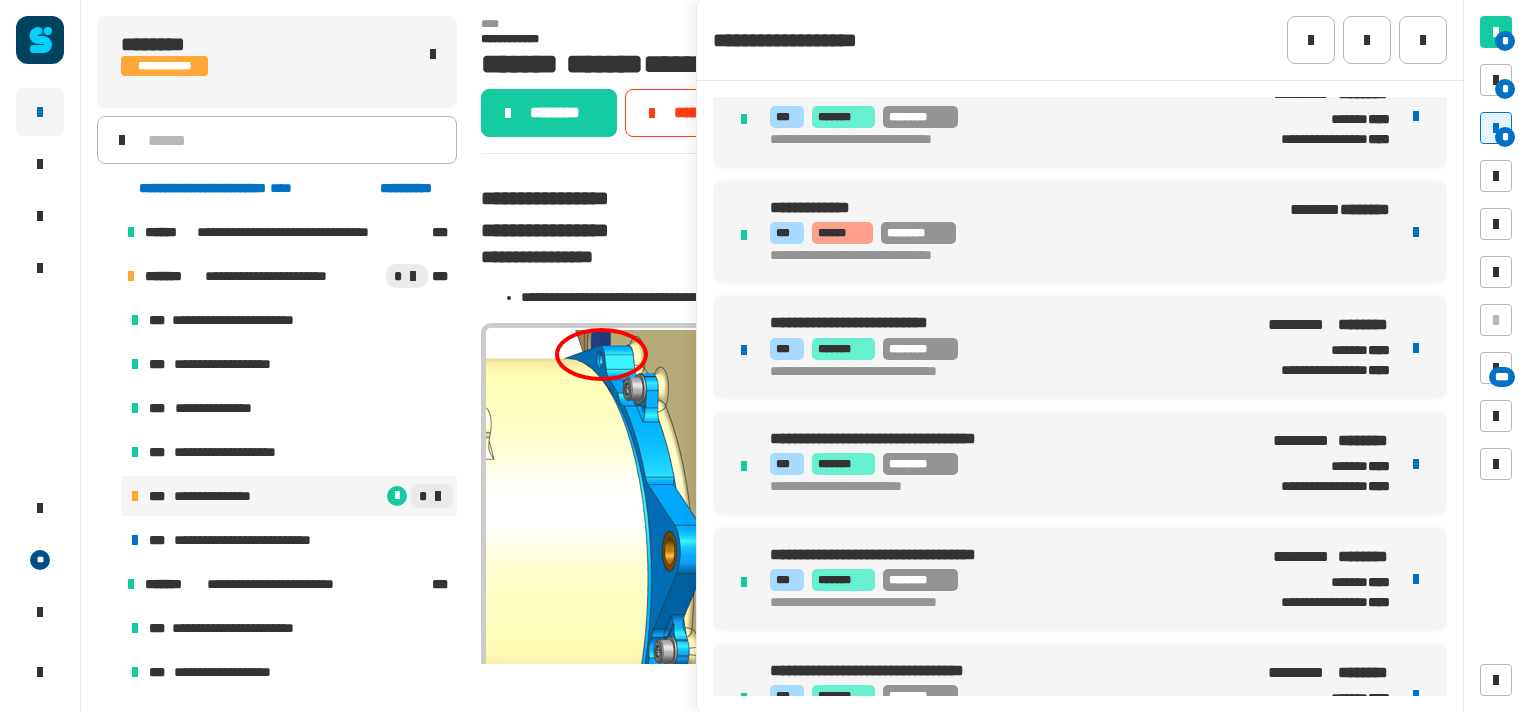 scroll, scrollTop: 30, scrollLeft: 0, axis: vertical 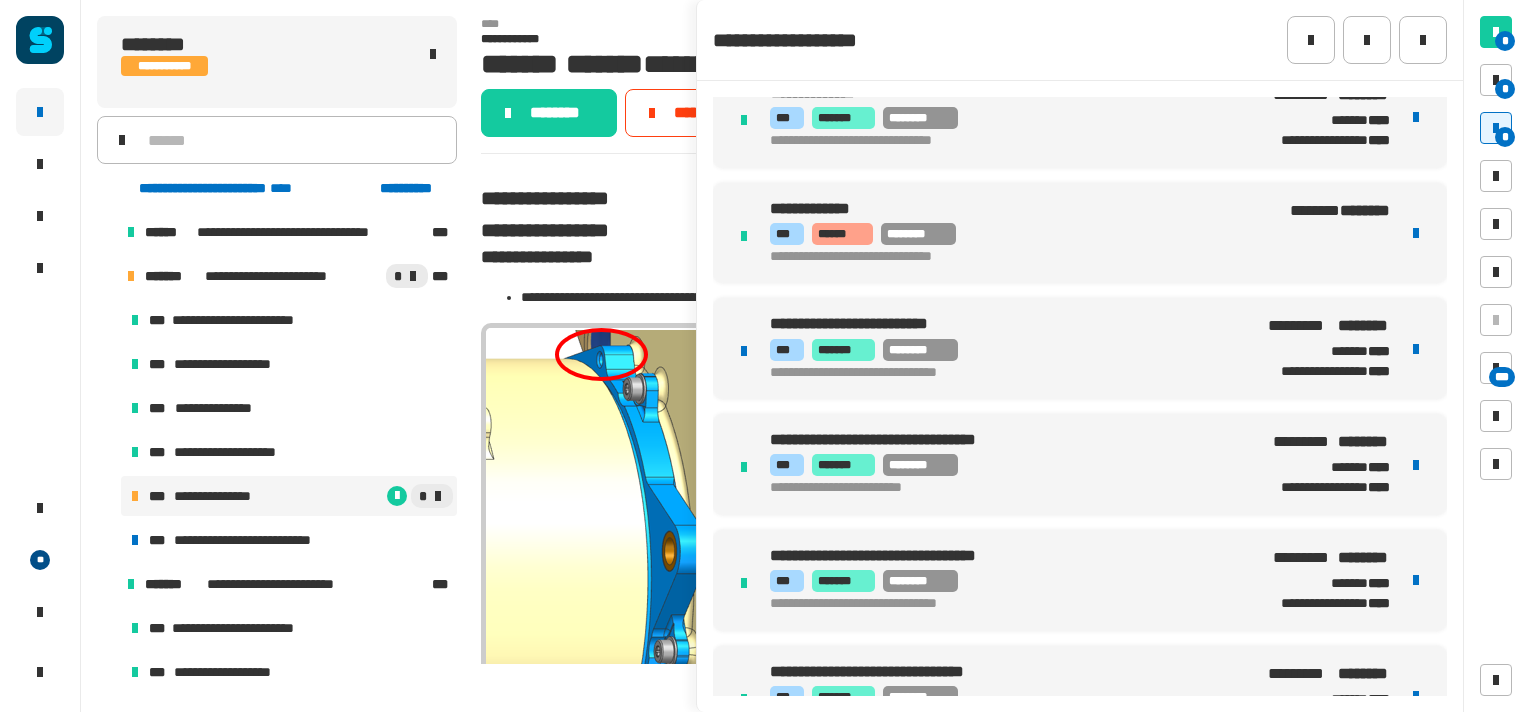 click at bounding box center (1416, 349) 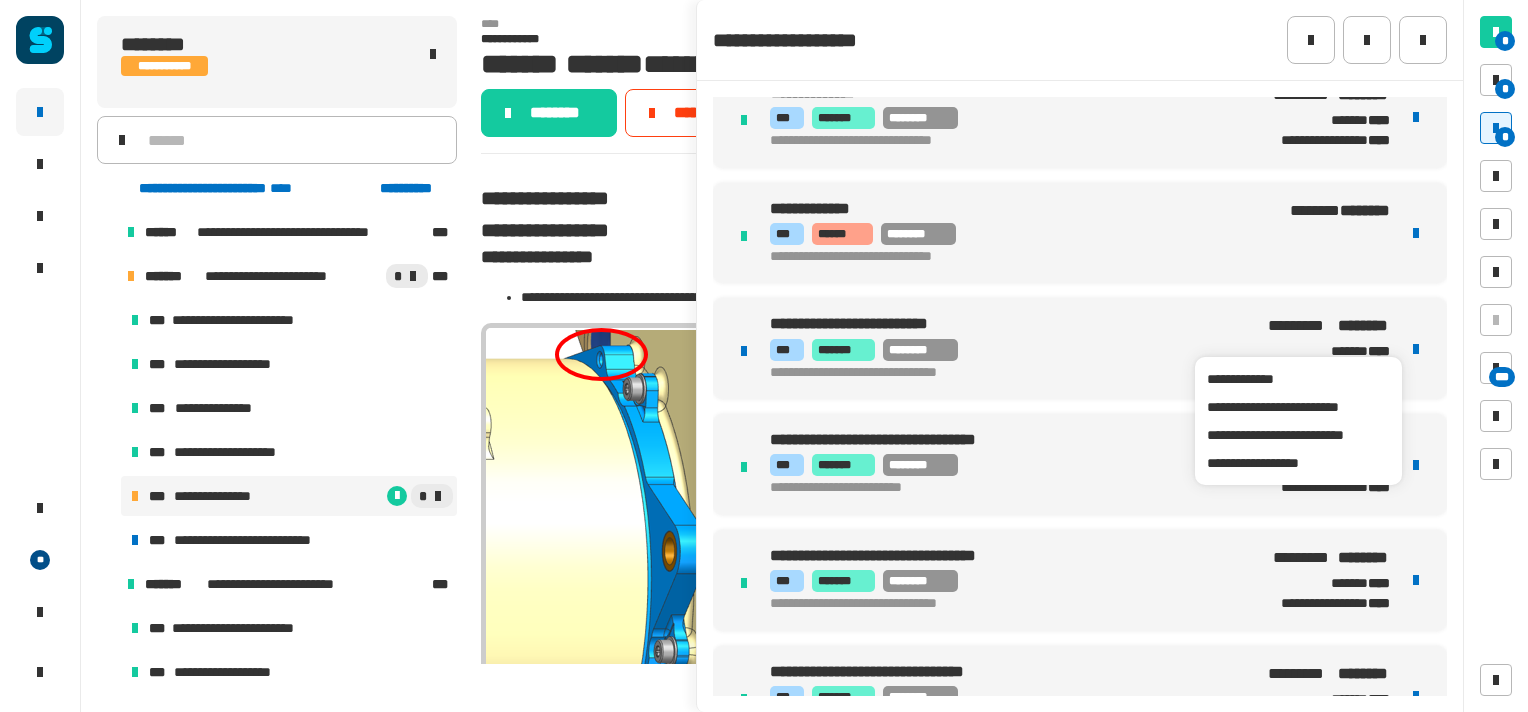 click at bounding box center [1416, 349] 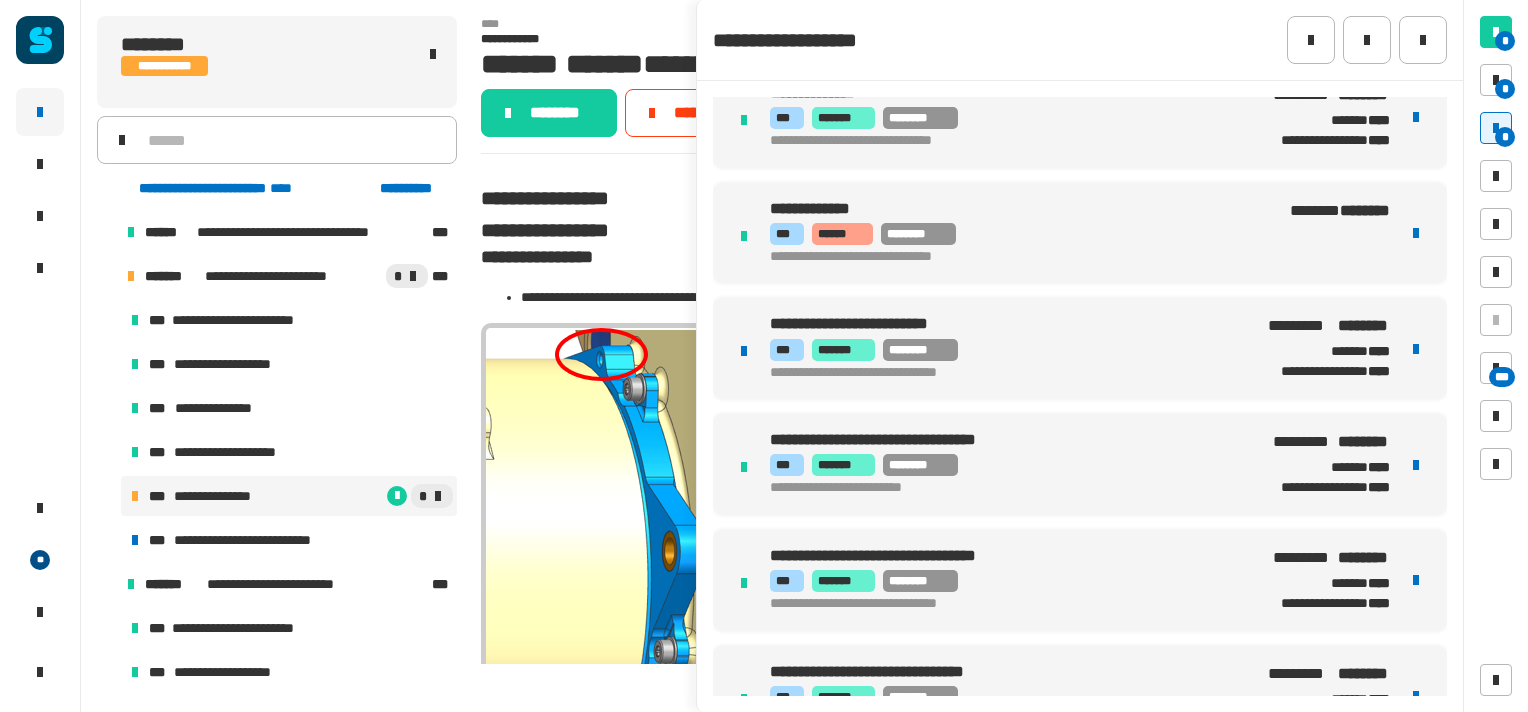 click at bounding box center (1416, 349) 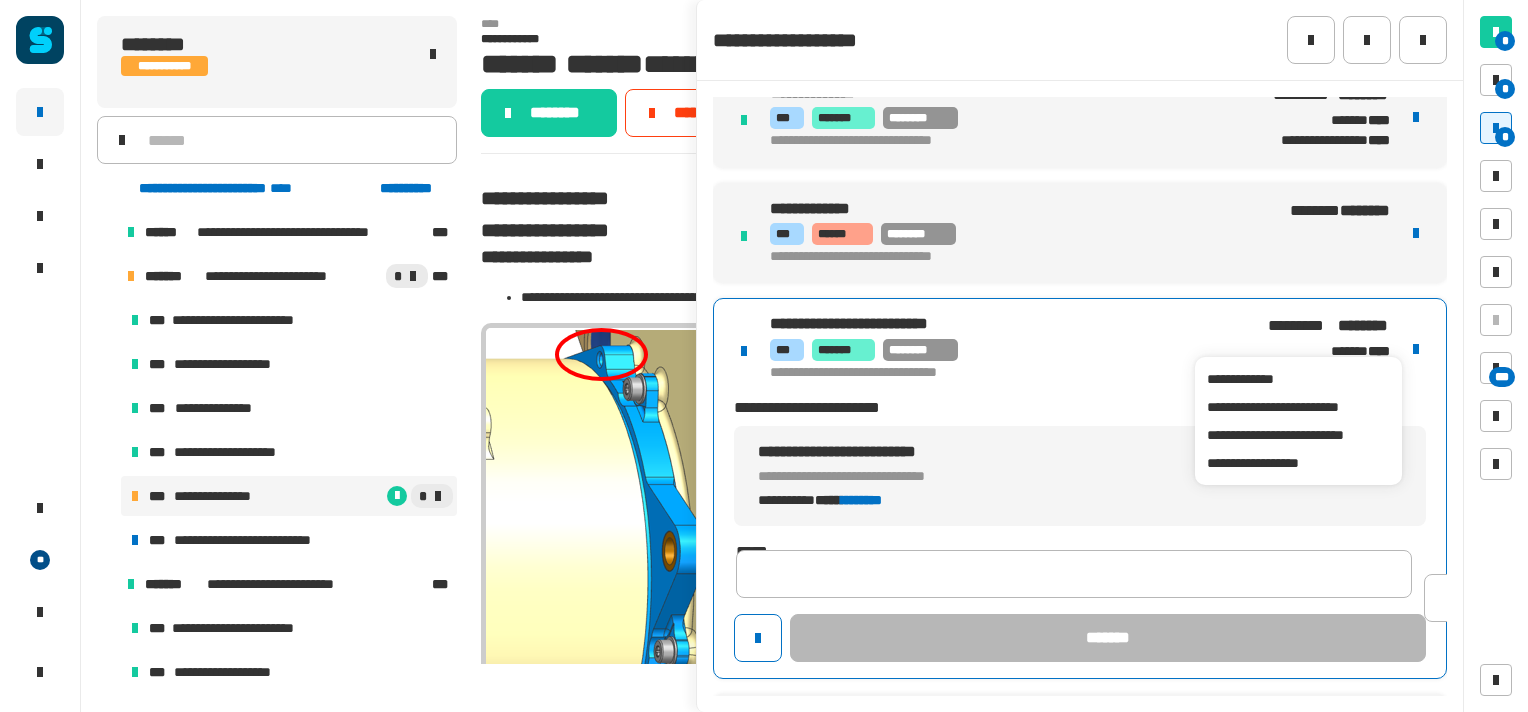 click on "*** ******* ********" at bounding box center (1005, 350) 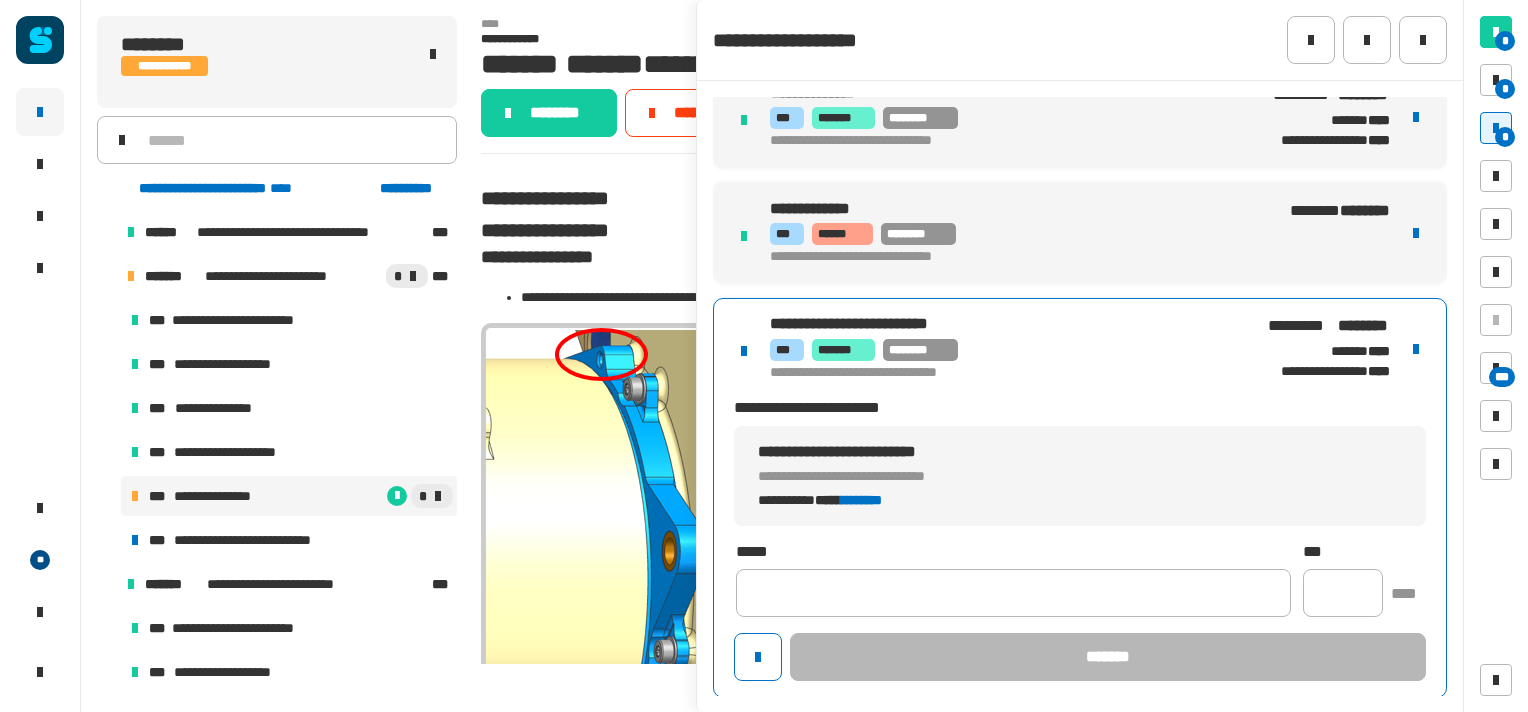 click at bounding box center [1416, 349] 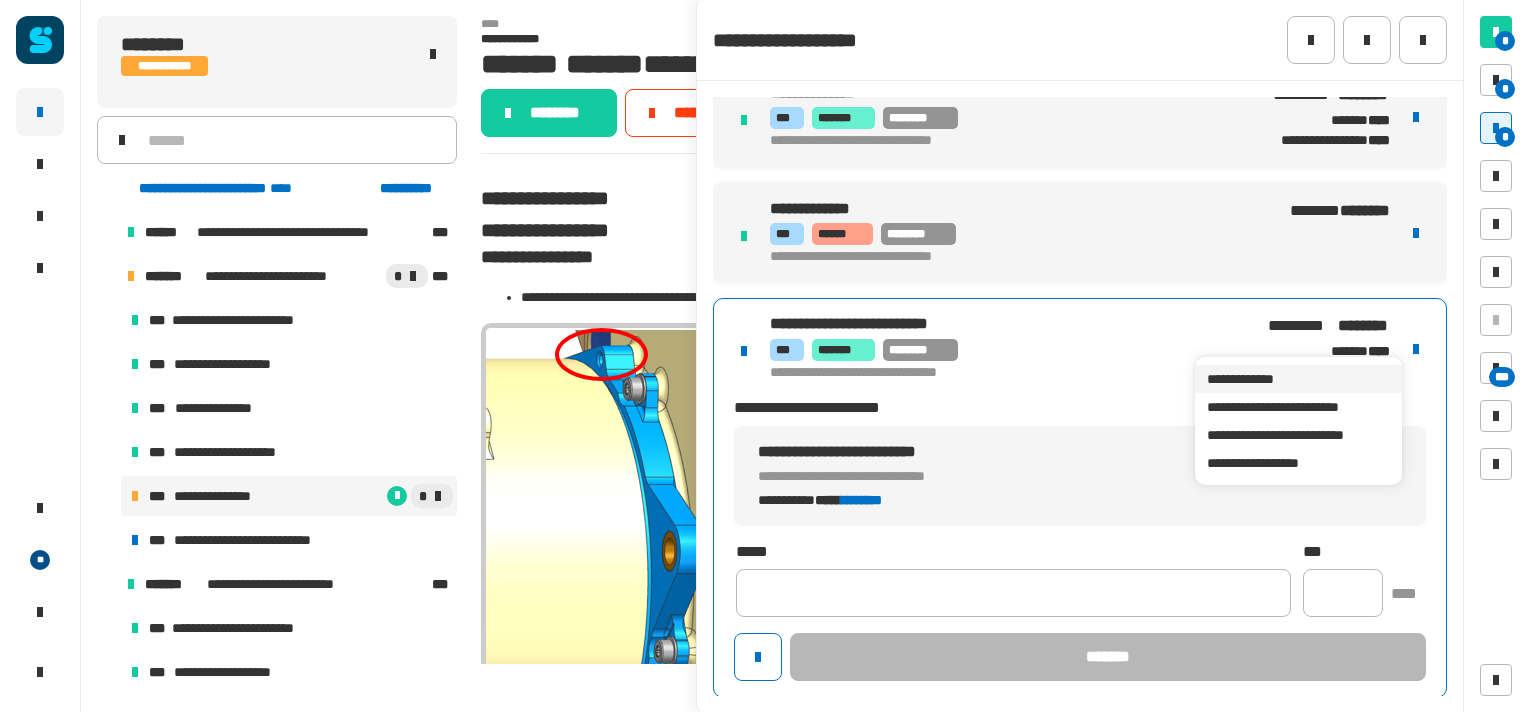click on "**********" at bounding box center (1298, 379) 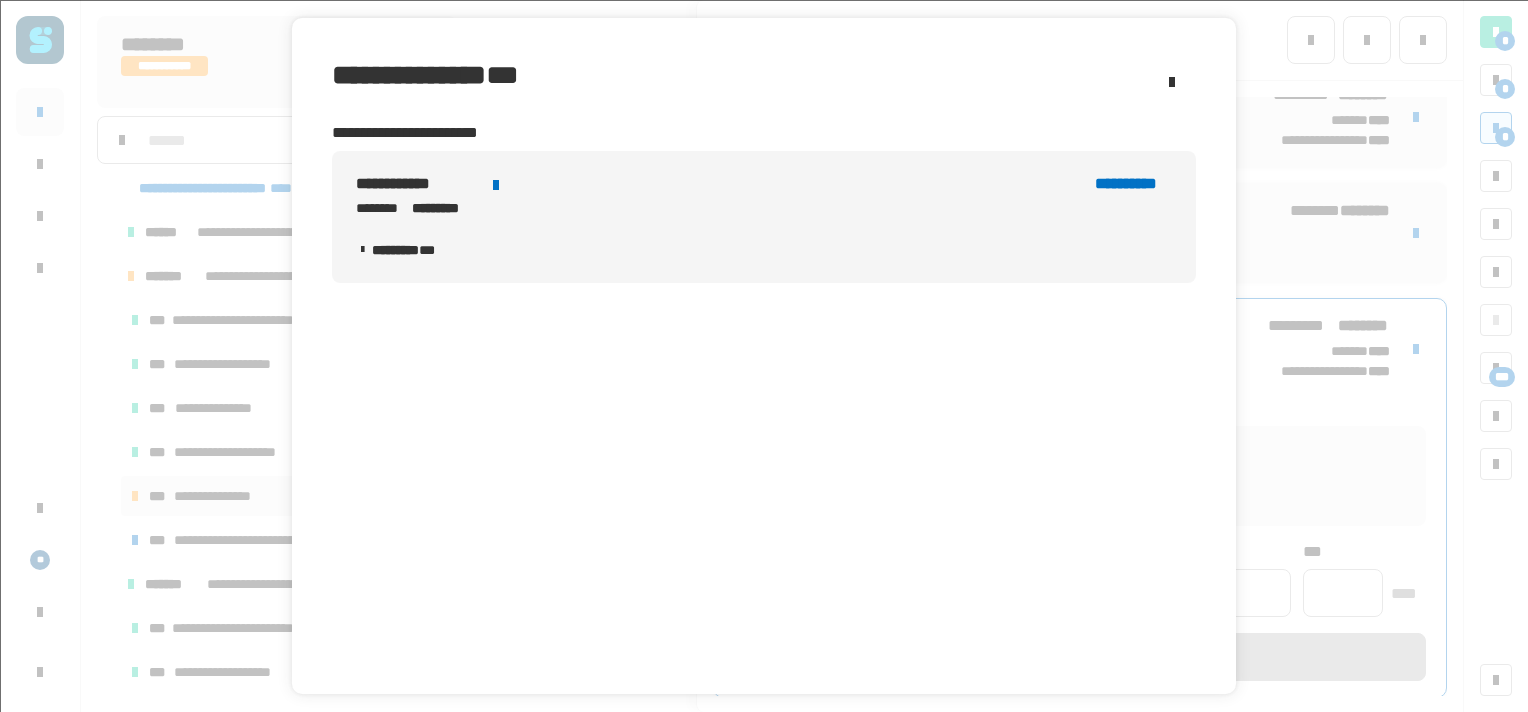 click on "******** ***" 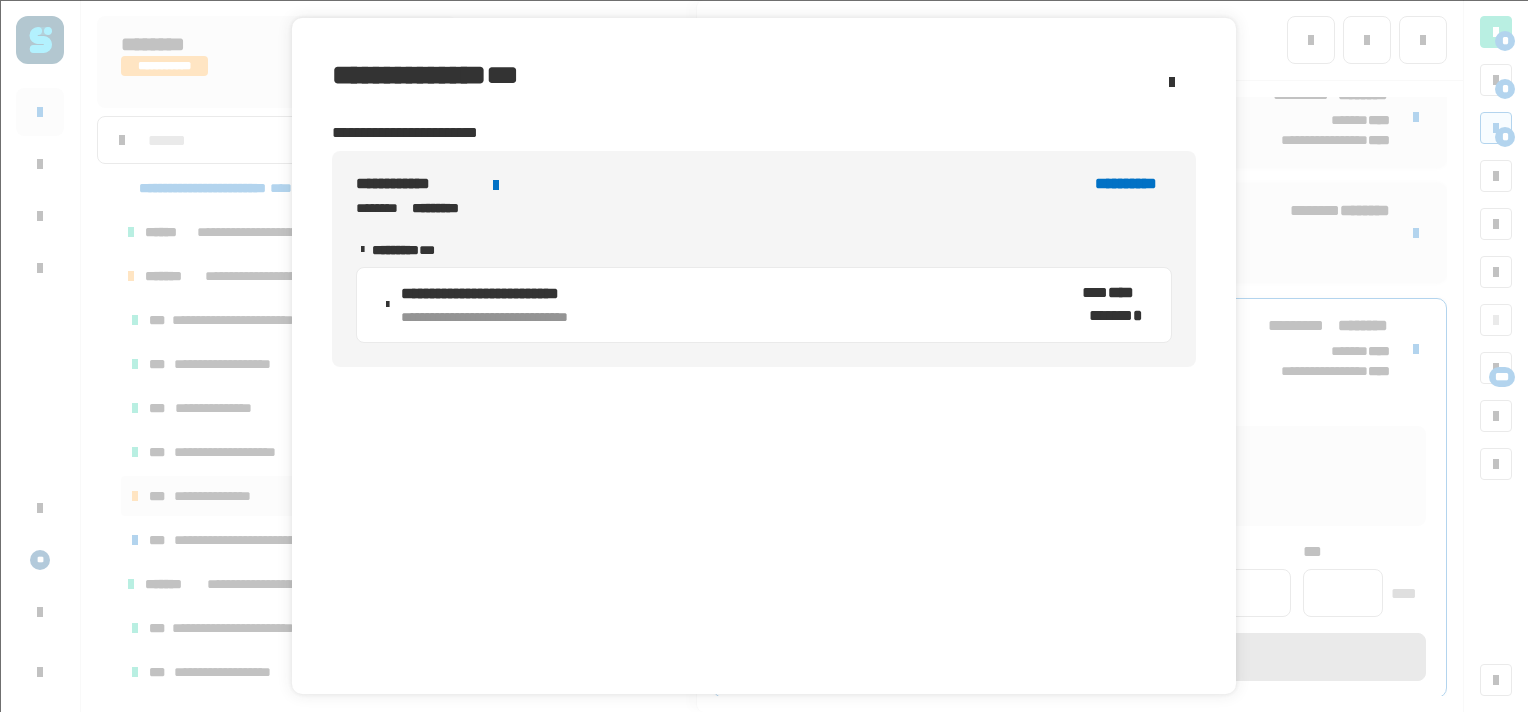 click on "**********" 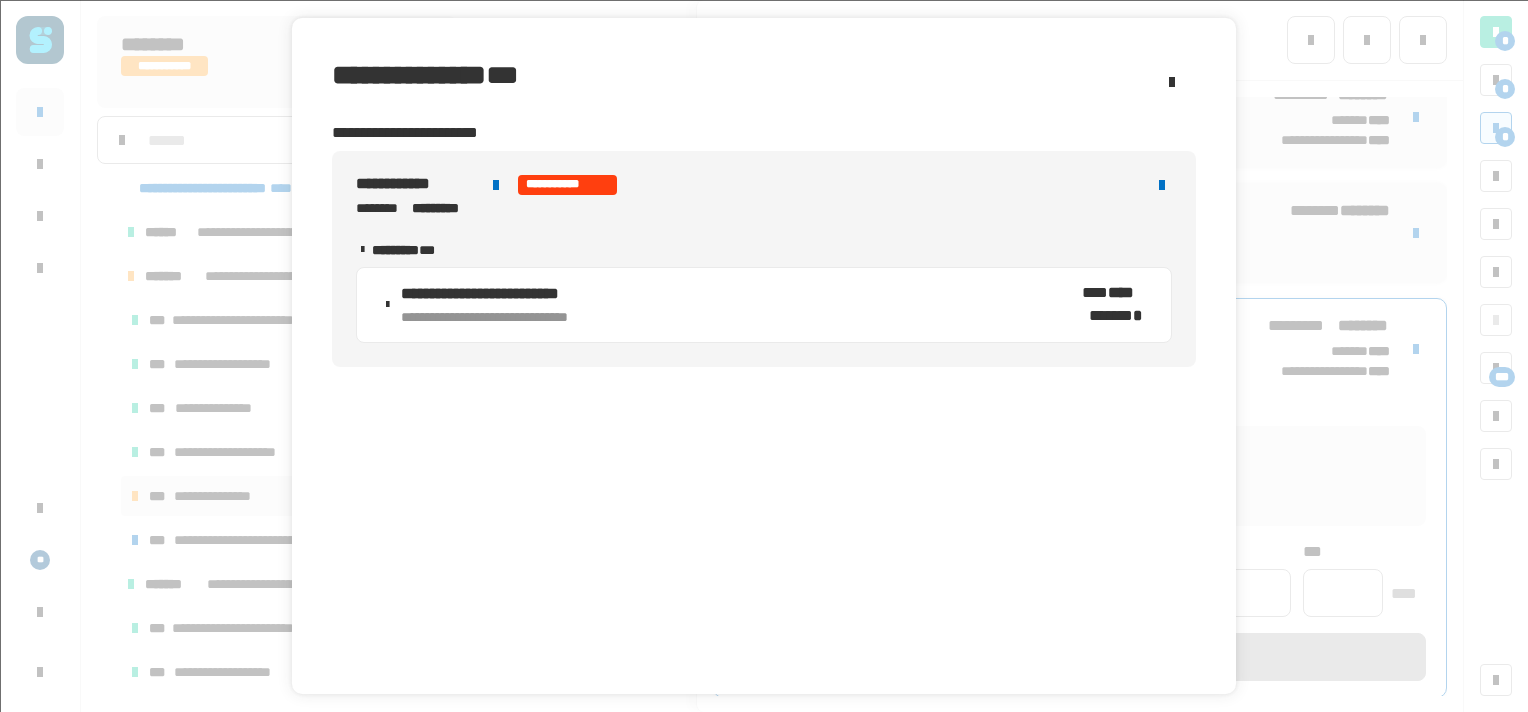 scroll, scrollTop: 139, scrollLeft: 0, axis: vertical 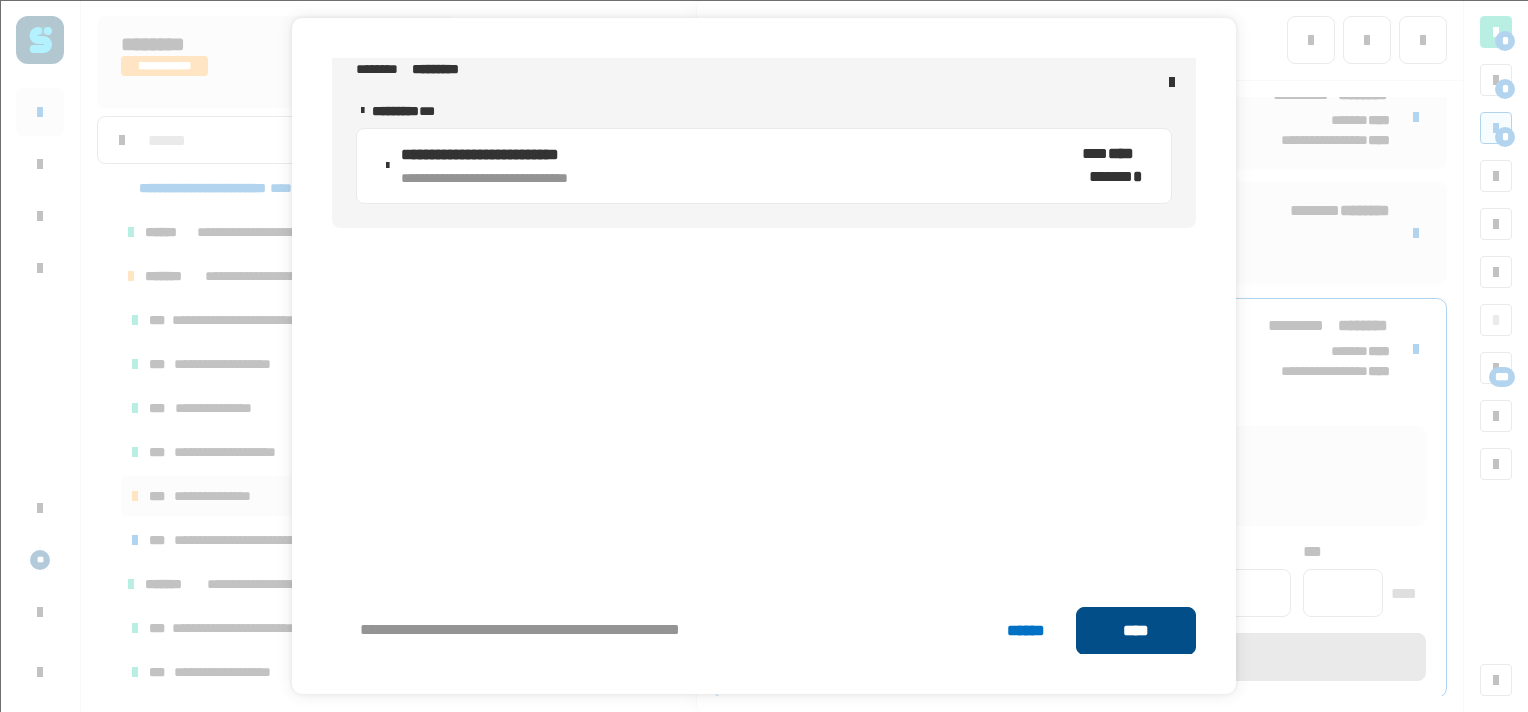 click on "****" 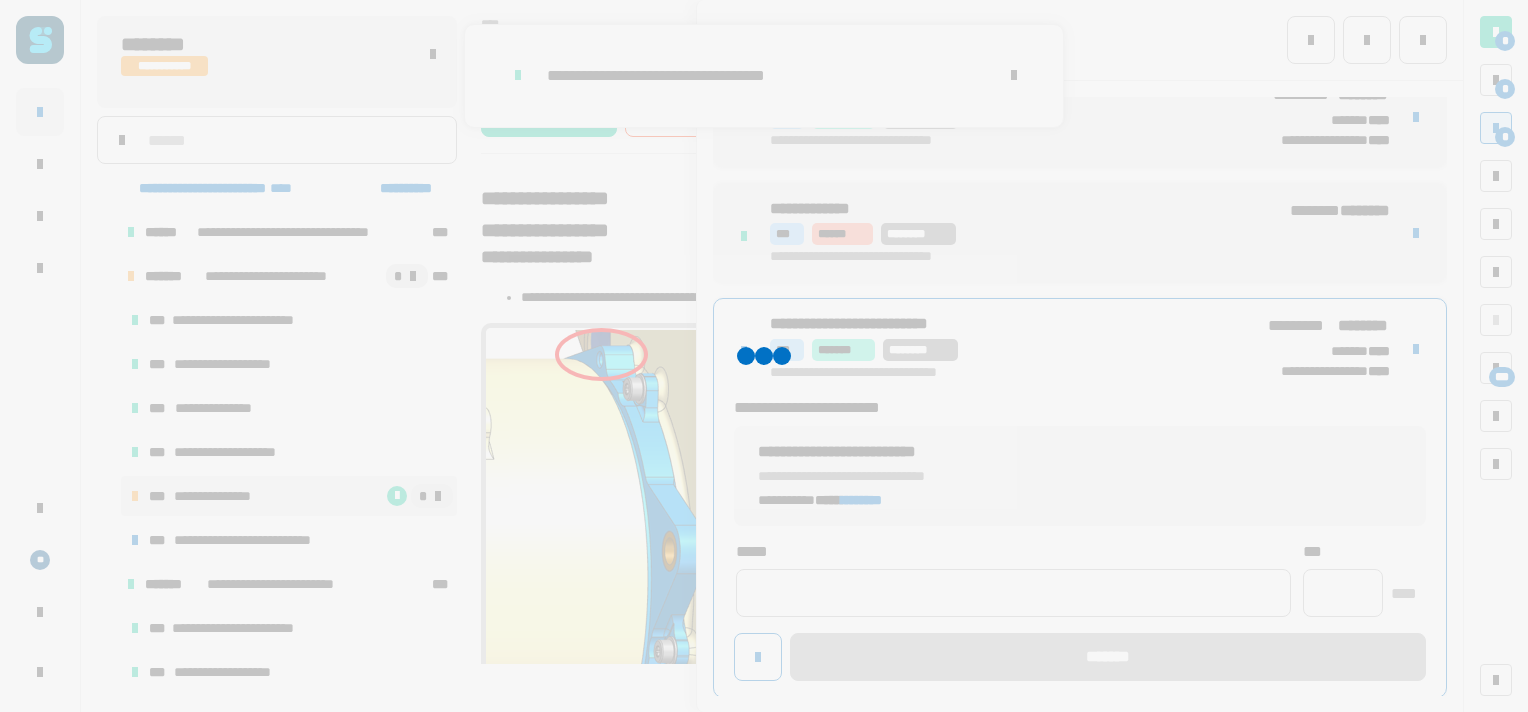 type 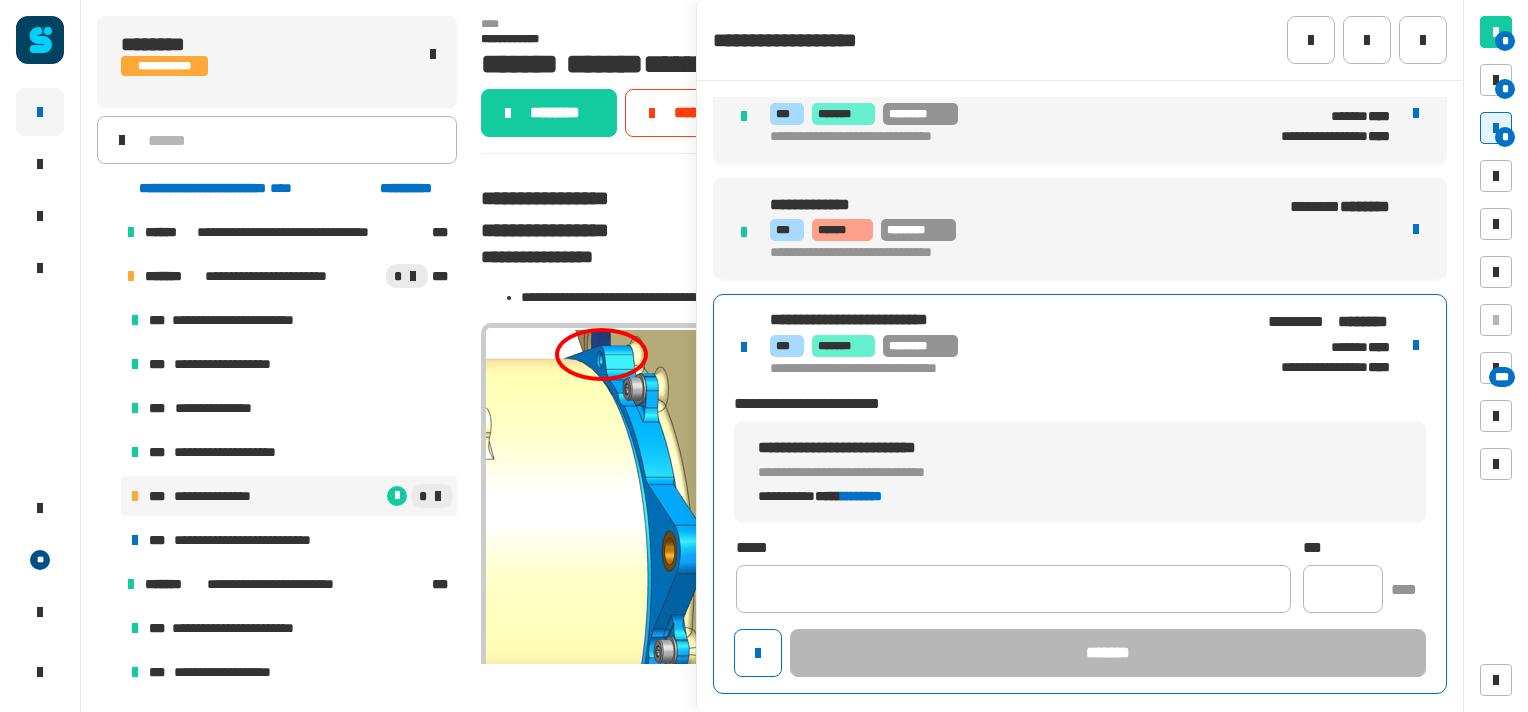 scroll, scrollTop: 34, scrollLeft: 0, axis: vertical 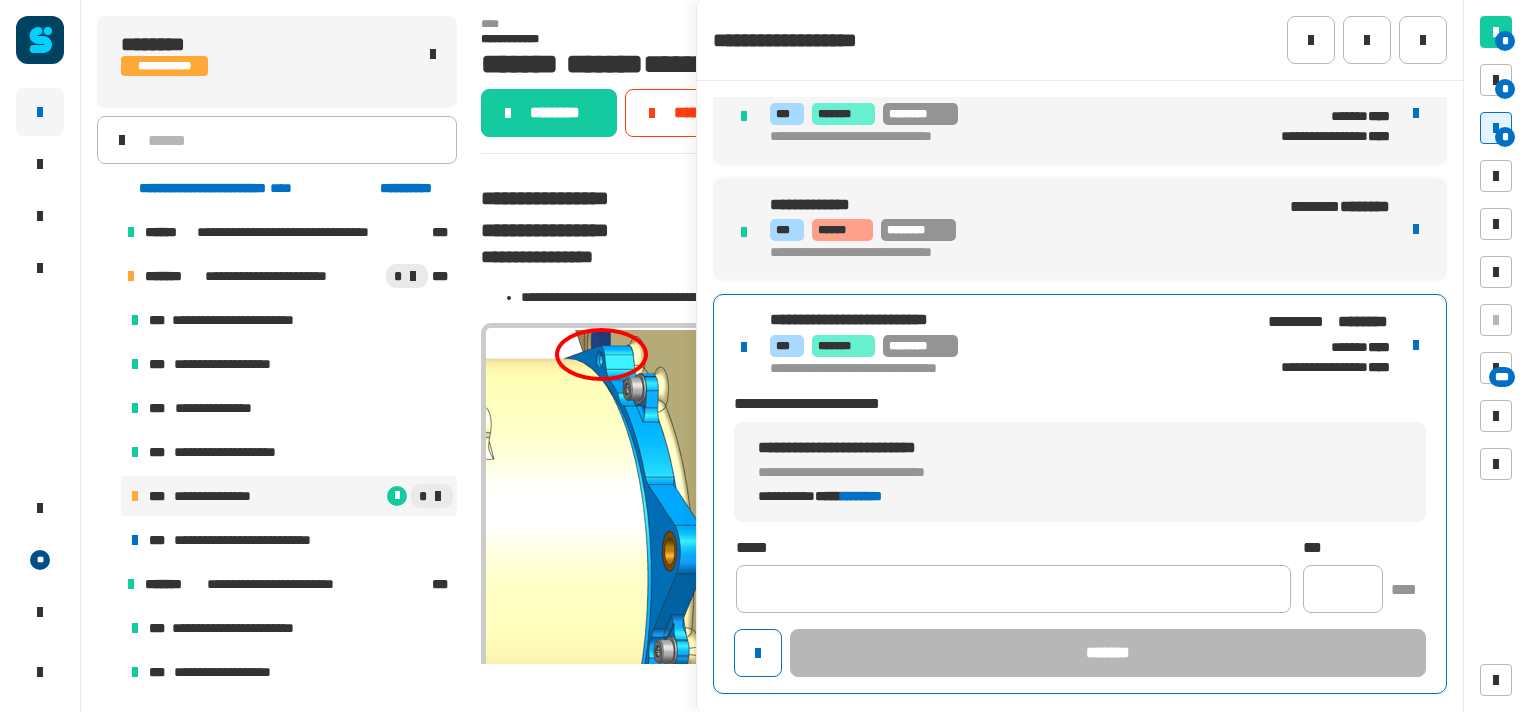click at bounding box center [1416, 345] 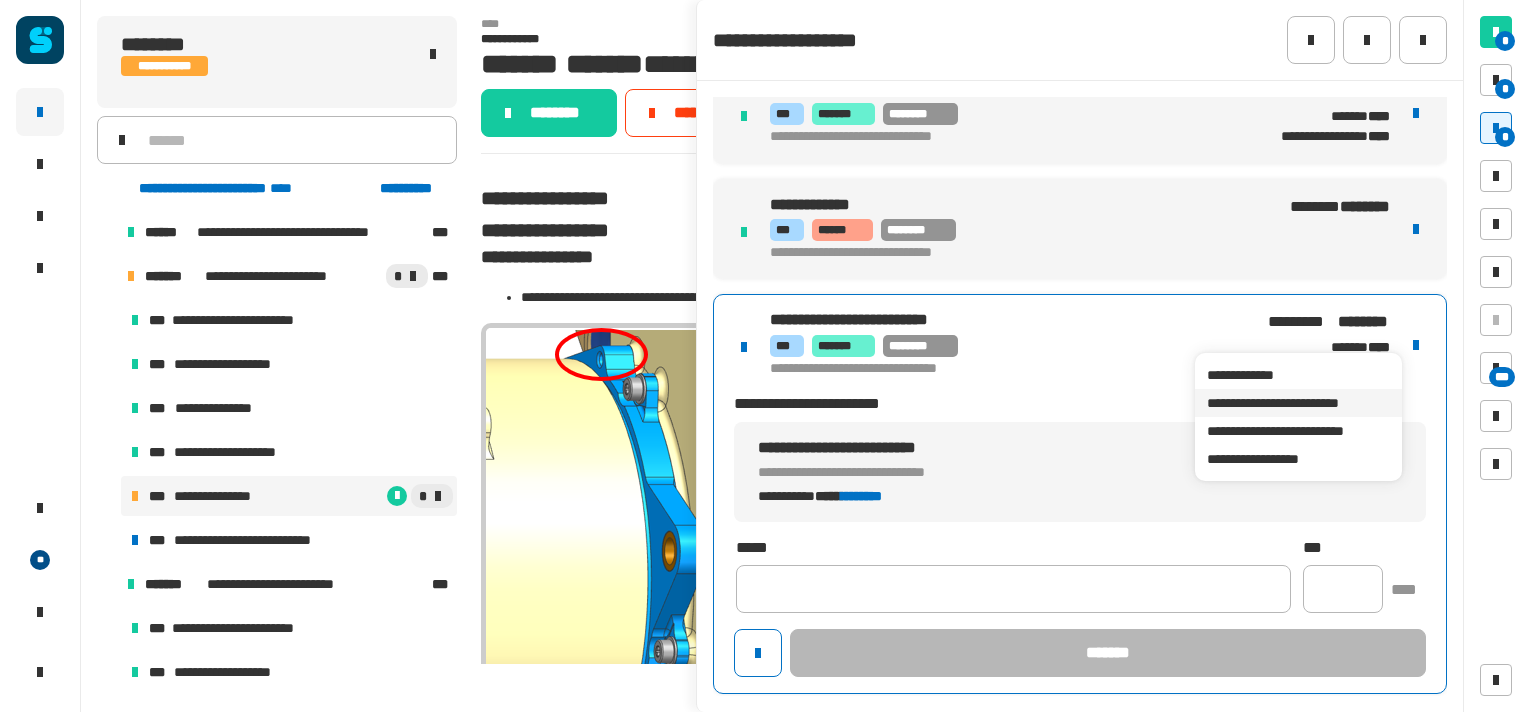 click on "**********" at bounding box center [1298, 403] 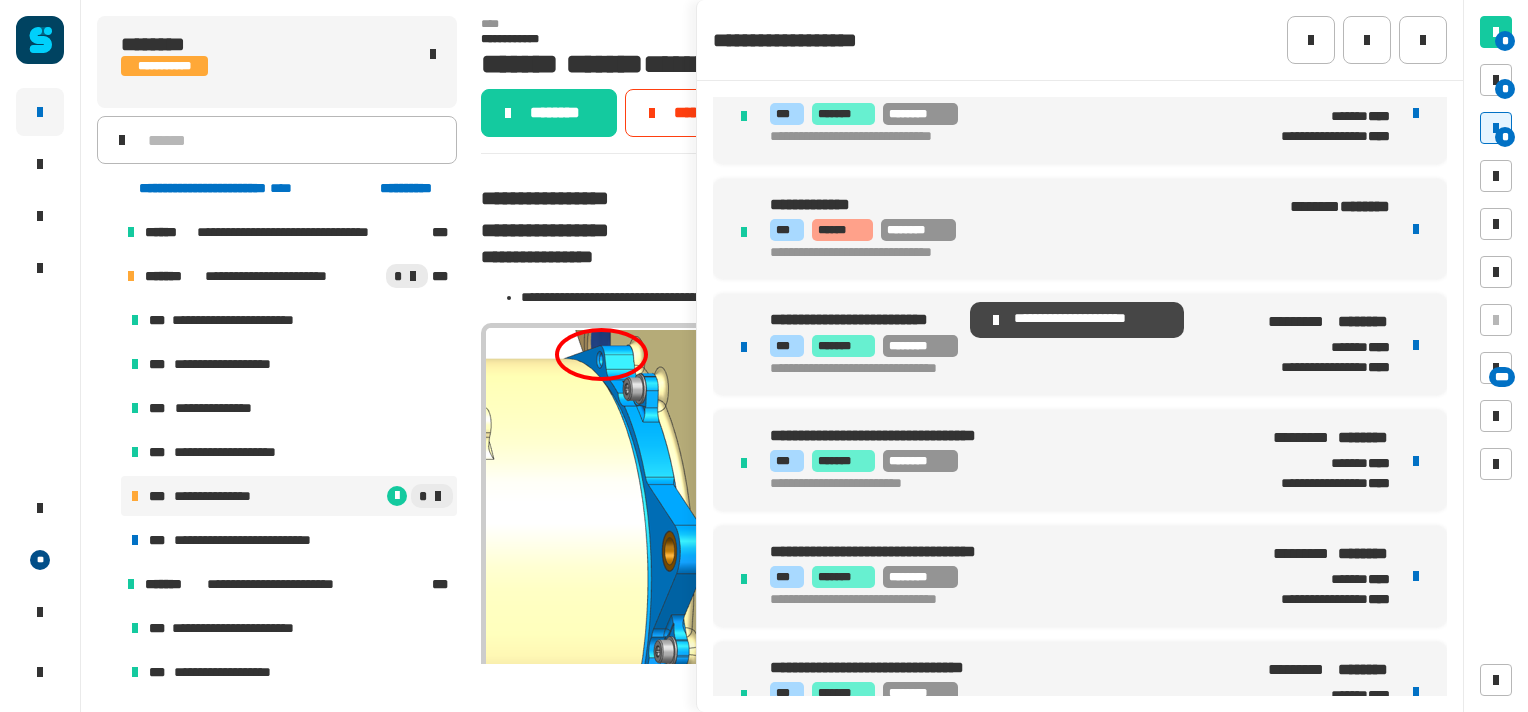 click on "**********" at bounding box center [836, 319] 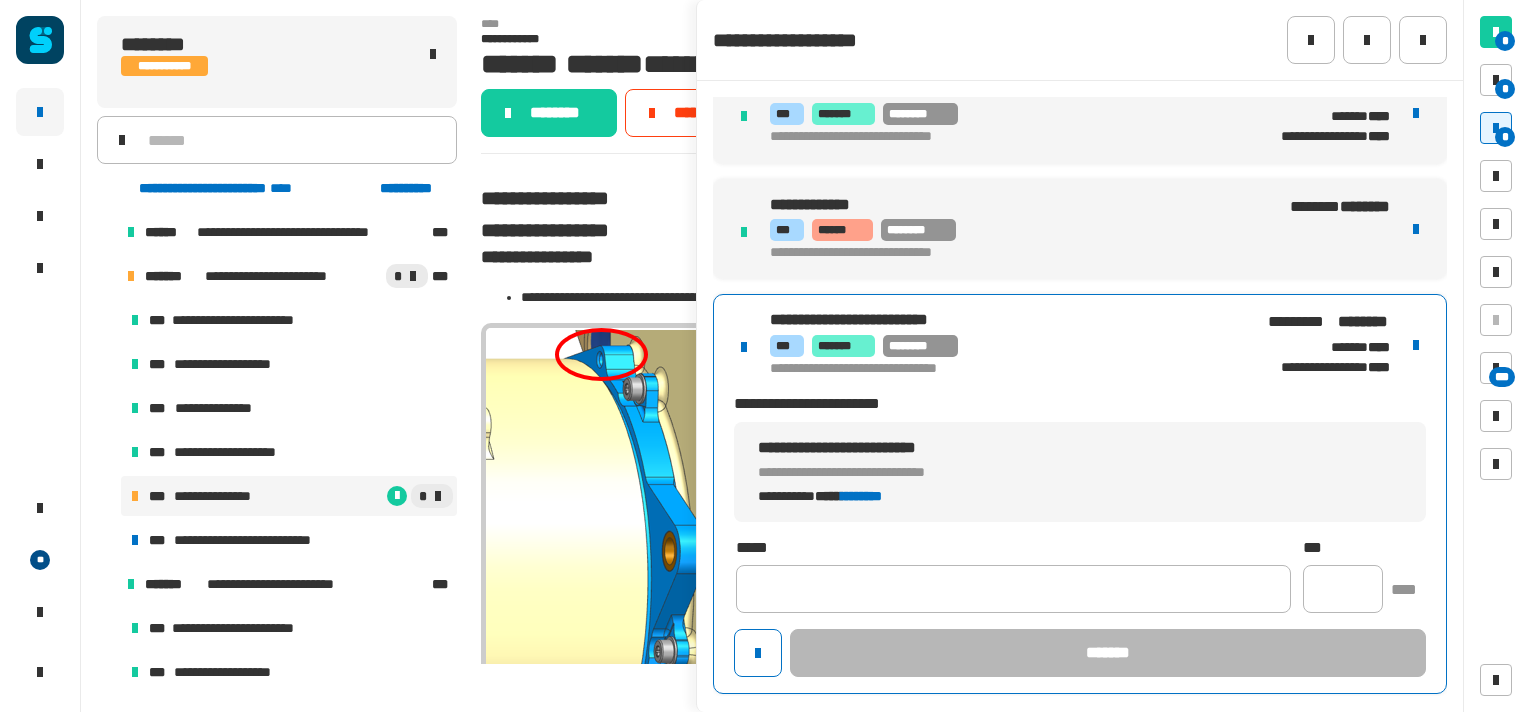 click at bounding box center (1416, 345) 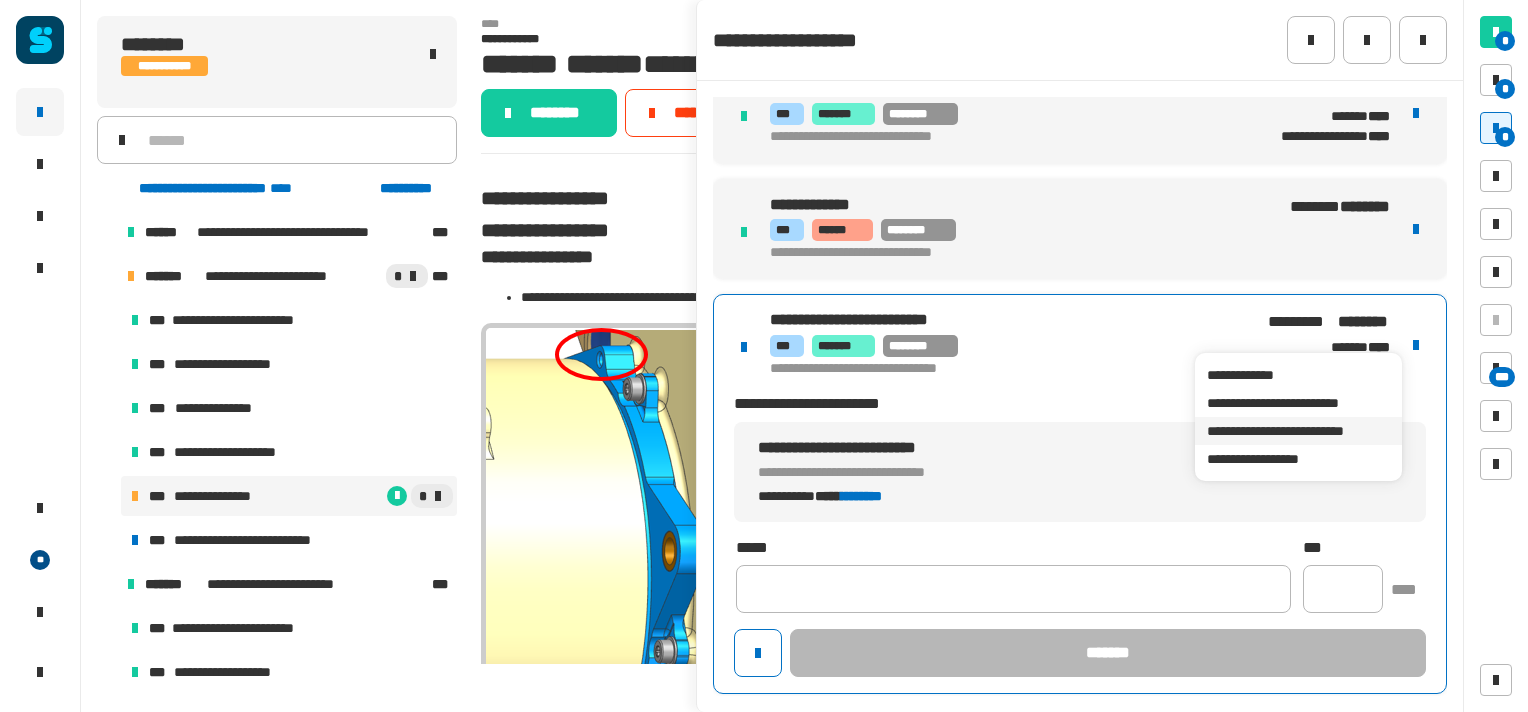click on "**********" at bounding box center [1298, 431] 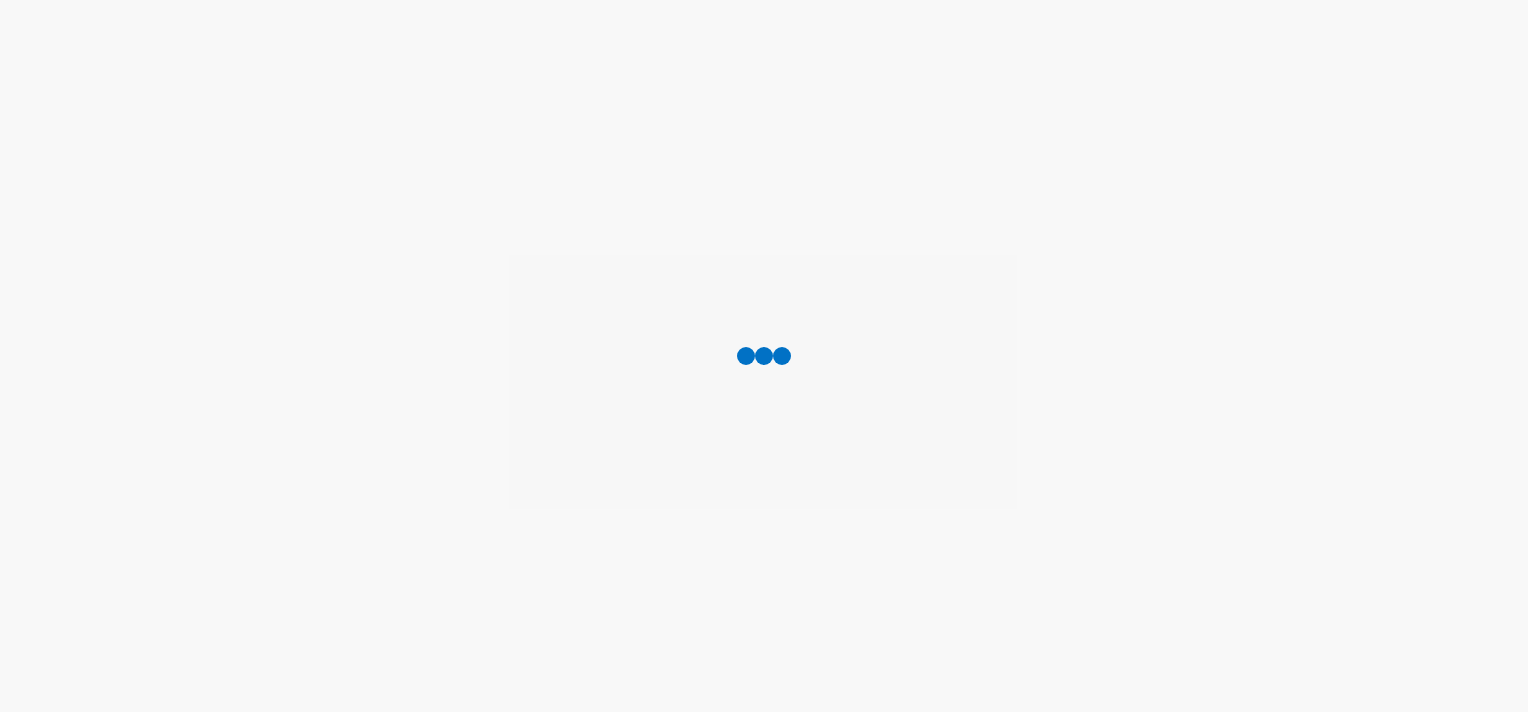 scroll, scrollTop: 0, scrollLeft: 0, axis: both 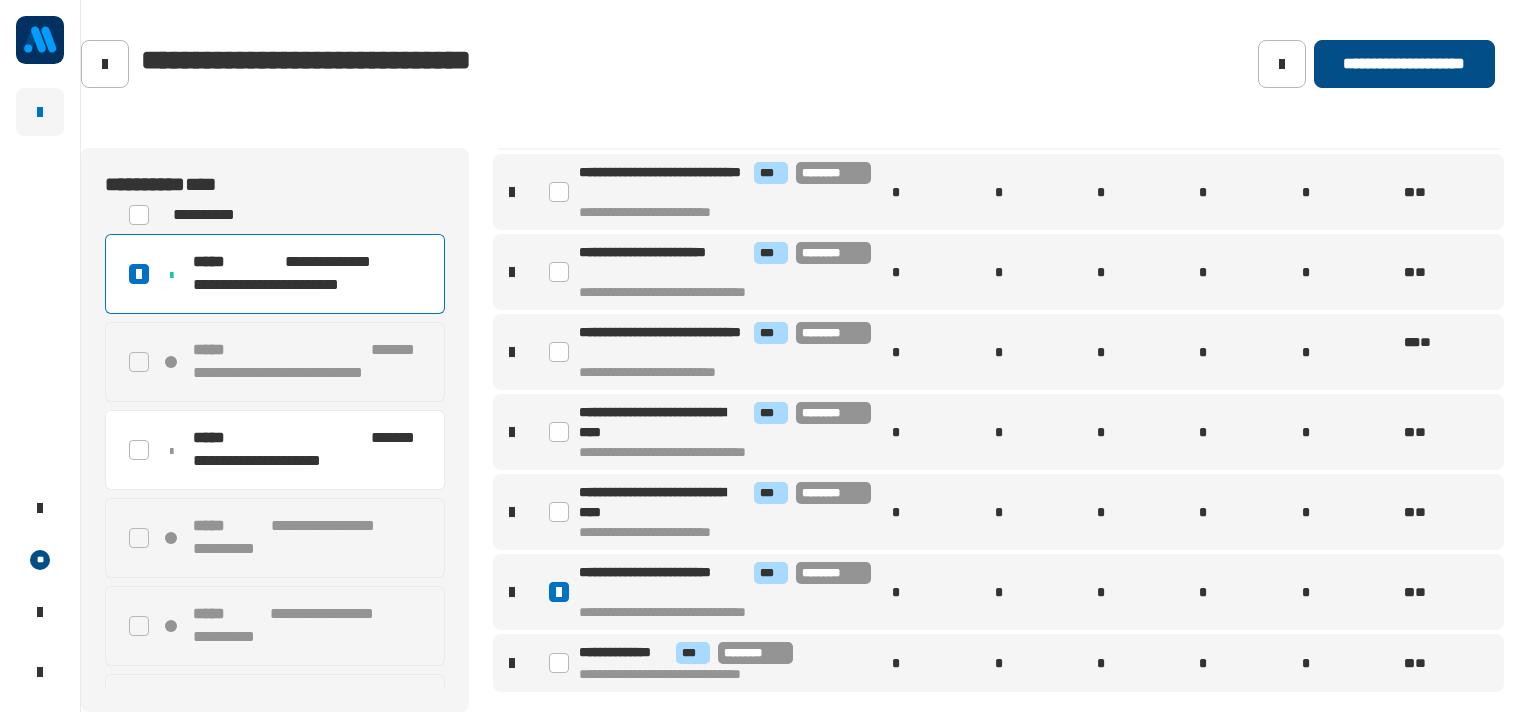 click on "**********" 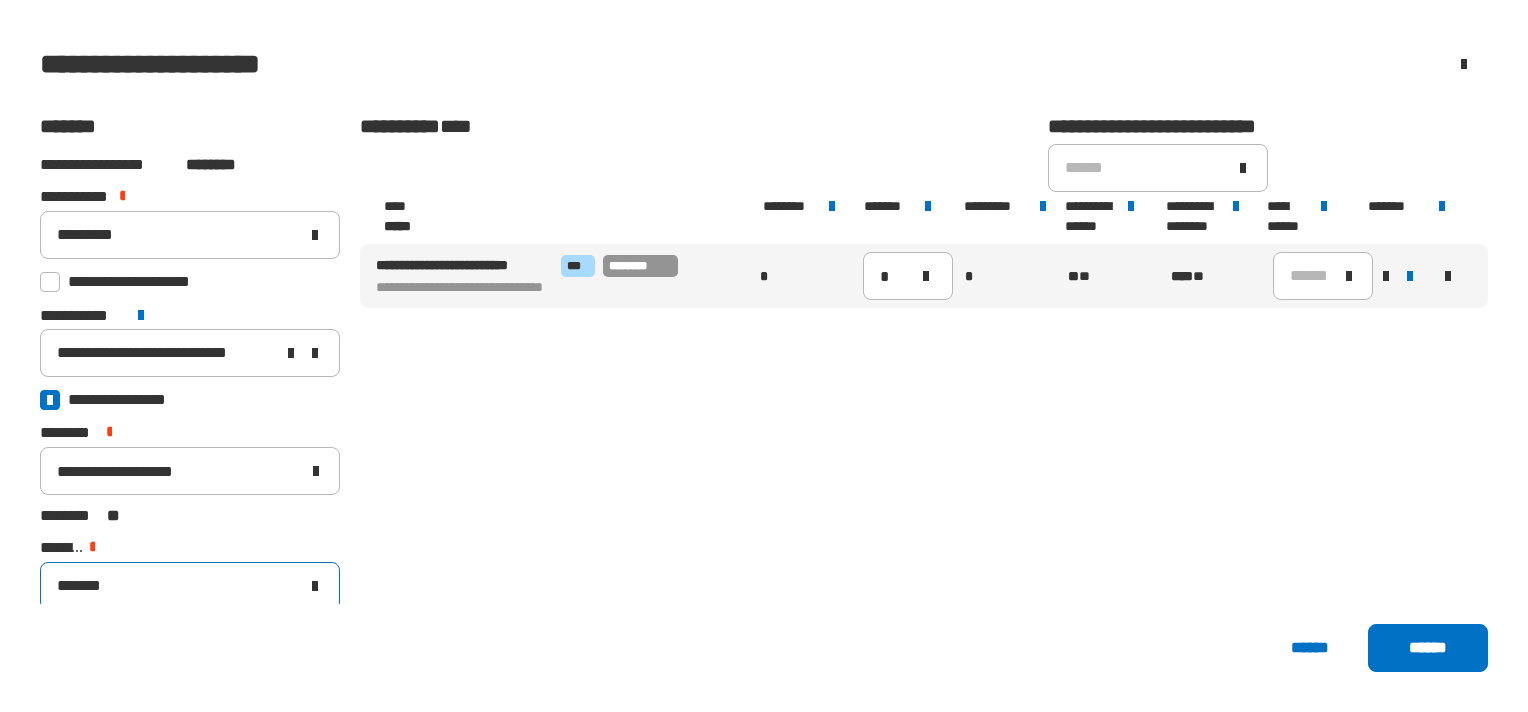 click 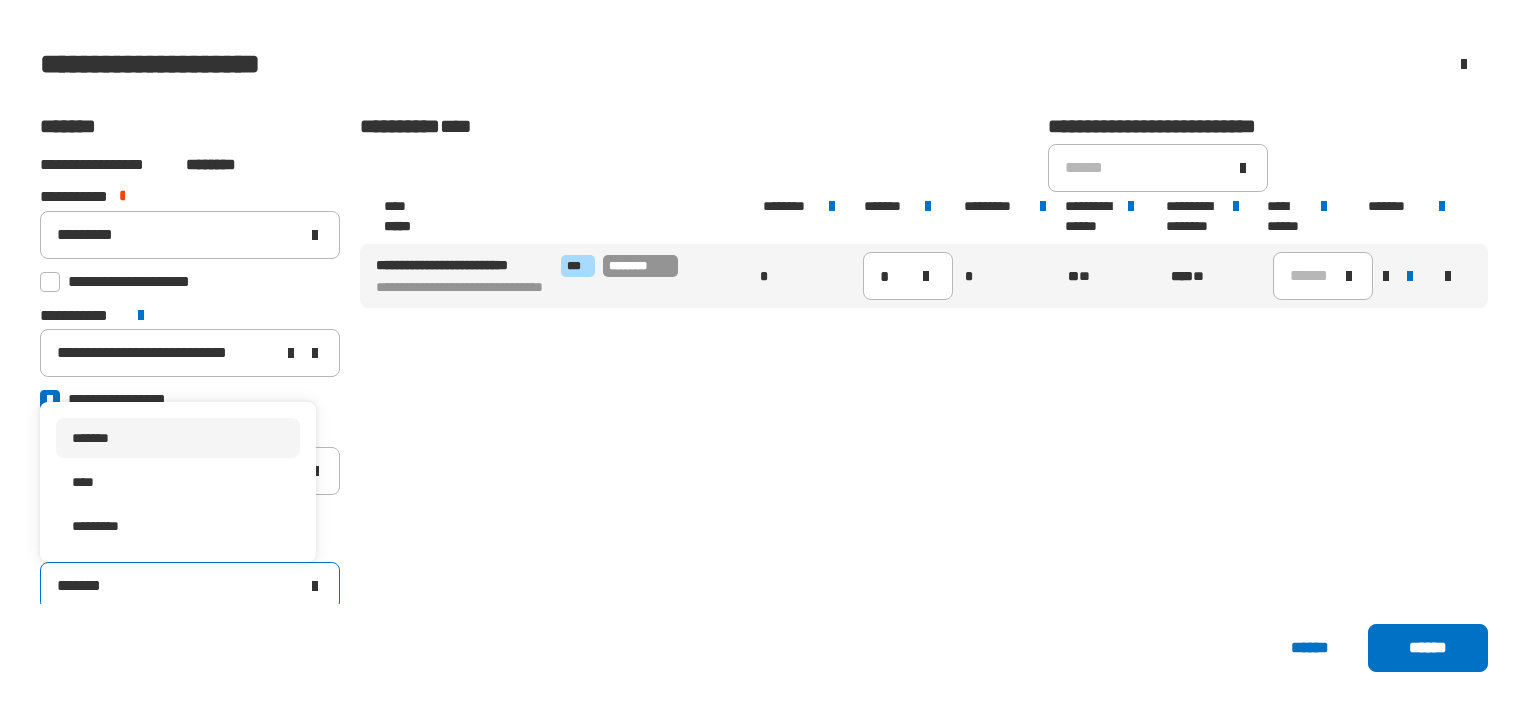 scroll, scrollTop: 0, scrollLeft: 0, axis: both 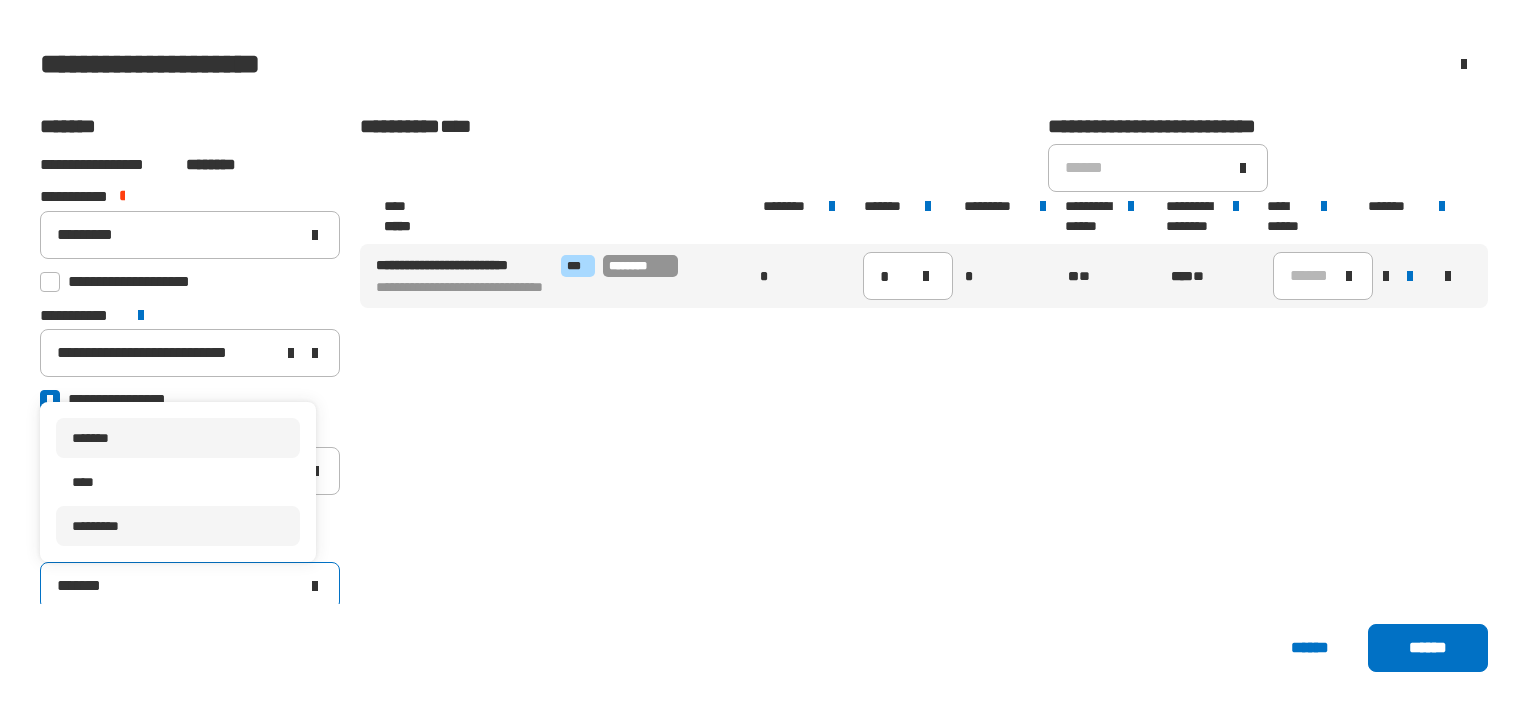 click on "*********" at bounding box center (178, 526) 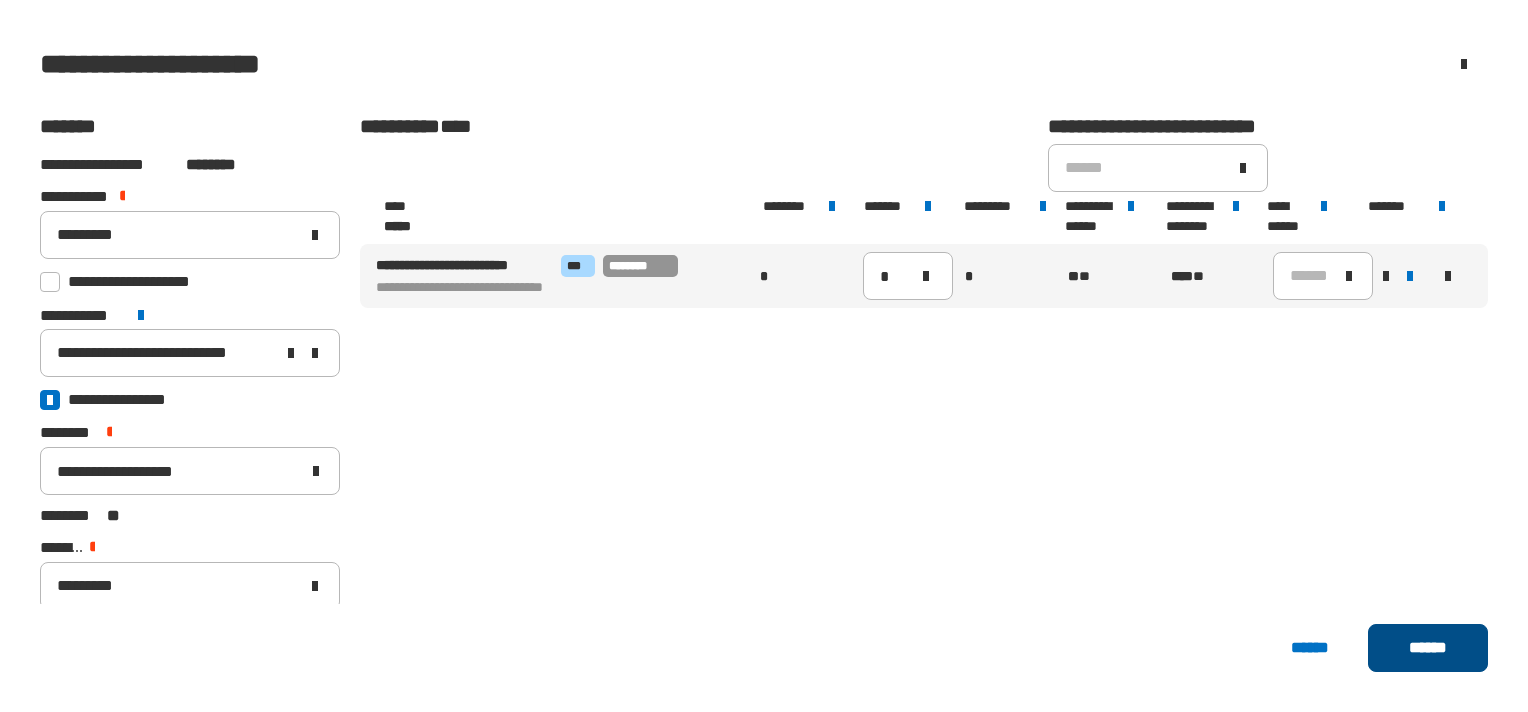 click on "******" 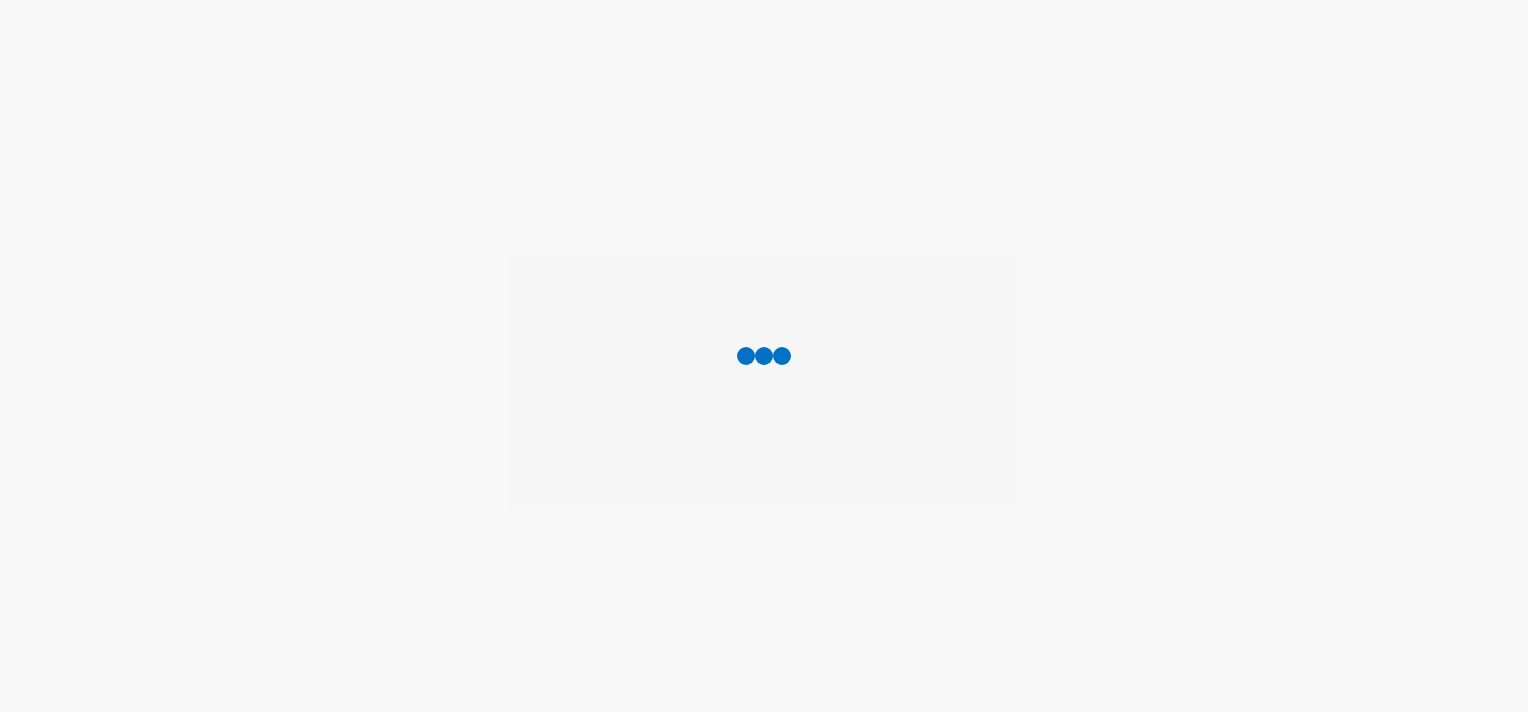 scroll, scrollTop: 0, scrollLeft: 0, axis: both 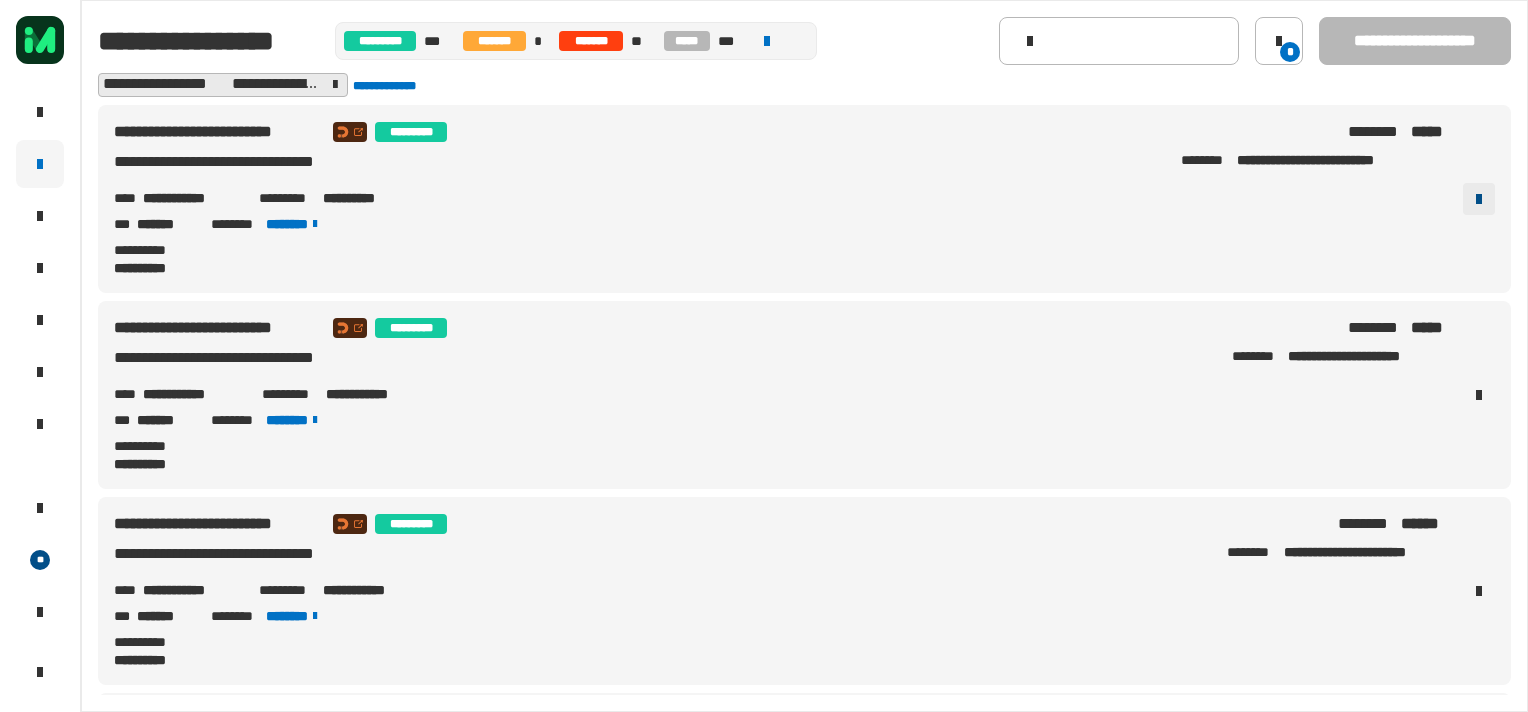 click at bounding box center (1479, 199) 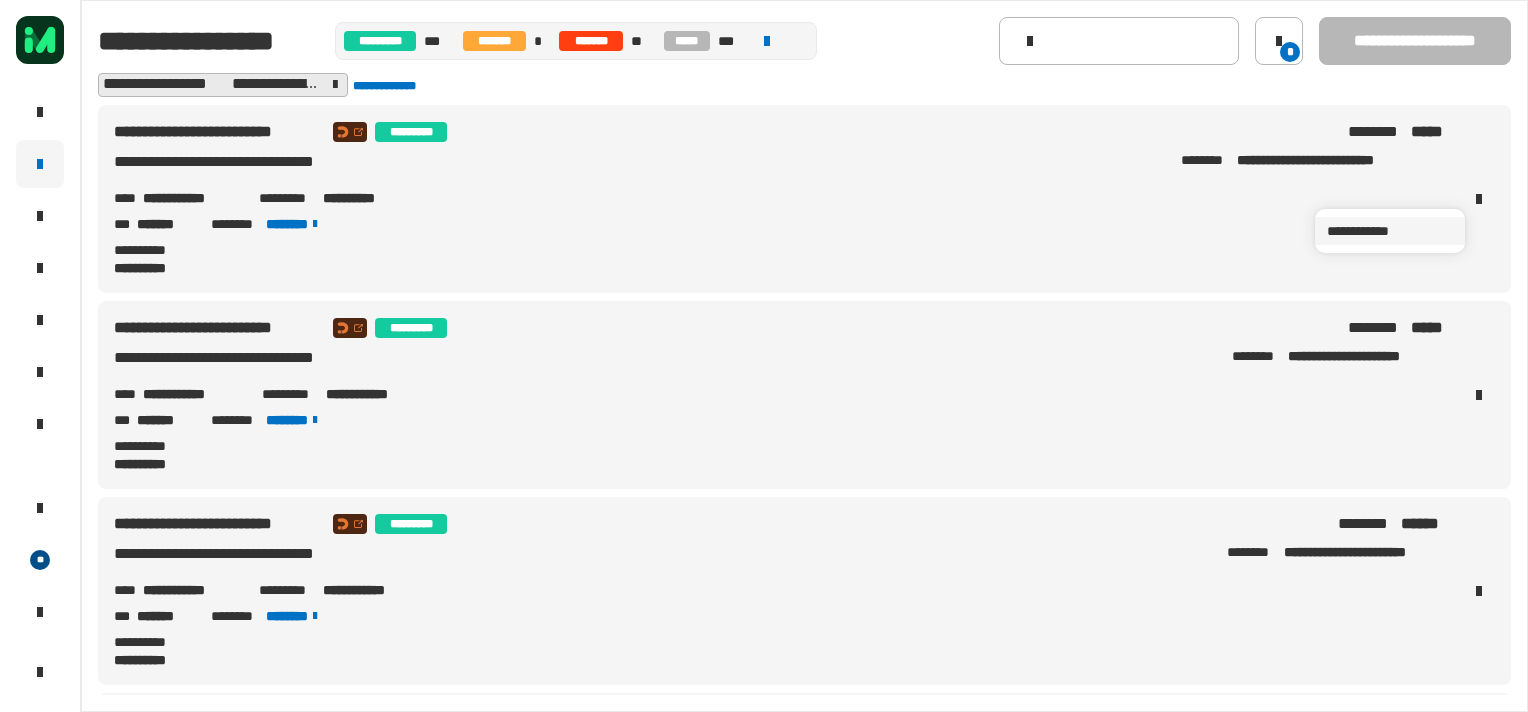click on "**********" at bounding box center (1390, 231) 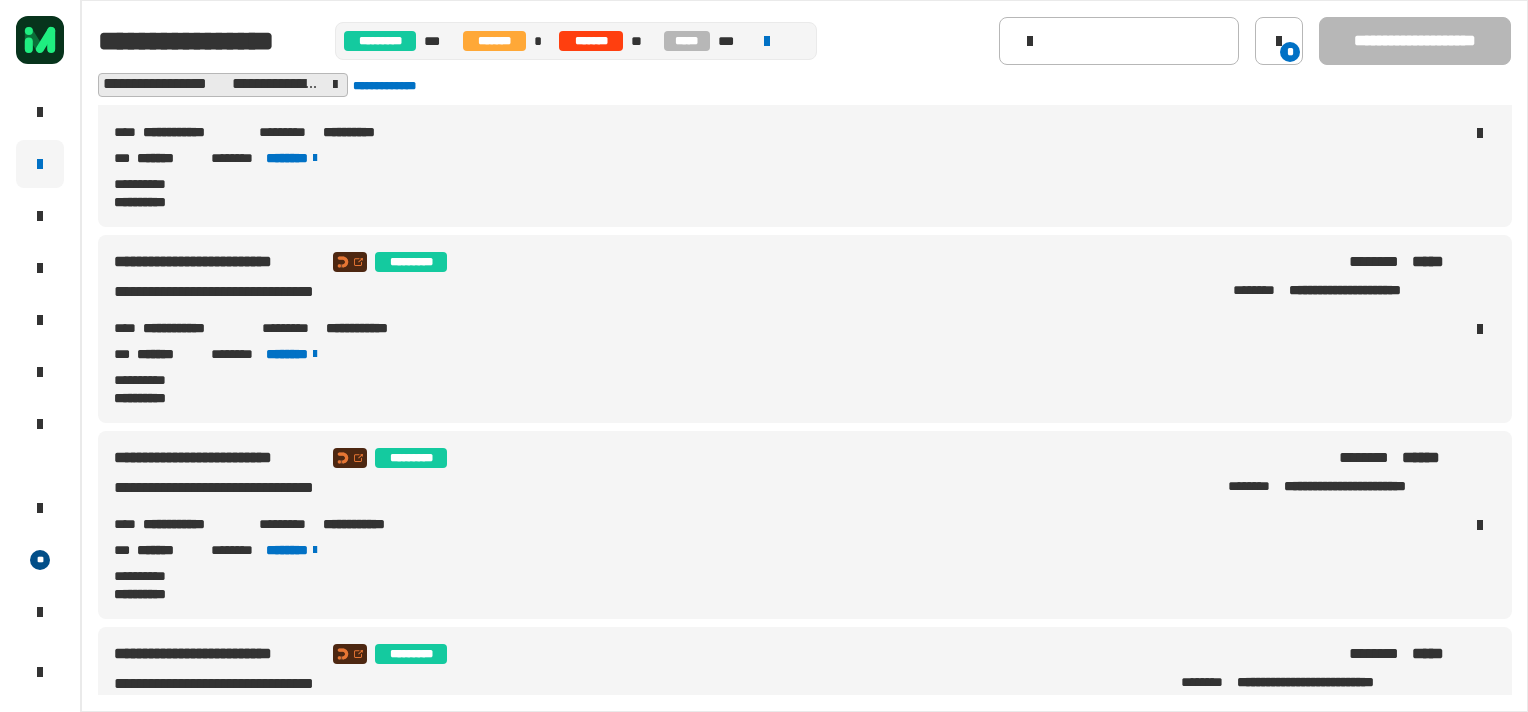 scroll, scrollTop: 0, scrollLeft: 0, axis: both 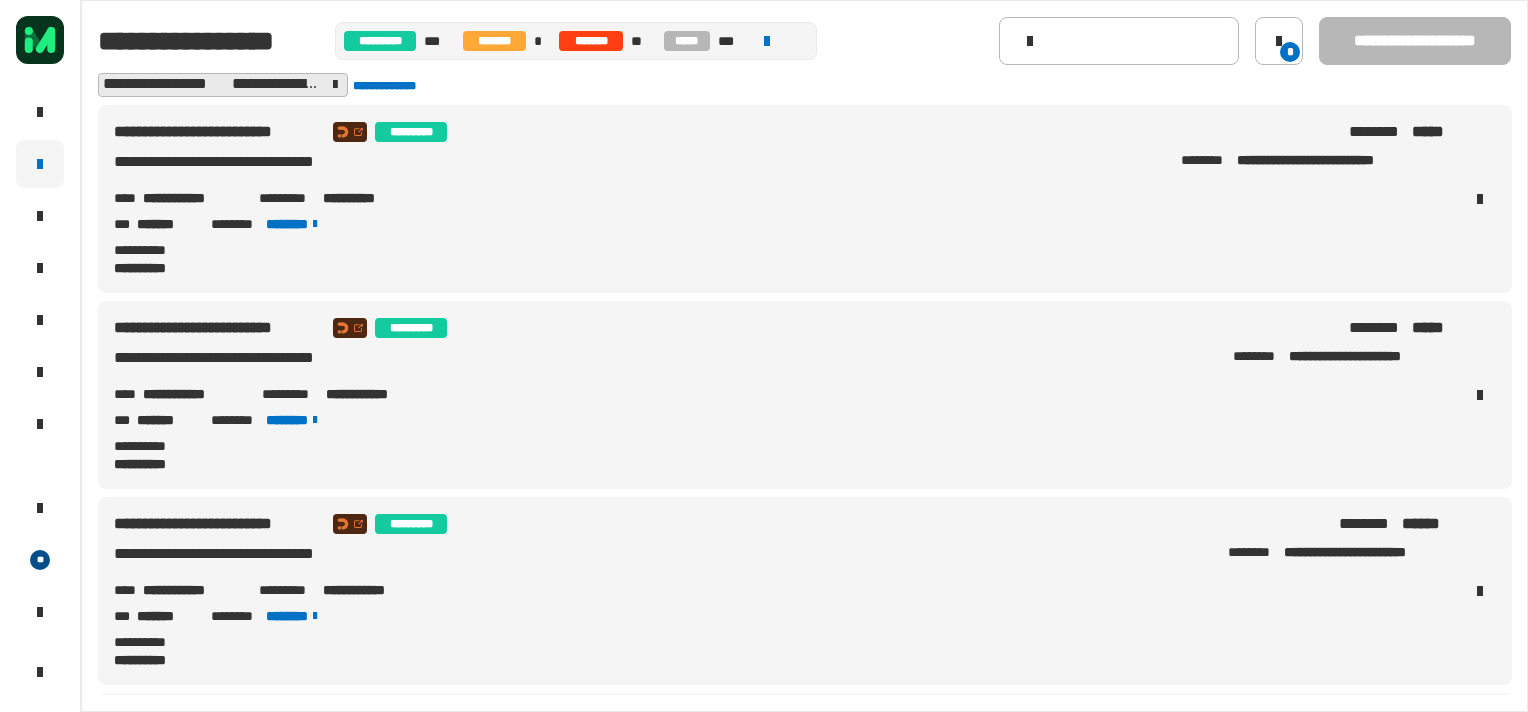 click on "*** ******* ******** *******" at bounding box center (781, 224) 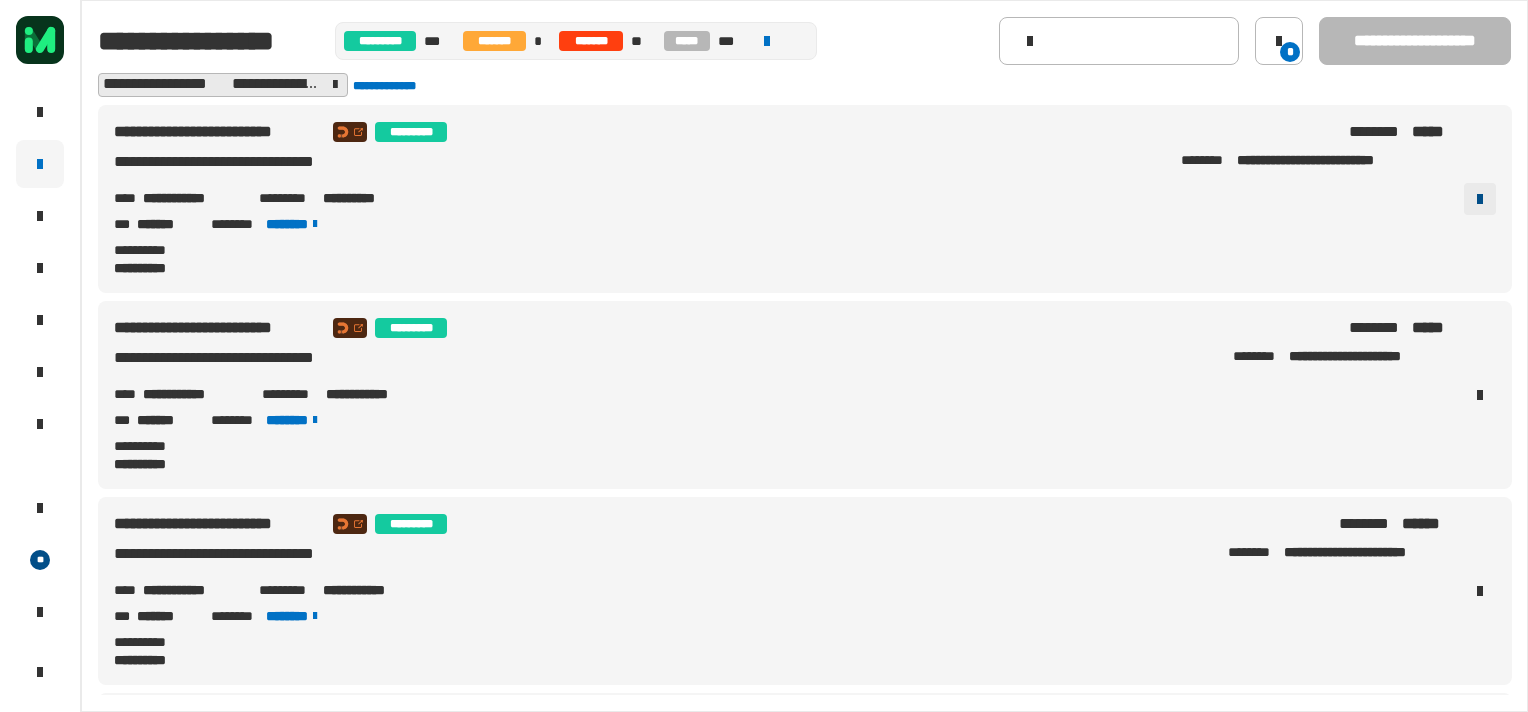 click at bounding box center [1480, 199] 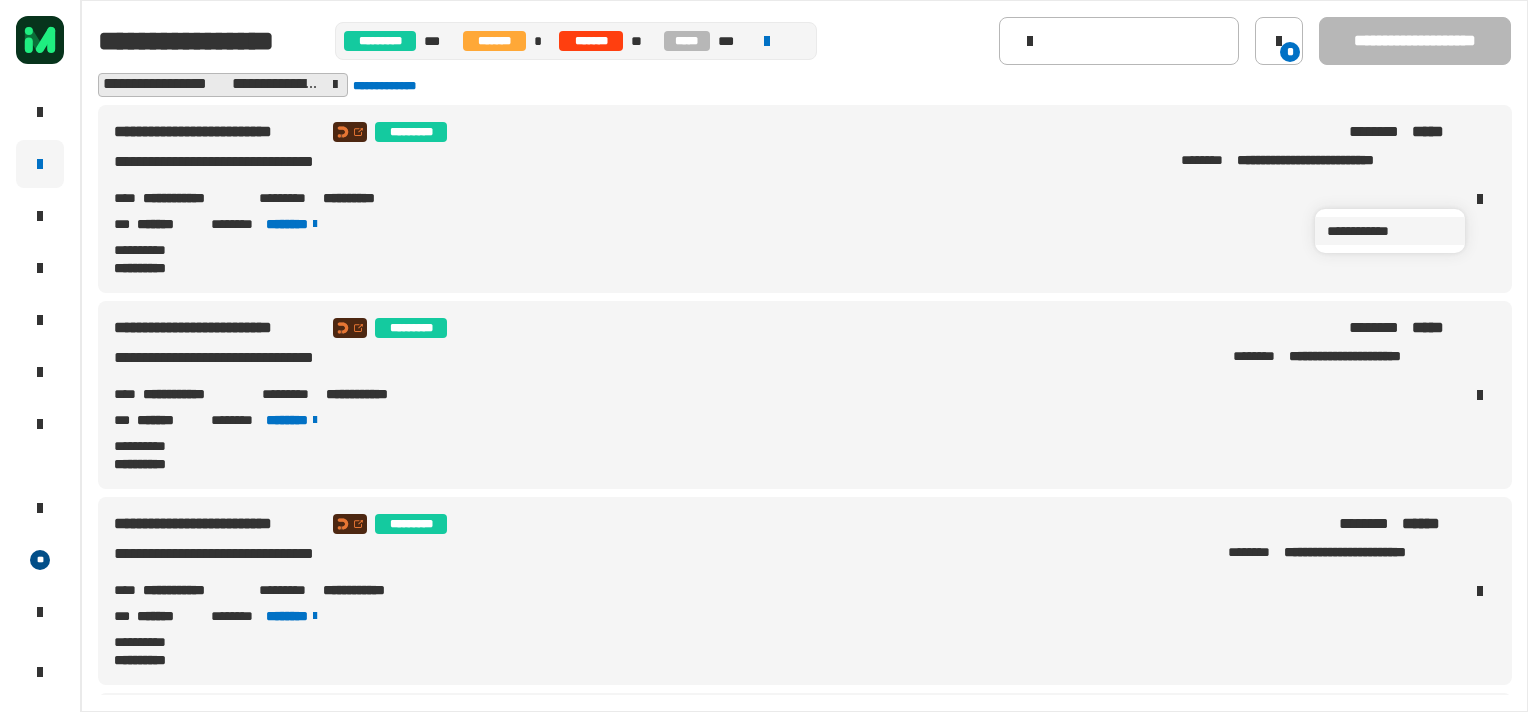 click on "**********" at bounding box center [1390, 231] 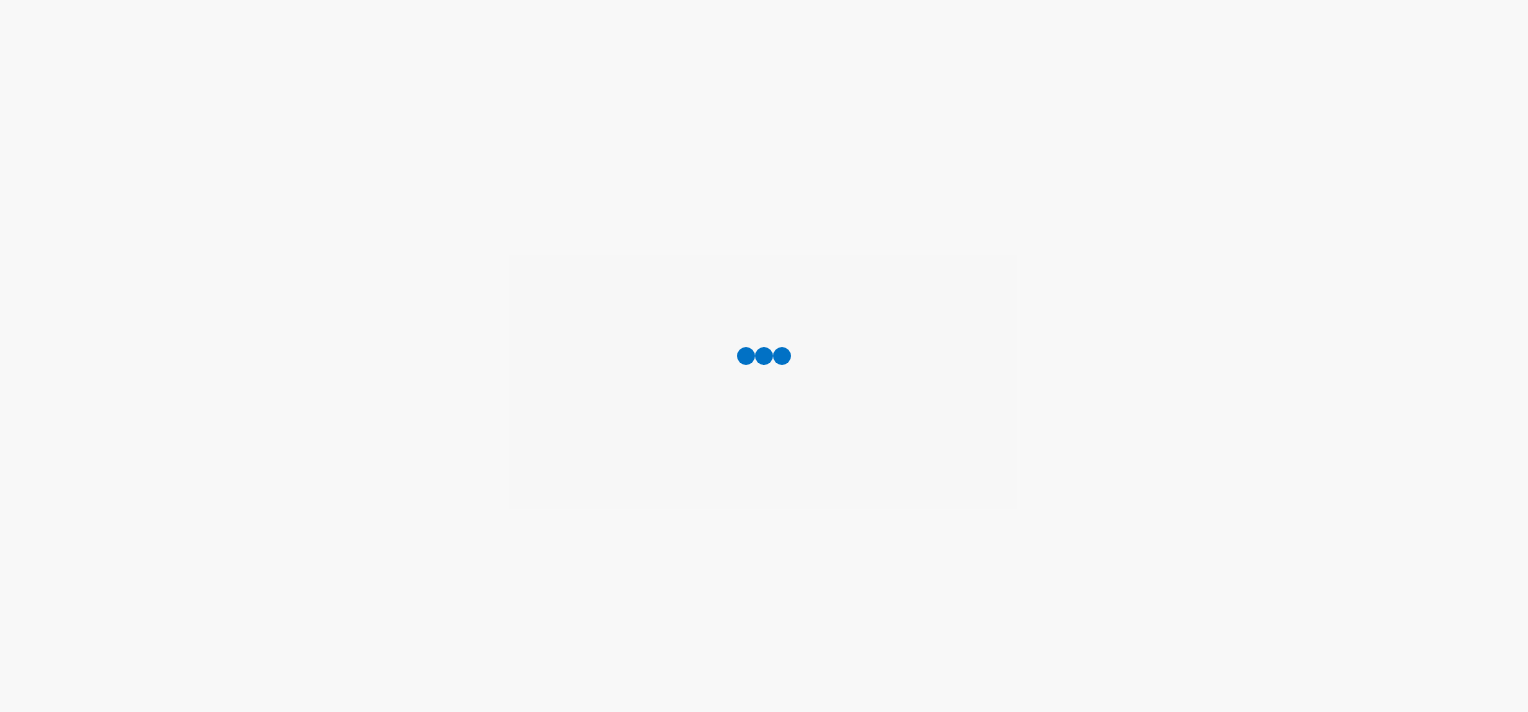 scroll, scrollTop: 0, scrollLeft: 0, axis: both 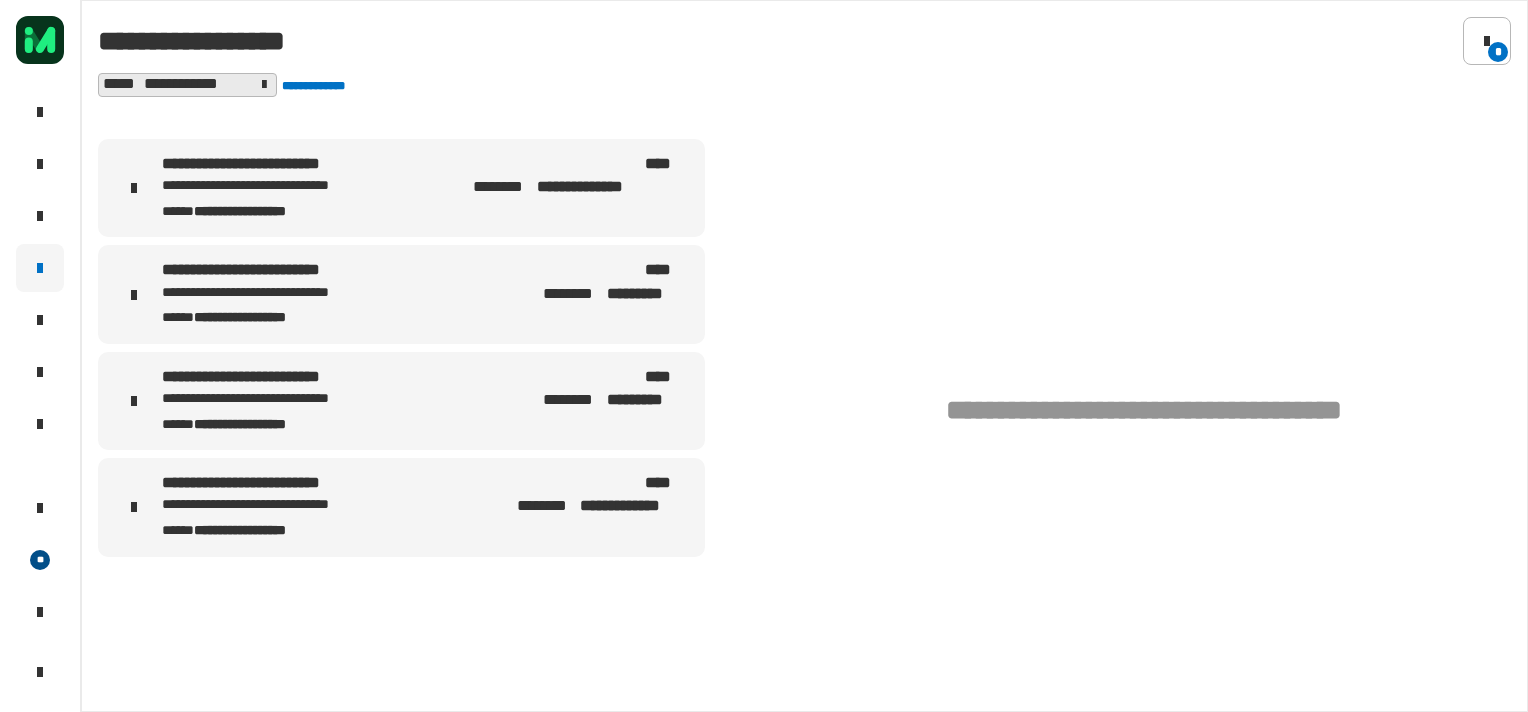 click on "**********" at bounding box center (299, 188) 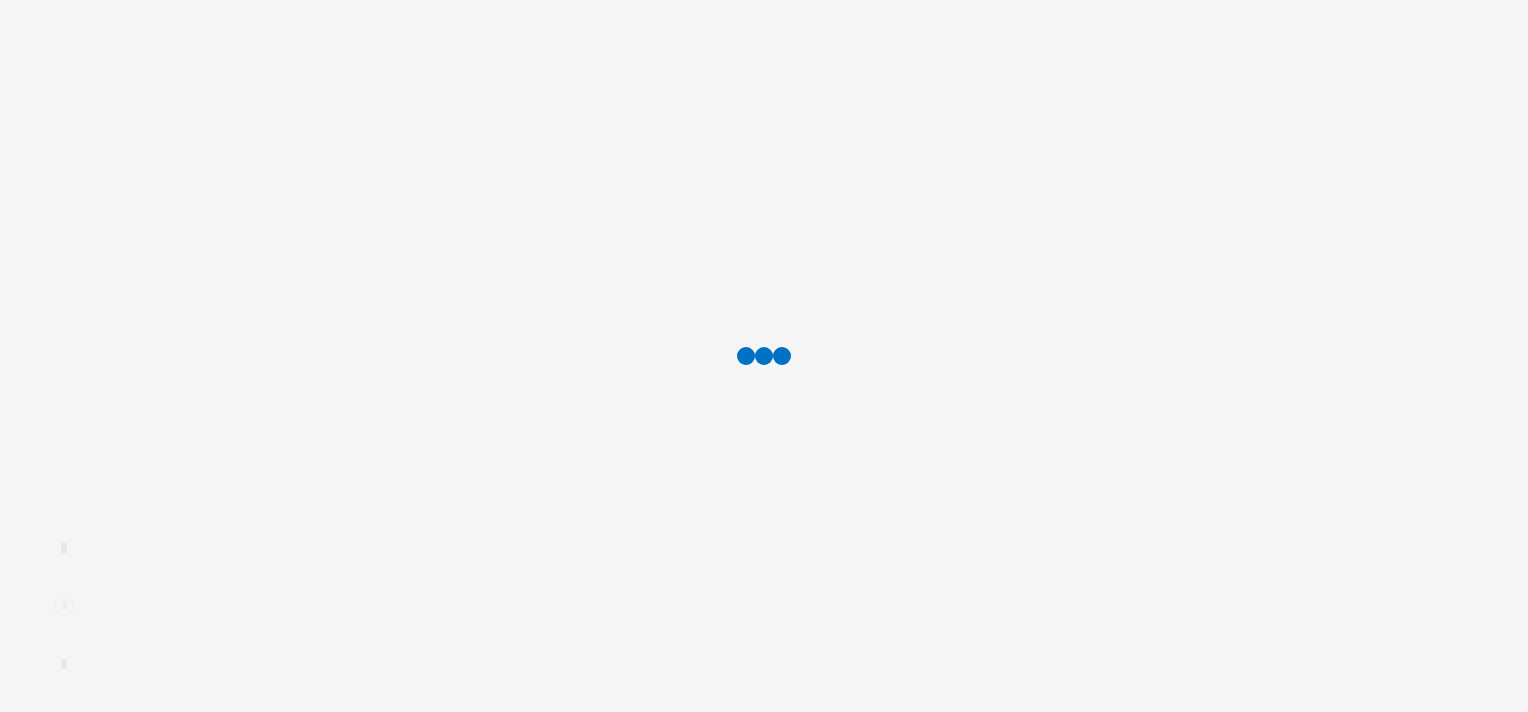 scroll, scrollTop: 0, scrollLeft: 0, axis: both 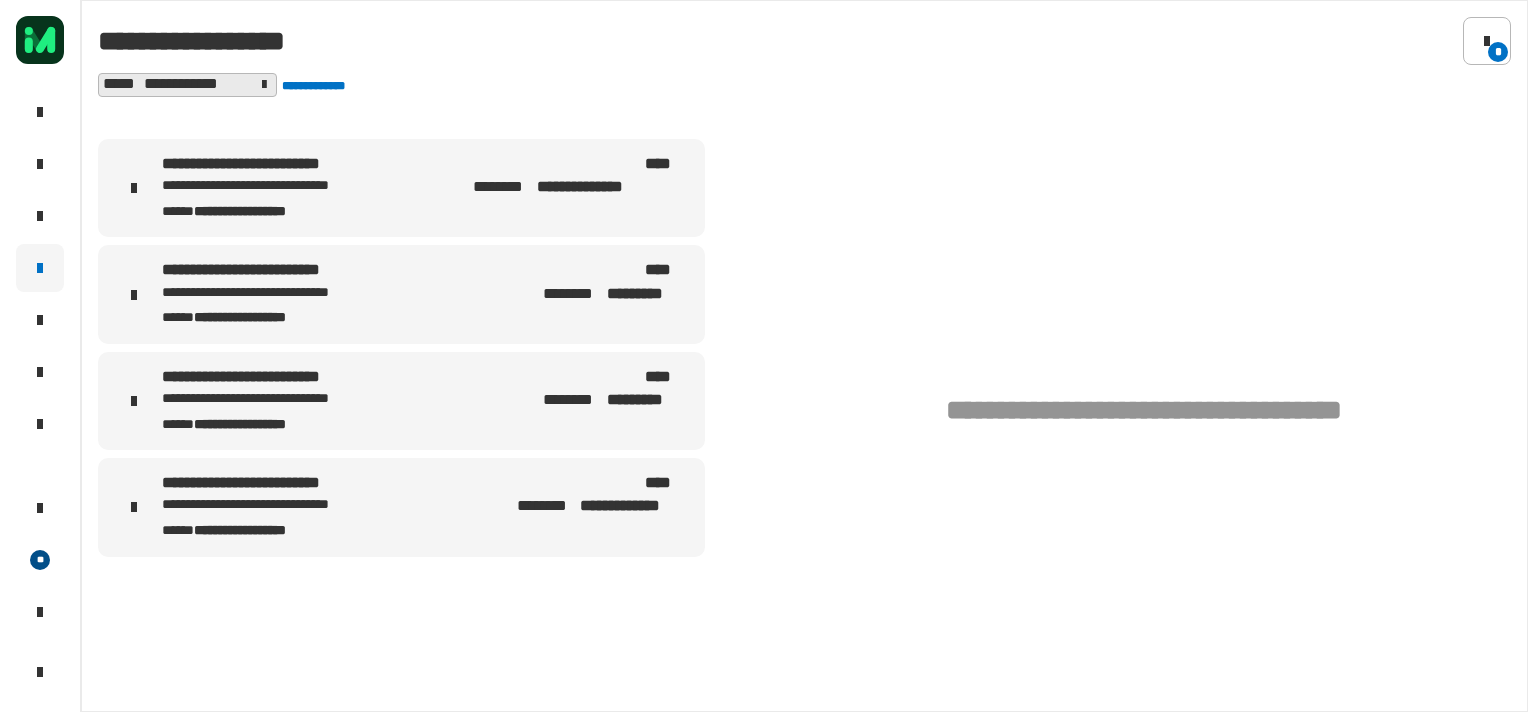 click on "**********" at bounding box center (299, 294) 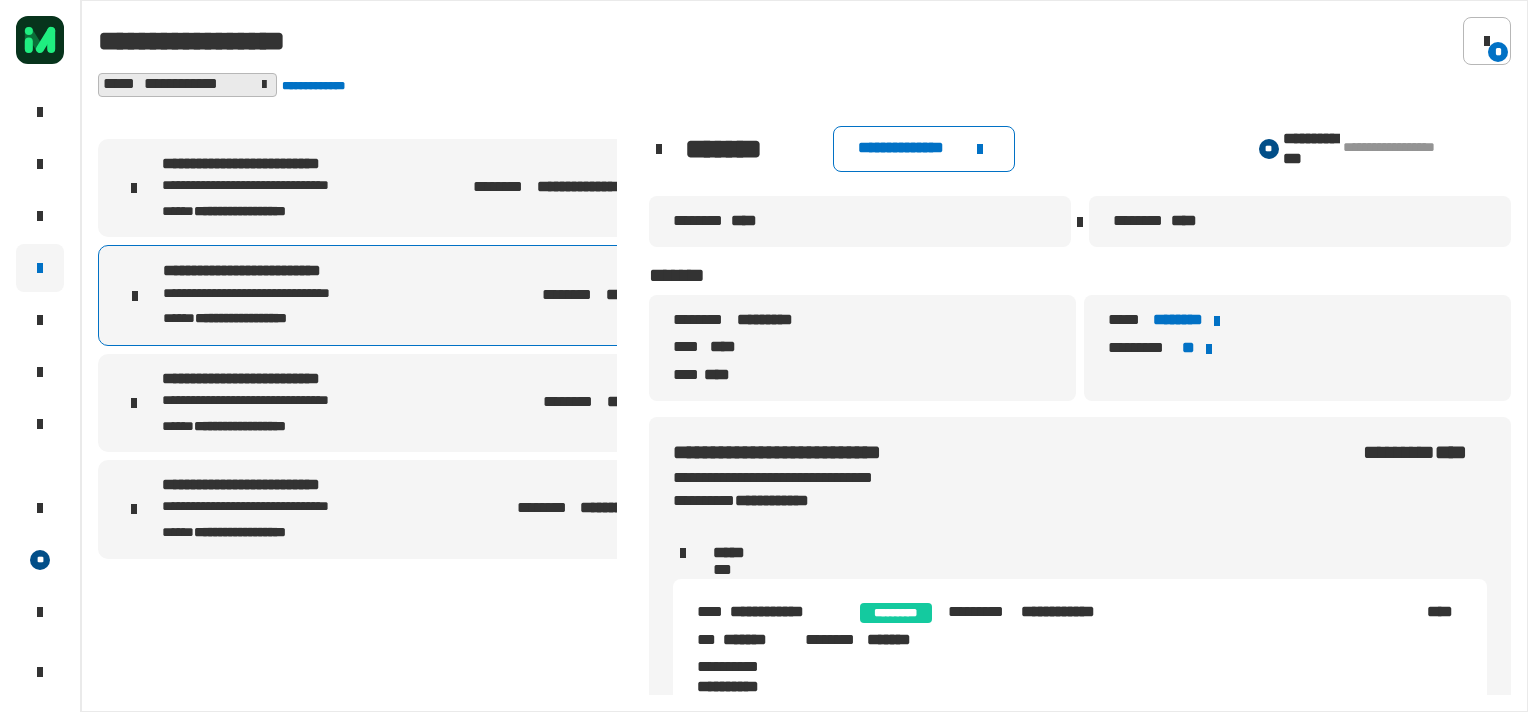click on "**********" at bounding box center (299, 187) 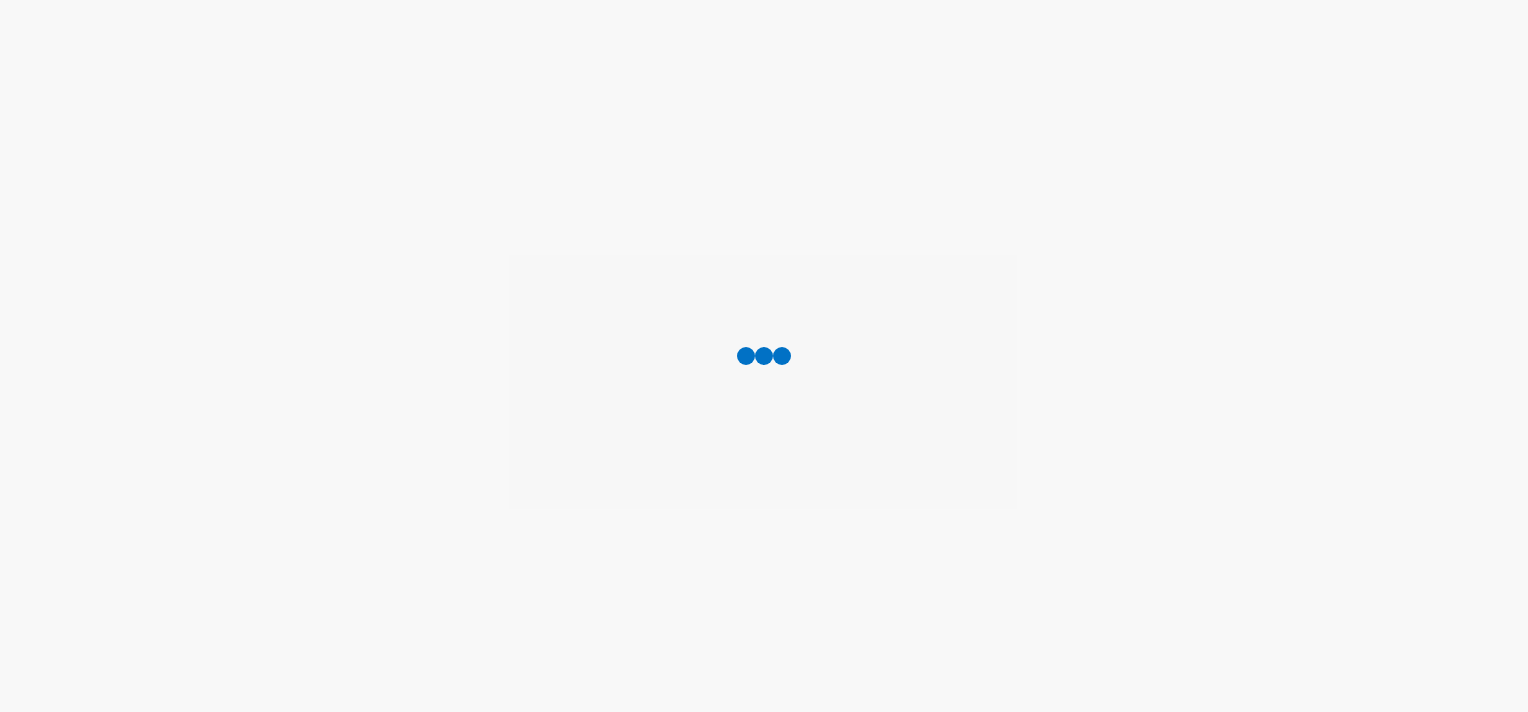 scroll, scrollTop: 0, scrollLeft: 0, axis: both 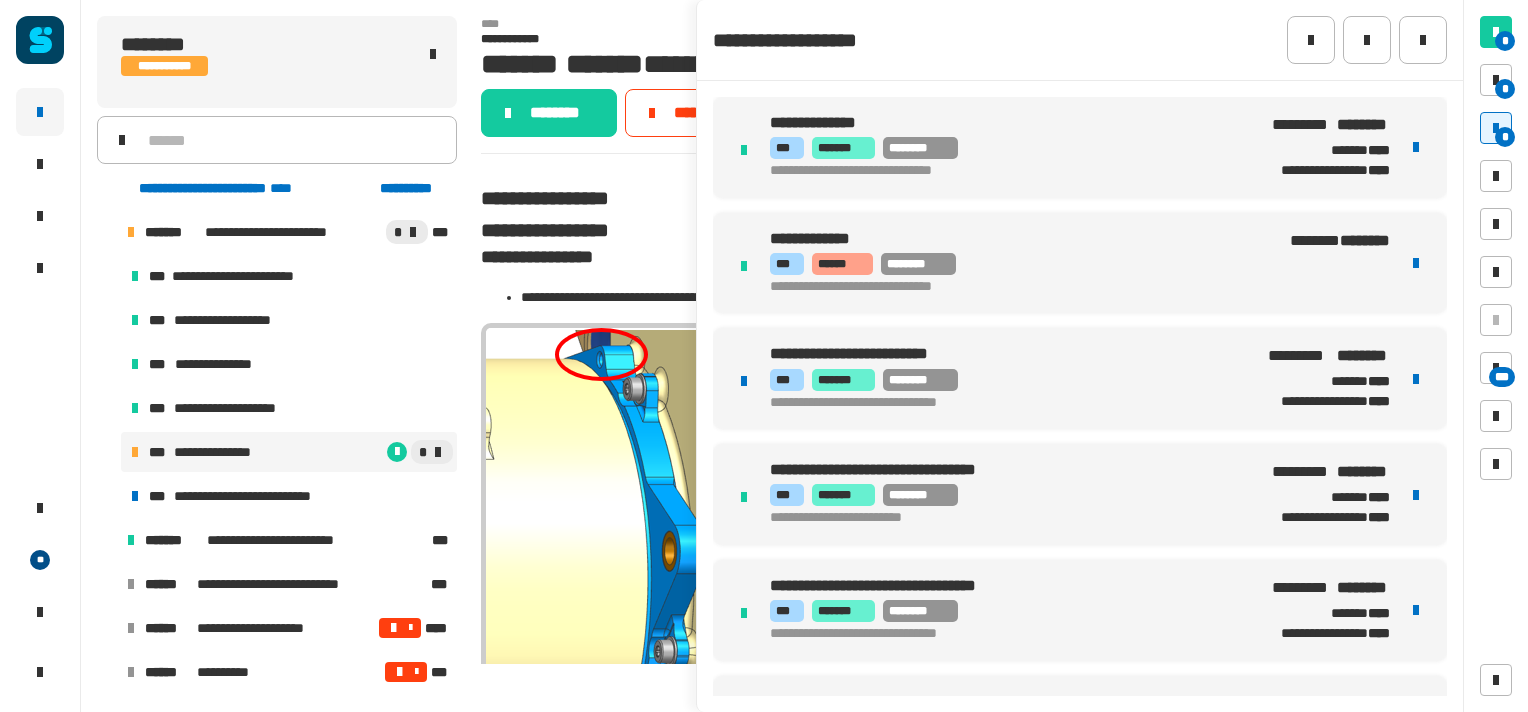 click at bounding box center (1416, 379) 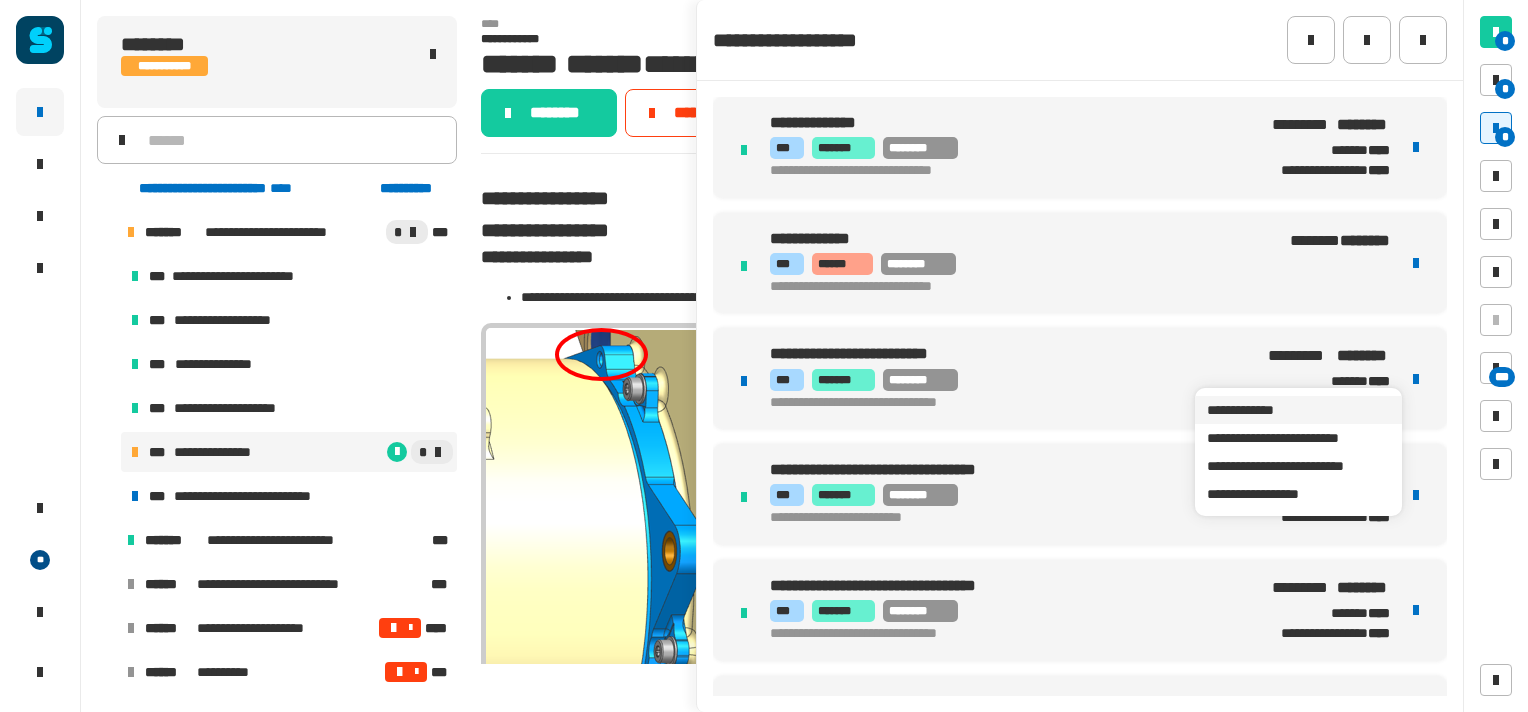 click on "**********" at bounding box center (1298, 410) 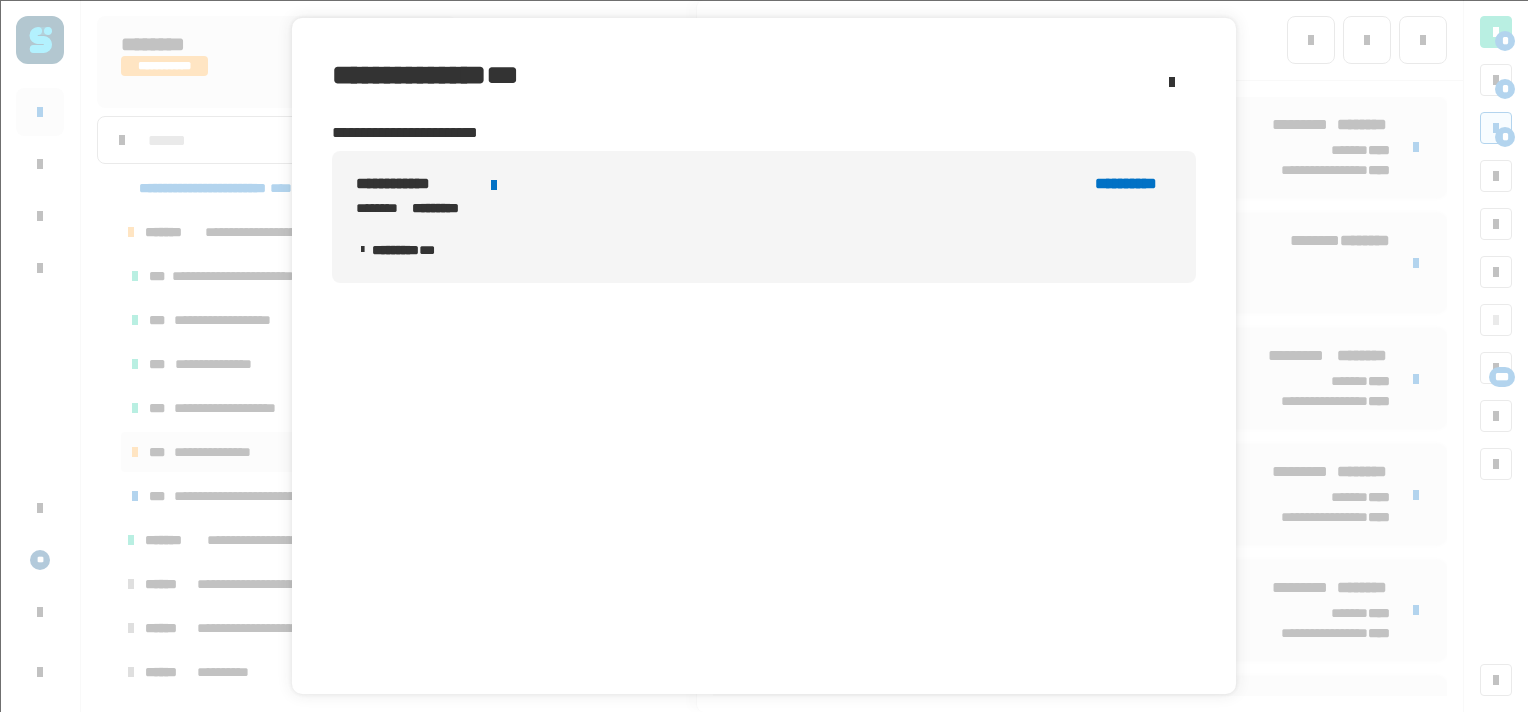 click on "******** ***" 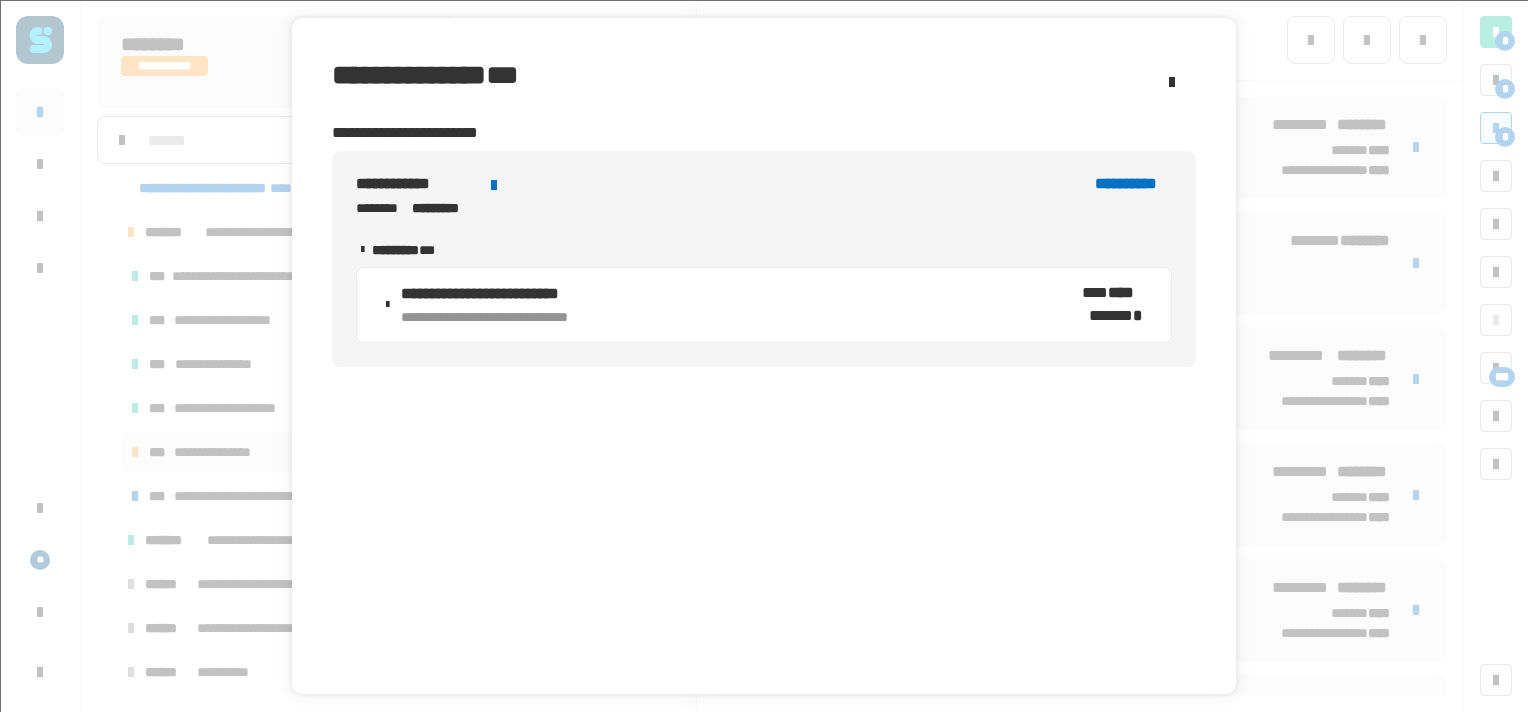 click 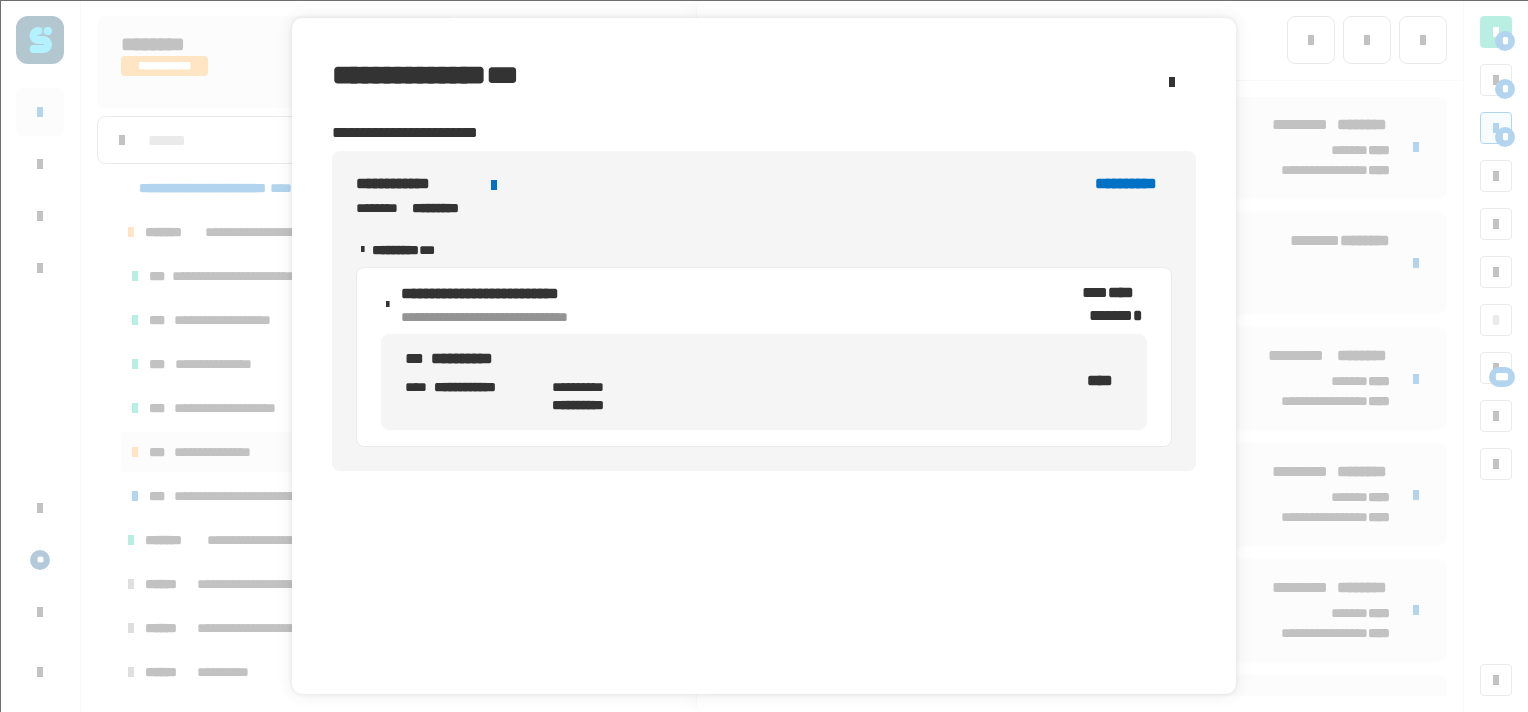 click on "**********" 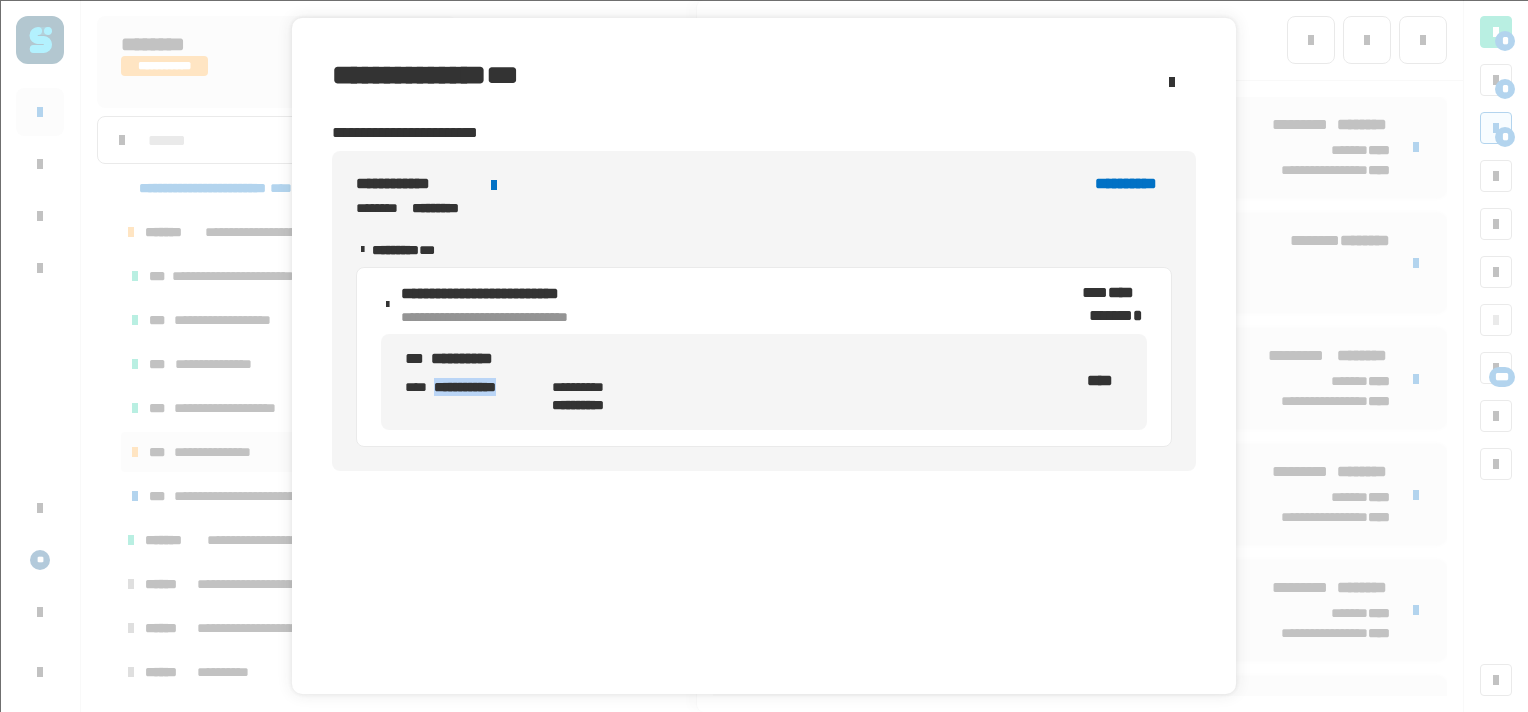 click on "**********" 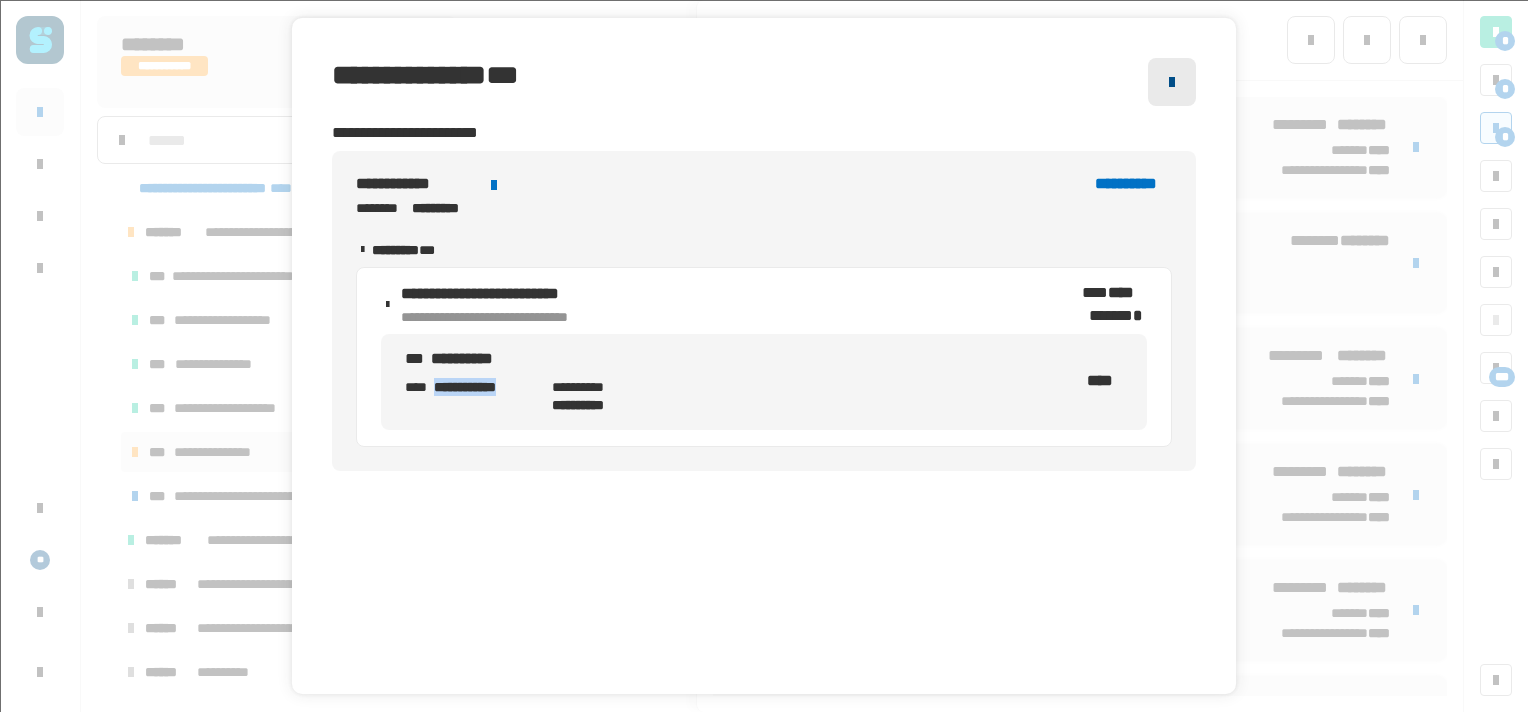 click 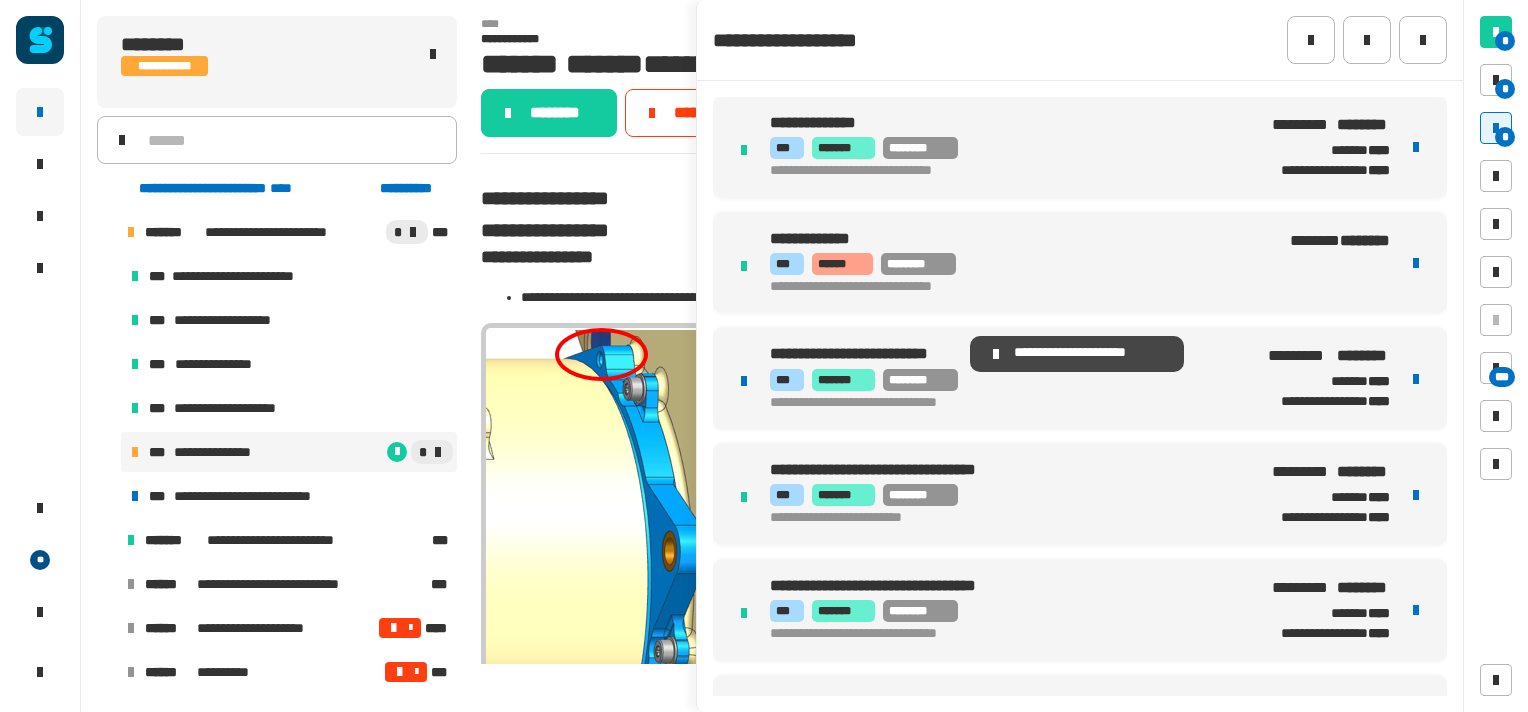 click on "**********" at bounding box center [836, 353] 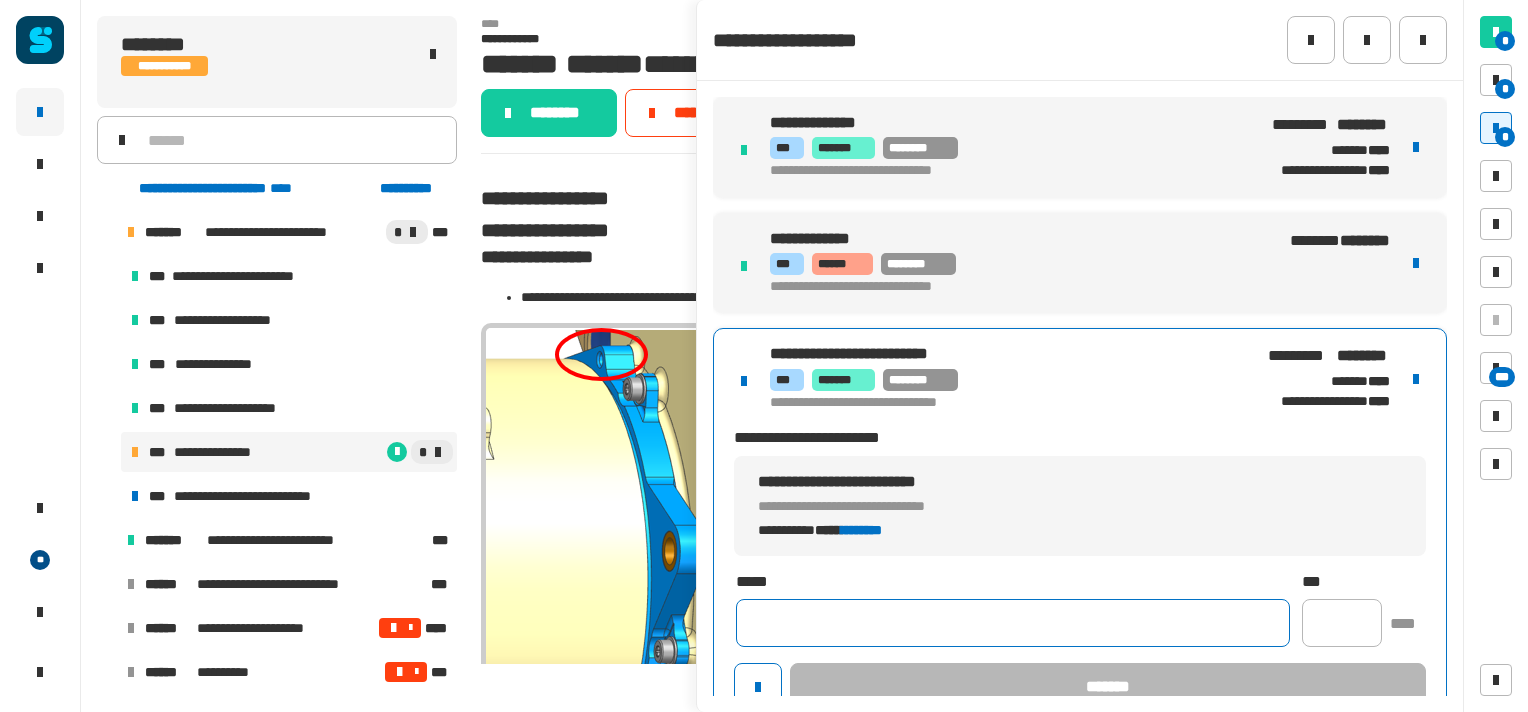 click 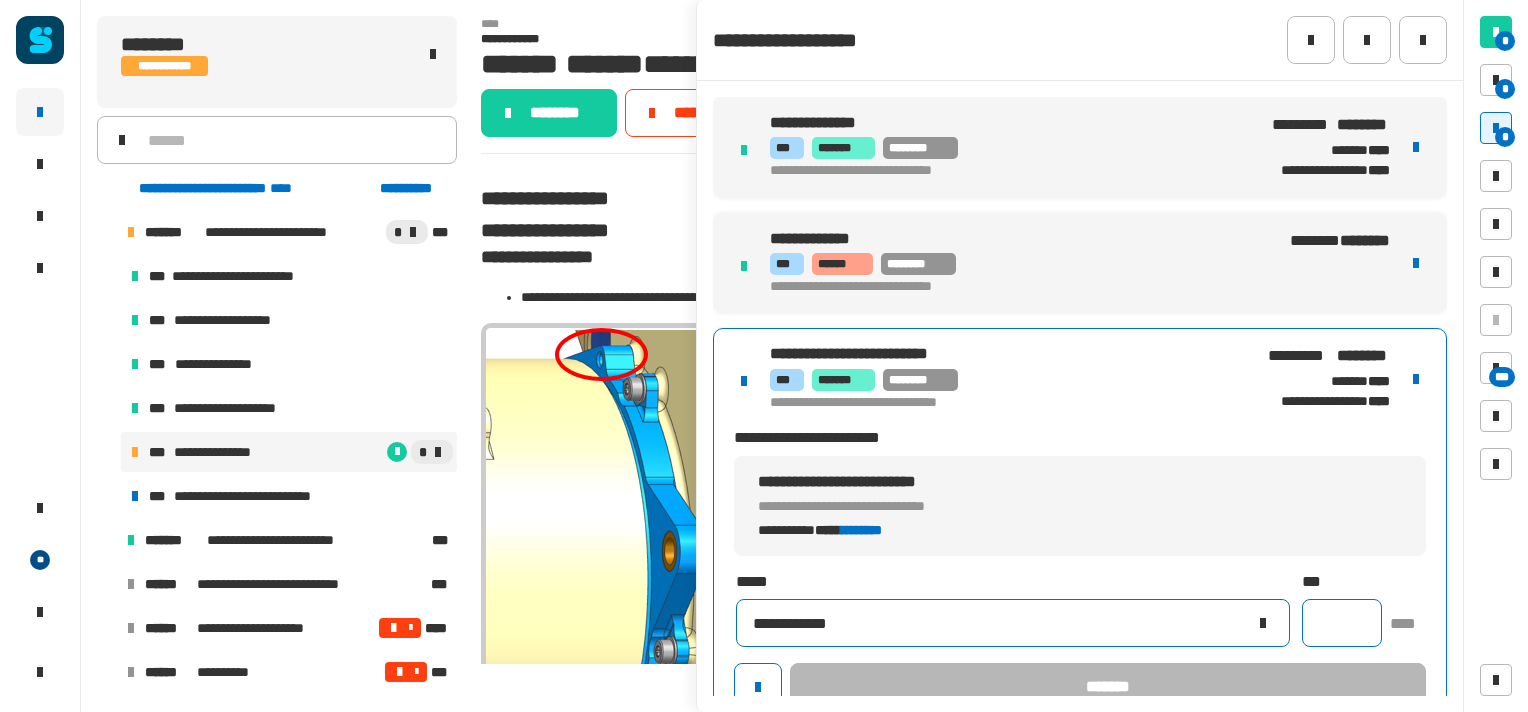 type on "**********" 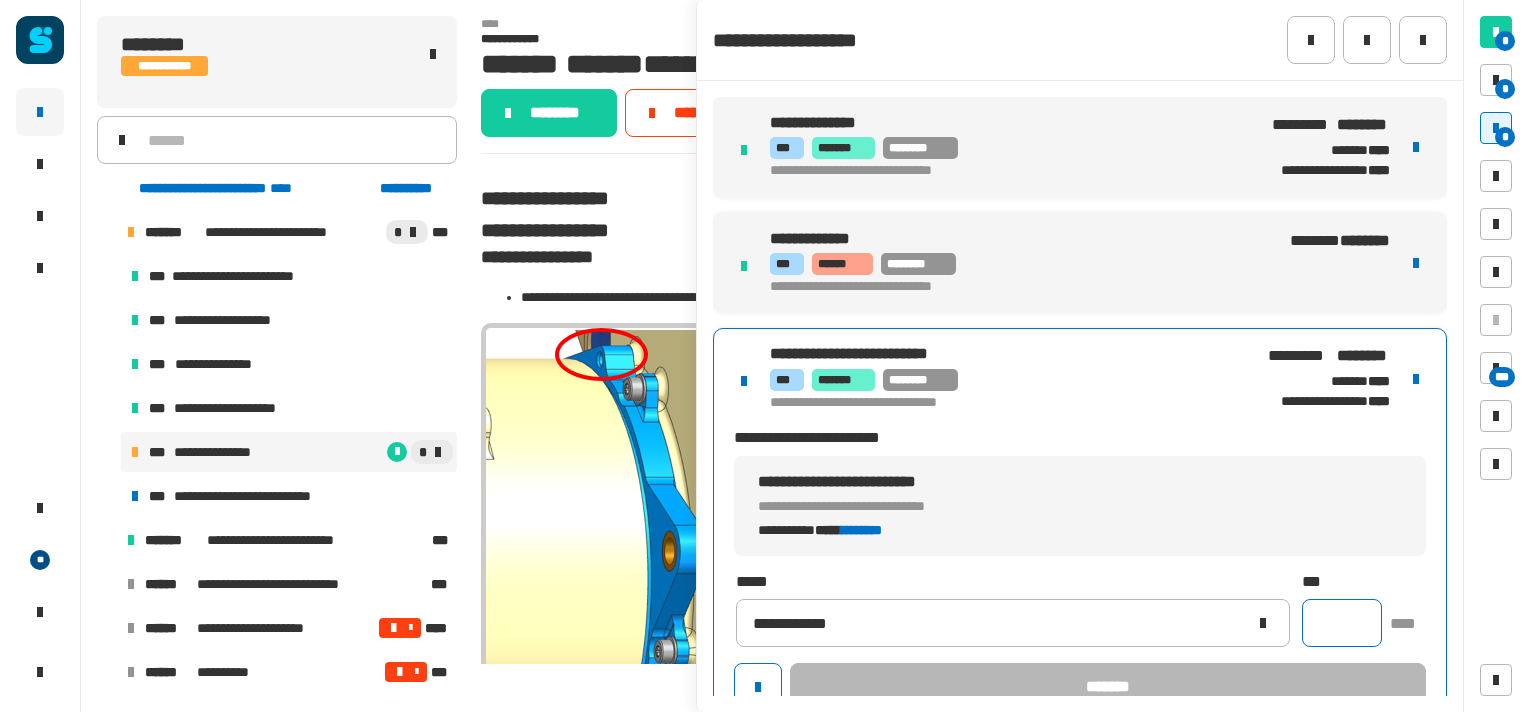 click 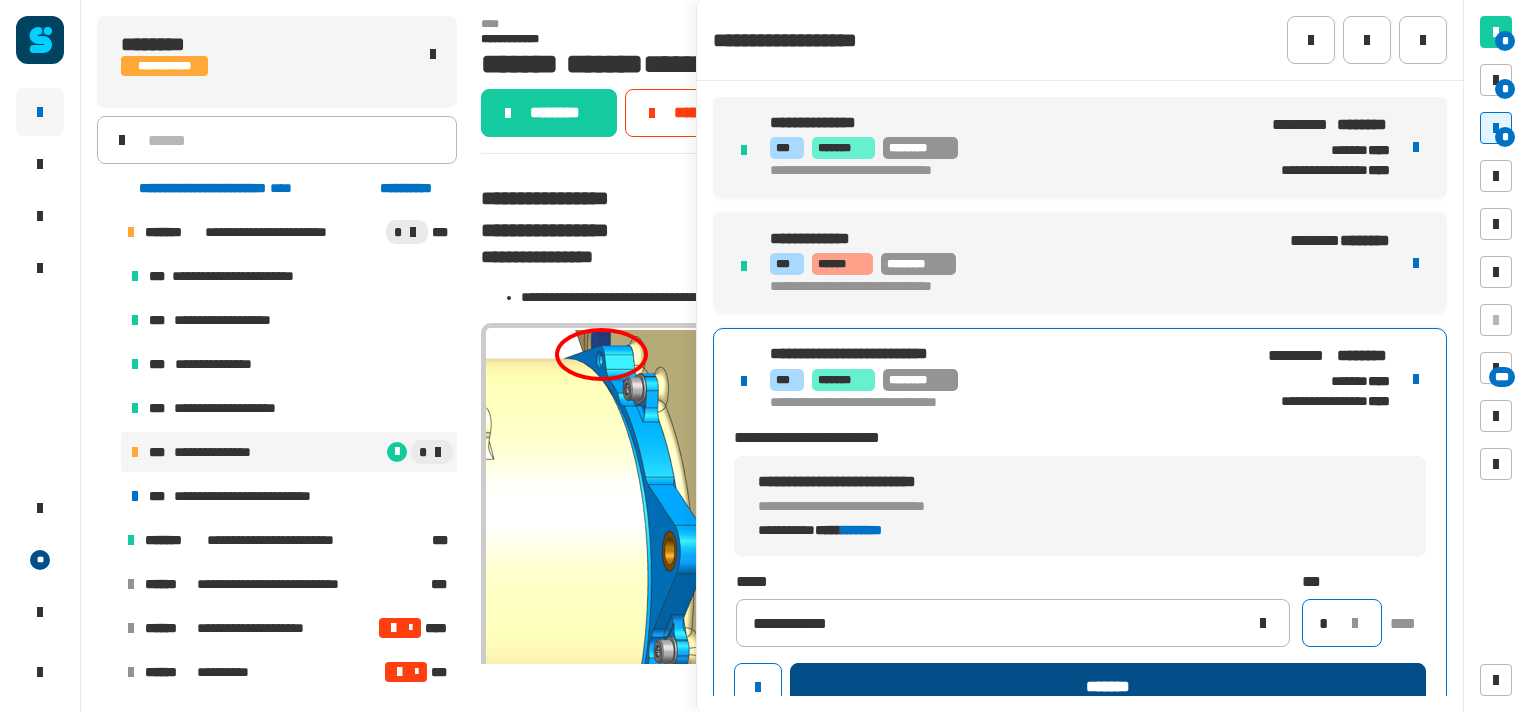 type on "*" 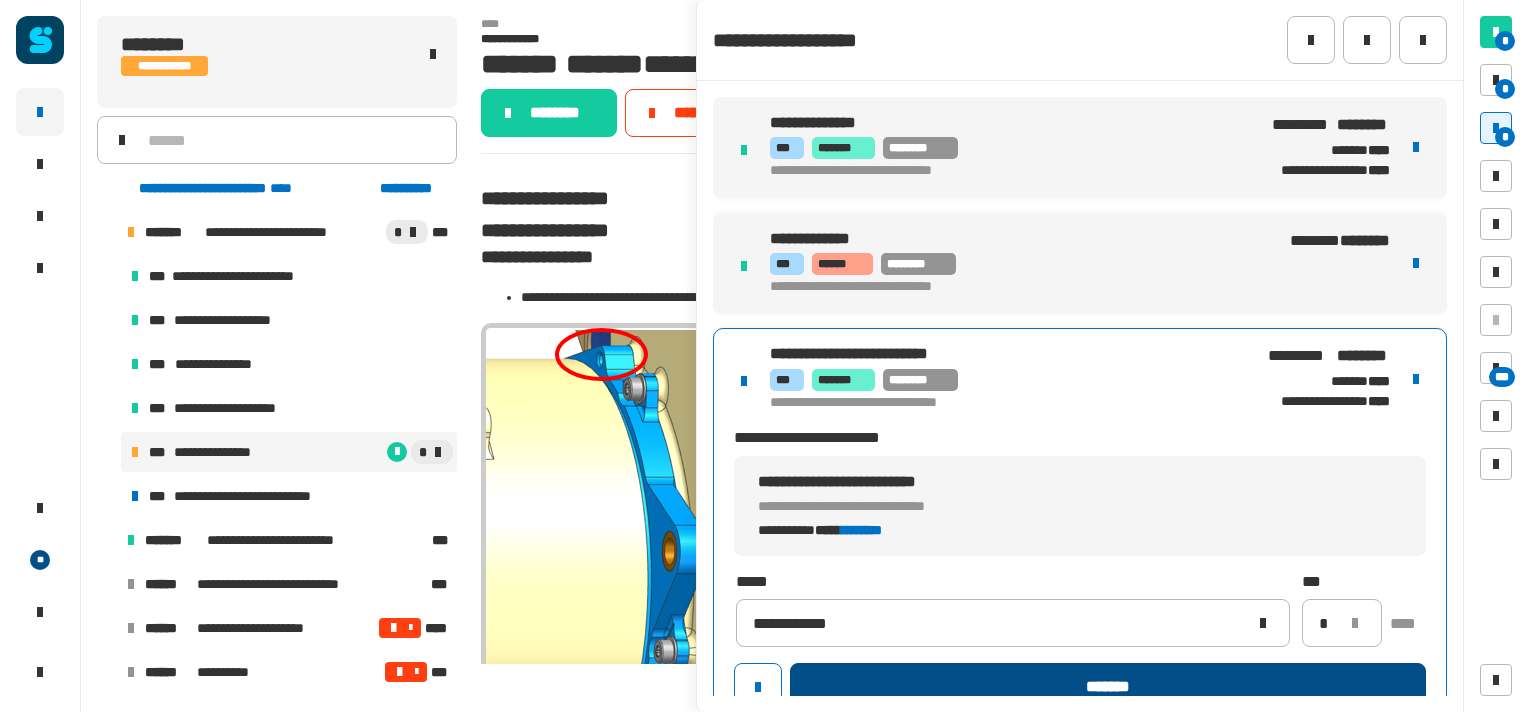 click on "*******" 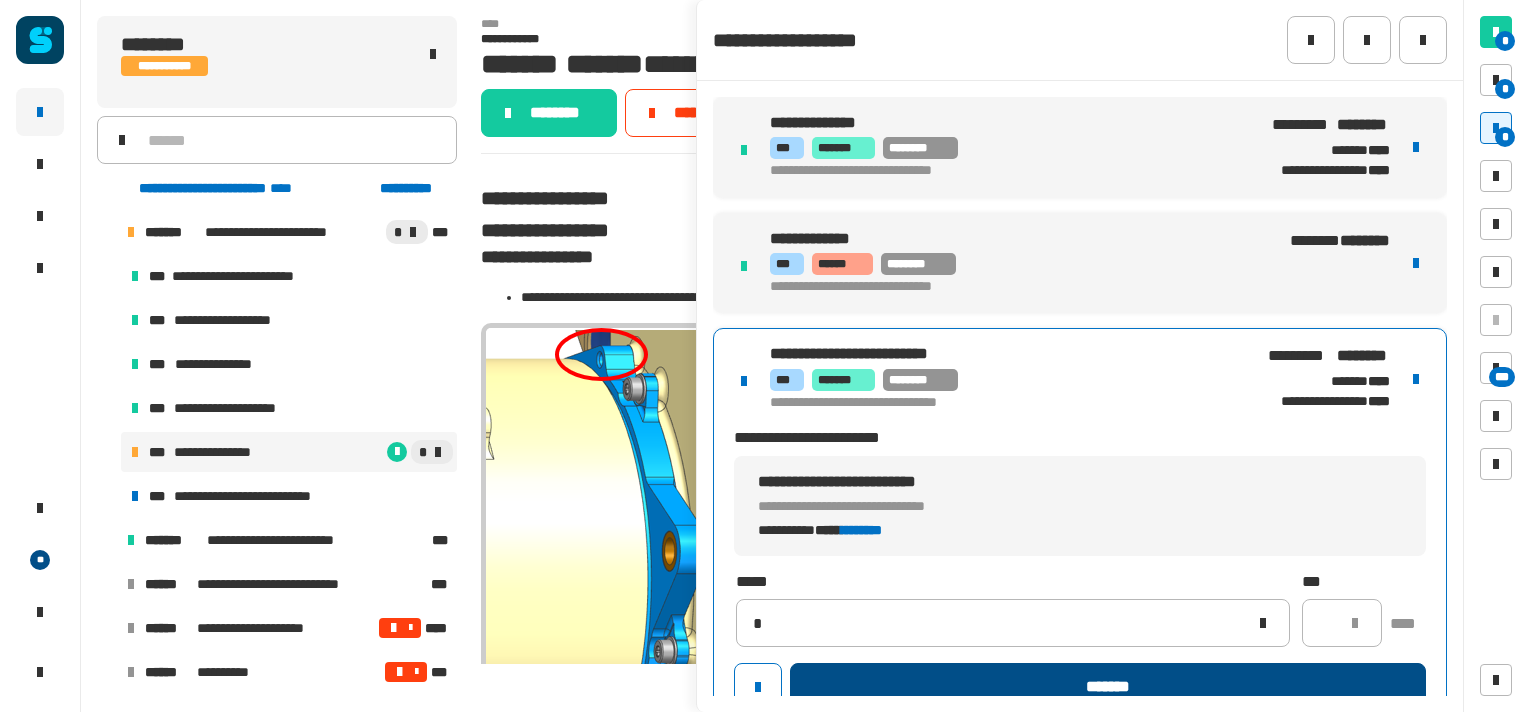 type 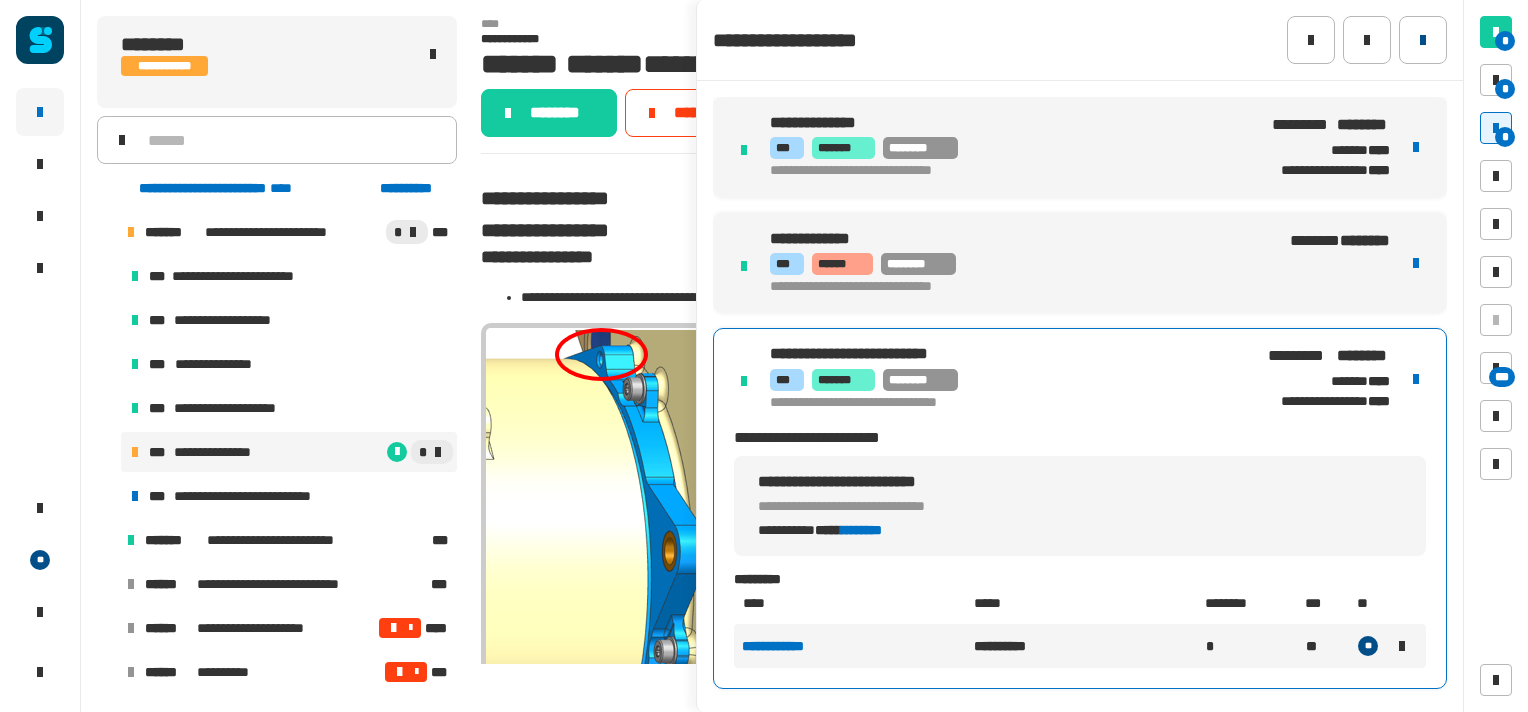 click 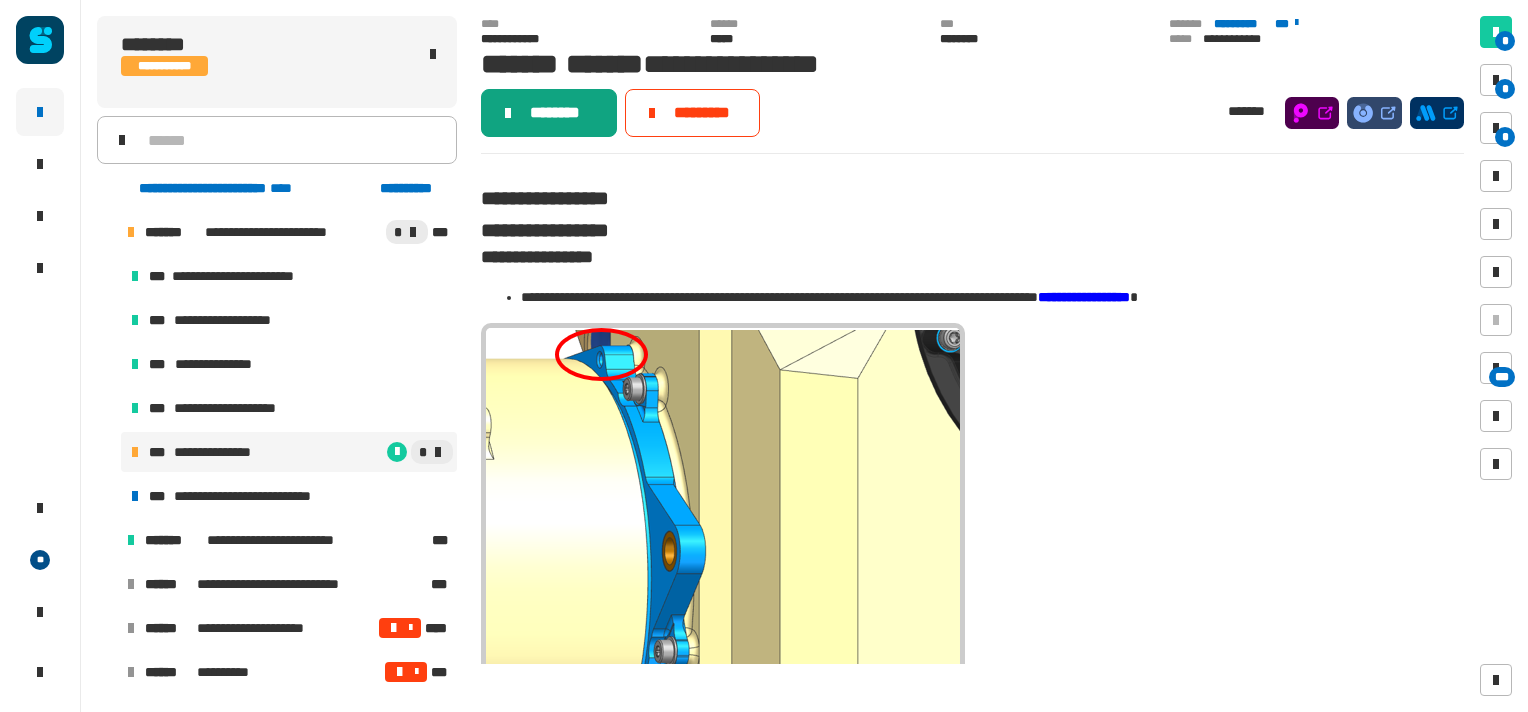 click on "********" 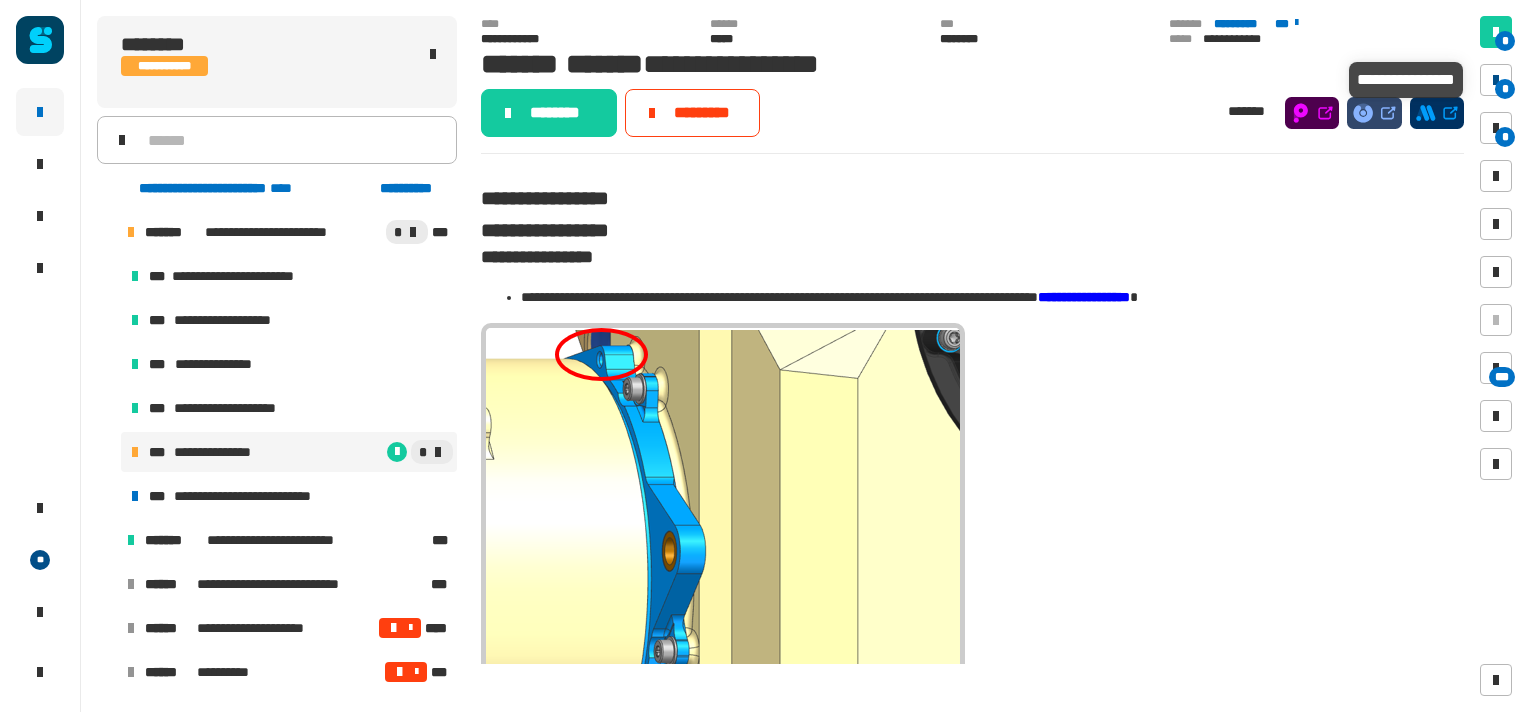 click at bounding box center [1496, 80] 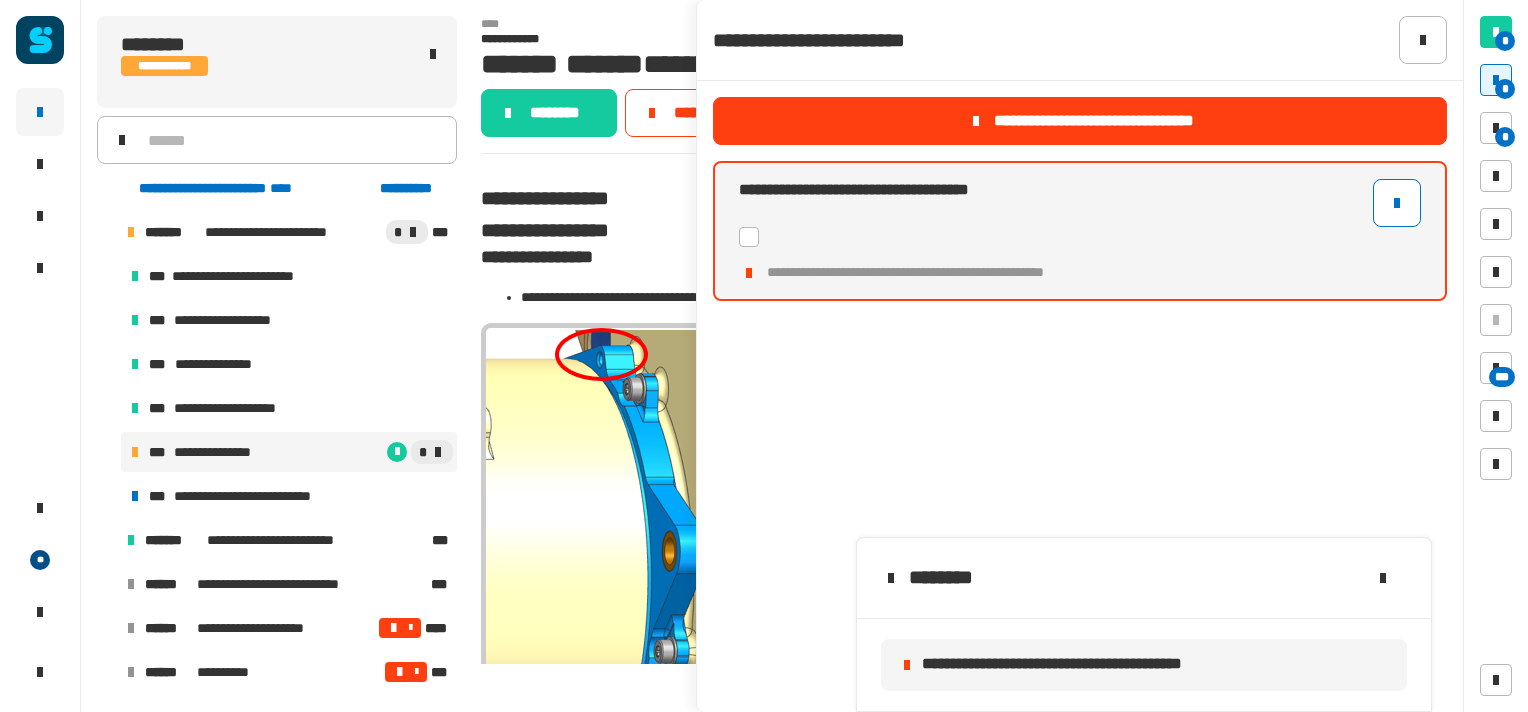 click 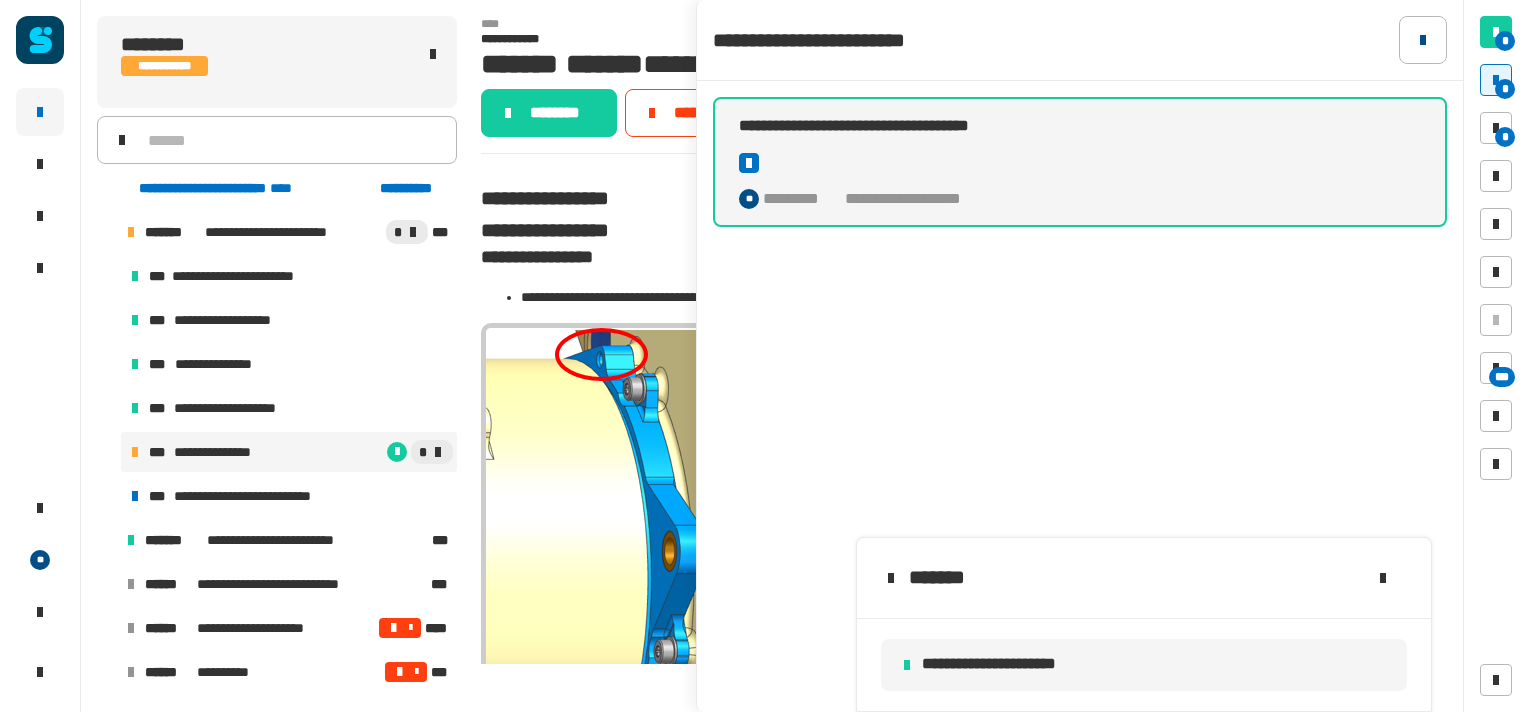 click 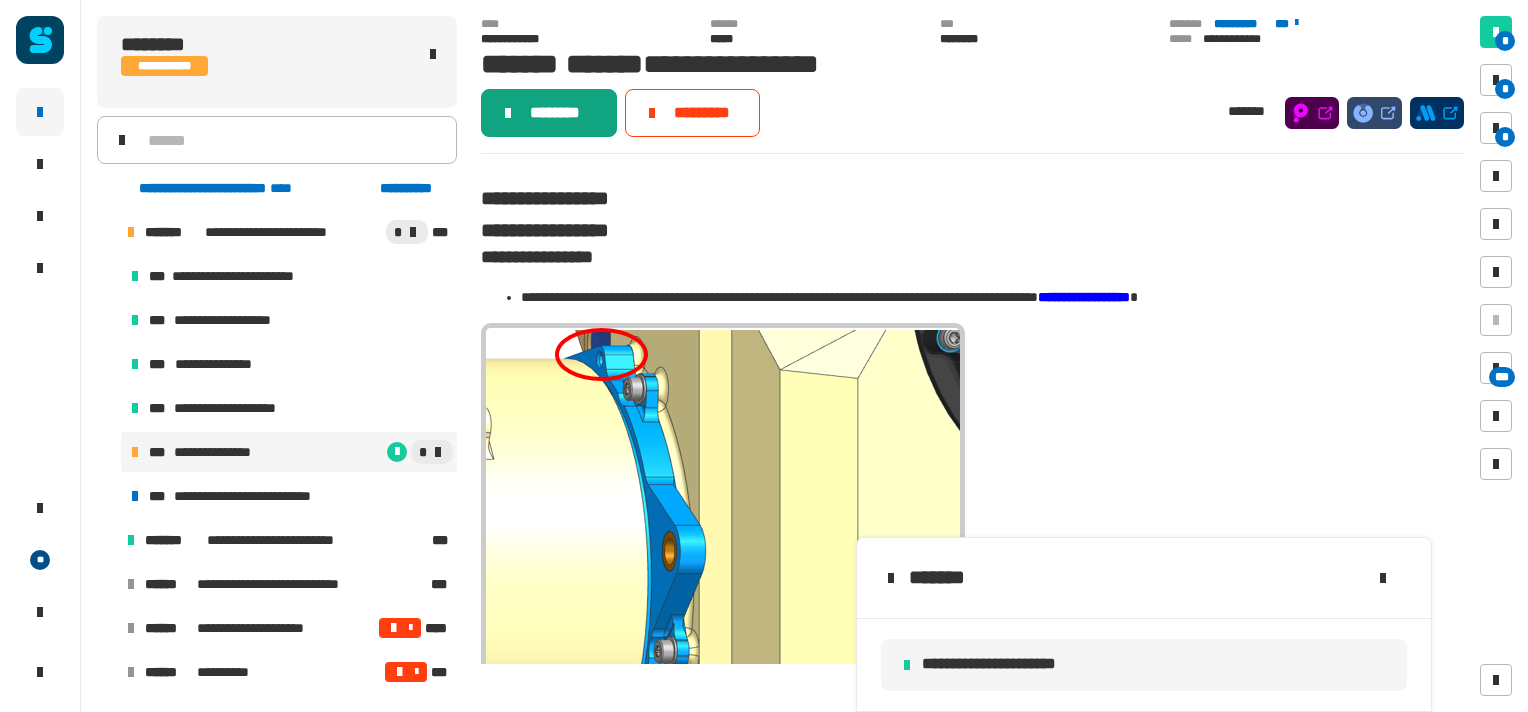 click on "********" 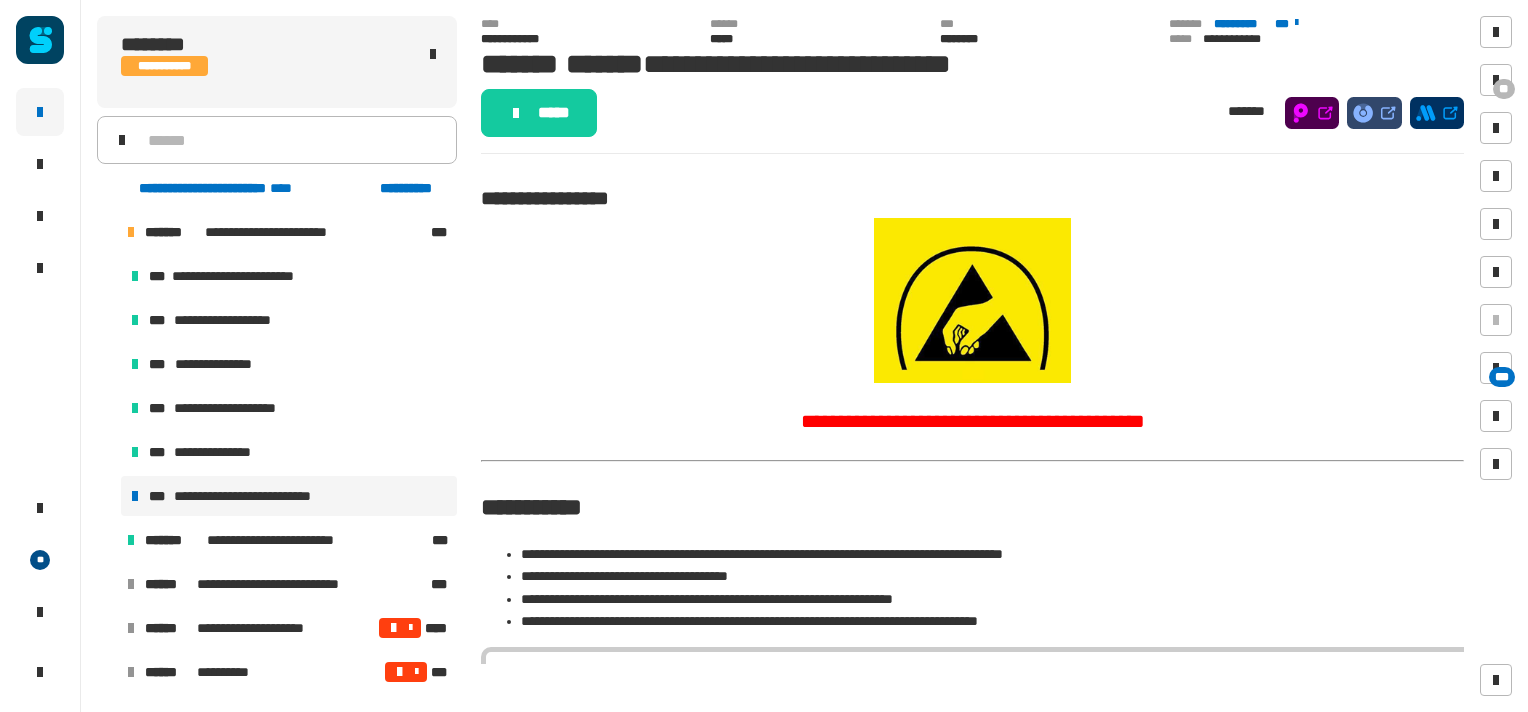 click on "**********" at bounding box center [289, 496] 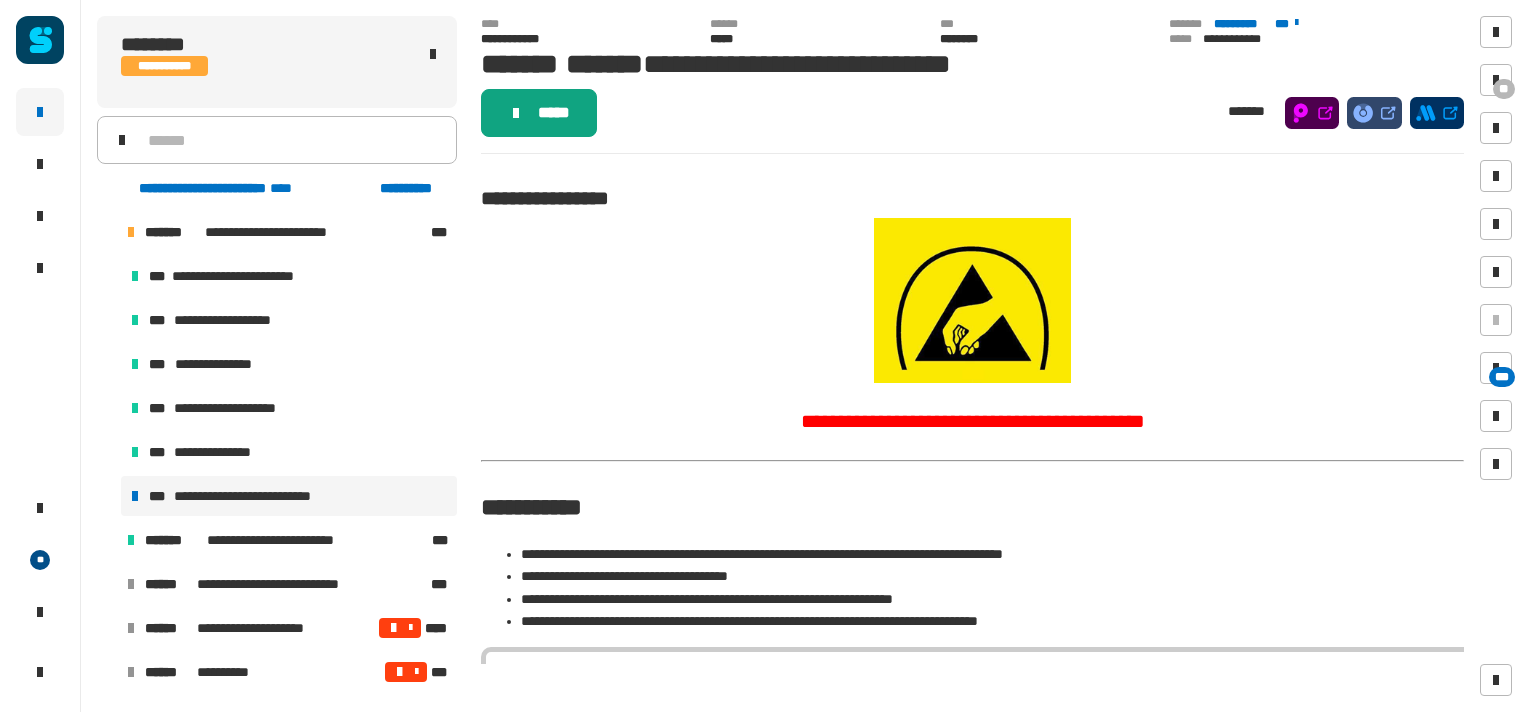 click on "*****" 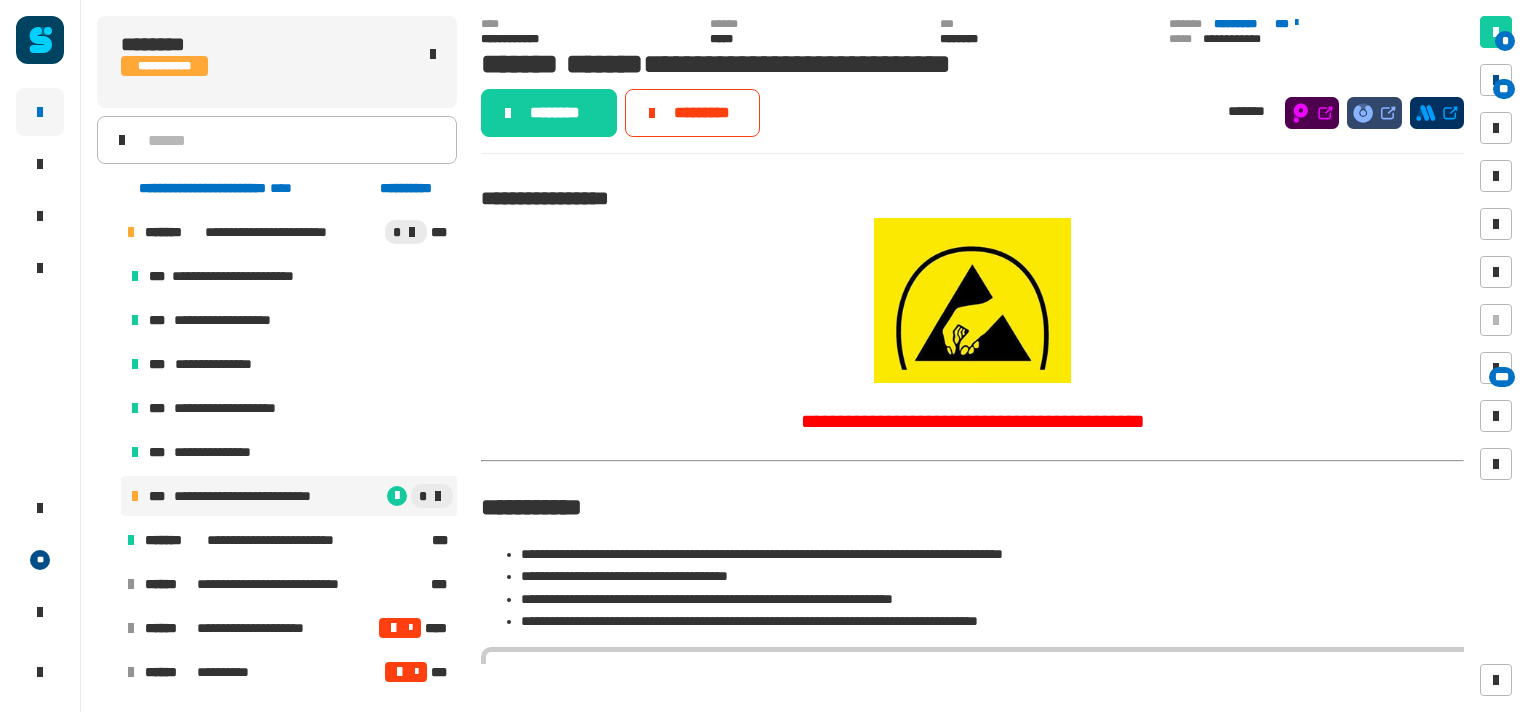 click at bounding box center [1496, 80] 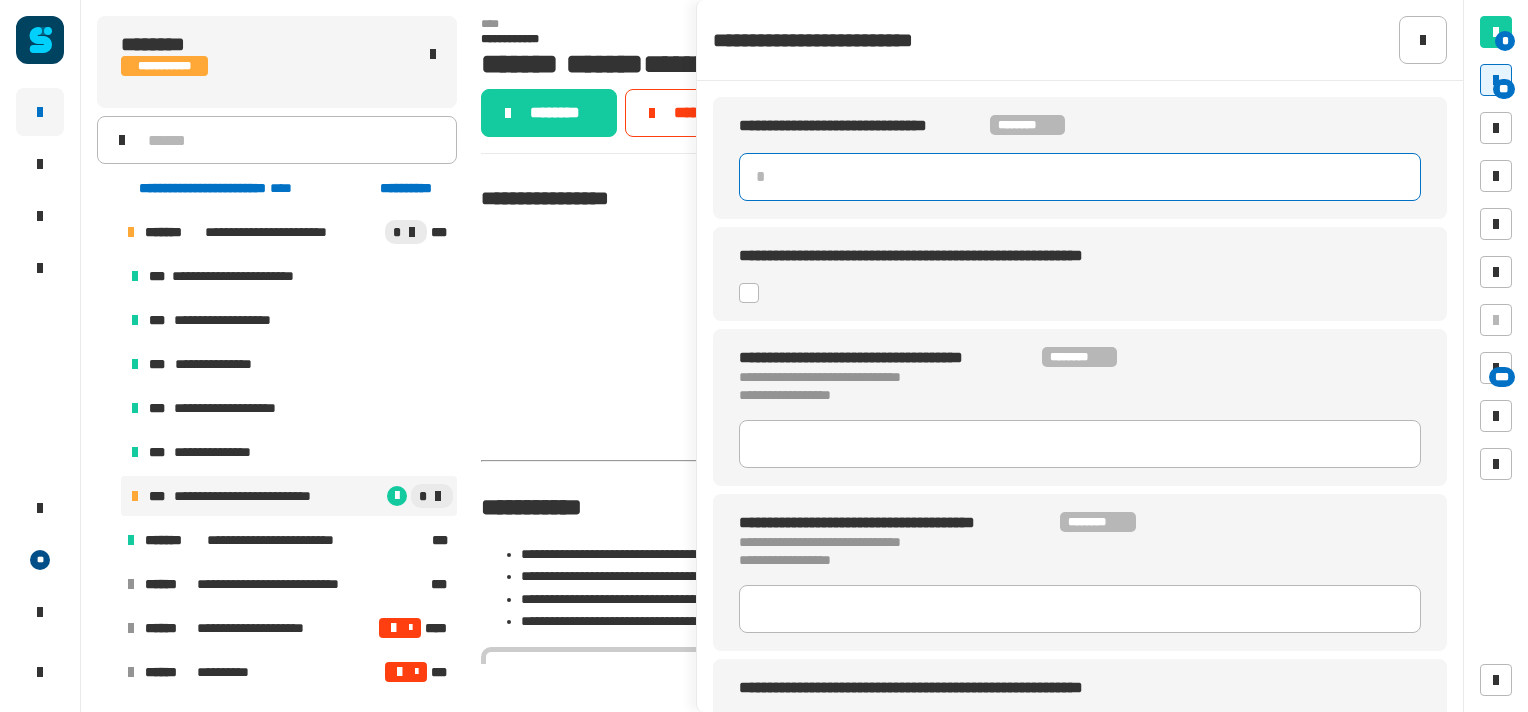 click 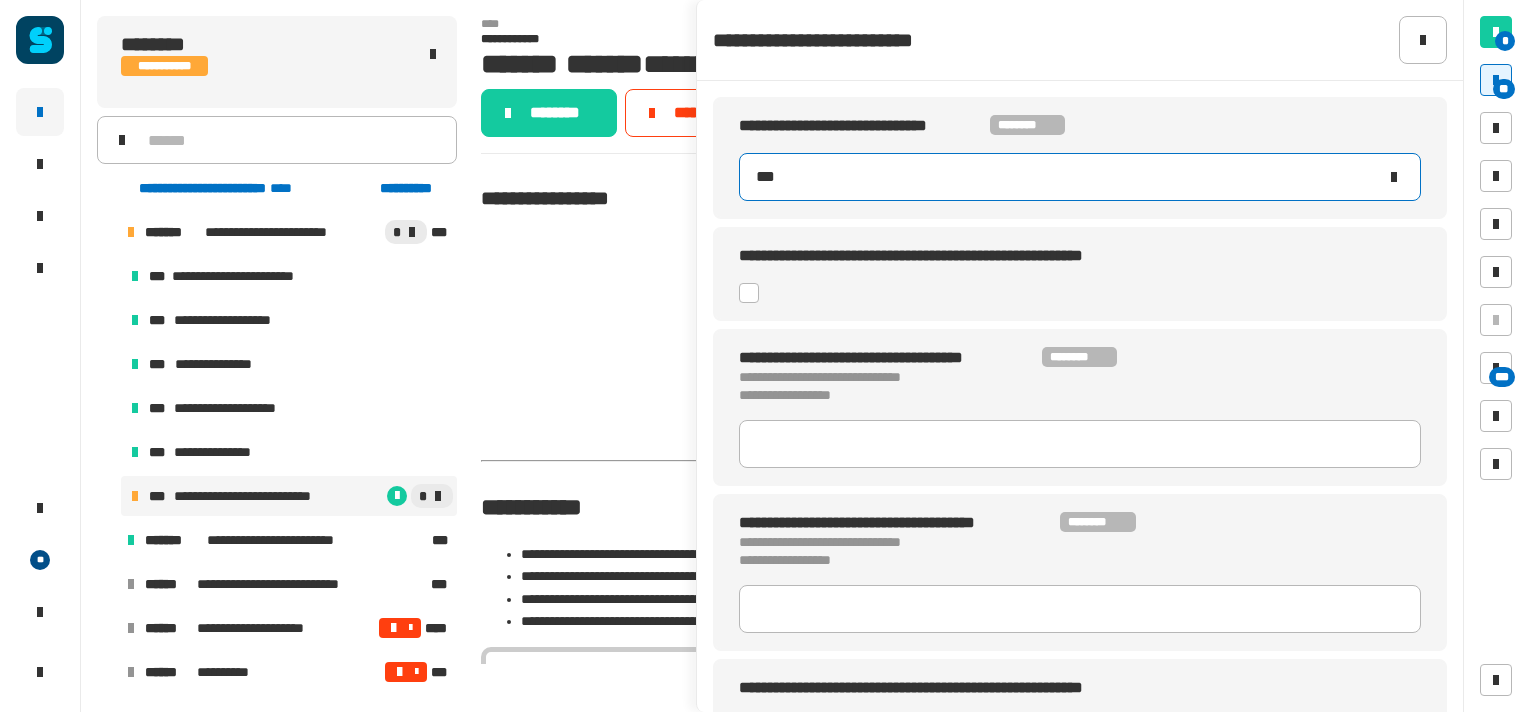 type on "***" 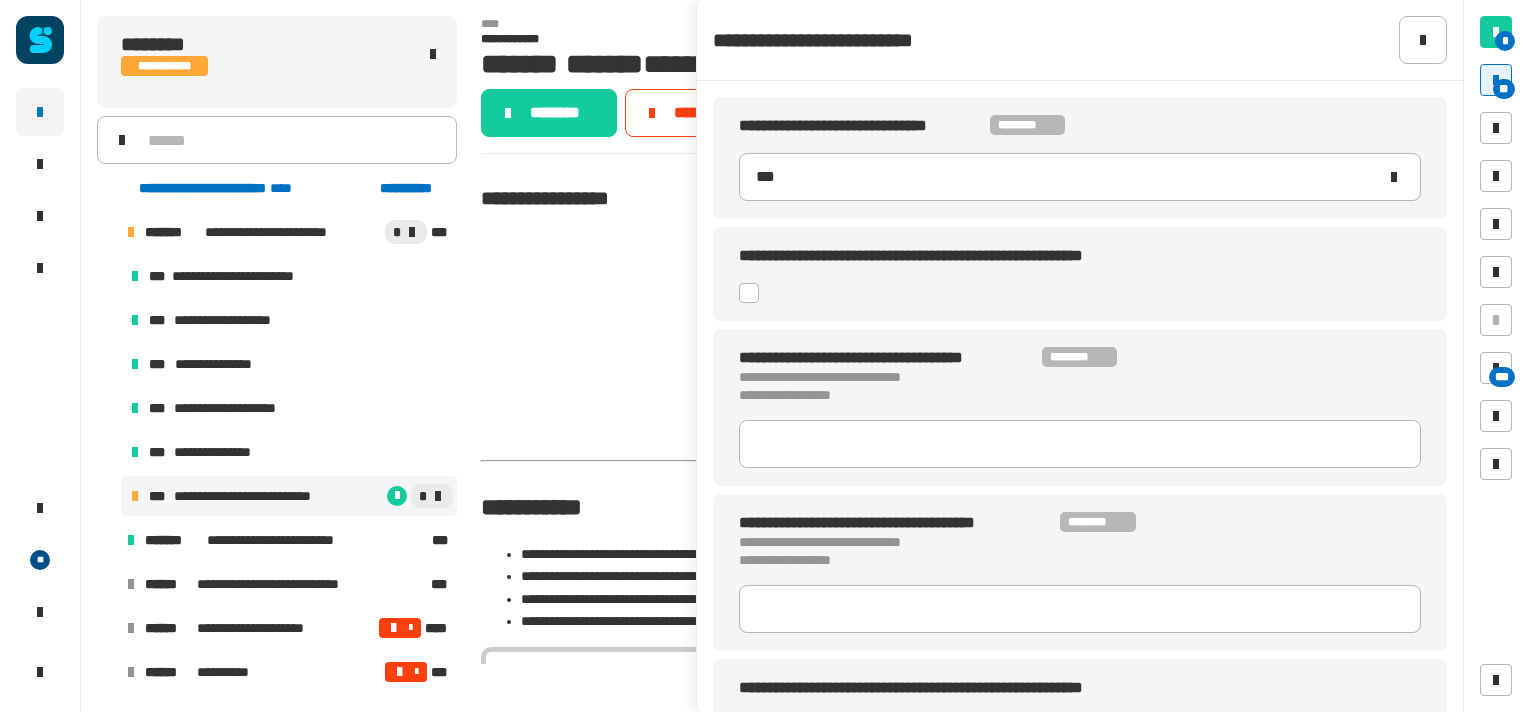 click at bounding box center [972, 300] 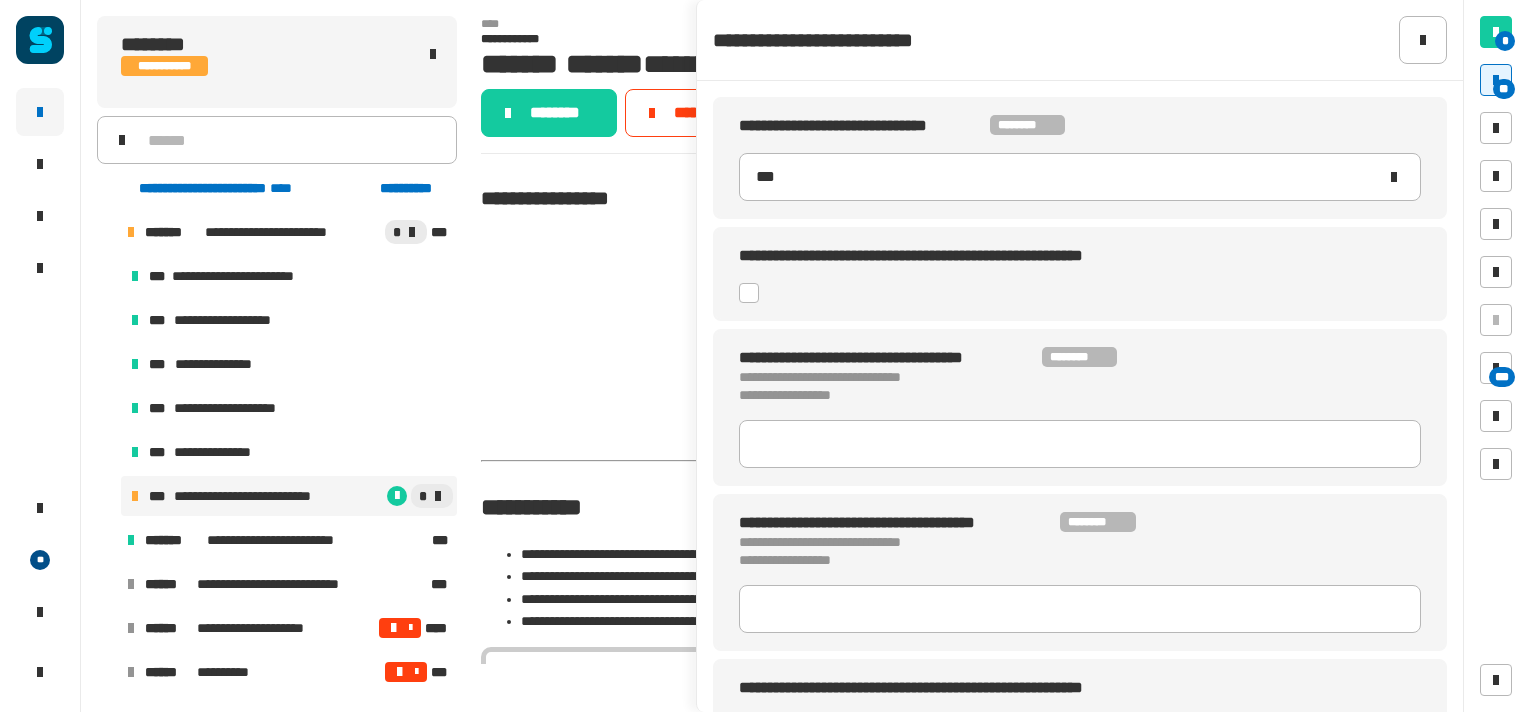click 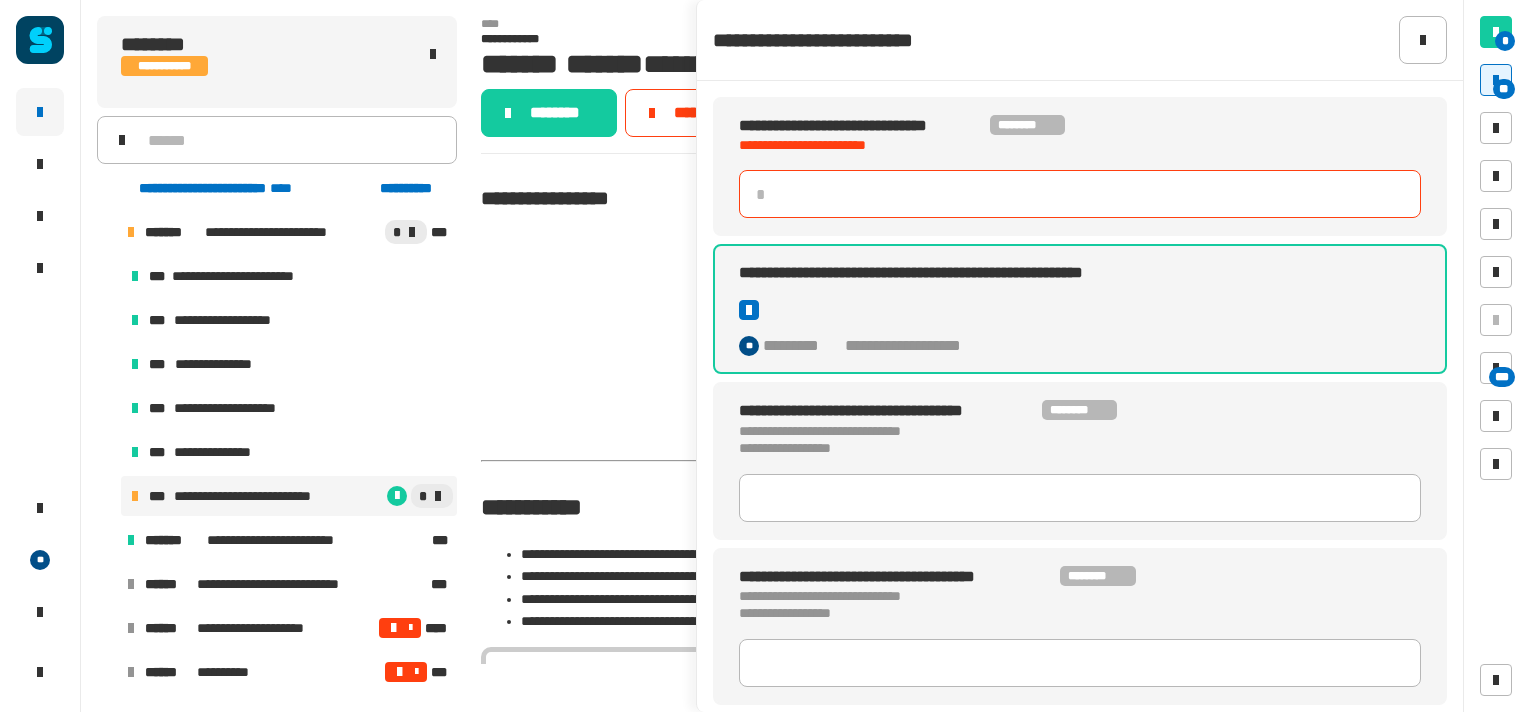type on "***" 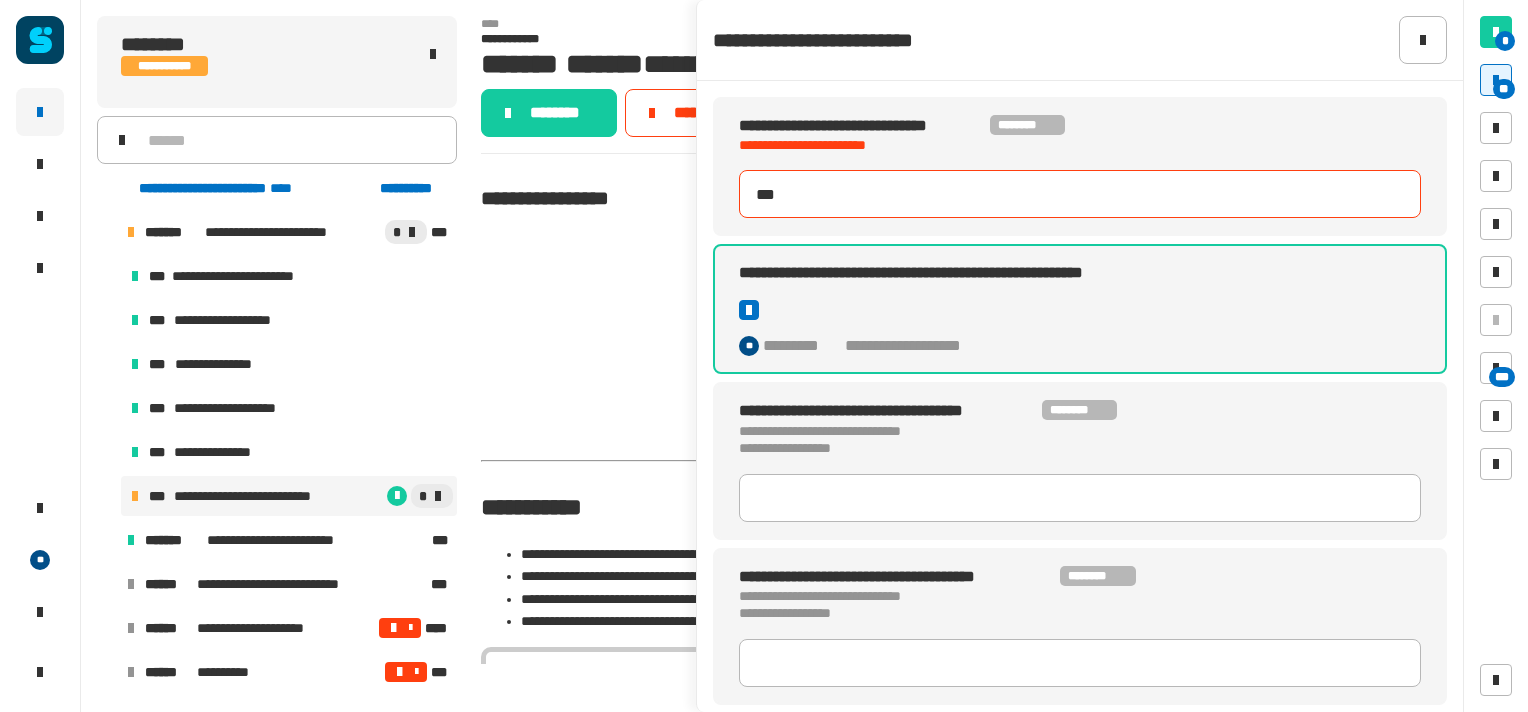 click on "**********" 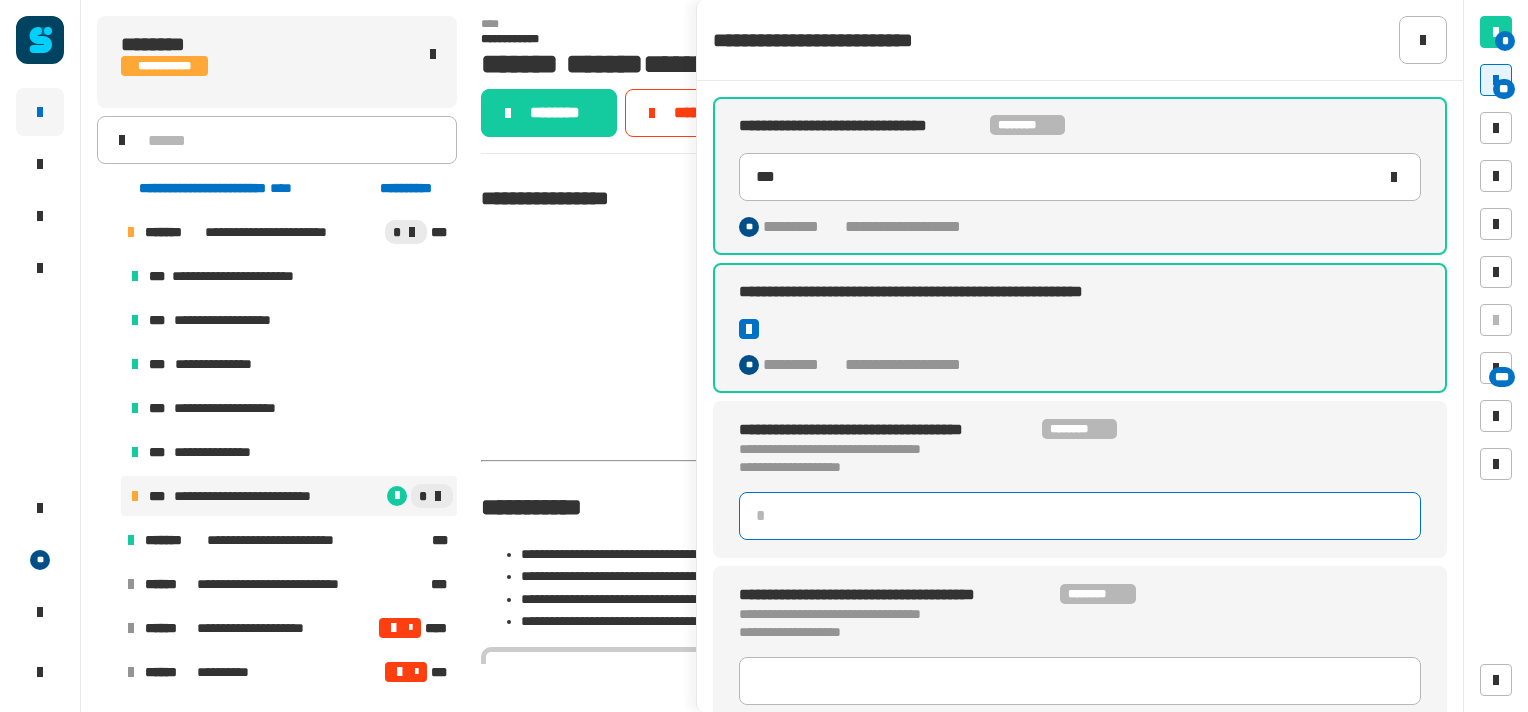 click 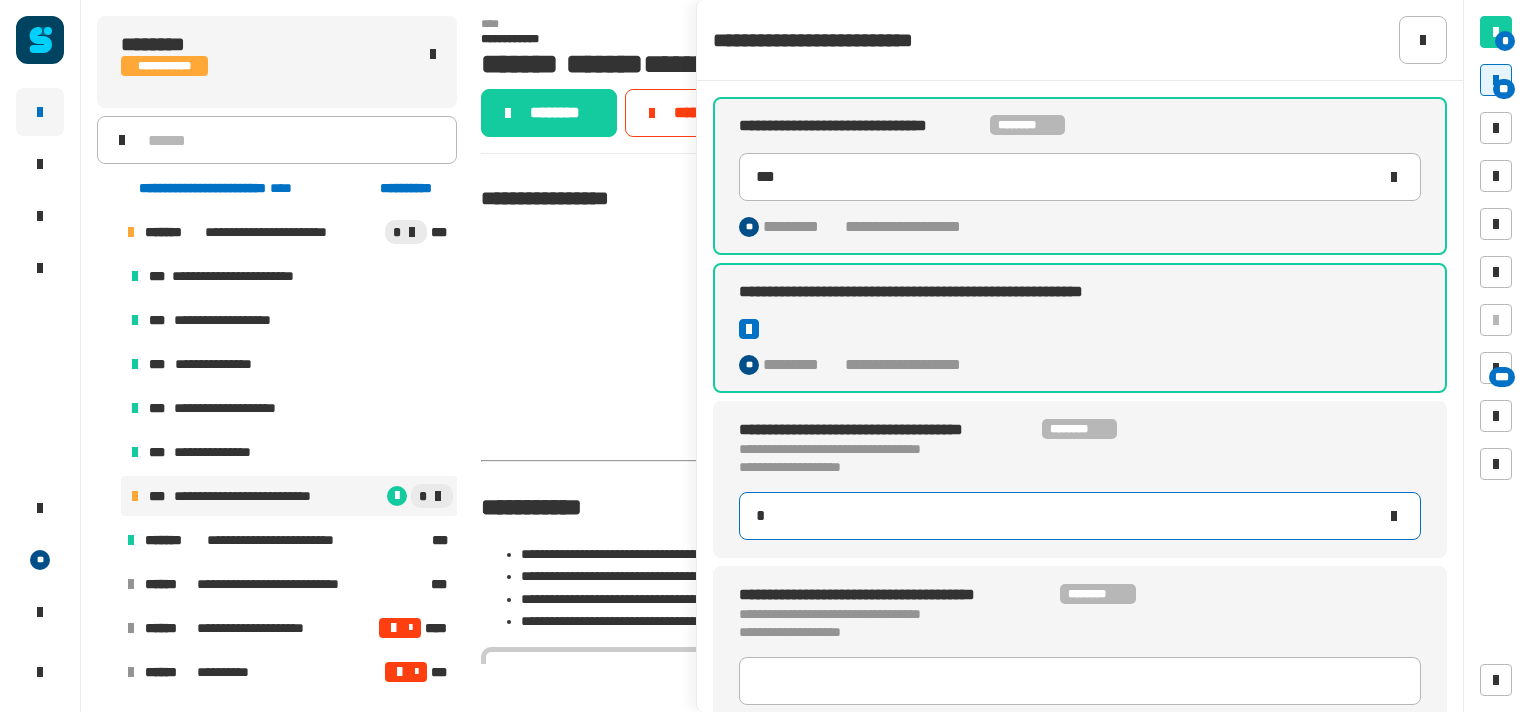 type on "**" 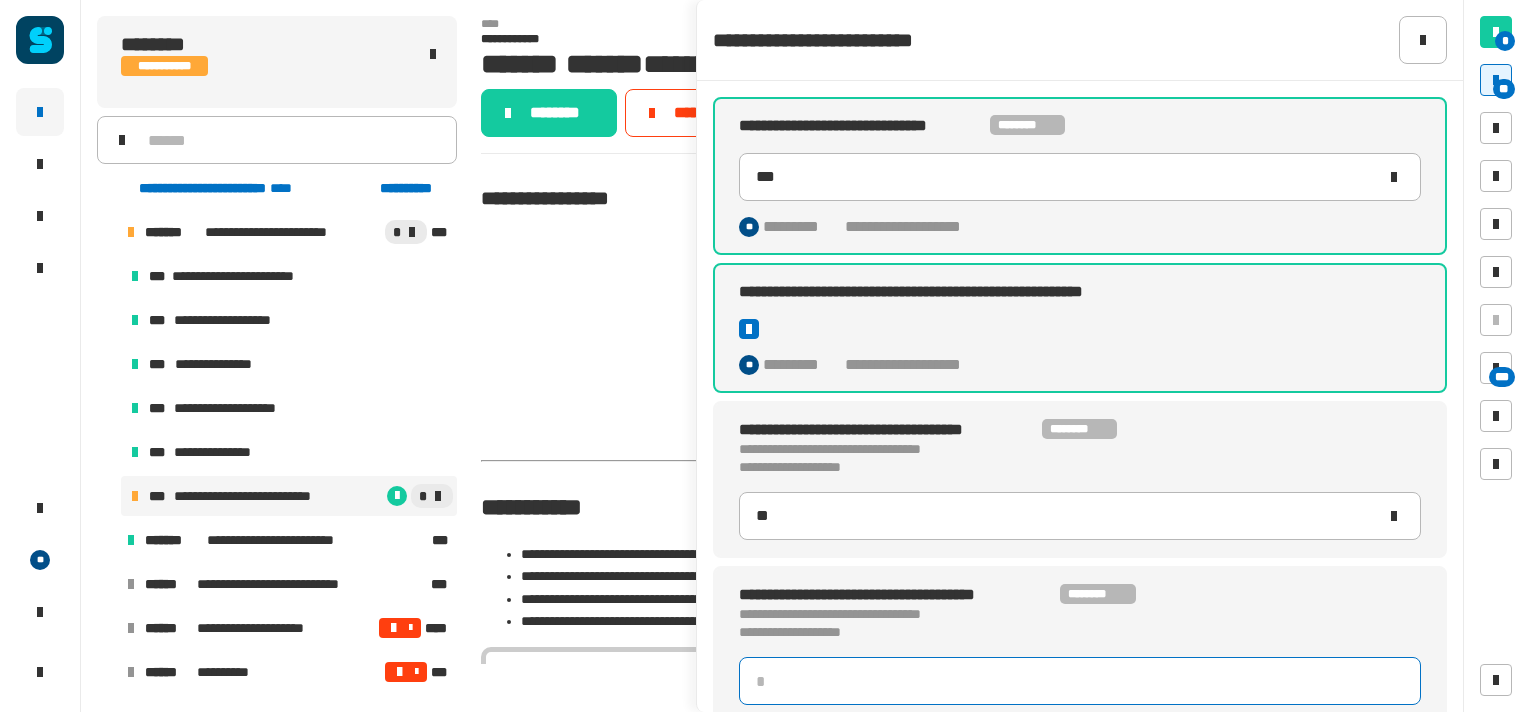 click 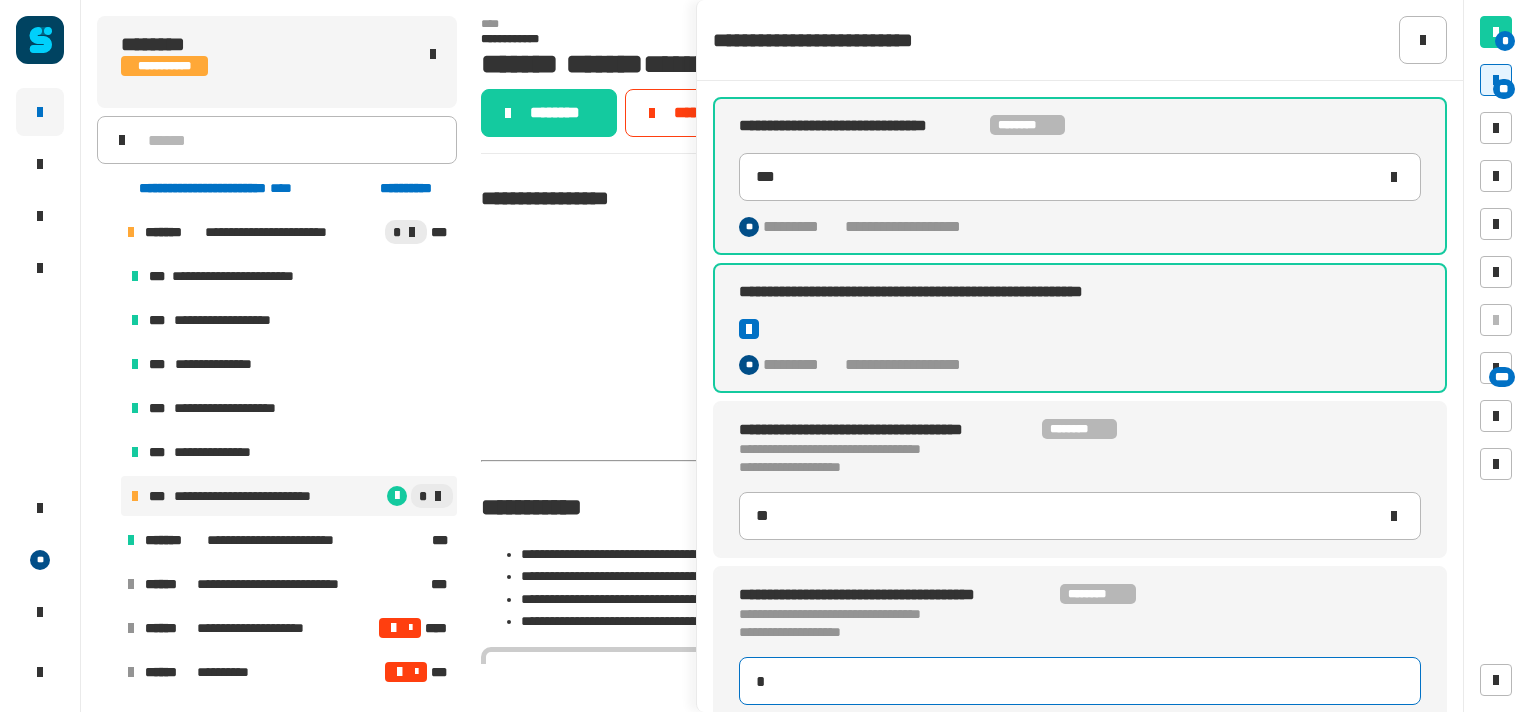 type on "**" 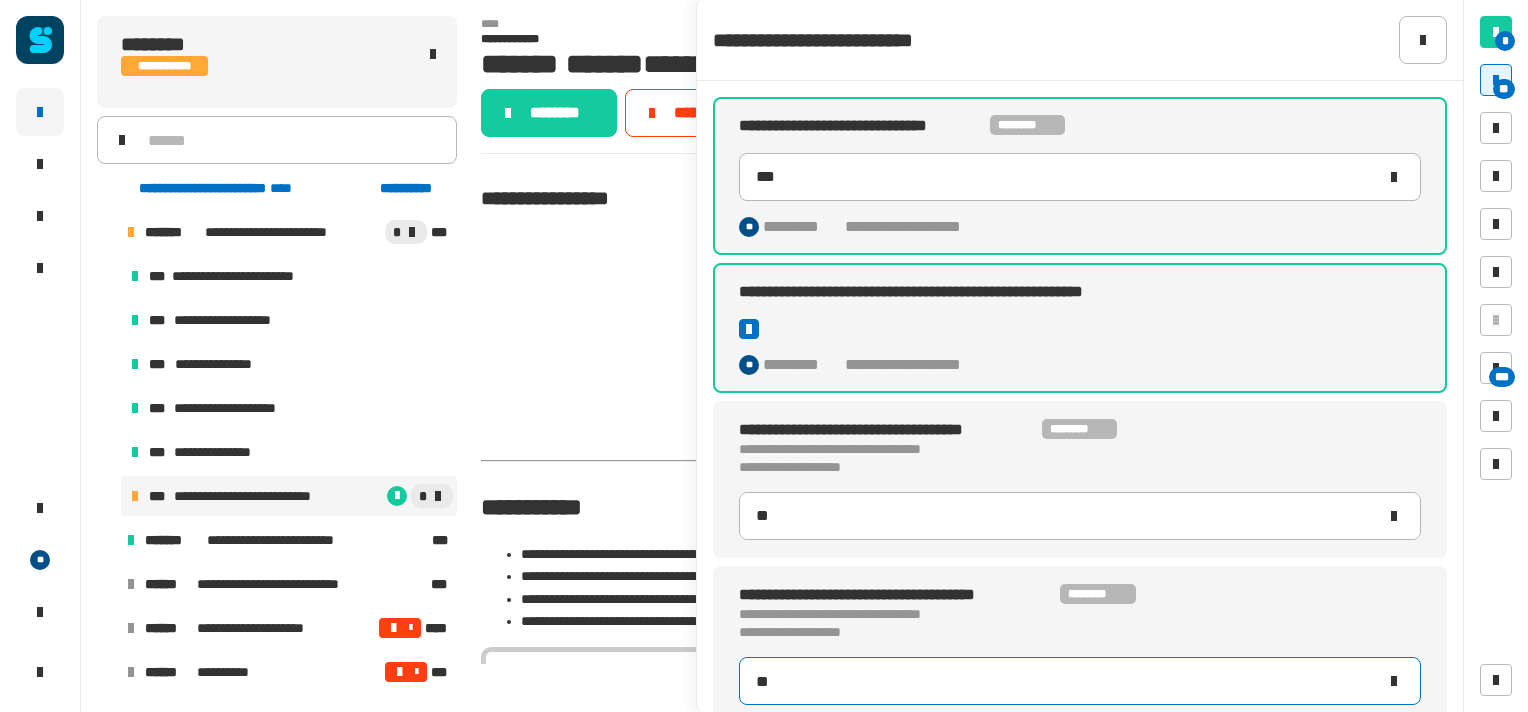 type on "**" 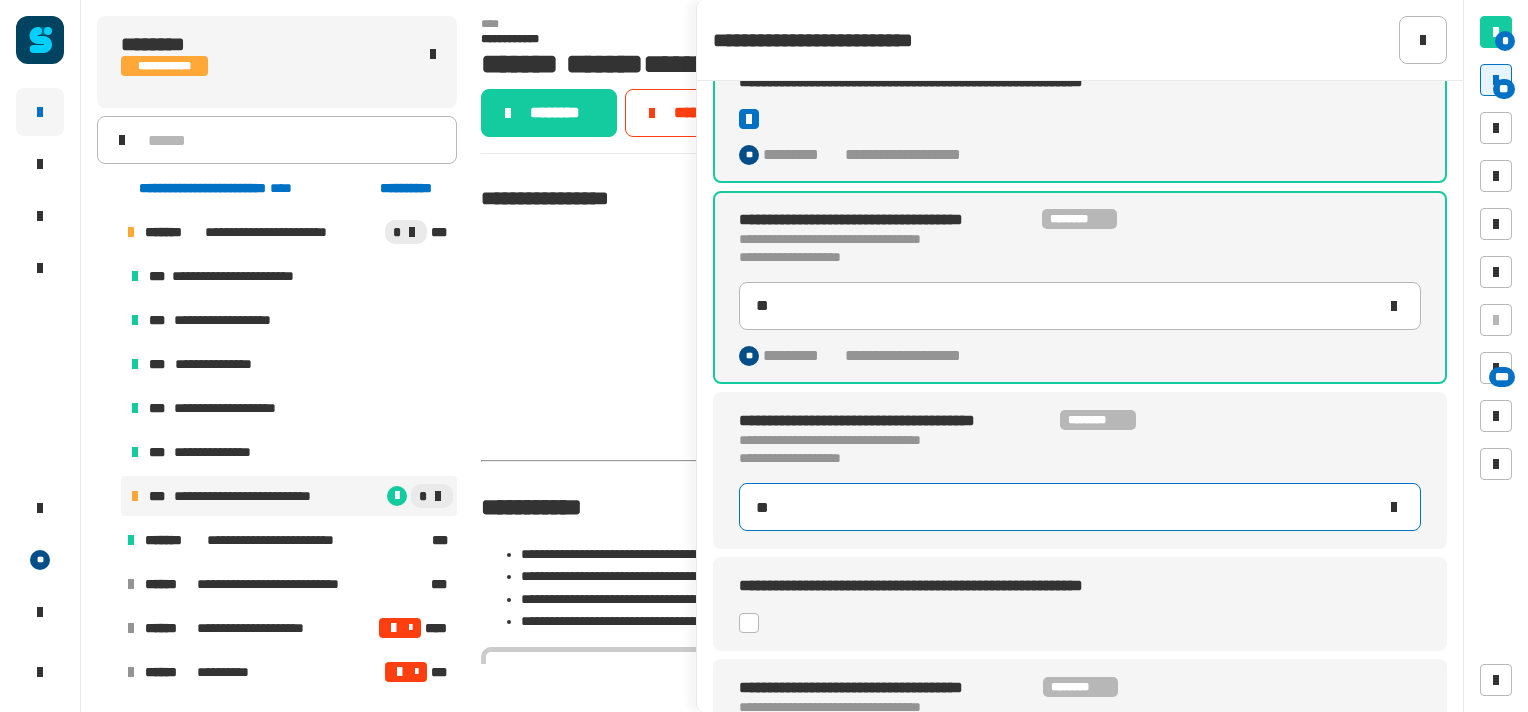 scroll, scrollTop: 215, scrollLeft: 0, axis: vertical 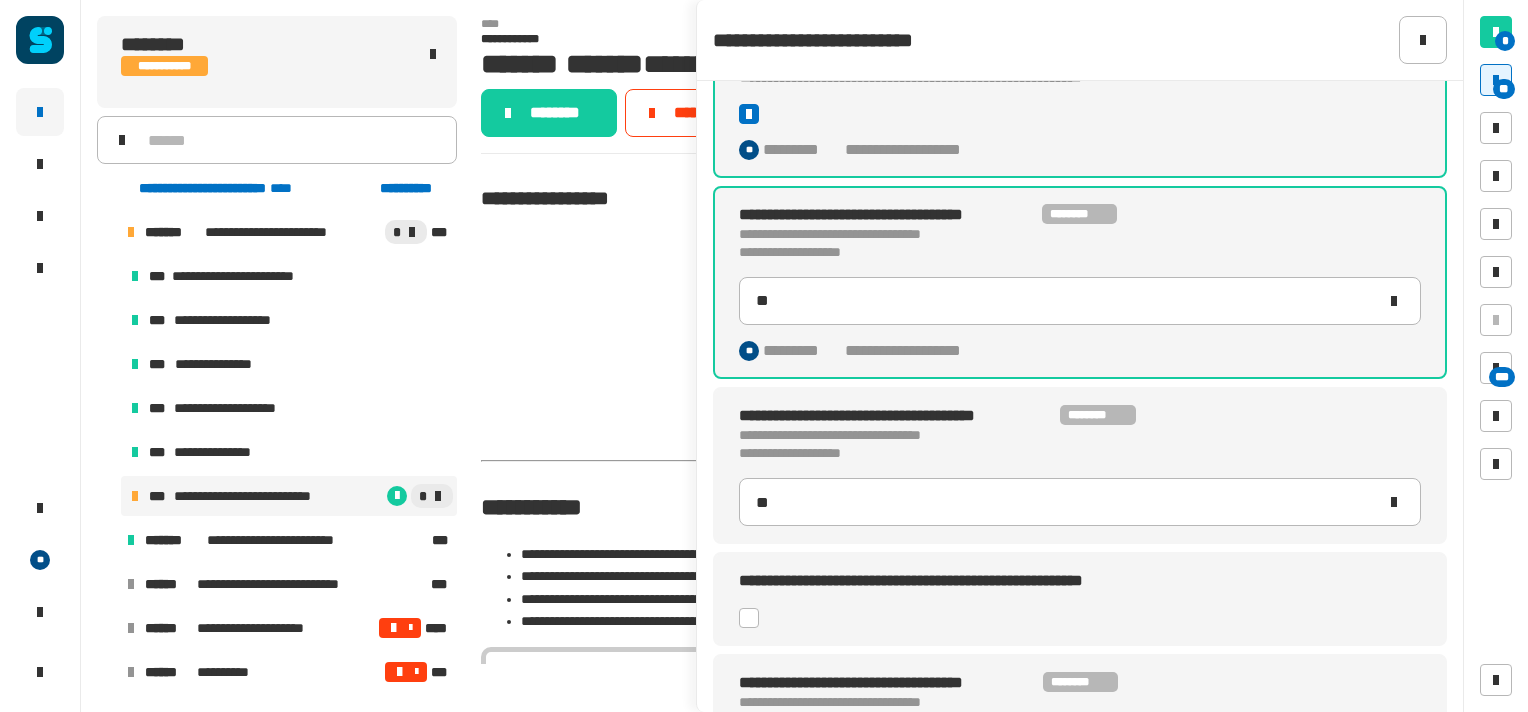 click 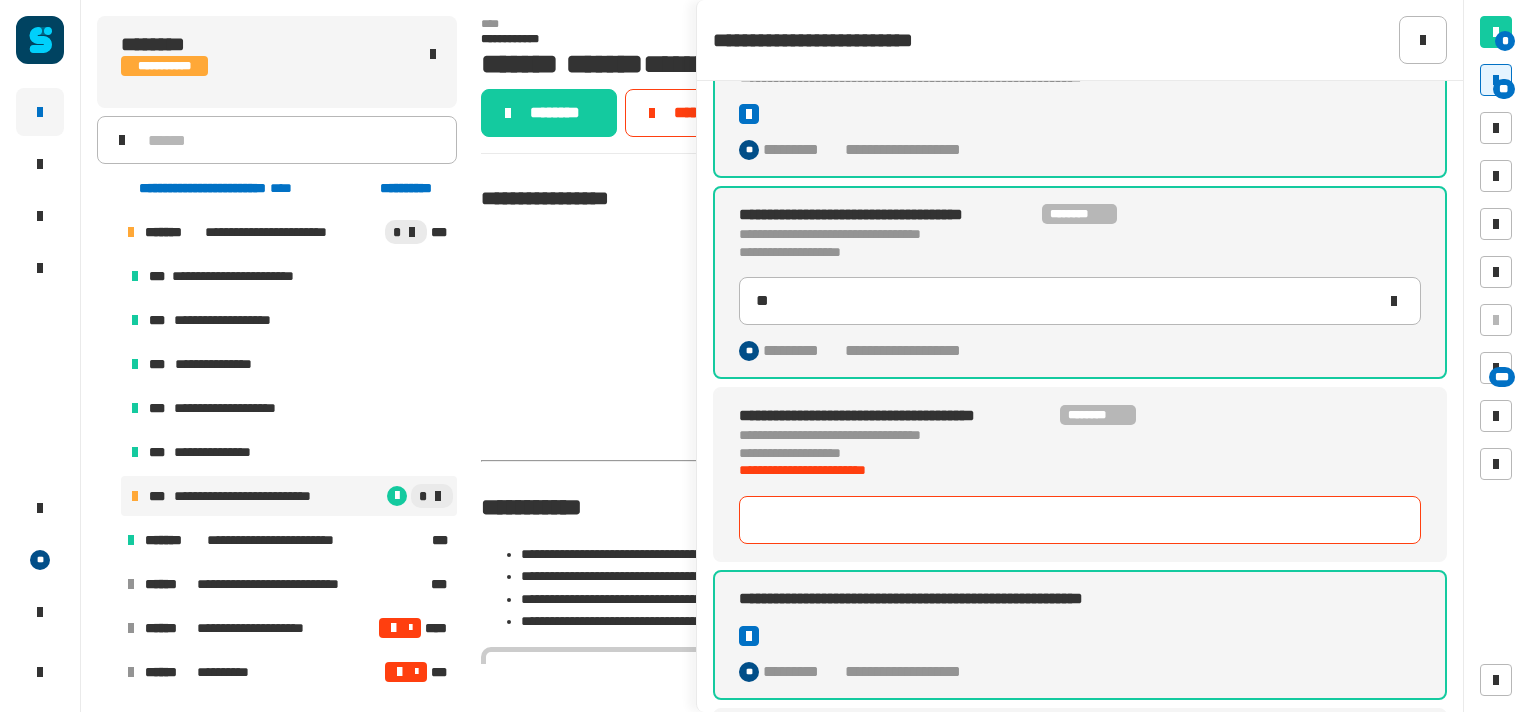 type on "**" 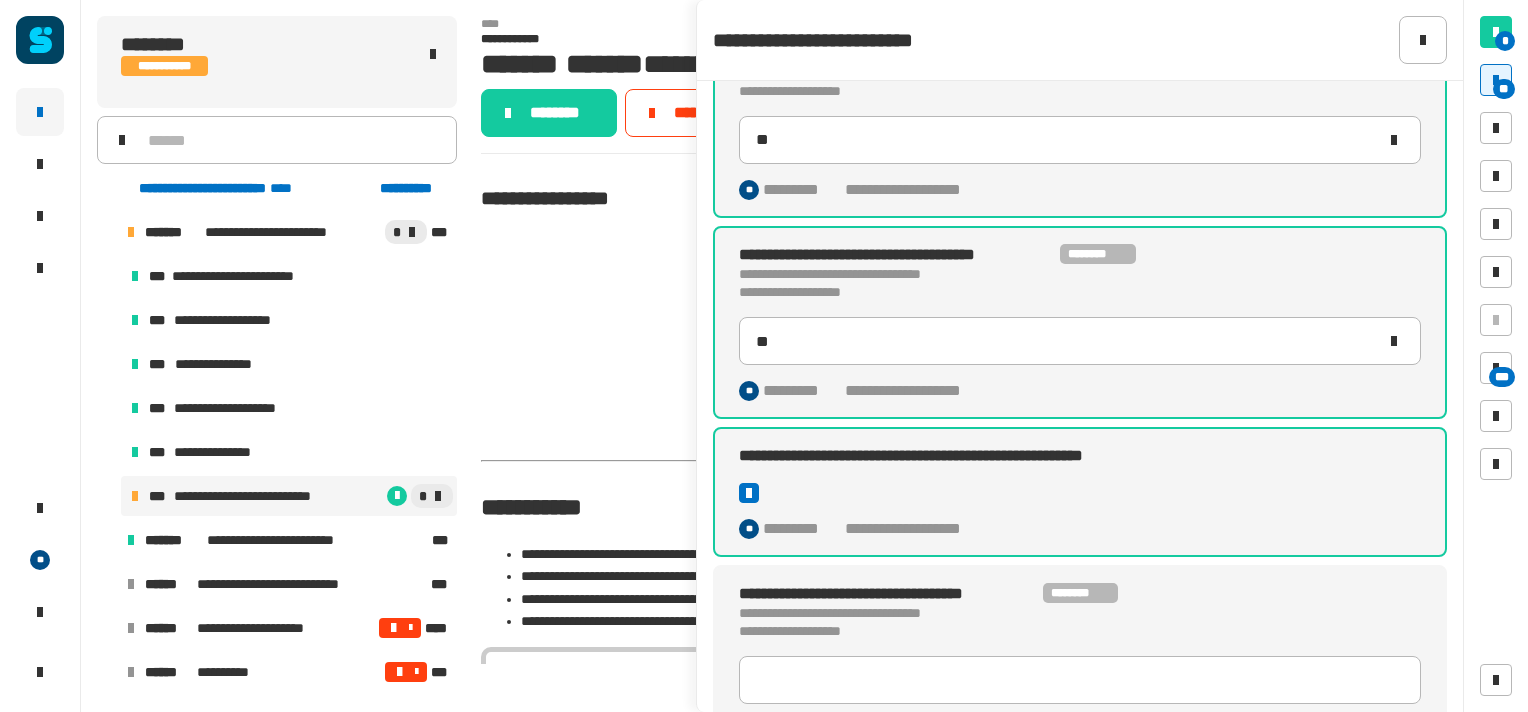 scroll, scrollTop: 378, scrollLeft: 0, axis: vertical 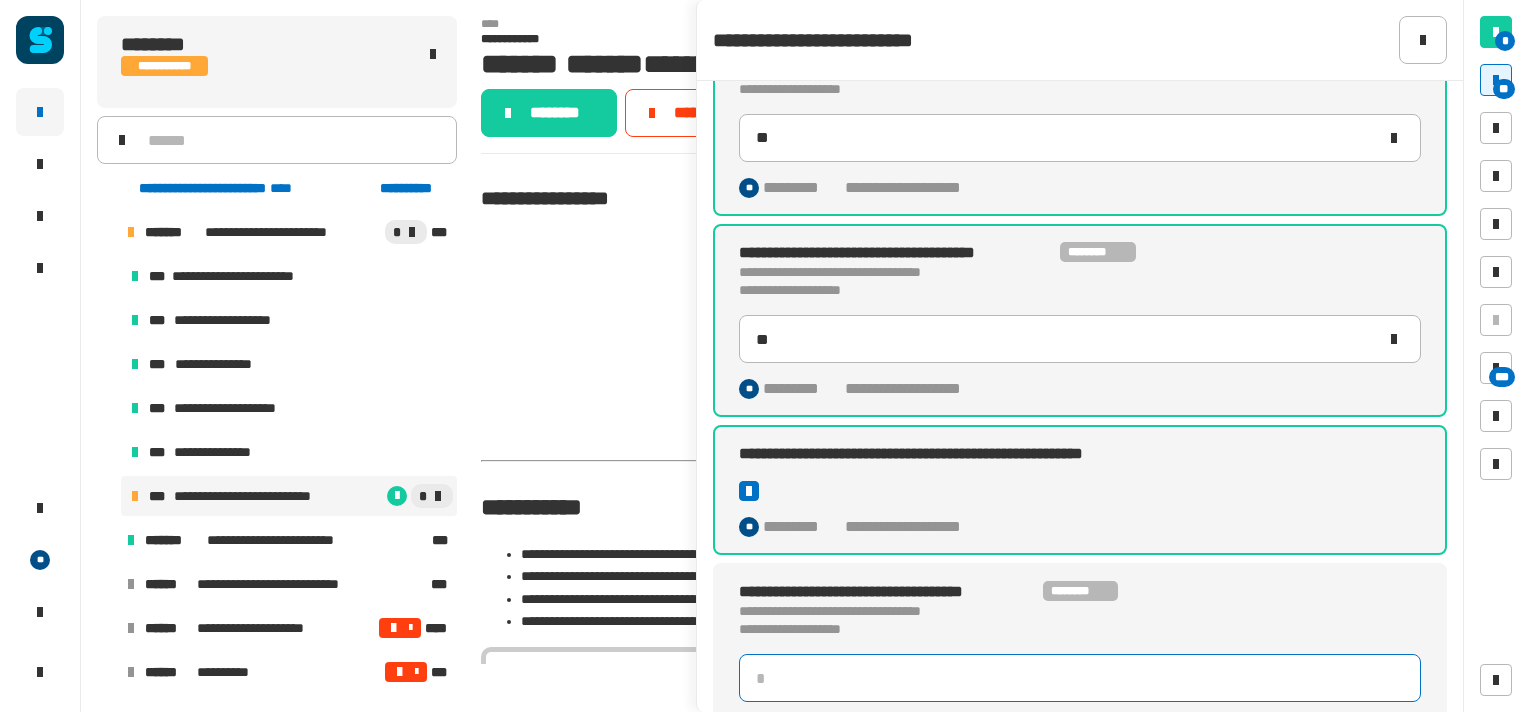 click 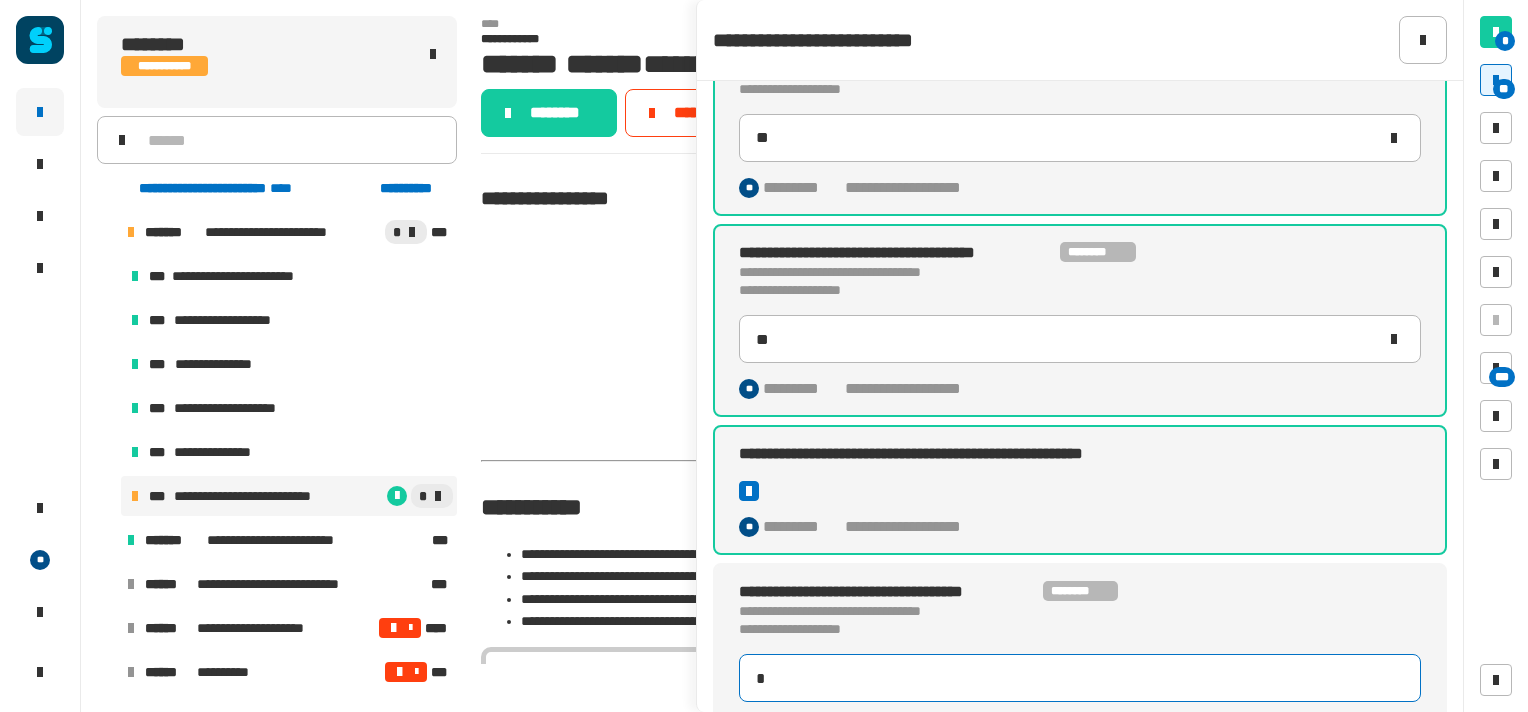 type on "**" 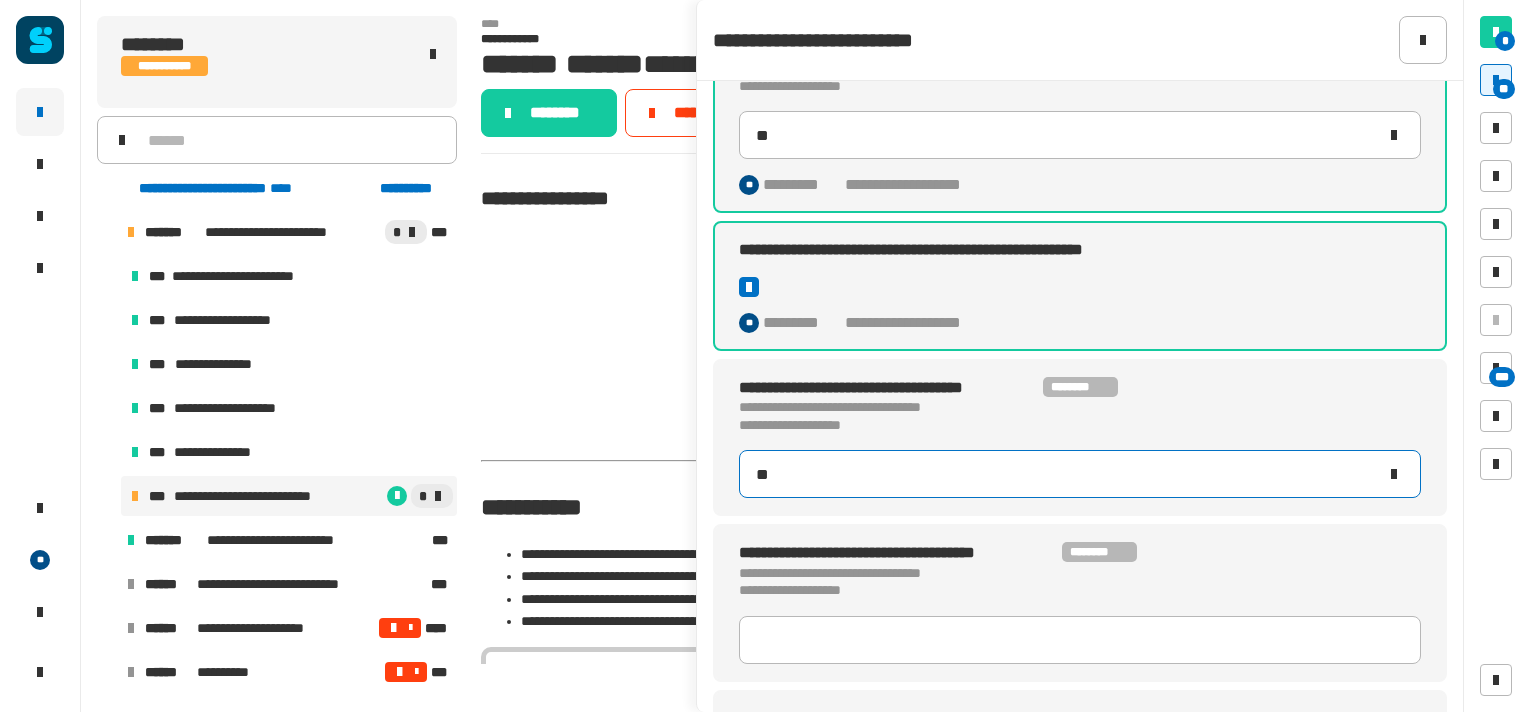 scroll, scrollTop: 584, scrollLeft: 0, axis: vertical 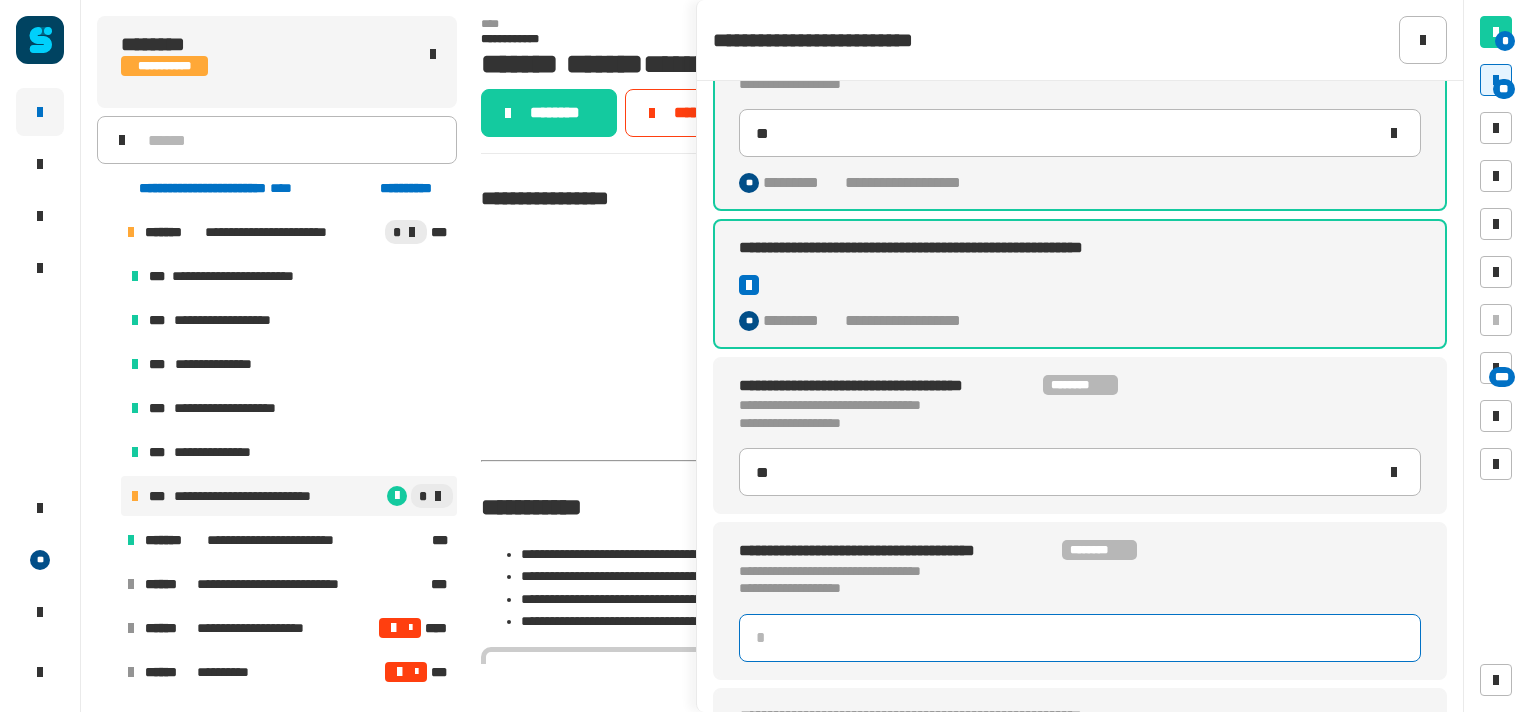 type 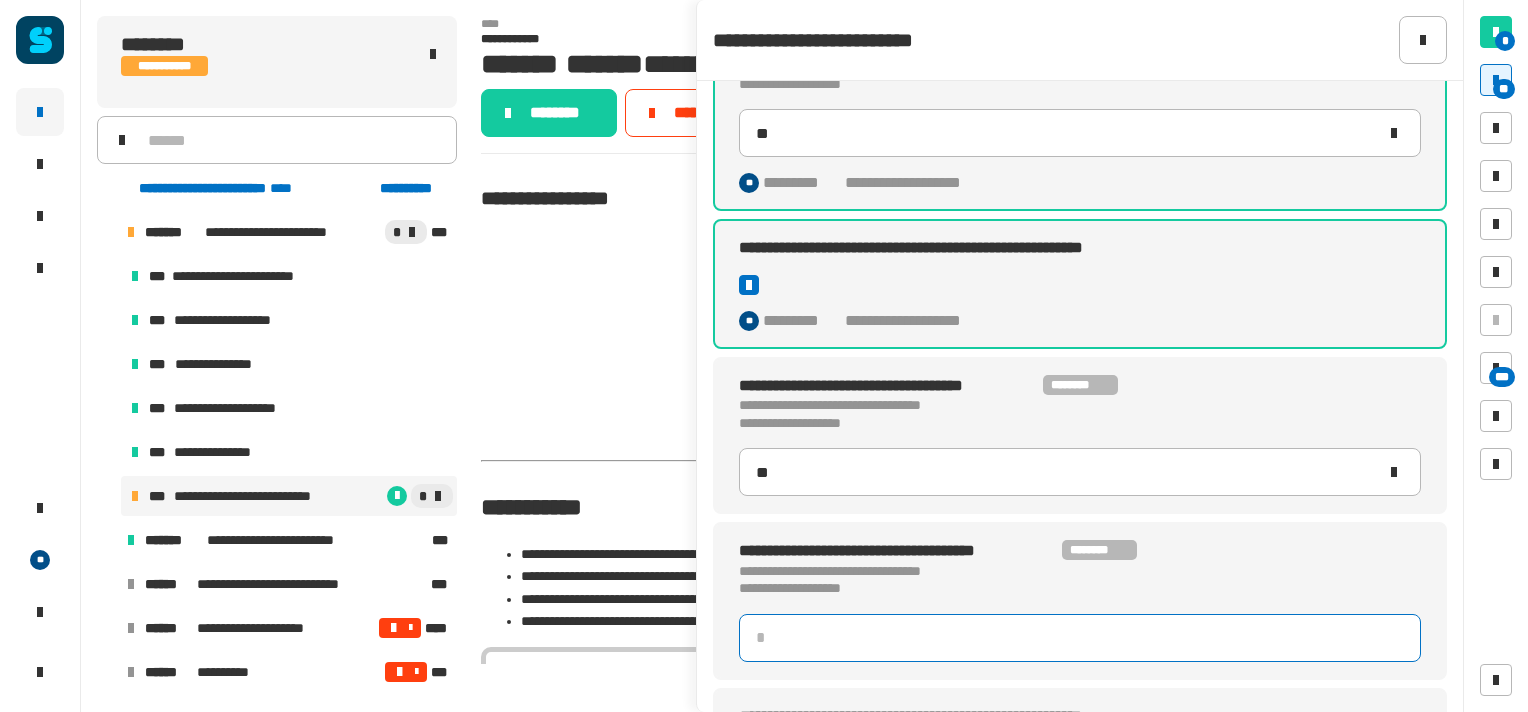 type on "**" 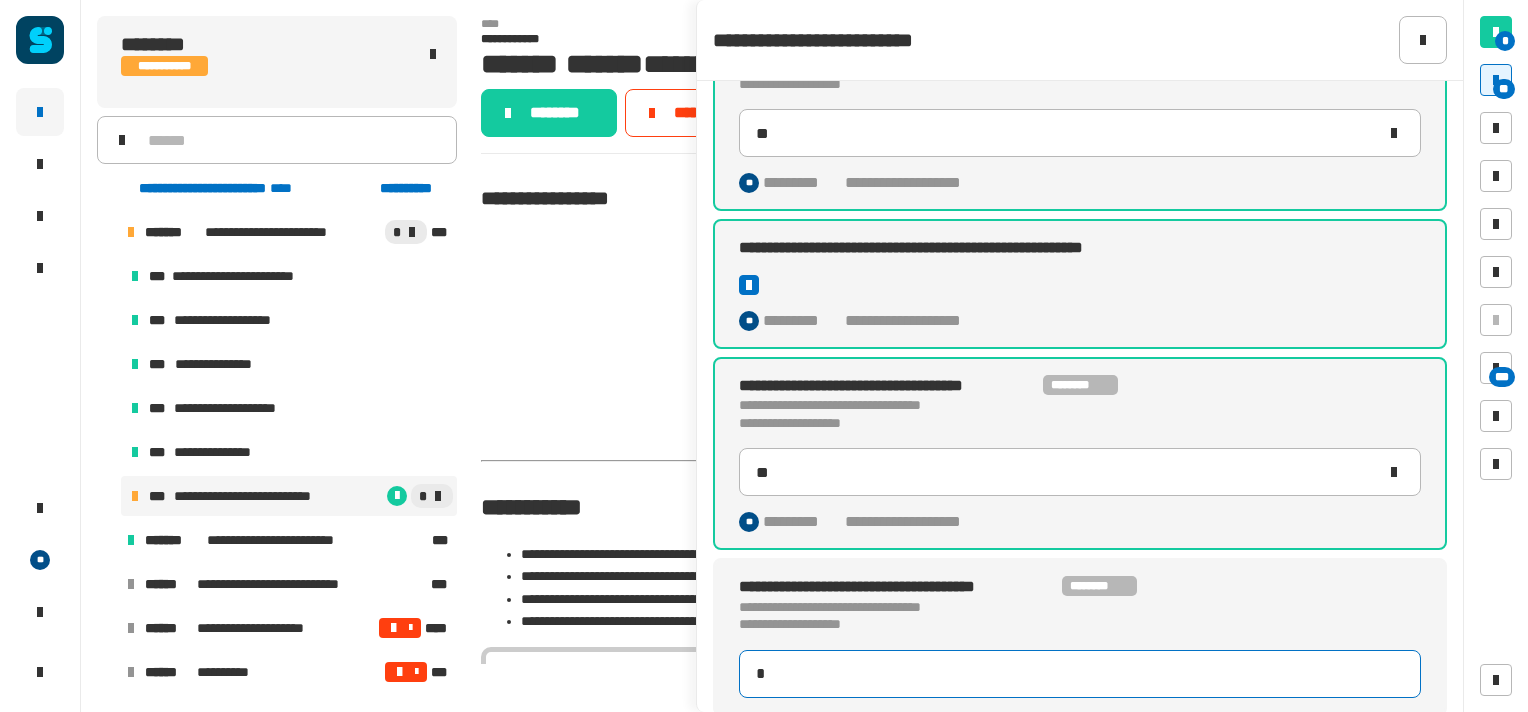 type on "**" 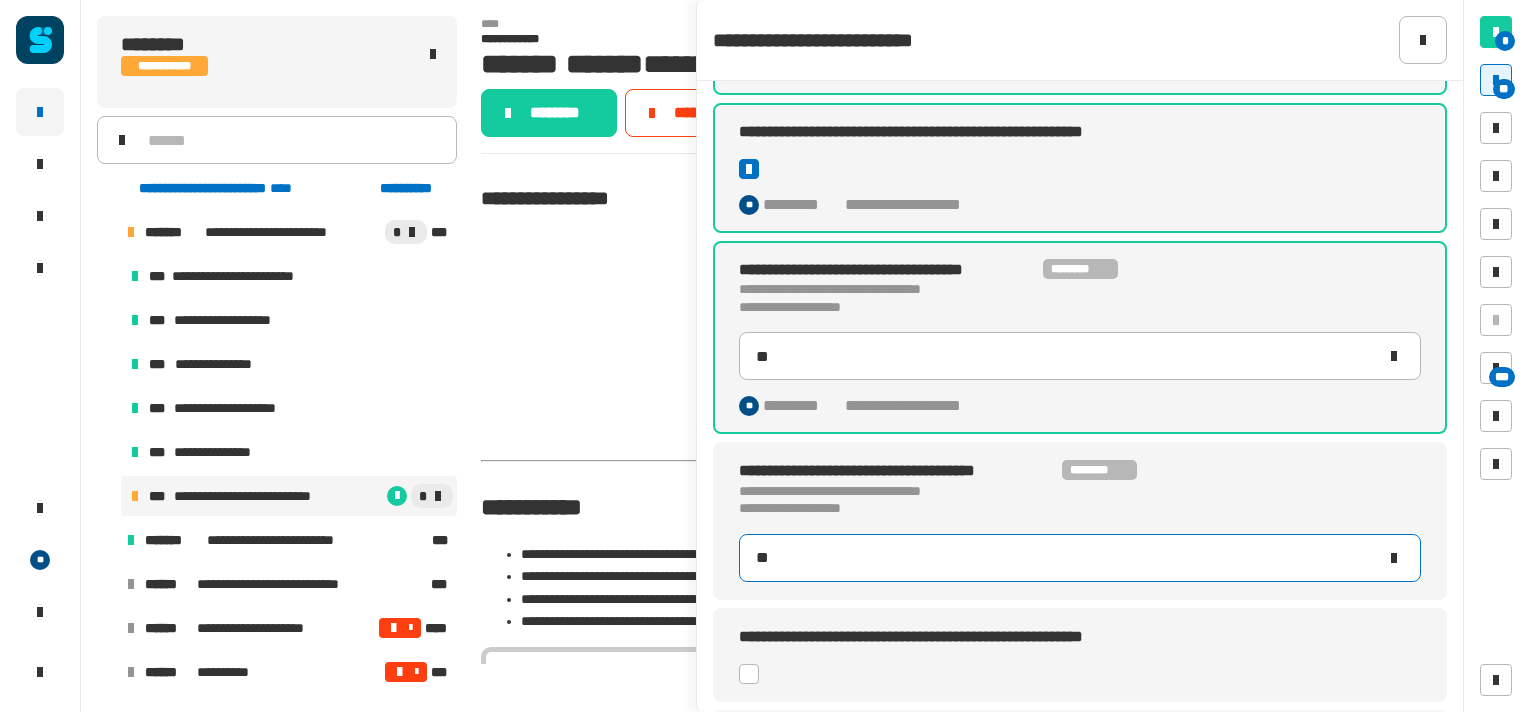 scroll, scrollTop: 700, scrollLeft: 0, axis: vertical 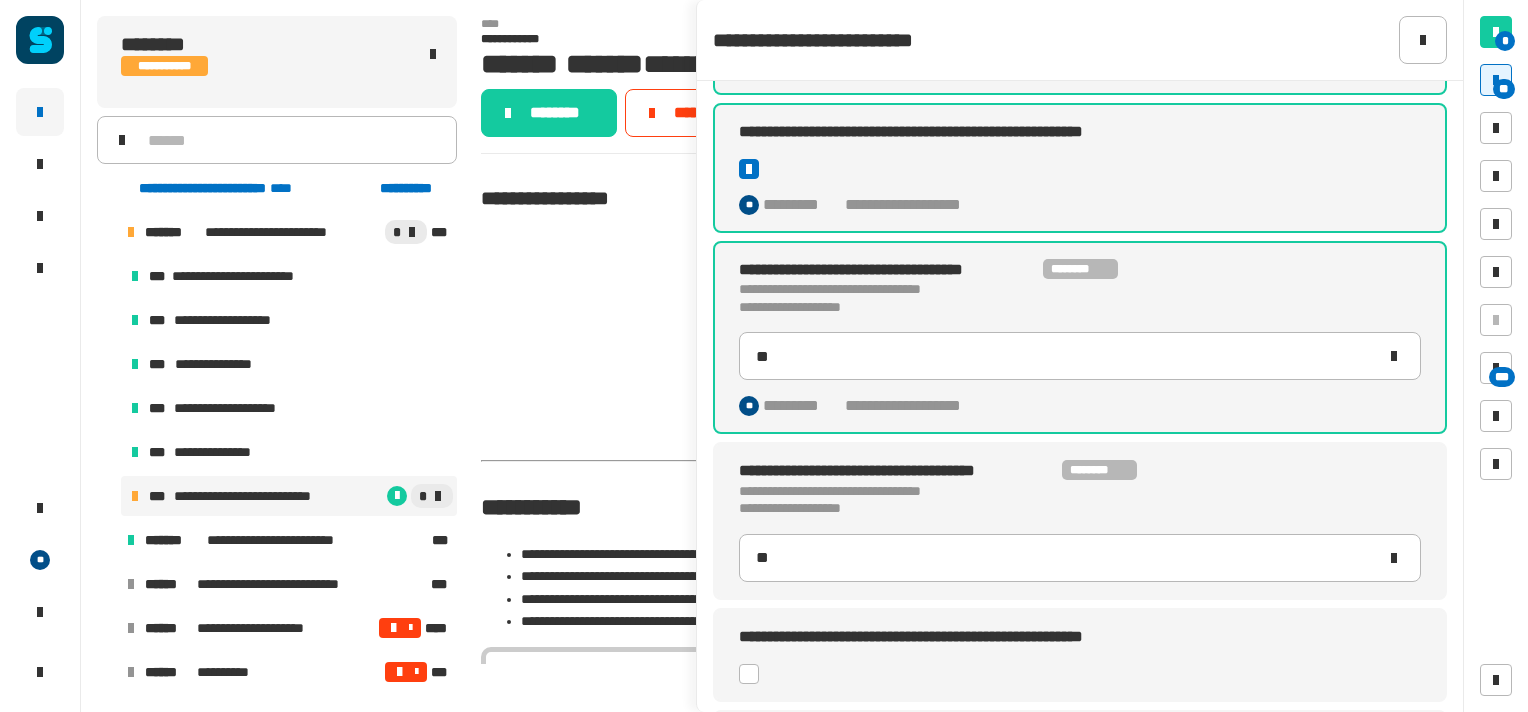 click 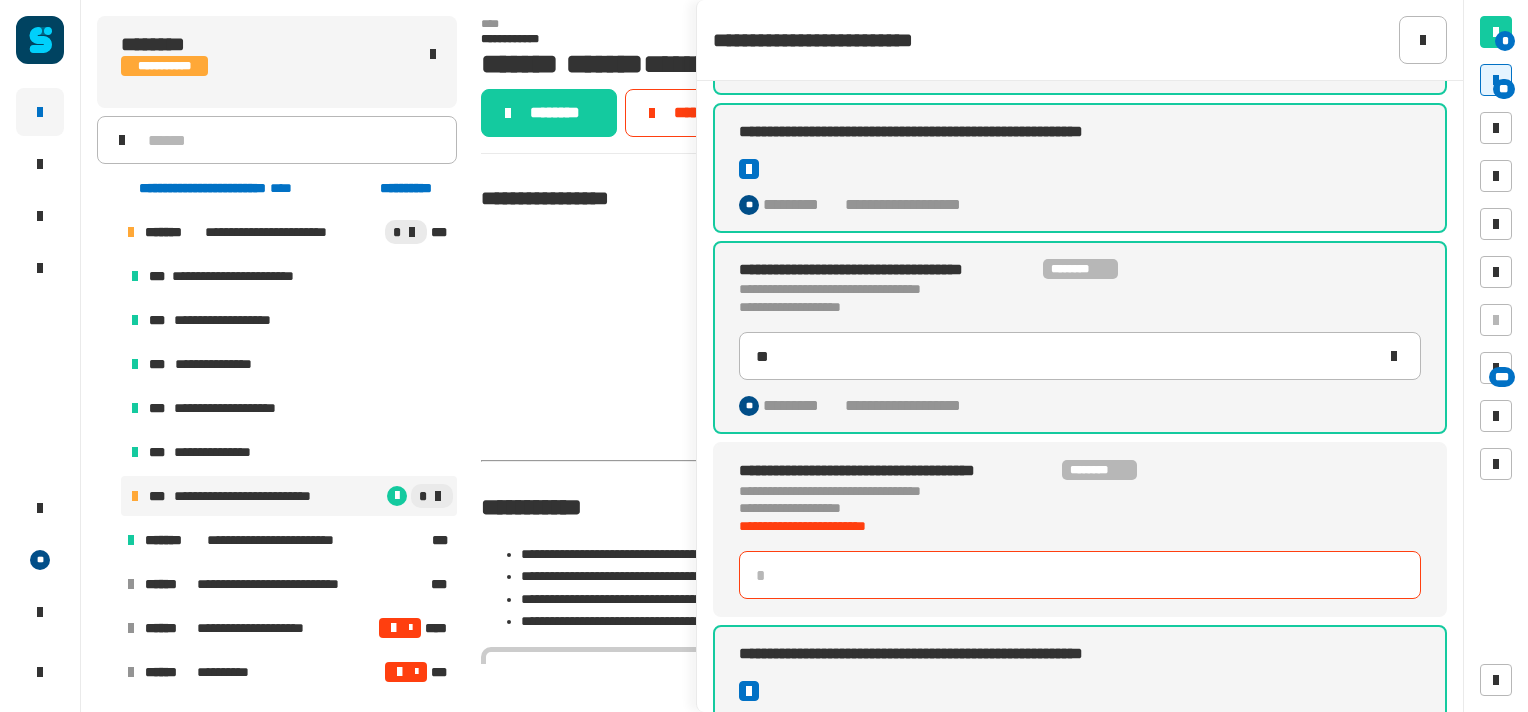 type on "**" 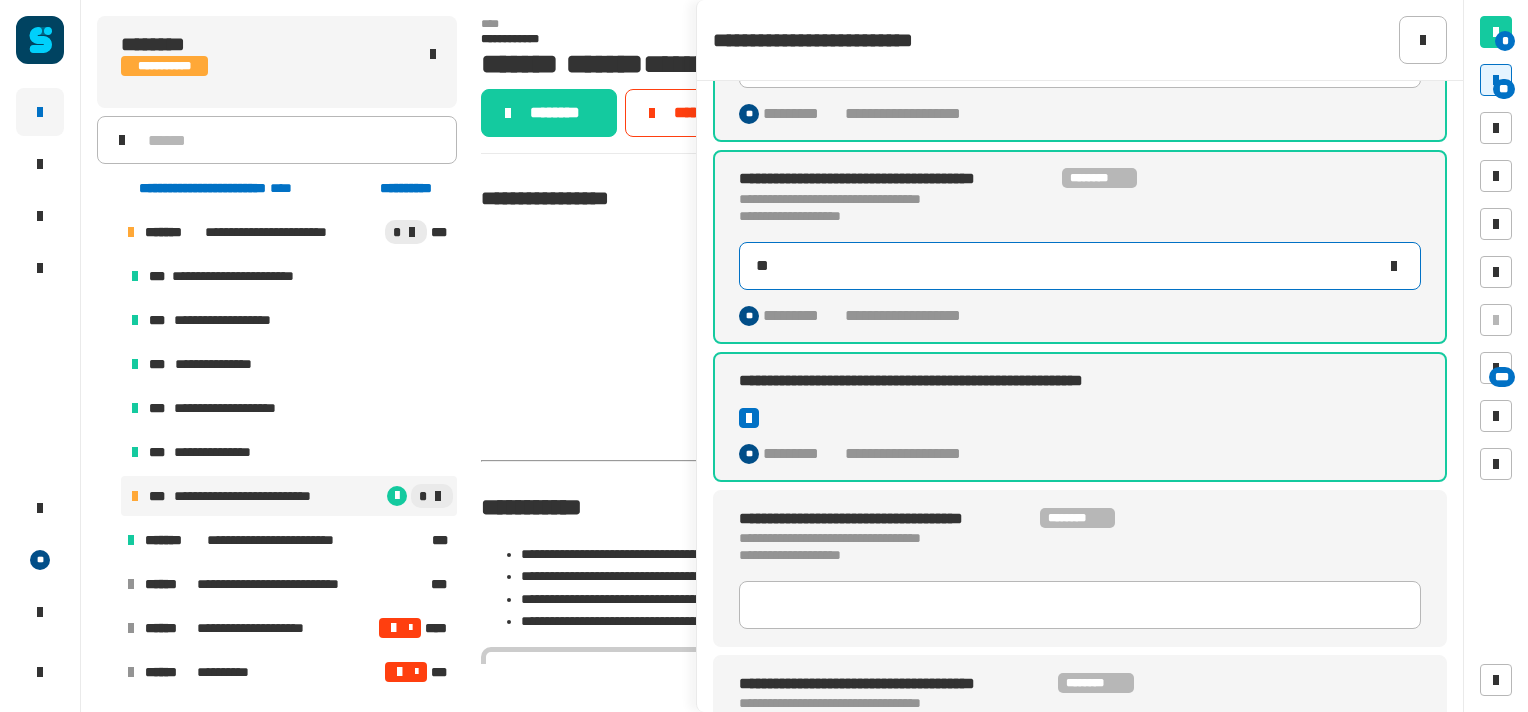 scroll, scrollTop: 992, scrollLeft: 0, axis: vertical 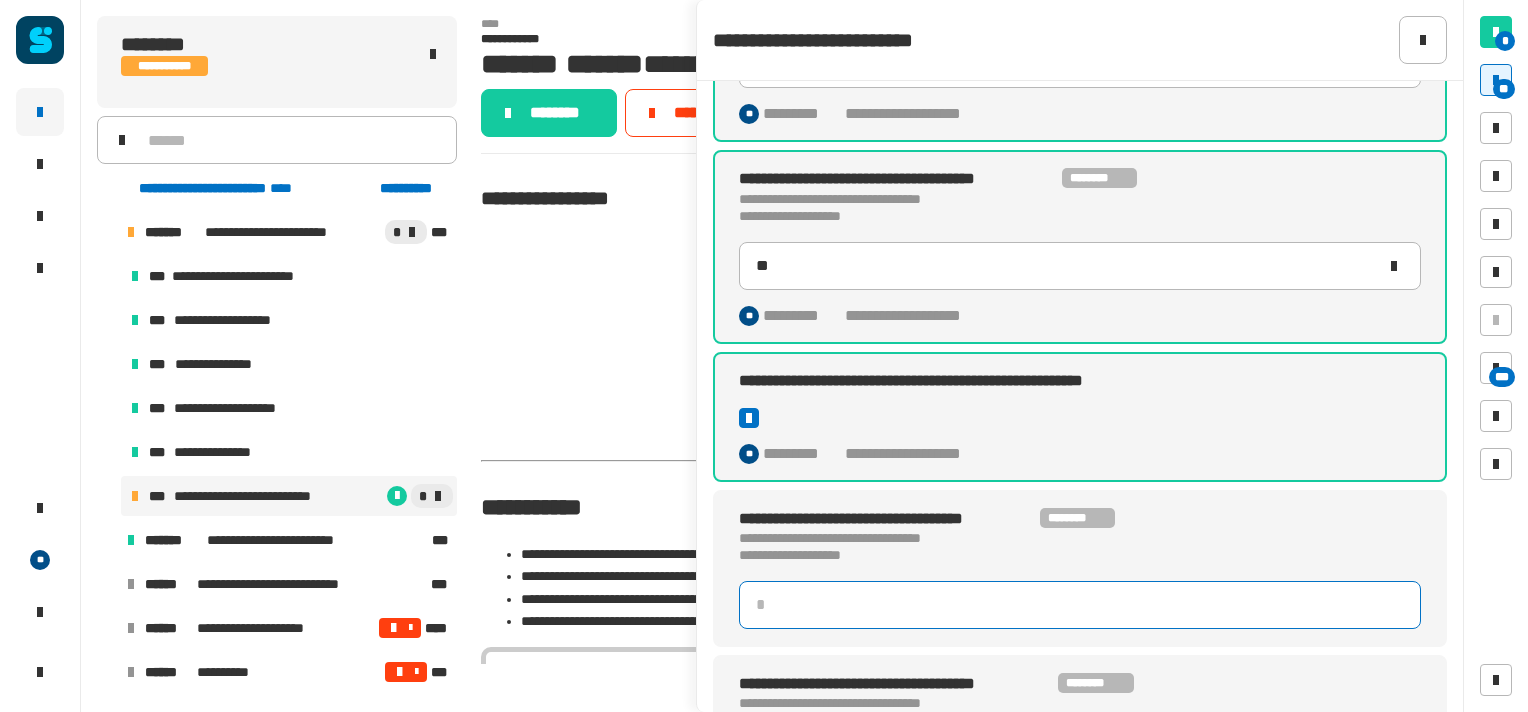 click 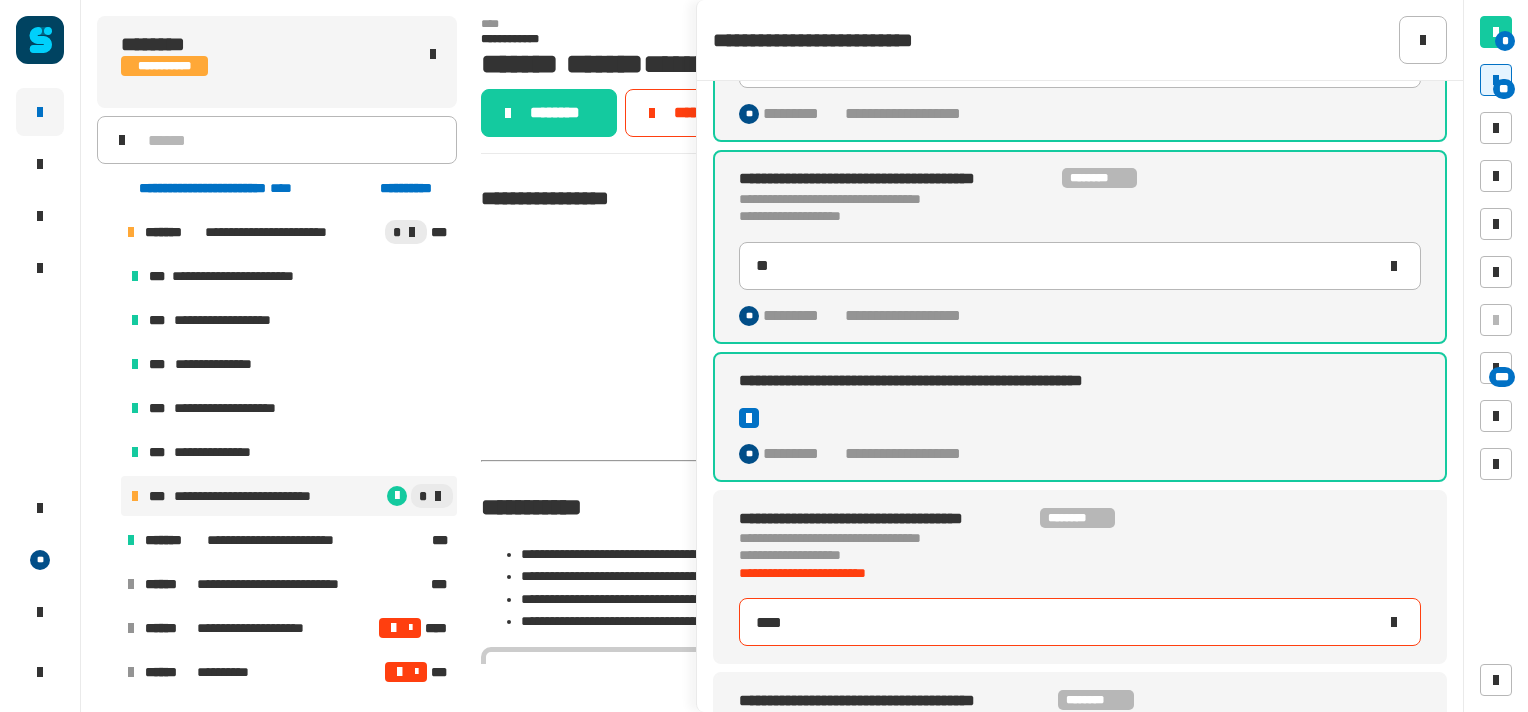 type on "****" 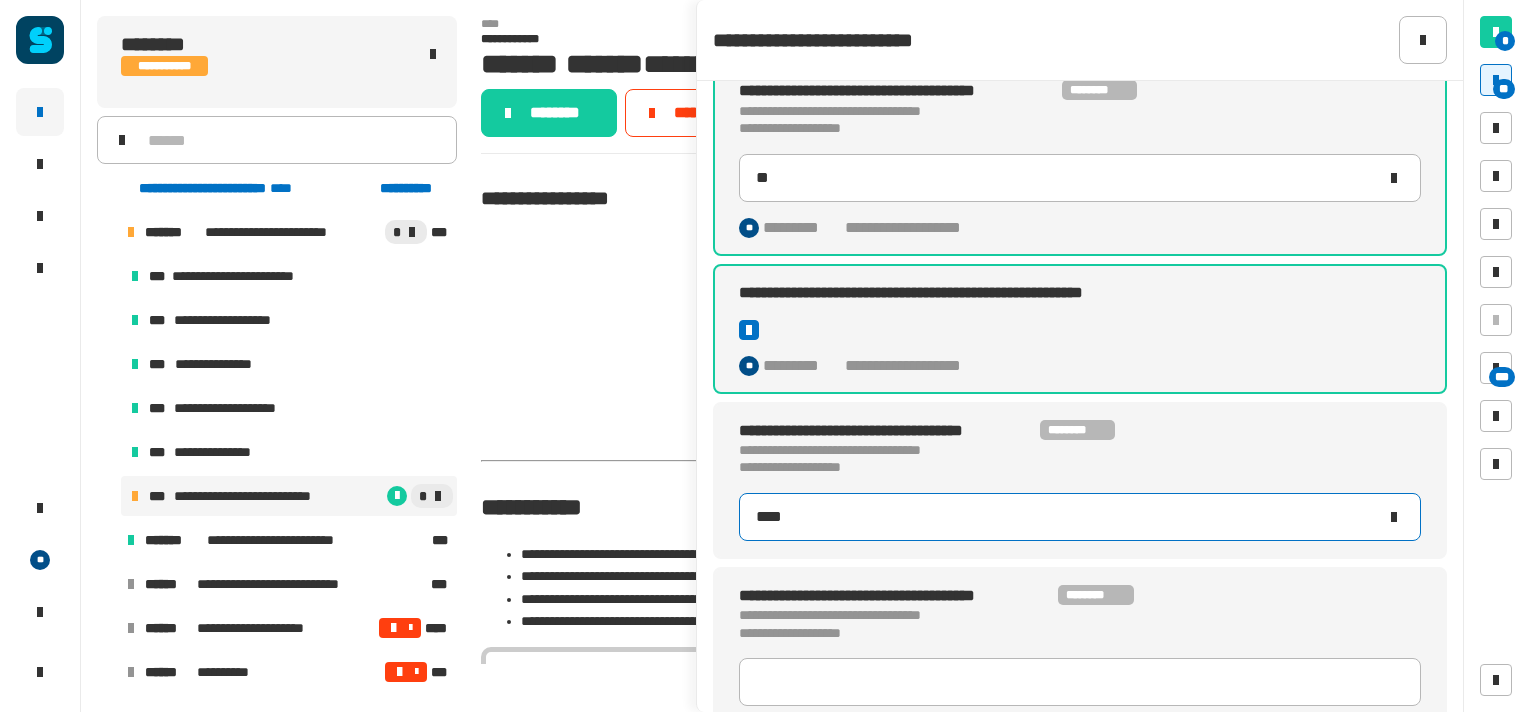 scroll, scrollTop: 1080, scrollLeft: 0, axis: vertical 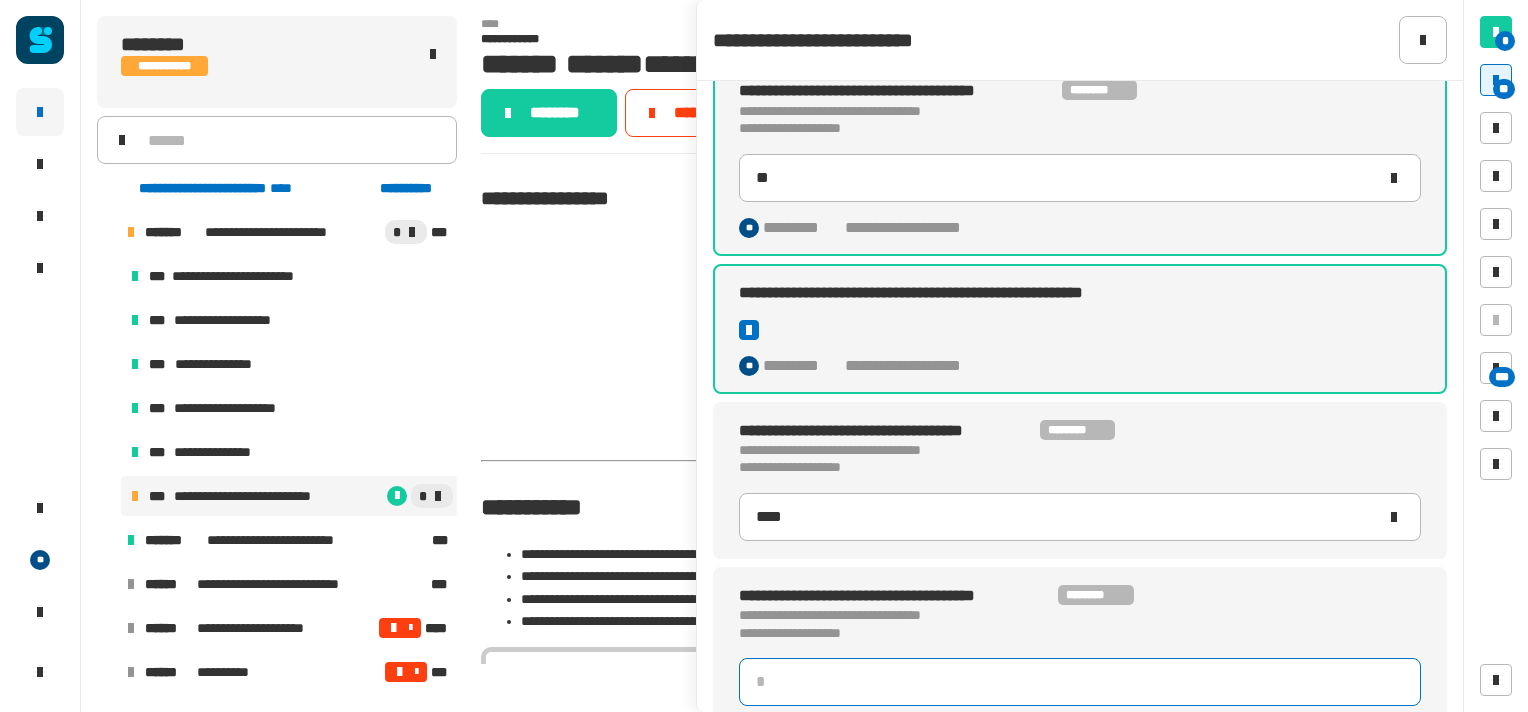 click 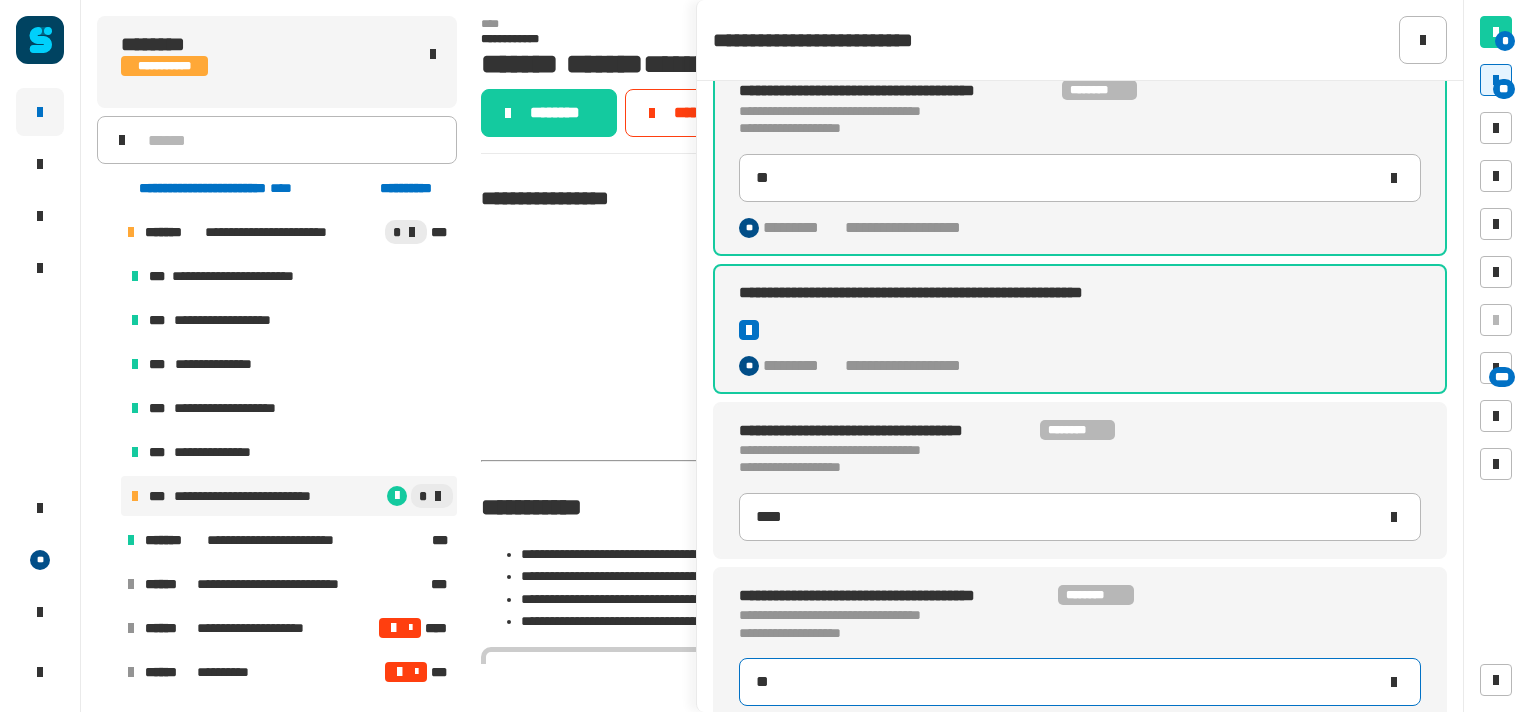 type on "****" 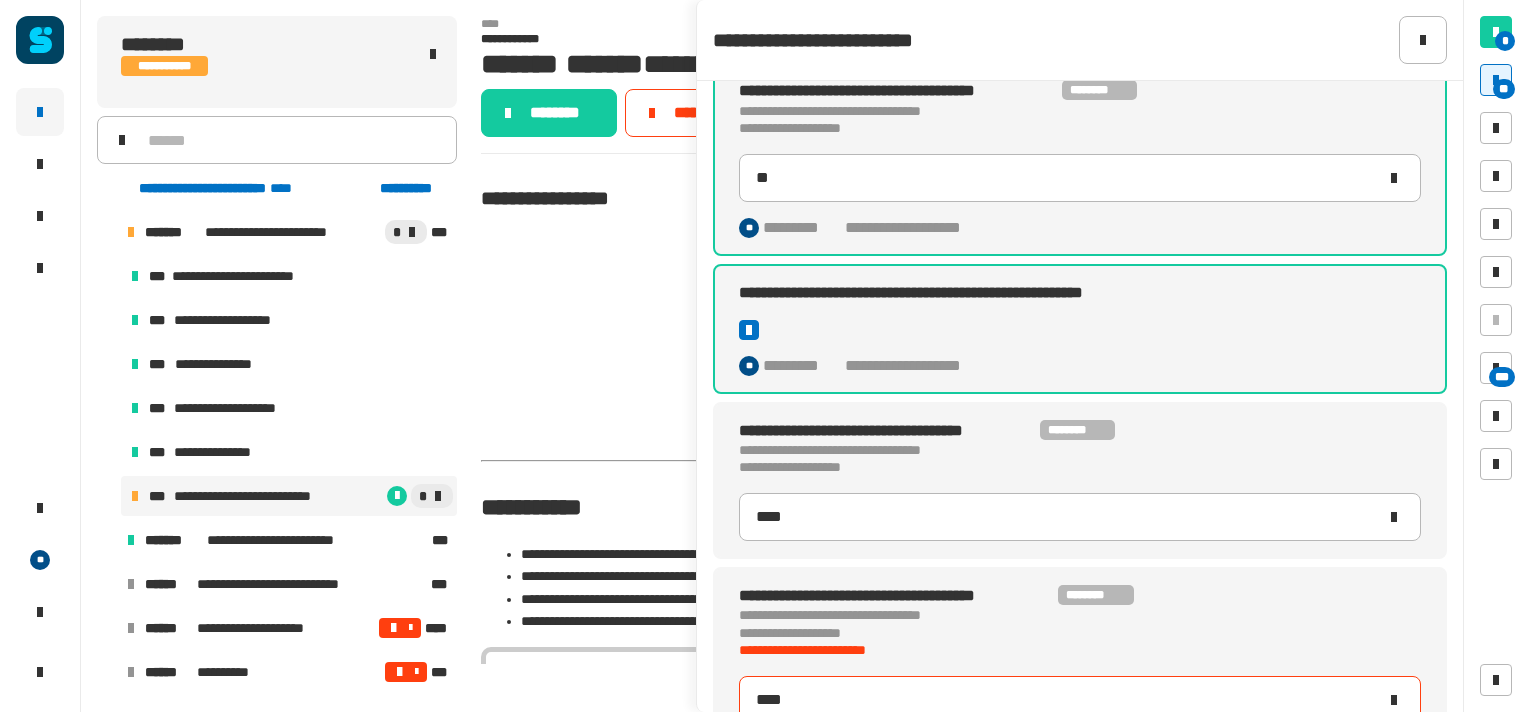 type on "****" 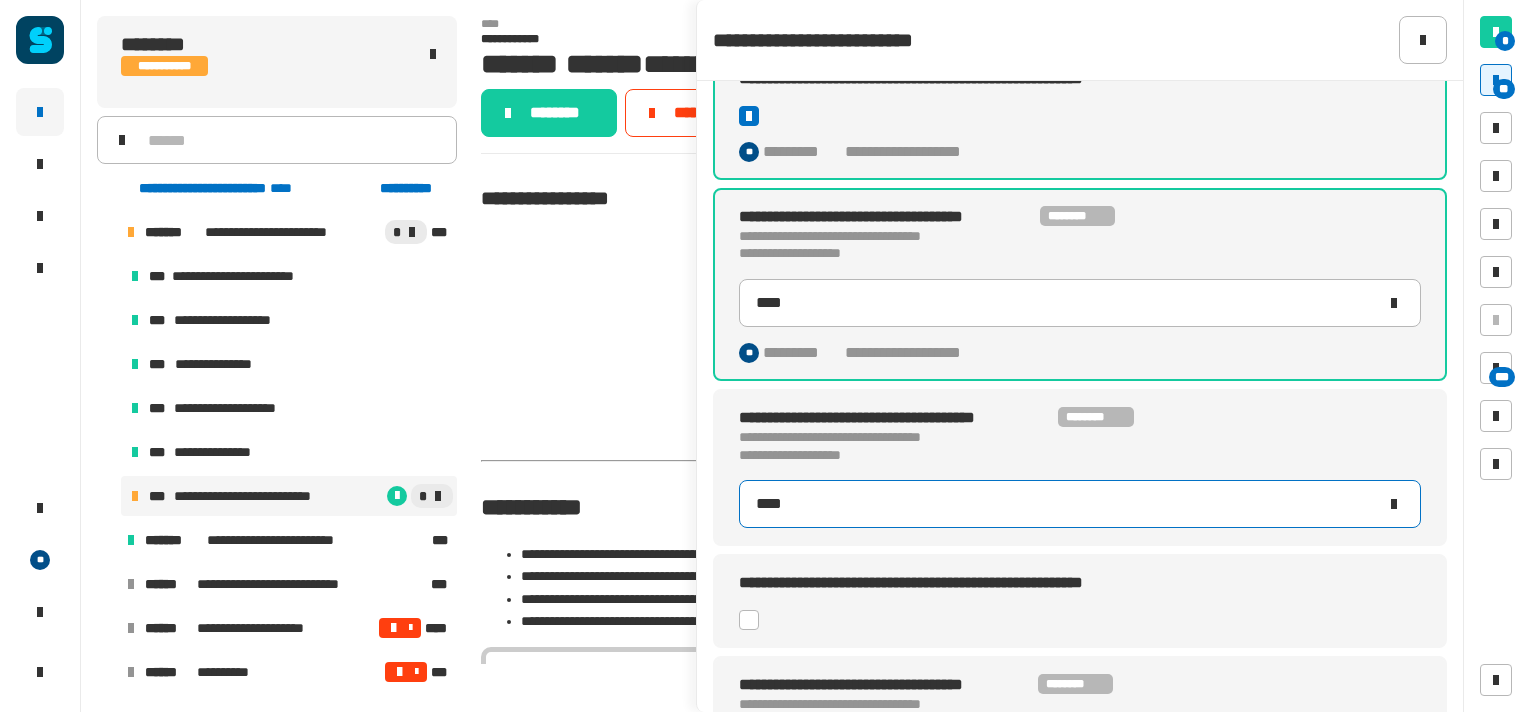 scroll, scrollTop: 1296, scrollLeft: 0, axis: vertical 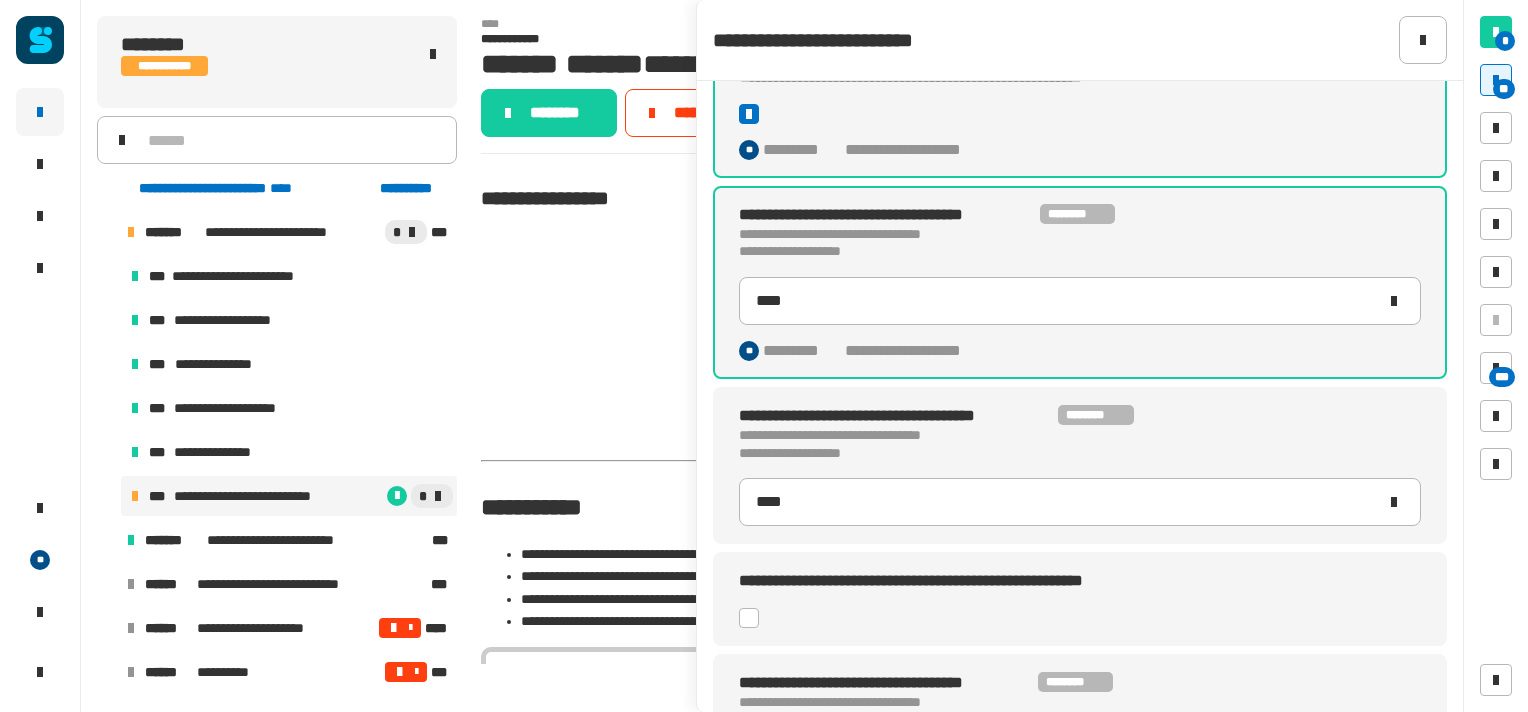 click 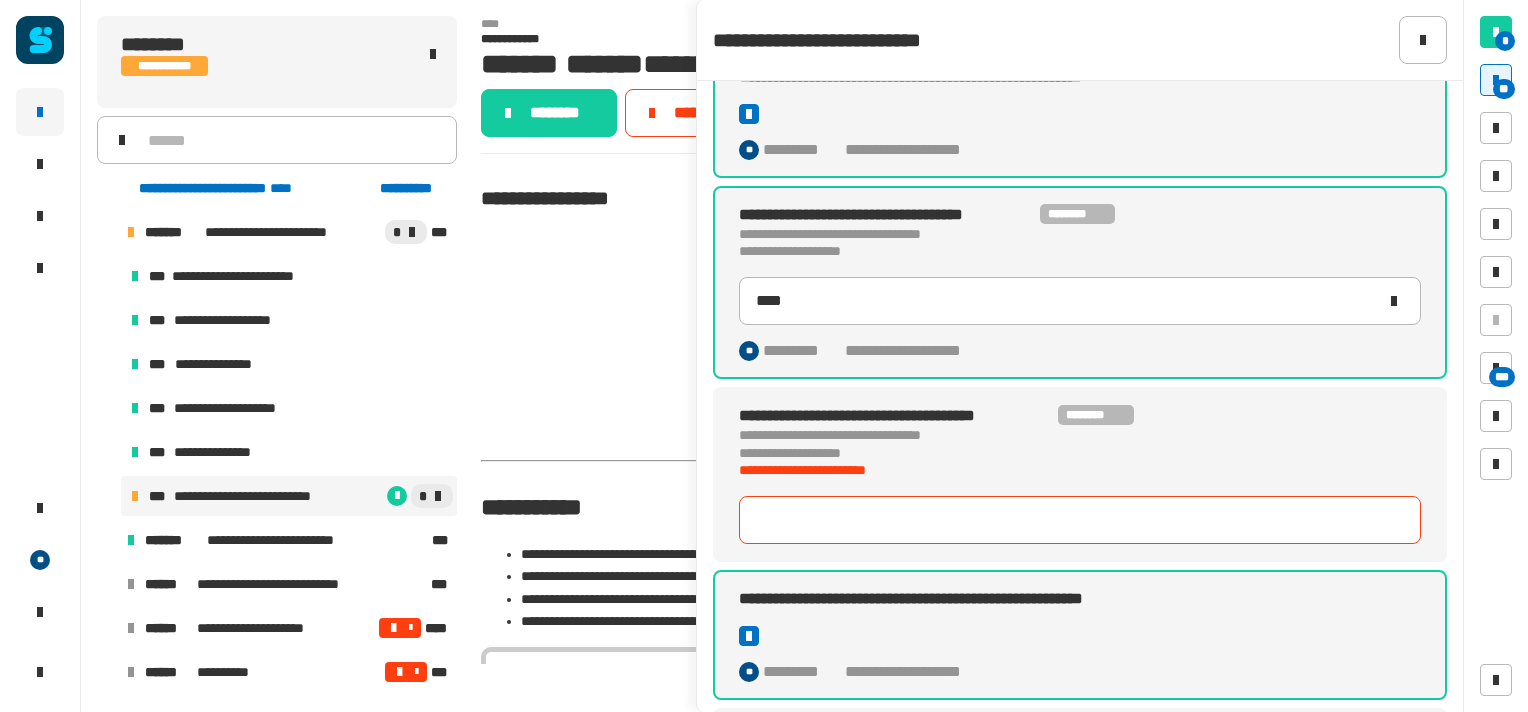 type on "****" 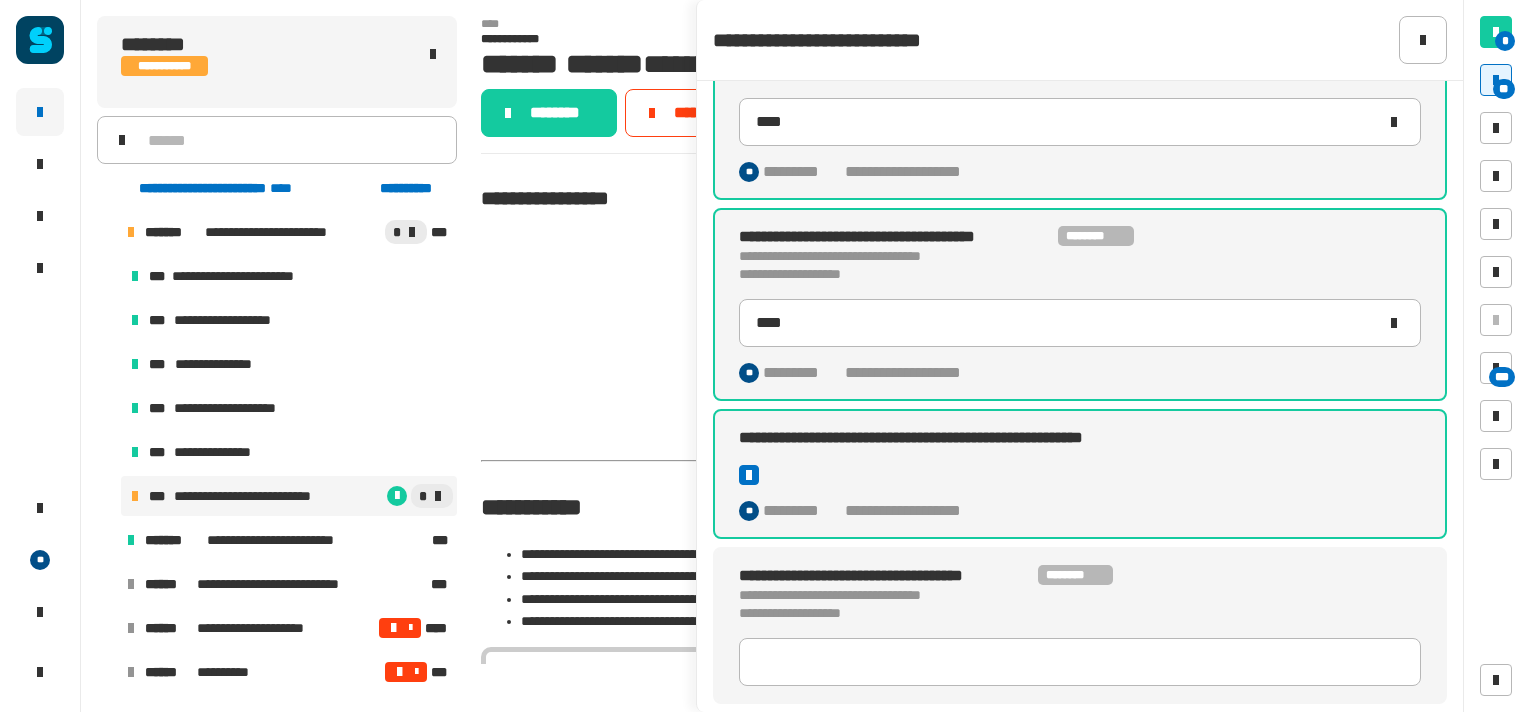 scroll, scrollTop: 1478, scrollLeft: 0, axis: vertical 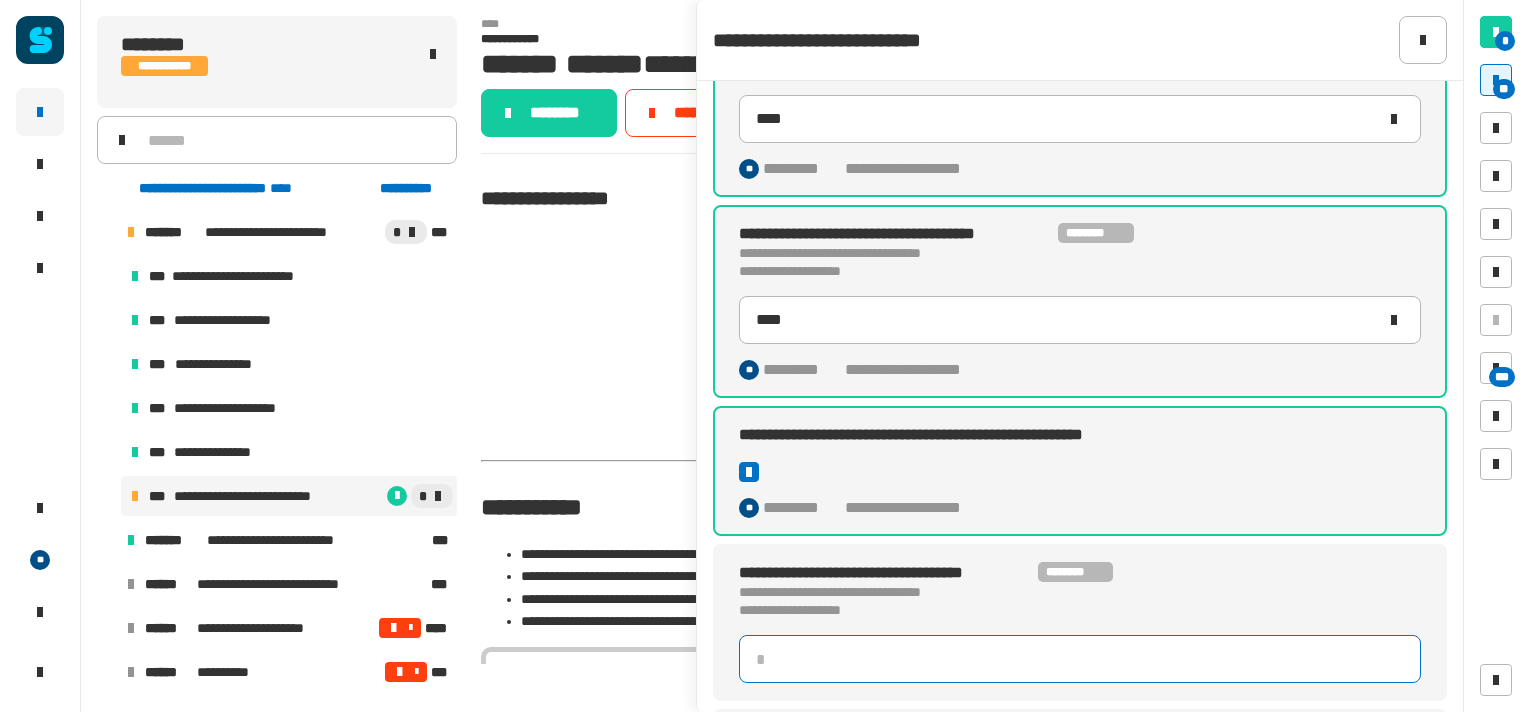 click 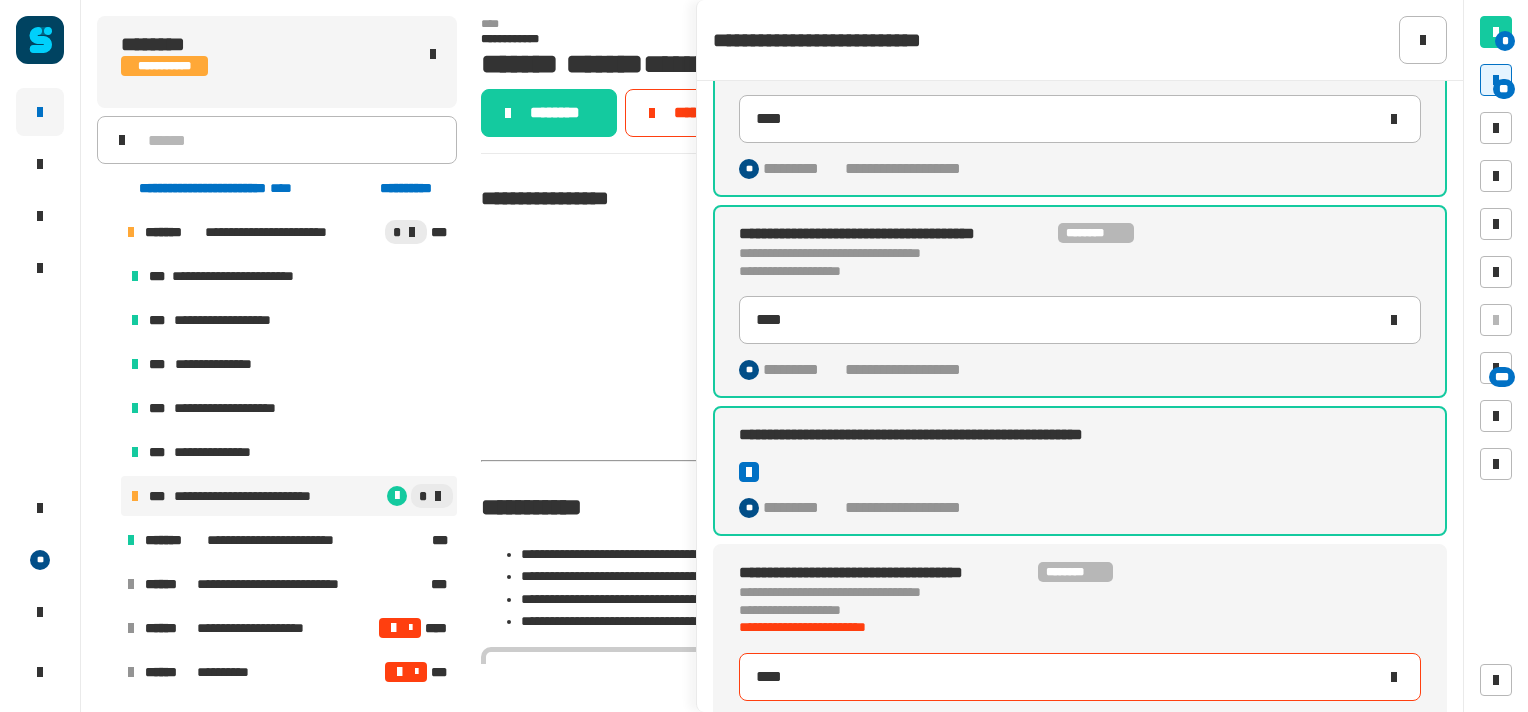 type on "****" 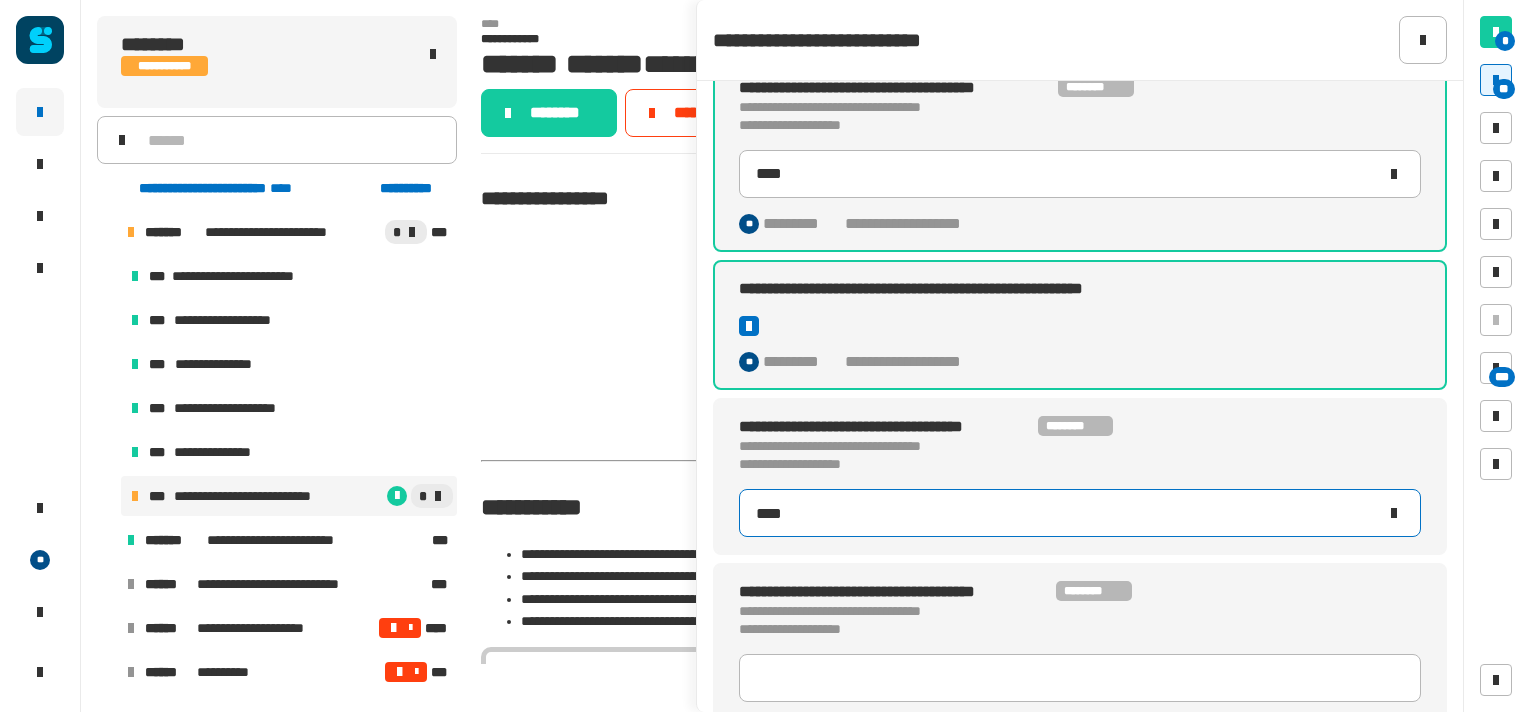 scroll, scrollTop: 1626, scrollLeft: 0, axis: vertical 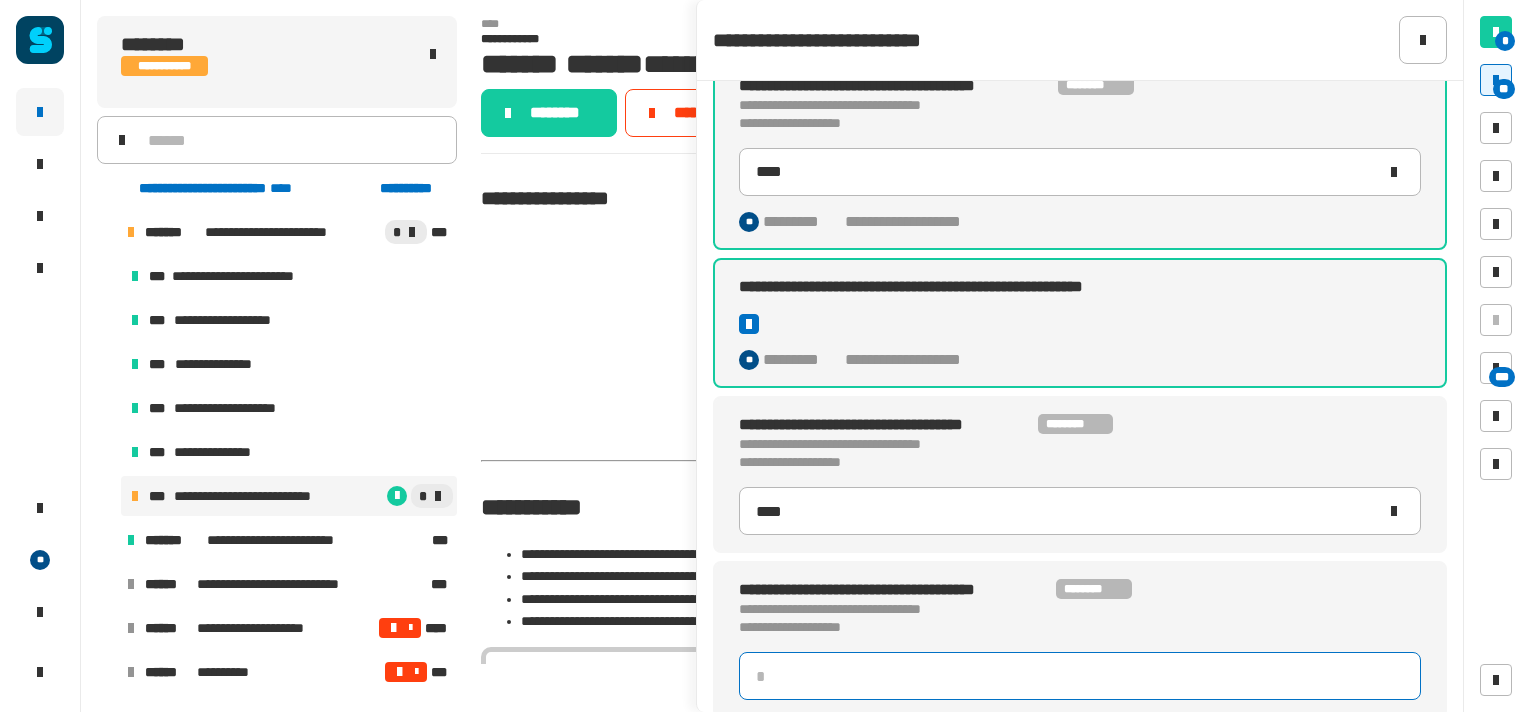 click 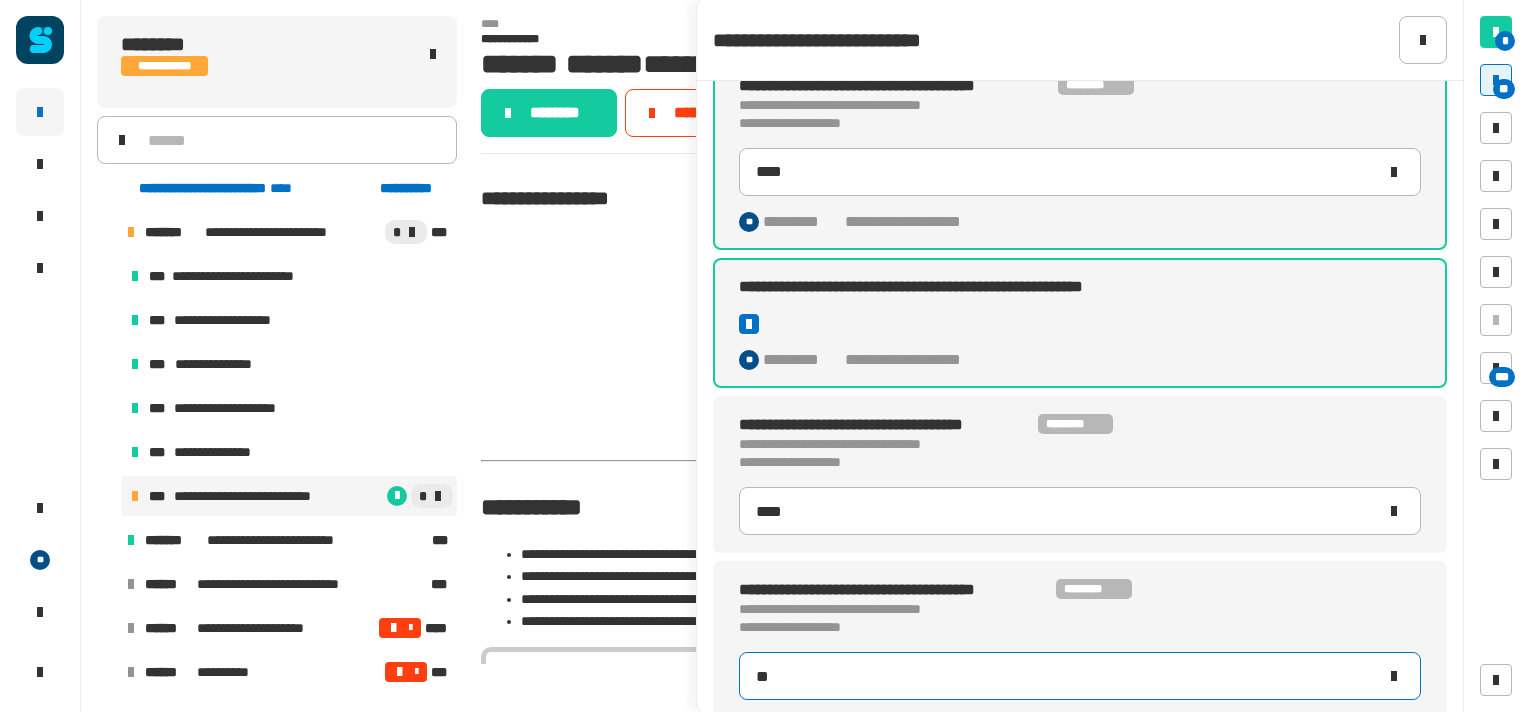 type on "****" 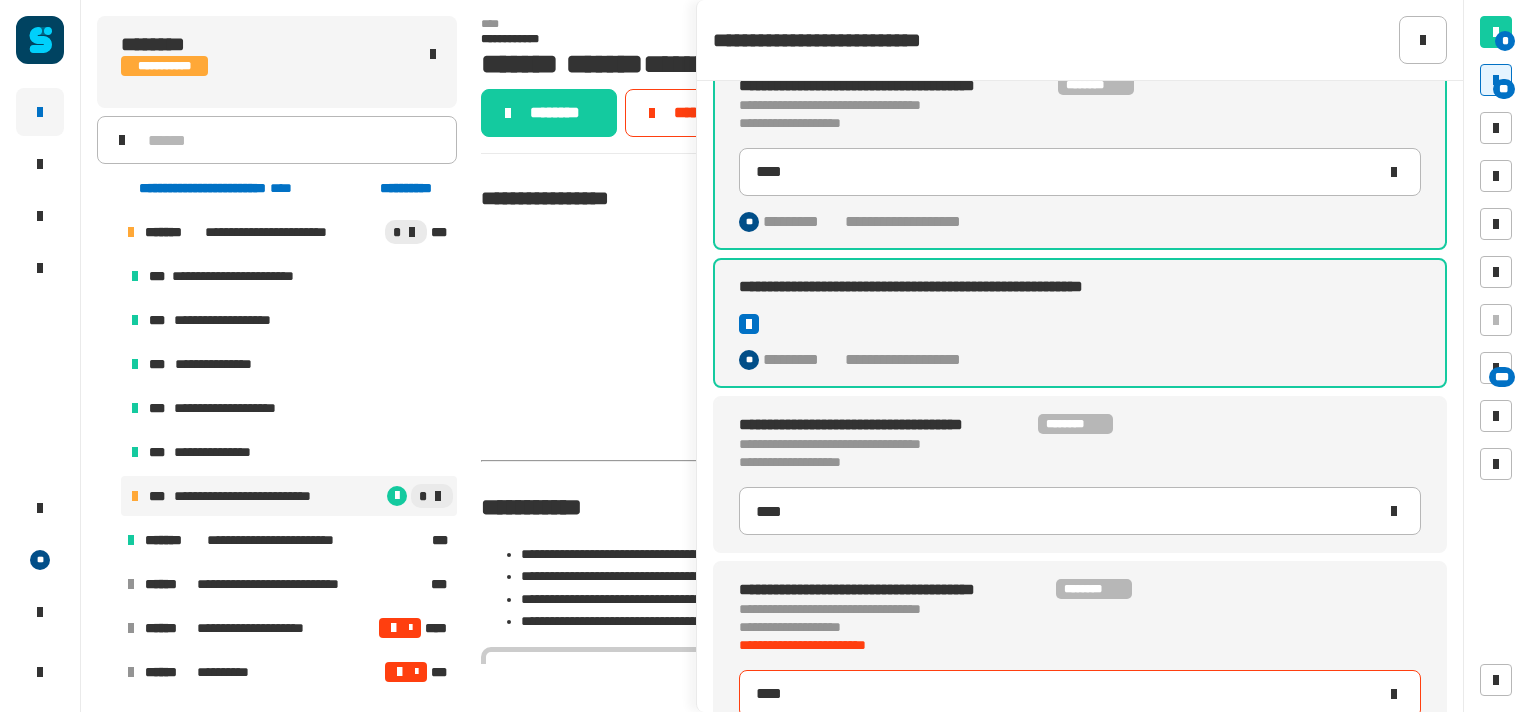 type on "****" 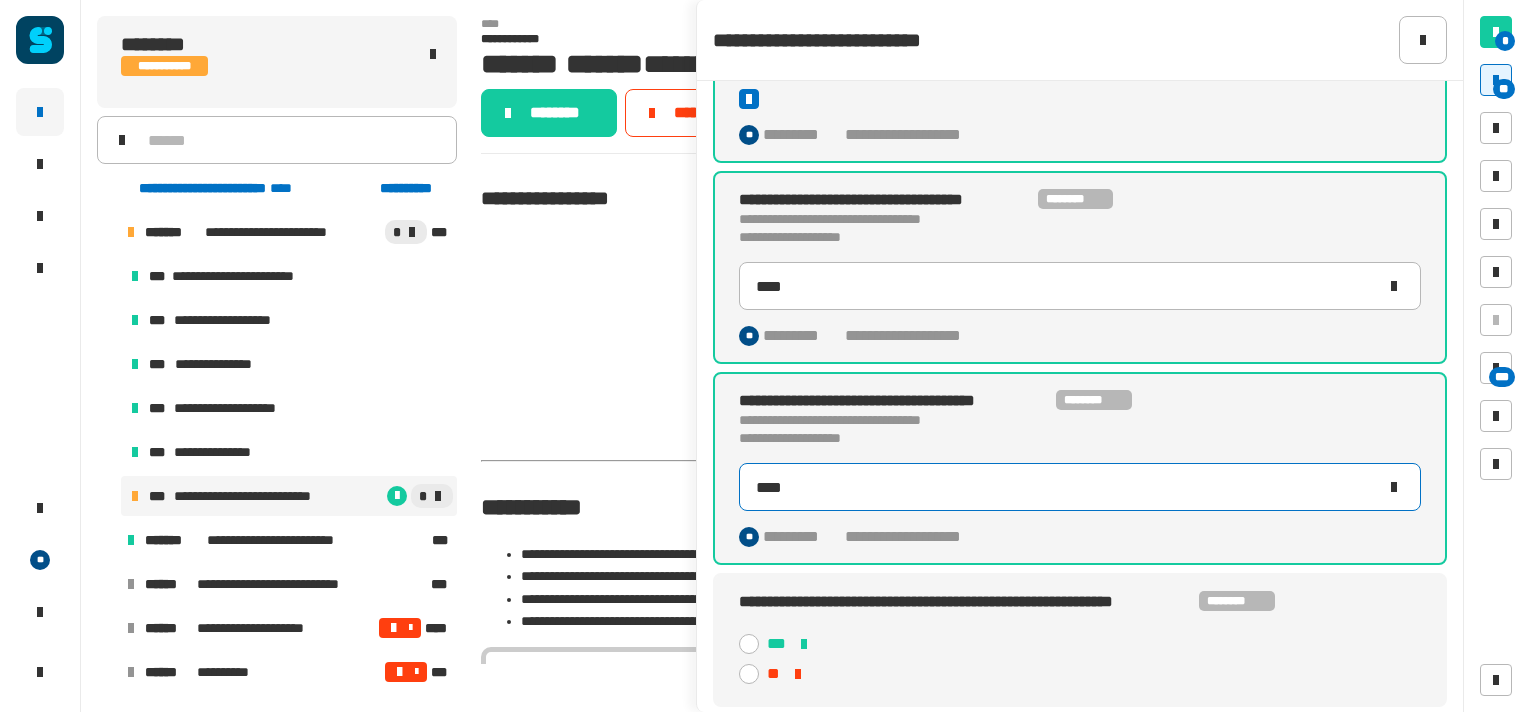 scroll, scrollTop: 1874, scrollLeft: 0, axis: vertical 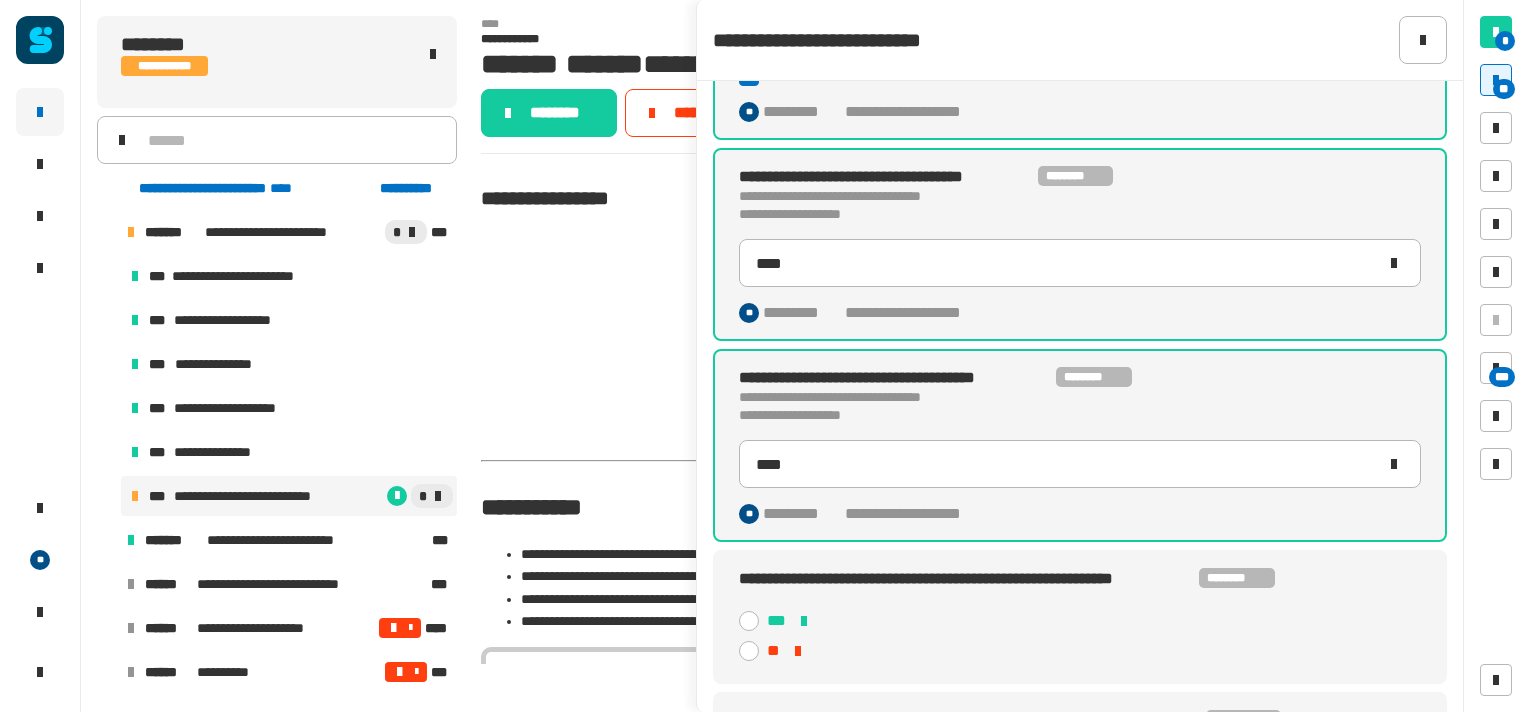 click 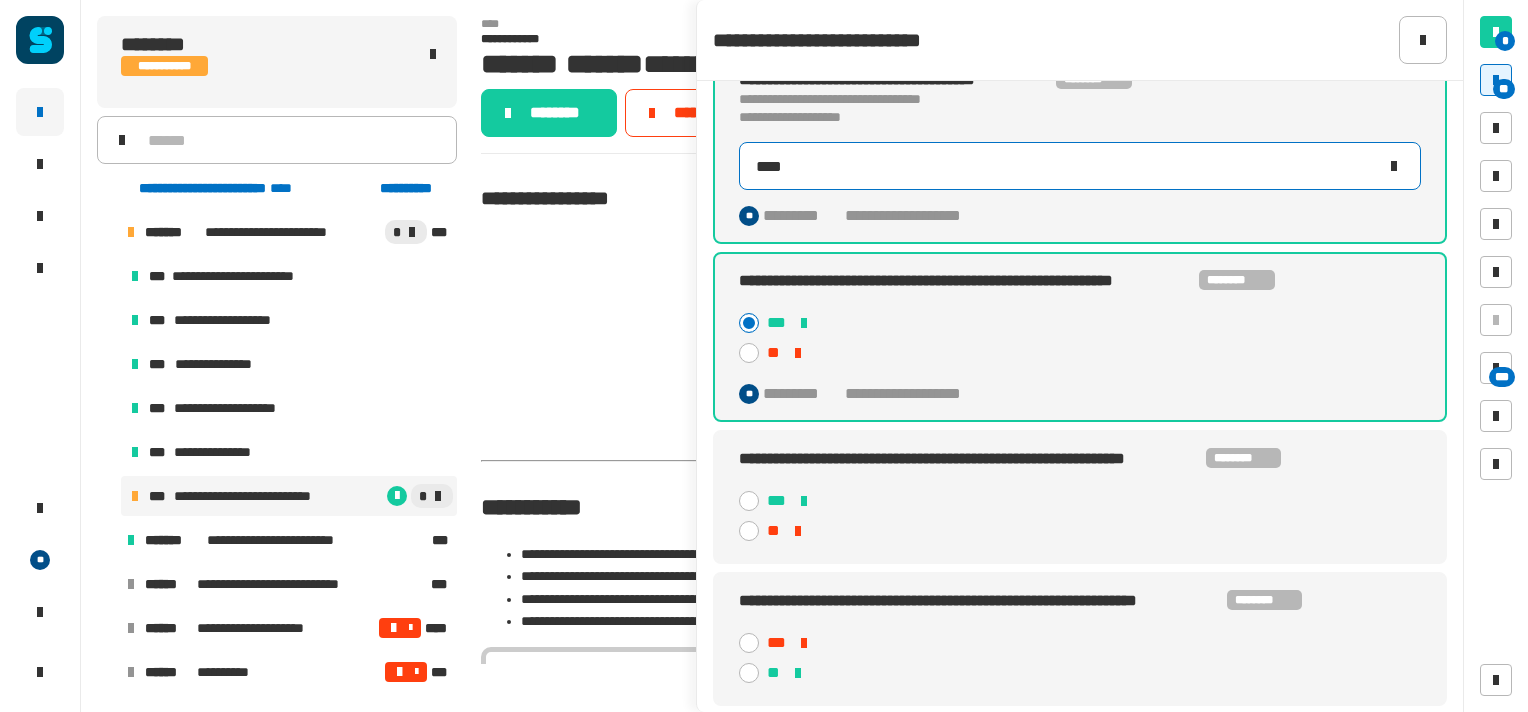 scroll, scrollTop: 2174, scrollLeft: 0, axis: vertical 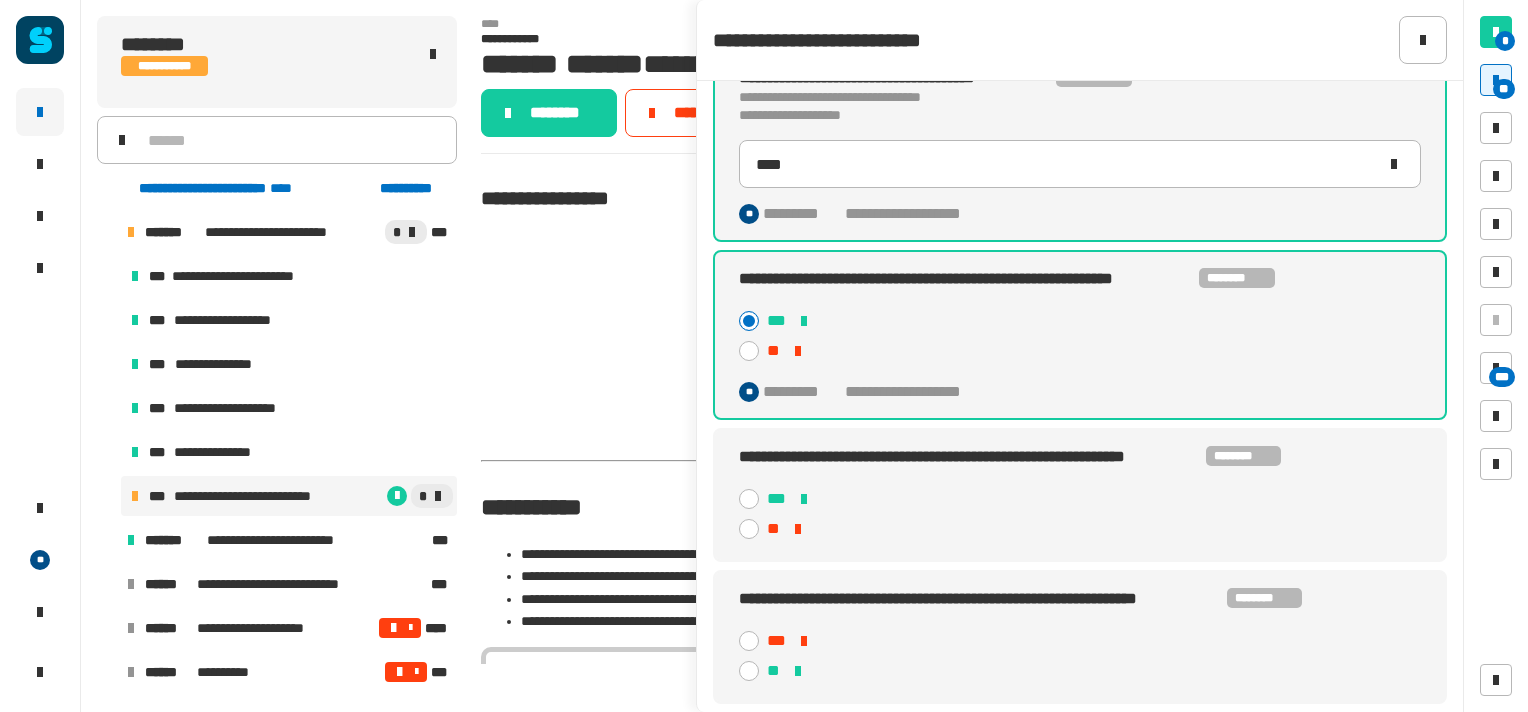click 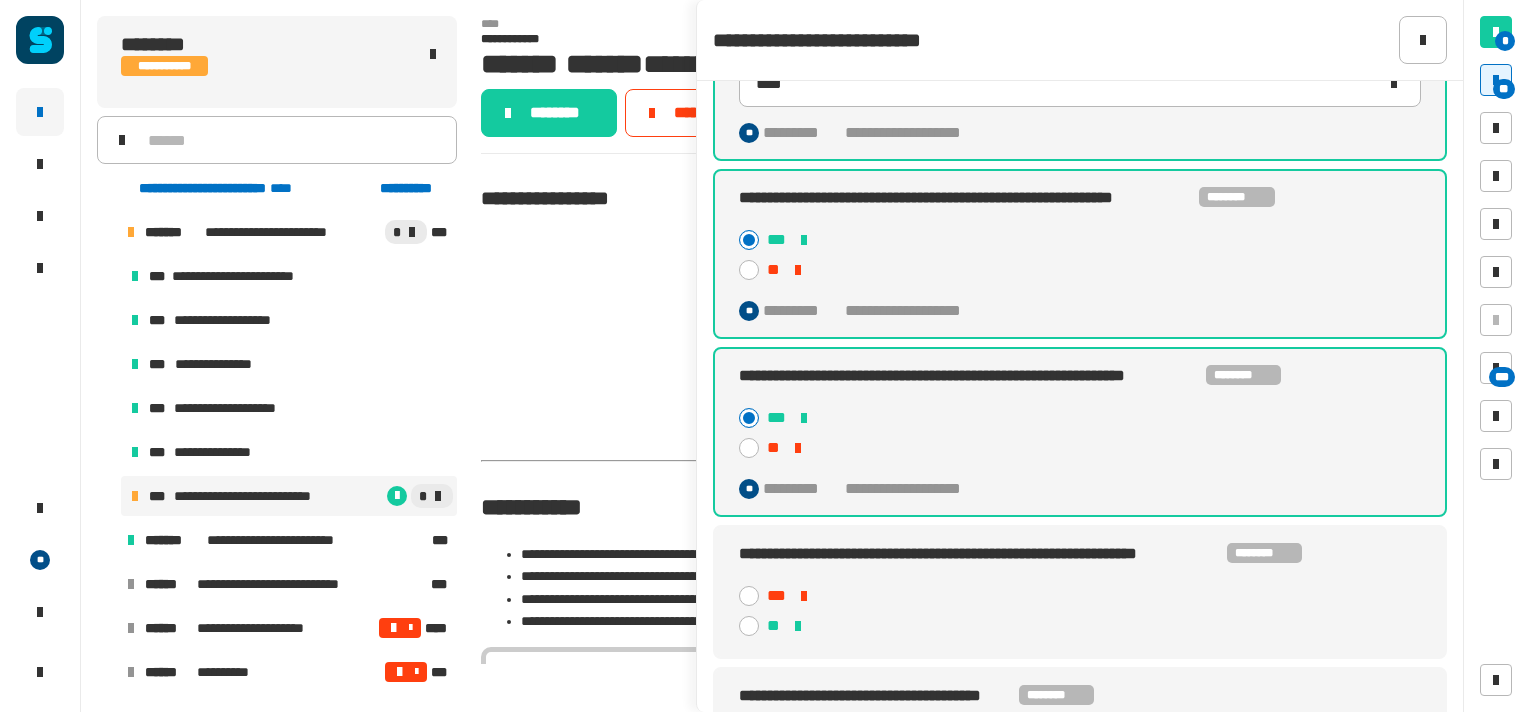 scroll, scrollTop: 2256, scrollLeft: 0, axis: vertical 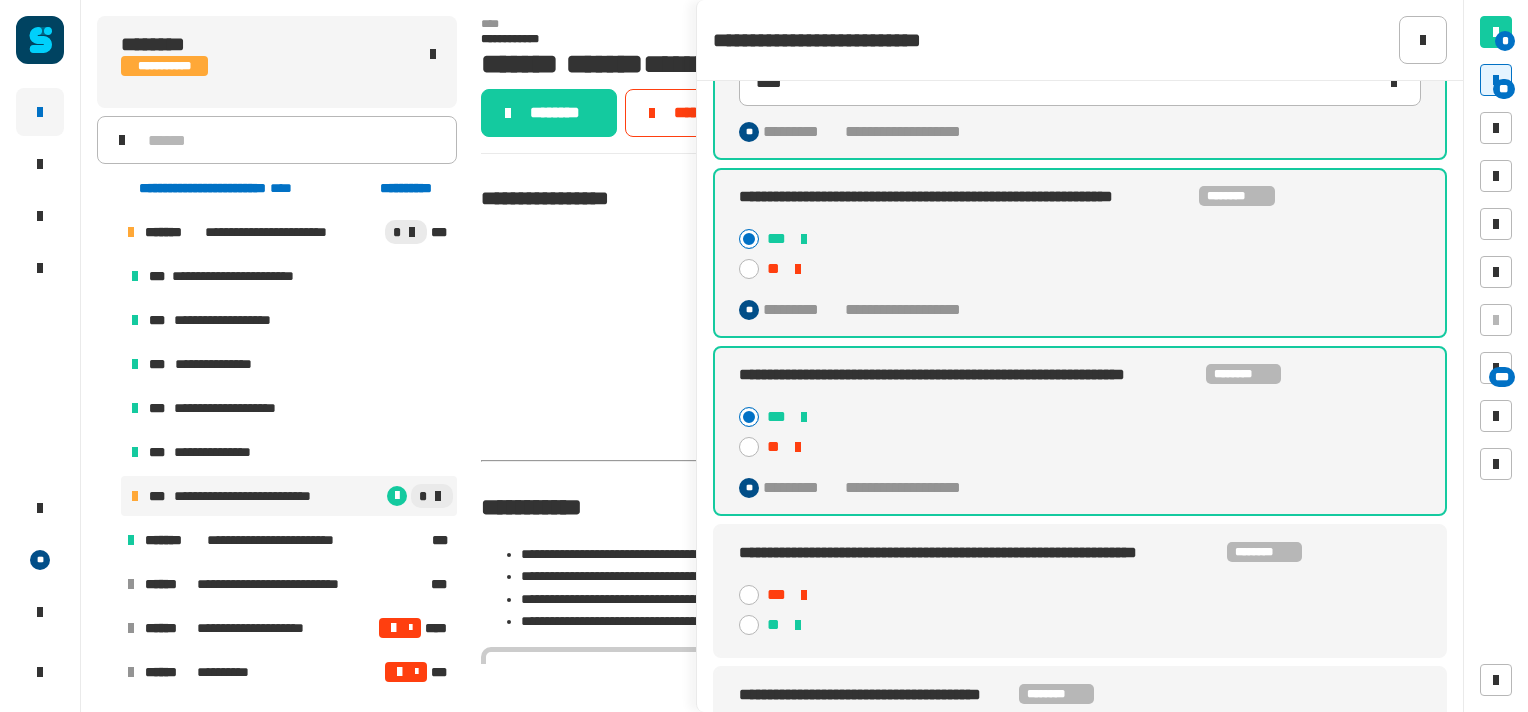 click 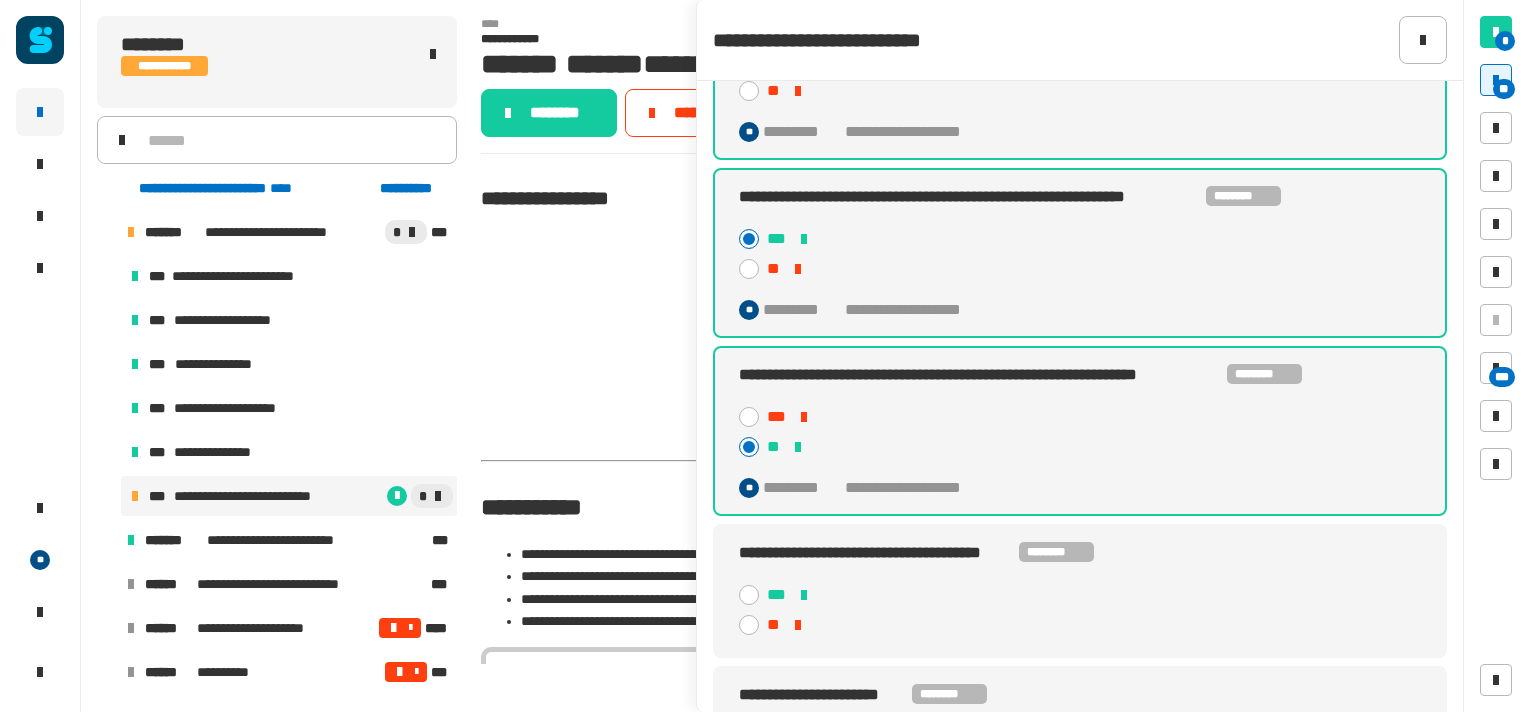 scroll, scrollTop: 2435, scrollLeft: 0, axis: vertical 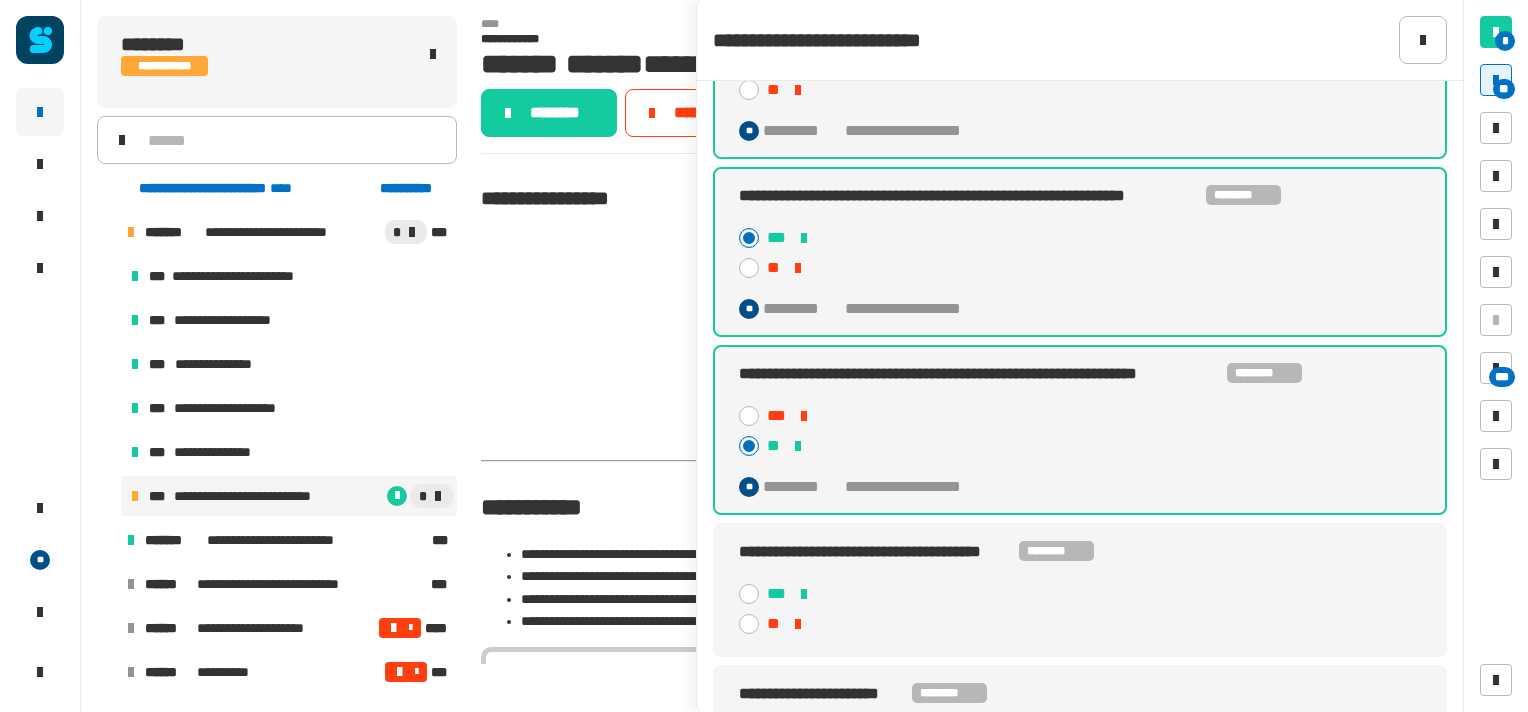 click 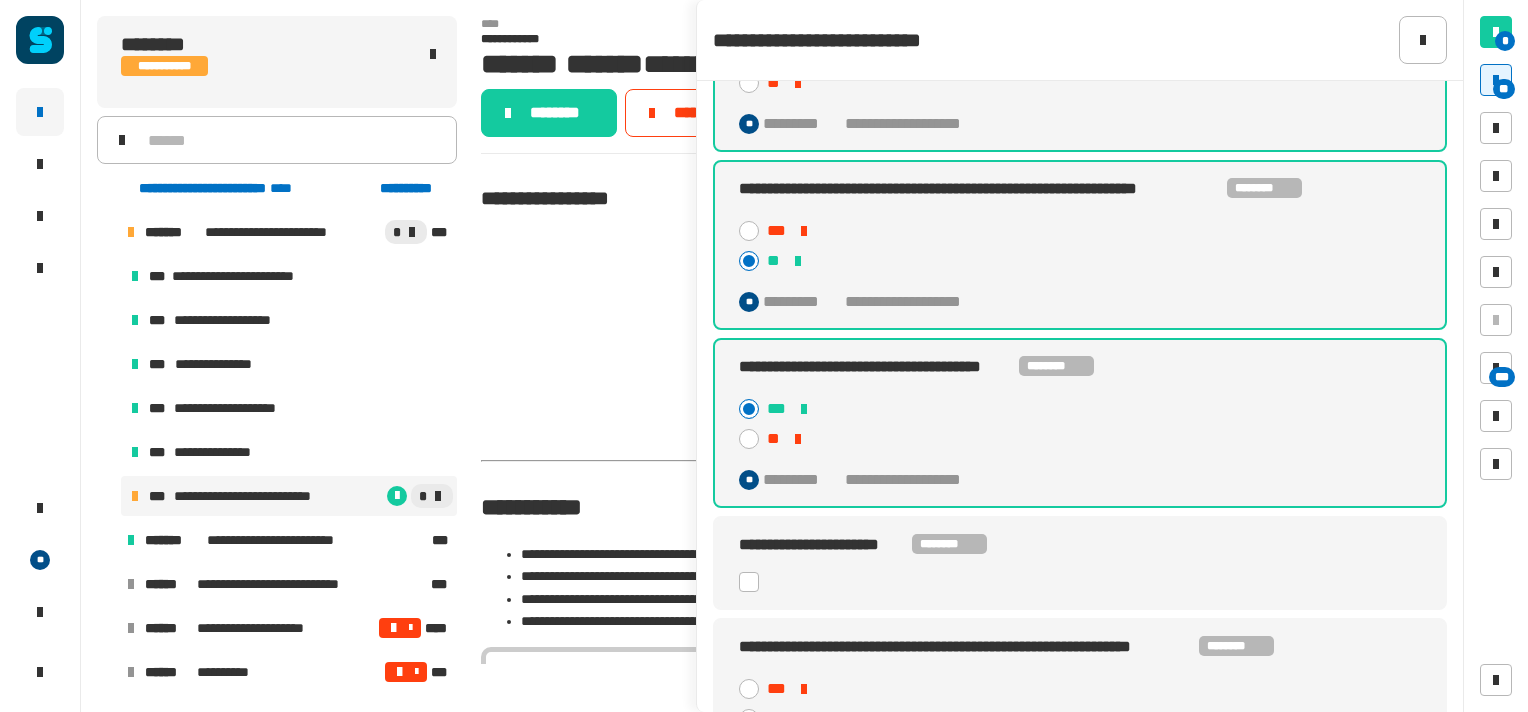 scroll, scrollTop: 2619, scrollLeft: 0, axis: vertical 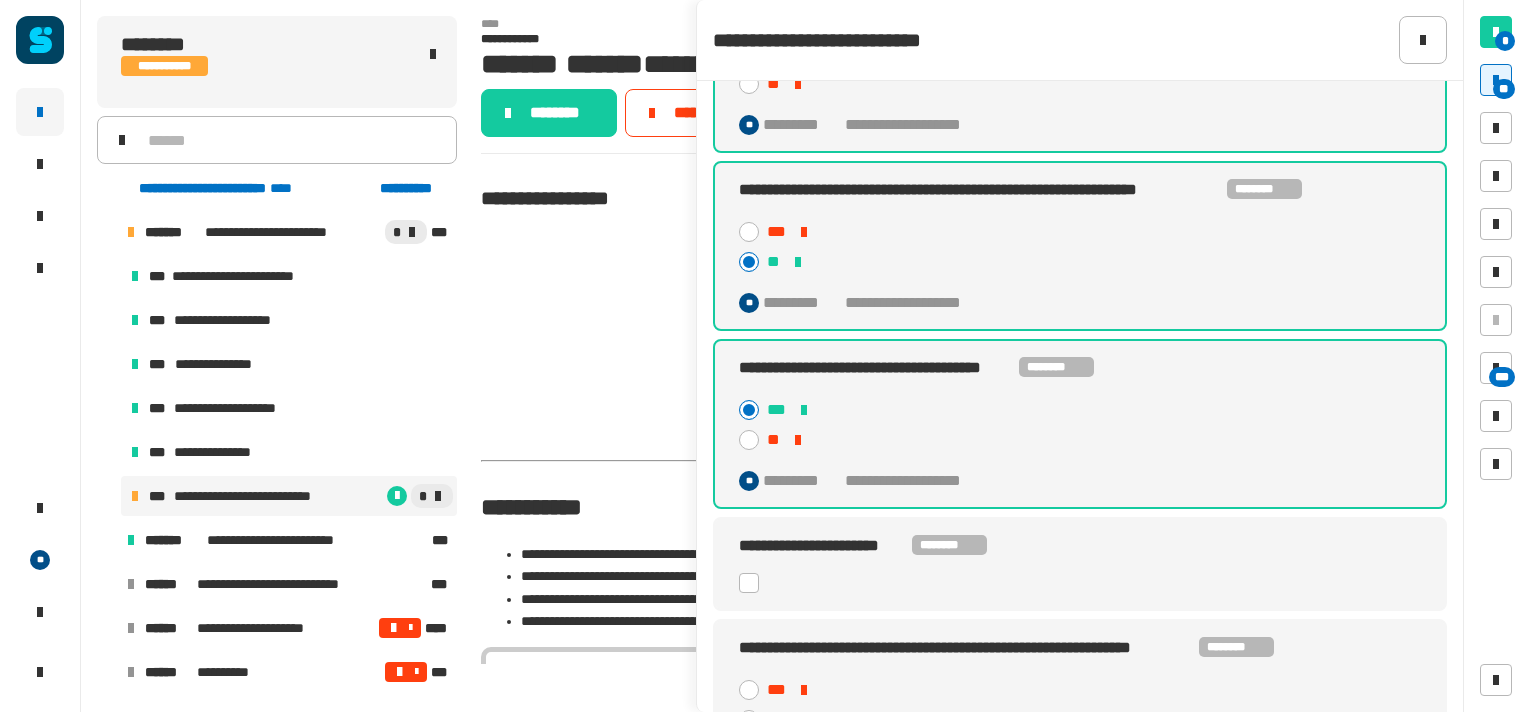 click 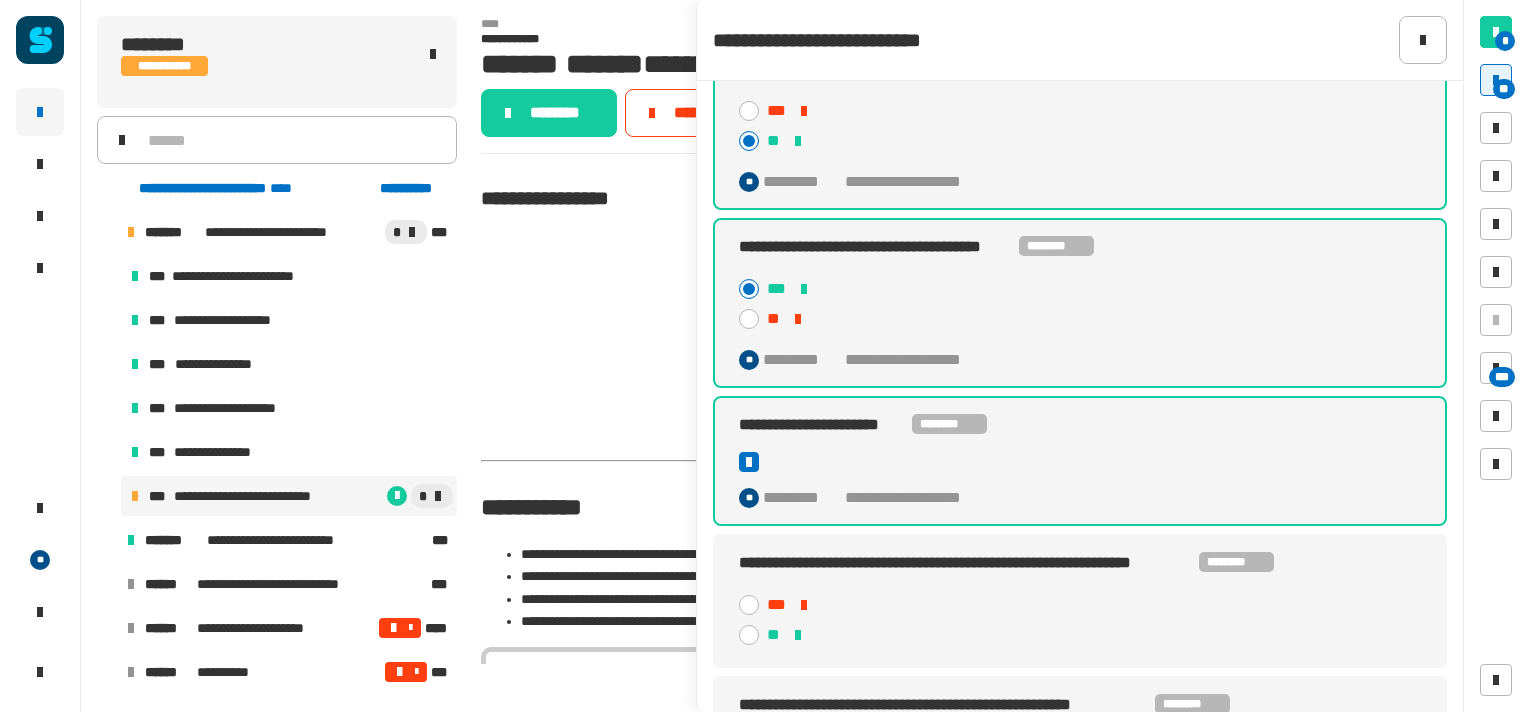 scroll, scrollTop: 2742, scrollLeft: 0, axis: vertical 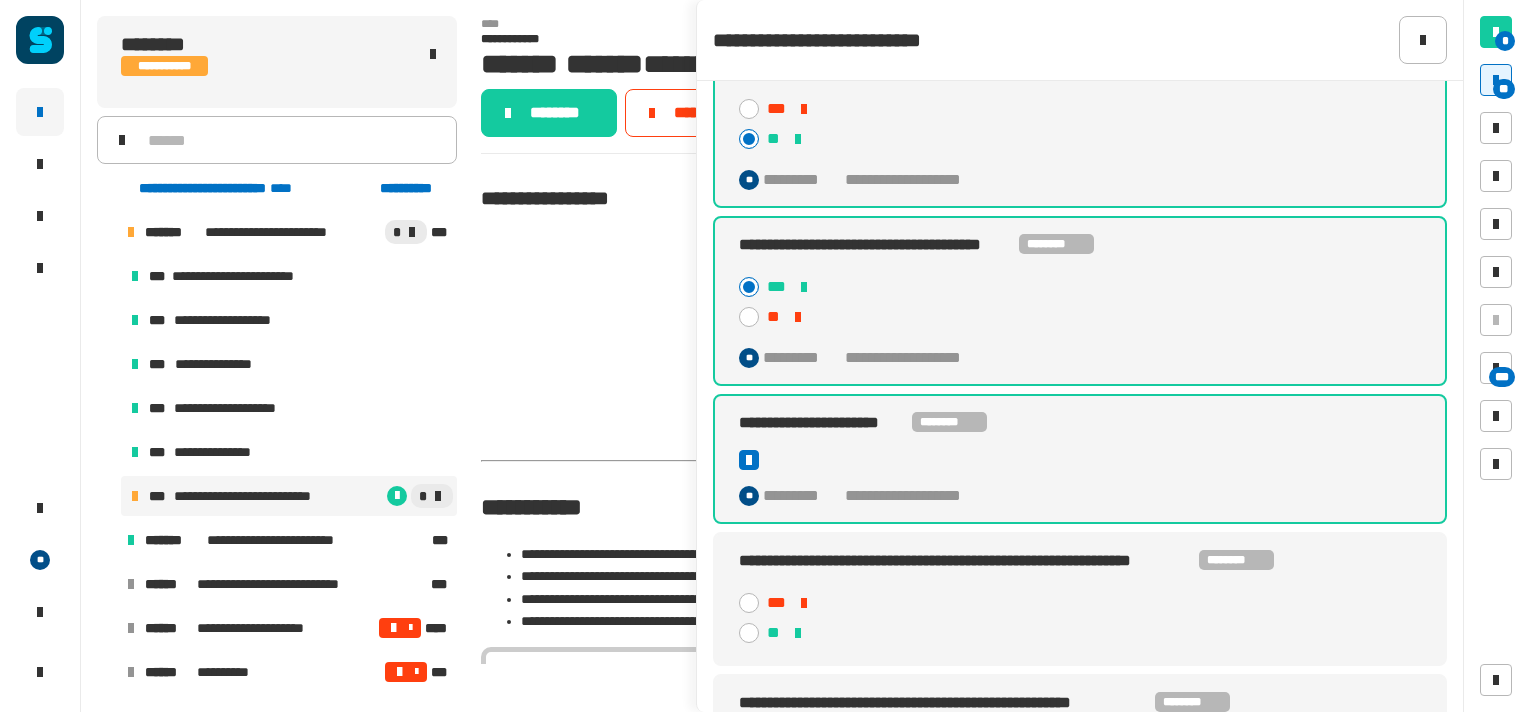 click 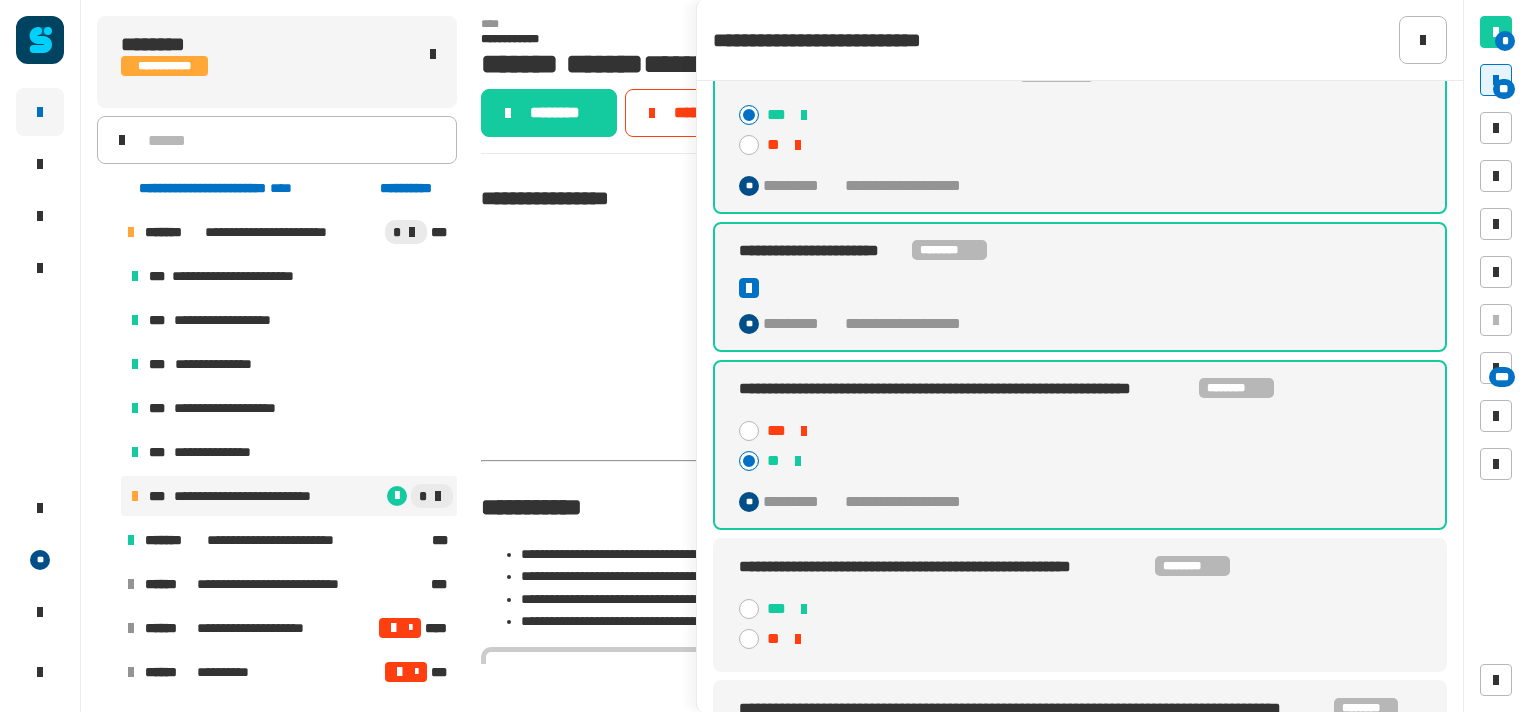 scroll, scrollTop: 2914, scrollLeft: 0, axis: vertical 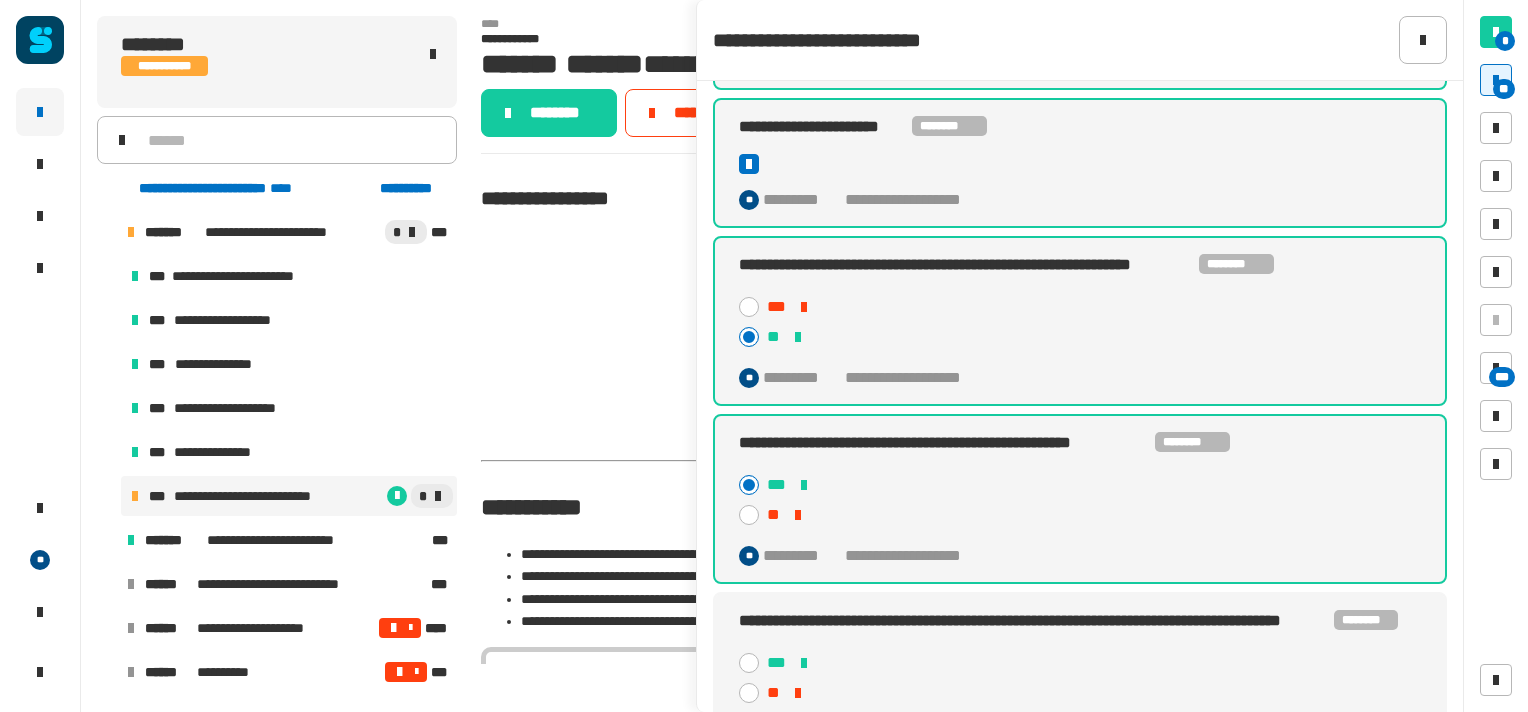 click 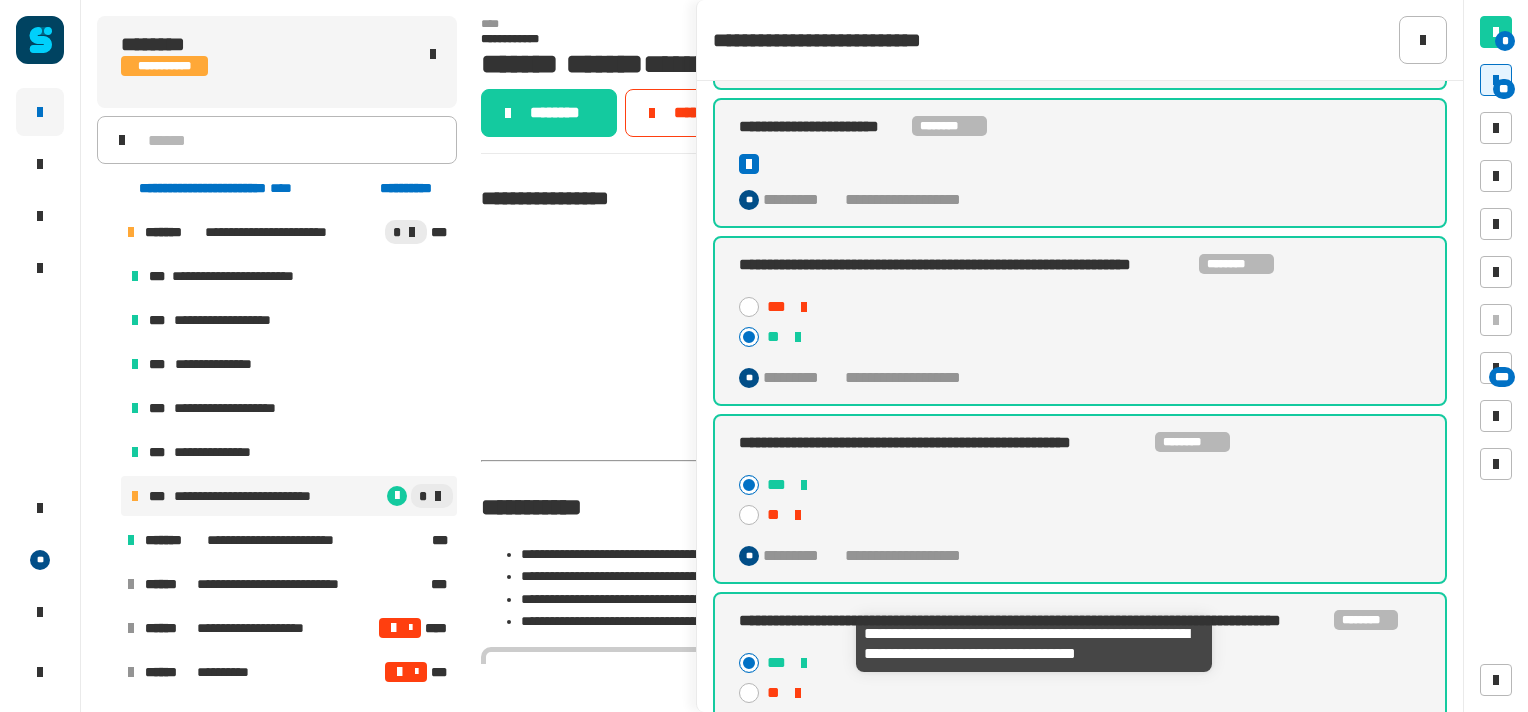 scroll, scrollTop: 3174, scrollLeft: 0, axis: vertical 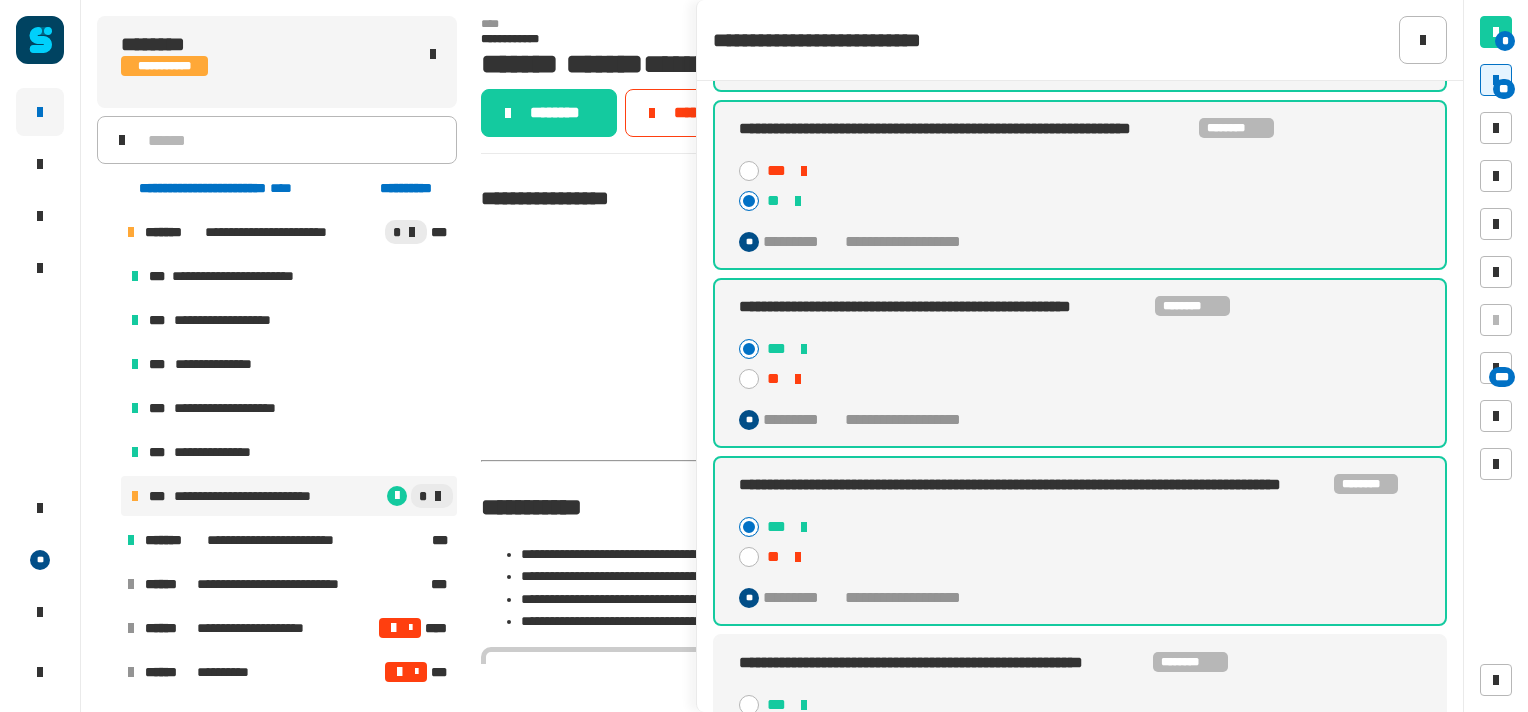 click 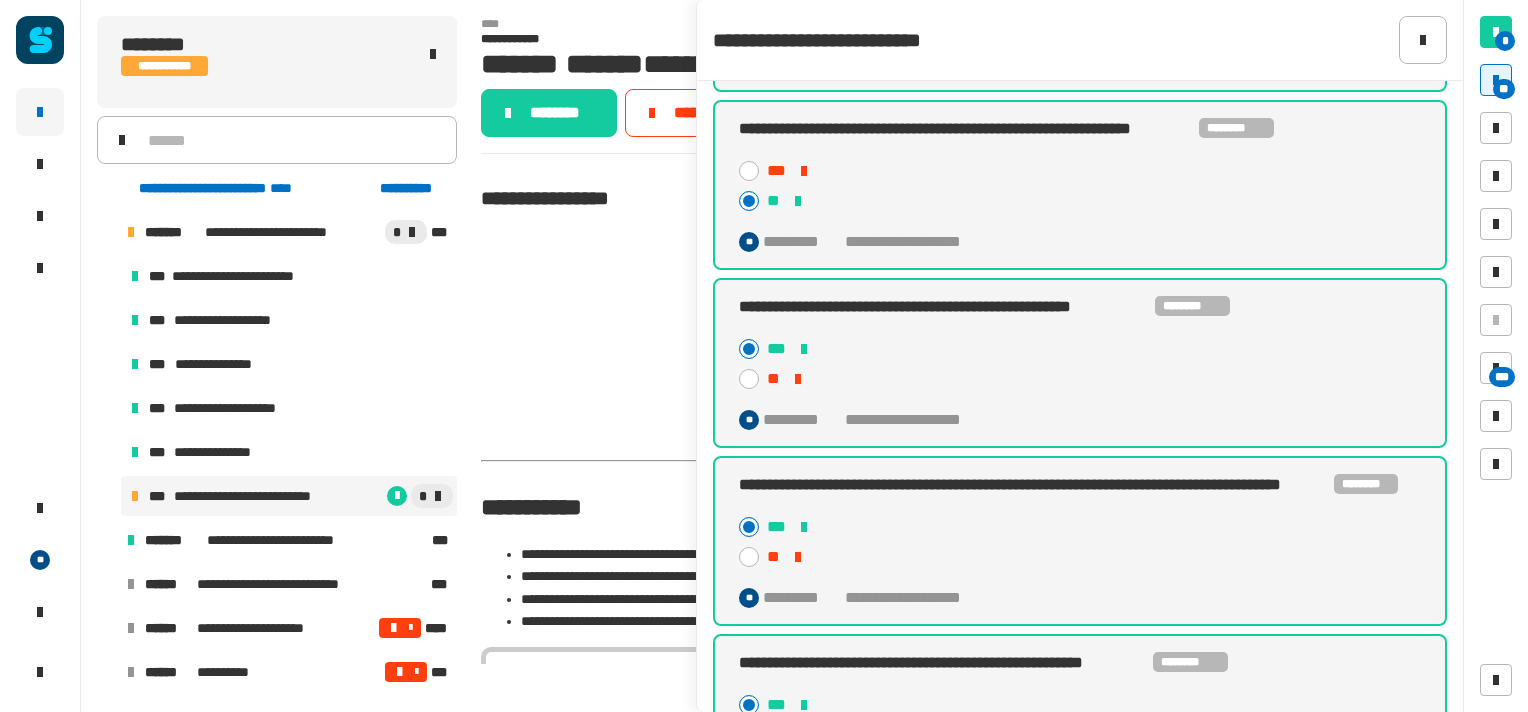 scroll, scrollTop: 3390, scrollLeft: 0, axis: vertical 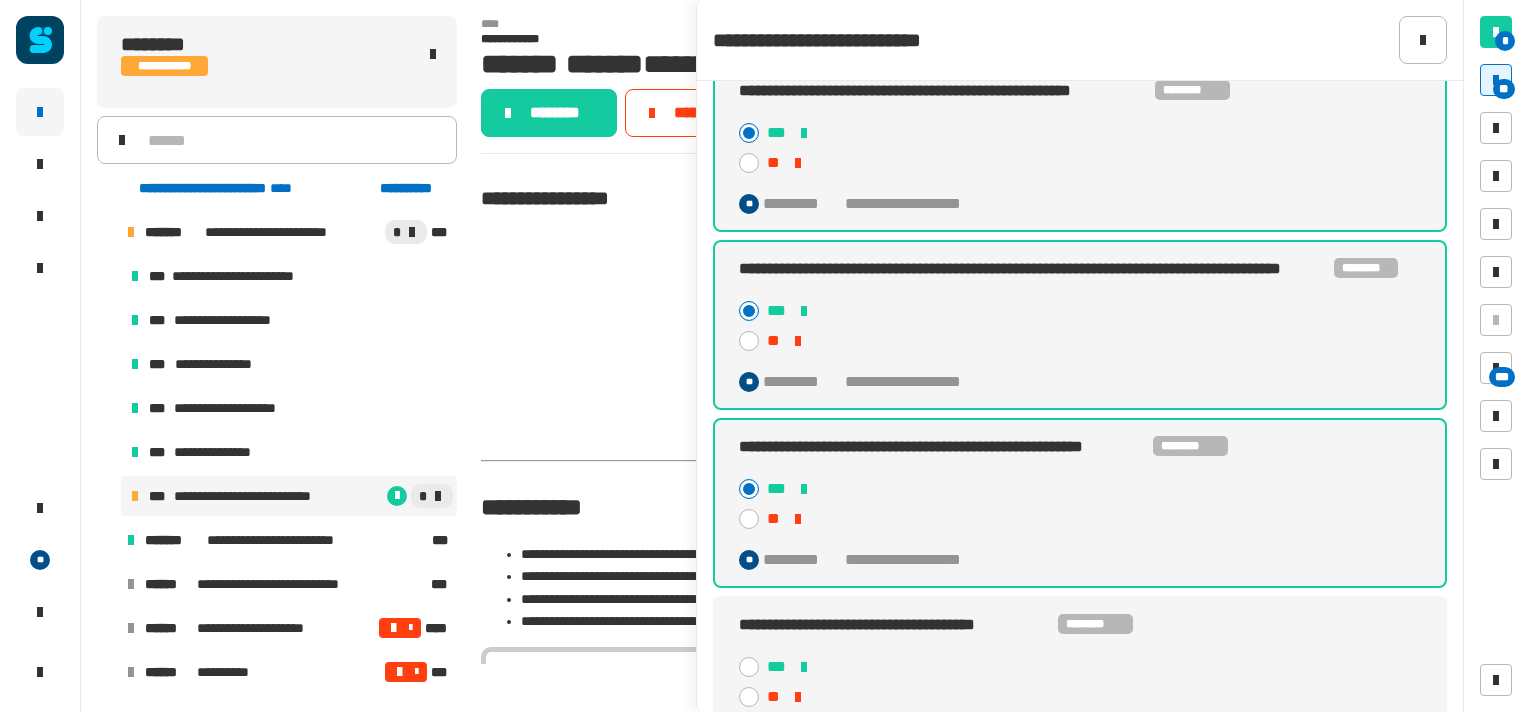 click 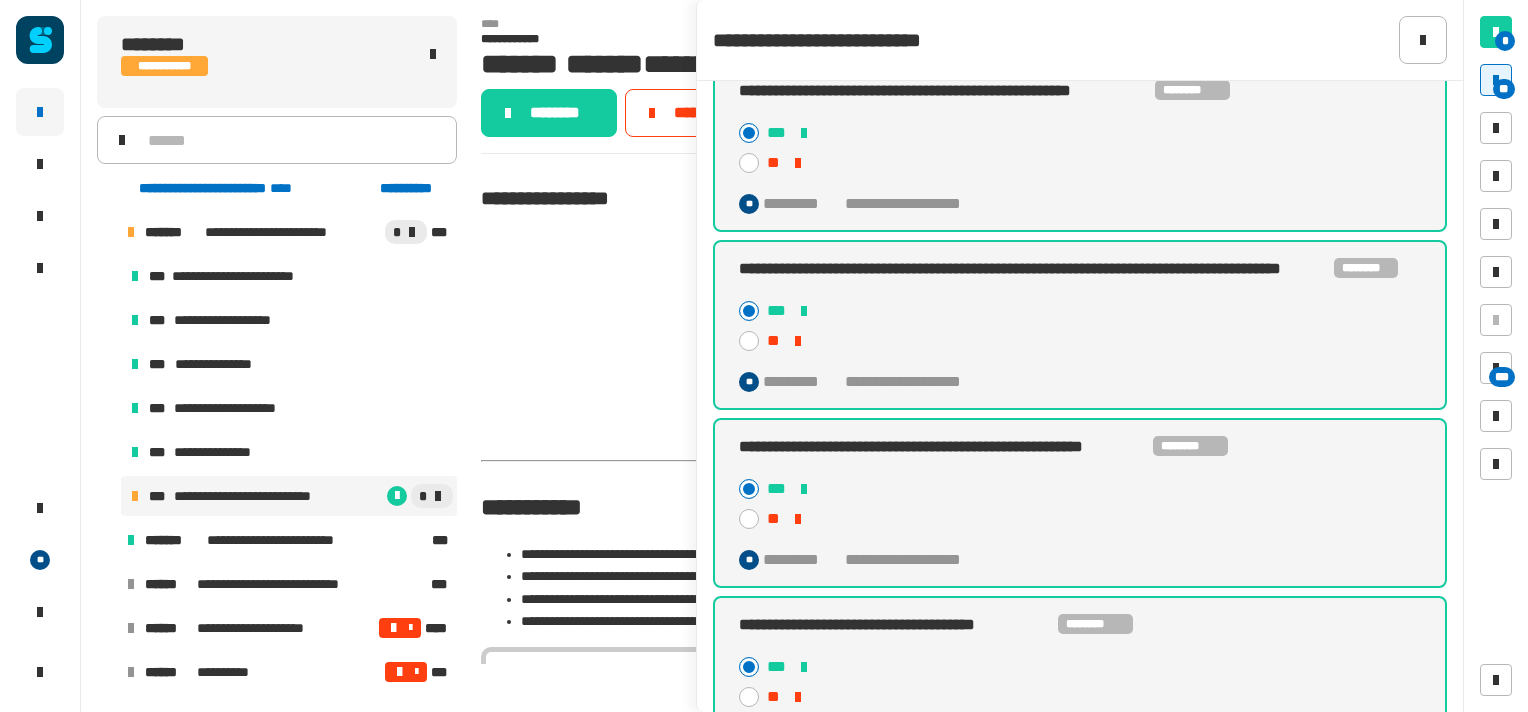 scroll, scrollTop: 3426, scrollLeft: 0, axis: vertical 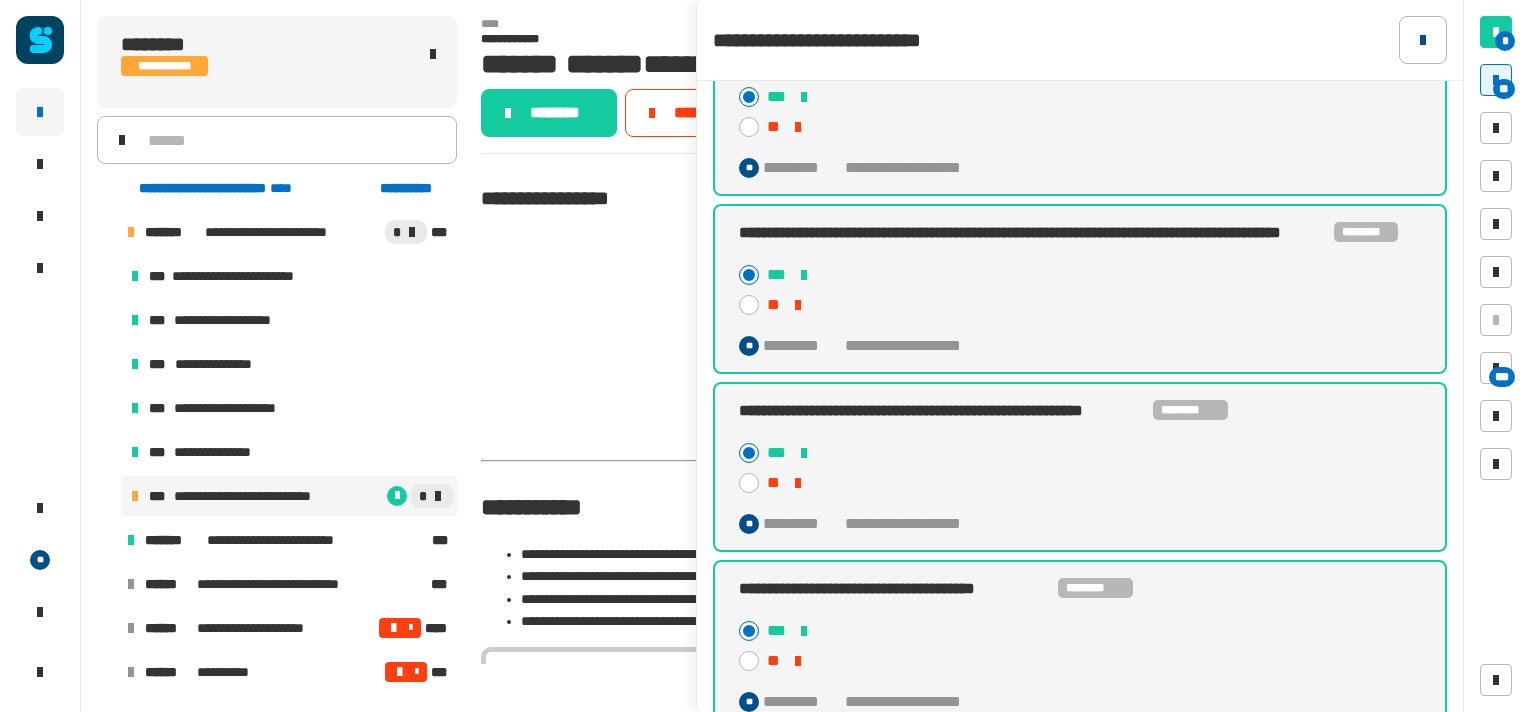 click 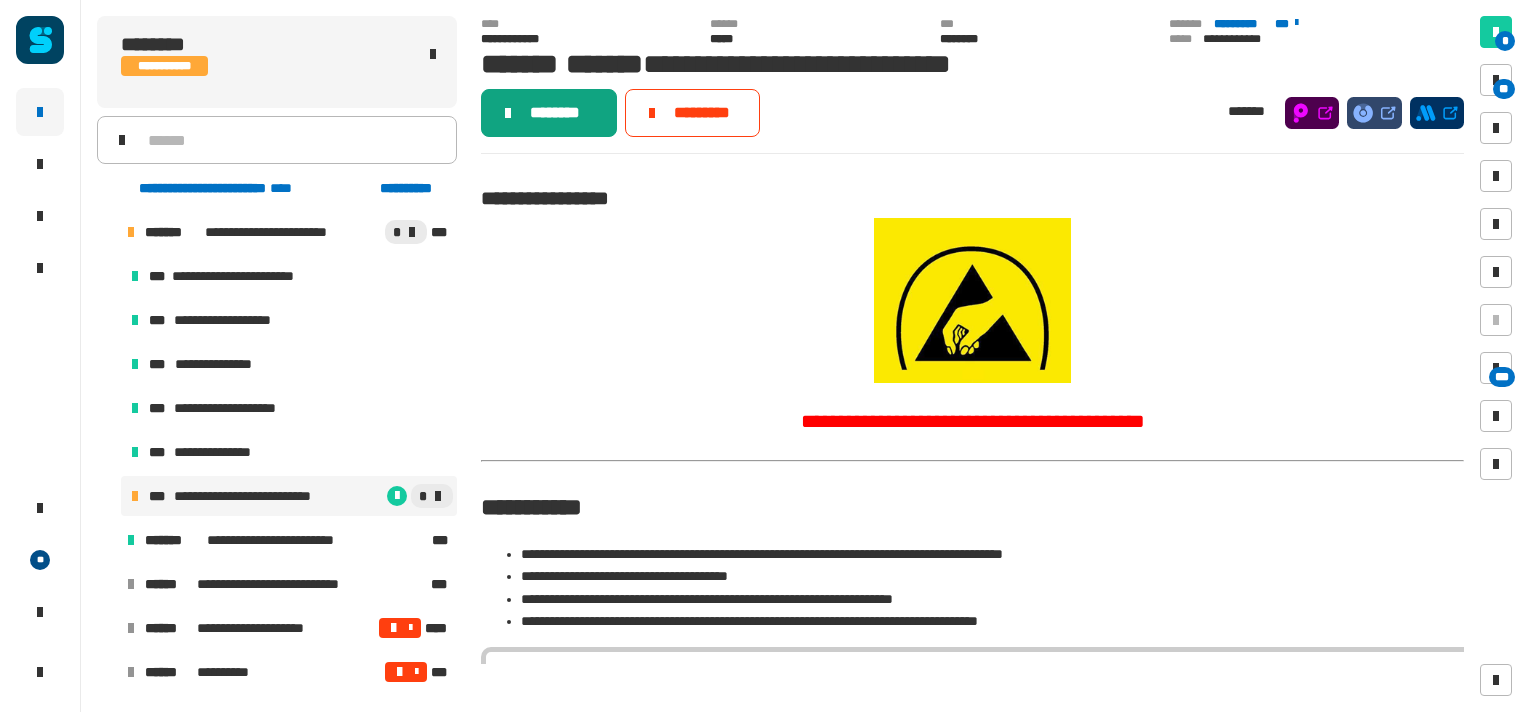 click on "********" 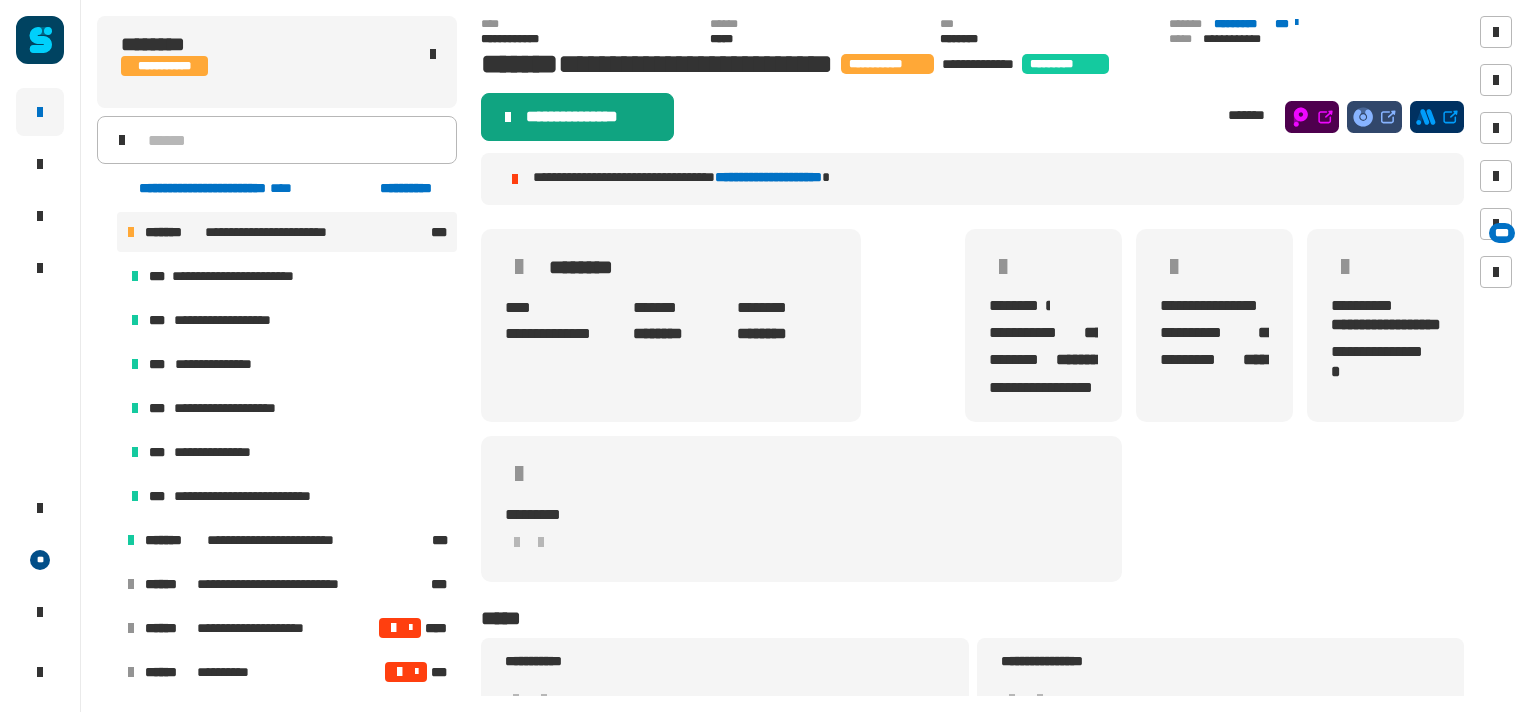 click on "**********" 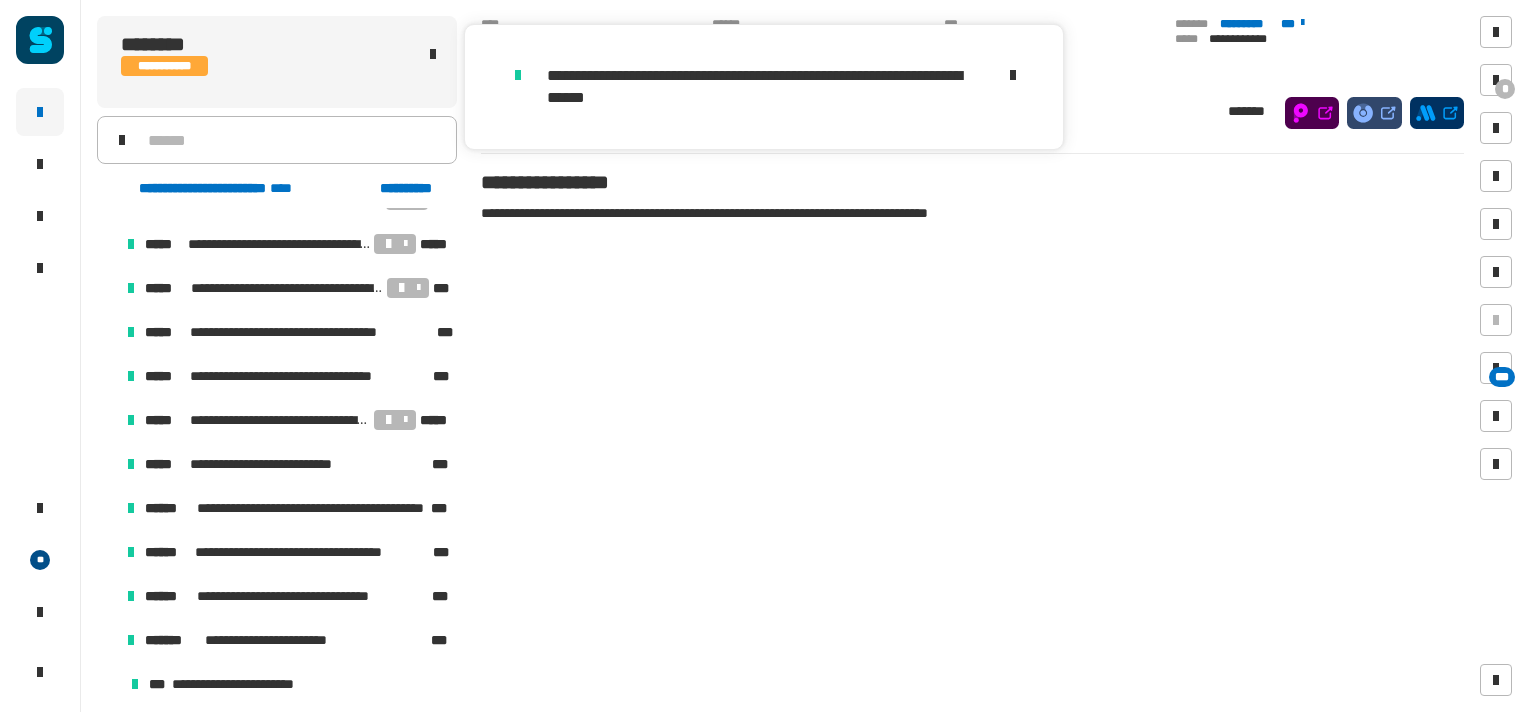 scroll, scrollTop: 251, scrollLeft: 0, axis: vertical 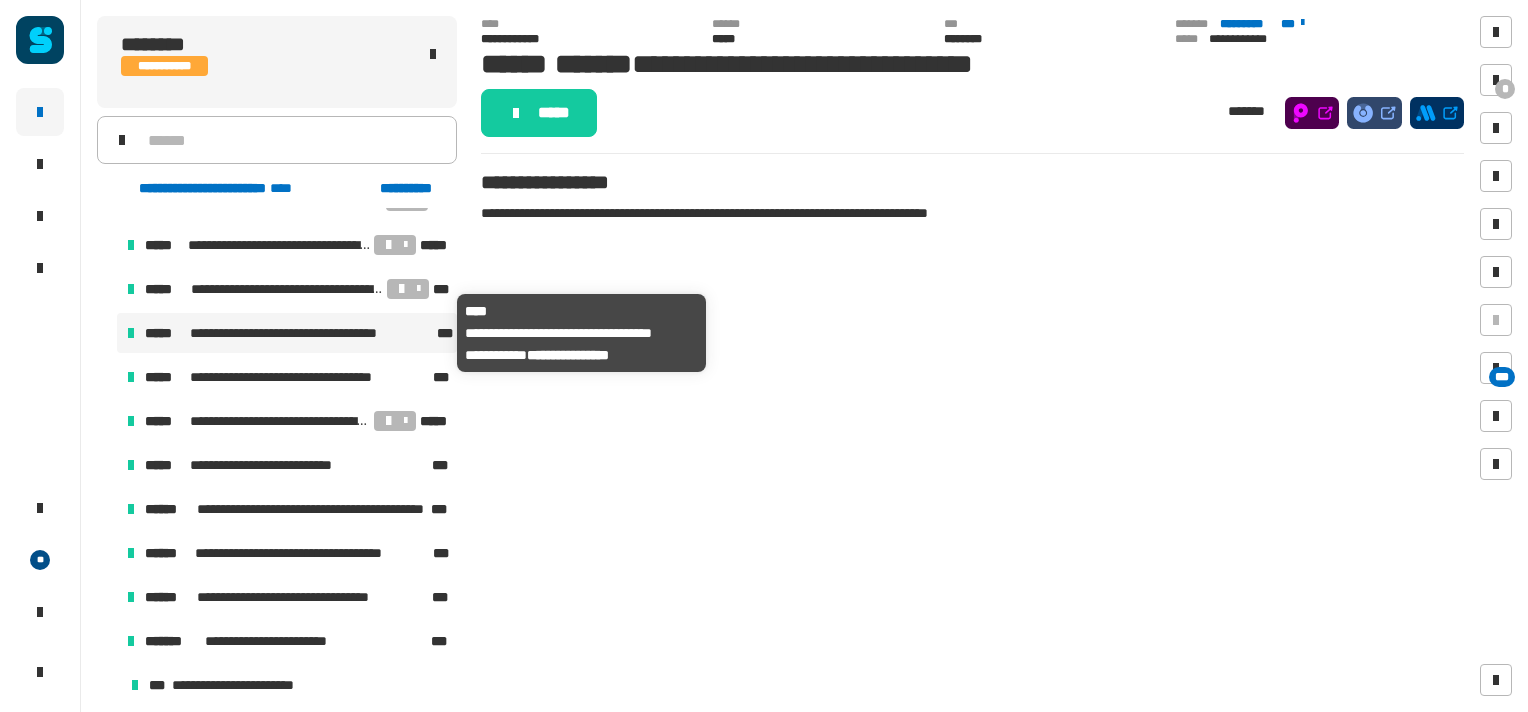 click on "**********" at bounding box center (306, 333) 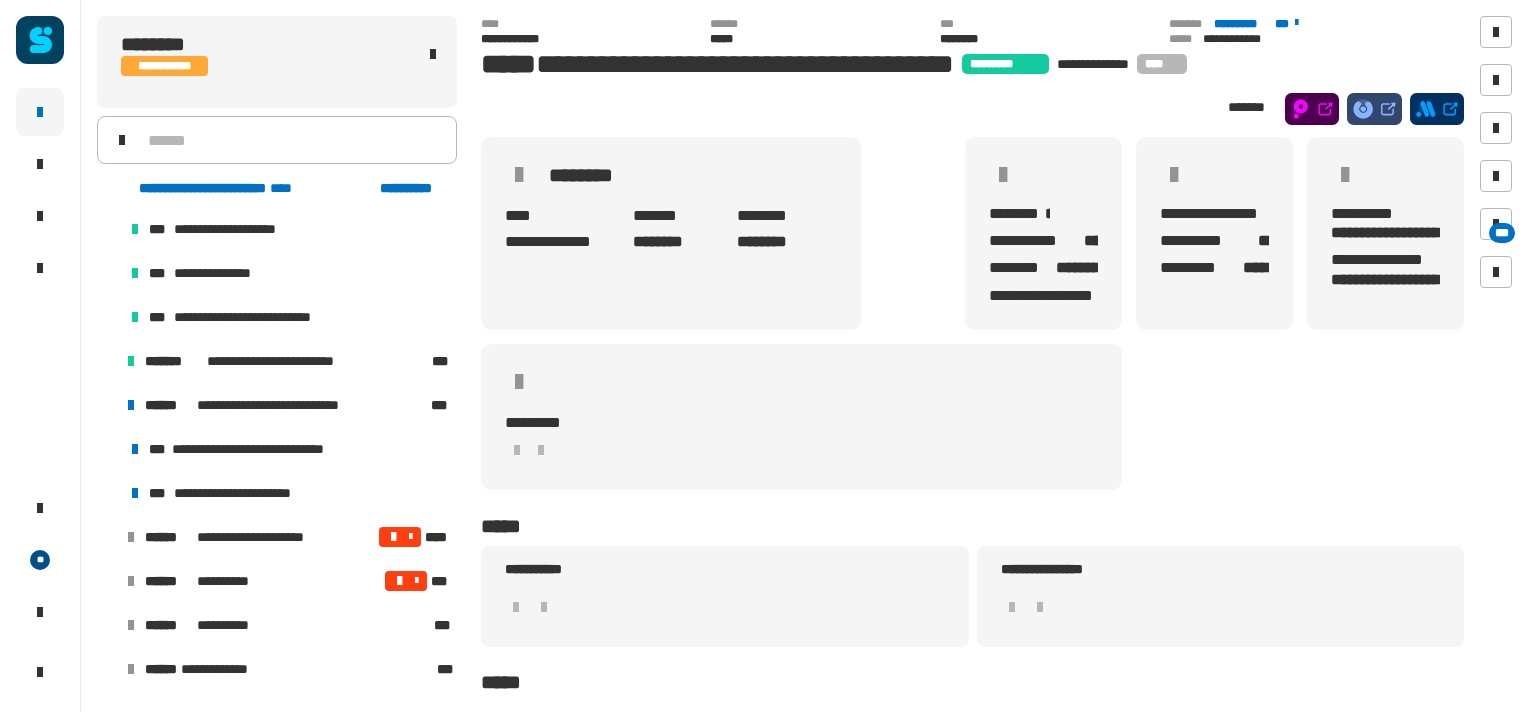 scroll, scrollTop: 884, scrollLeft: 0, axis: vertical 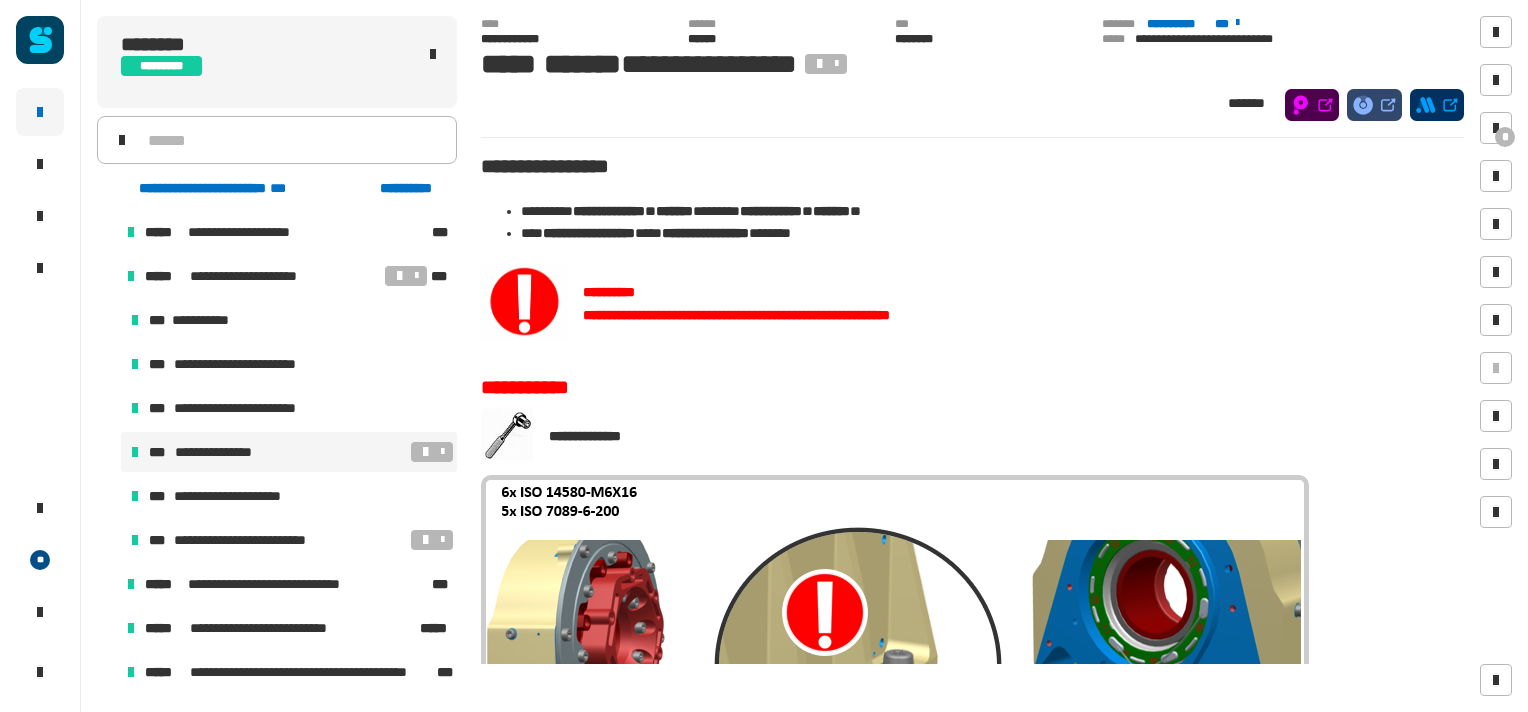 click 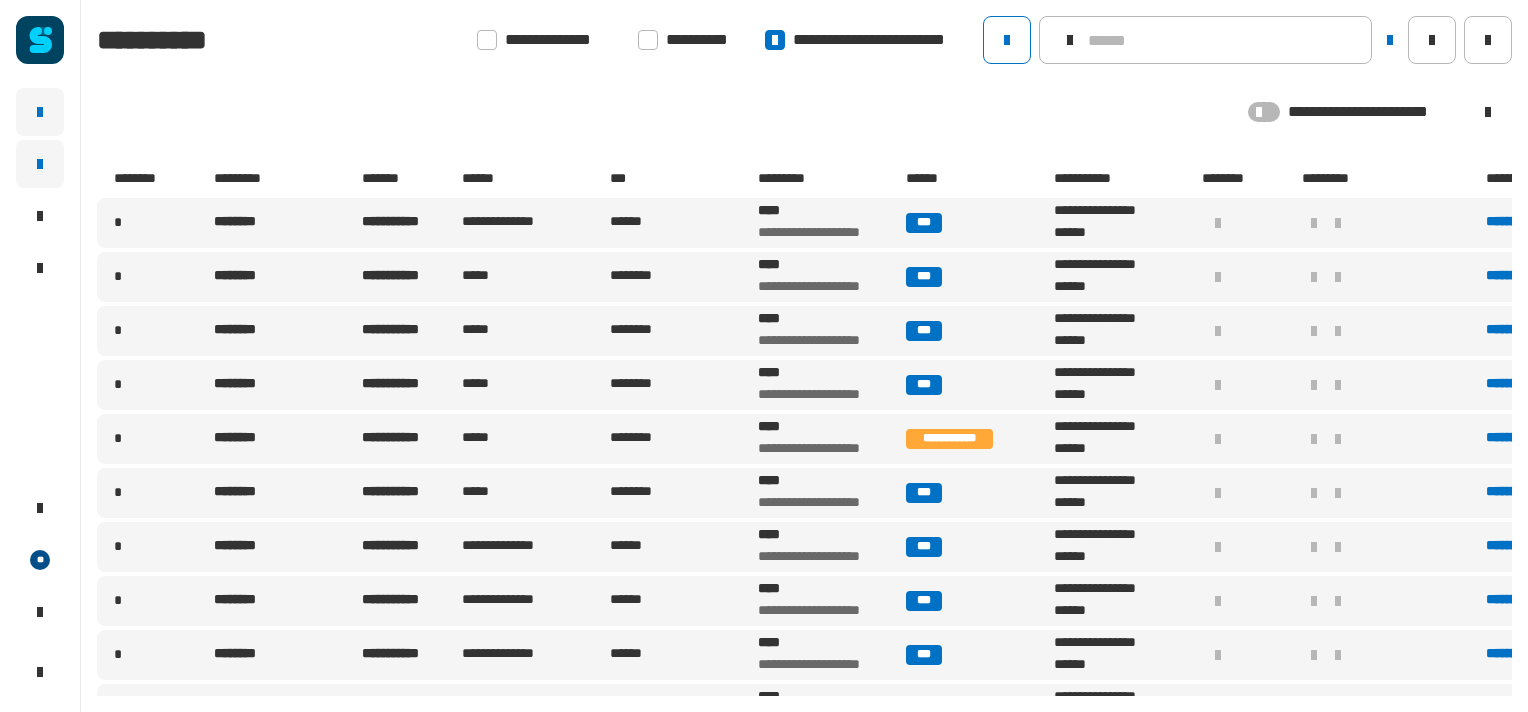 click 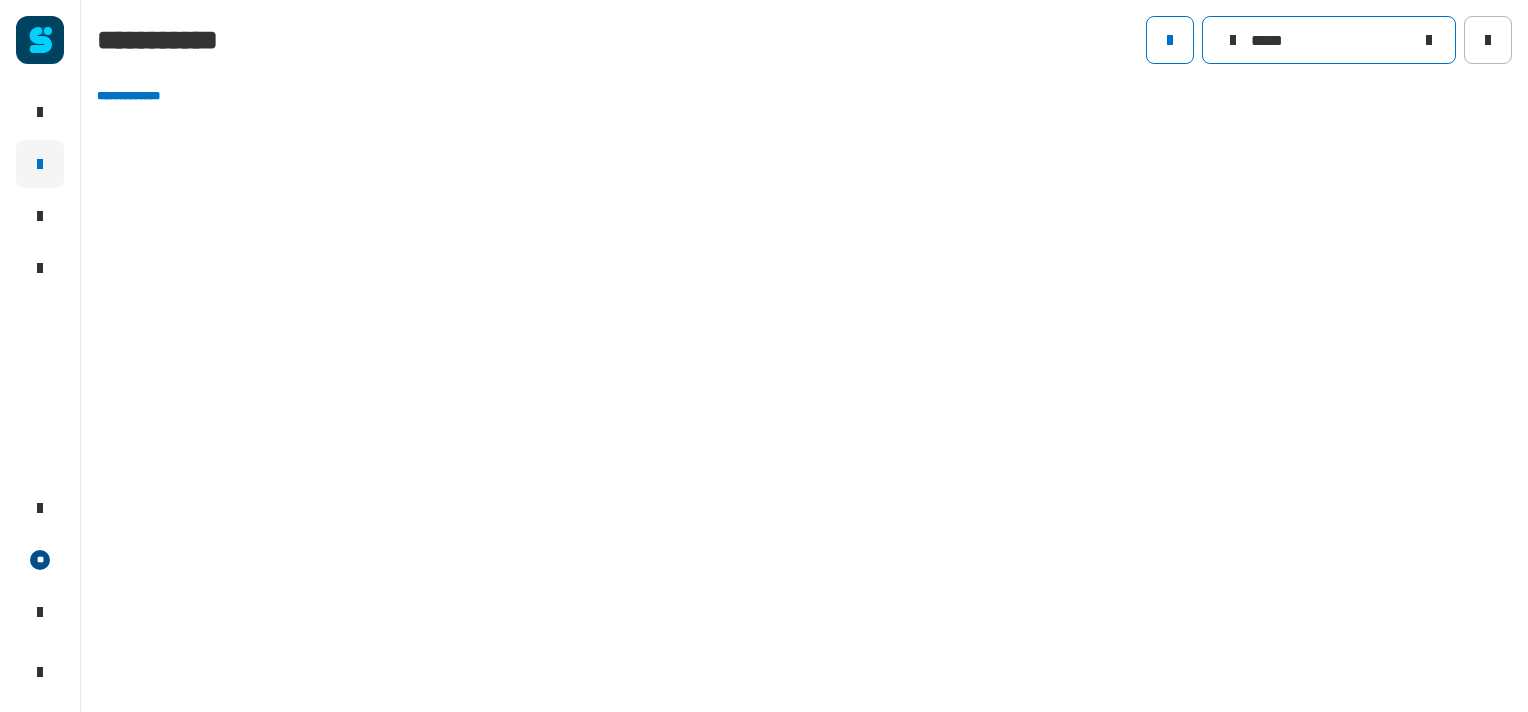 click on "*****" 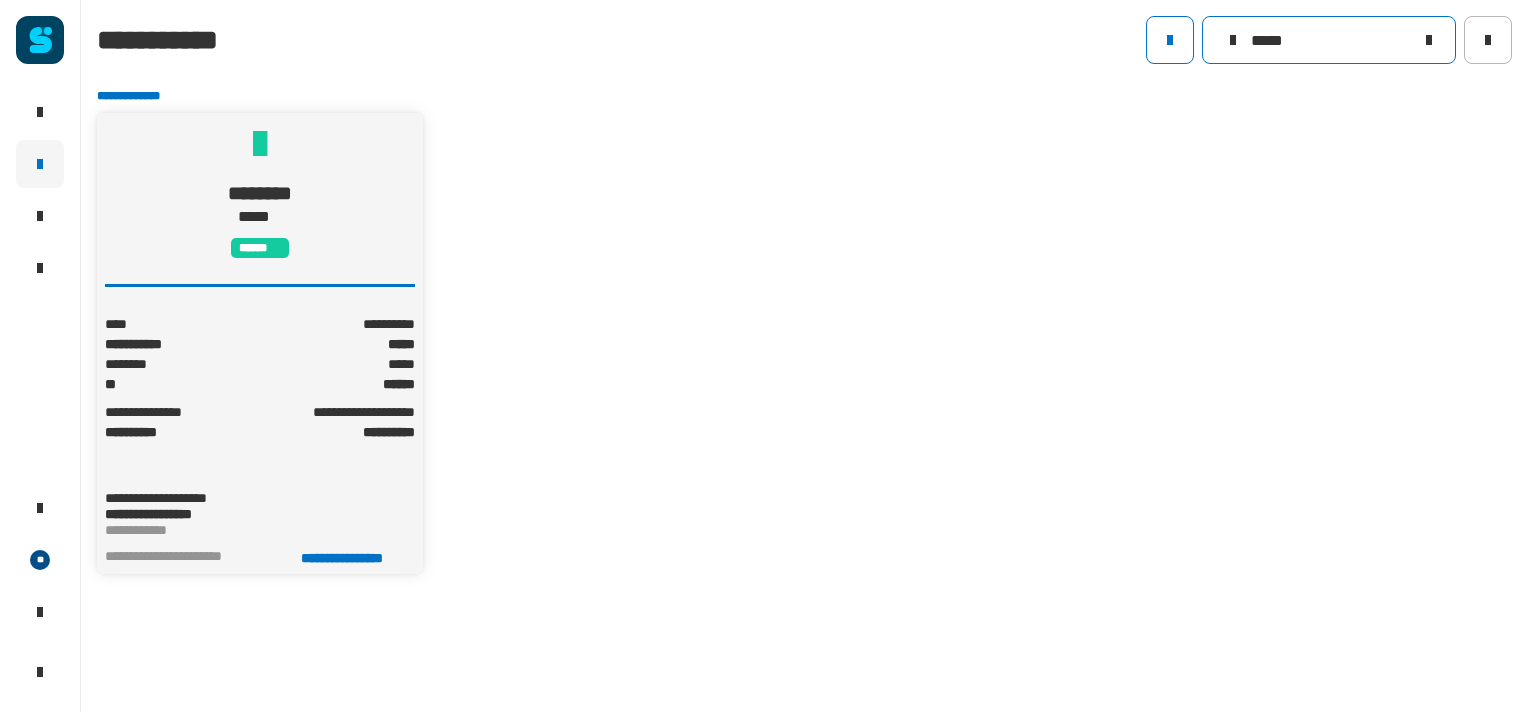 type on "*****" 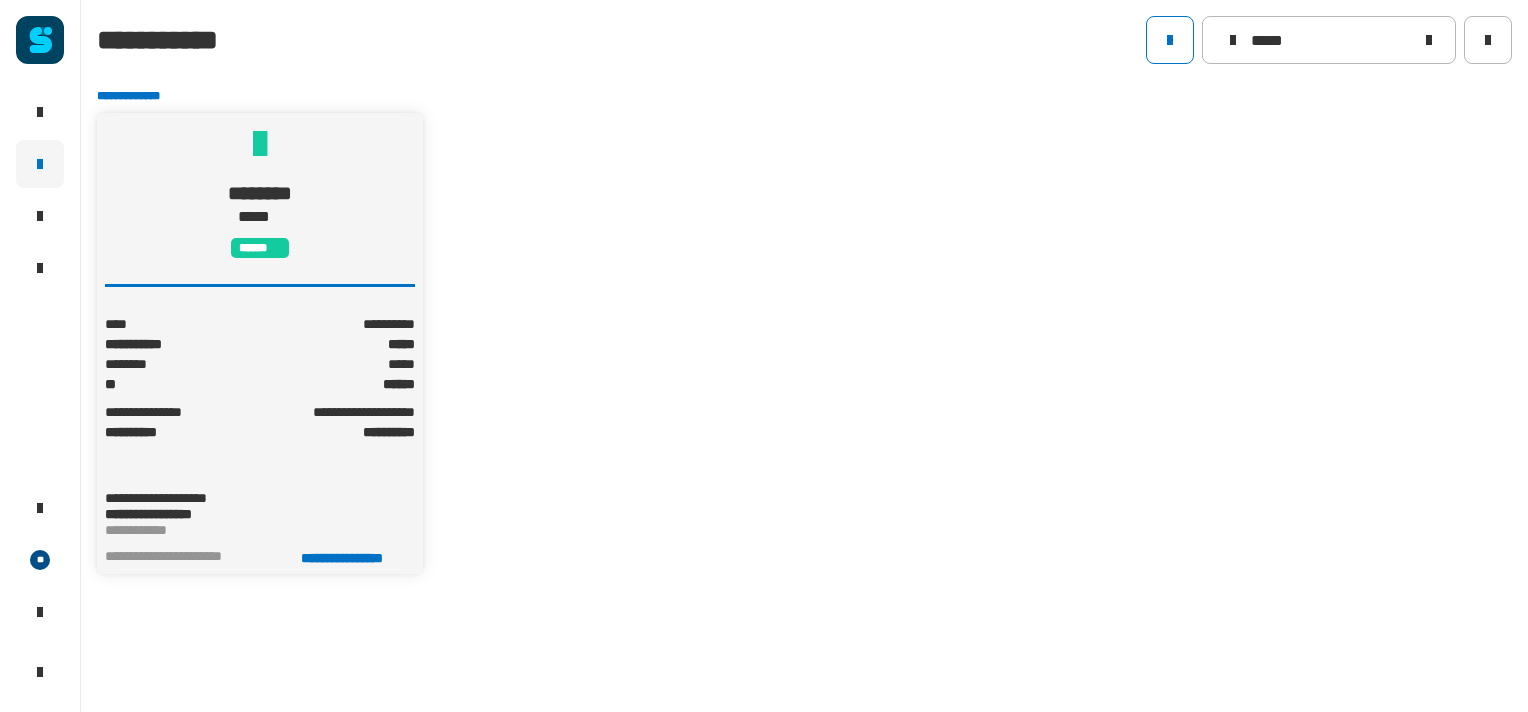 click on "******" 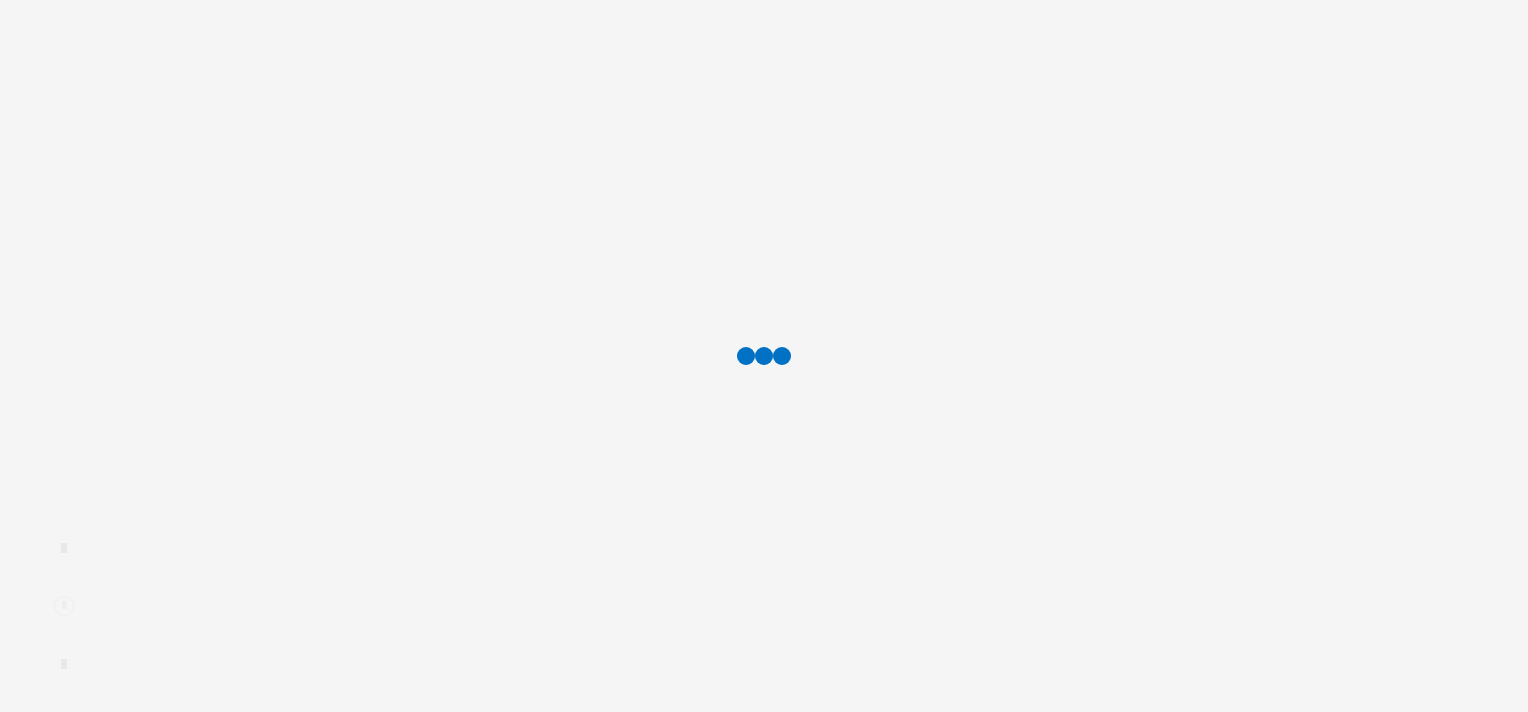 scroll, scrollTop: 0, scrollLeft: 0, axis: both 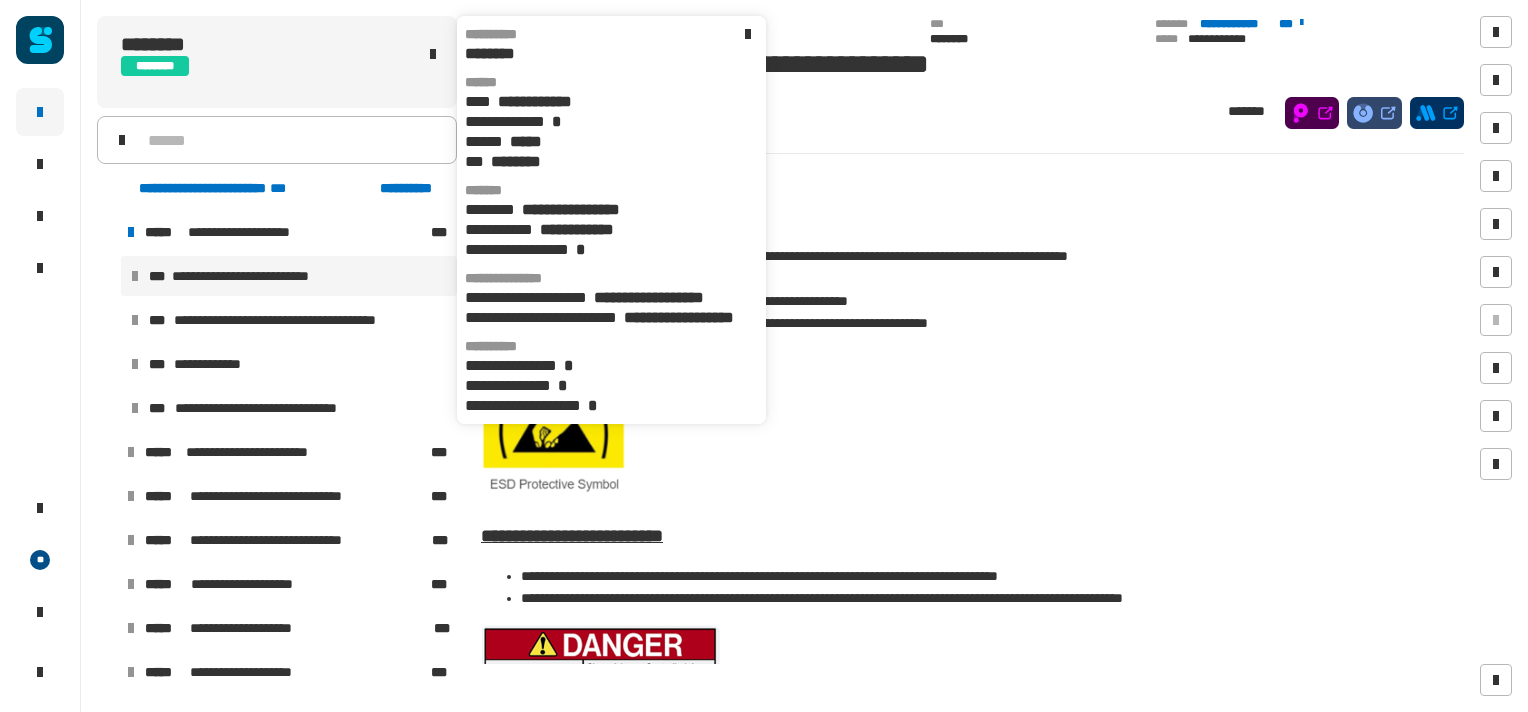 click on "********" 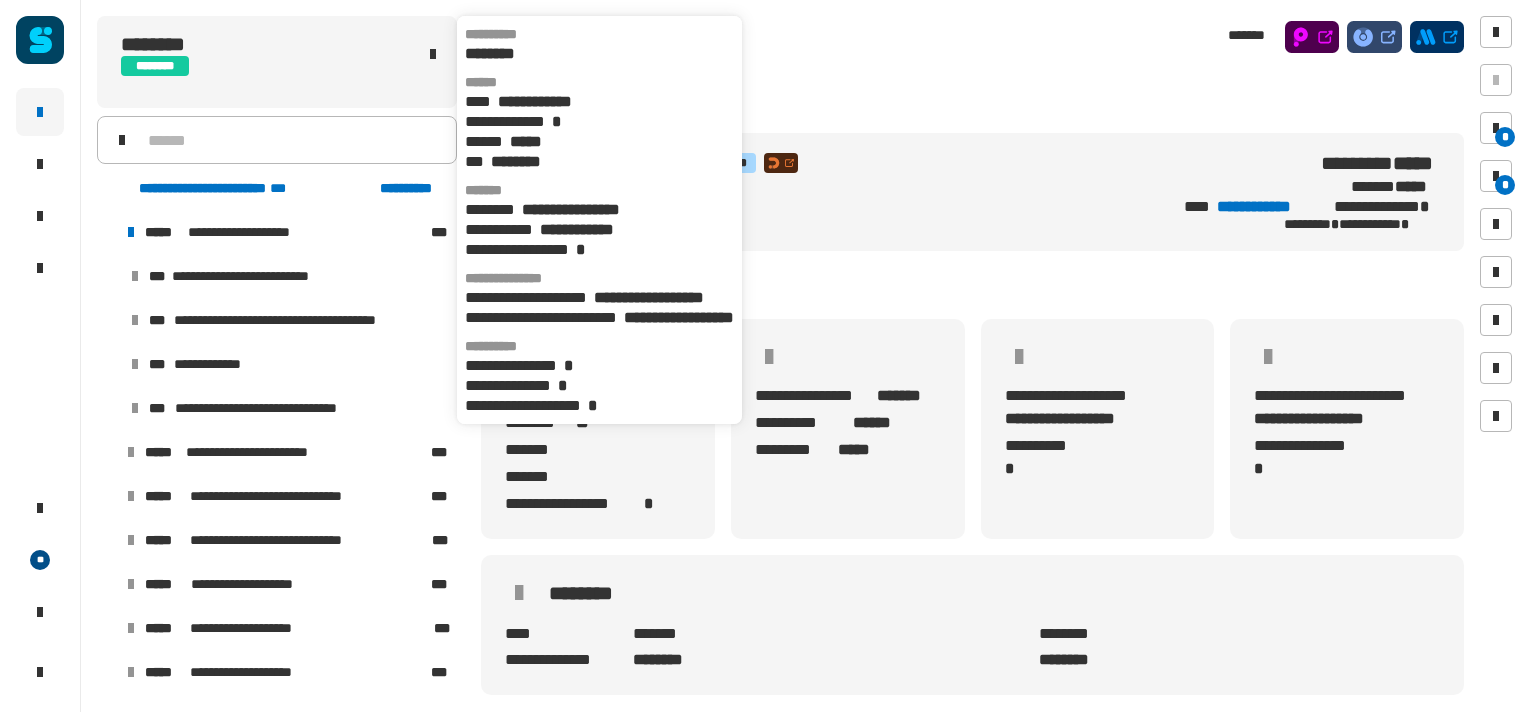 click on "********" 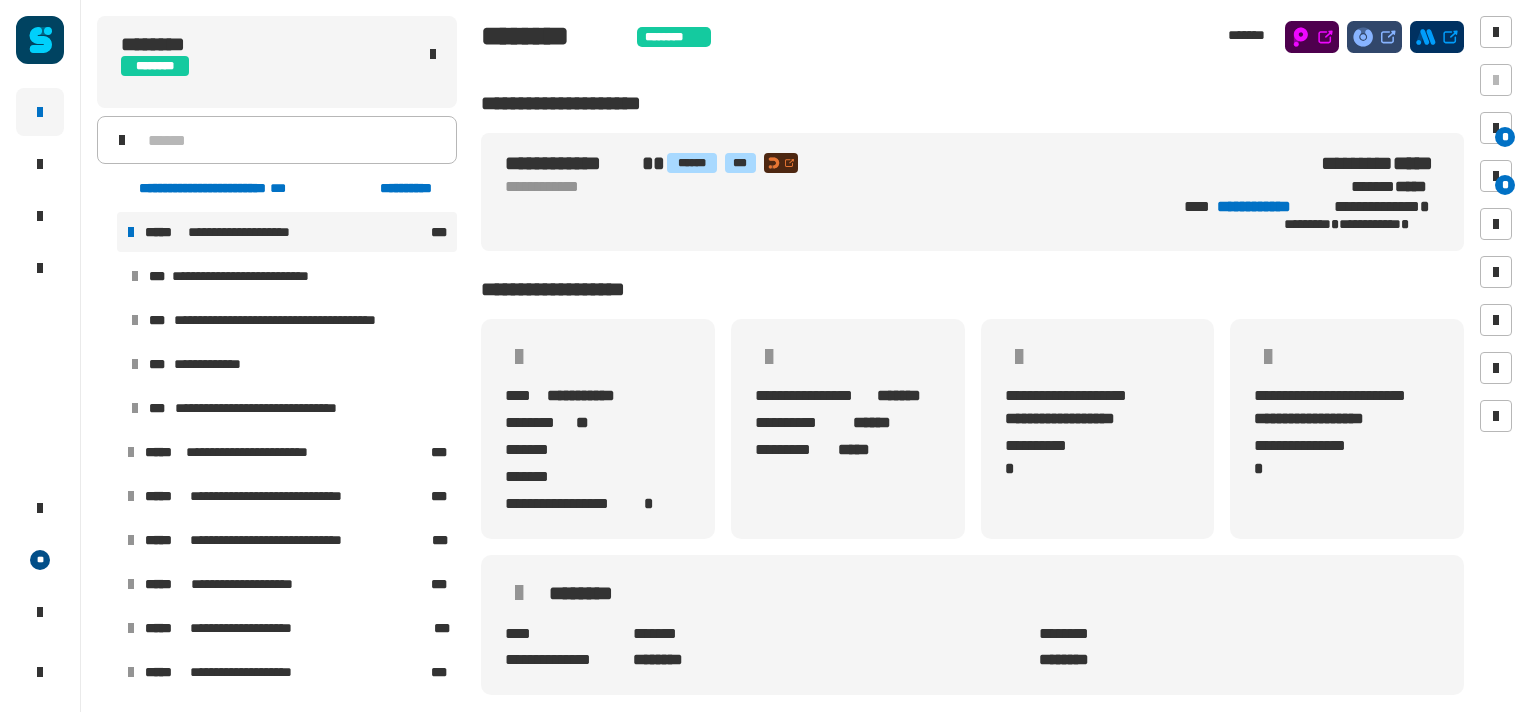 click on "**********" at bounding box center [256, 232] 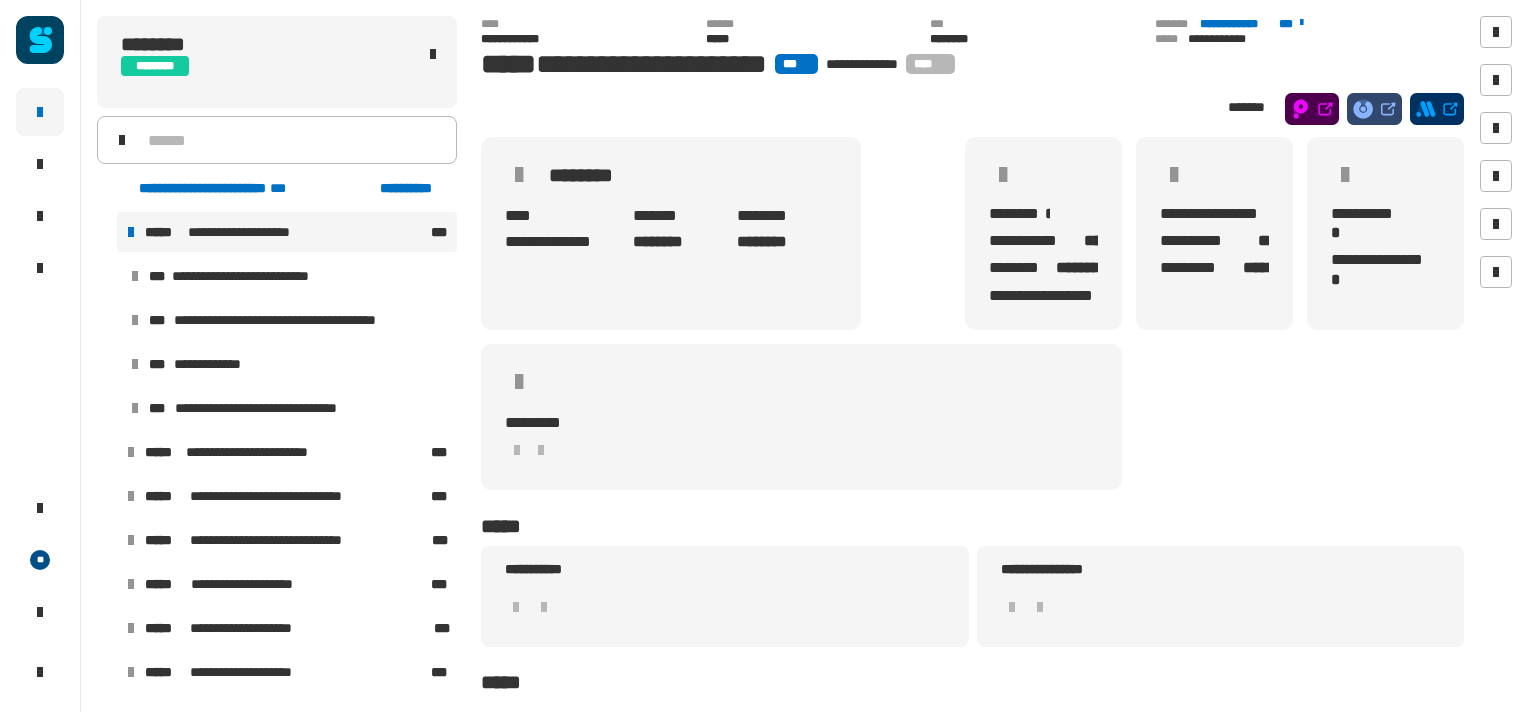 click at bounding box center [107, 232] 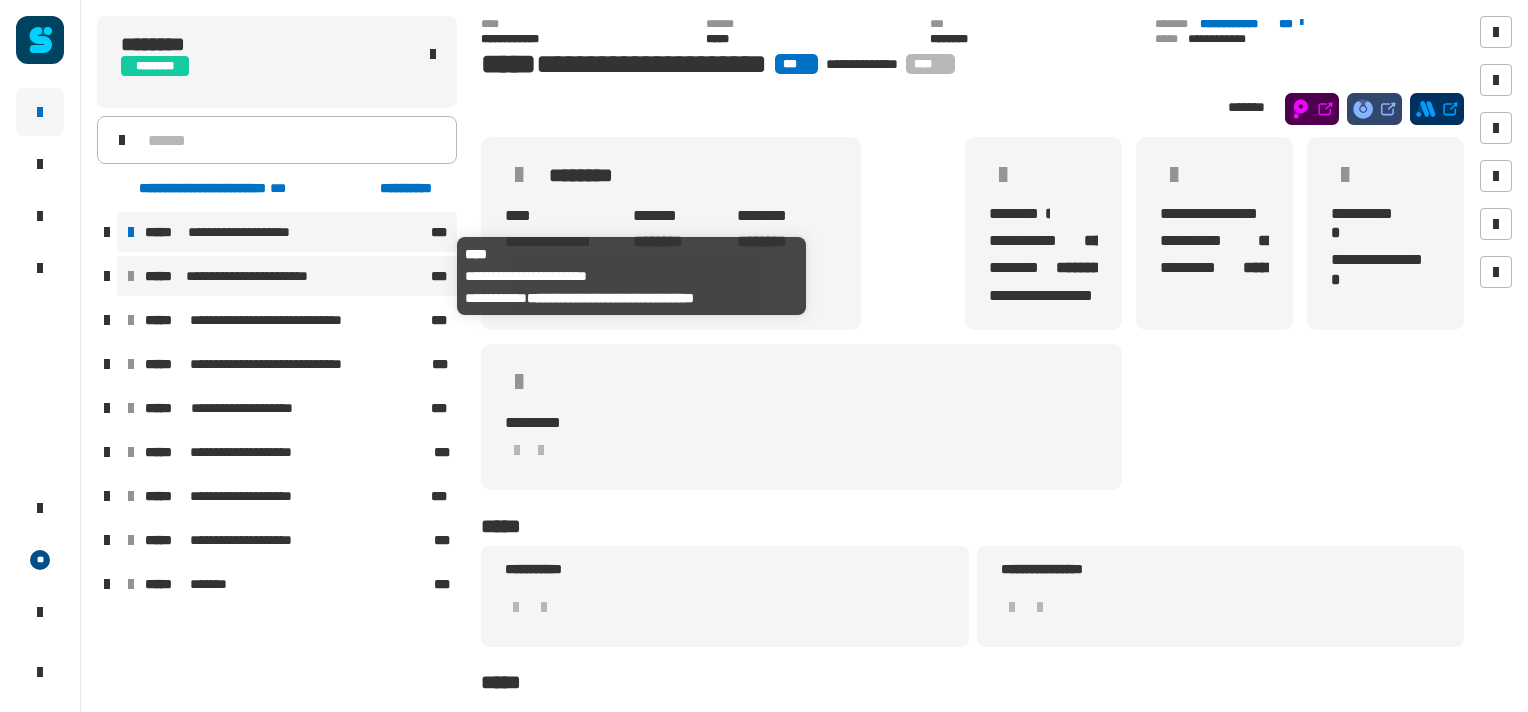 click on "*****" at bounding box center (163, 276) 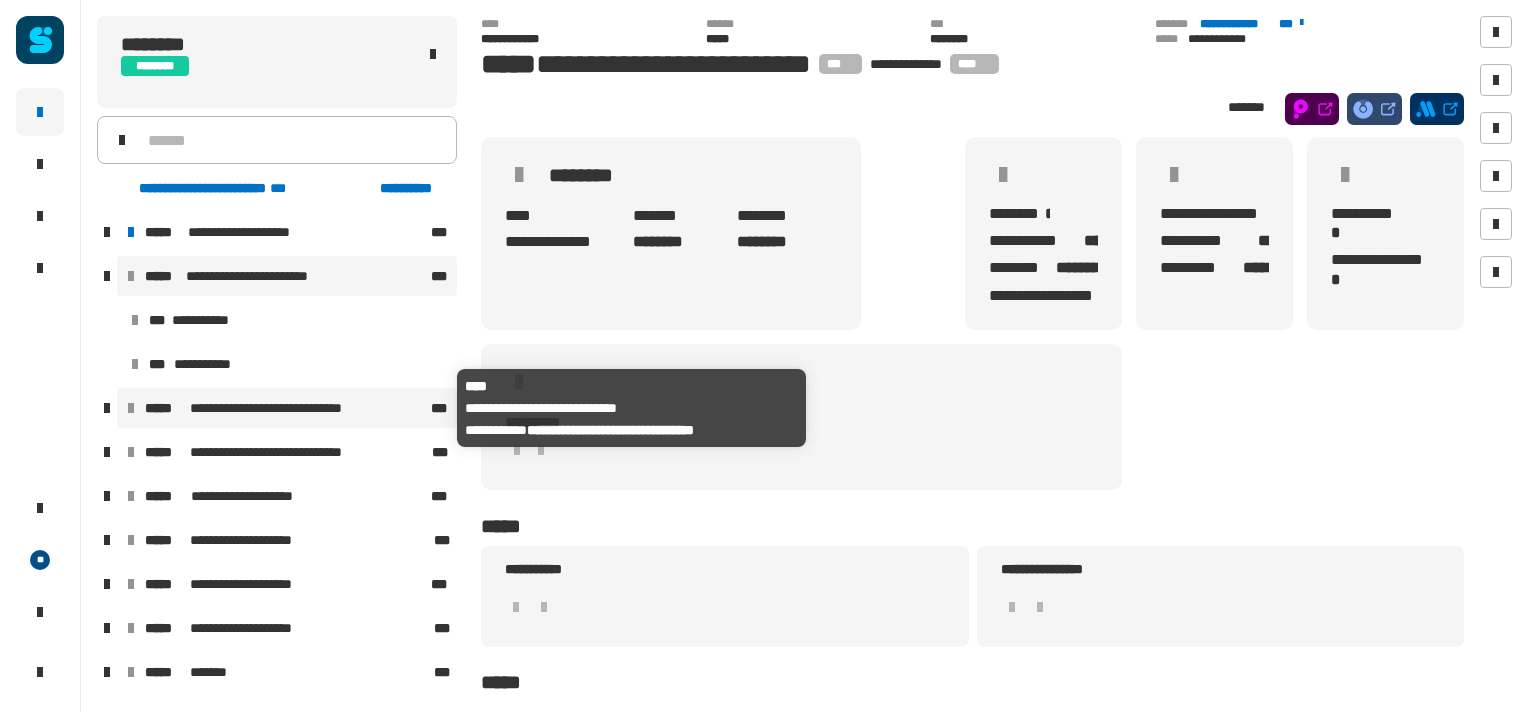 click on "*****" at bounding box center [165, 408] 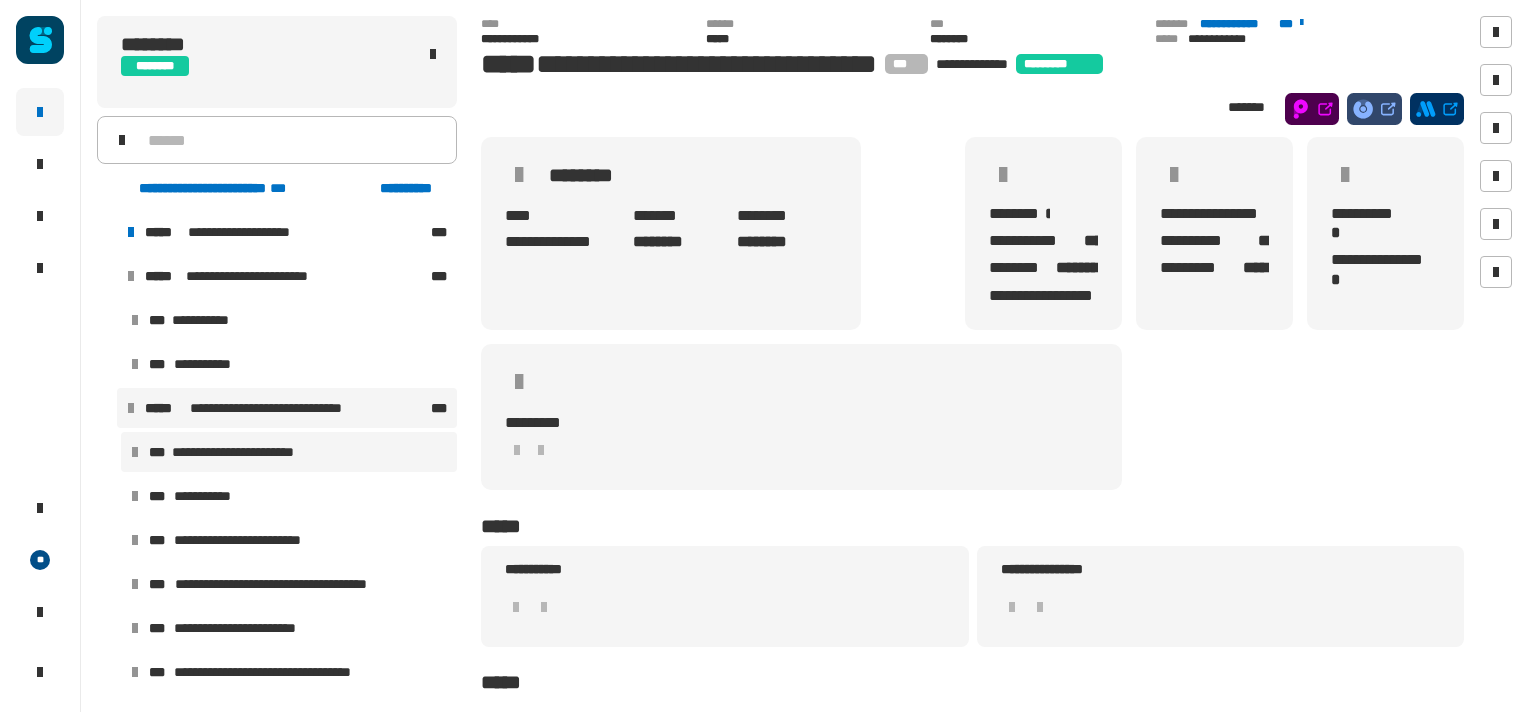 click on "**********" at bounding box center [246, 452] 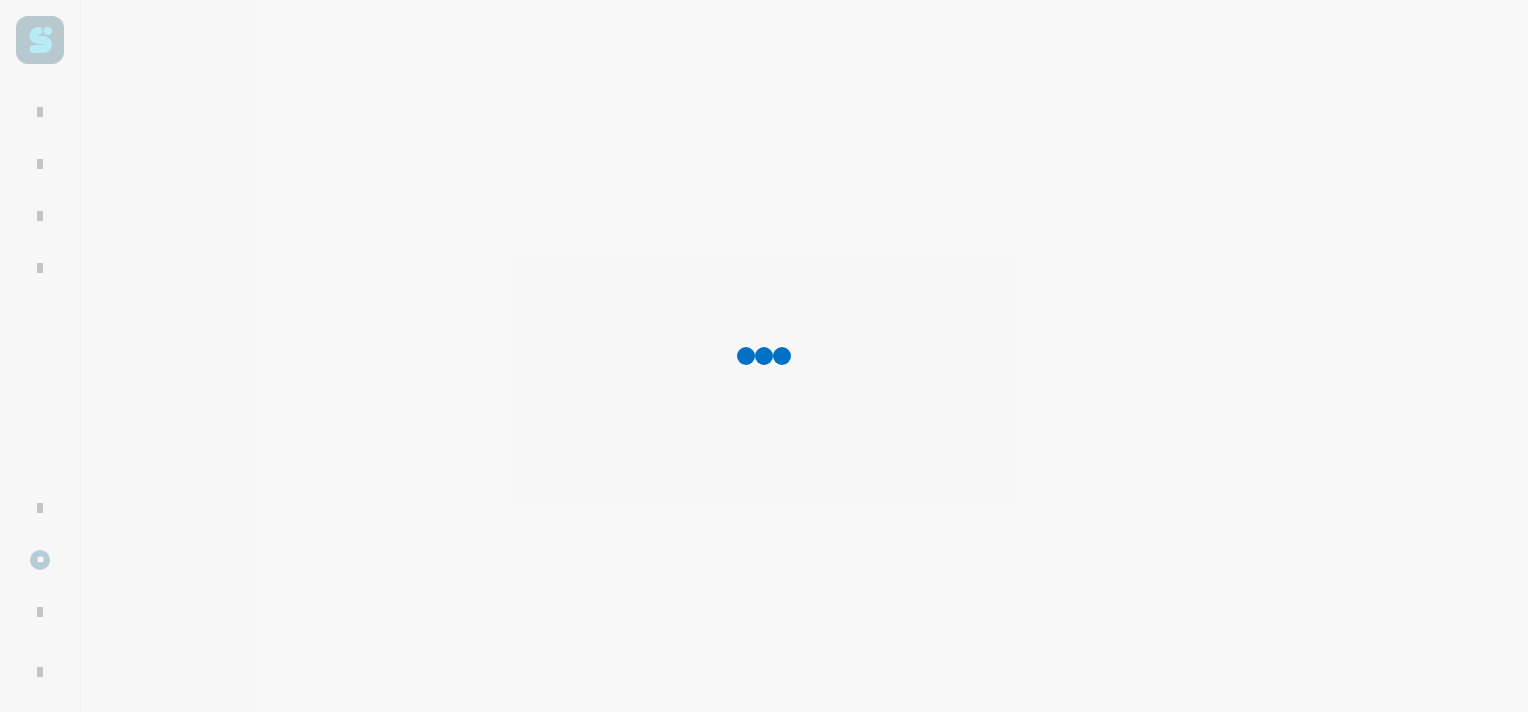 scroll, scrollTop: 0, scrollLeft: 0, axis: both 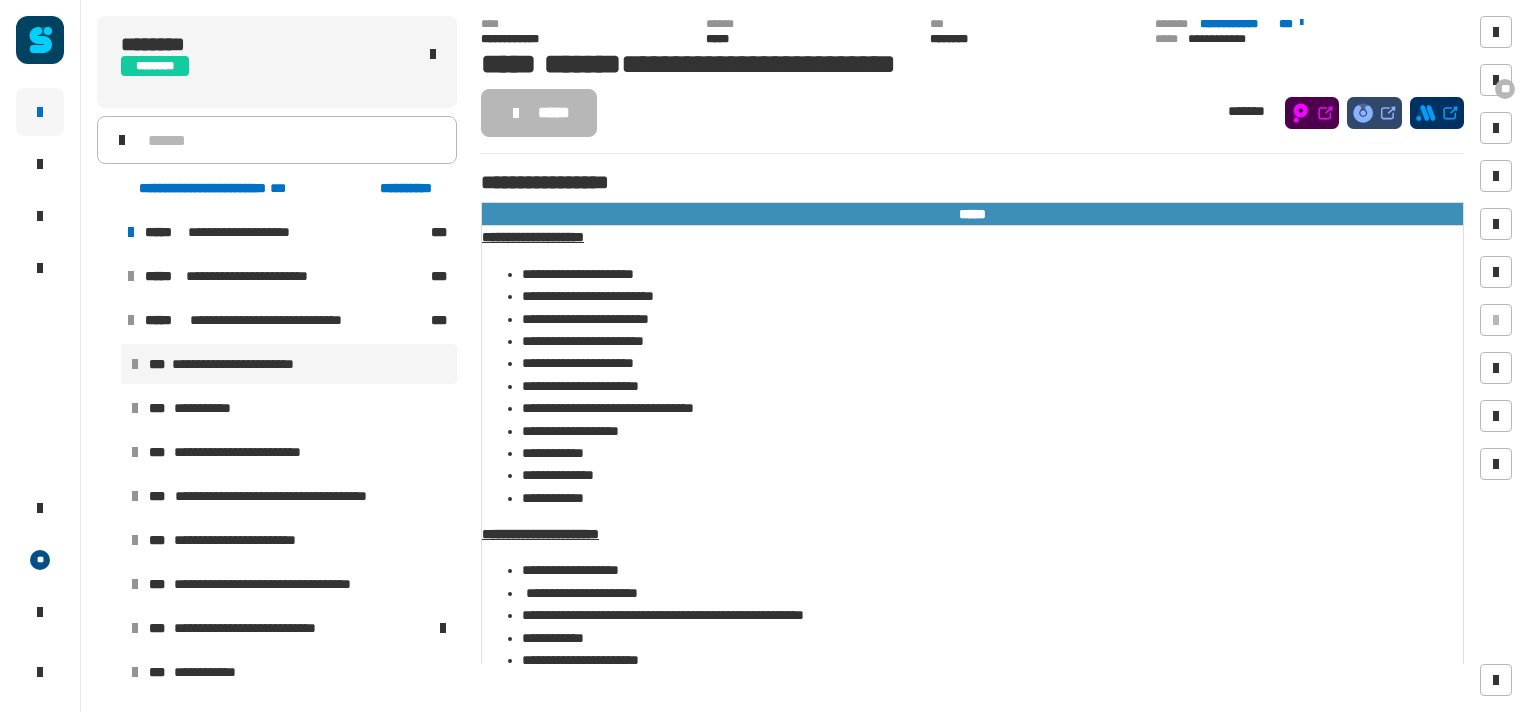 click at bounding box center [107, 232] 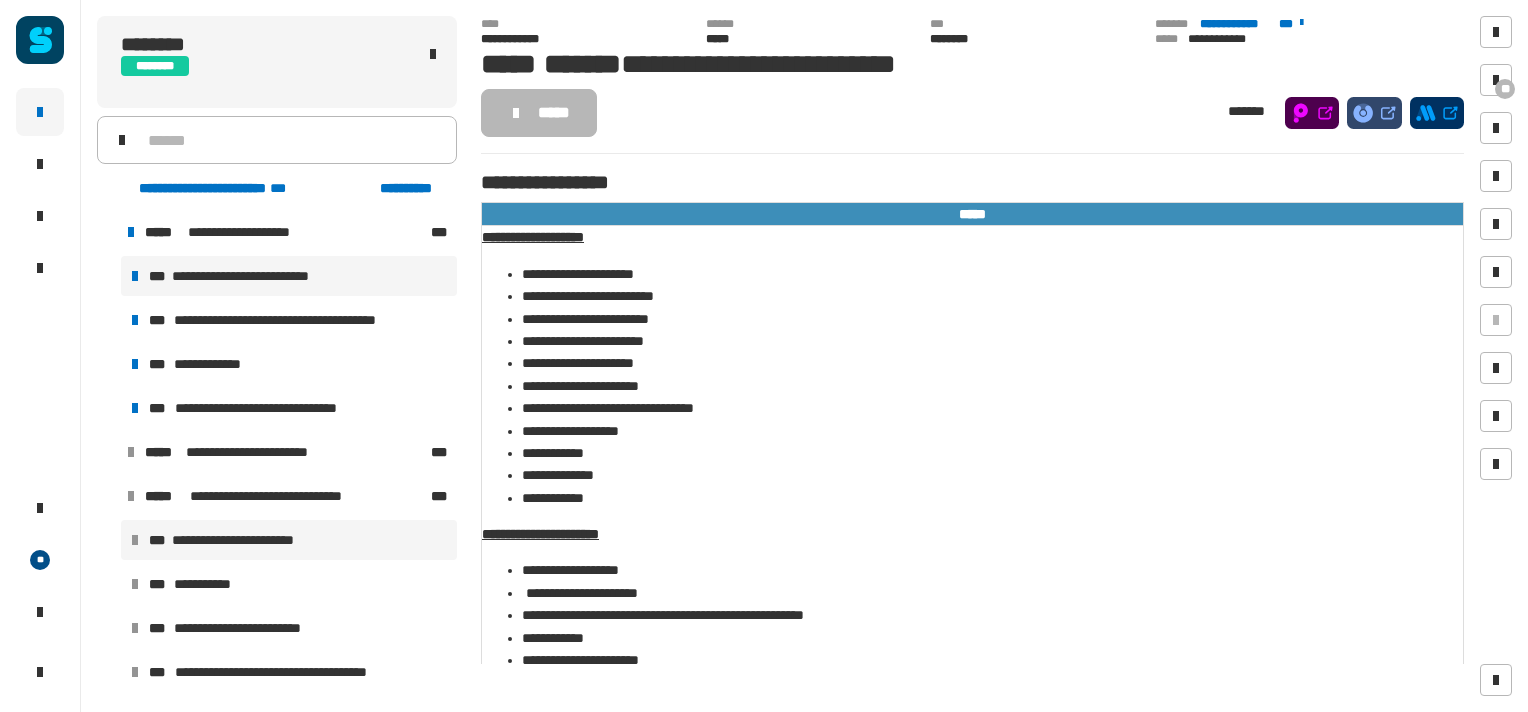 click on "**********" at bounding box center (261, 276) 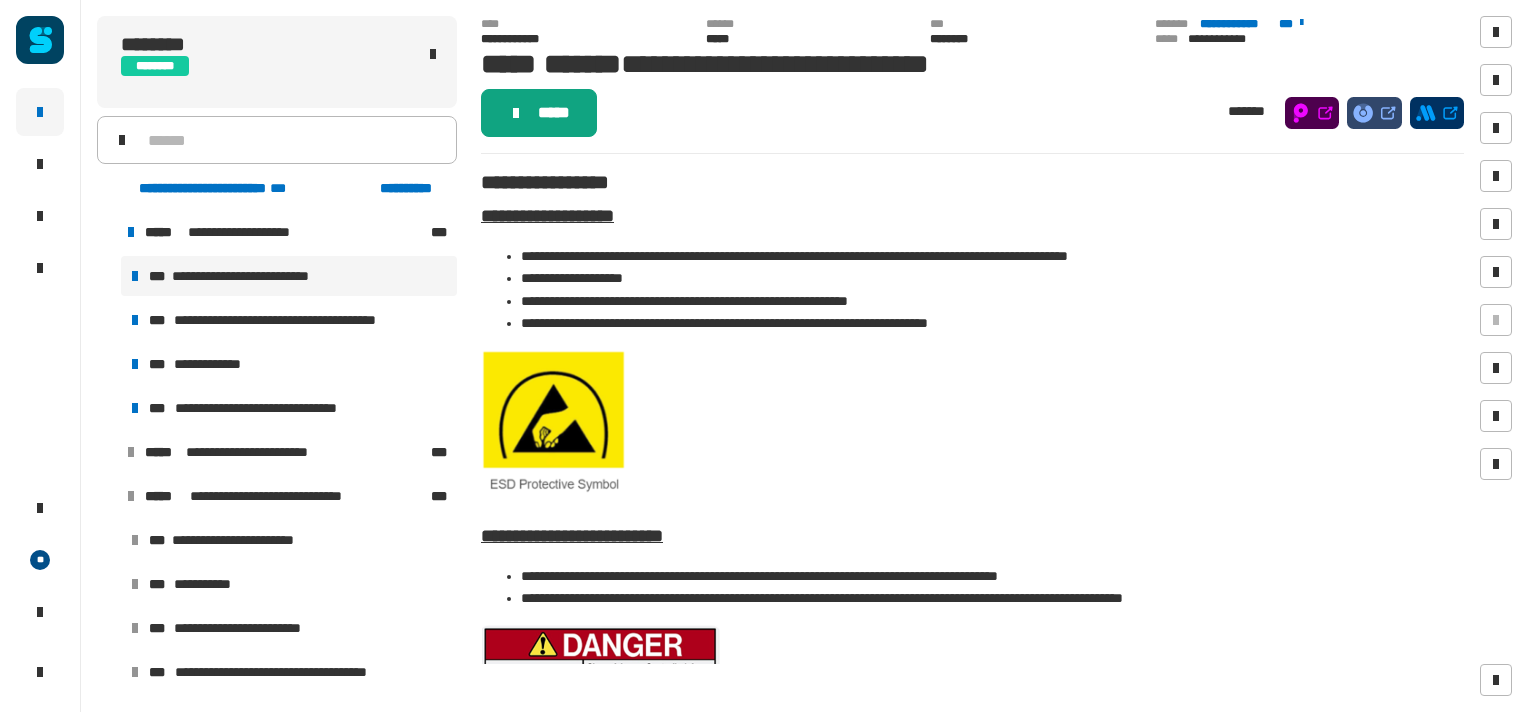 click on "*****" 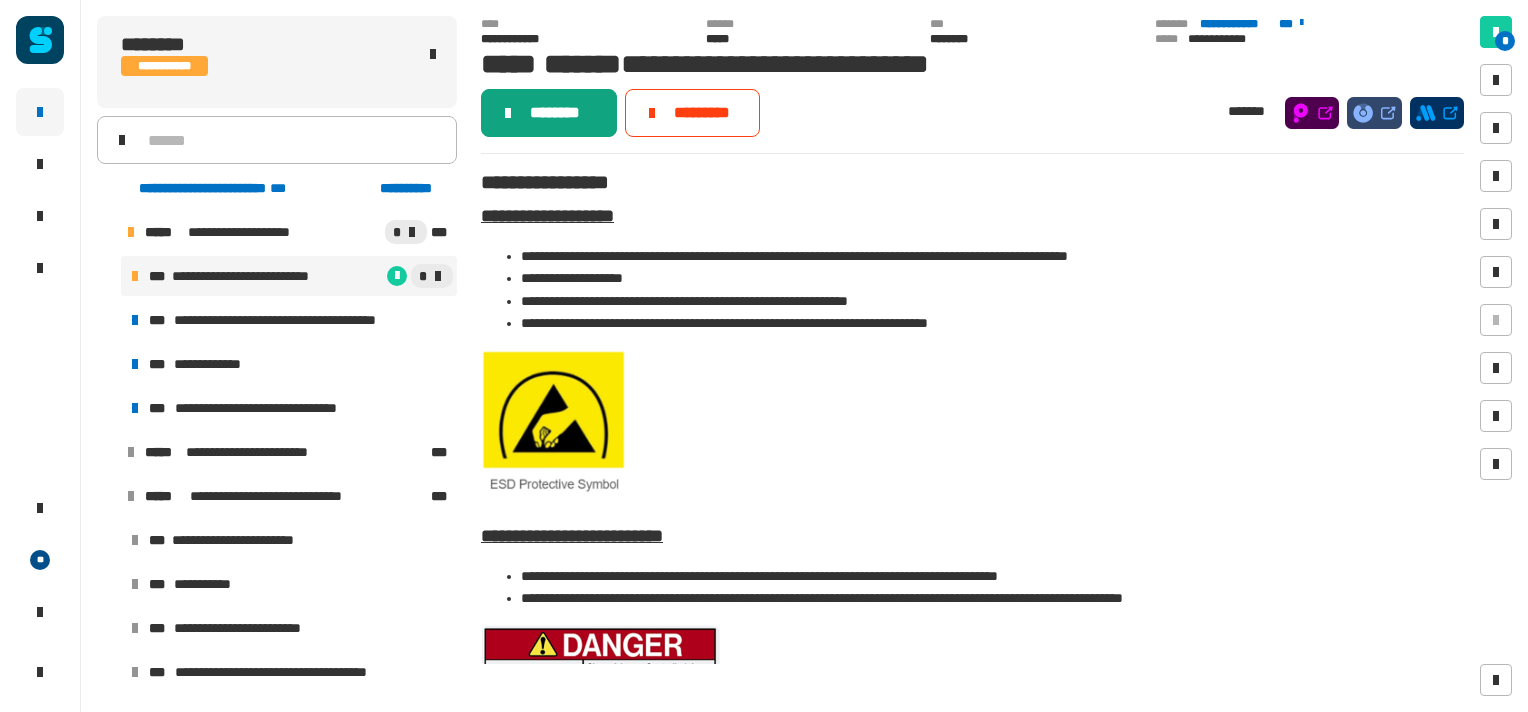 click on "********" 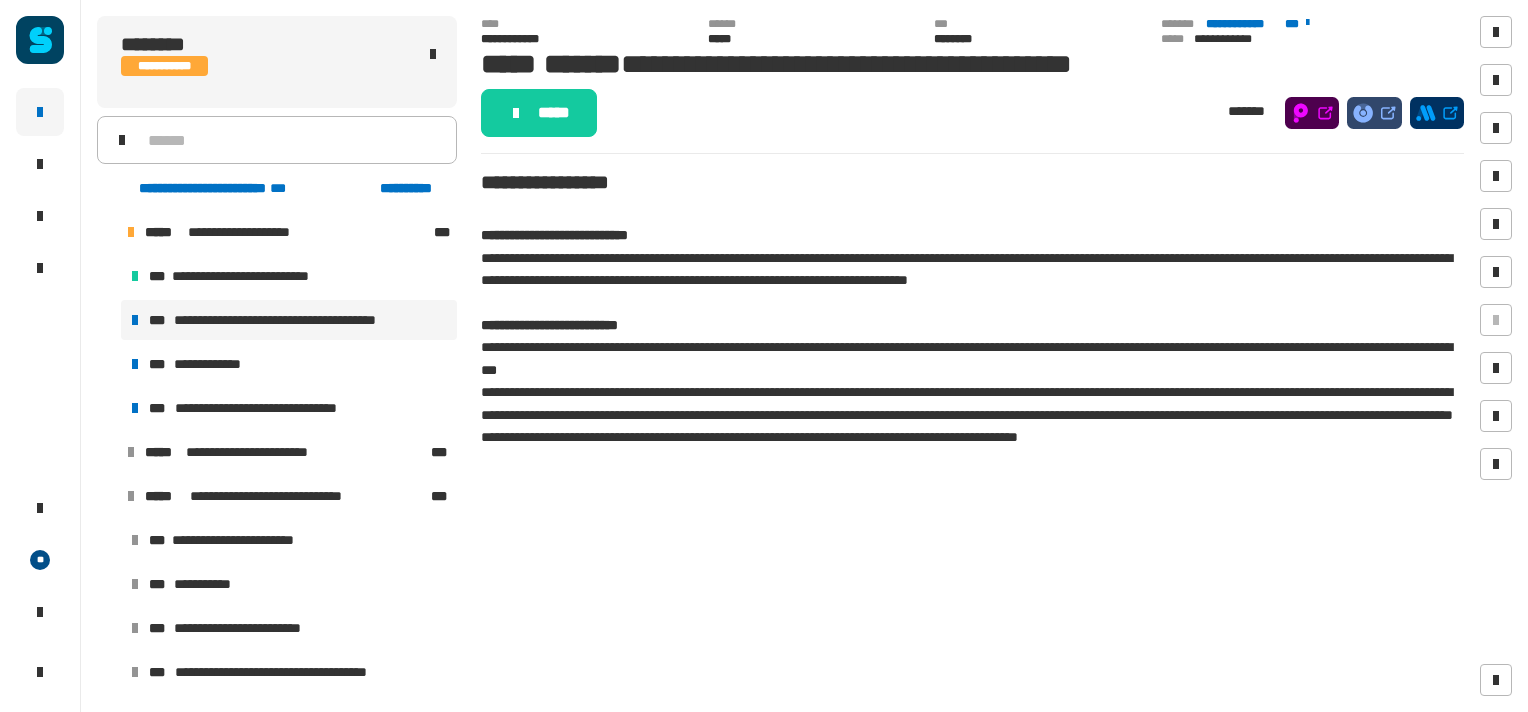 click on "*****" 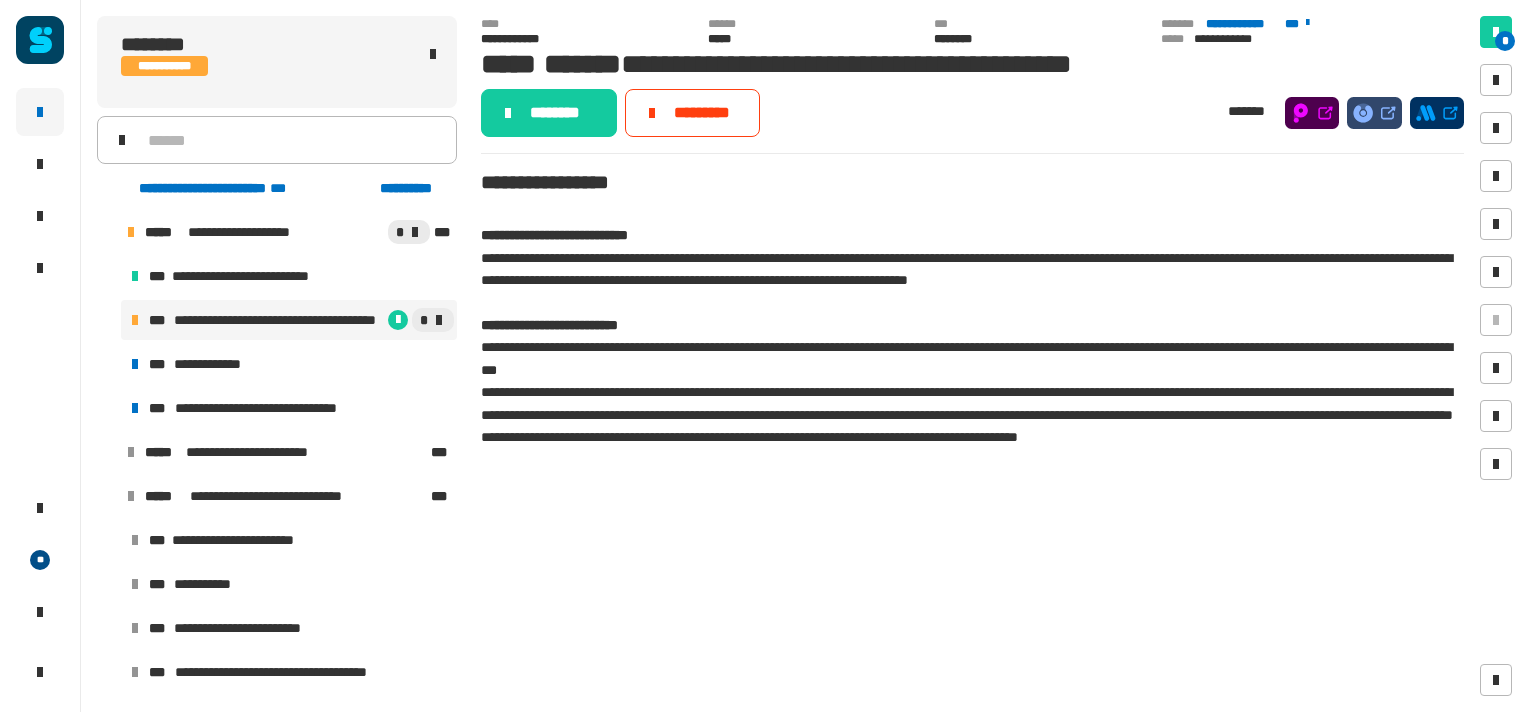 click on "********" 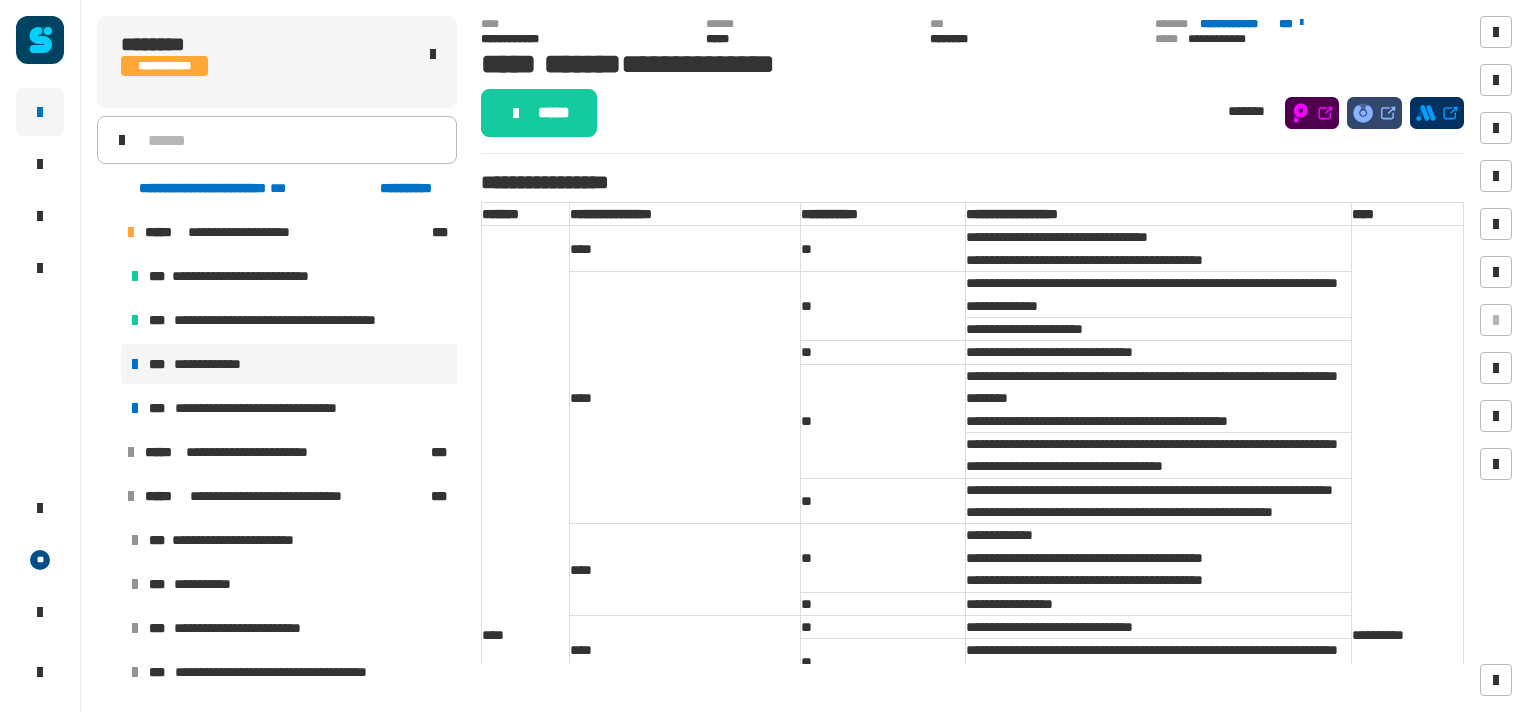 click on "*****" 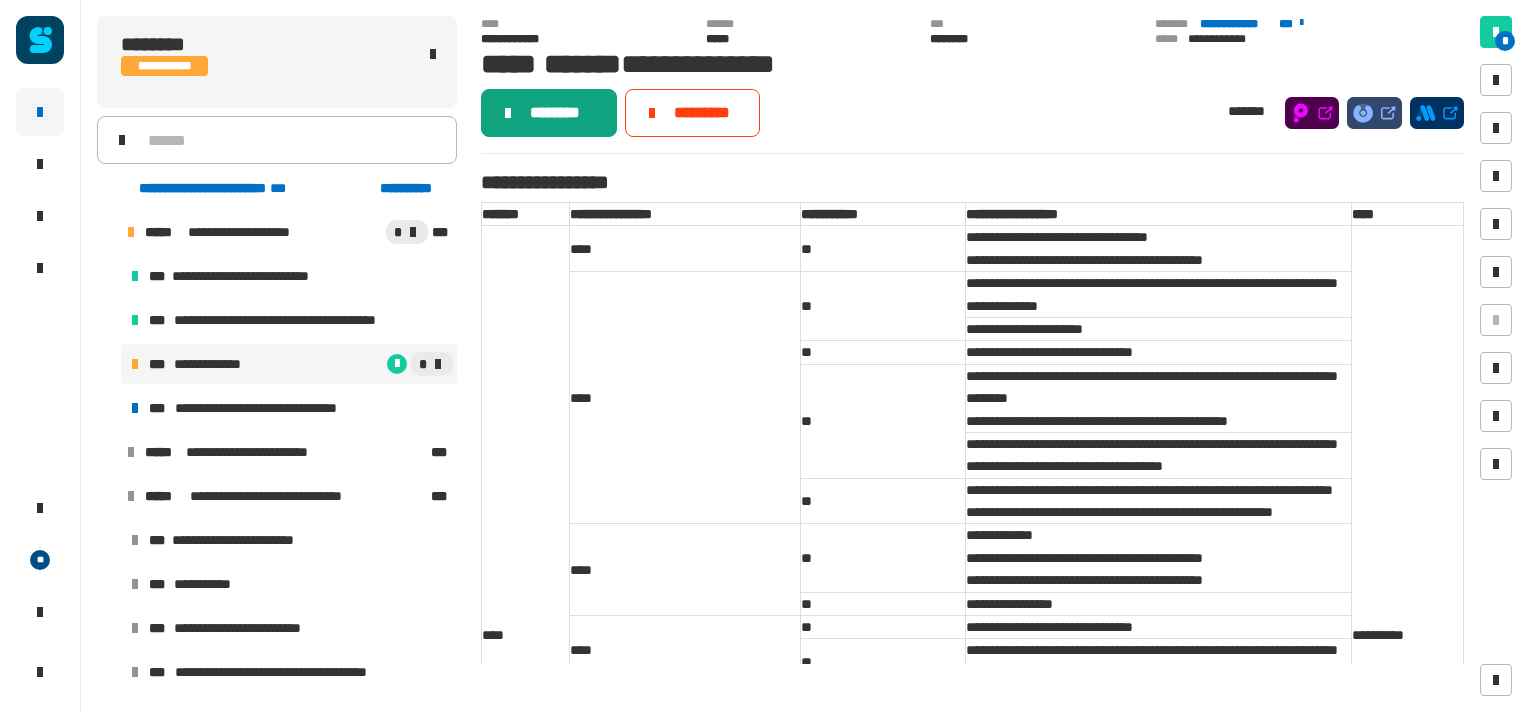 click on "********" 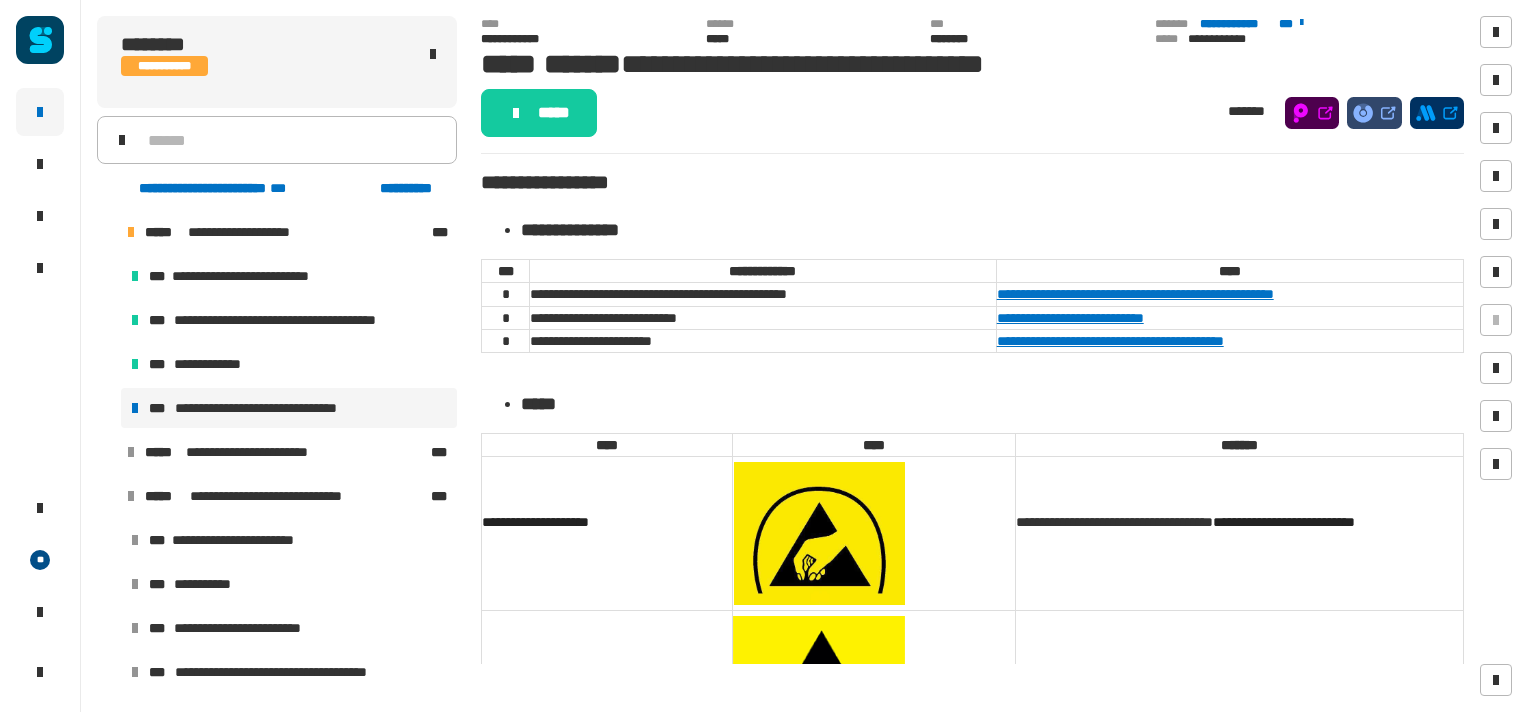 click on "*****" 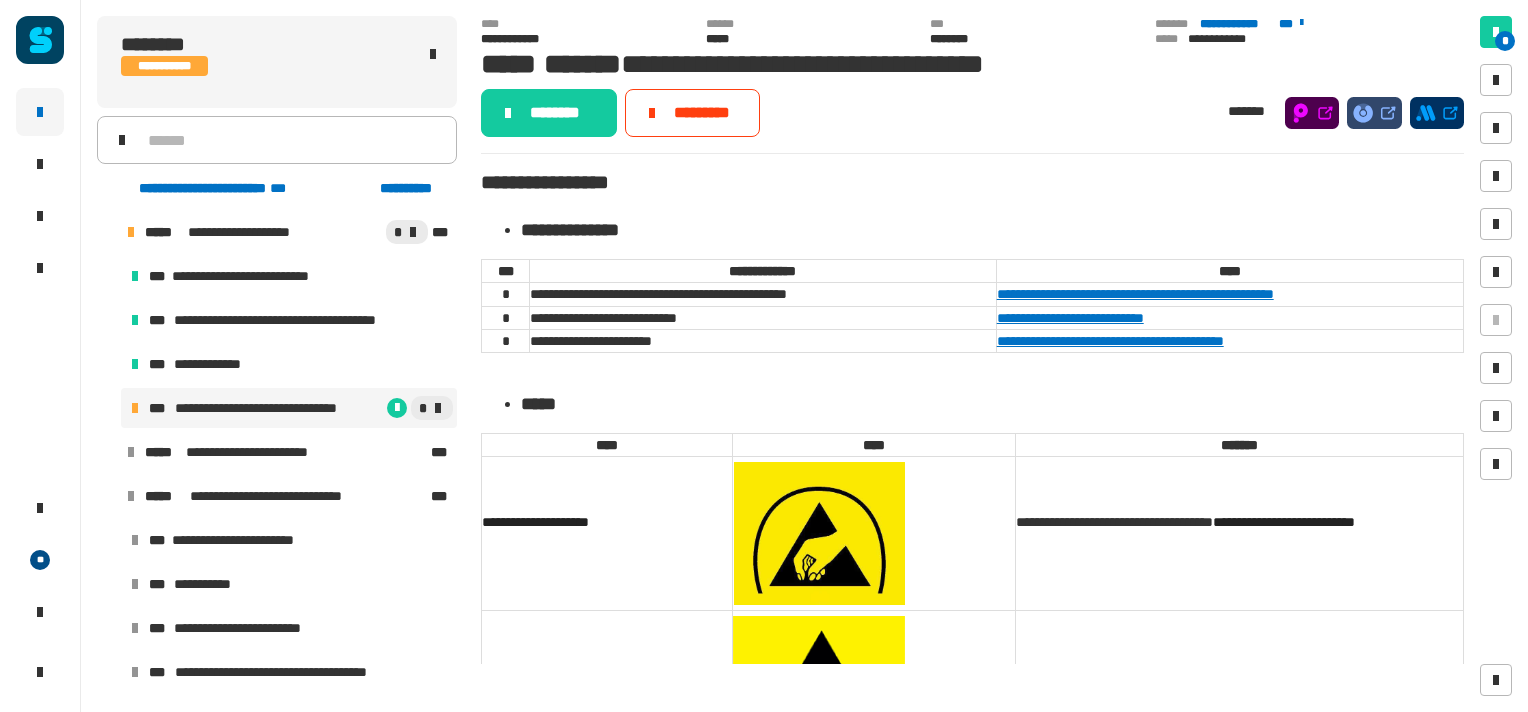 click on "********" 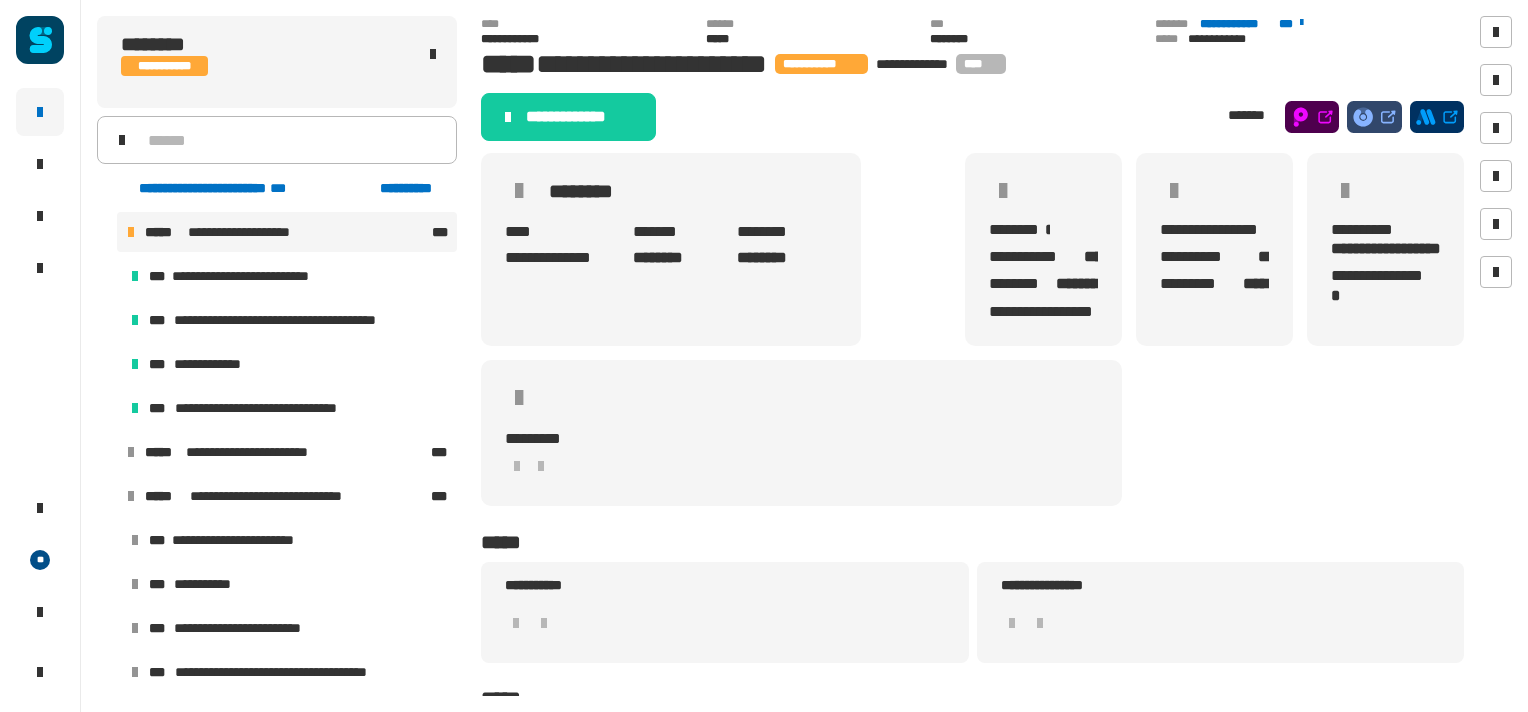 click on "**********" 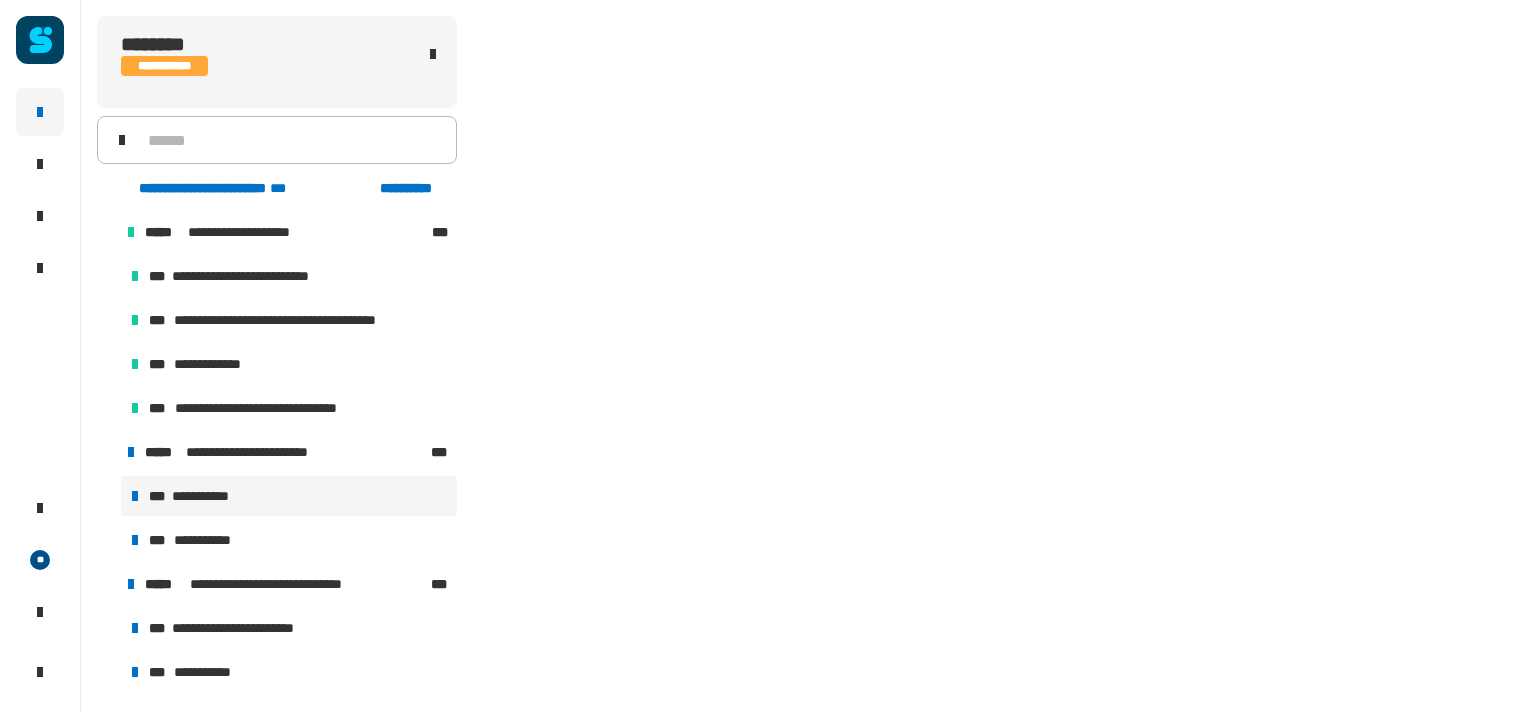 scroll, scrollTop: 44, scrollLeft: 0, axis: vertical 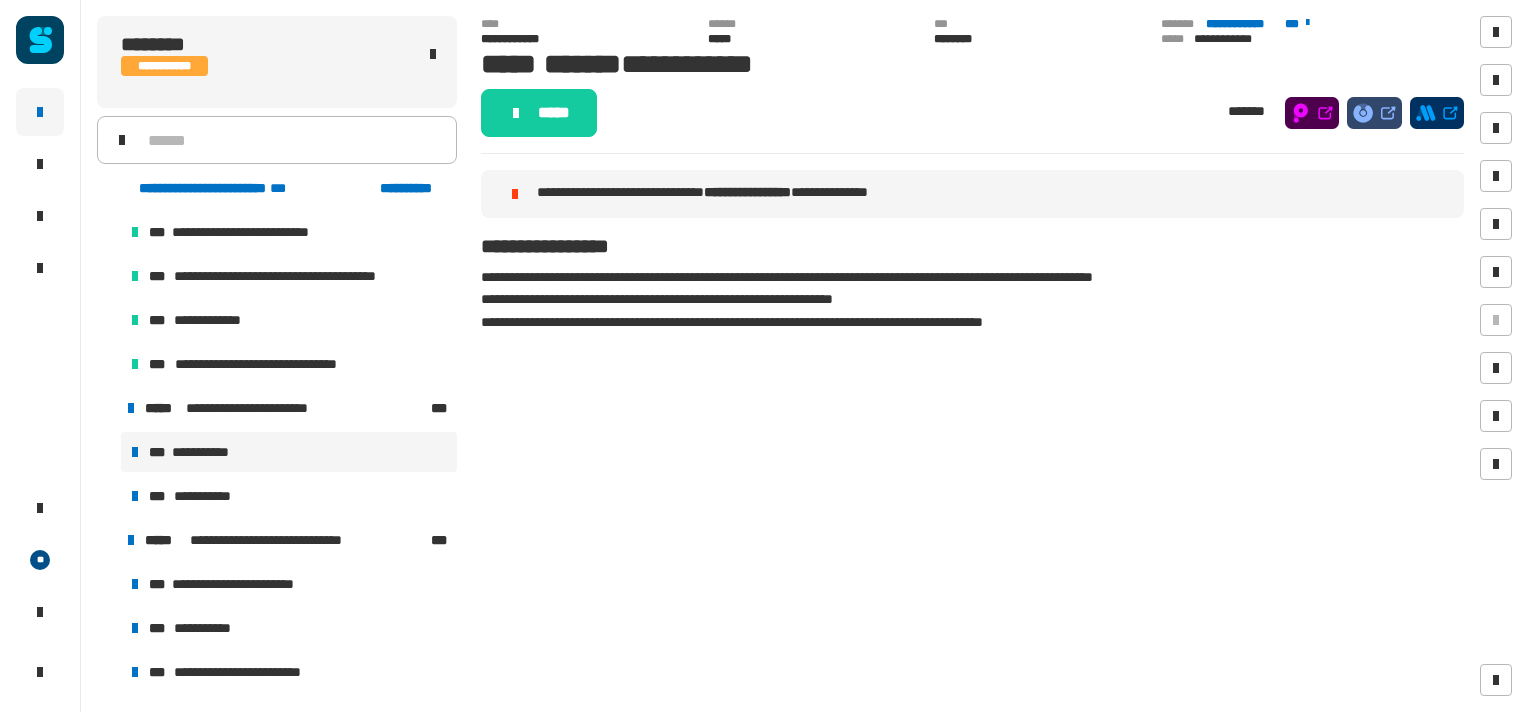 click at bounding box center [107, 540] 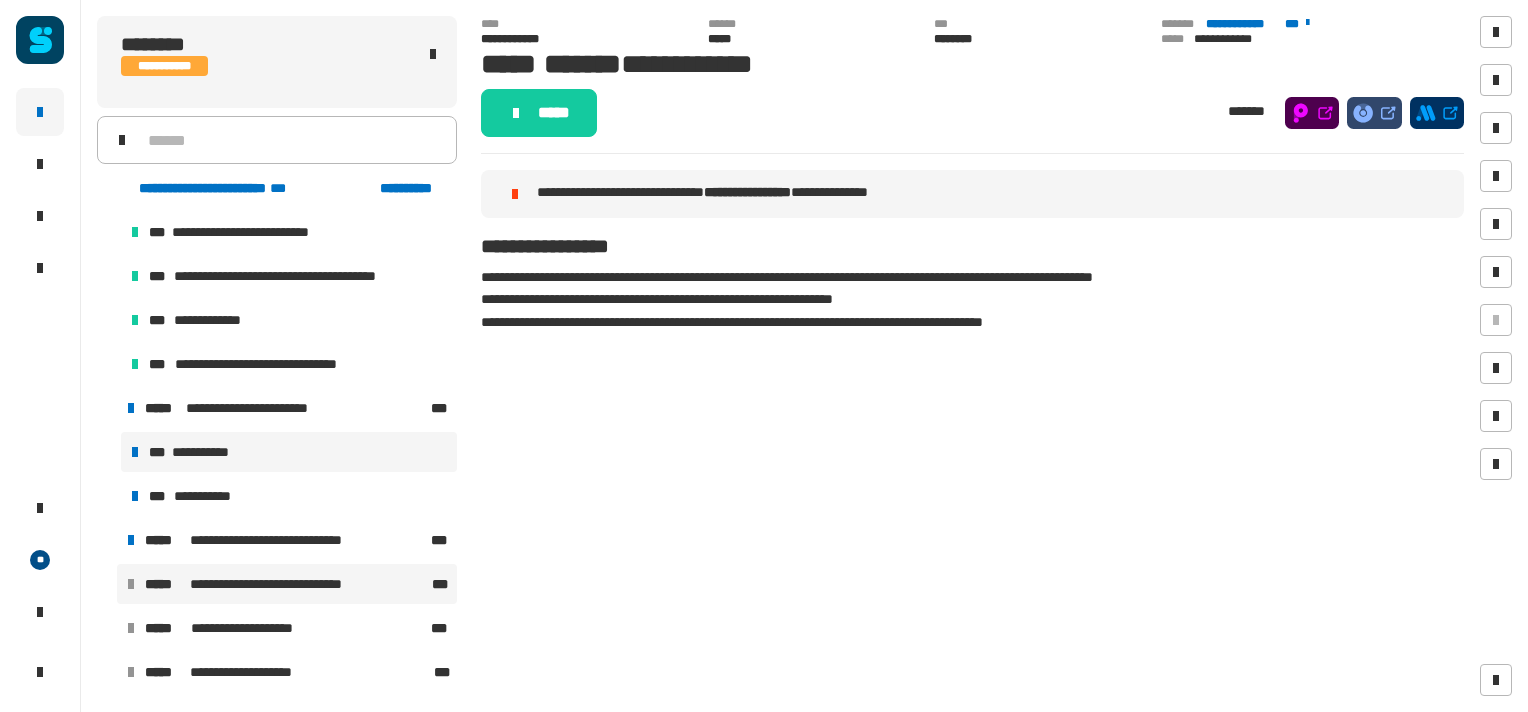 click on "**********" at bounding box center (287, 584) 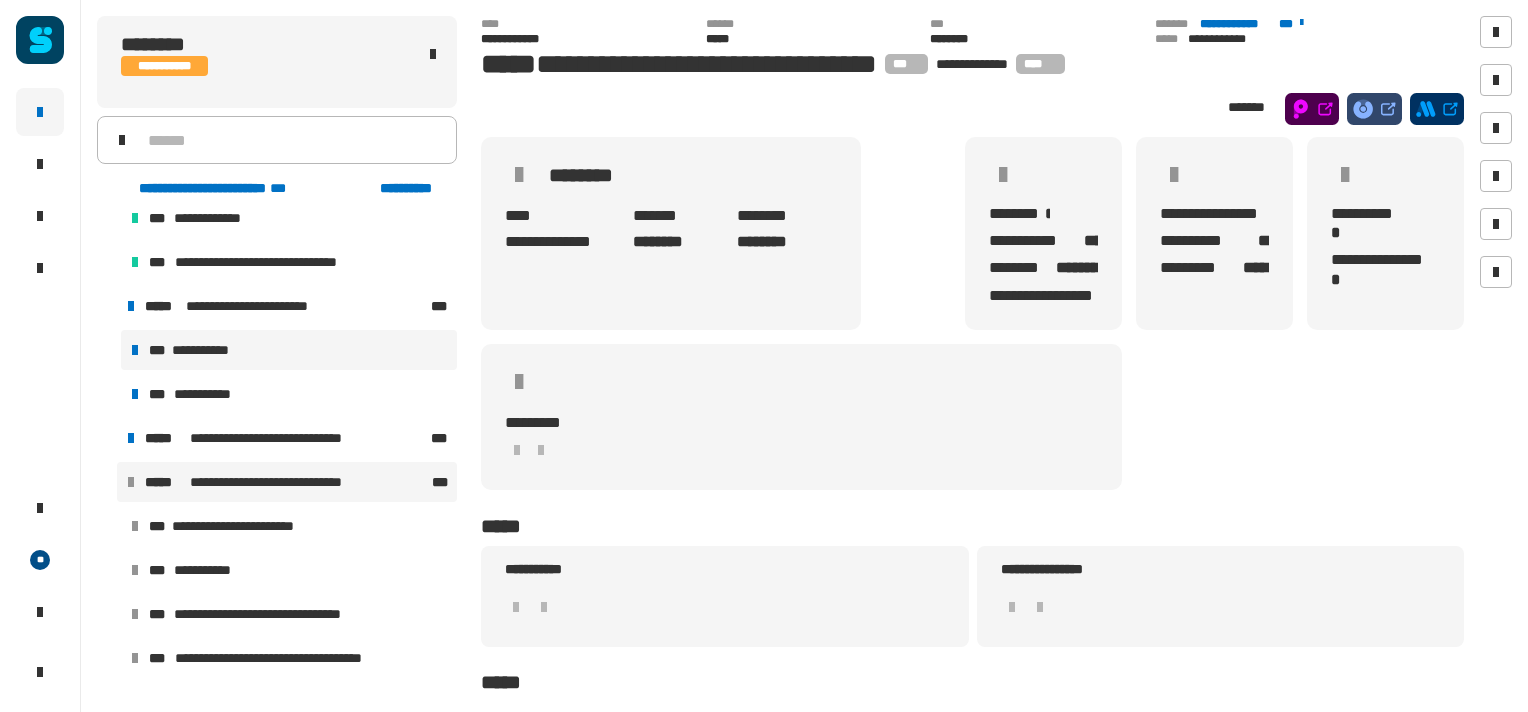 scroll, scrollTop: 148, scrollLeft: 0, axis: vertical 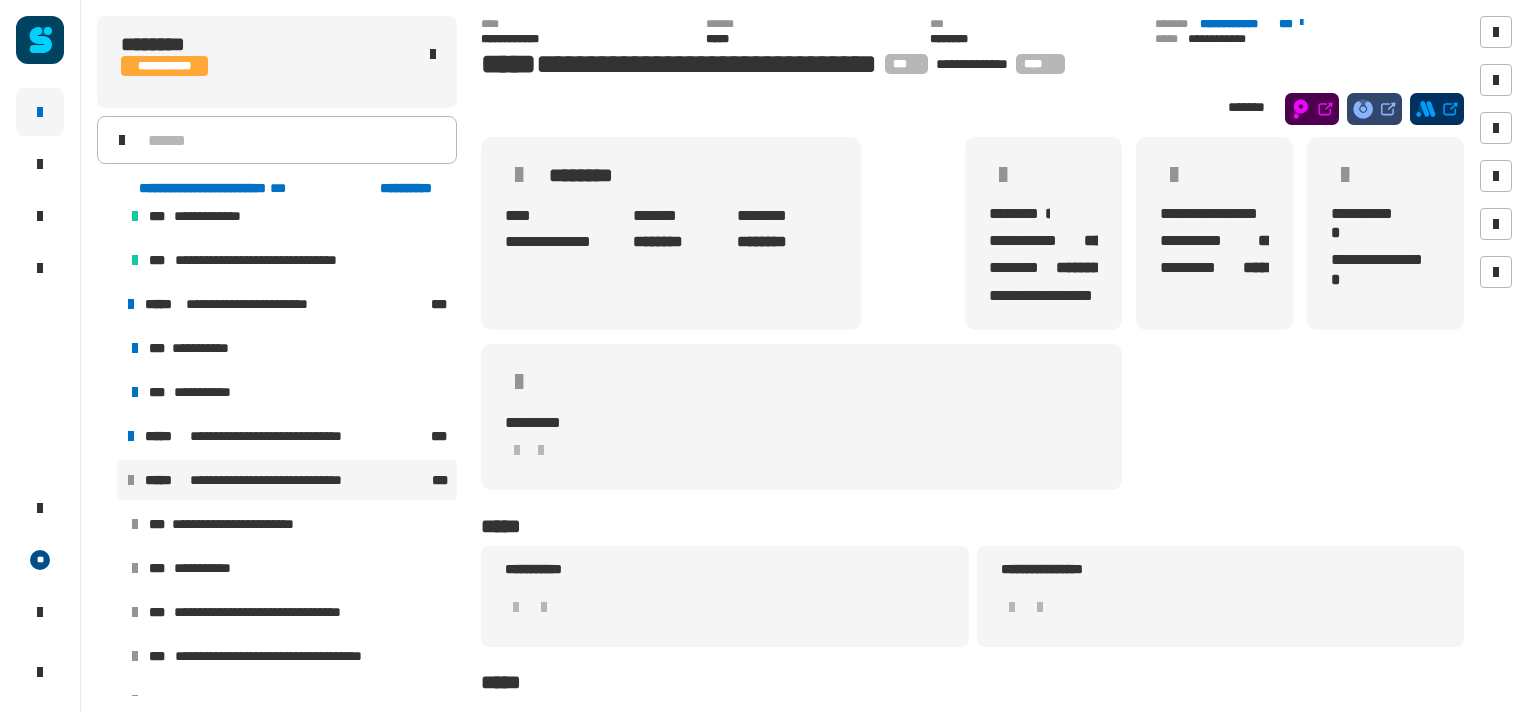 click at bounding box center [107, 436] 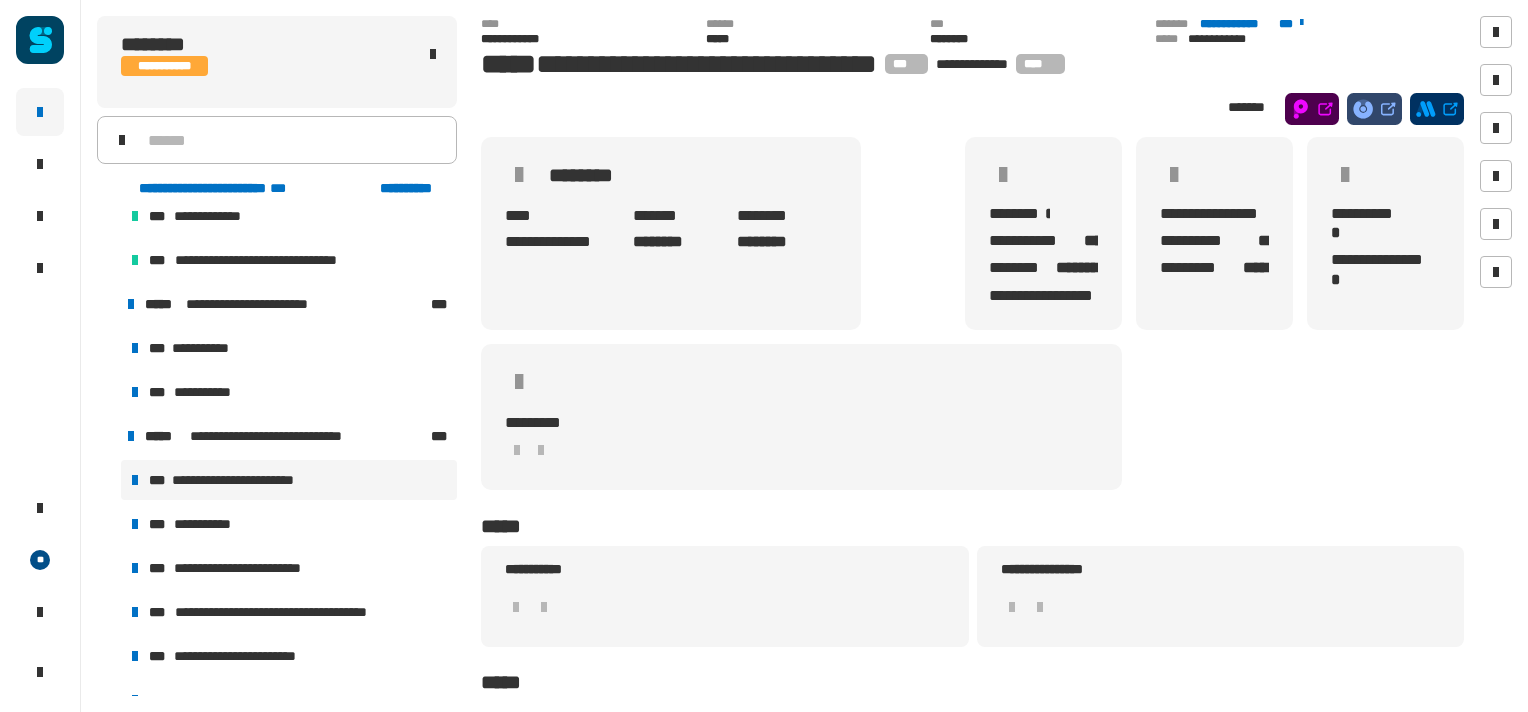 click on "**********" at bounding box center [246, 480] 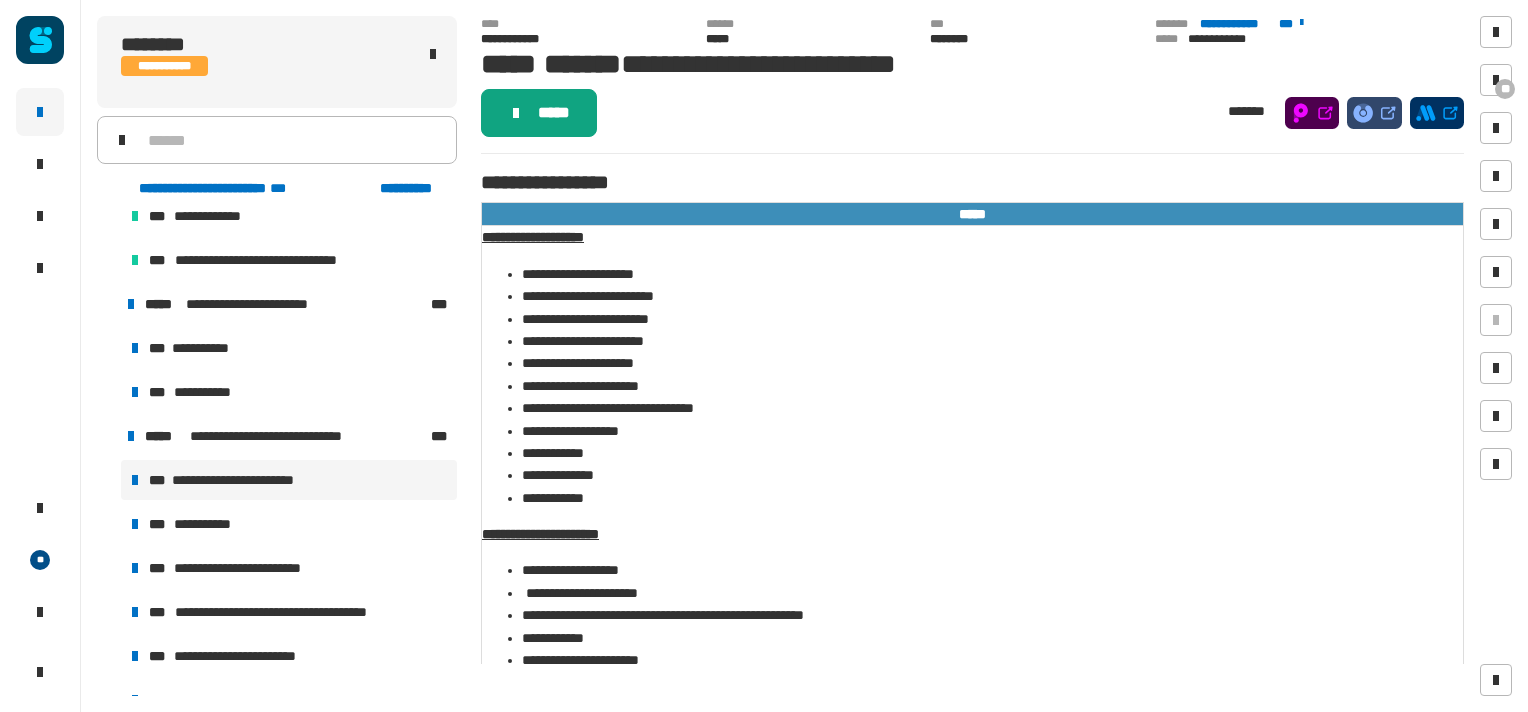click on "*****" 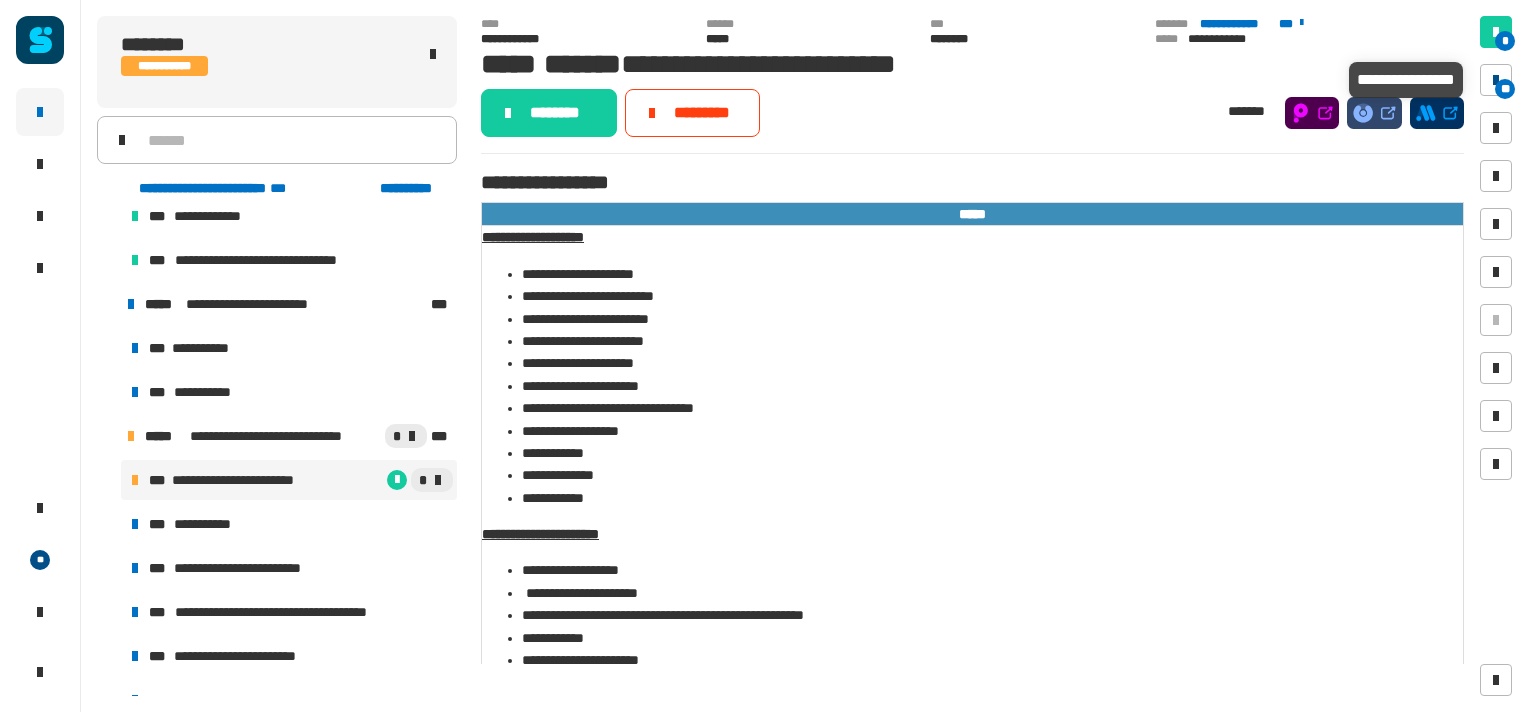 click at bounding box center (1496, 80) 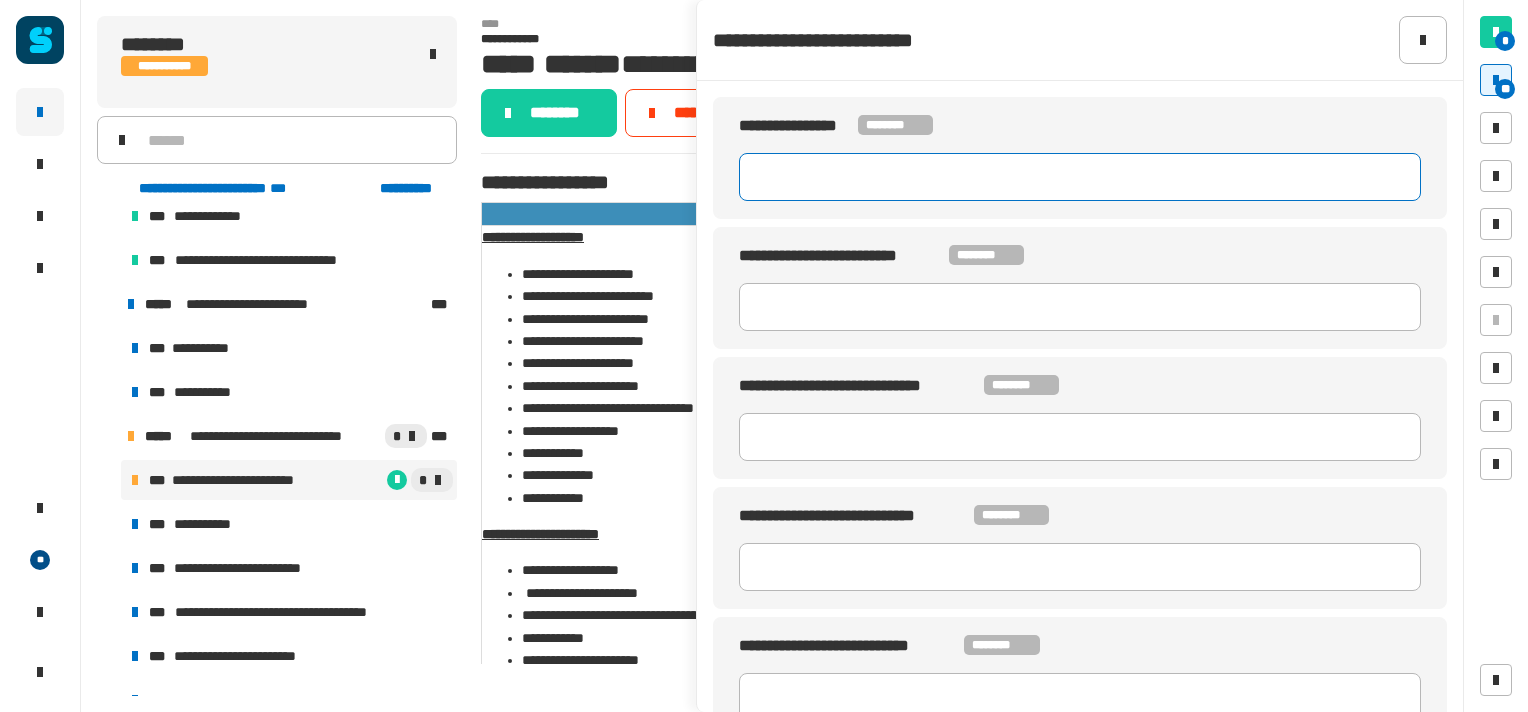 click 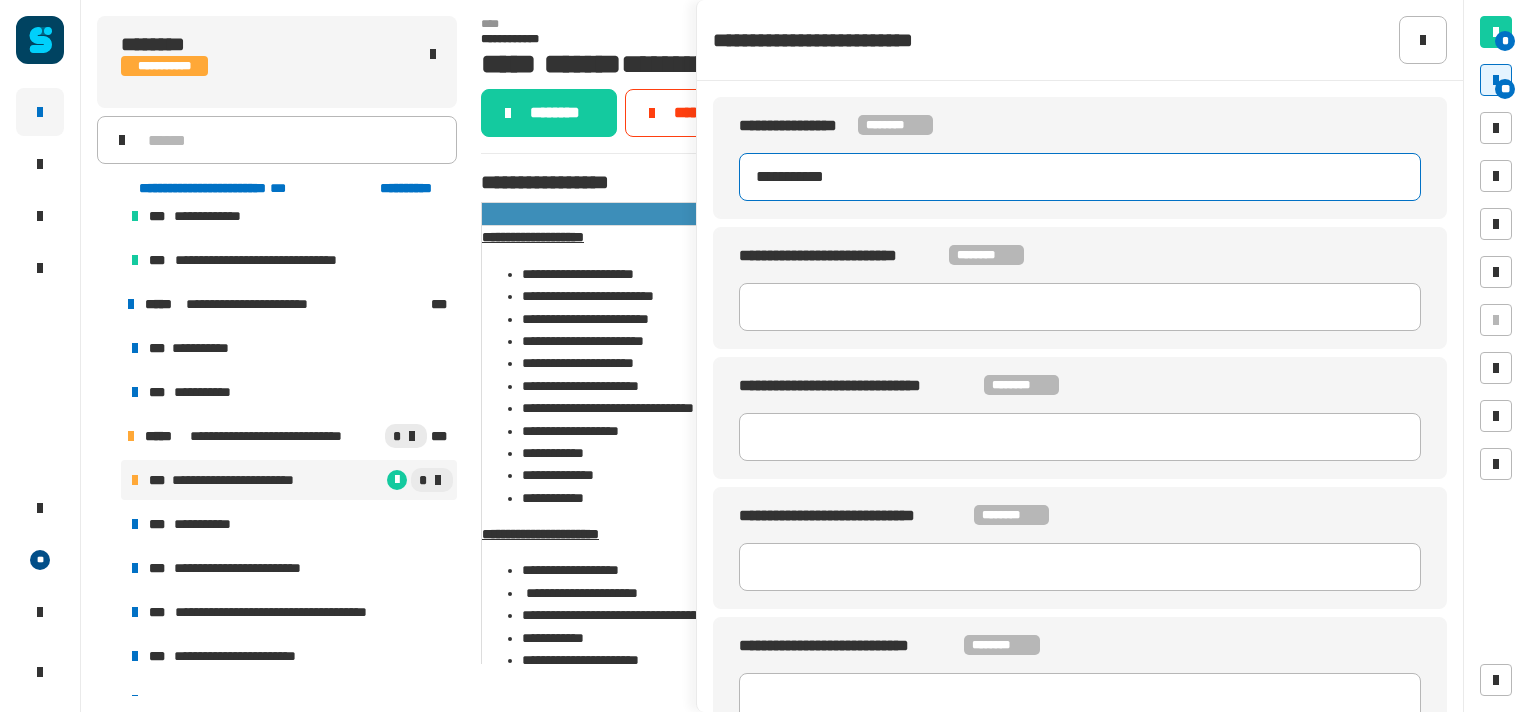 type on "**********" 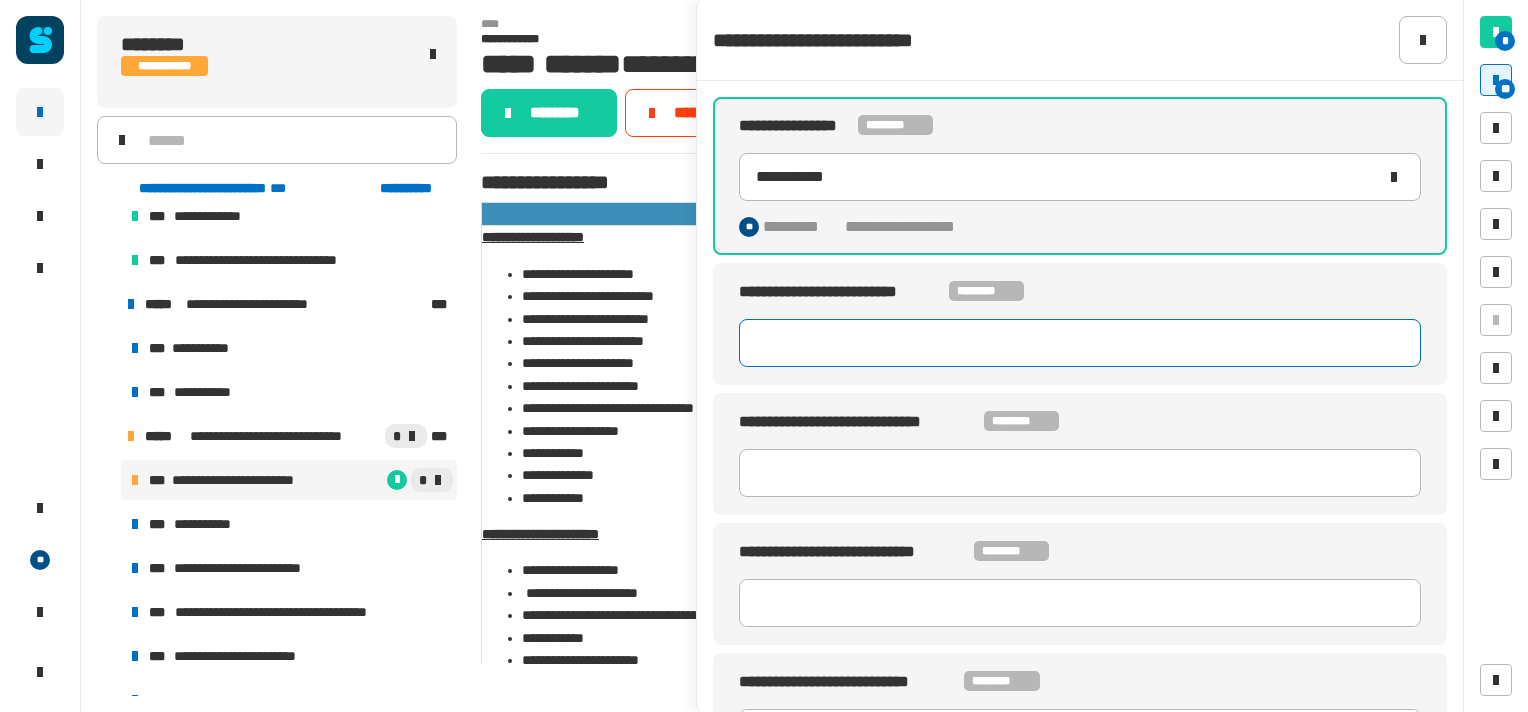 click 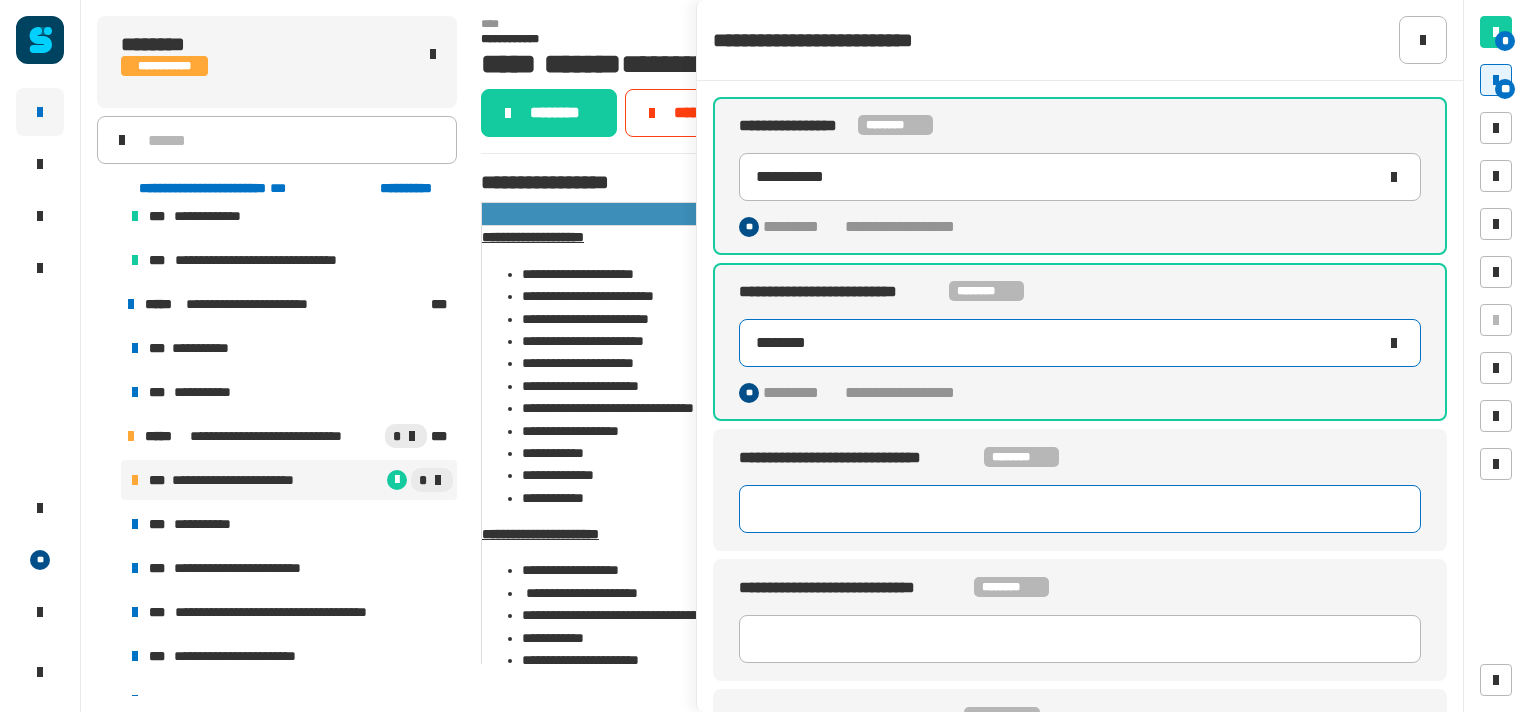 type on "********" 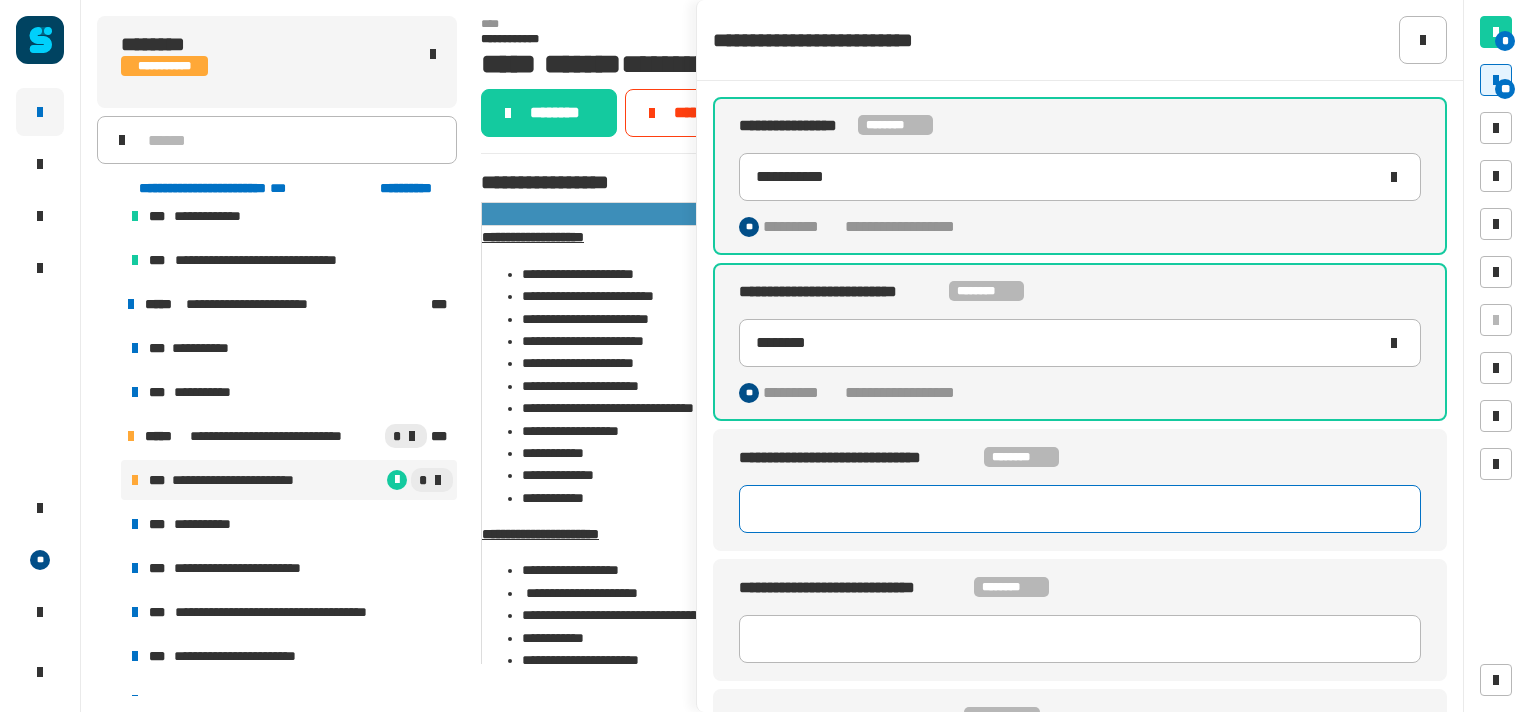 click 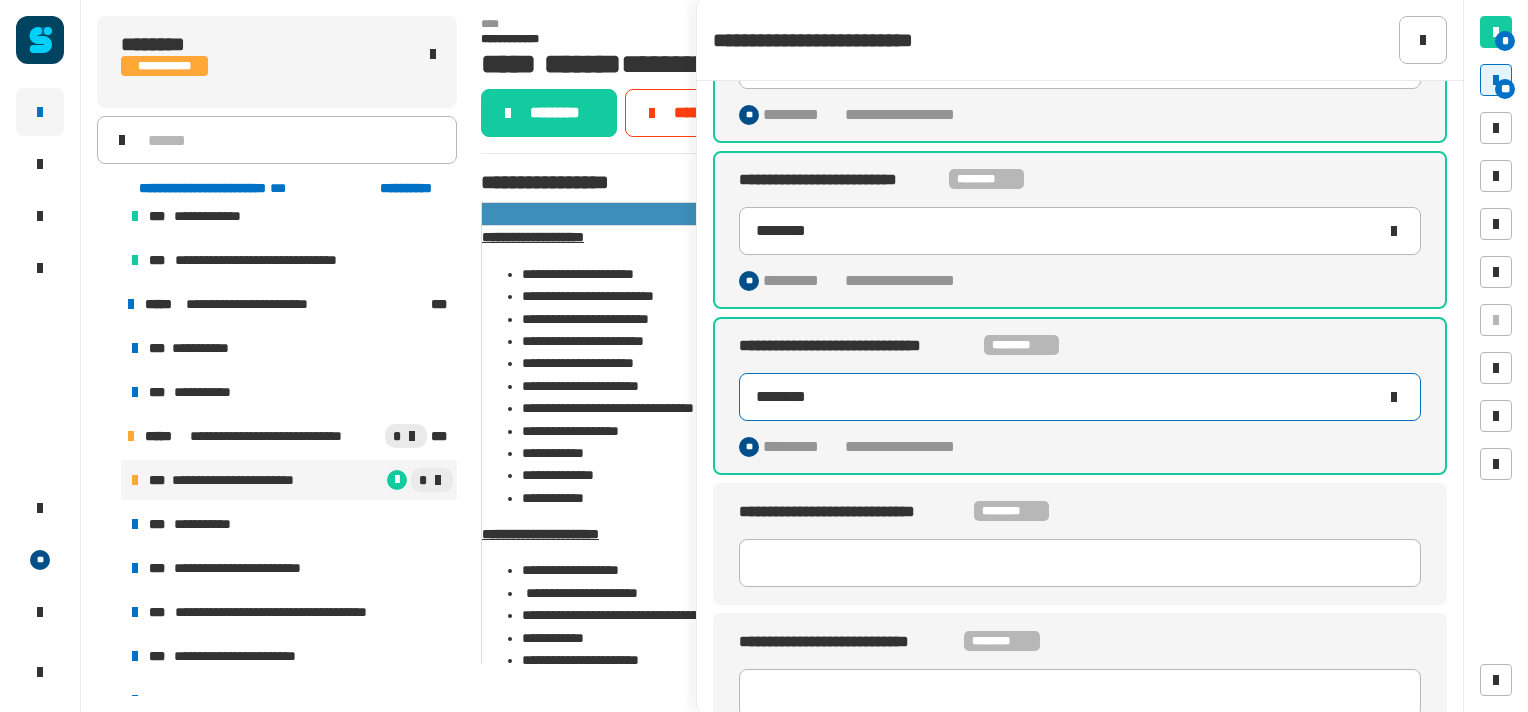scroll, scrollTop: 120, scrollLeft: 0, axis: vertical 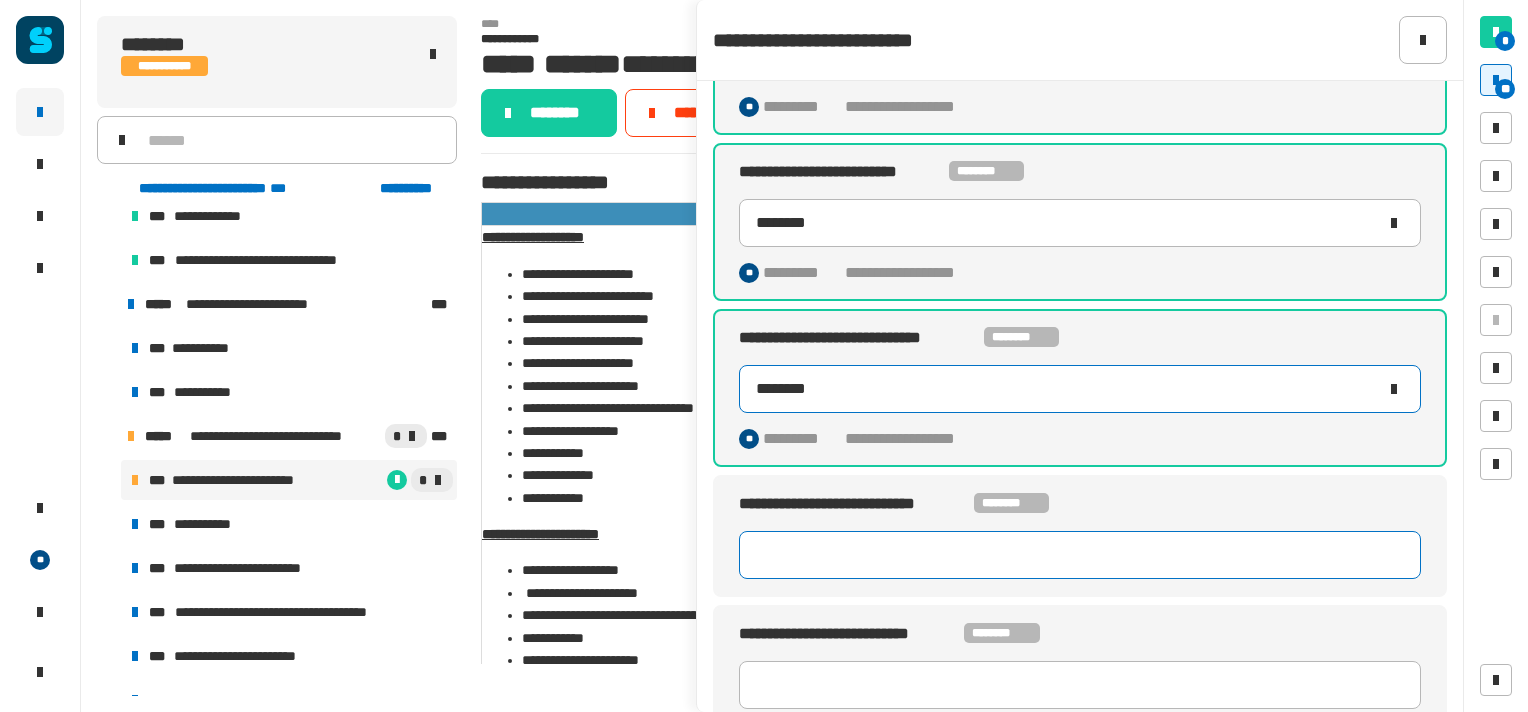 type on "********" 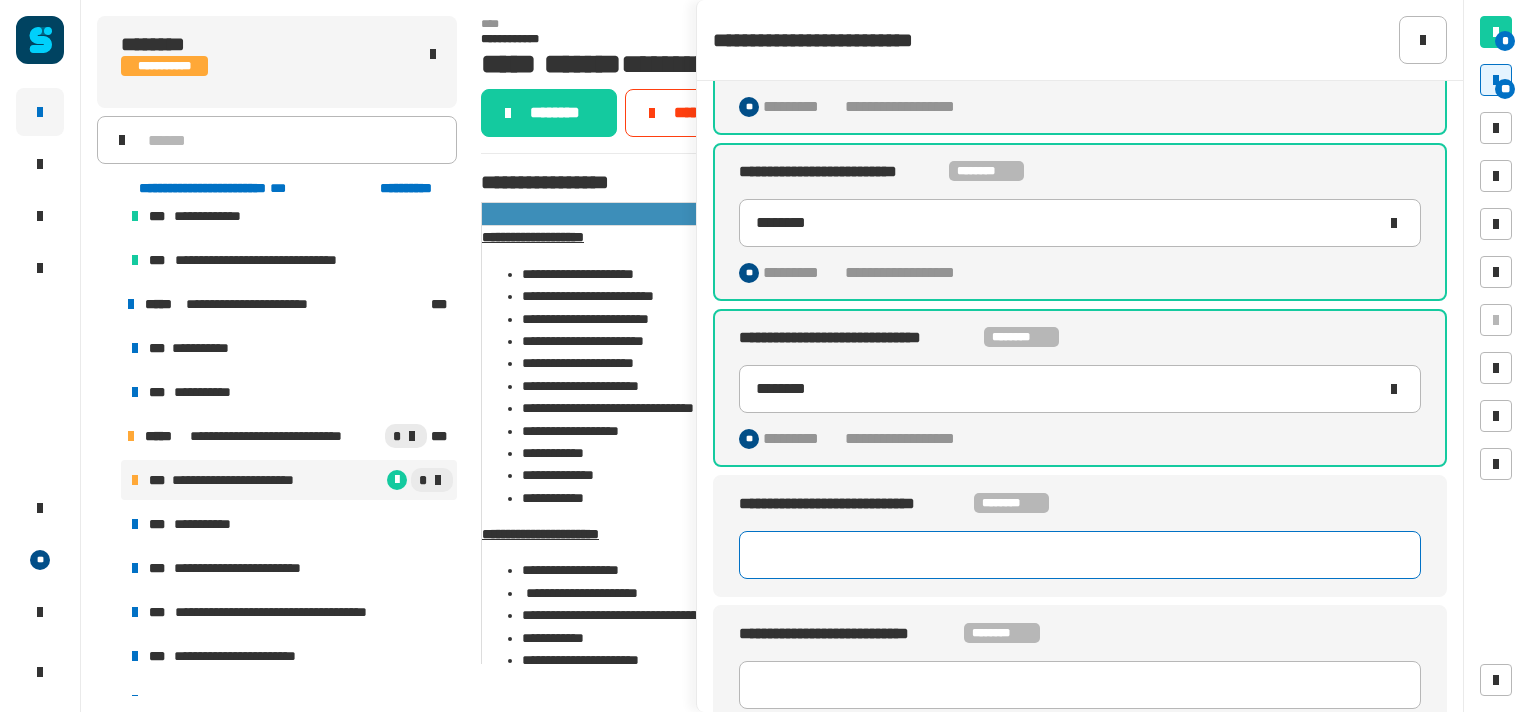 click 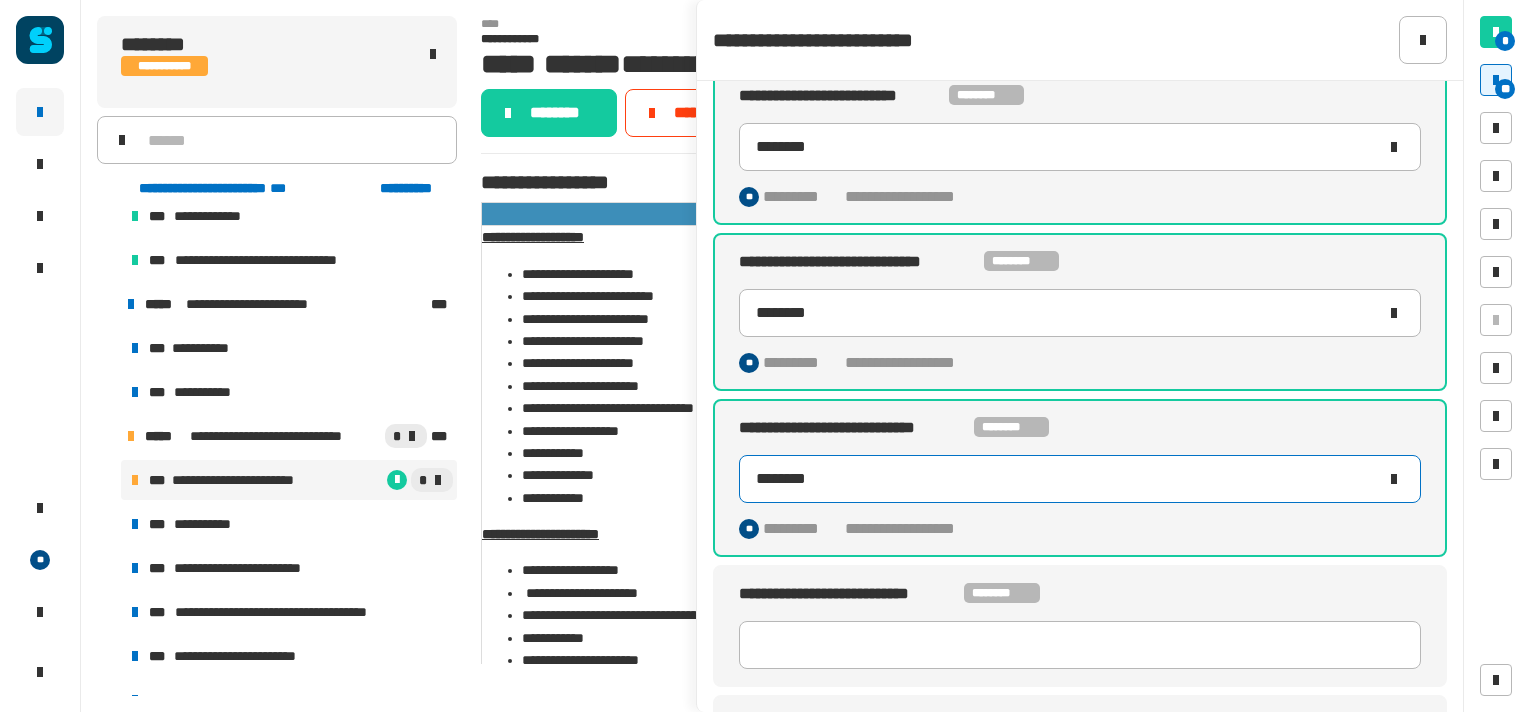 scroll, scrollTop: 196, scrollLeft: 0, axis: vertical 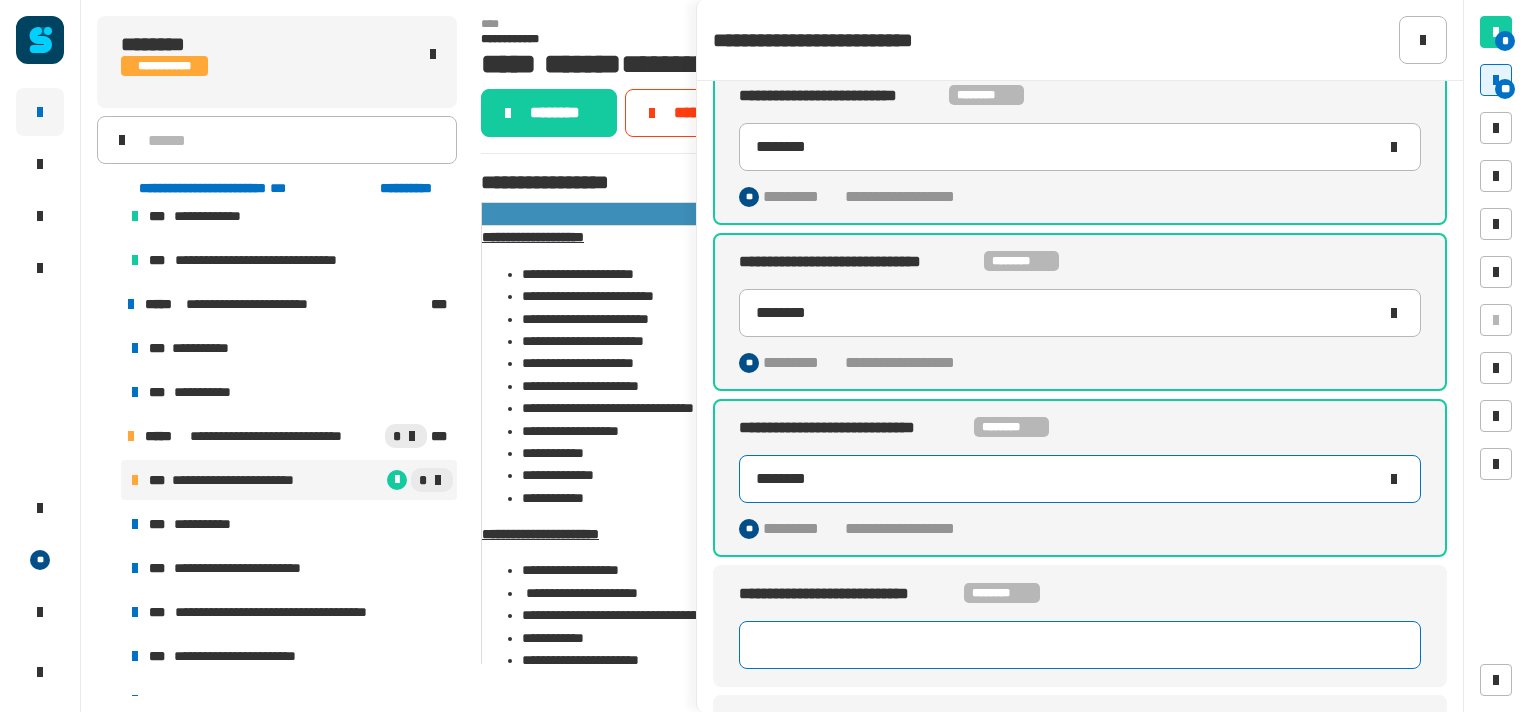 type on "********" 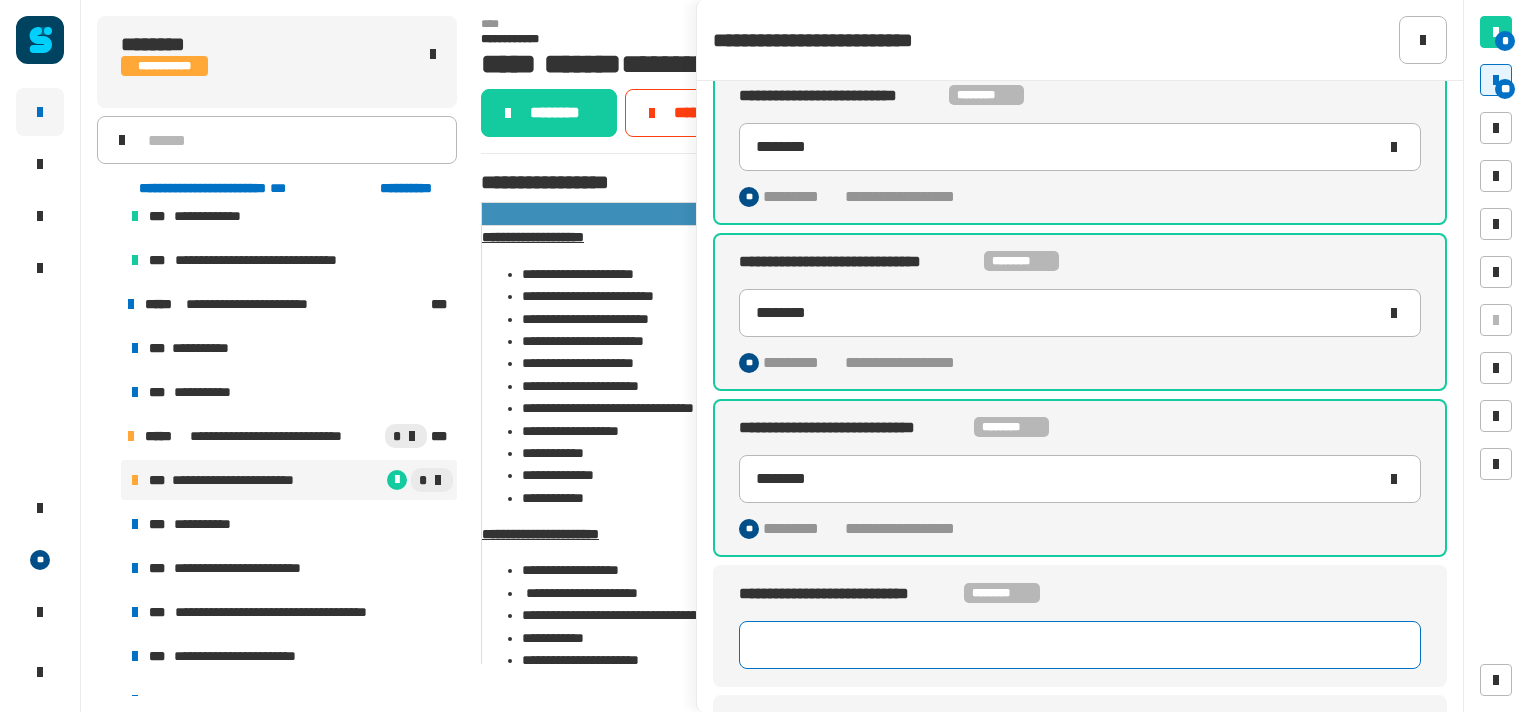 click 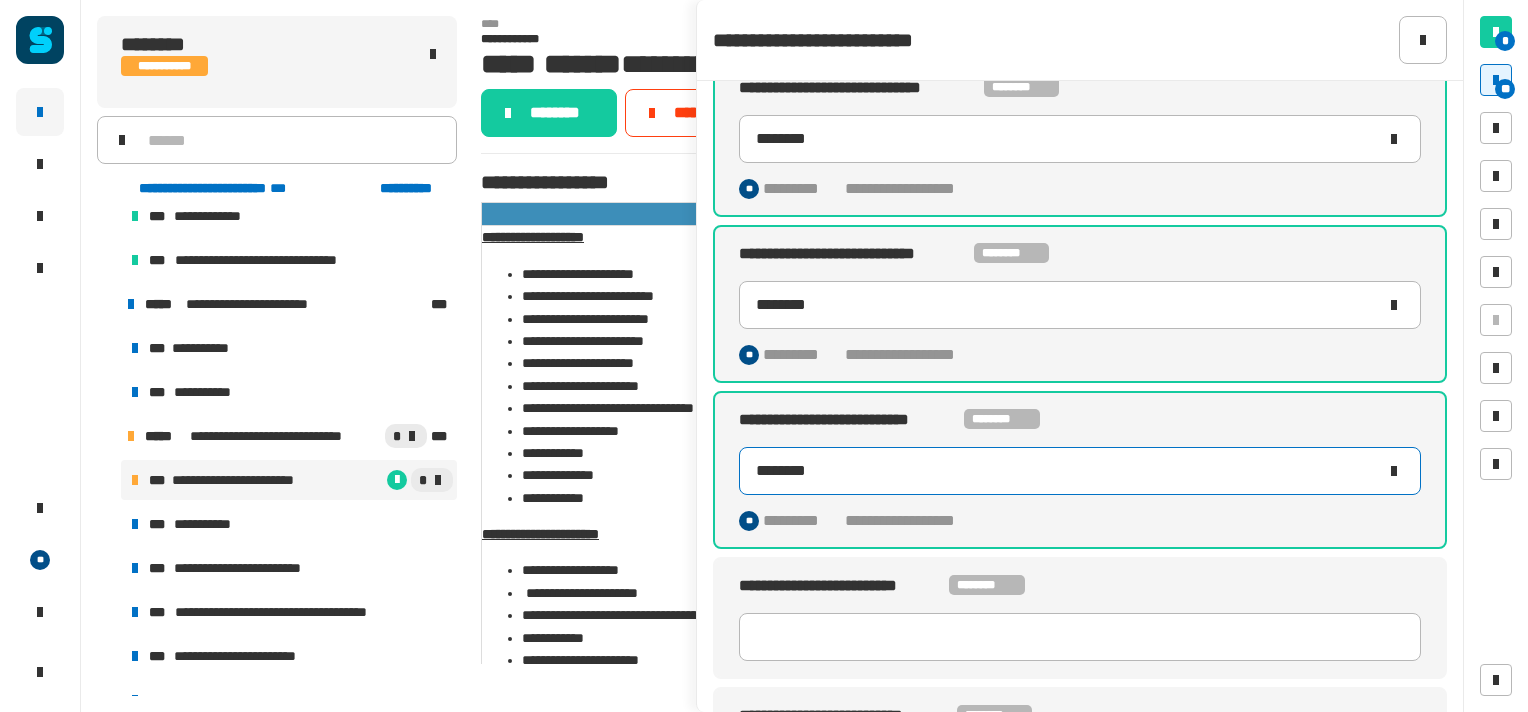 scroll, scrollTop: 372, scrollLeft: 0, axis: vertical 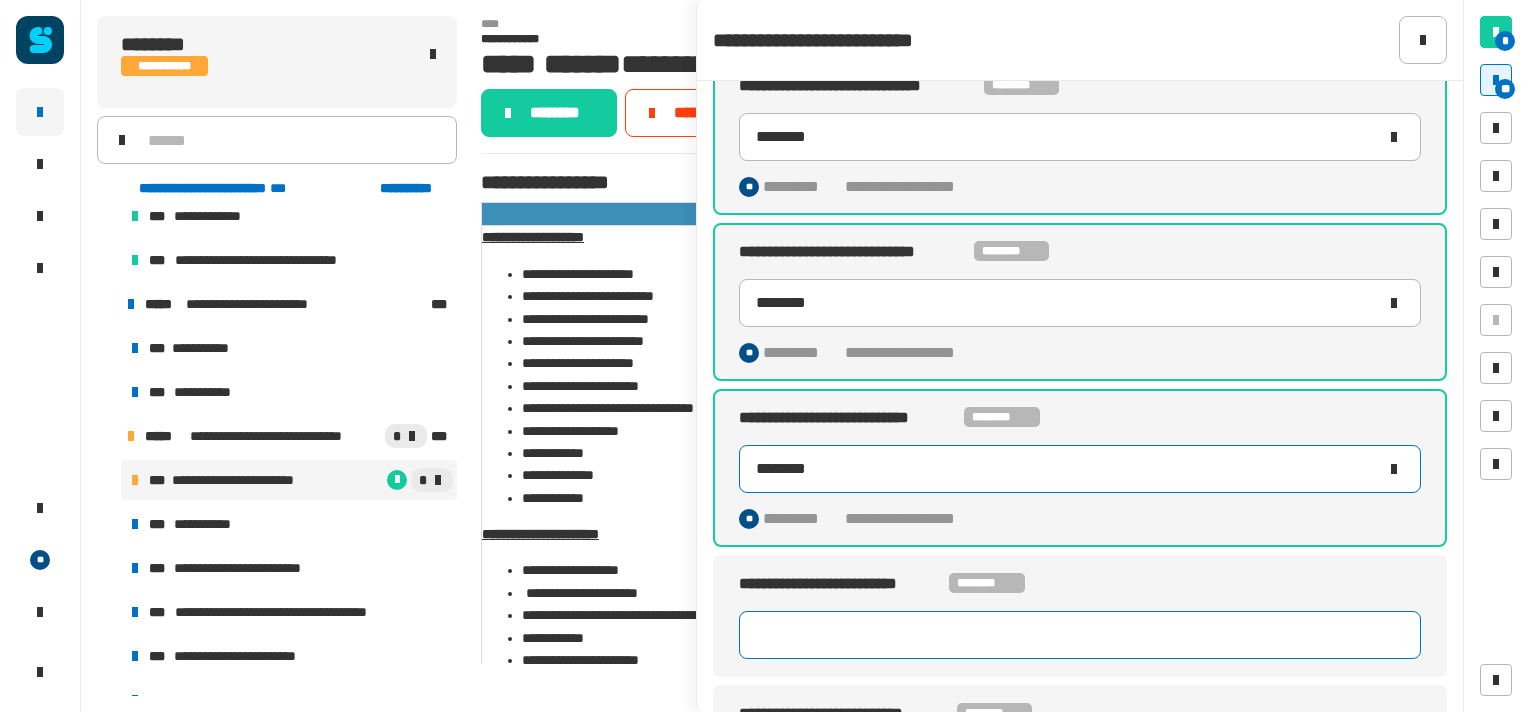 type on "********" 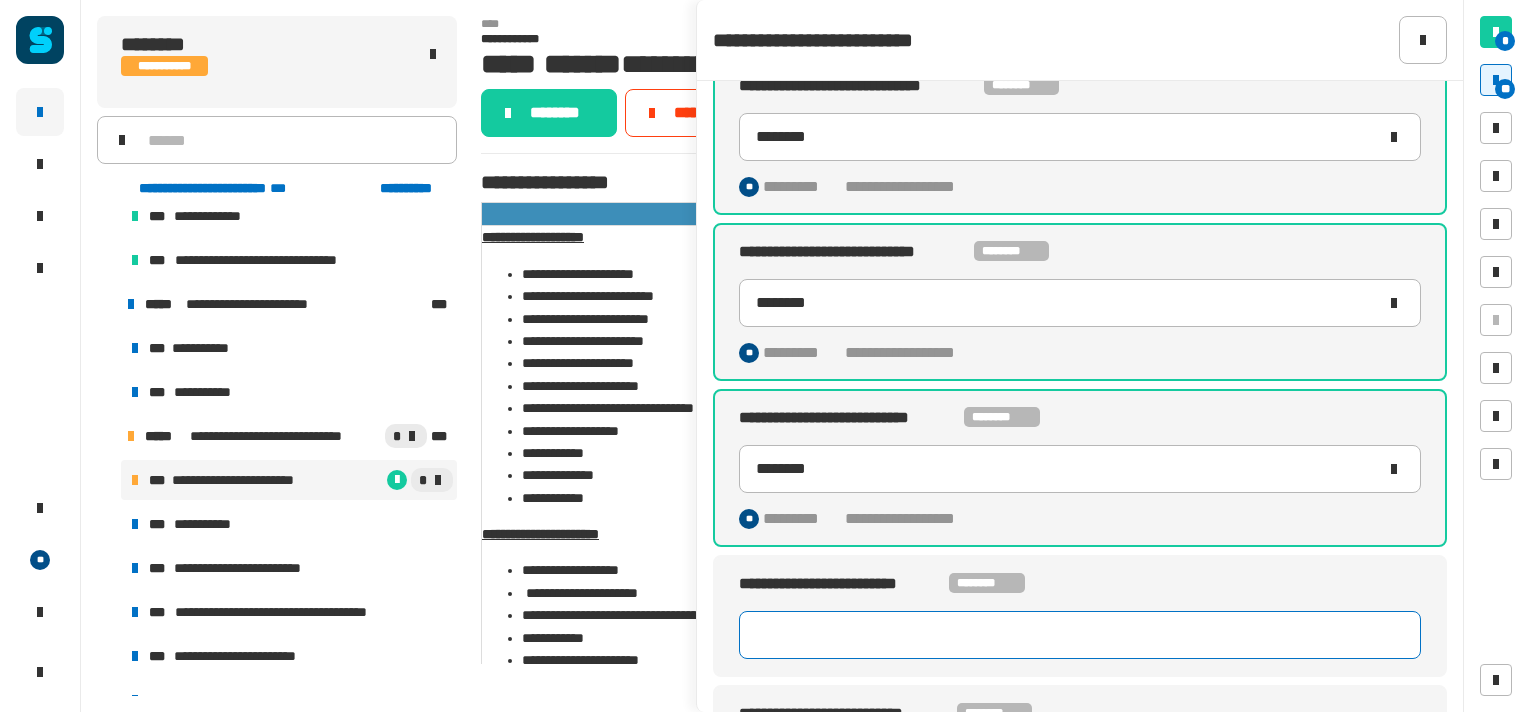 click 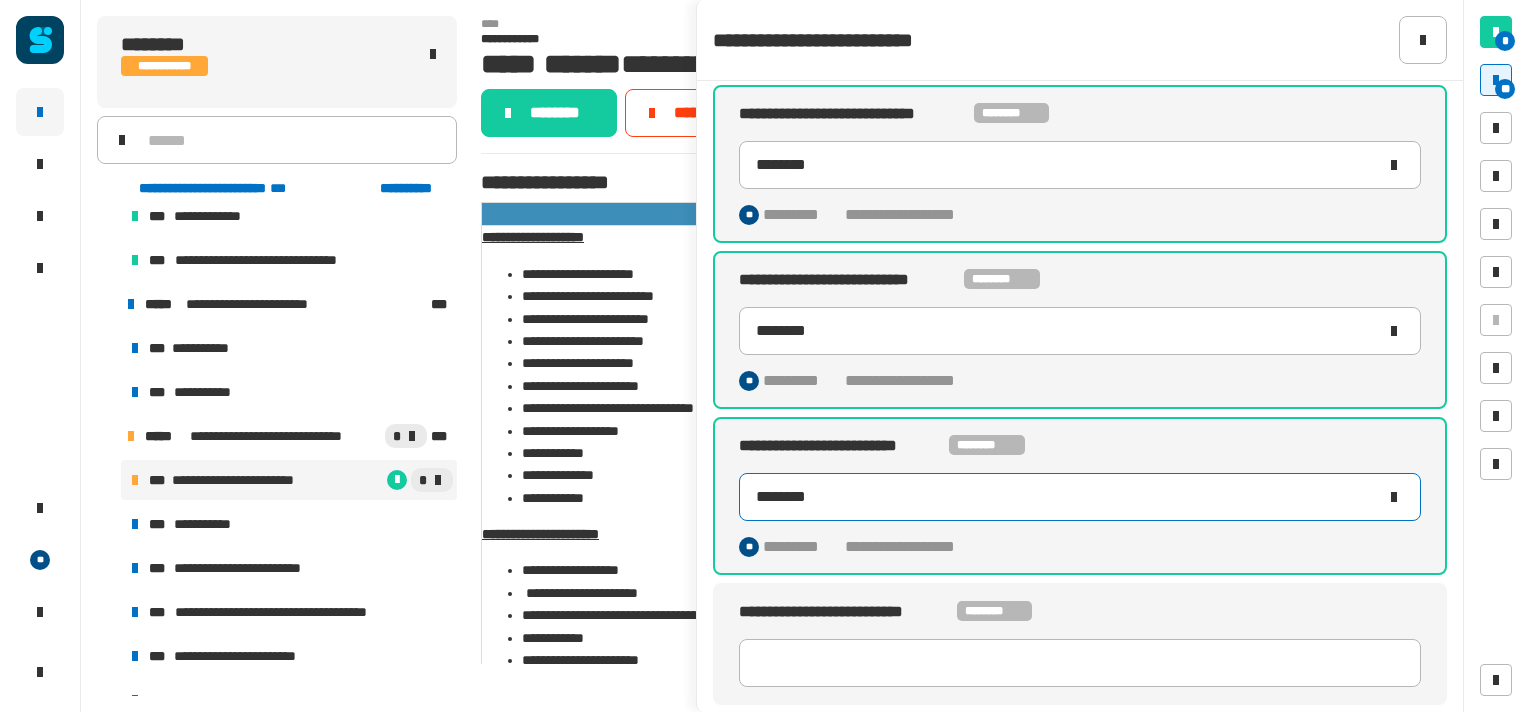 scroll, scrollTop: 515, scrollLeft: 0, axis: vertical 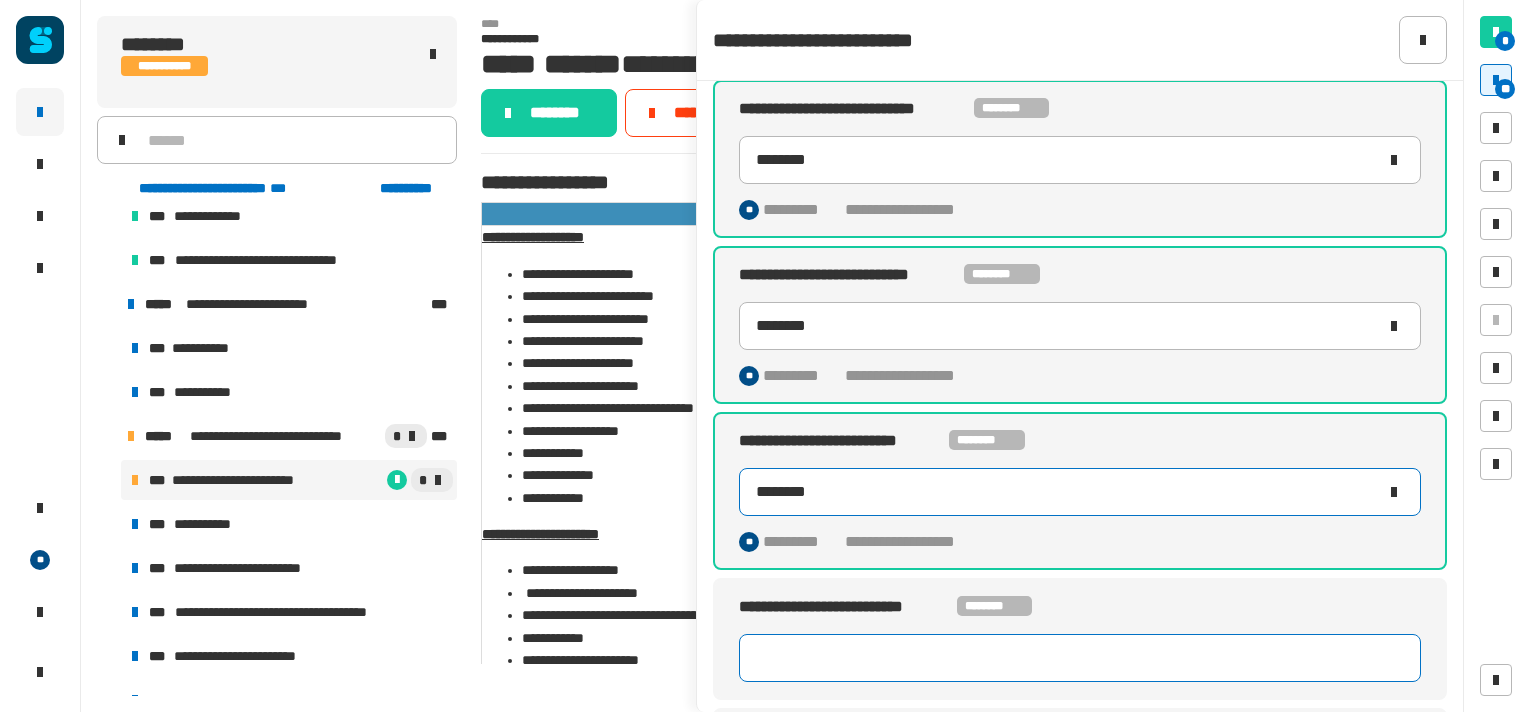 type on "********" 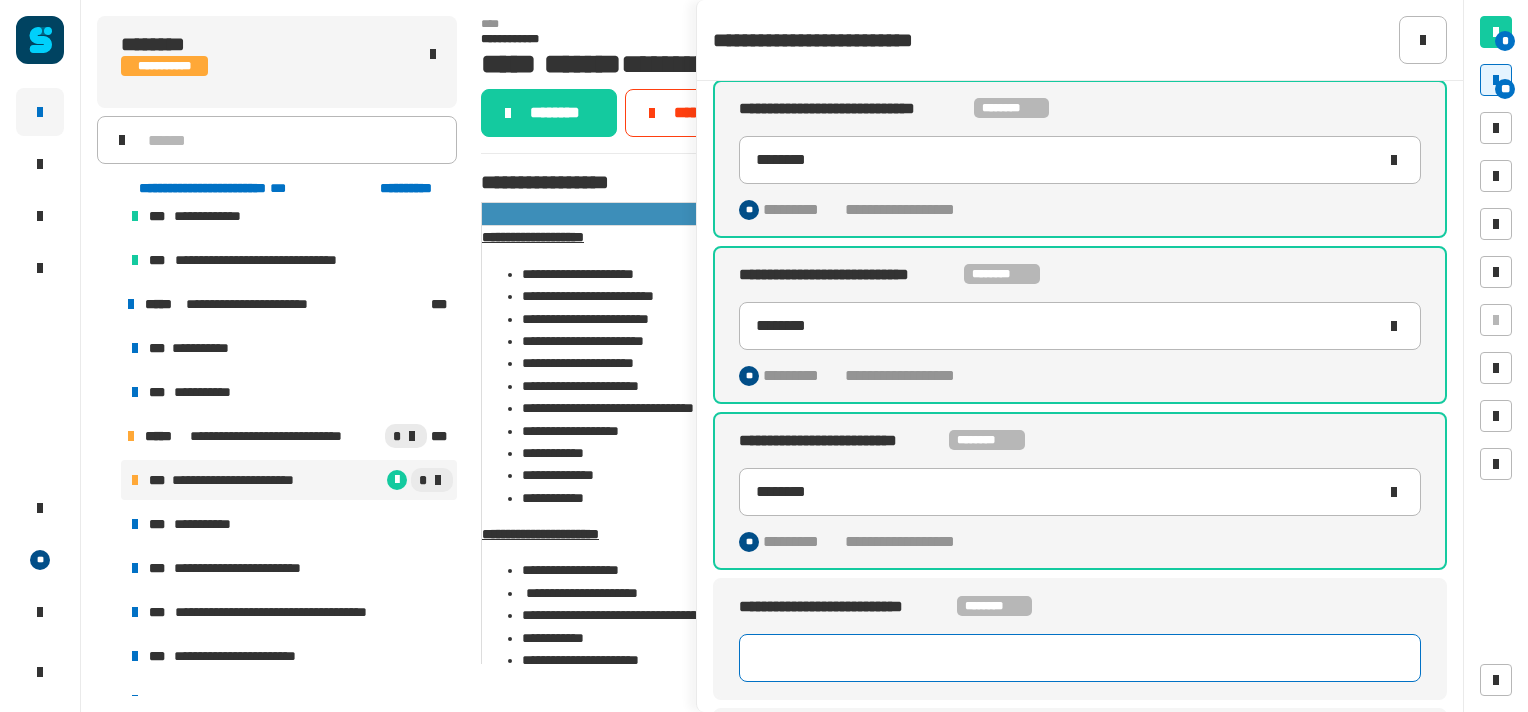 click 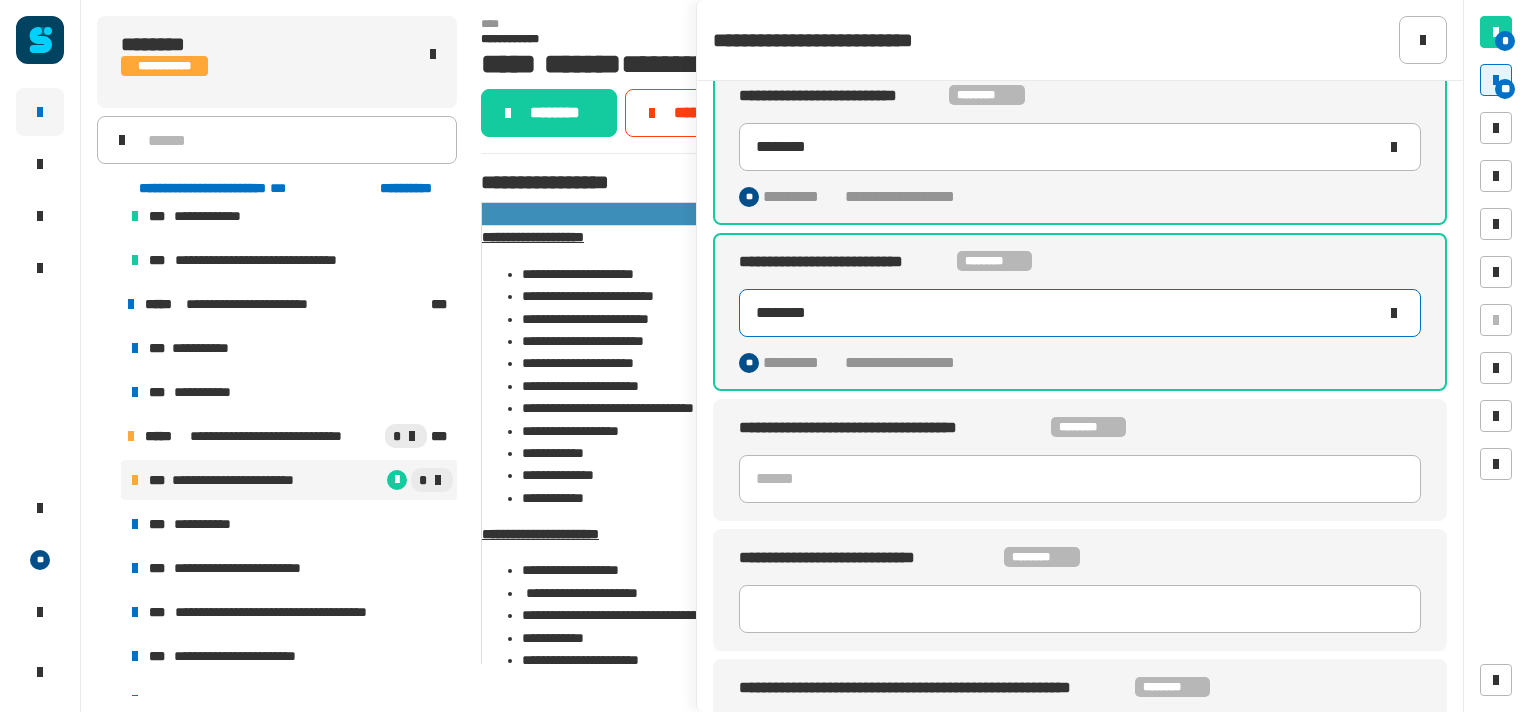 scroll, scrollTop: 860, scrollLeft: 0, axis: vertical 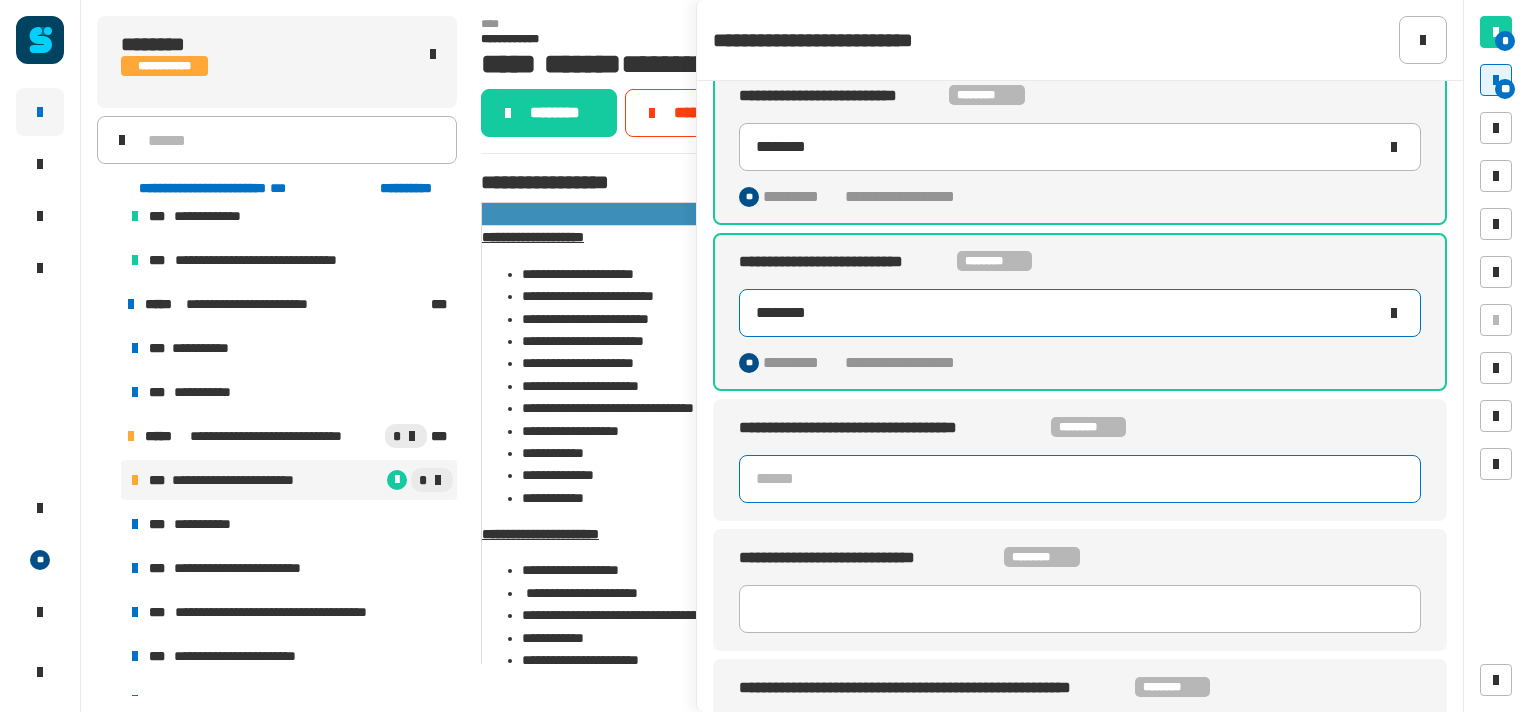 type on "********" 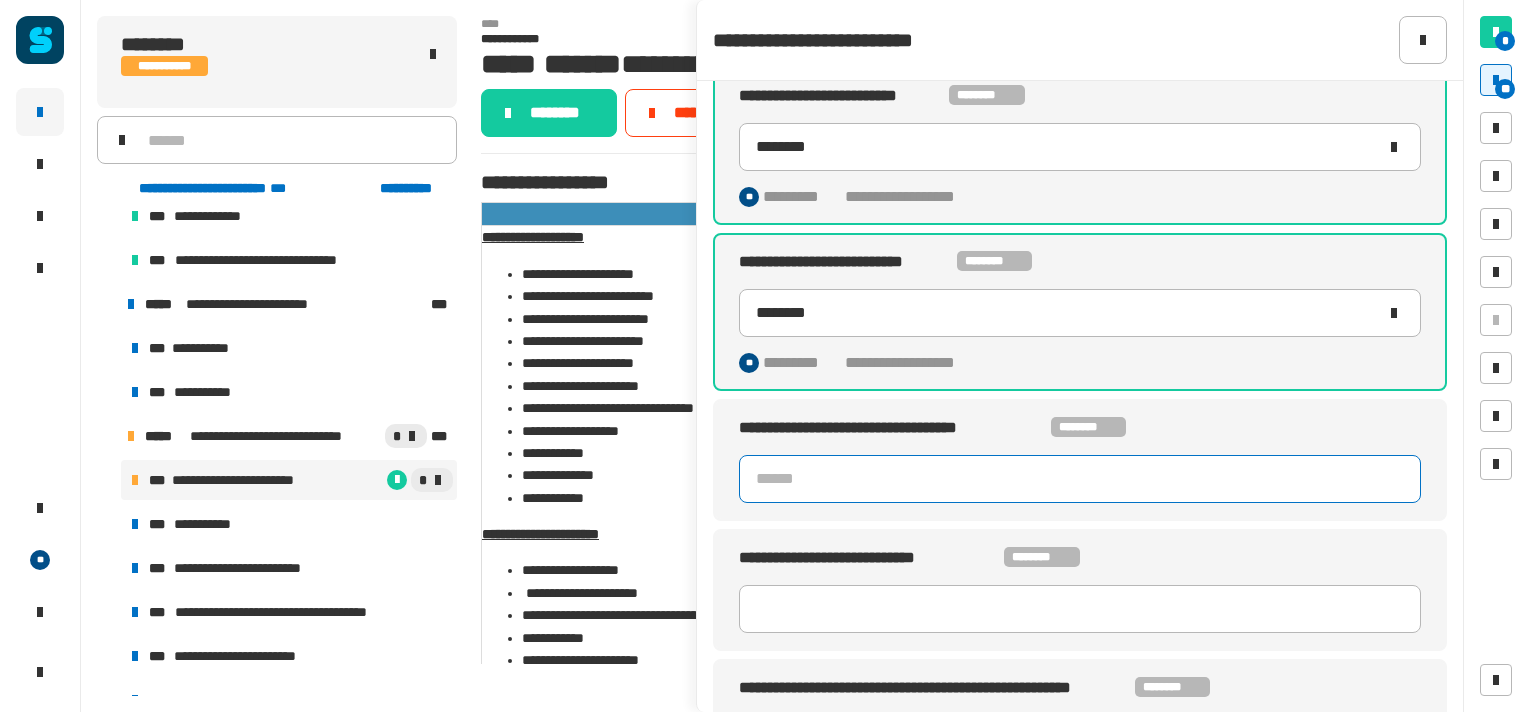 click 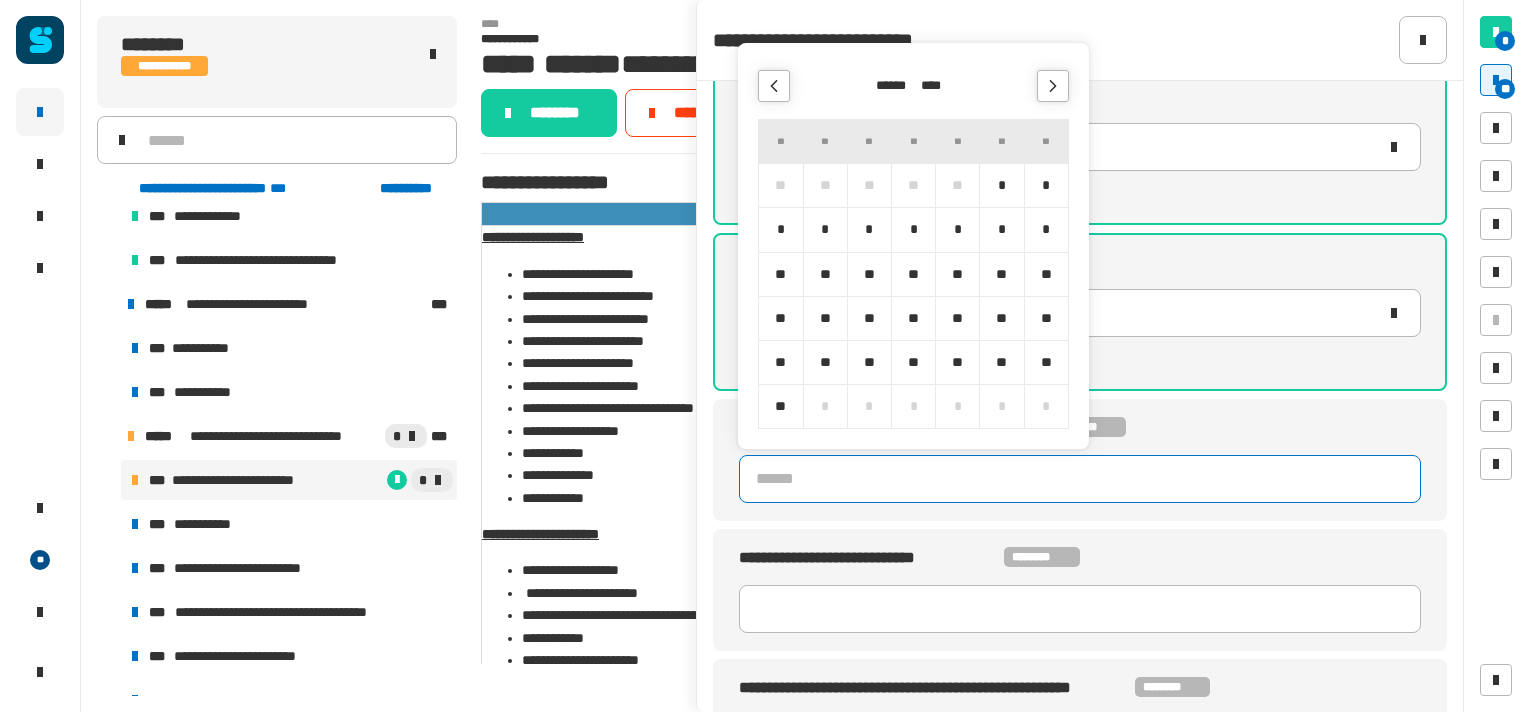 click at bounding box center (1053, 86) 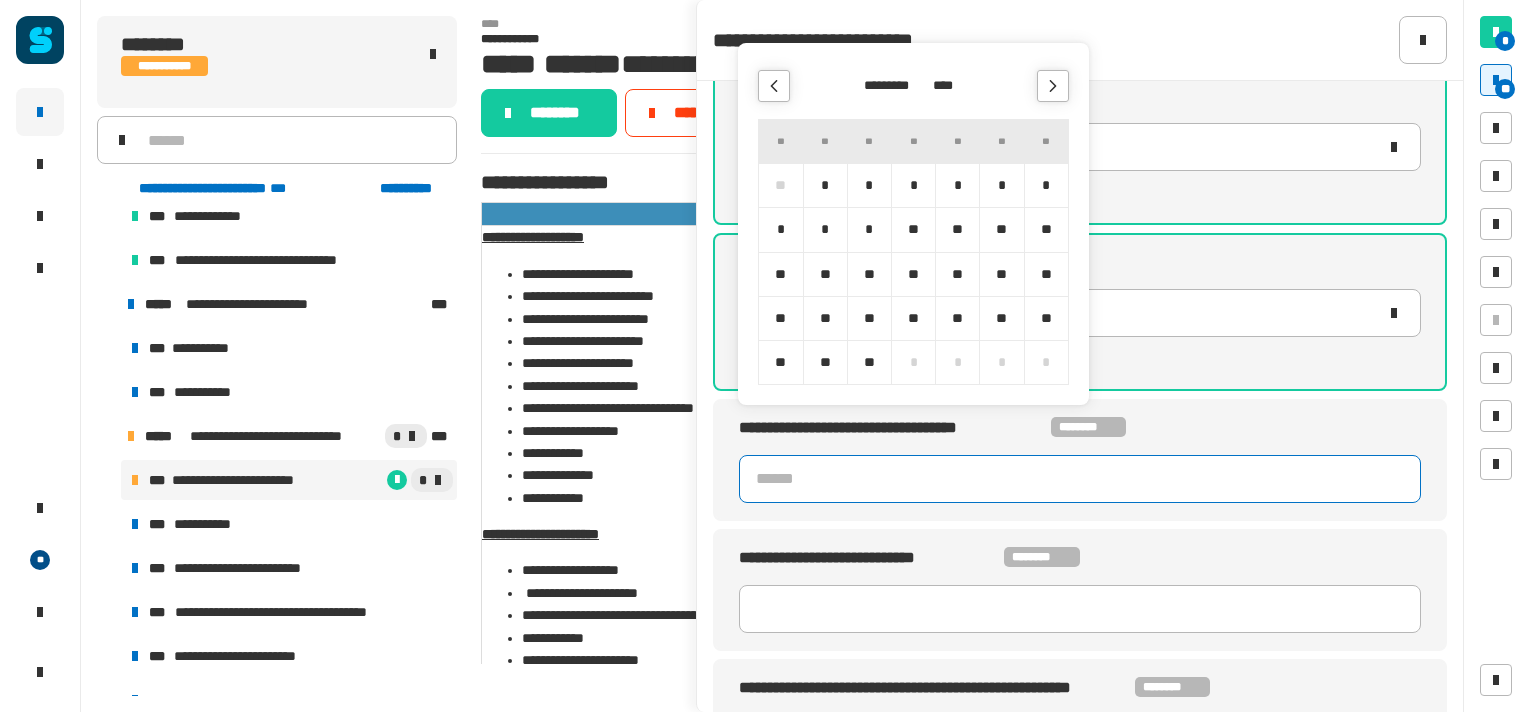 click at bounding box center [1053, 86] 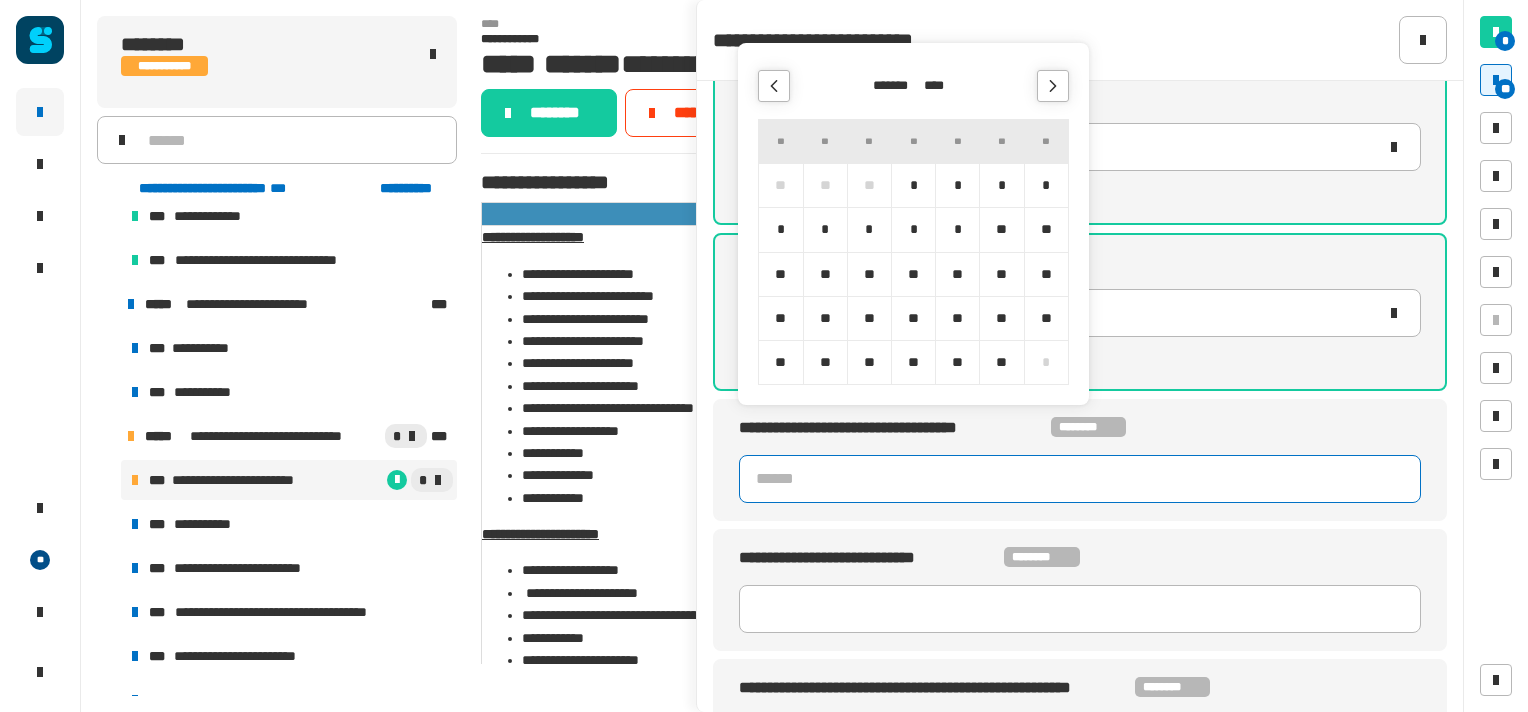 click at bounding box center [1053, 86] 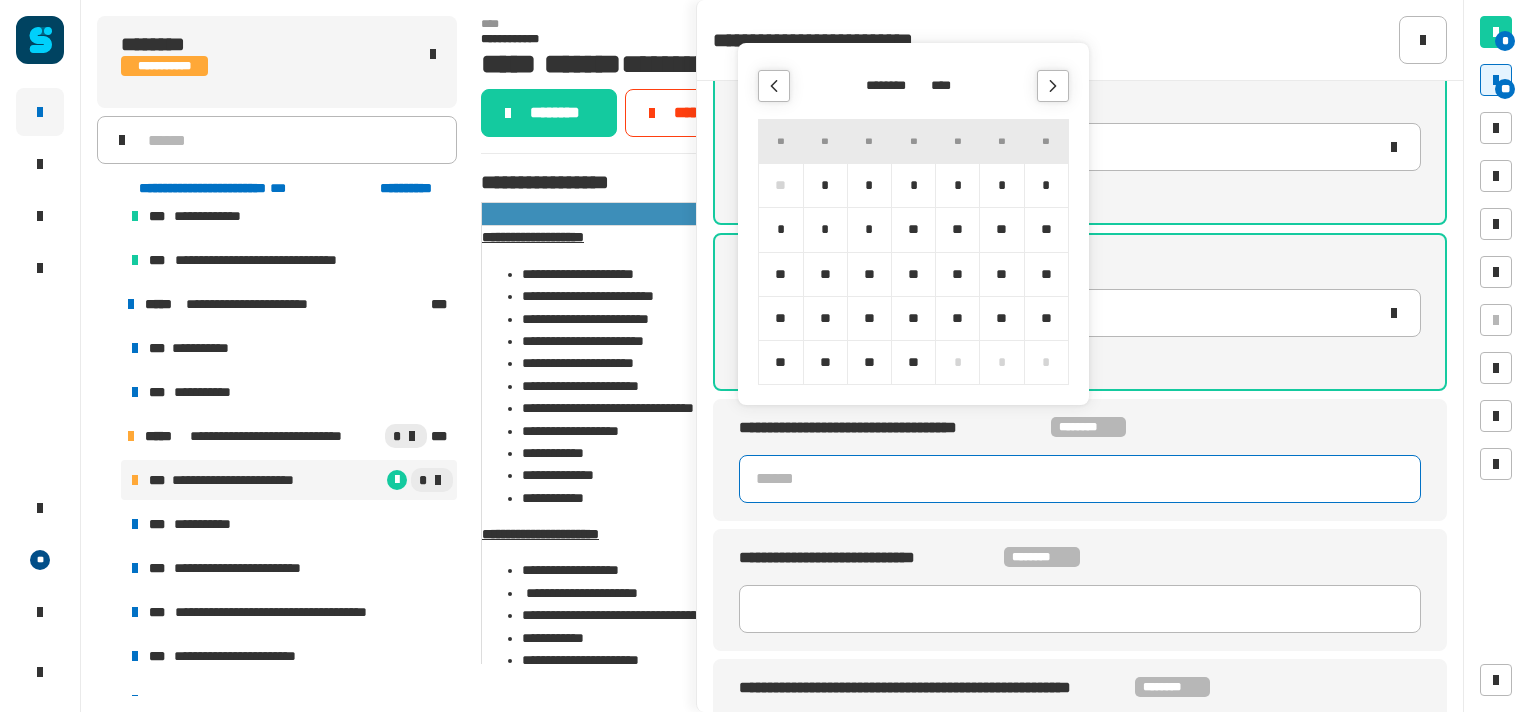 click at bounding box center (1053, 86) 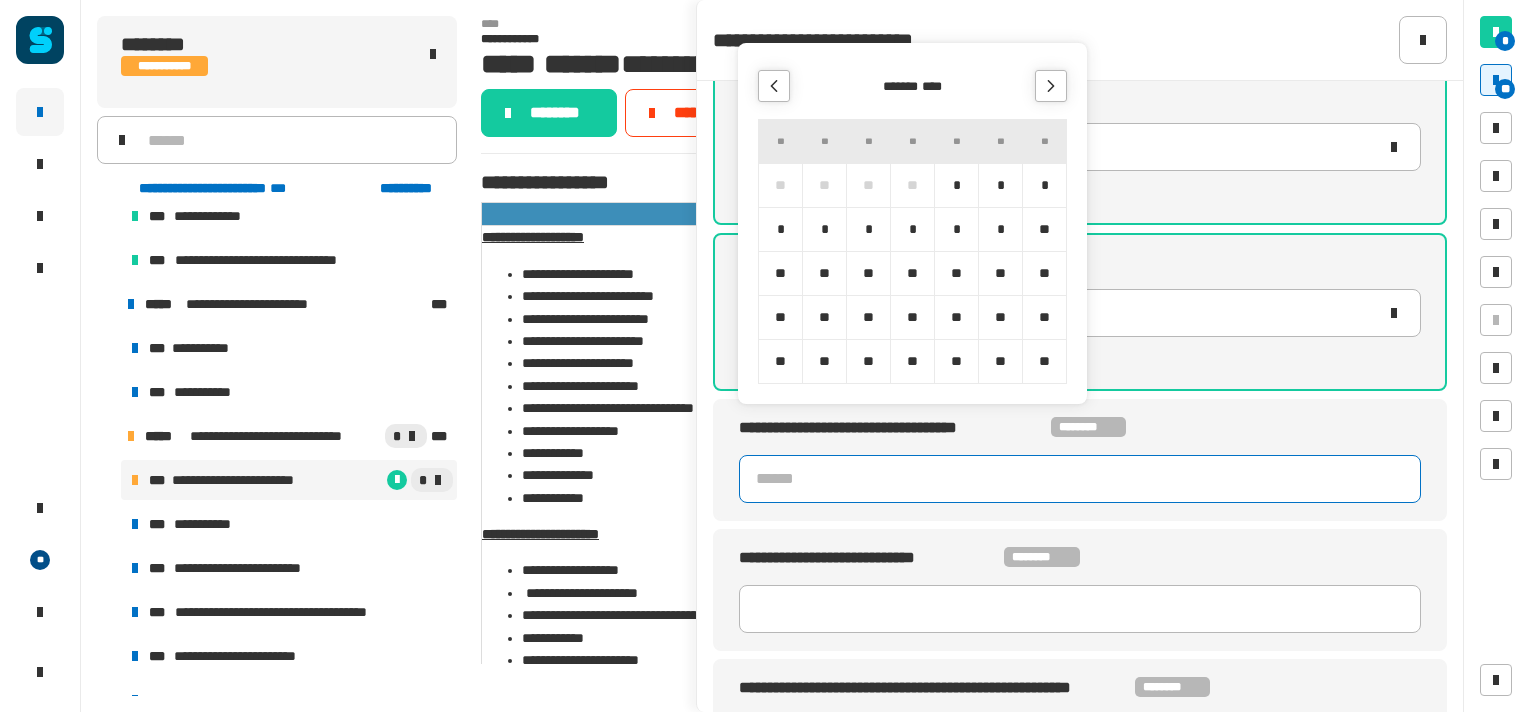 click at bounding box center [1051, 86] 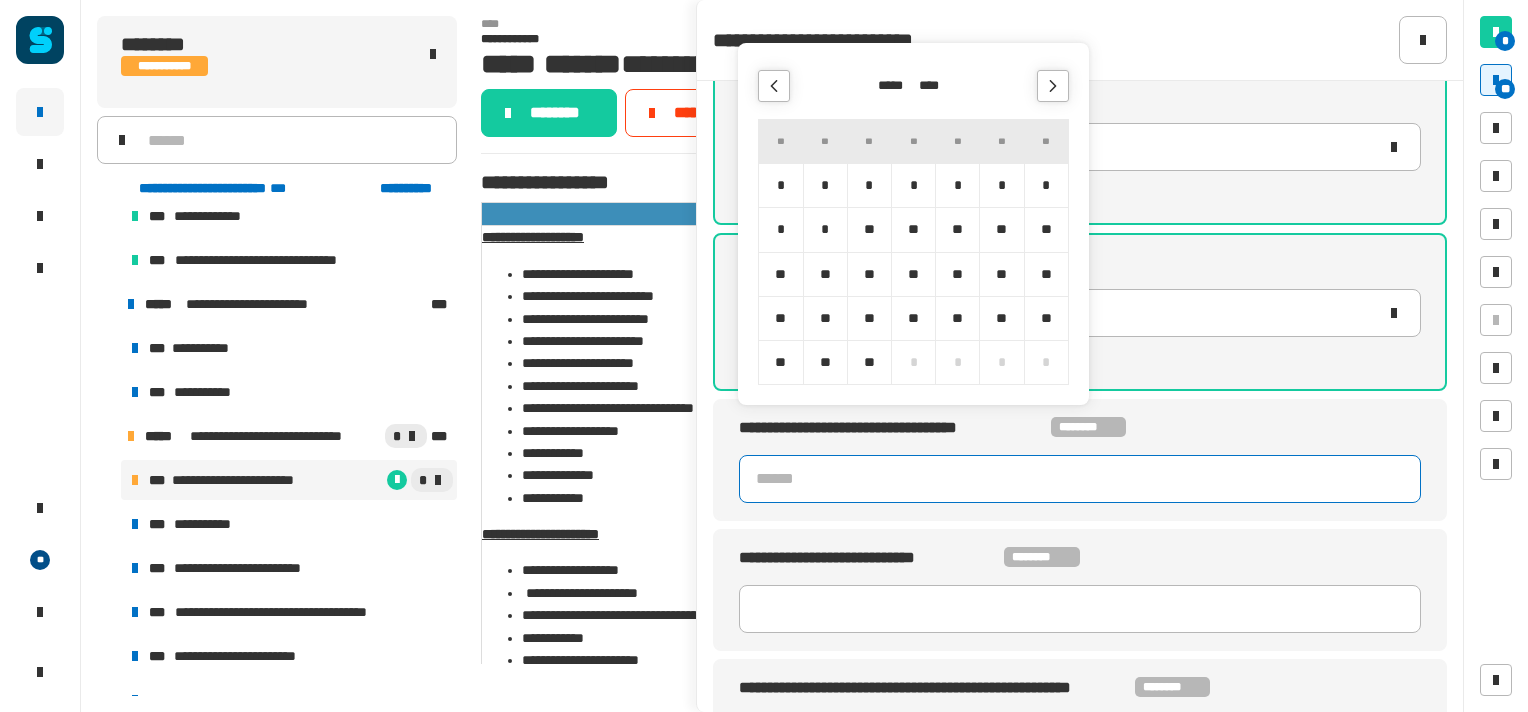 click at bounding box center [1053, 86] 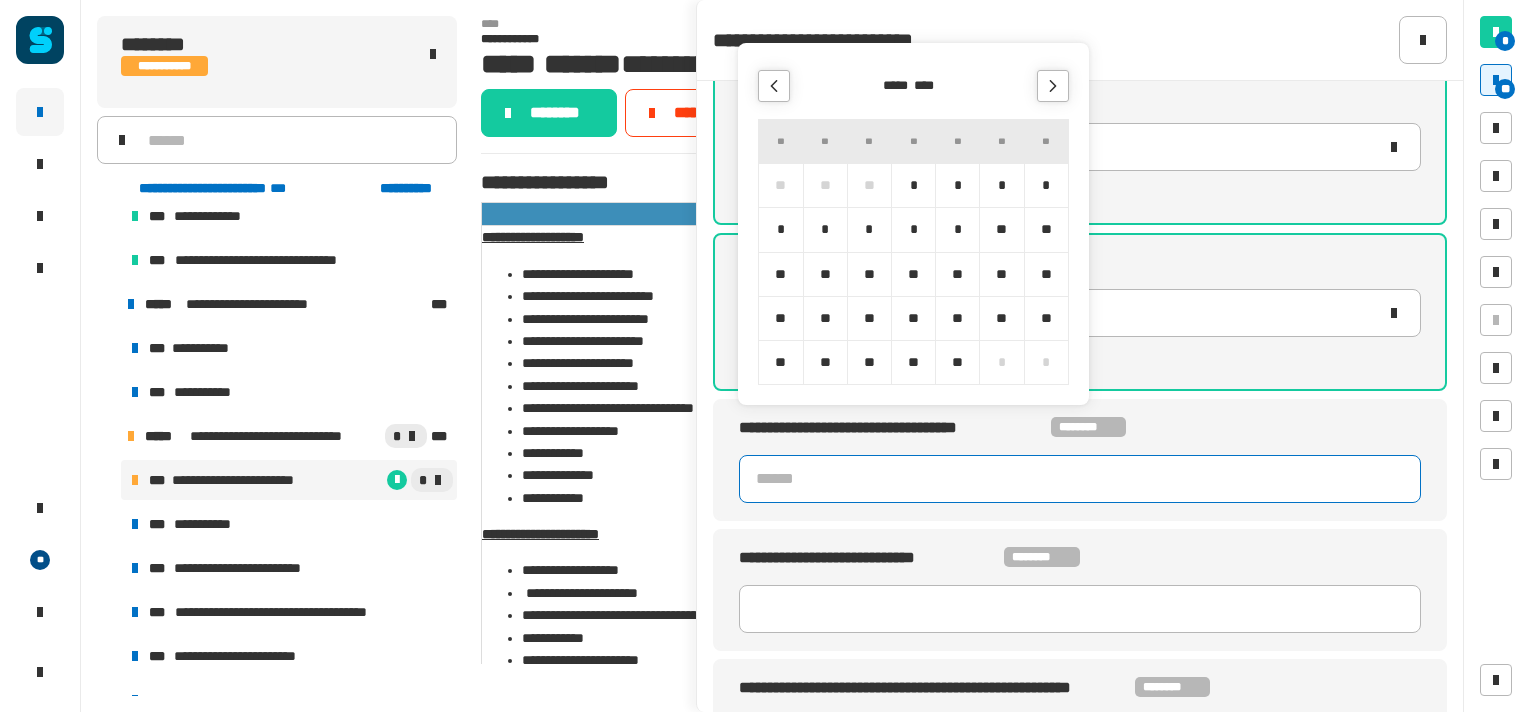 click at bounding box center [1053, 86] 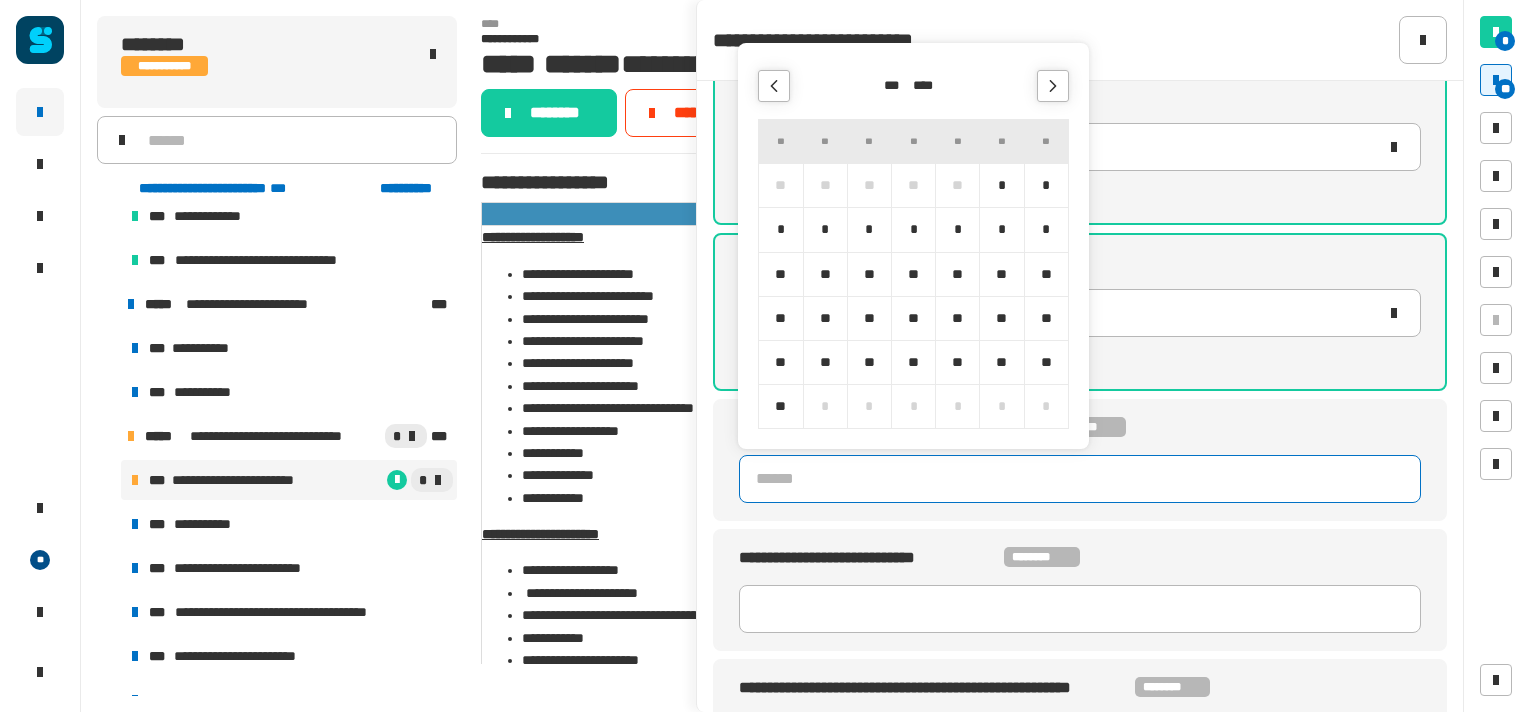 click at bounding box center [1053, 86] 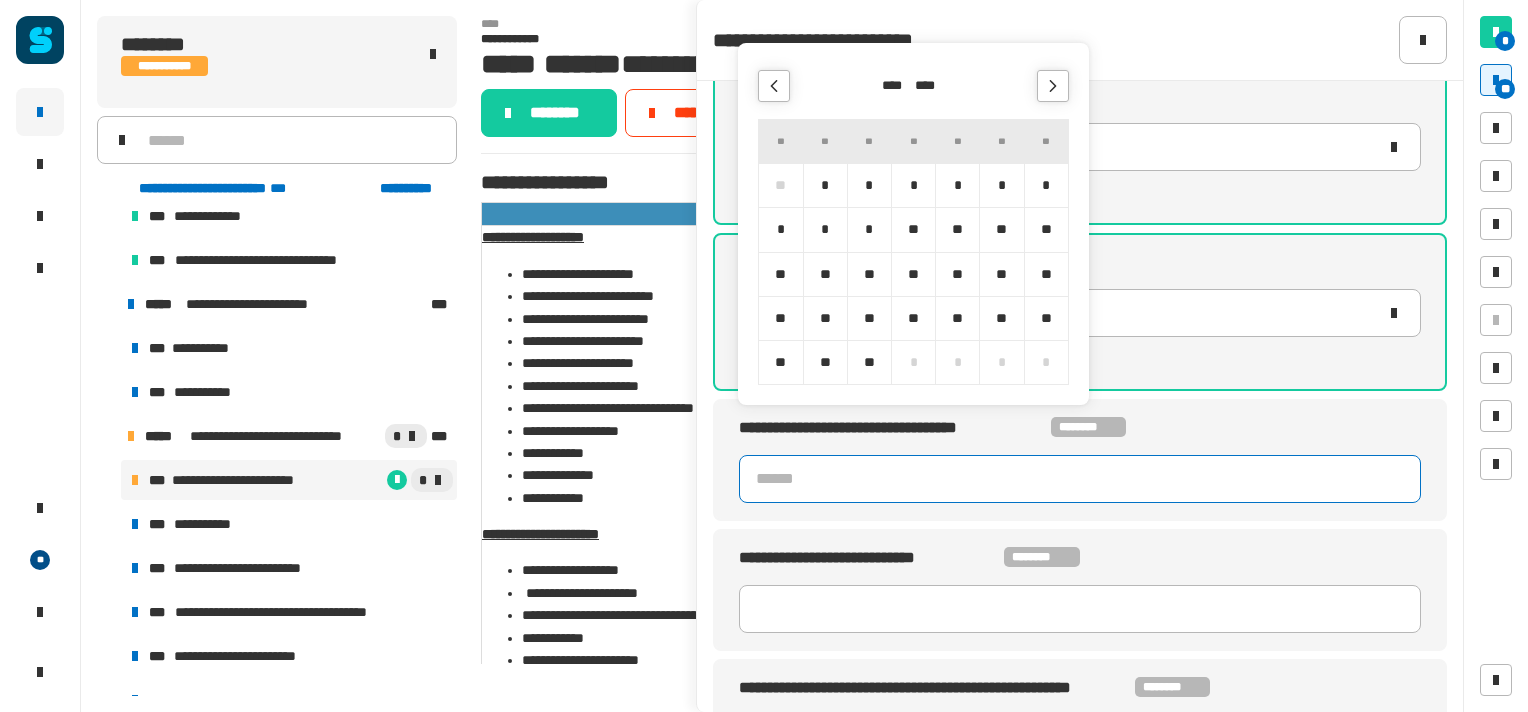 click at bounding box center [1053, 86] 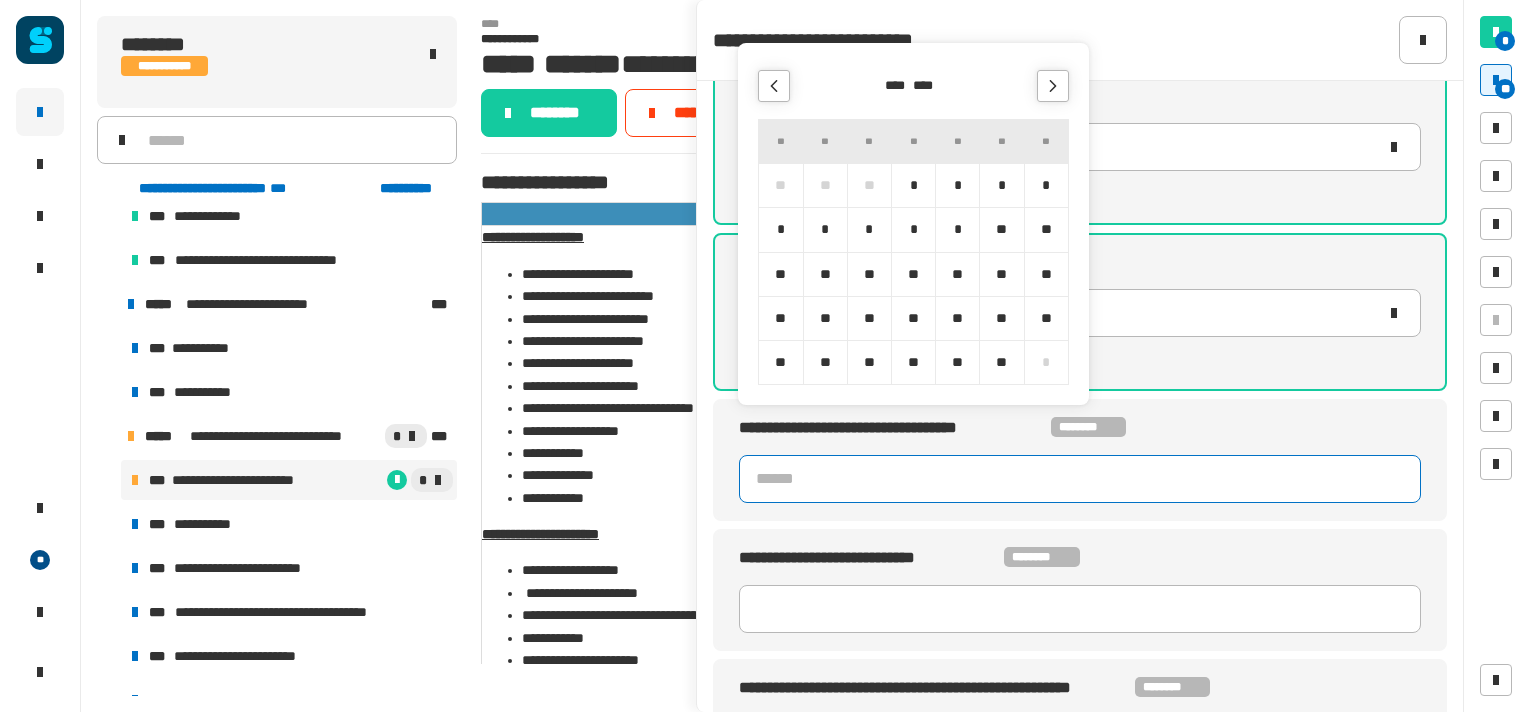 click on "*" at bounding box center (1001, 185) 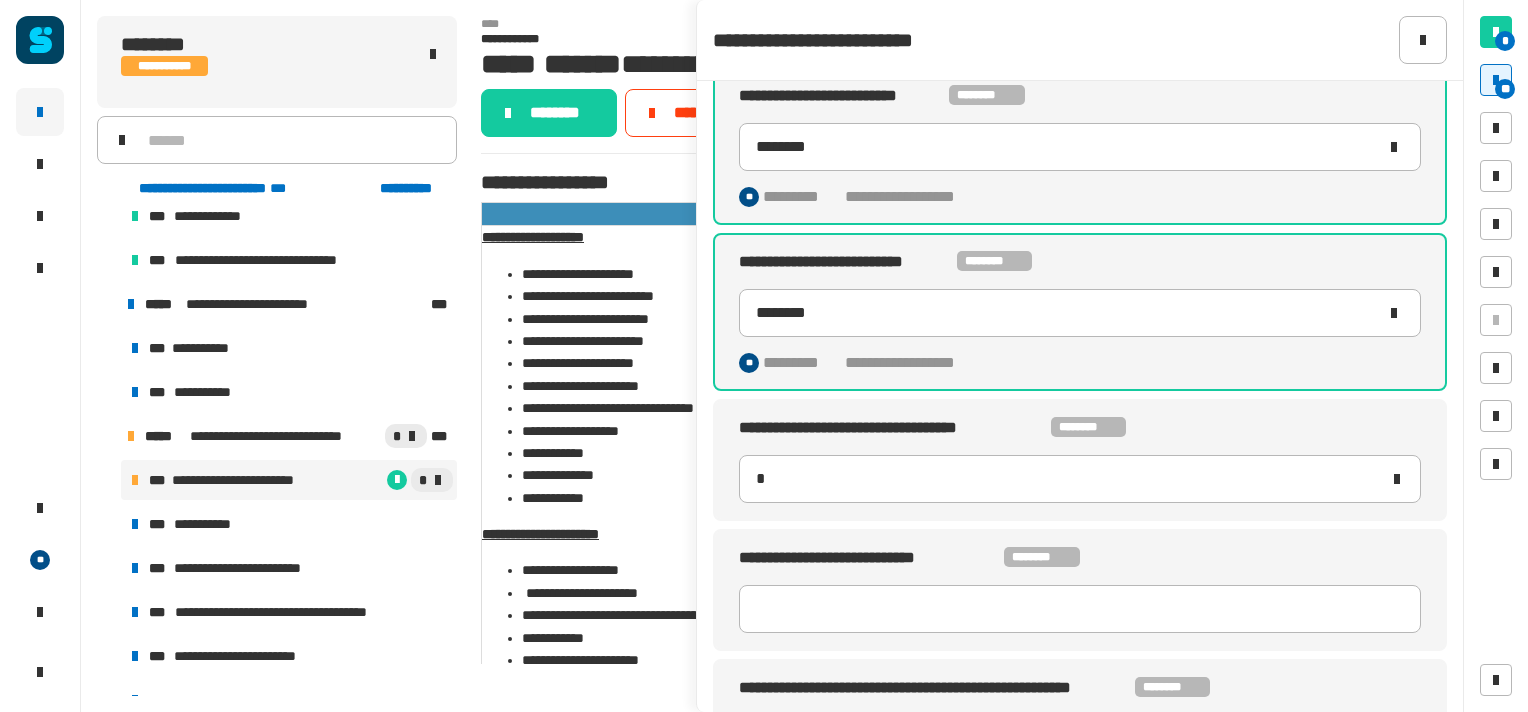 type on "**********" 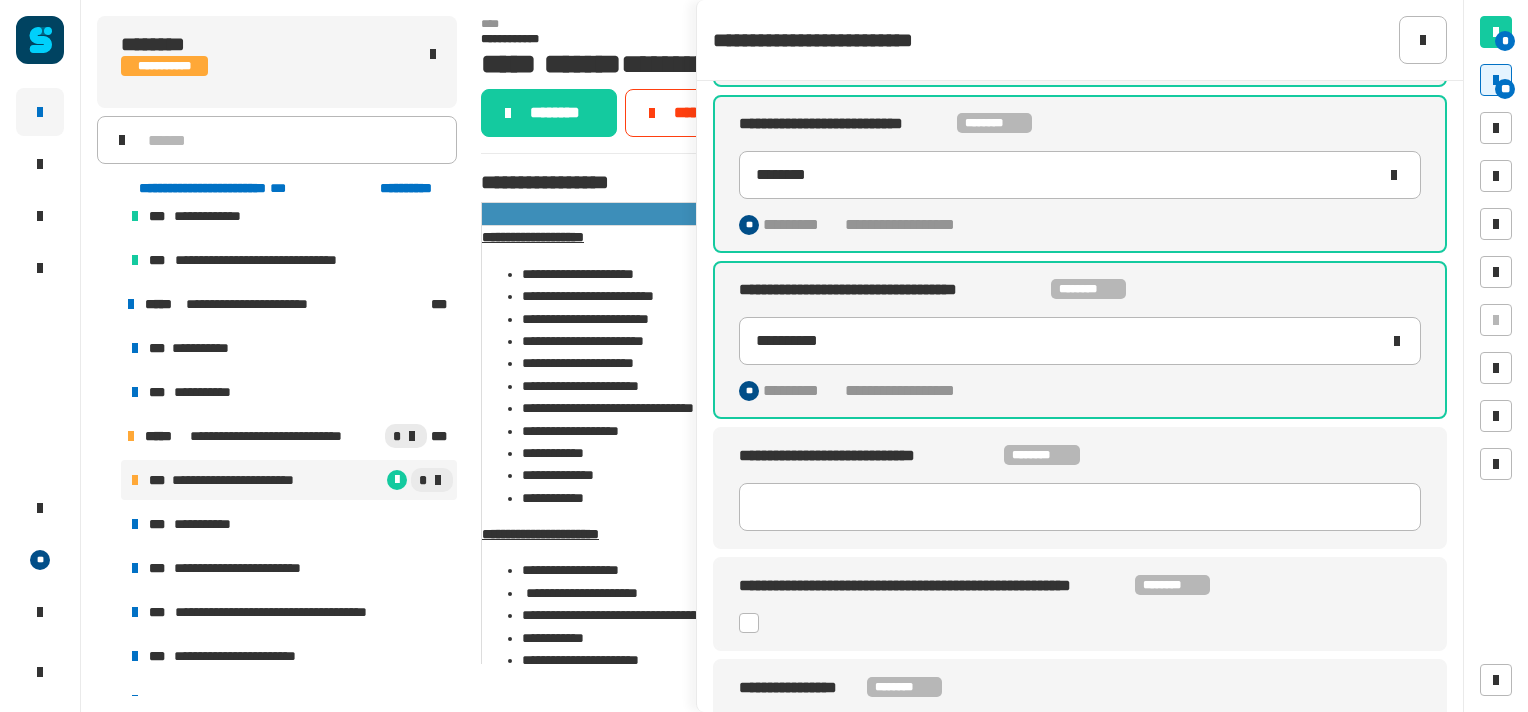 scroll, scrollTop: 999, scrollLeft: 0, axis: vertical 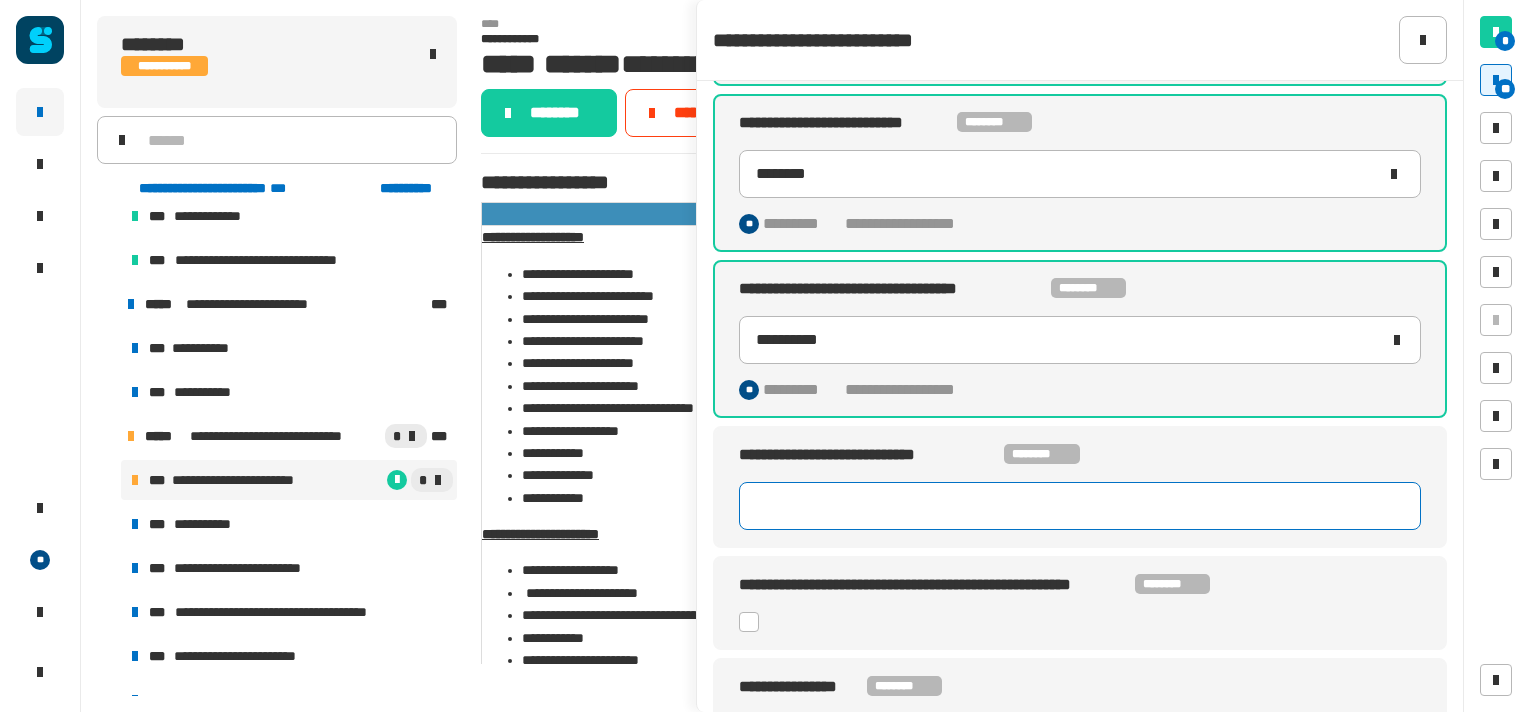 click 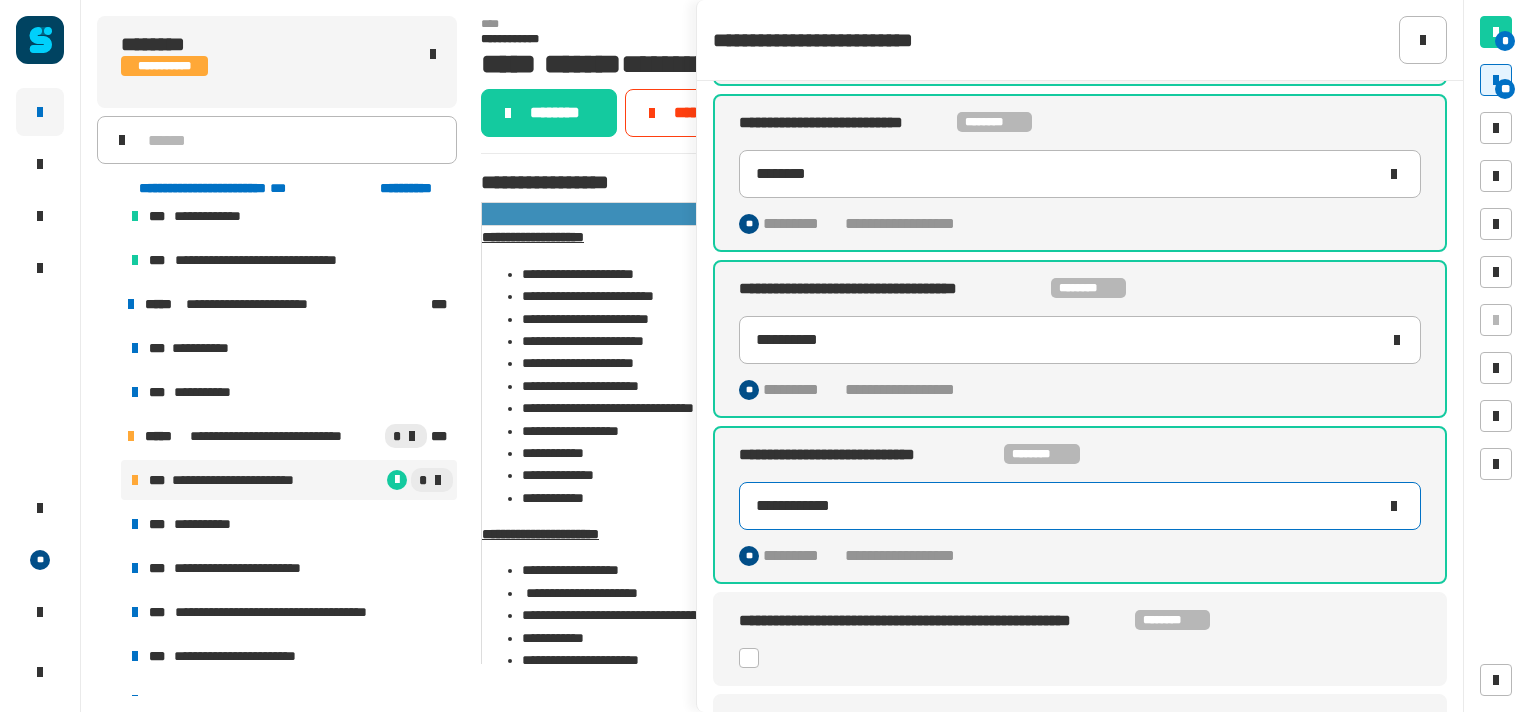 type on "**********" 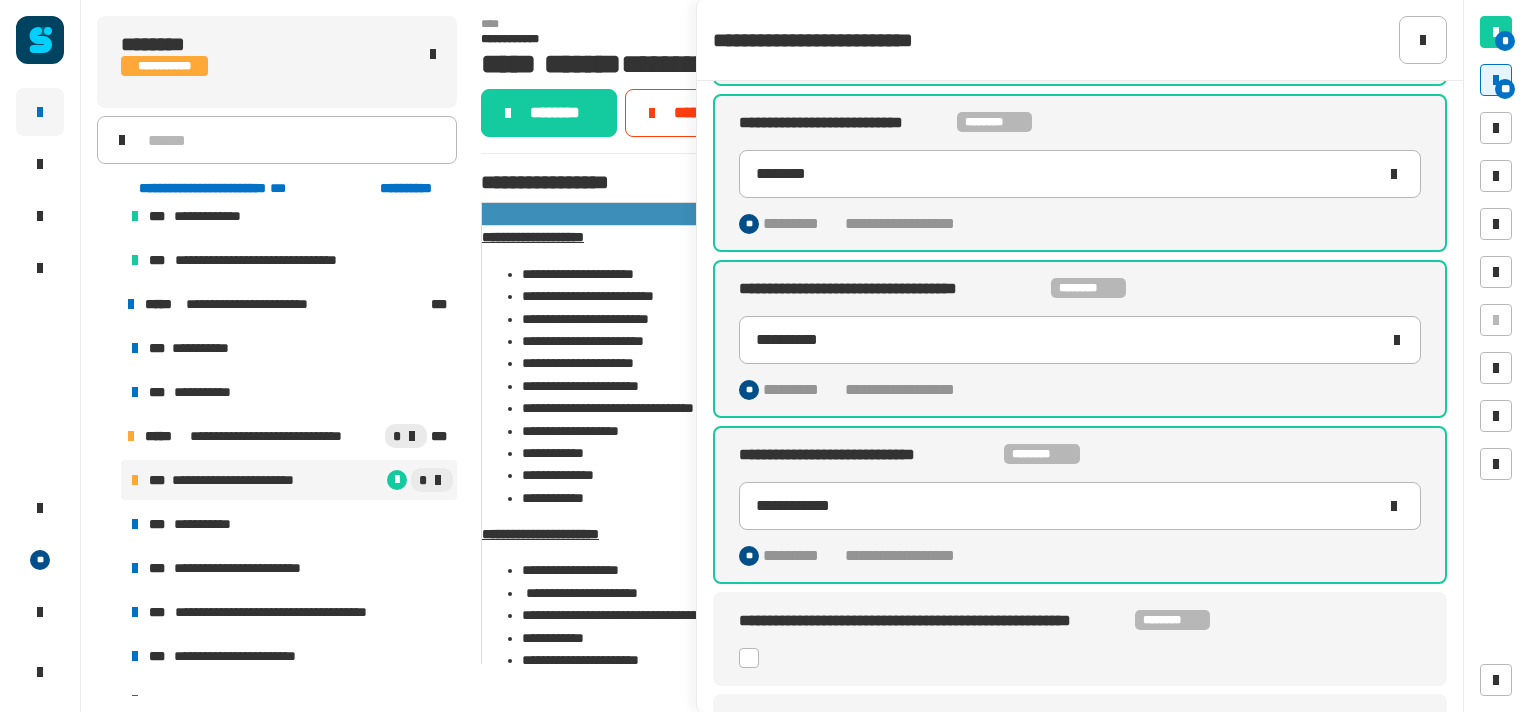 click 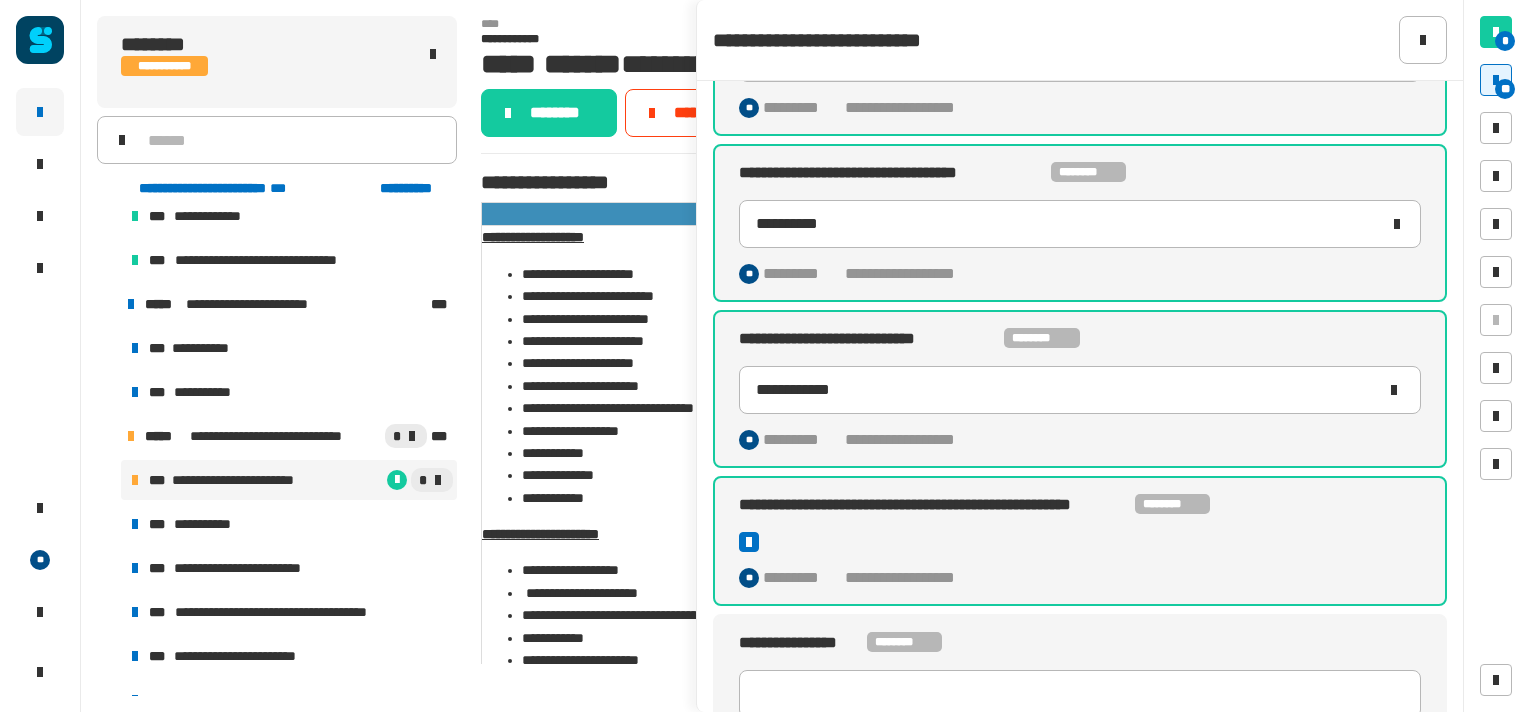 scroll, scrollTop: 1130, scrollLeft: 0, axis: vertical 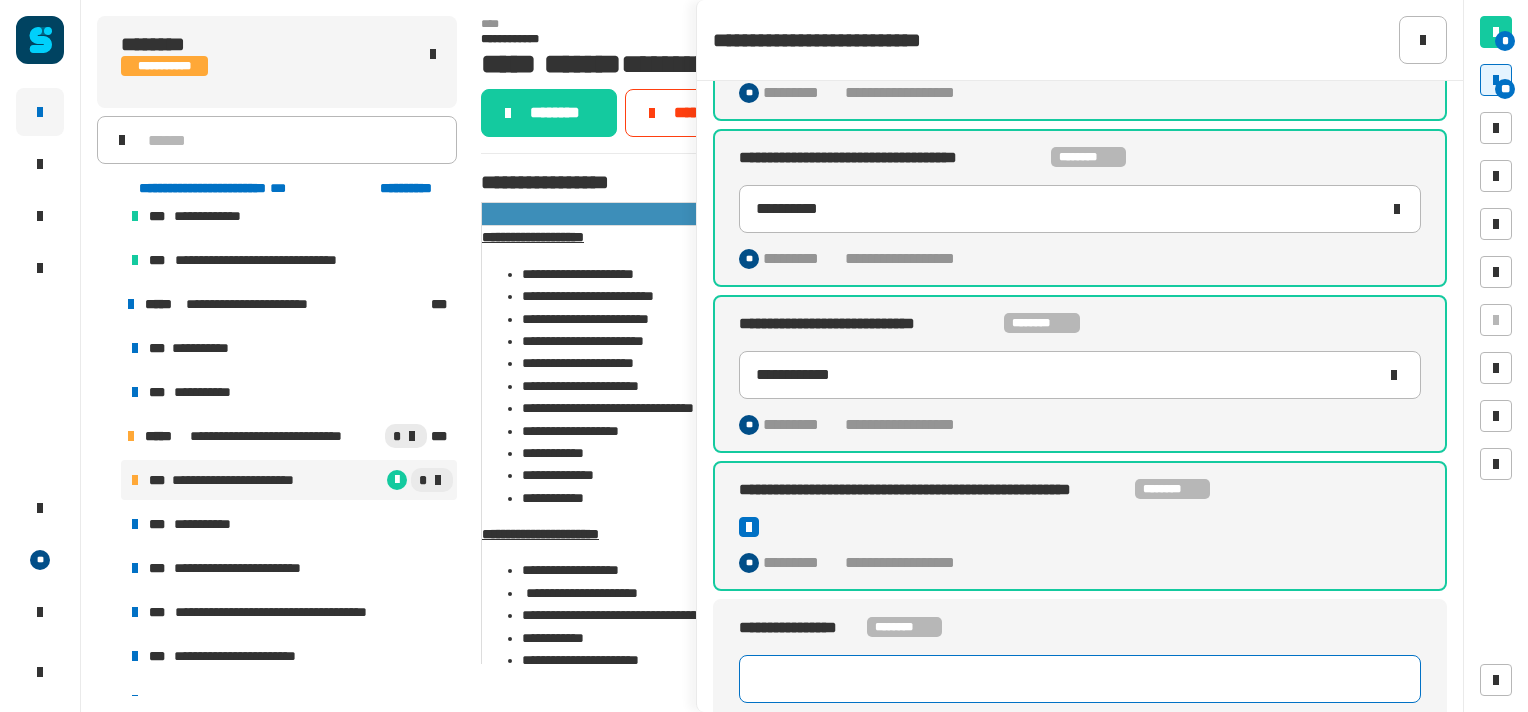 click 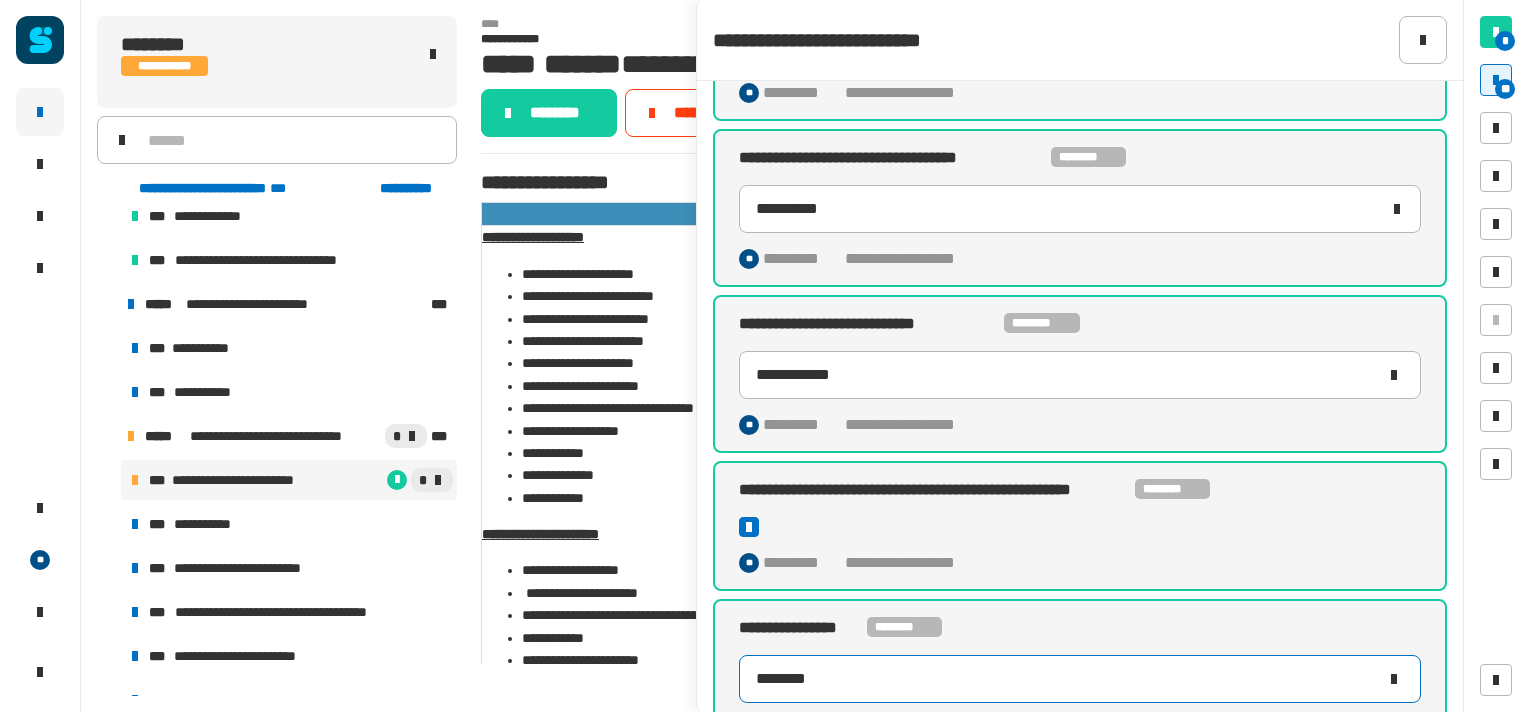 scroll, scrollTop: 1166, scrollLeft: 0, axis: vertical 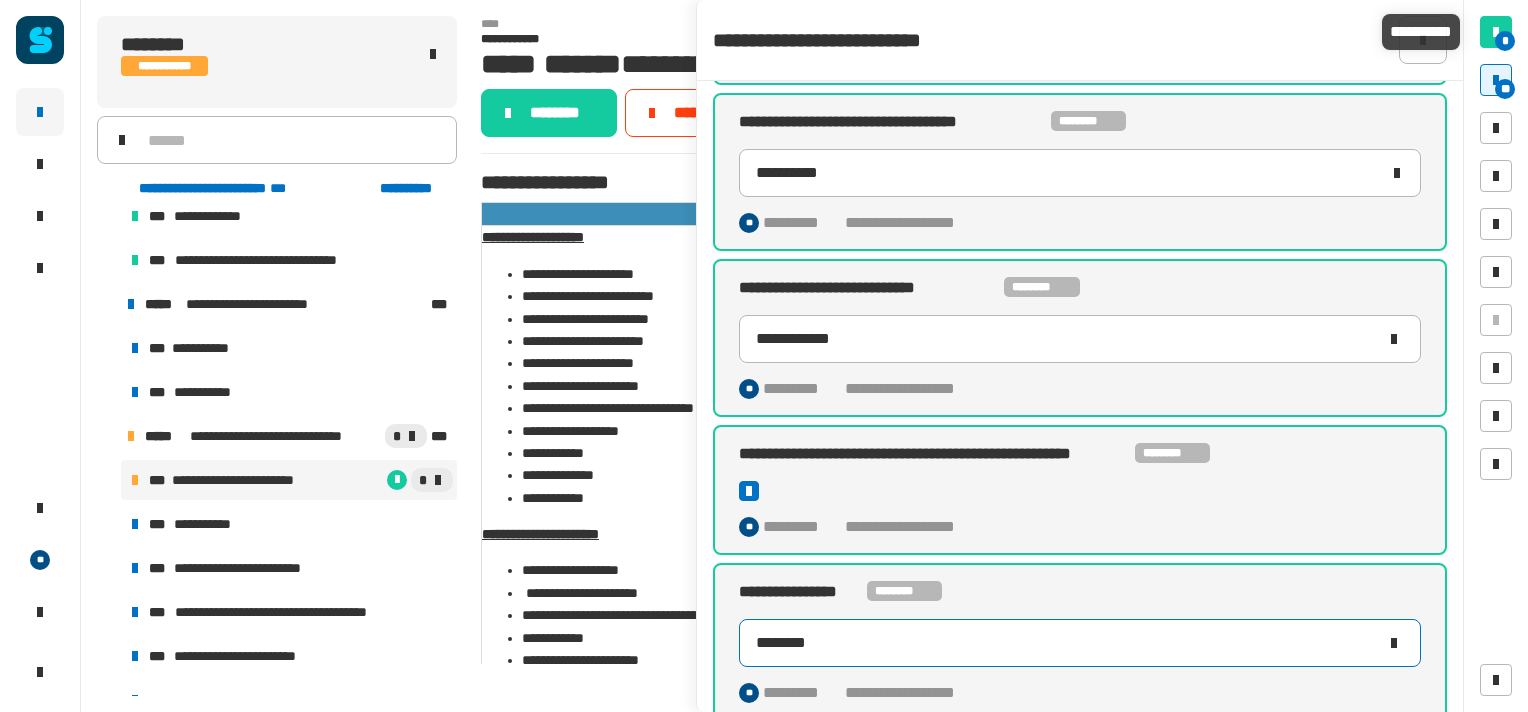 type on "********" 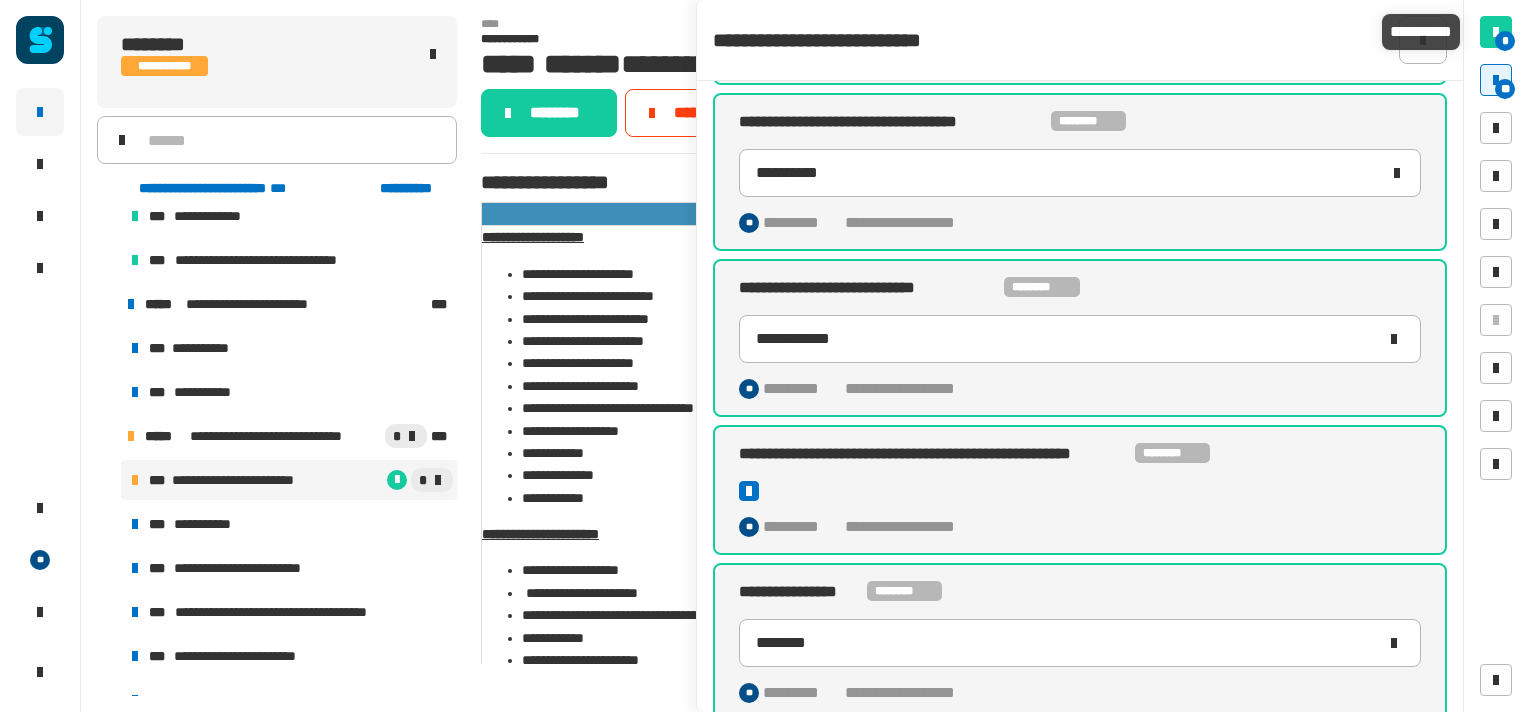 click on "**********" 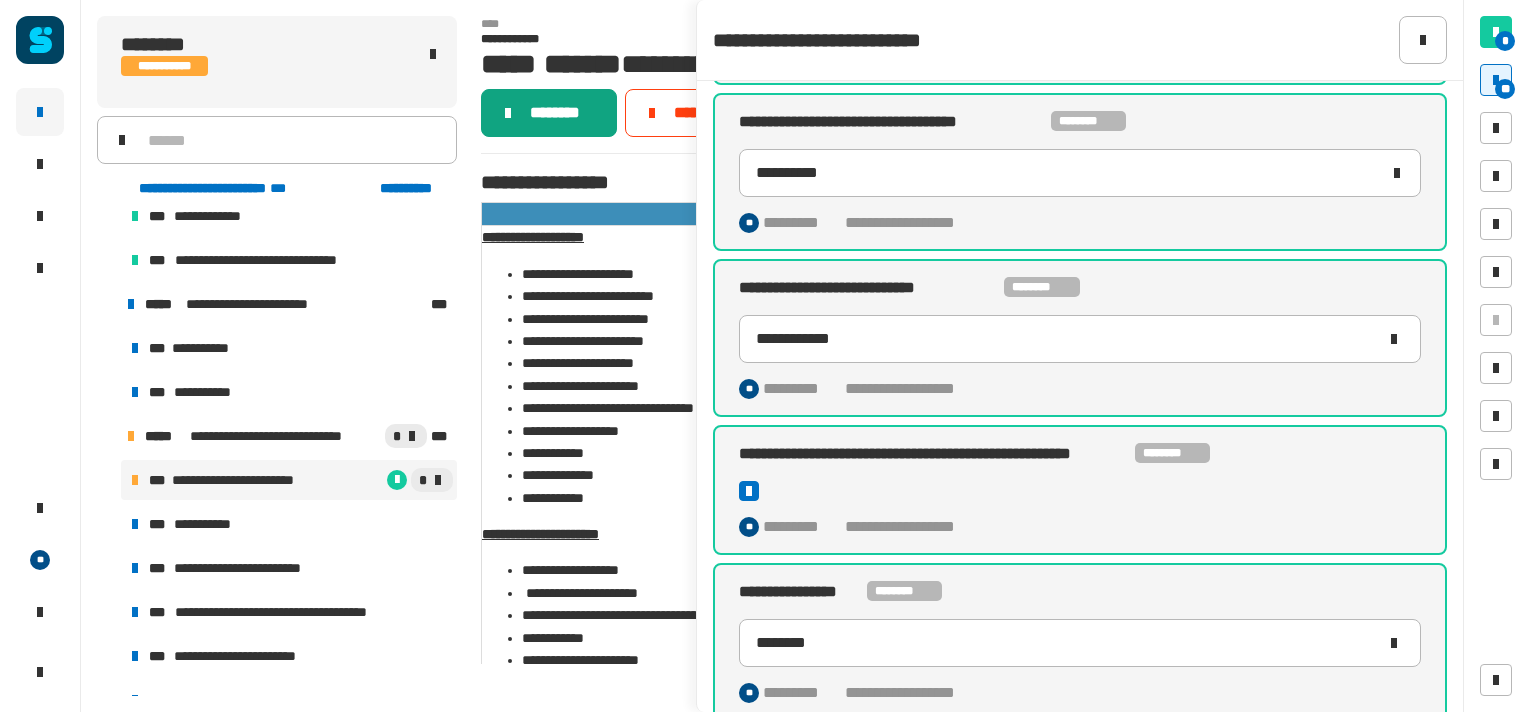 click on "********" 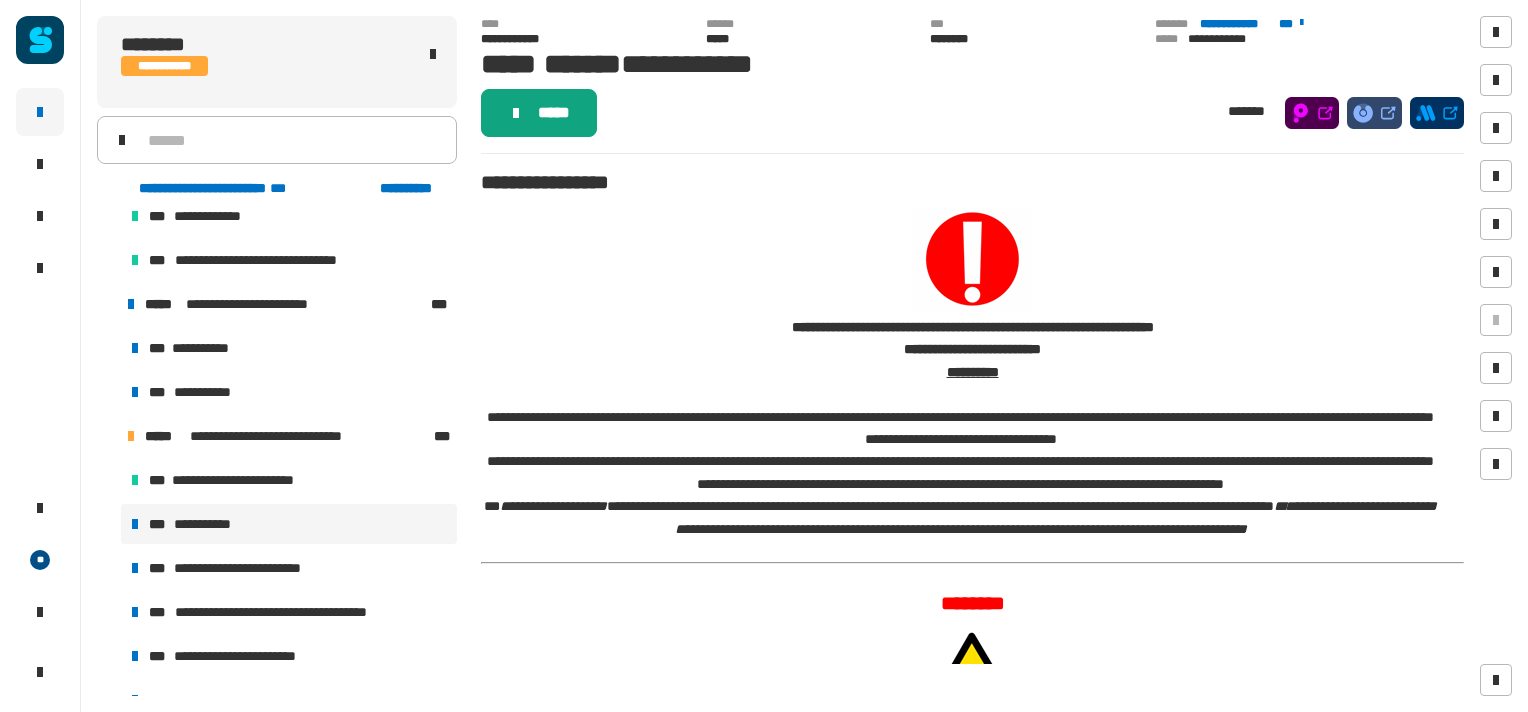 click on "*****" 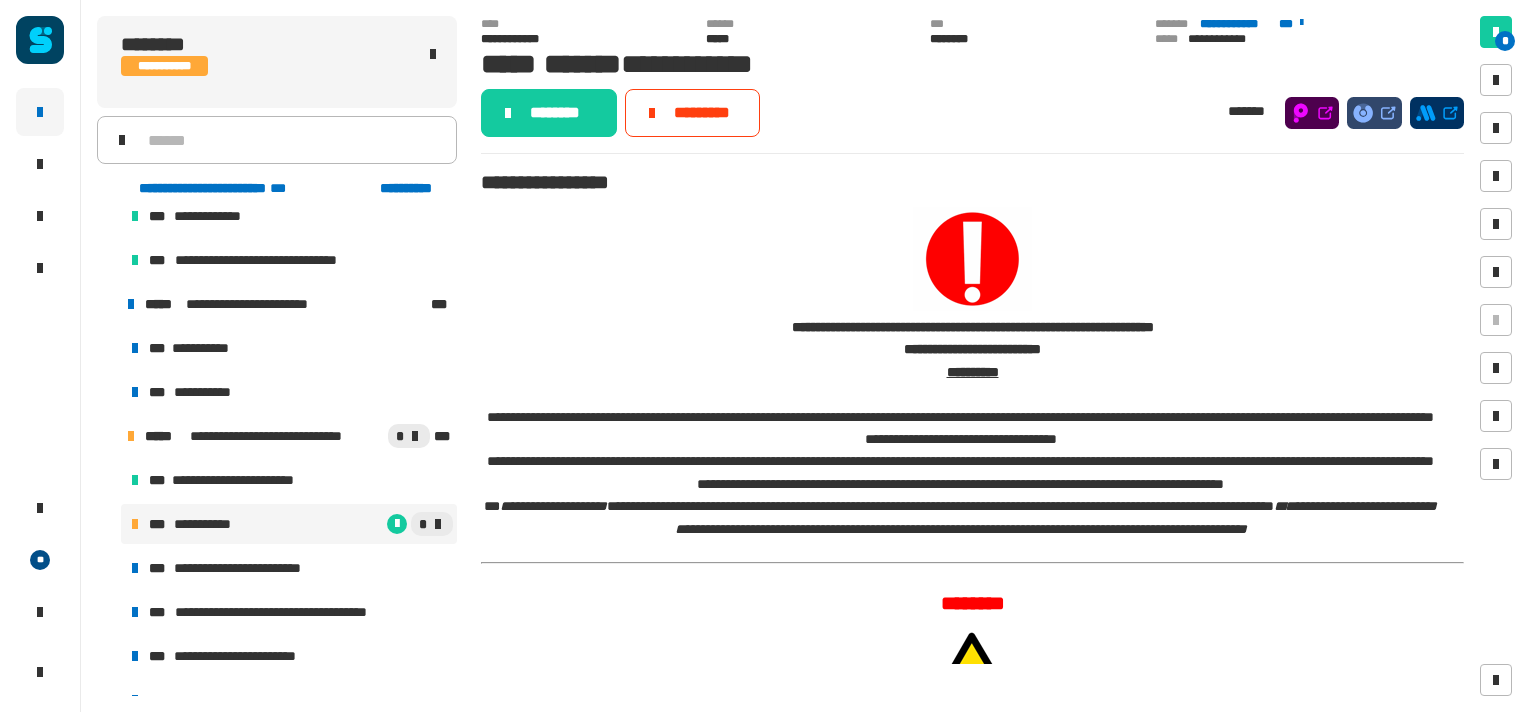 click on "********" 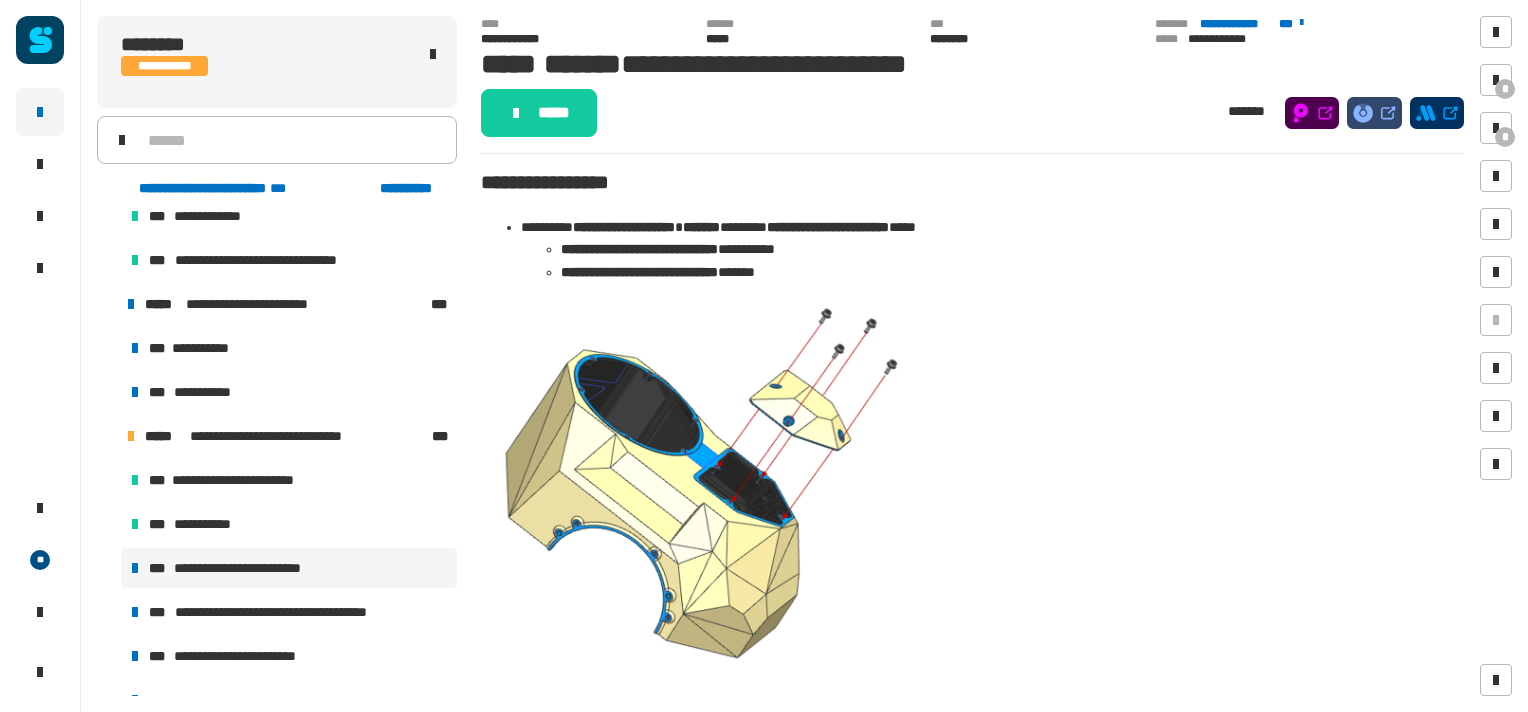 click on "**********" at bounding box center (255, 568) 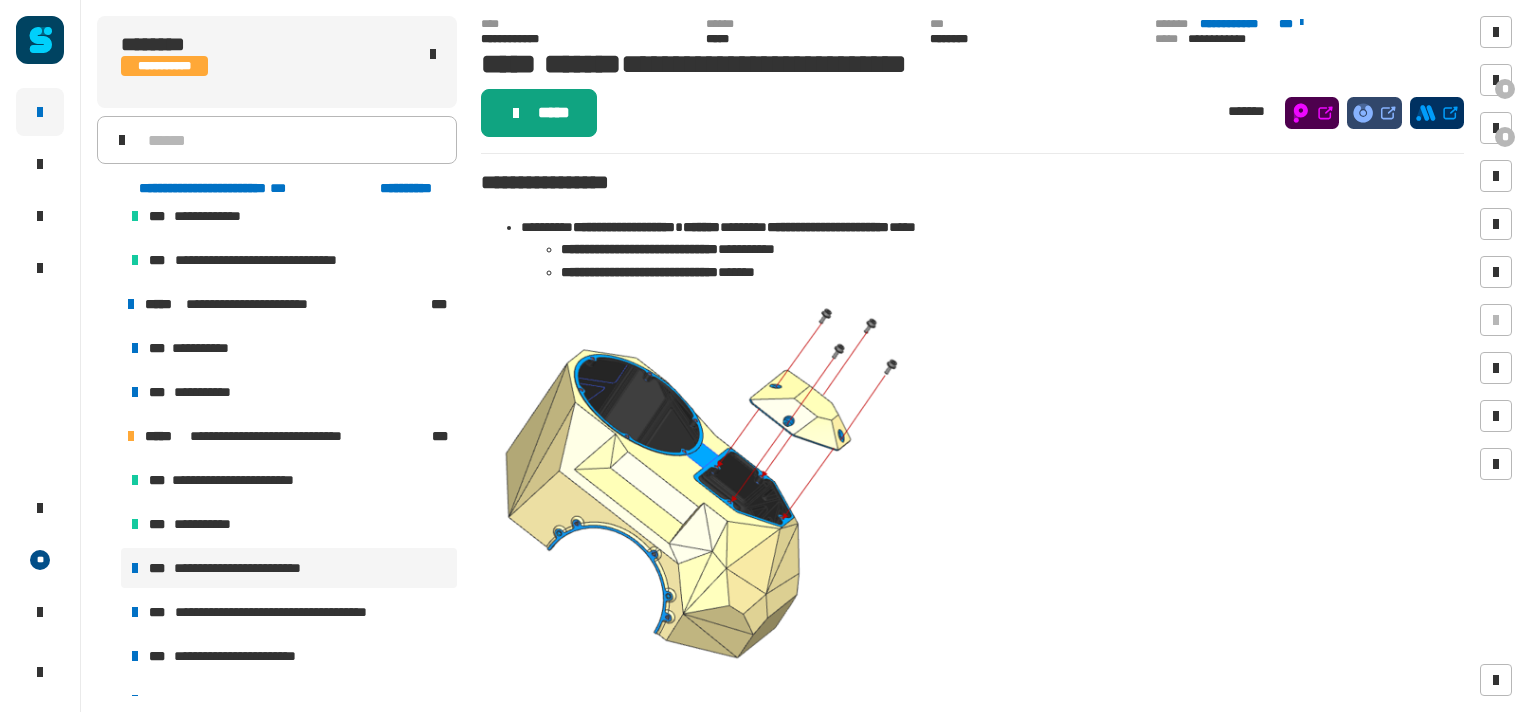 click on "*****" 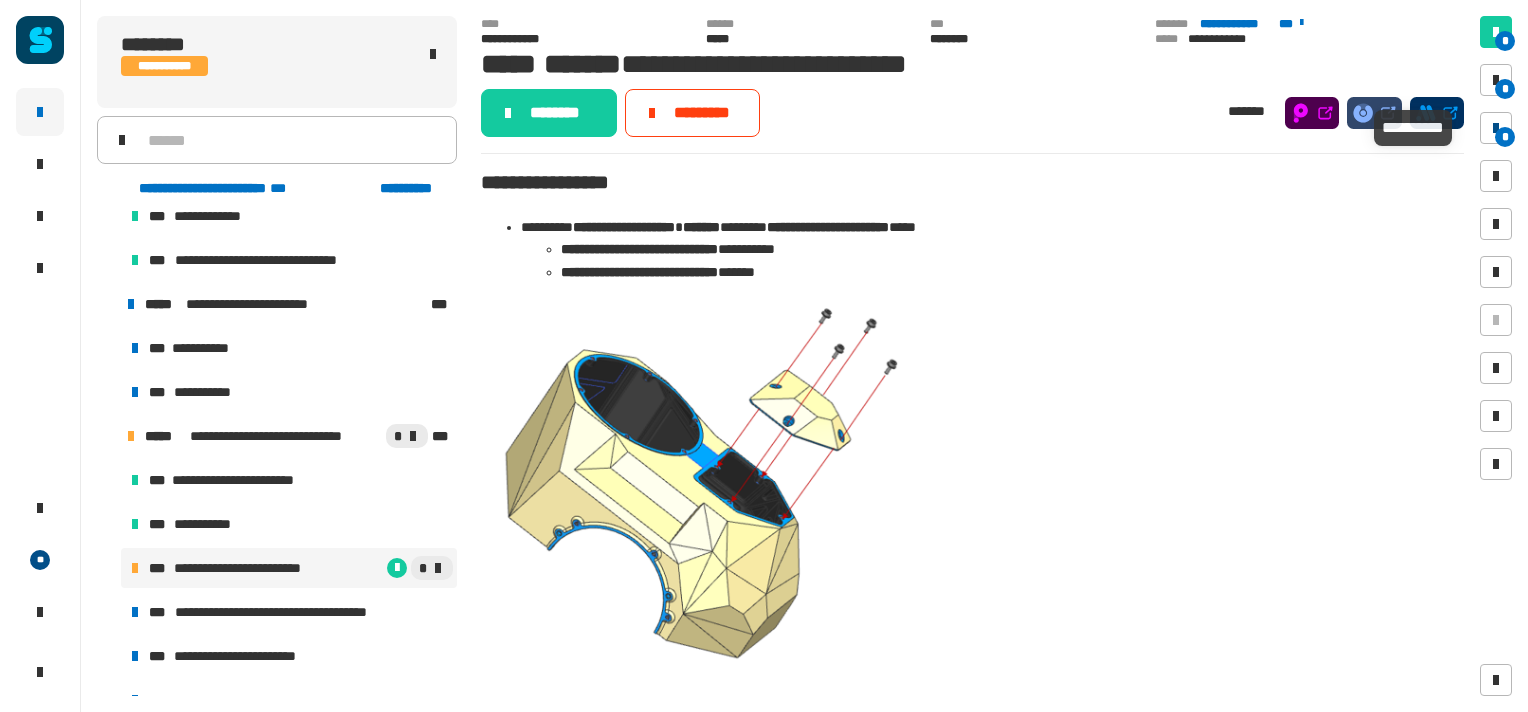click at bounding box center [1496, 128] 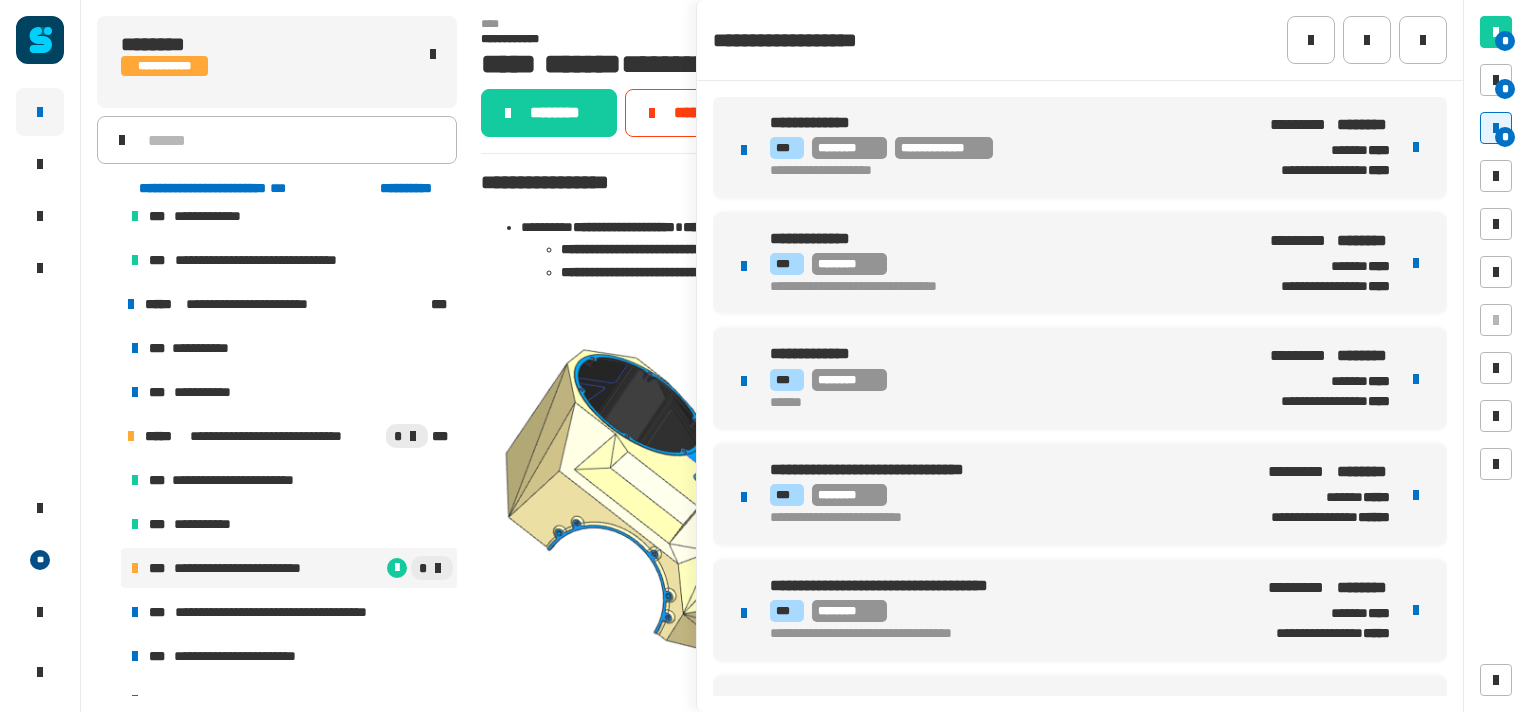 click on "**********" at bounding box center (1006, 148) 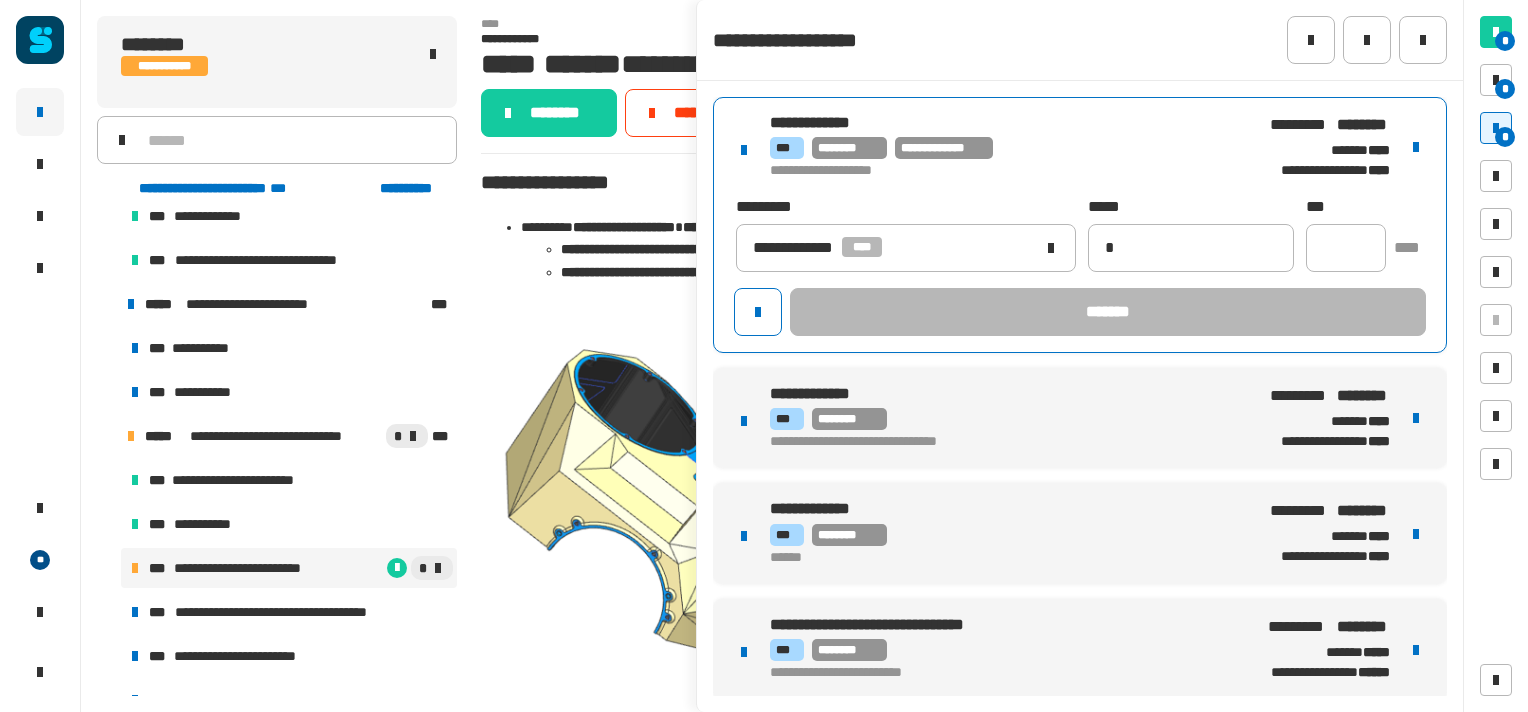 type on "**********" 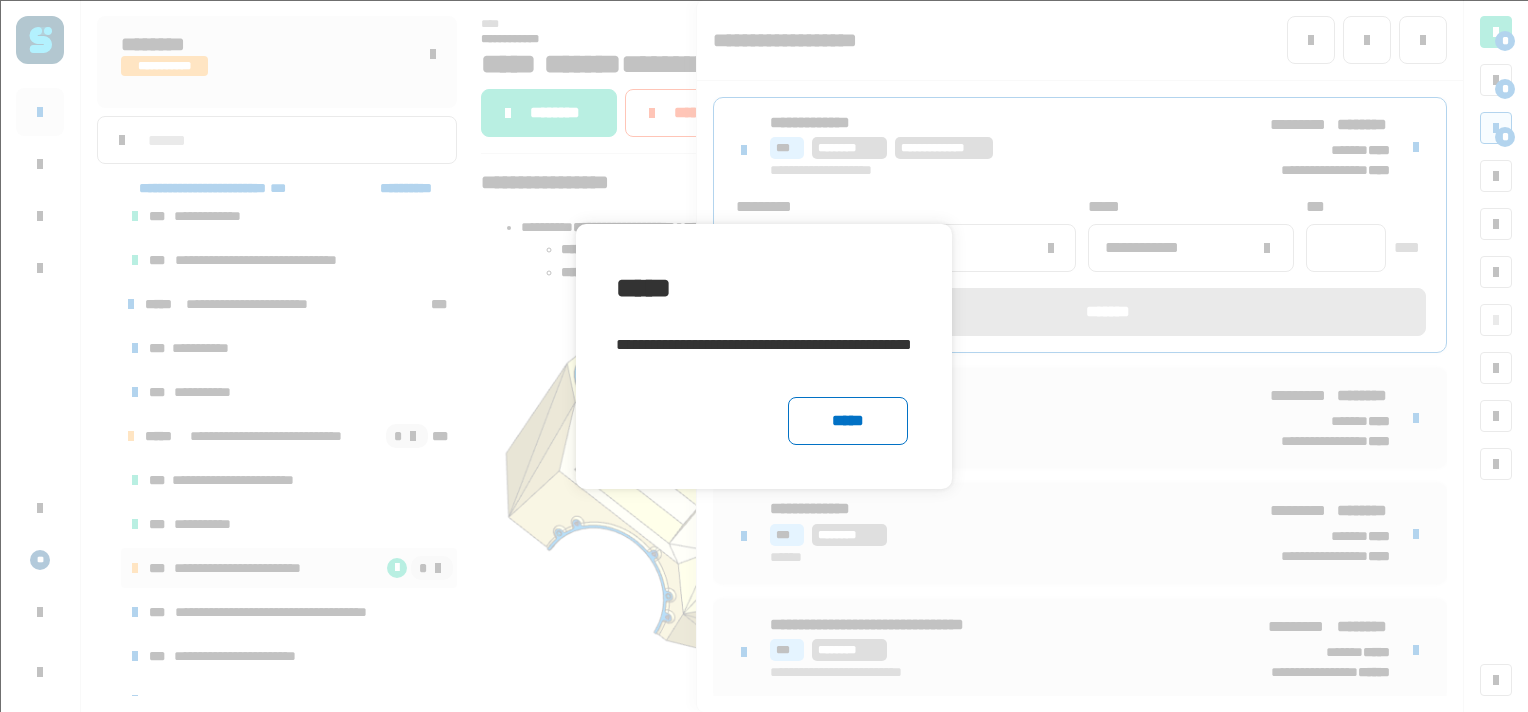 click on "*****" 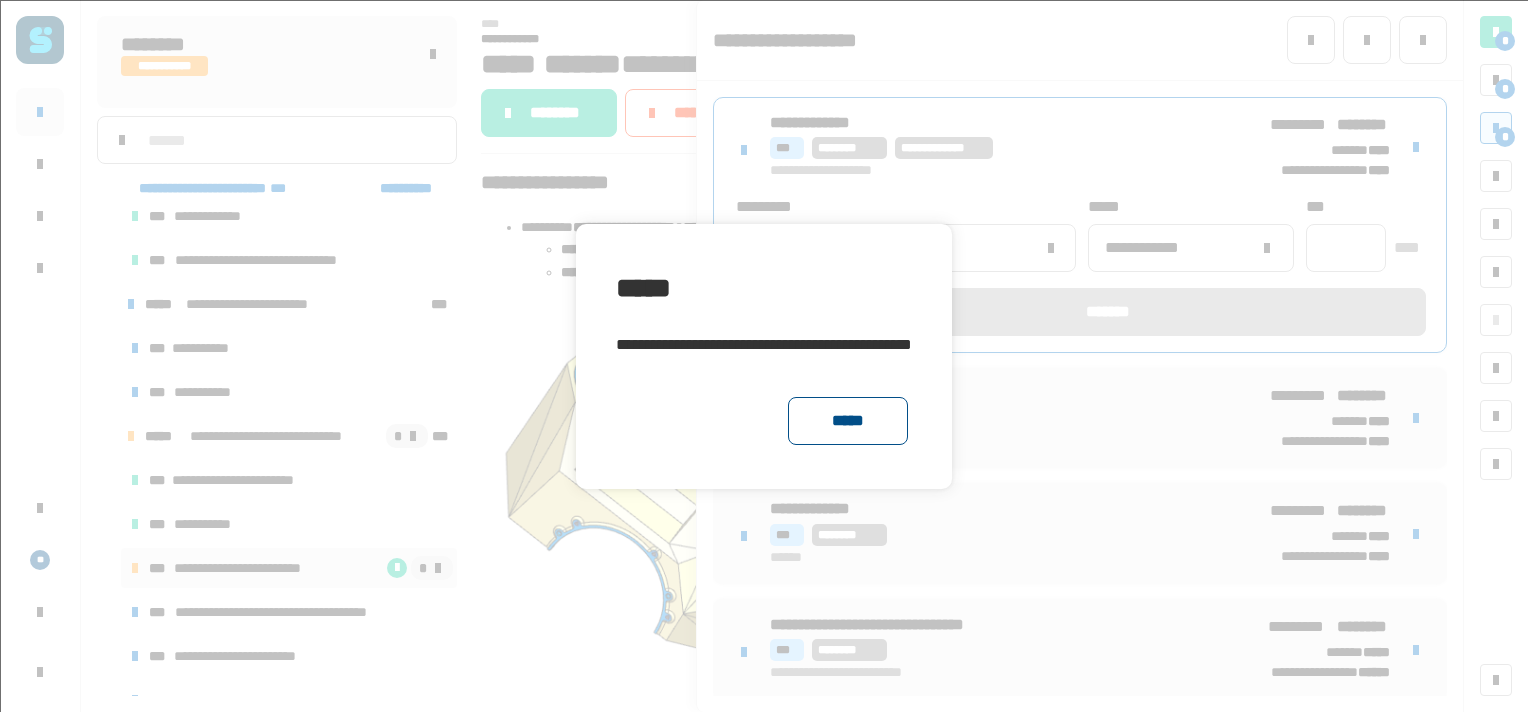 click on "*****" 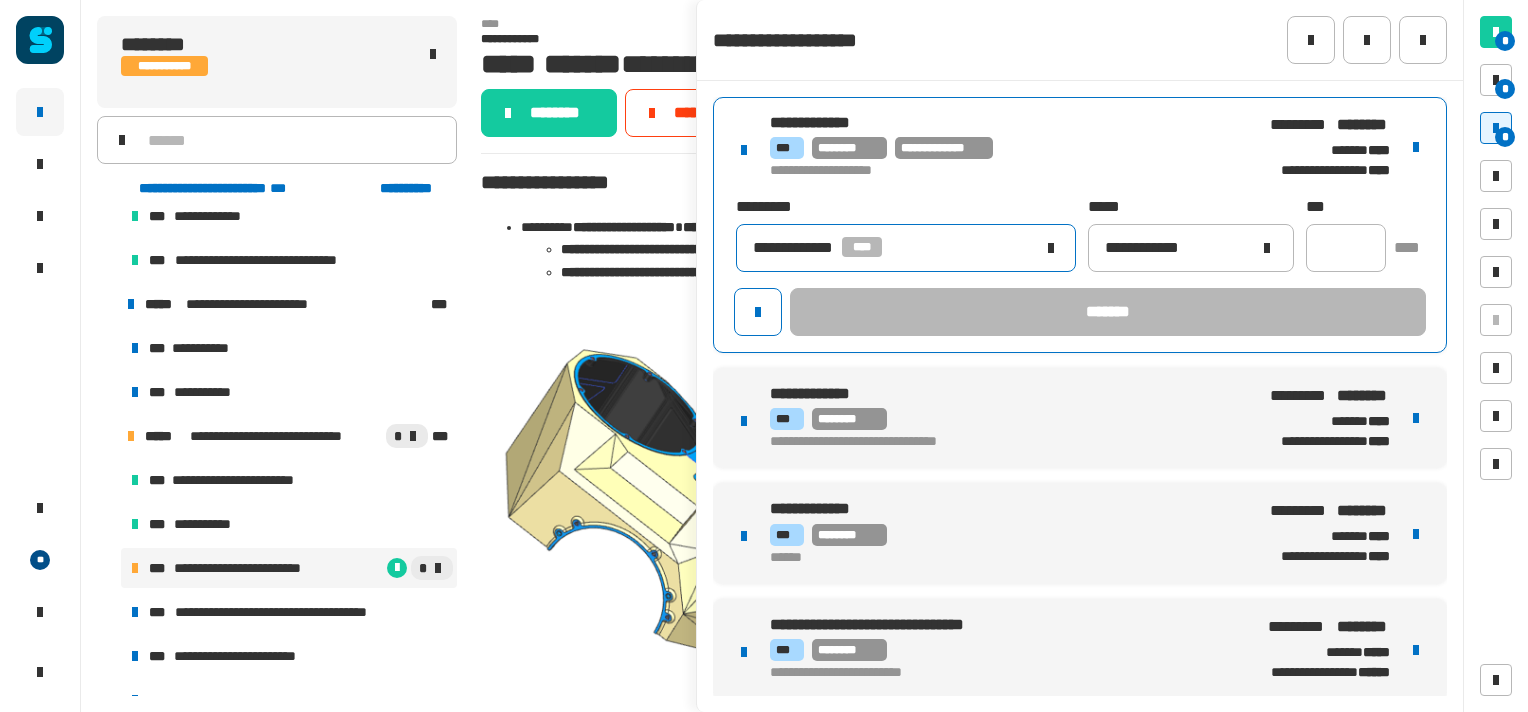click 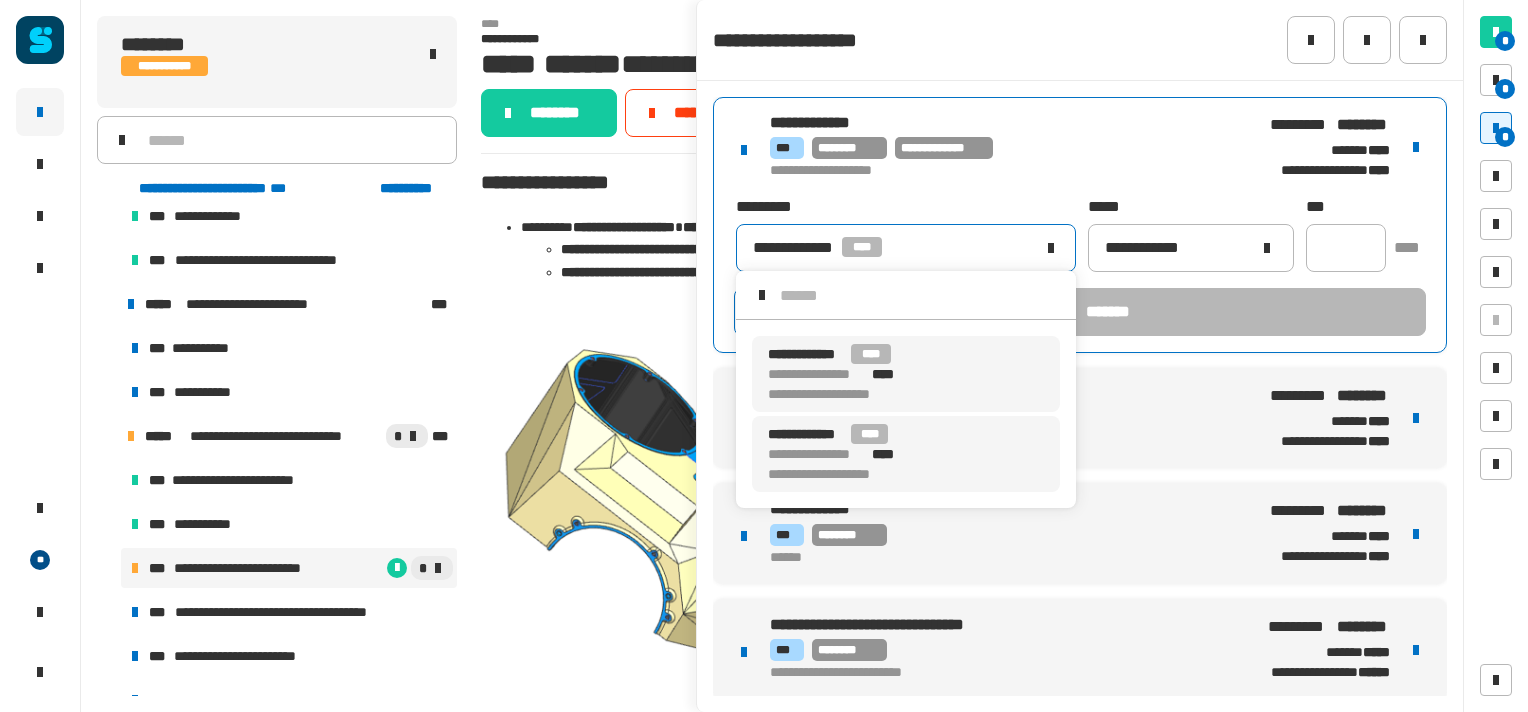 click on "****" at bounding box center [869, 434] 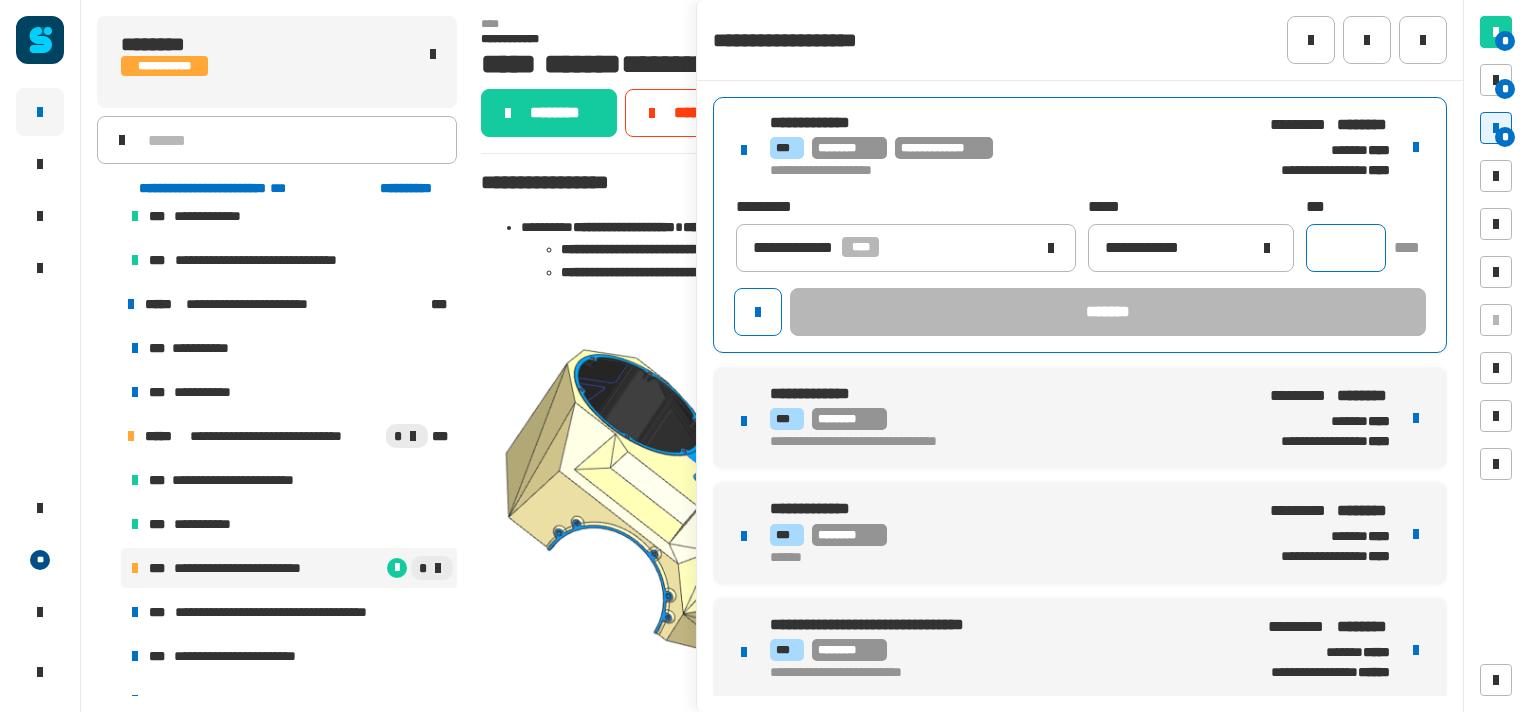 click 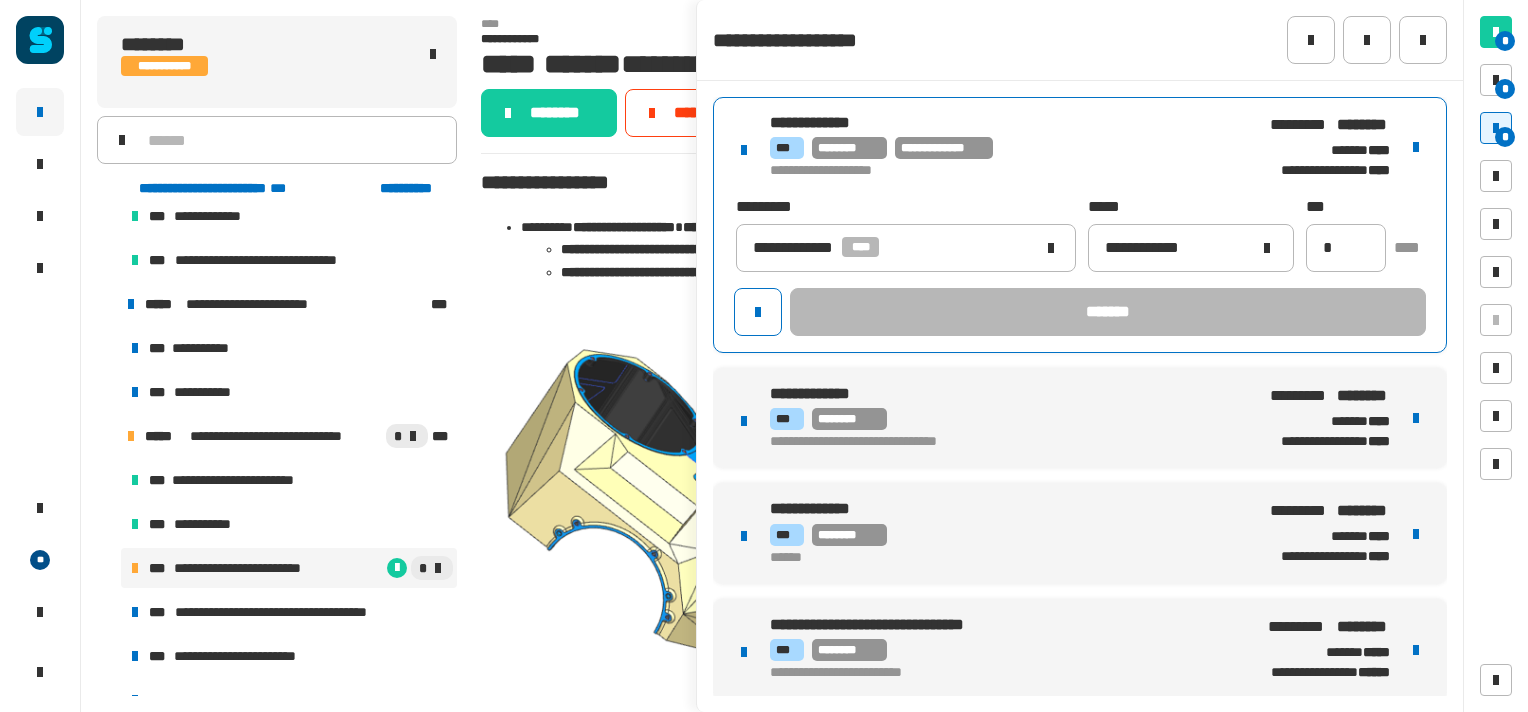 type on "******" 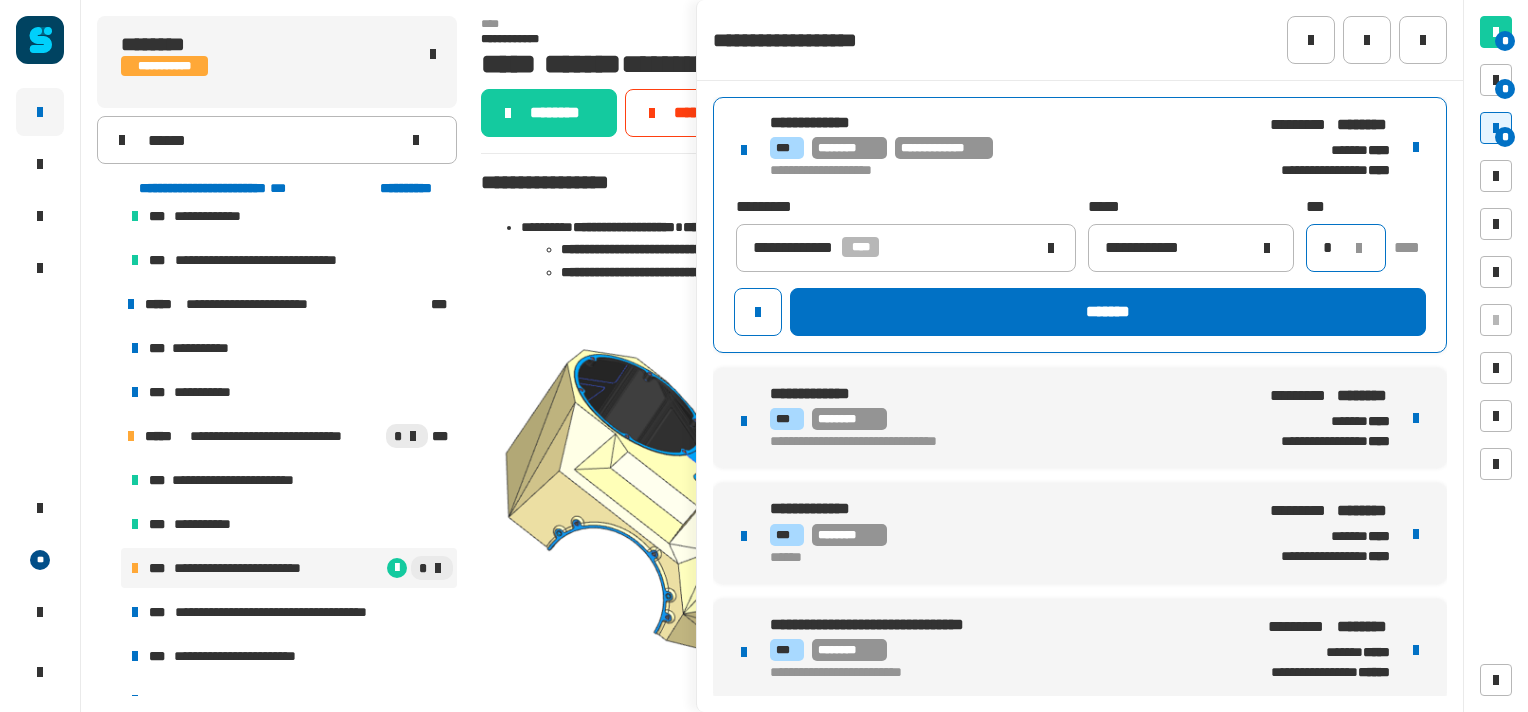 scroll, scrollTop: 0, scrollLeft: 0, axis: both 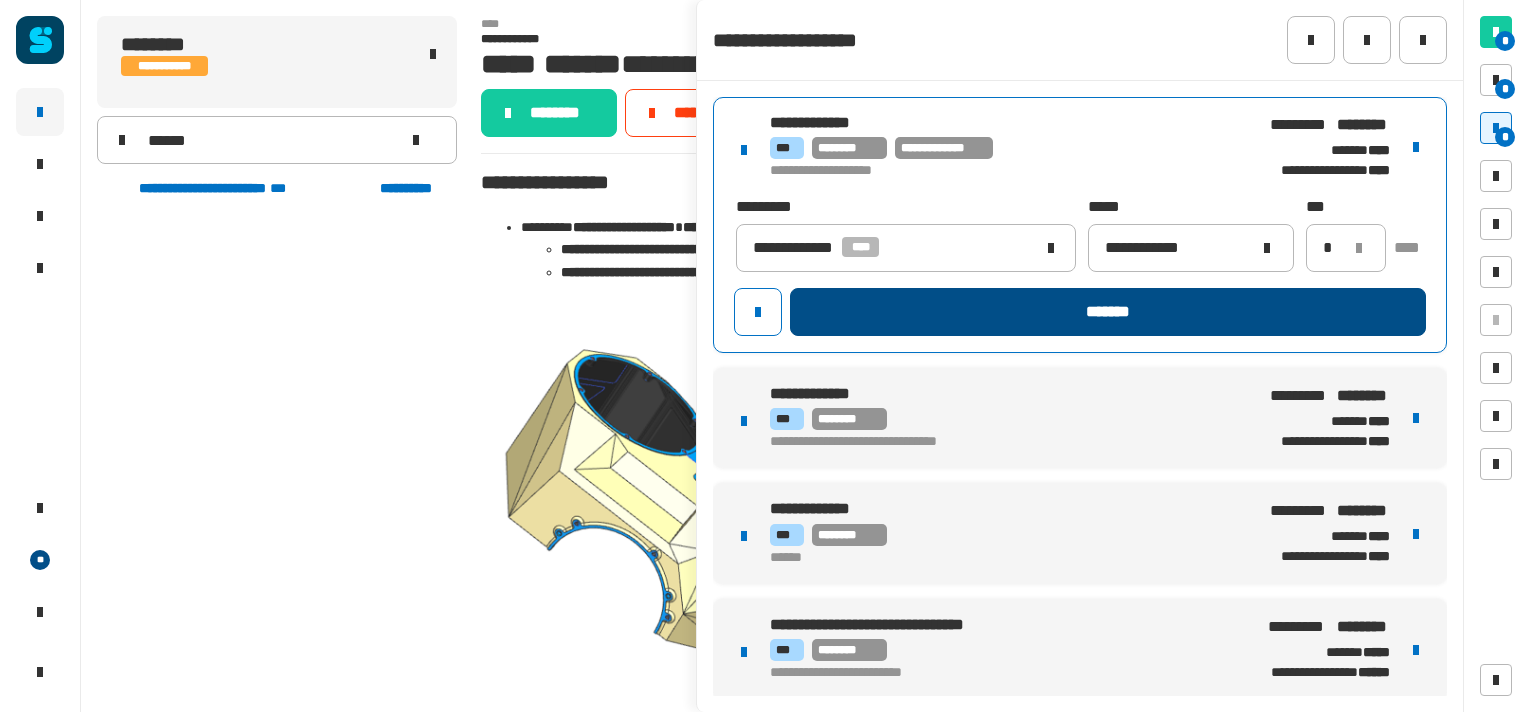 click on "*******" 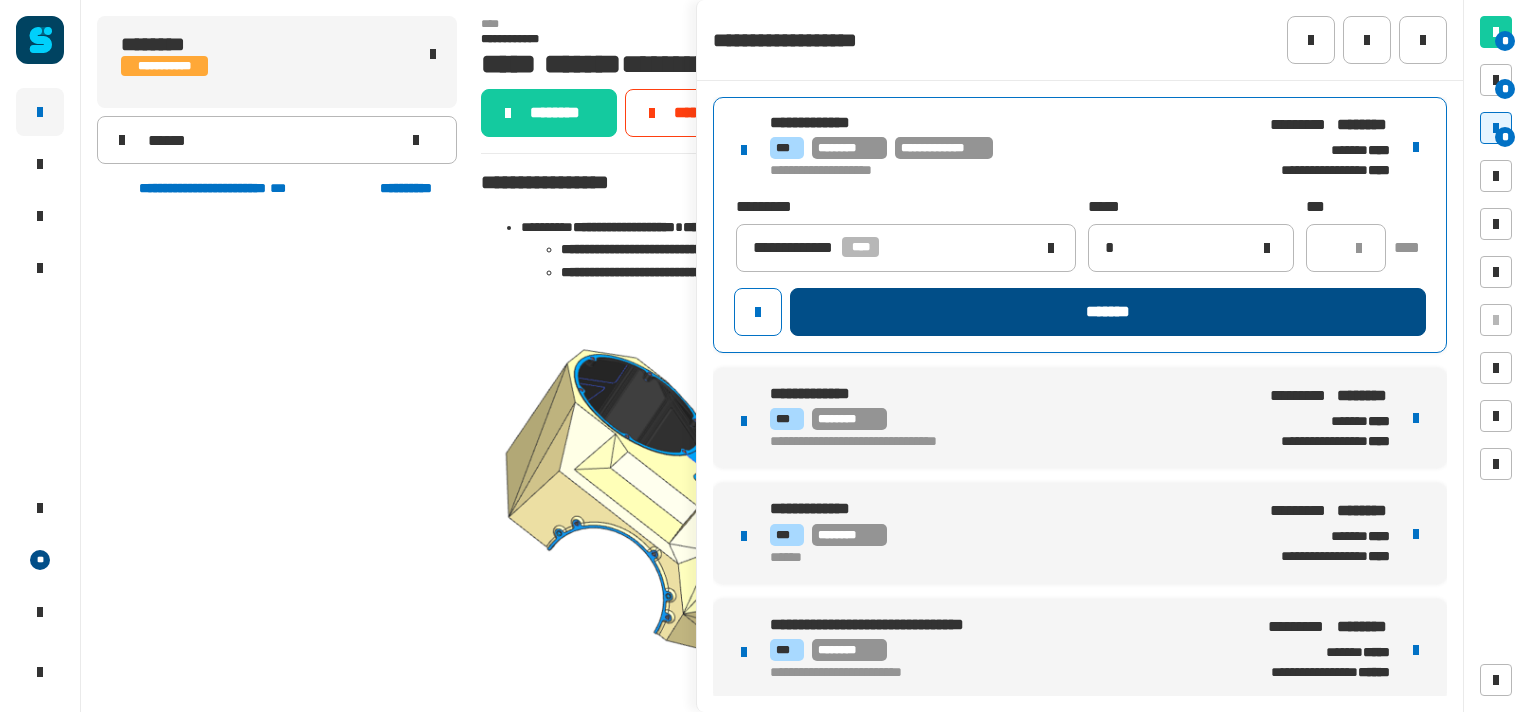 type 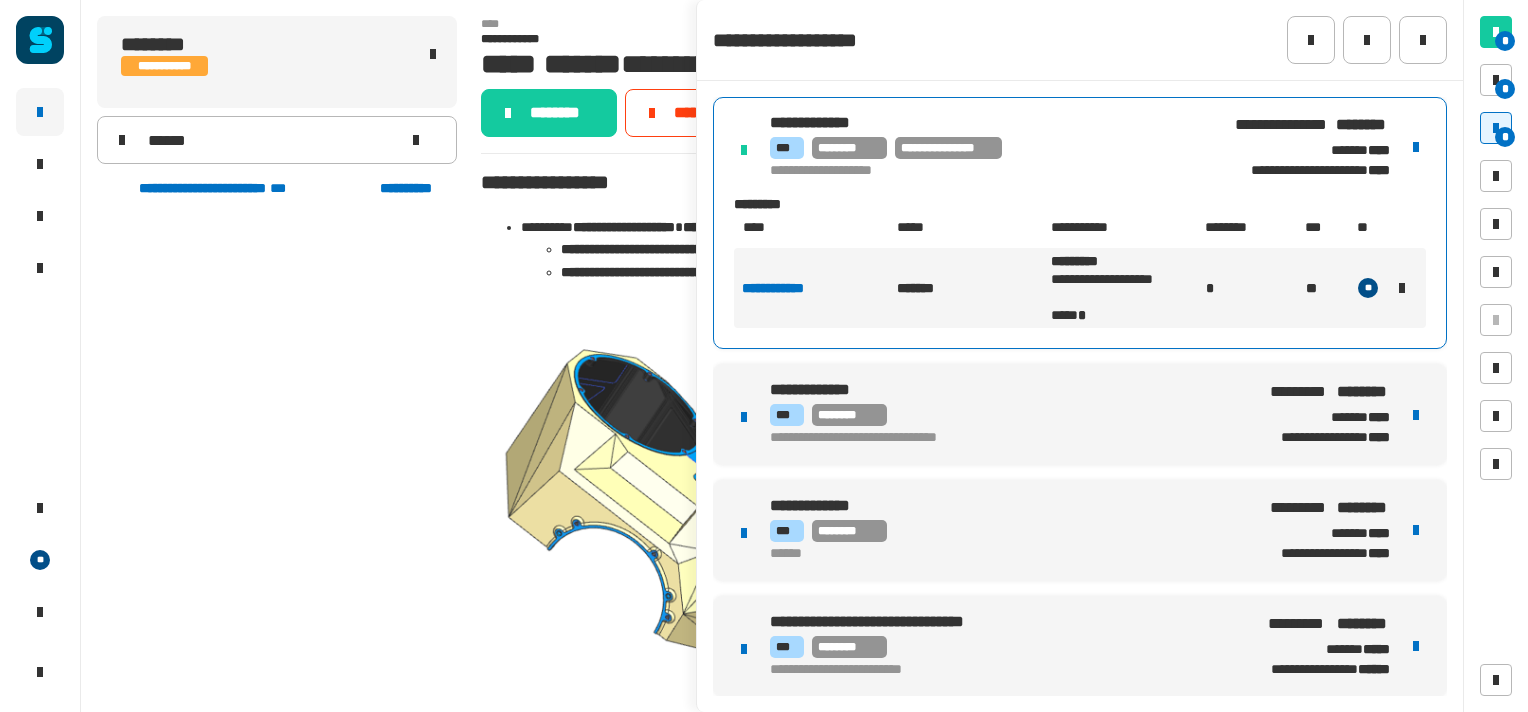 click on "**********" at bounding box center [1080, 414] 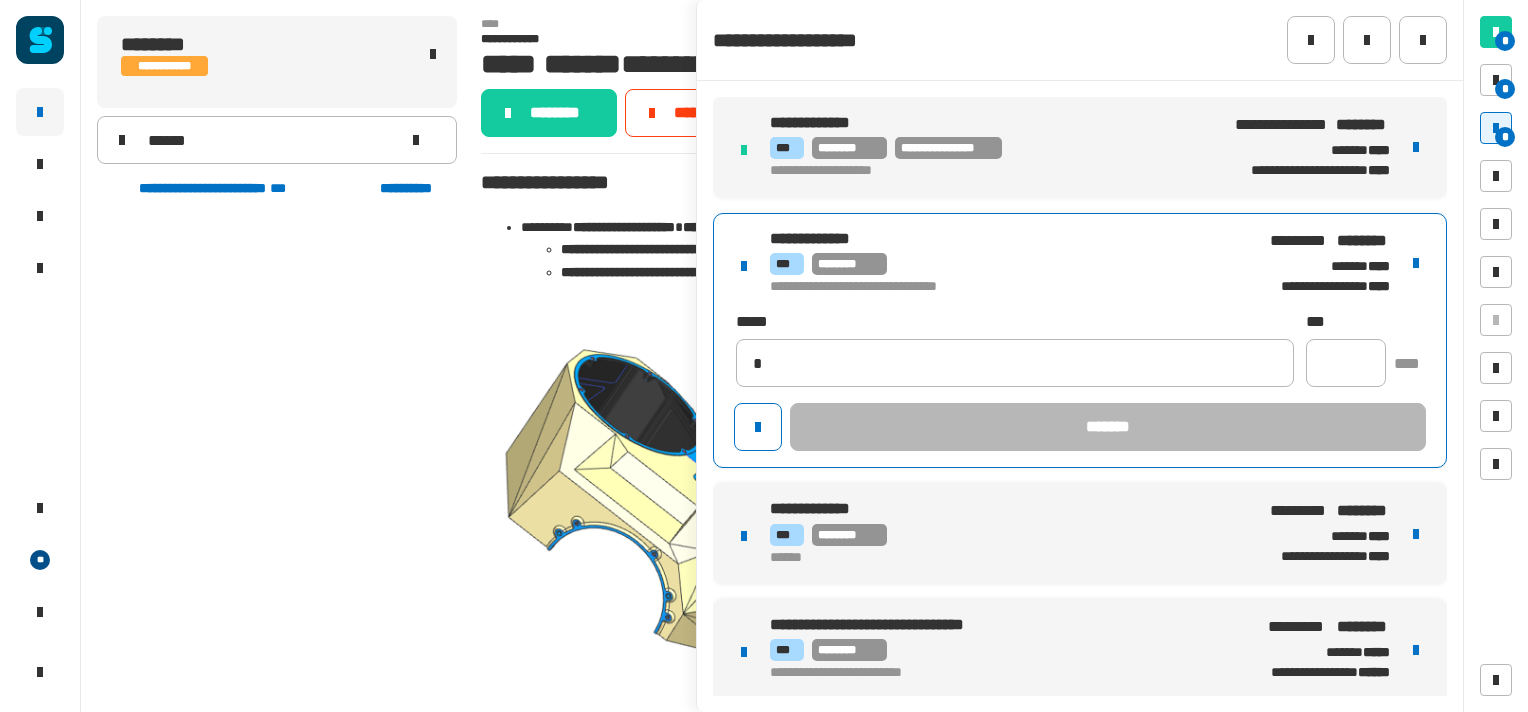 type on "**********" 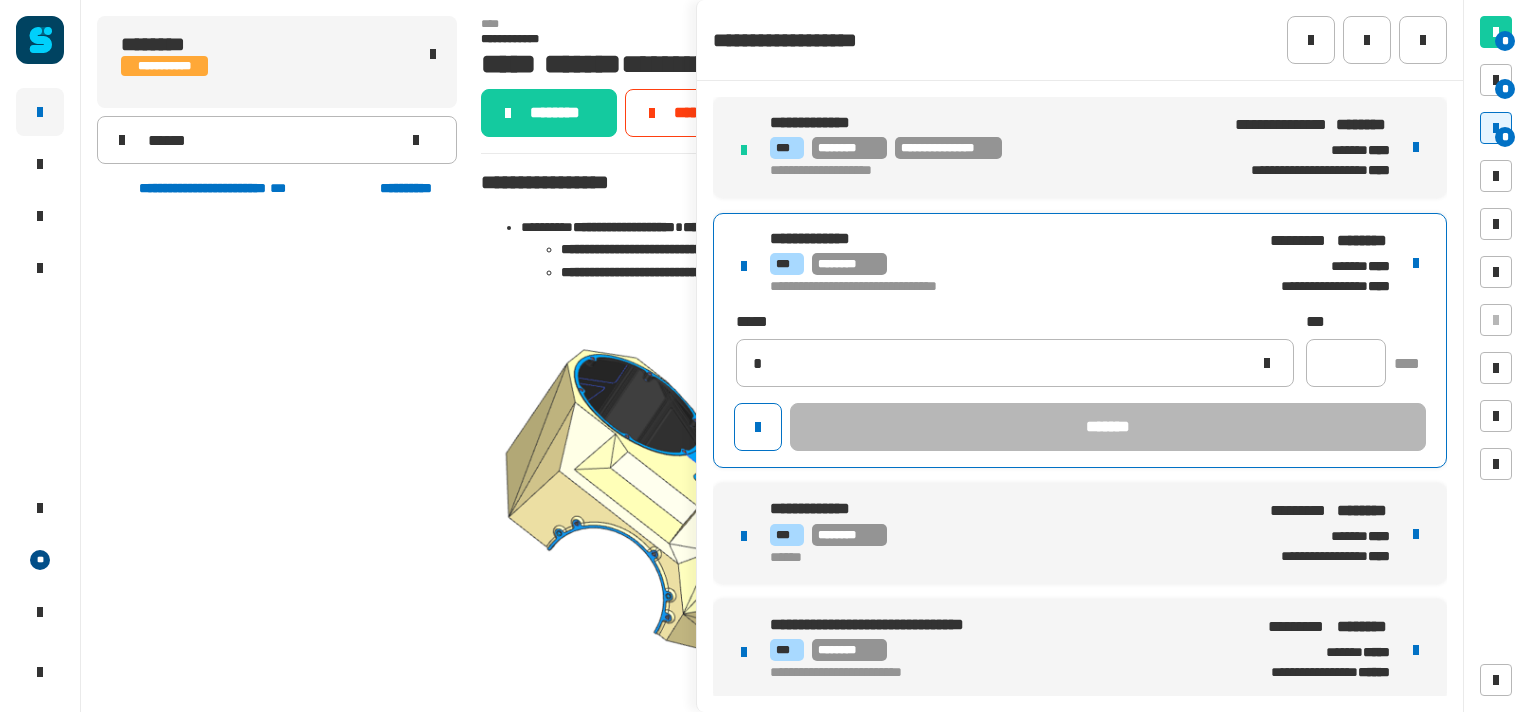 type 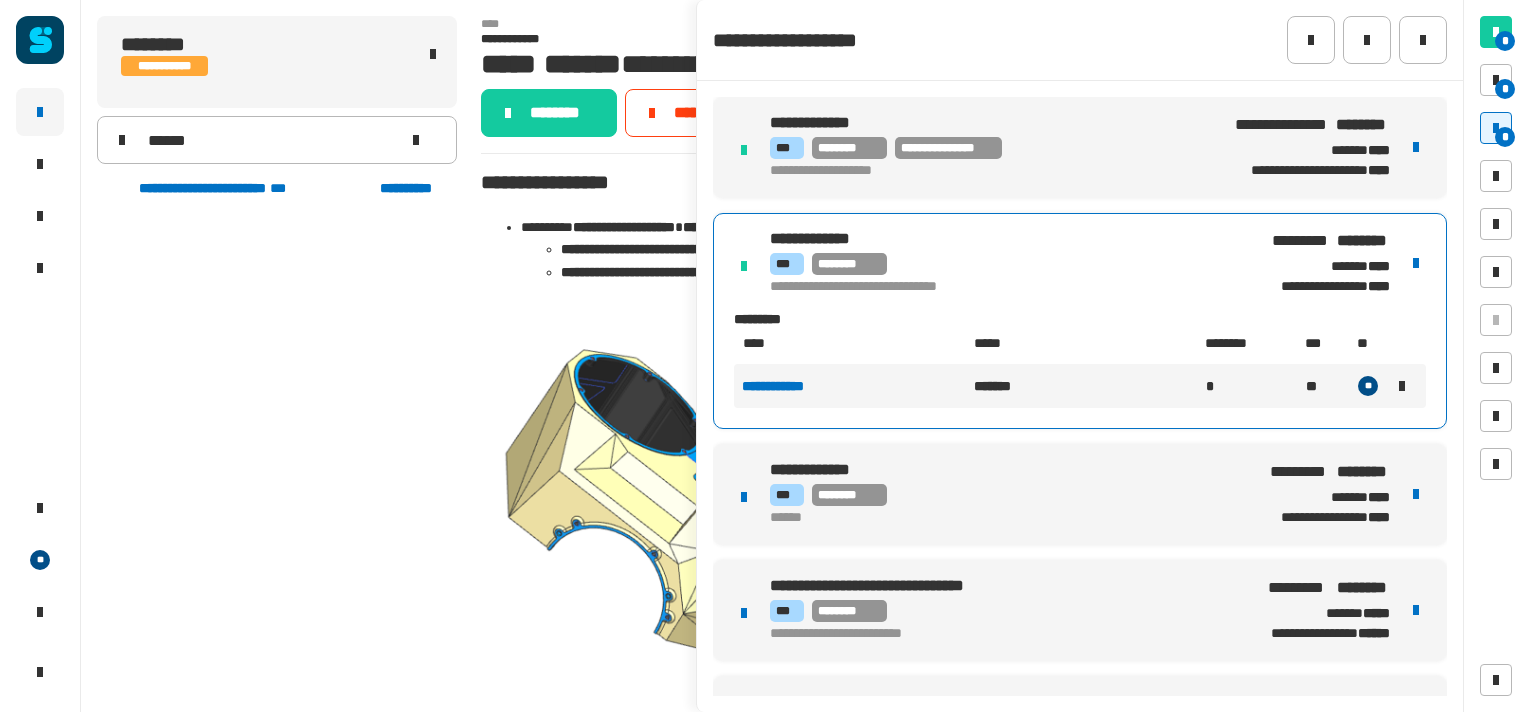 click on "**********" at bounding box center (1080, 494) 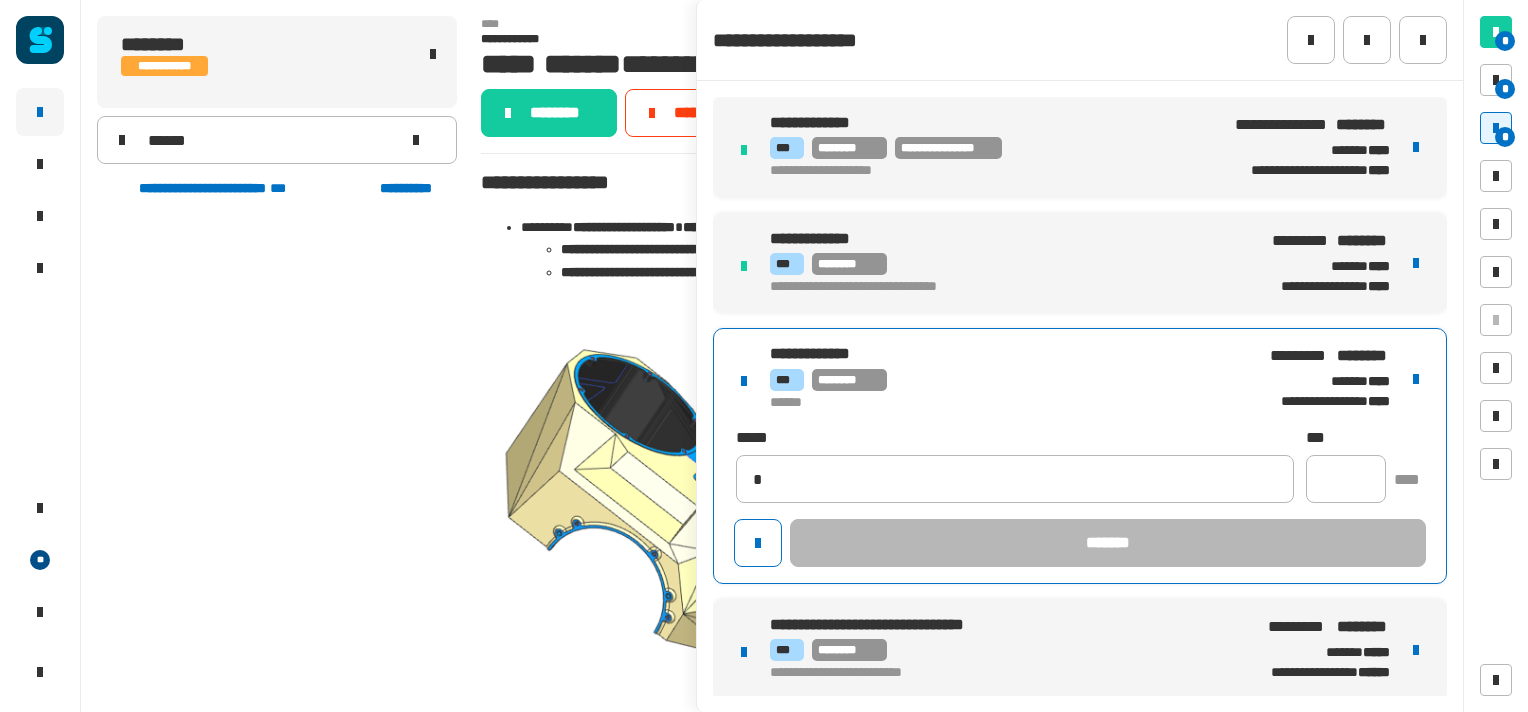 type on "**********" 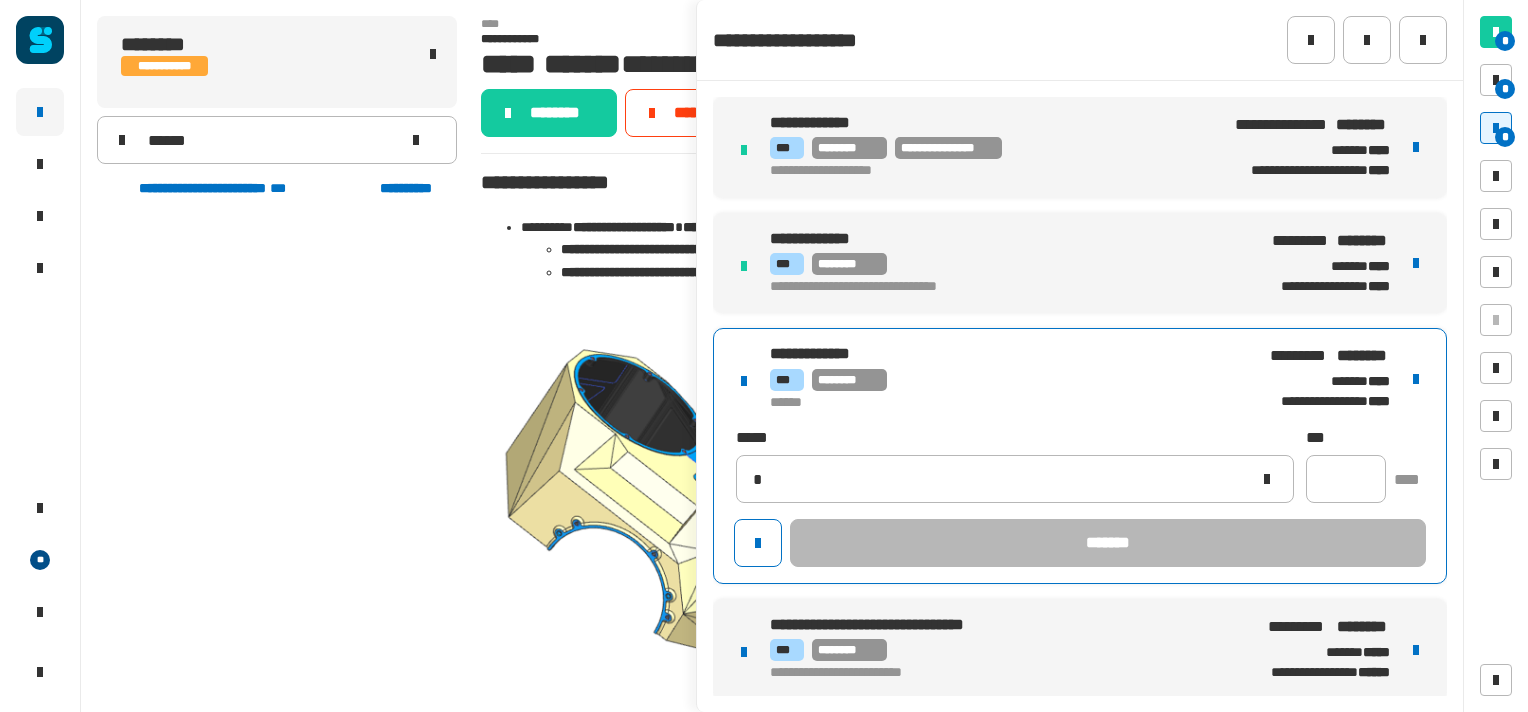 type 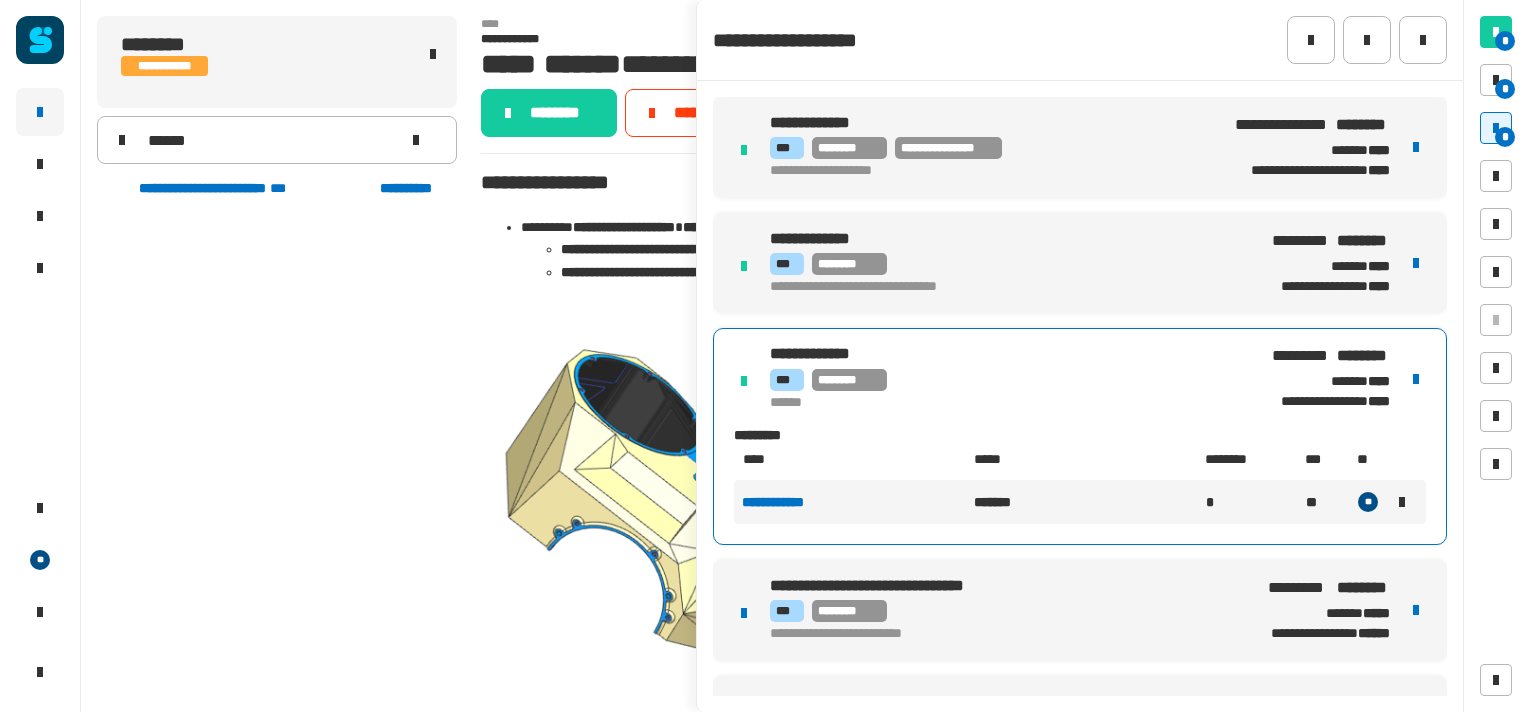 click on "**********" at bounding box center (1080, 610) 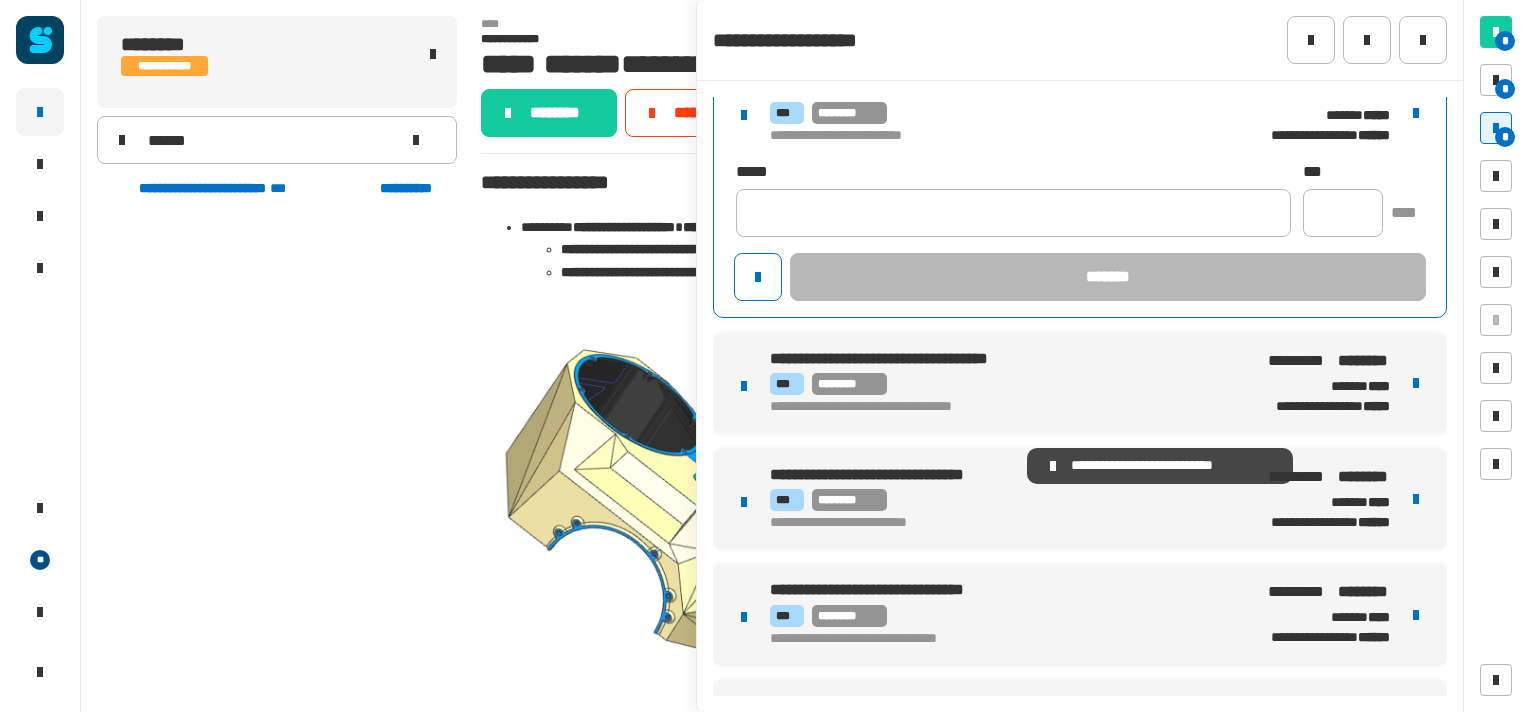 scroll, scrollTop: 464, scrollLeft: 0, axis: vertical 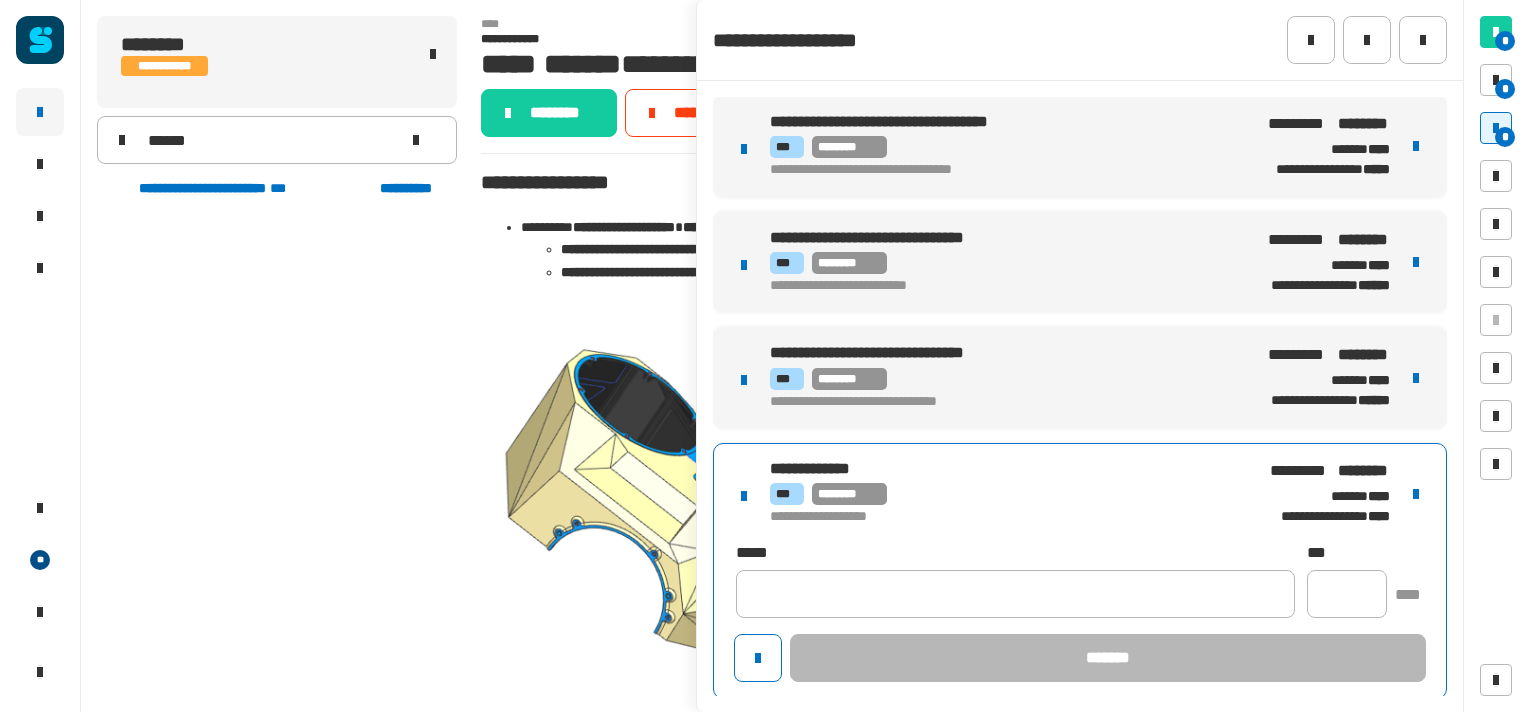 click on "**********" at bounding box center (1080, 571) 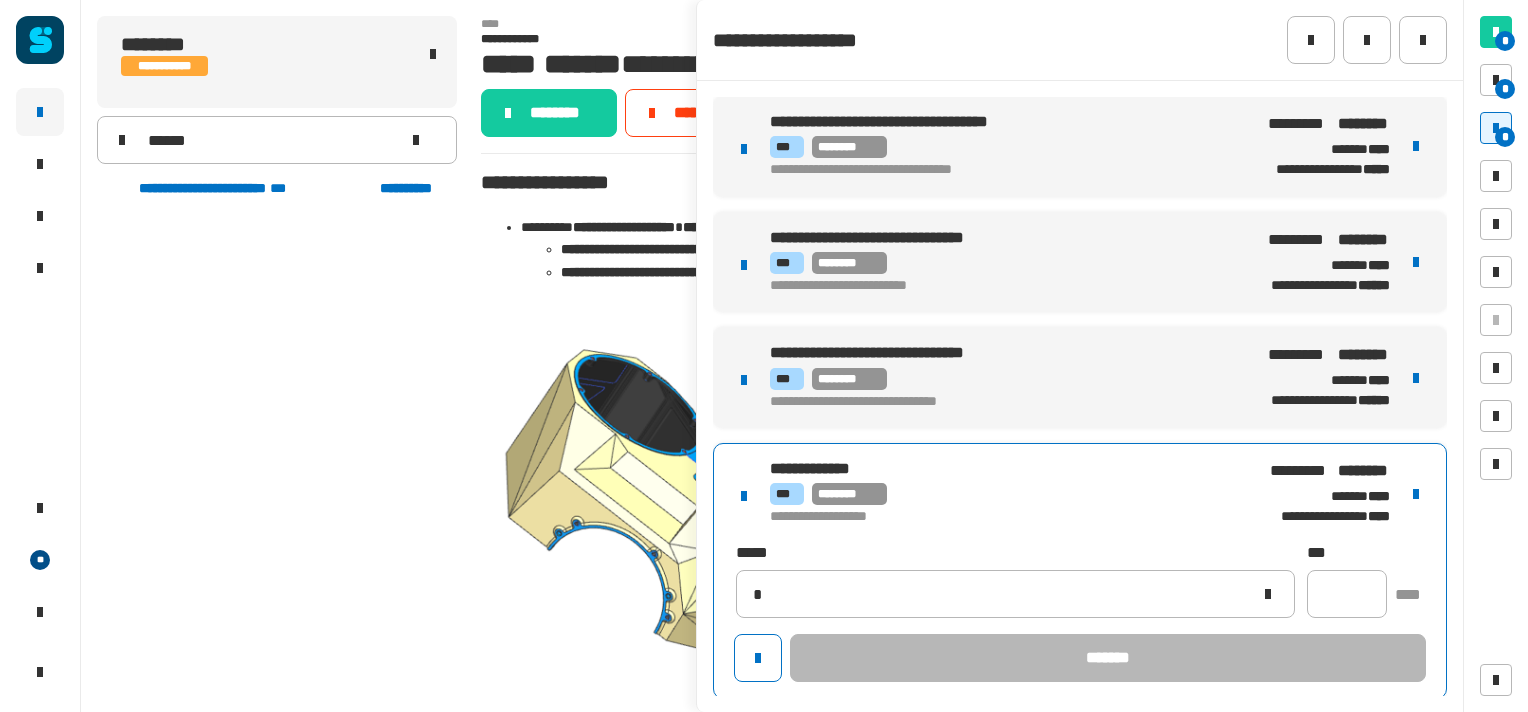 type on "**********" 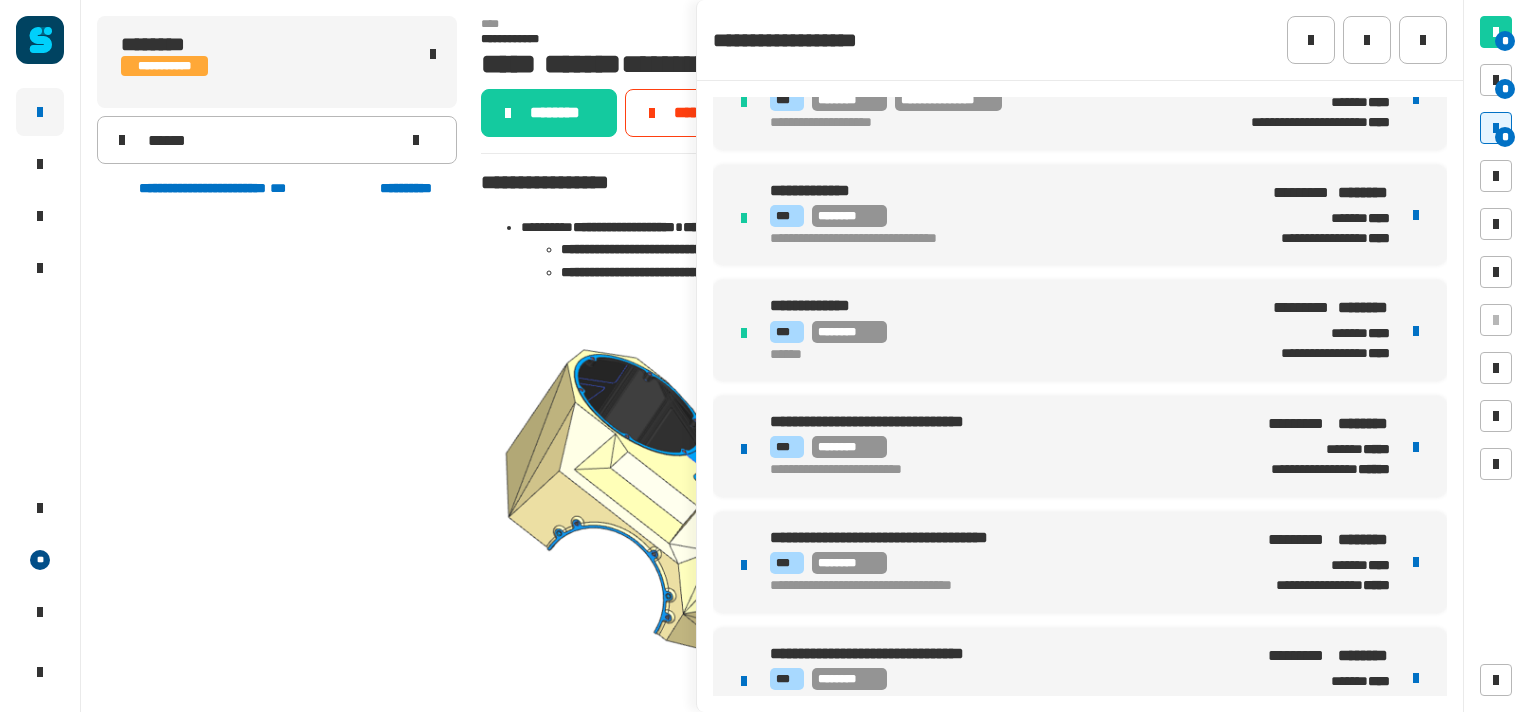 scroll, scrollTop: 56, scrollLeft: 0, axis: vertical 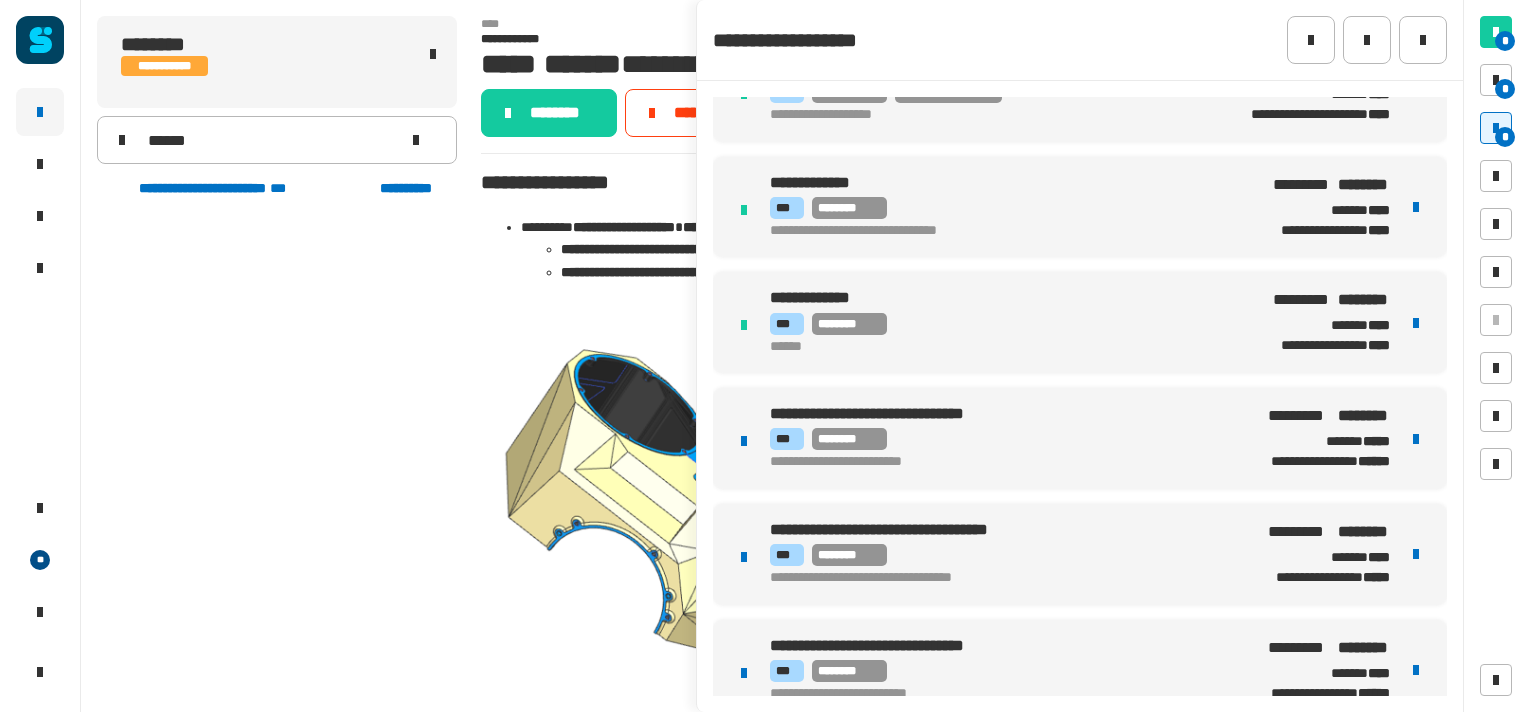 click on "*** ********" at bounding box center [998, 439] 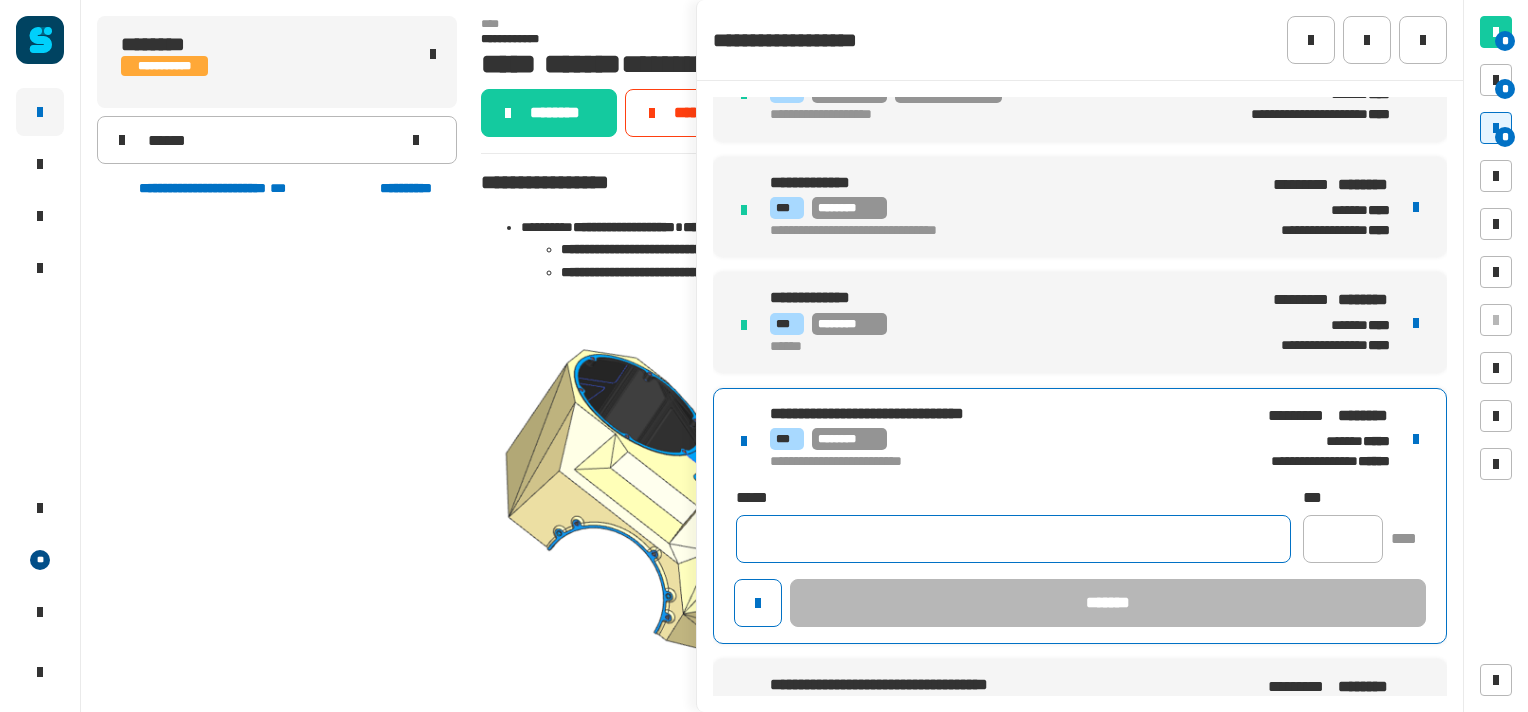 click 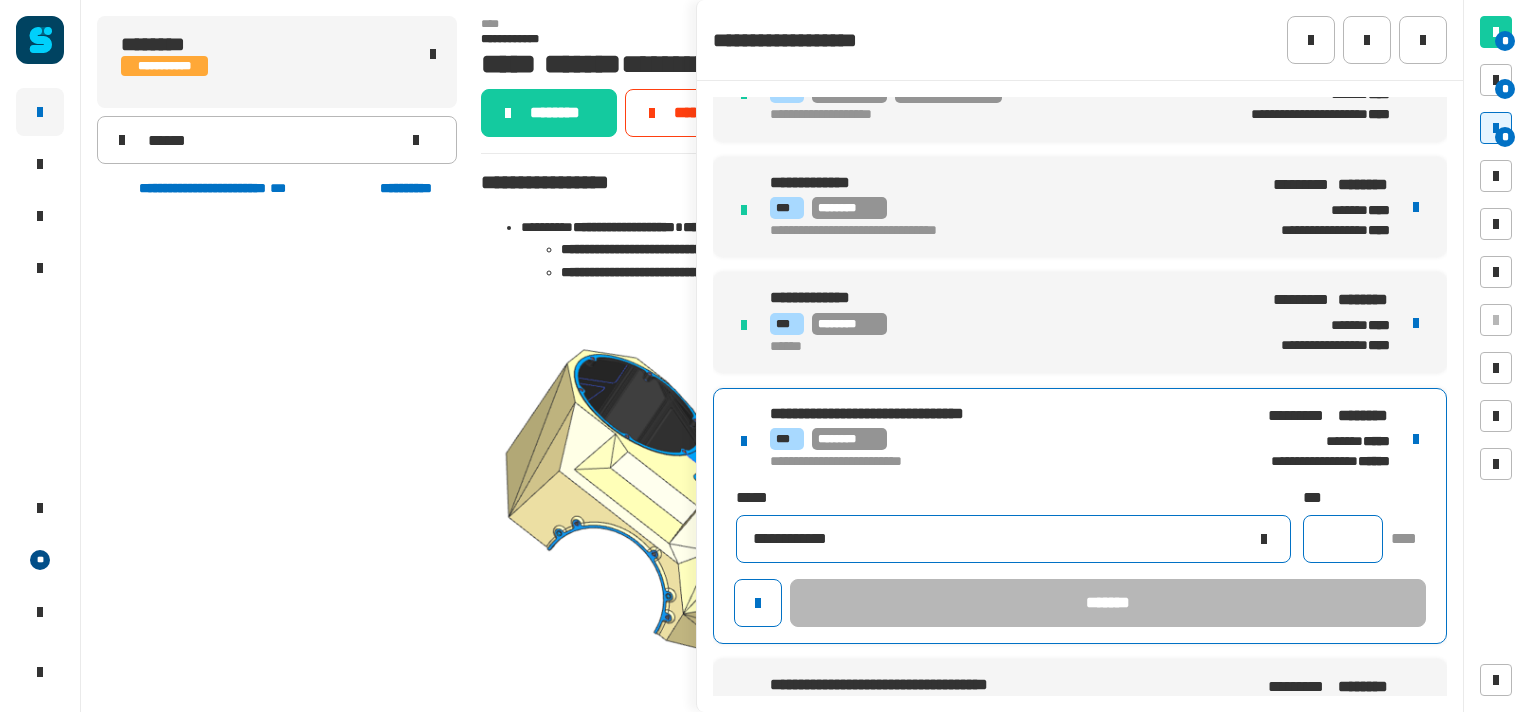 type on "**********" 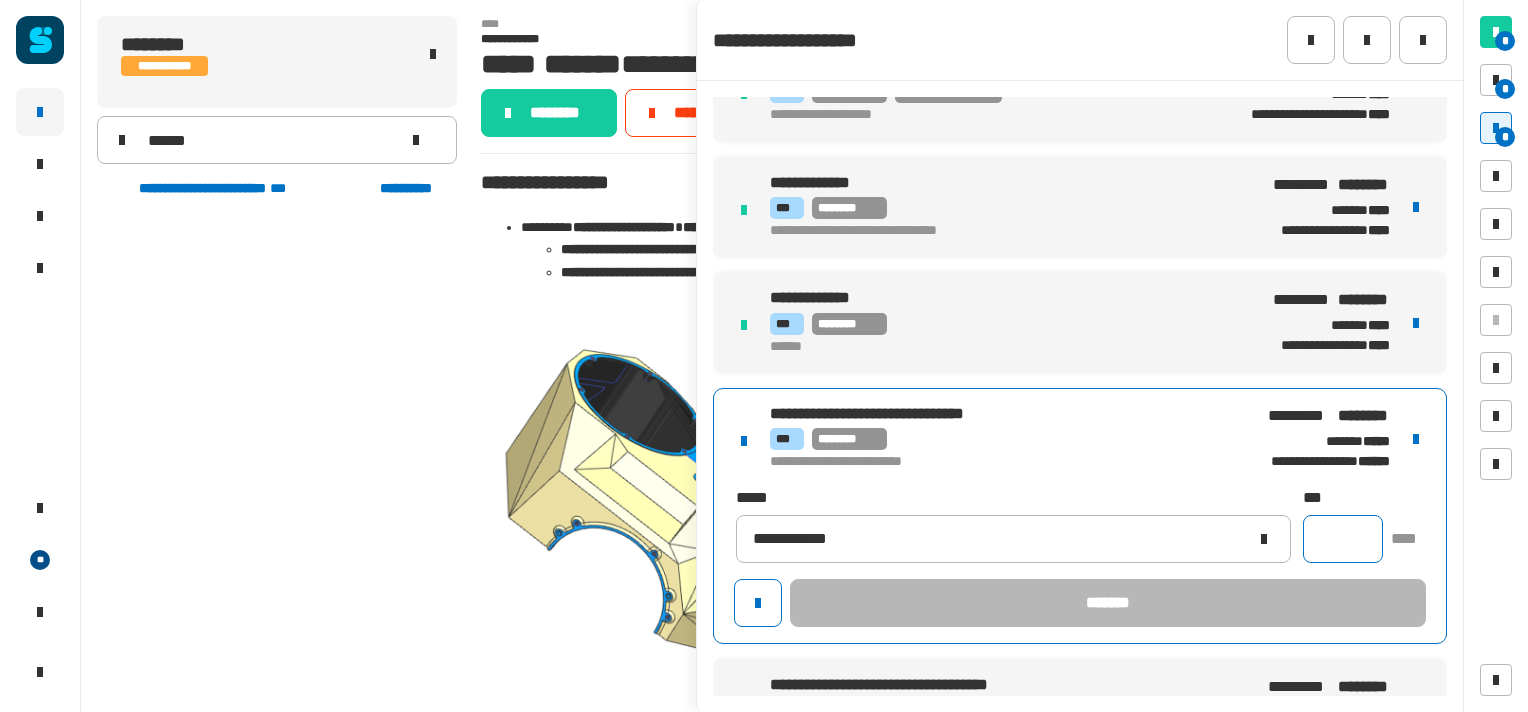 click 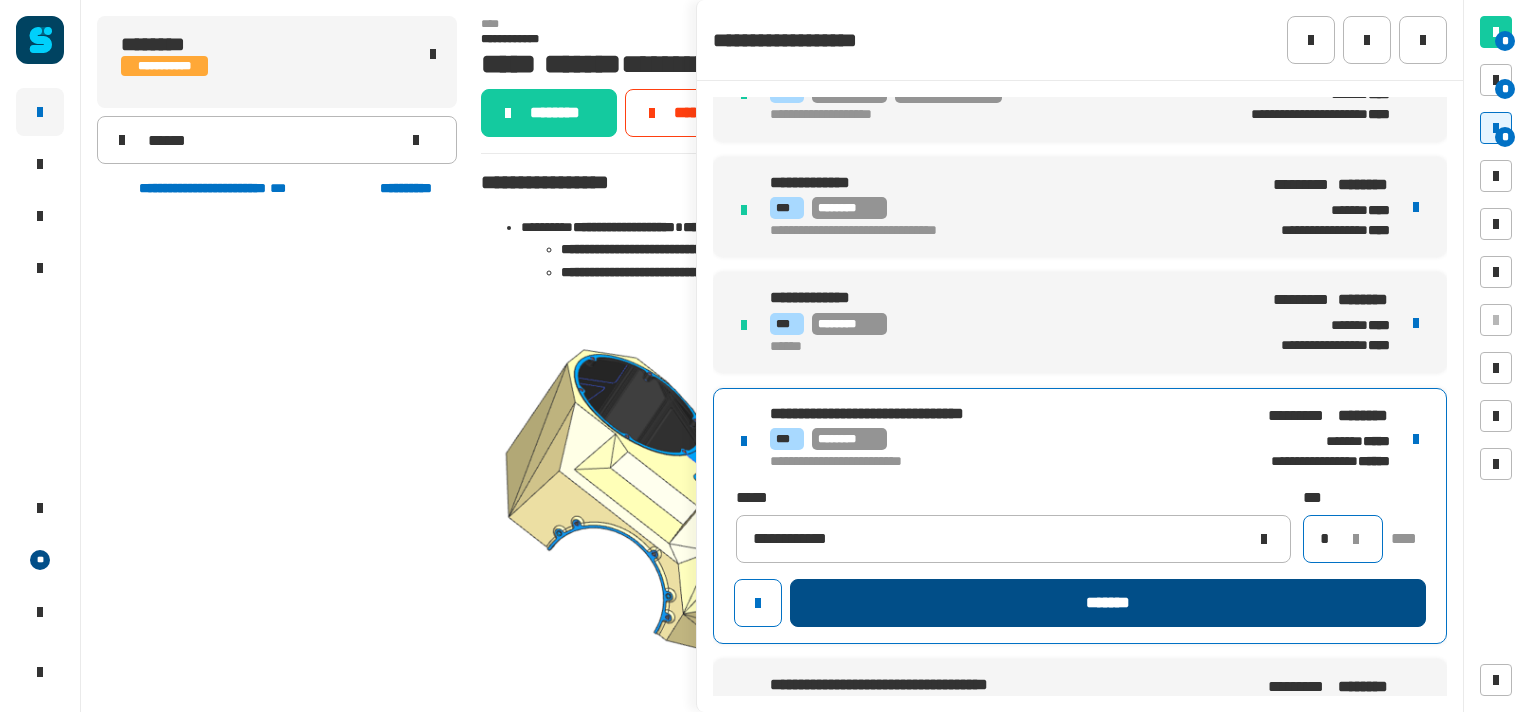 type on "*" 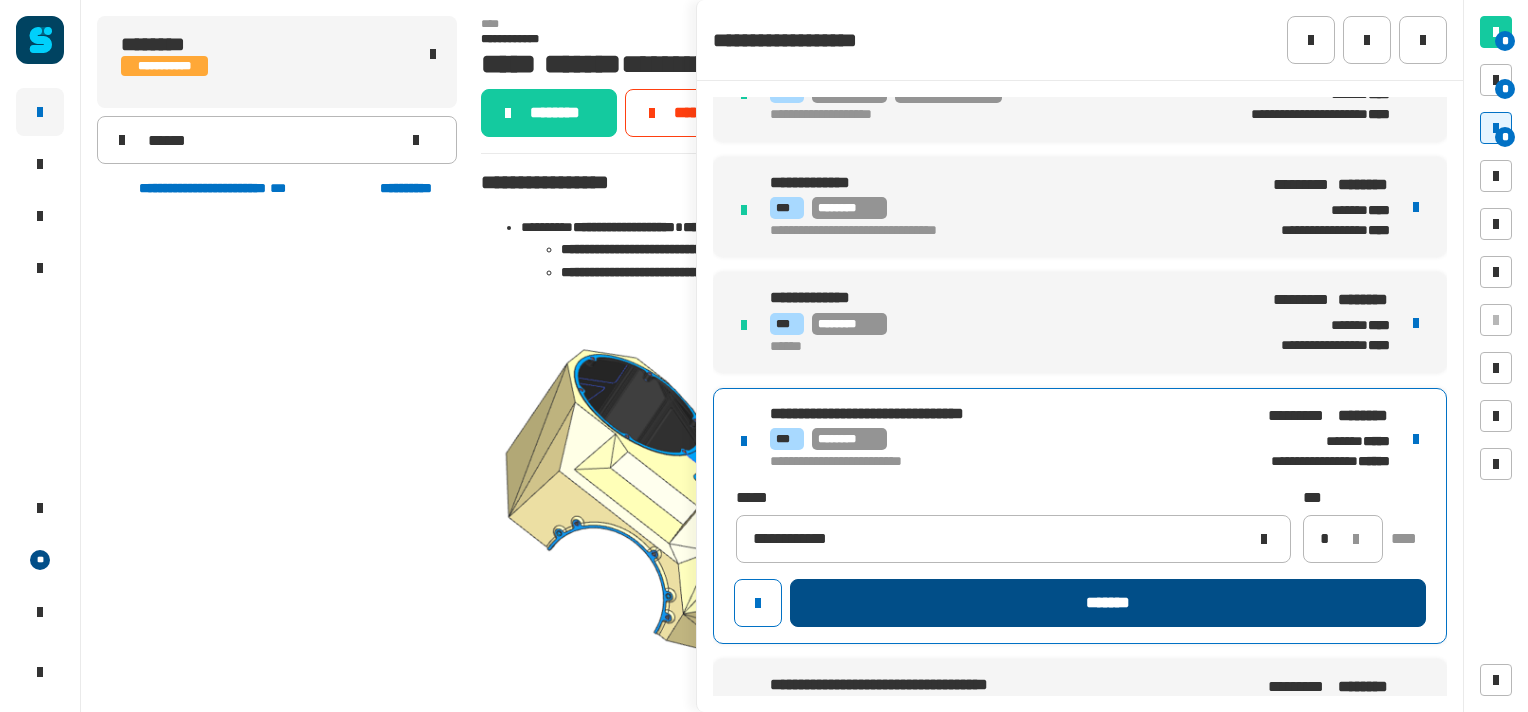 click on "*******" 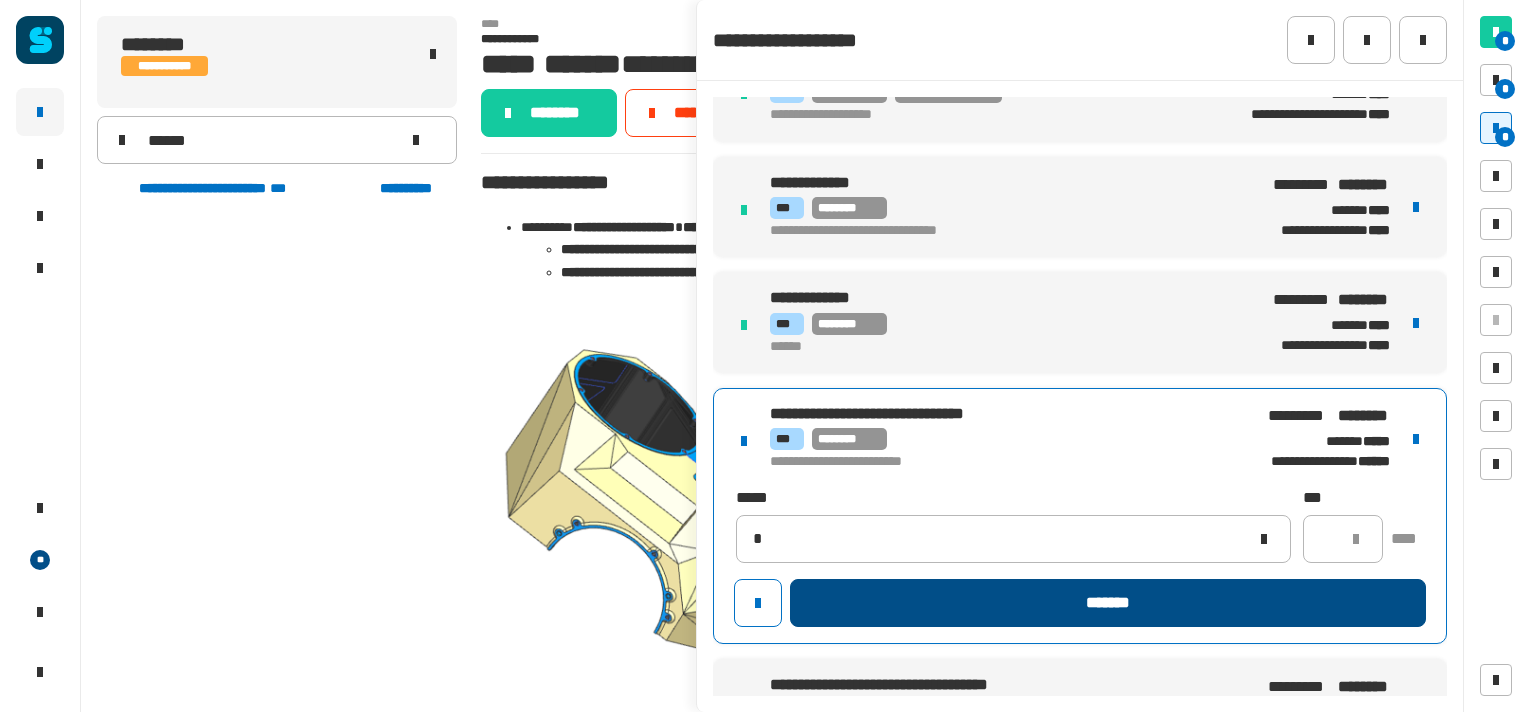 type 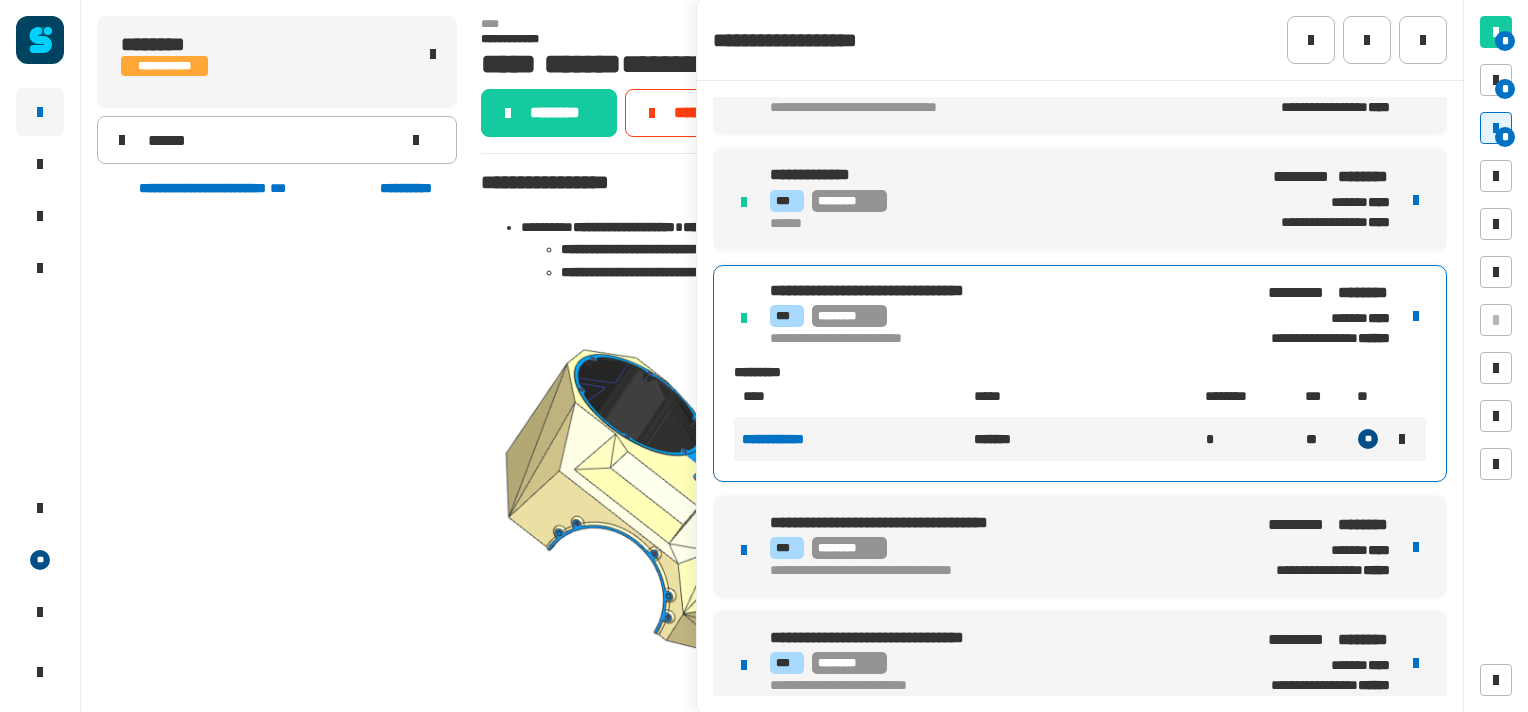 scroll, scrollTop: 192, scrollLeft: 0, axis: vertical 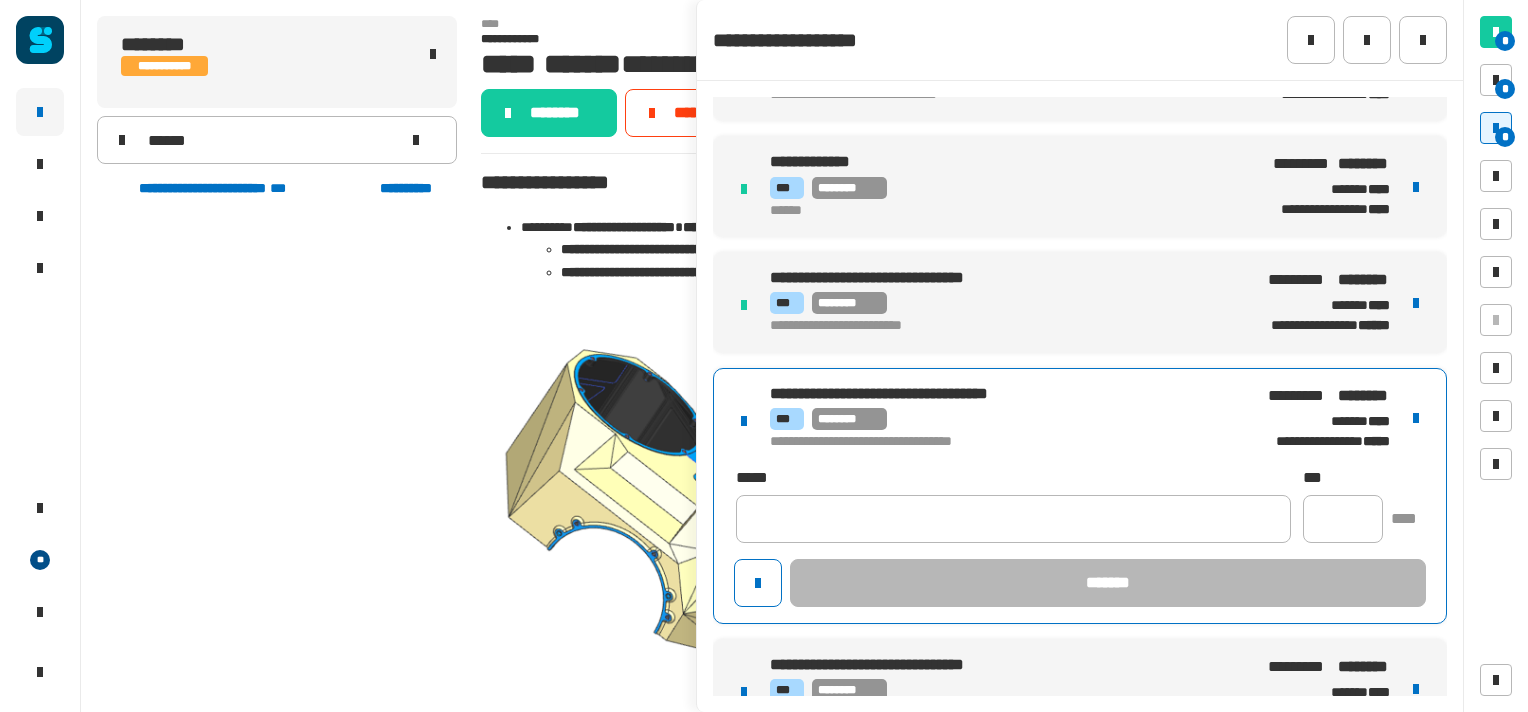 click on "**********" at bounding box center (1080, 496) 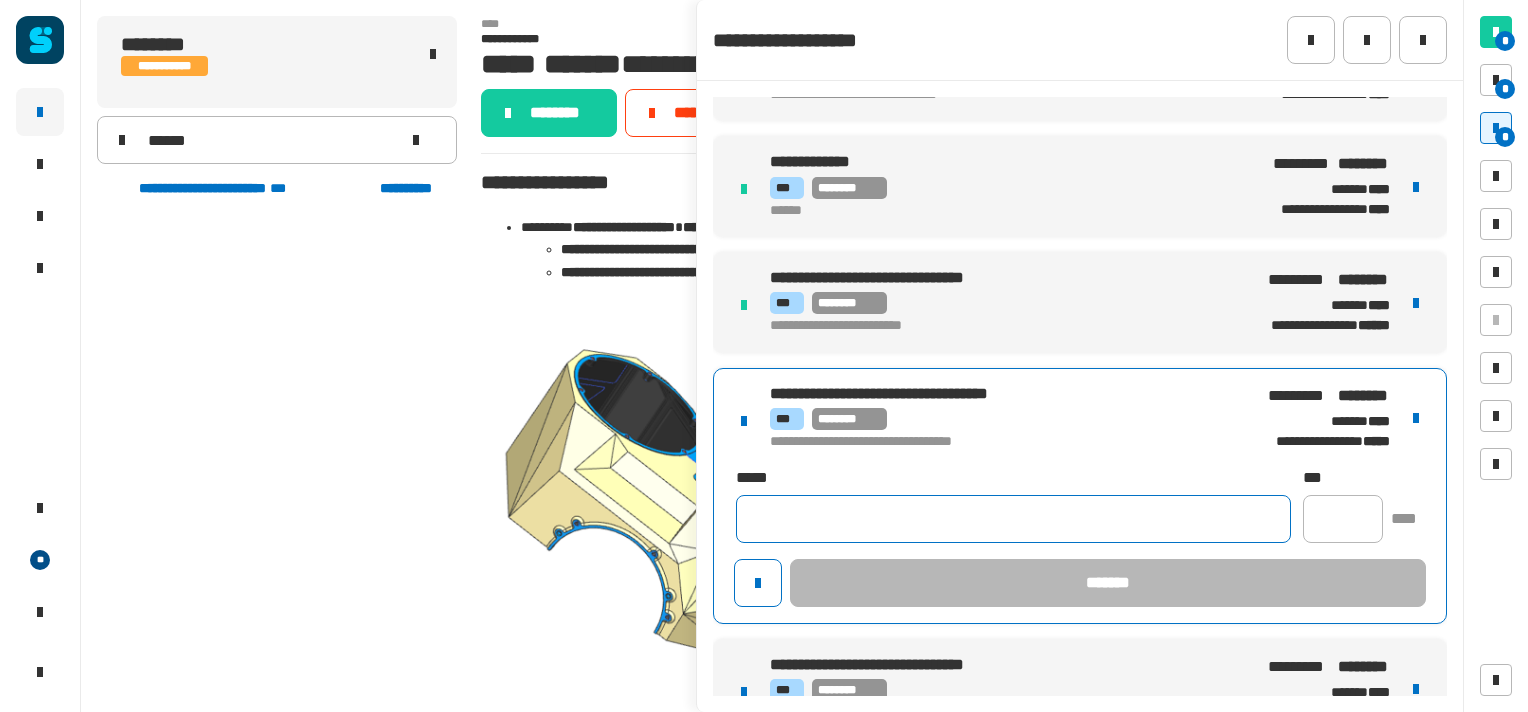 click 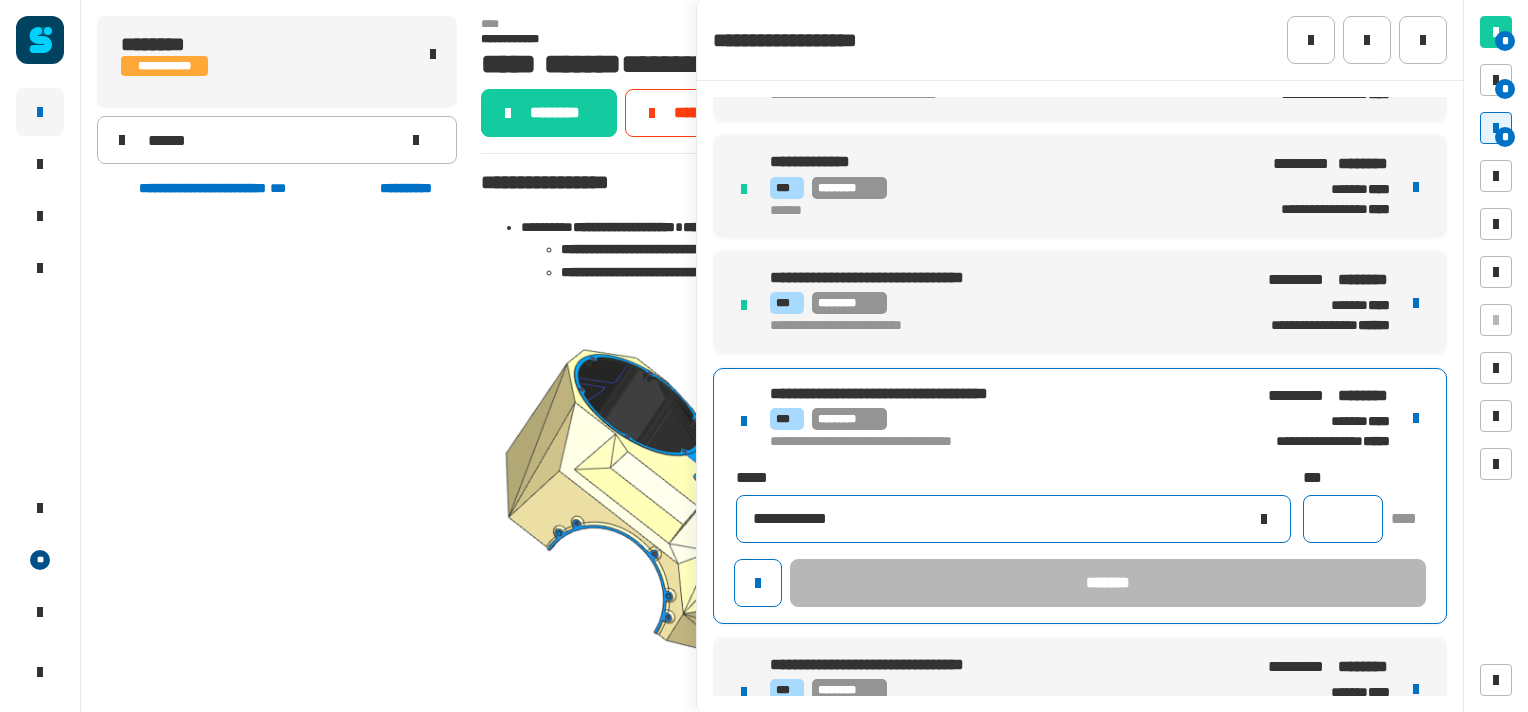 type on "**********" 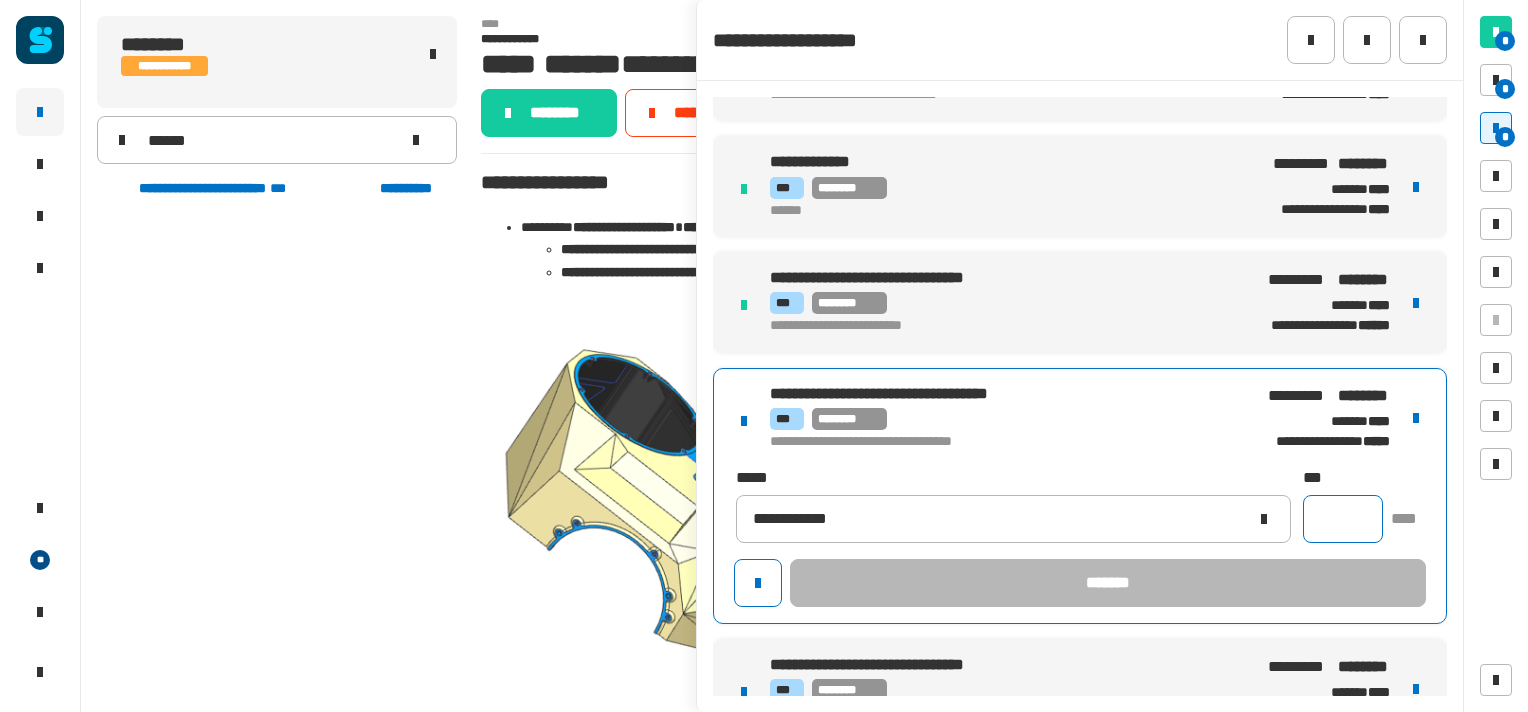 click 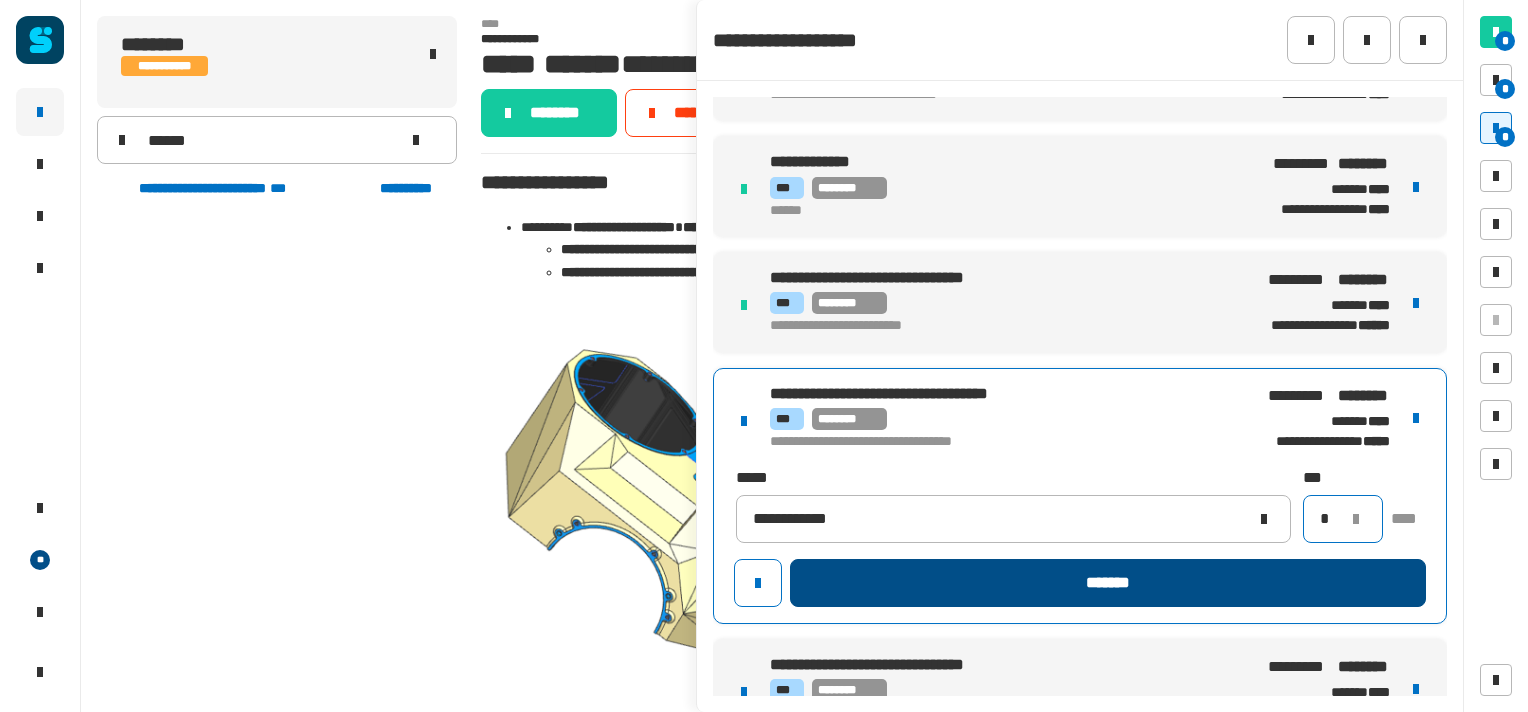 type on "*" 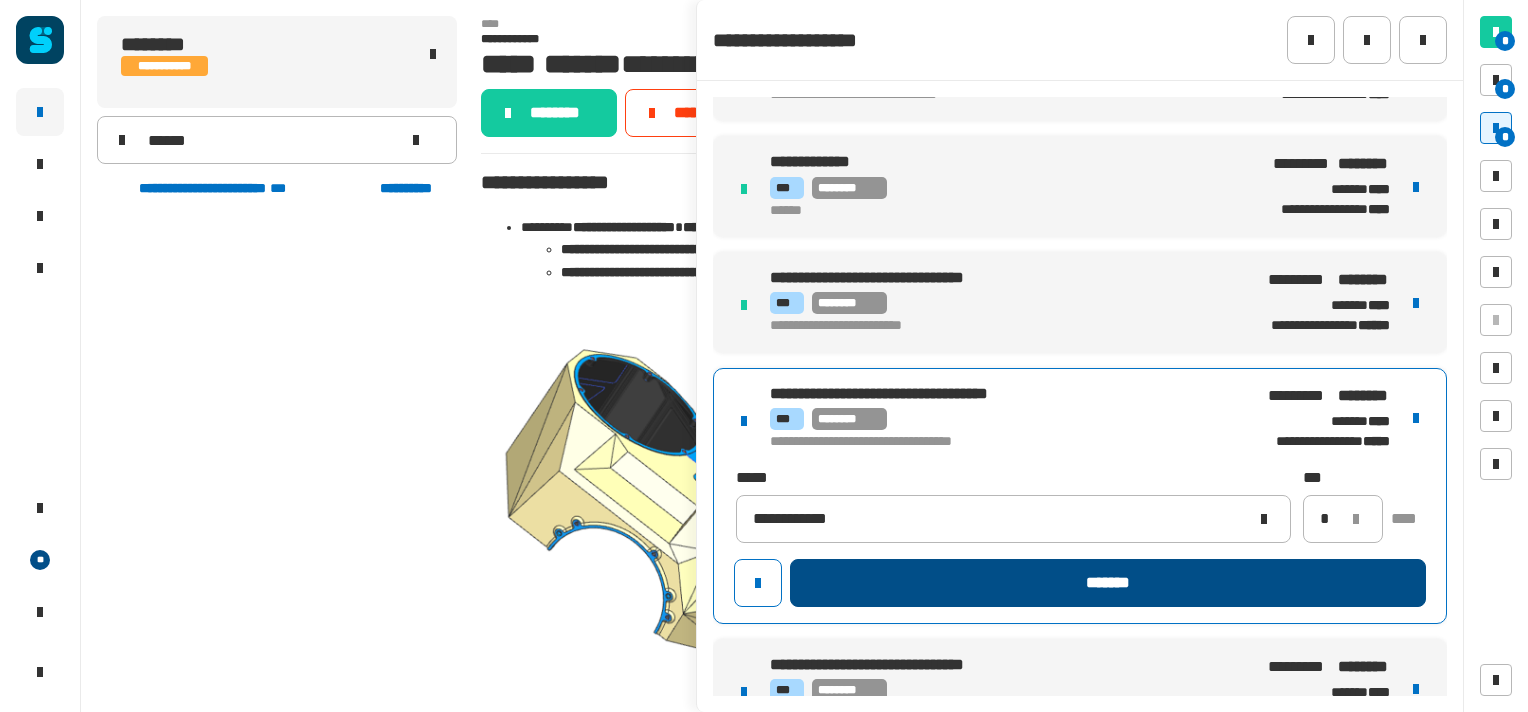 click on "*******" 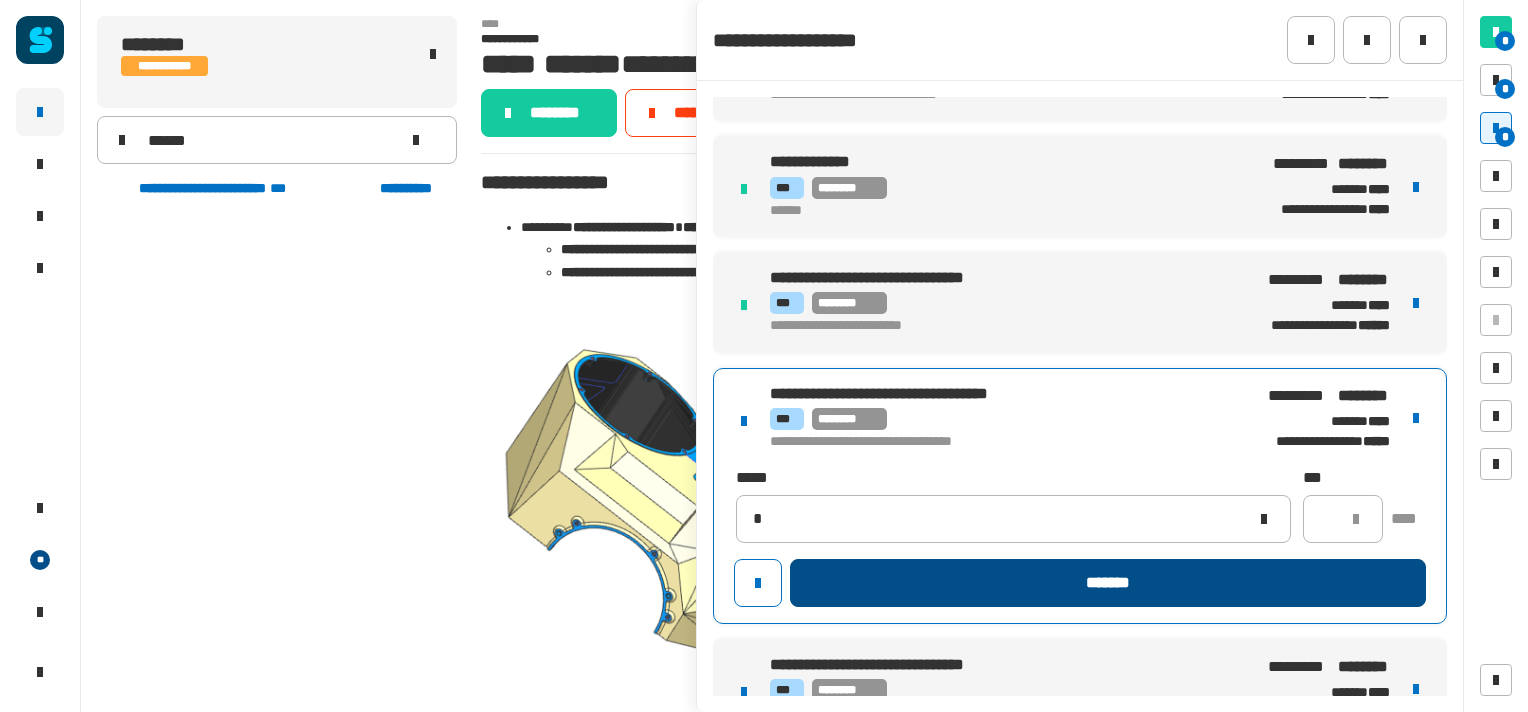 type 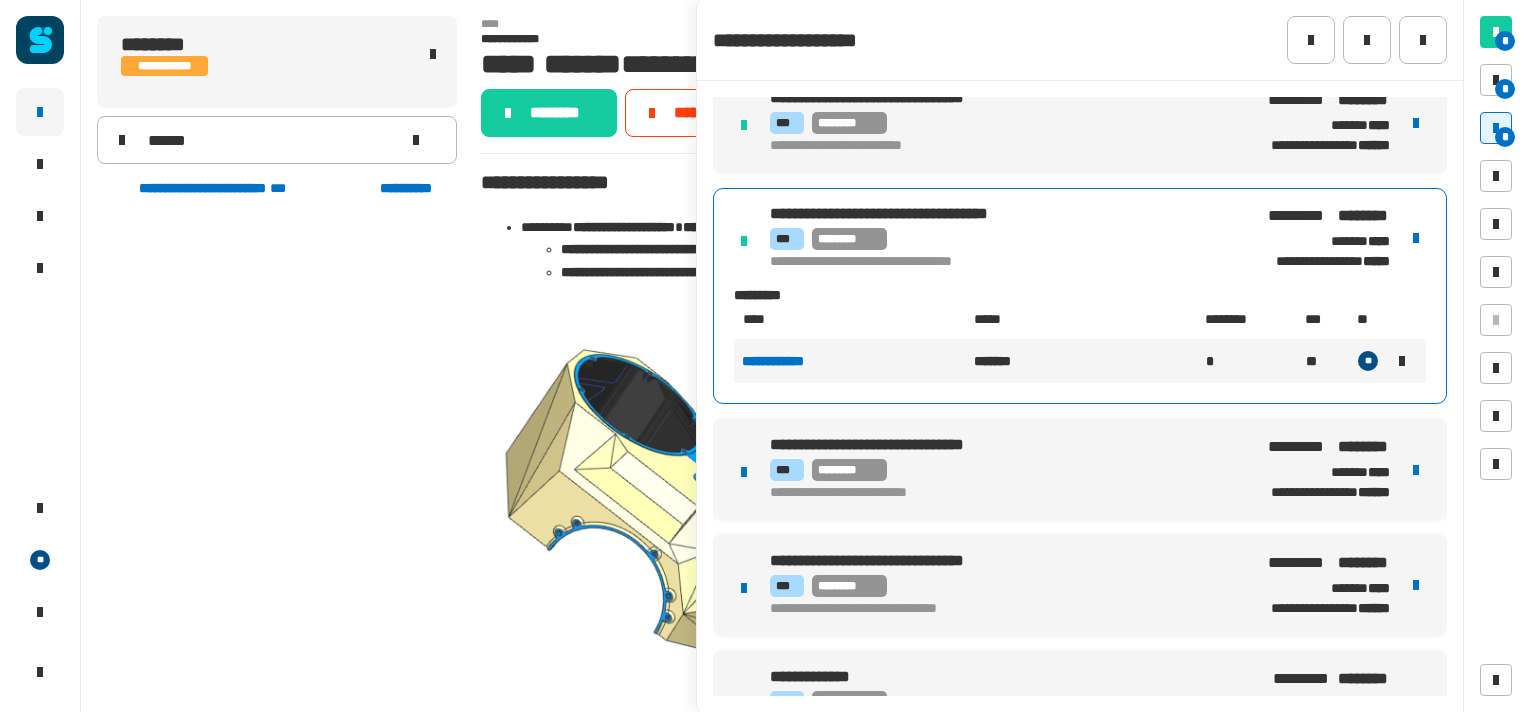 scroll, scrollTop: 391, scrollLeft: 0, axis: vertical 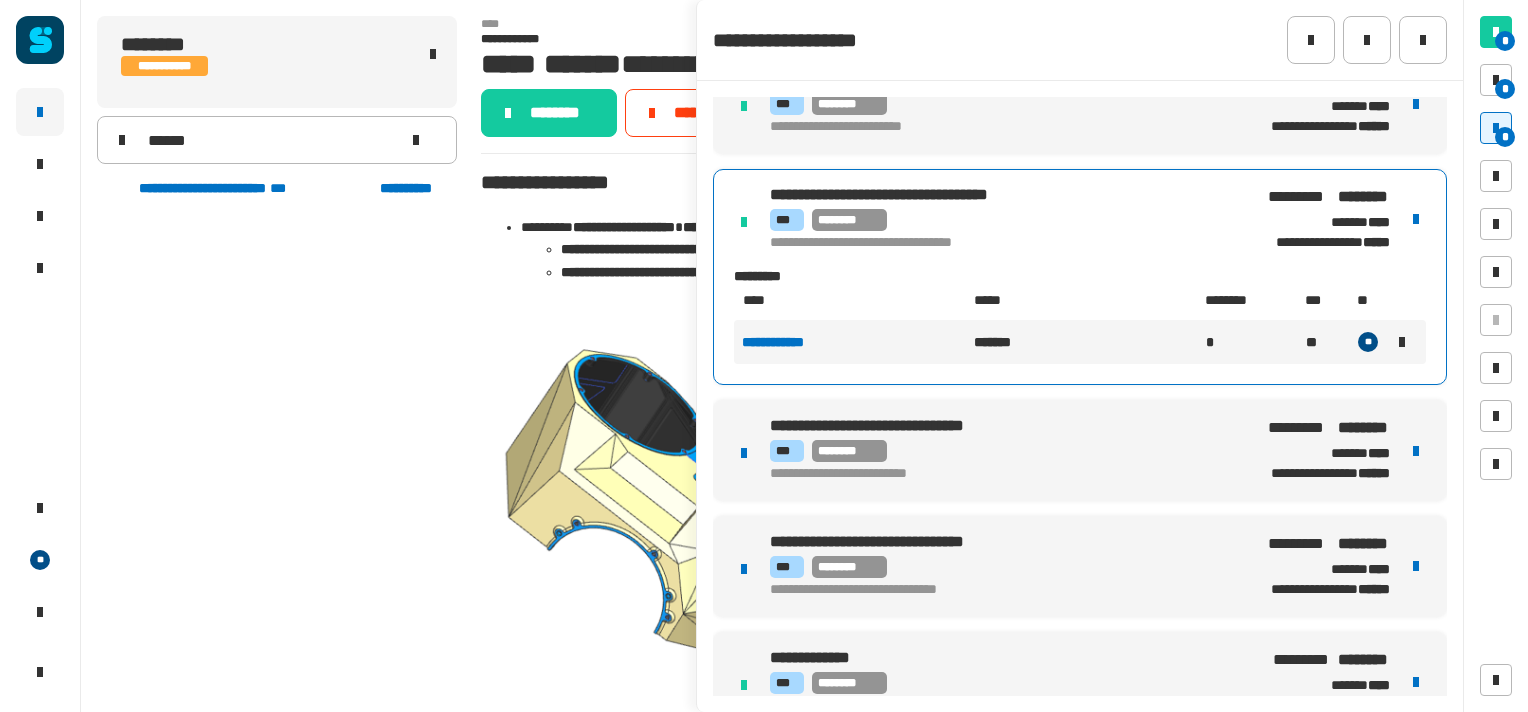 click on "**********" at bounding box center [1080, 450] 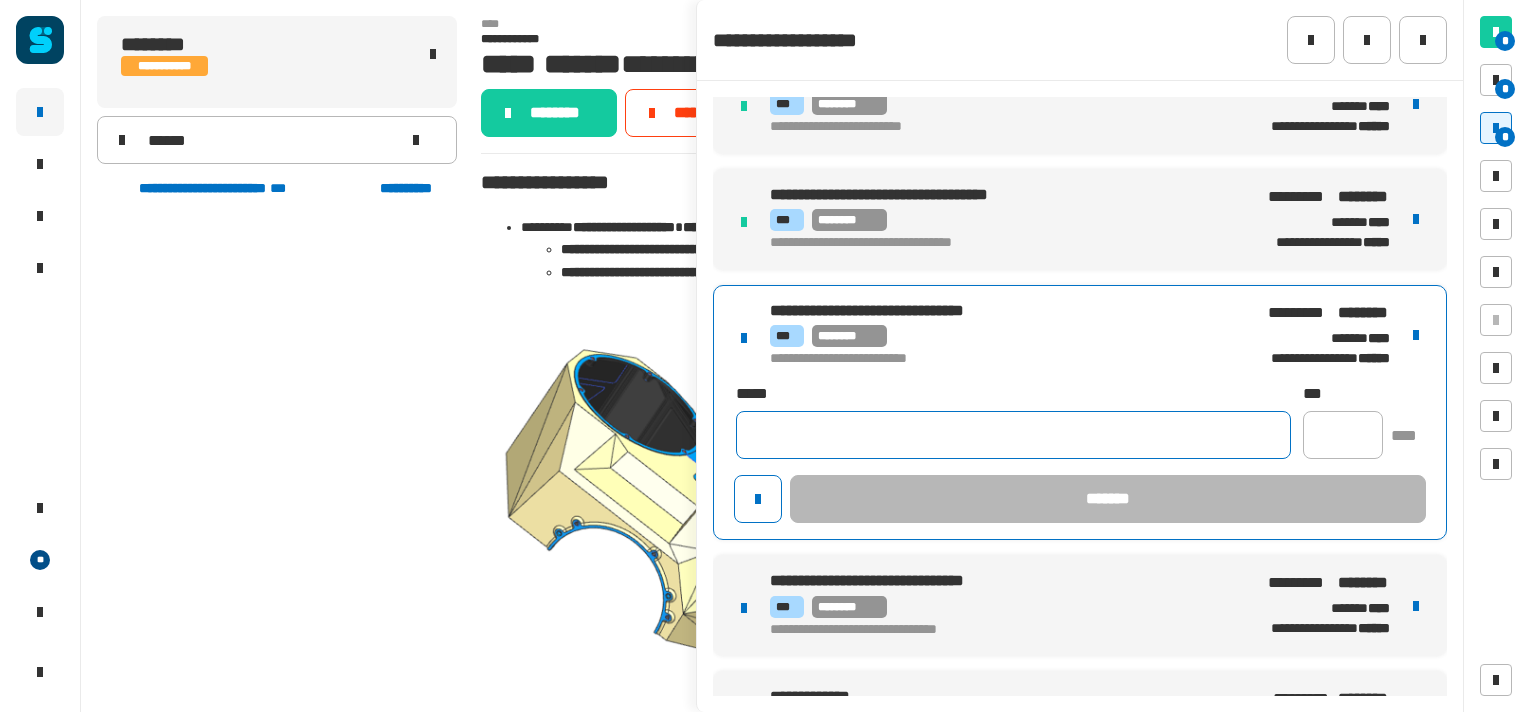click 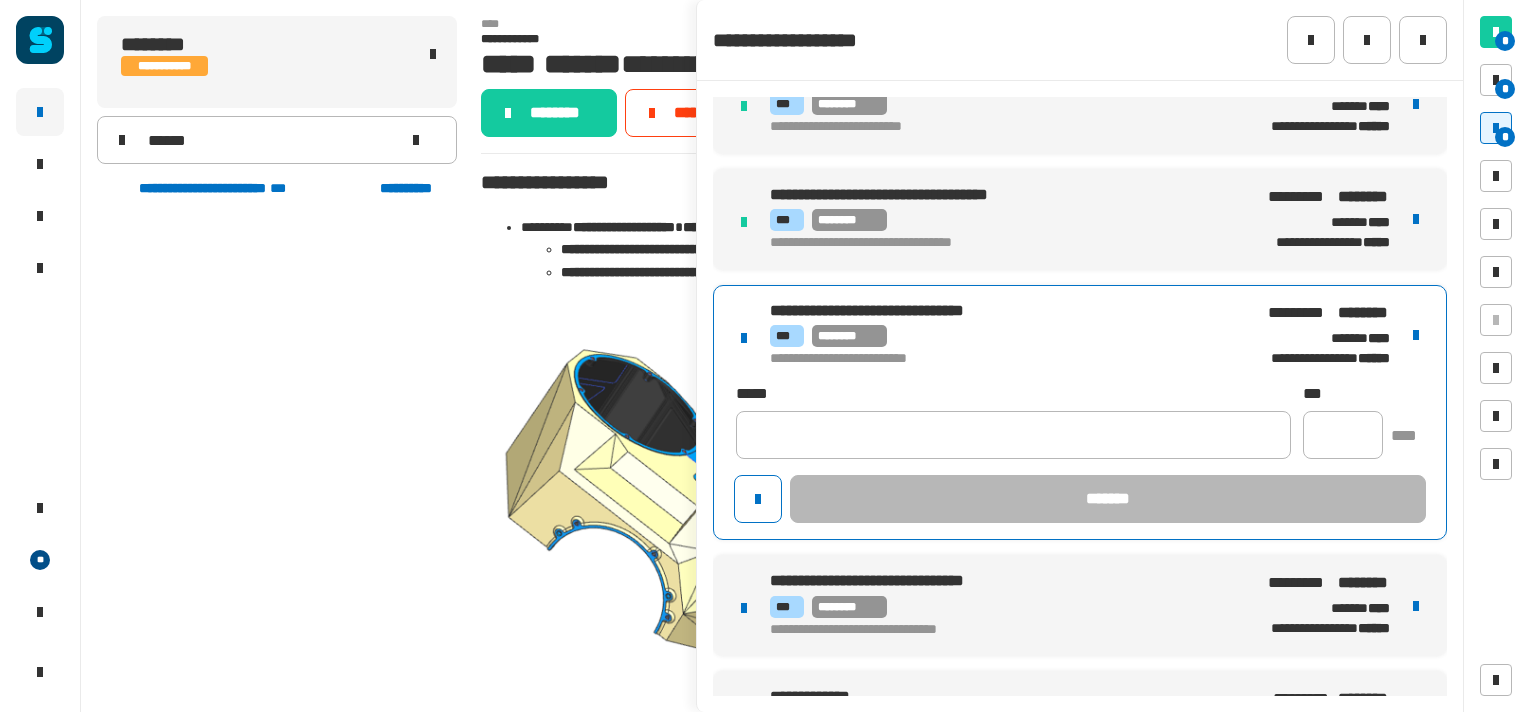 click on "**********" at bounding box center [1080, 413] 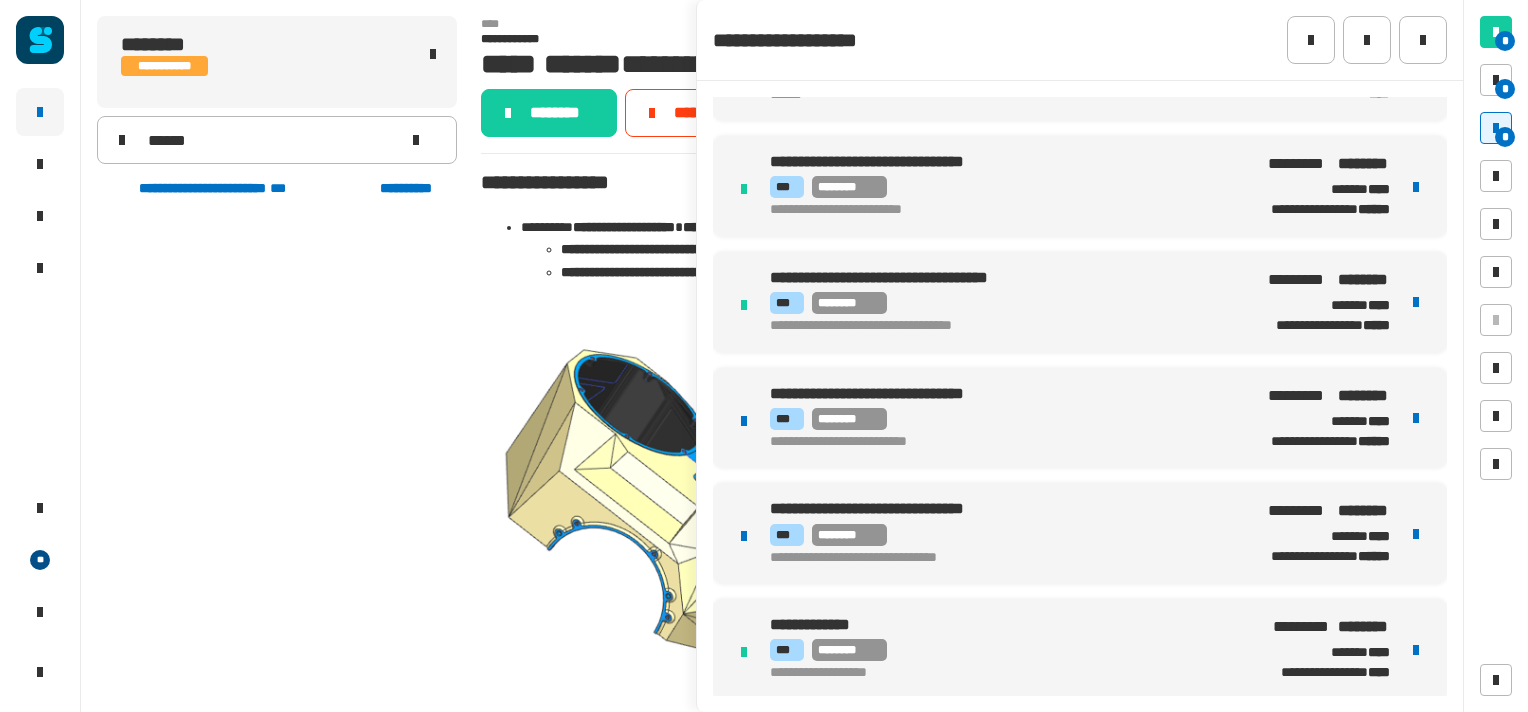 click on "**********" at bounding box center [998, 418] 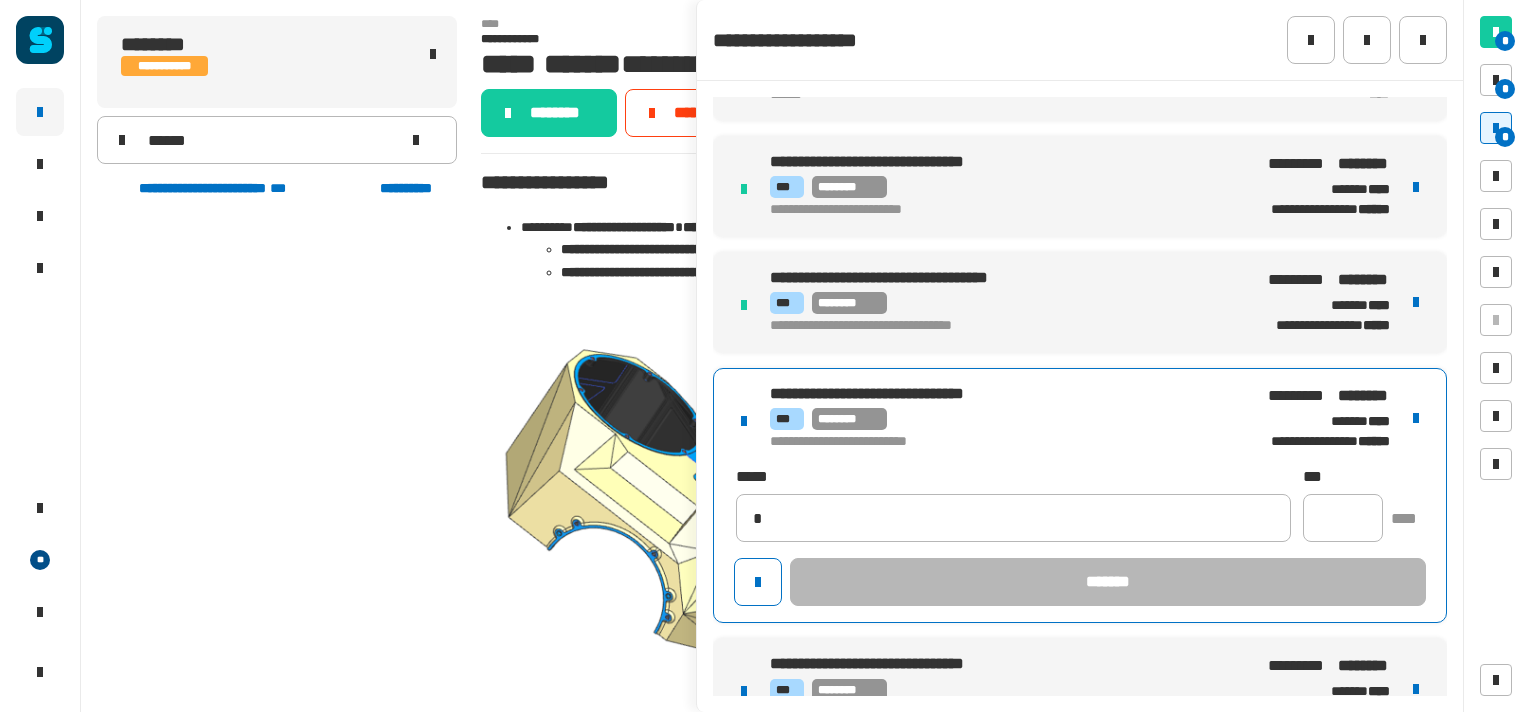 type on "**********" 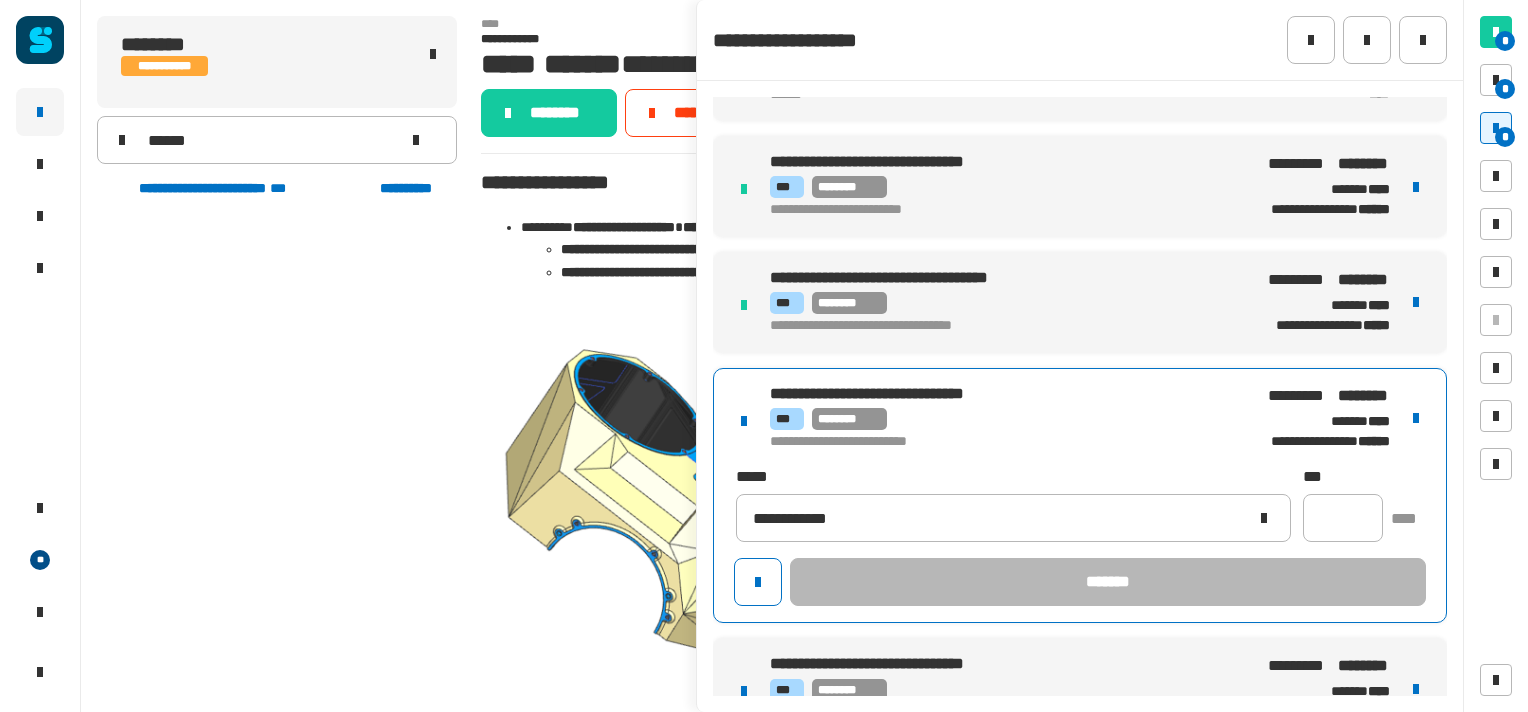 type 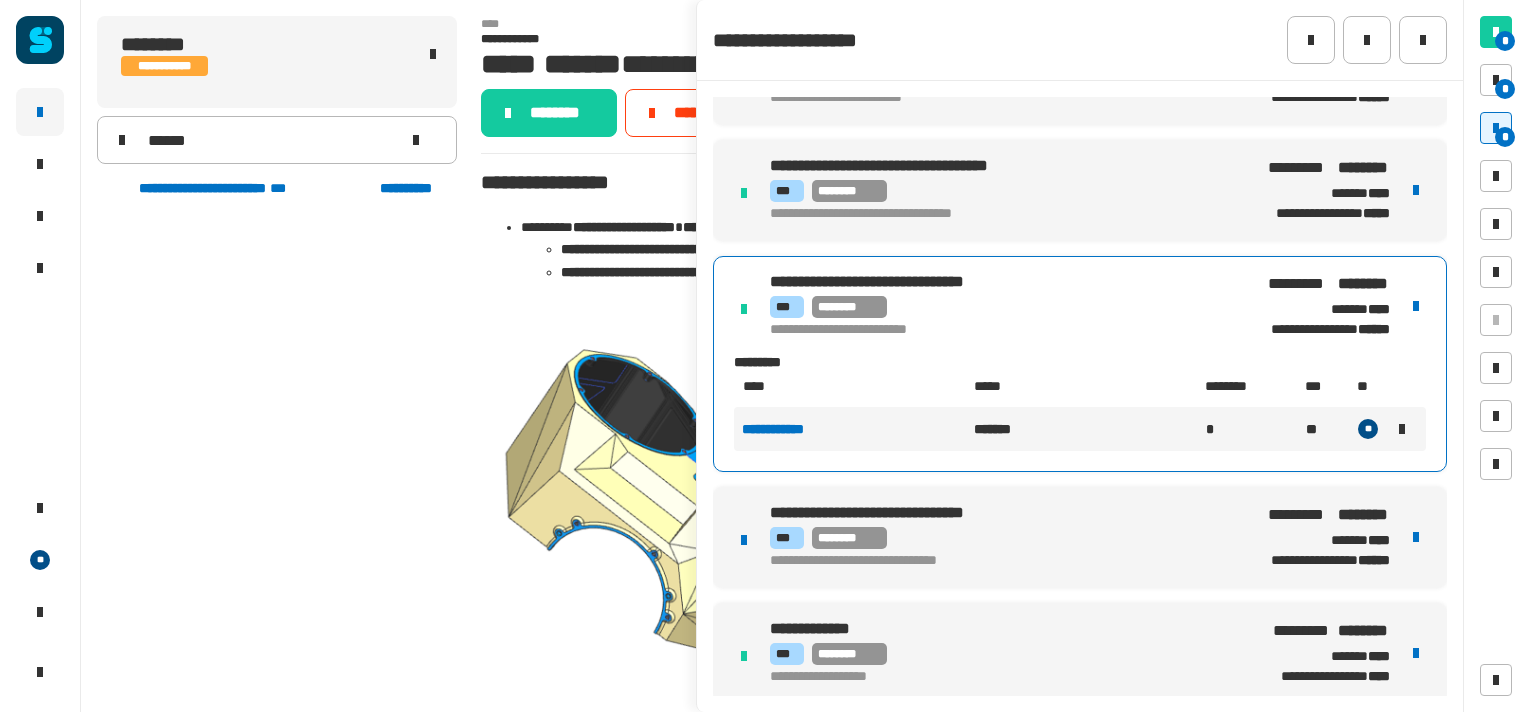 scroll, scrollTop: 424, scrollLeft: 0, axis: vertical 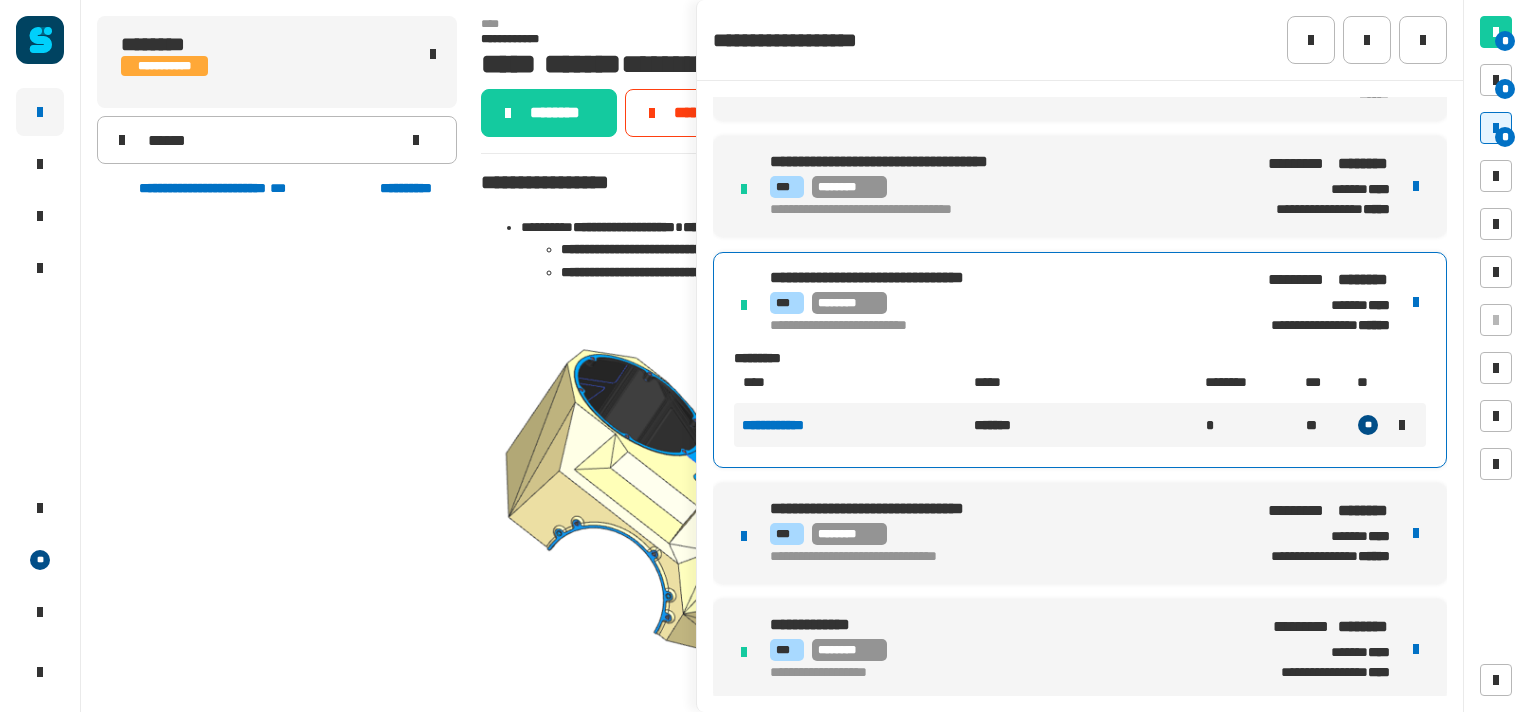 click on "**********" at bounding box center [1080, 533] 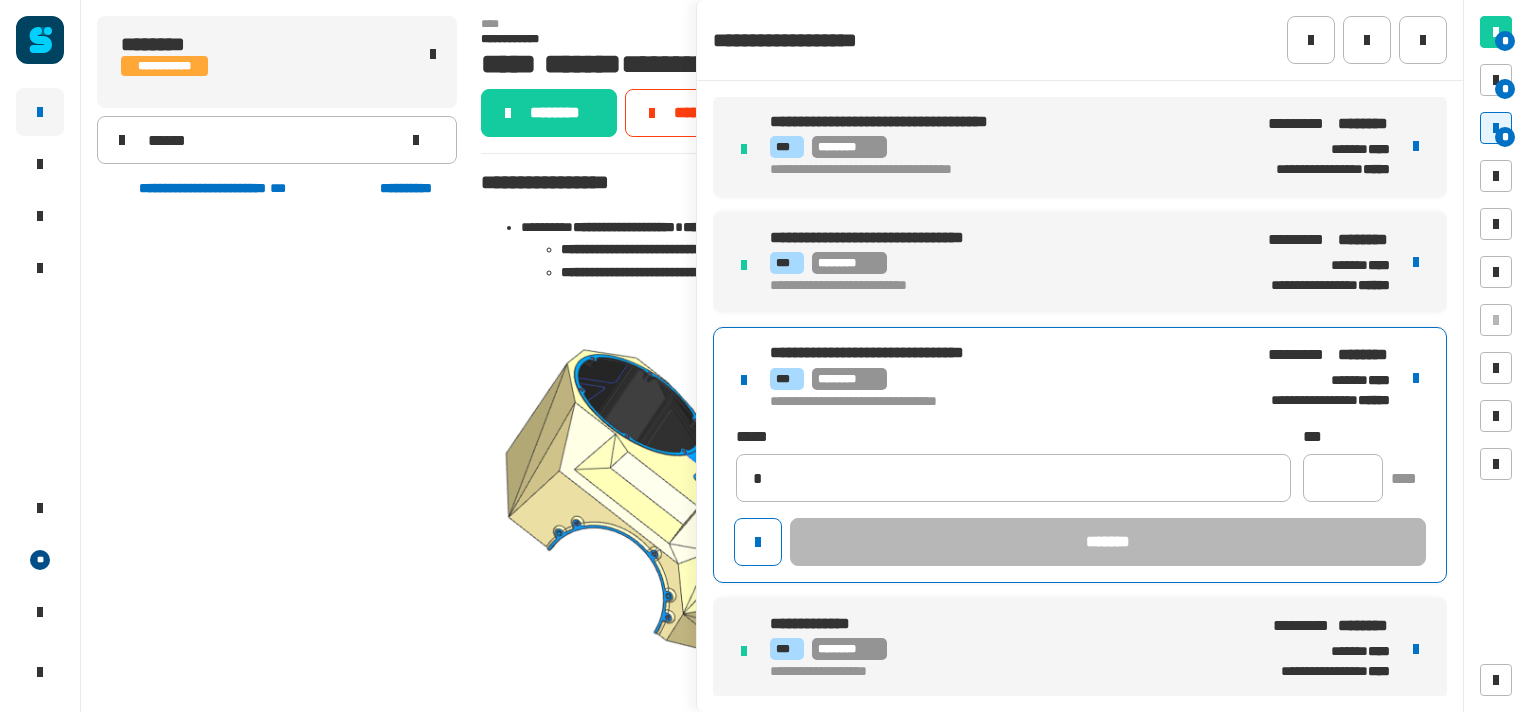 type on "**********" 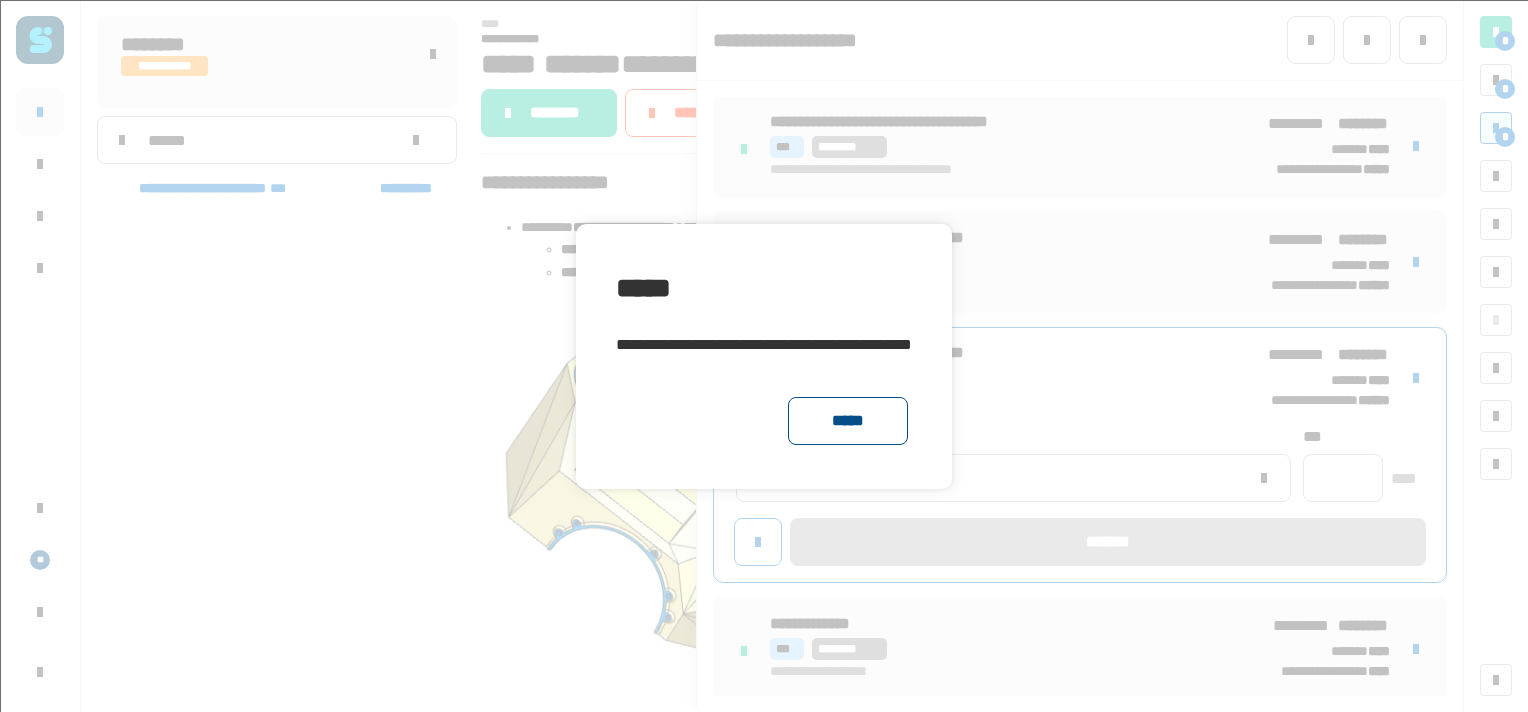 click on "*****" 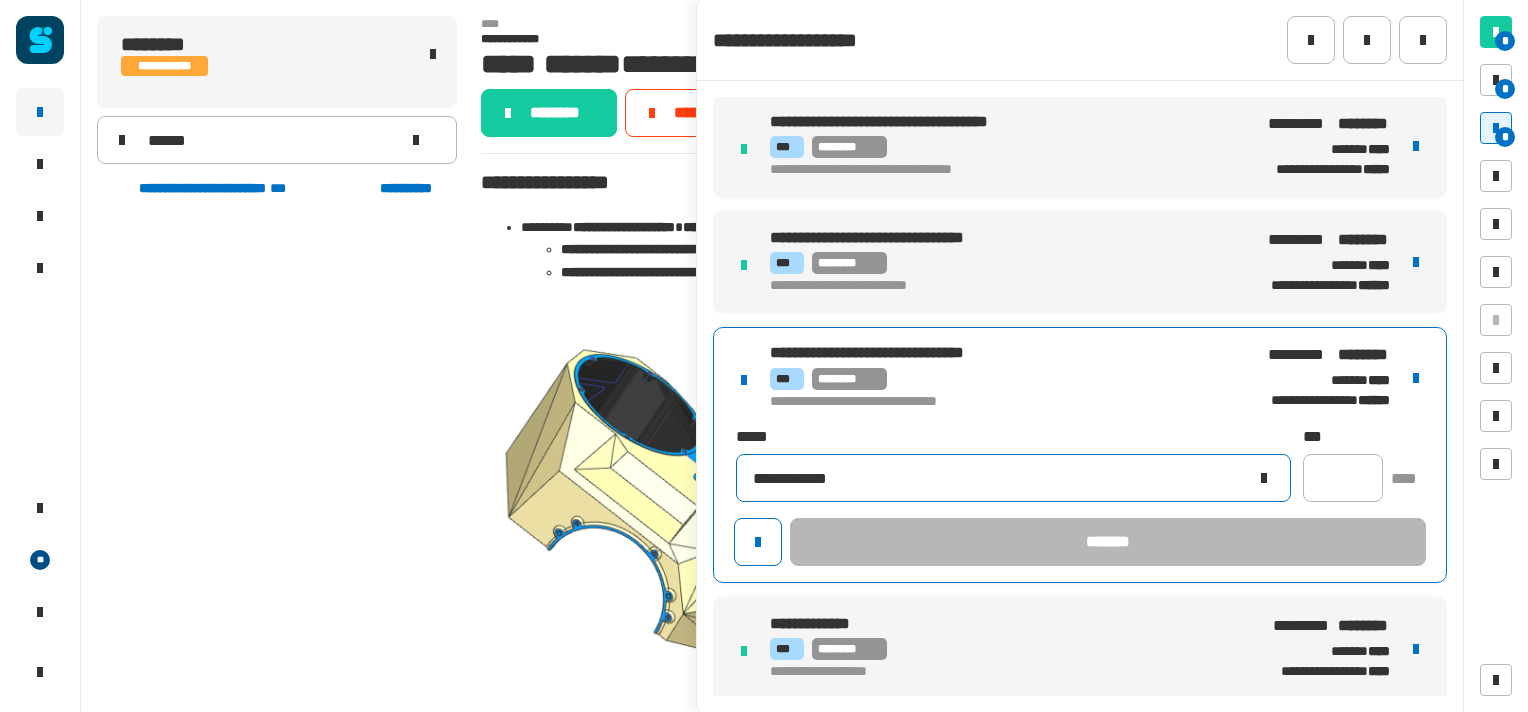 click 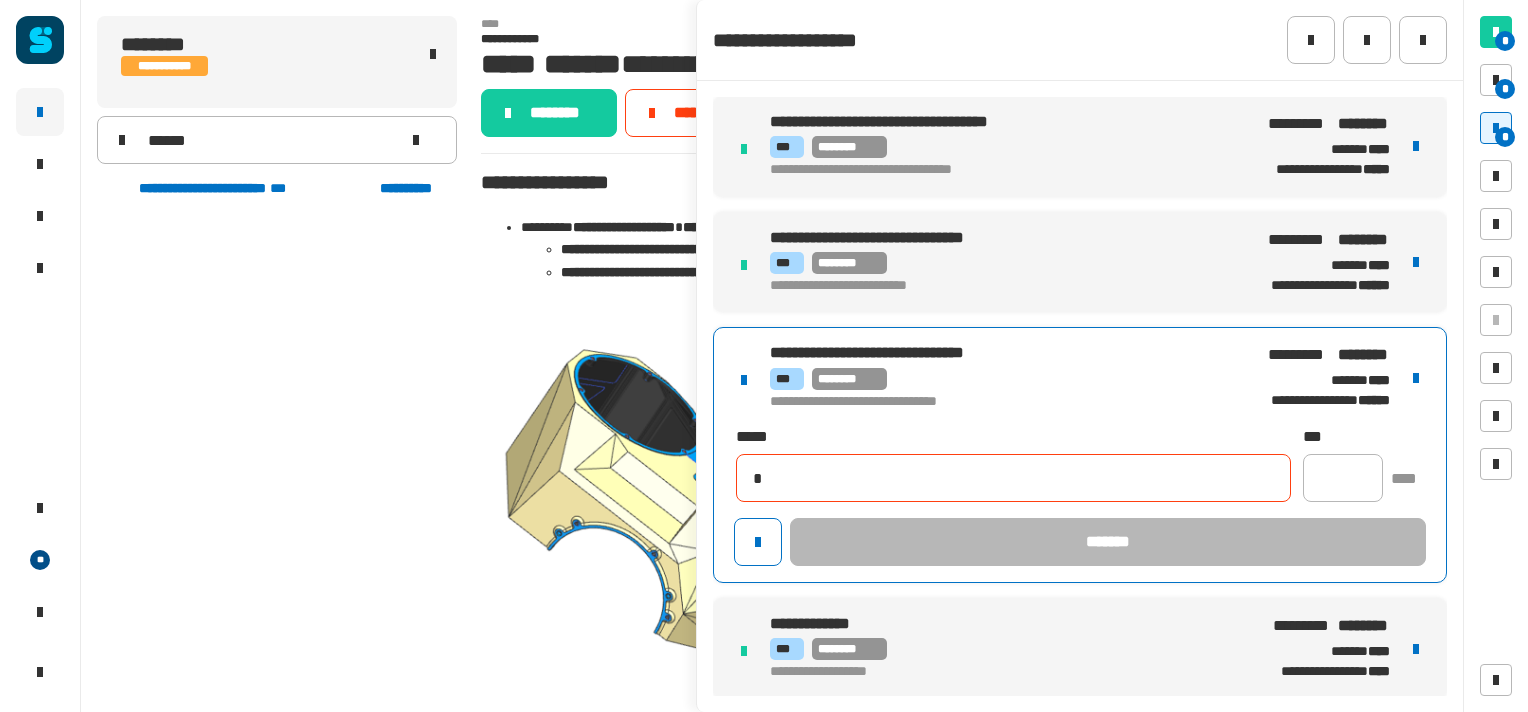 type on "**********" 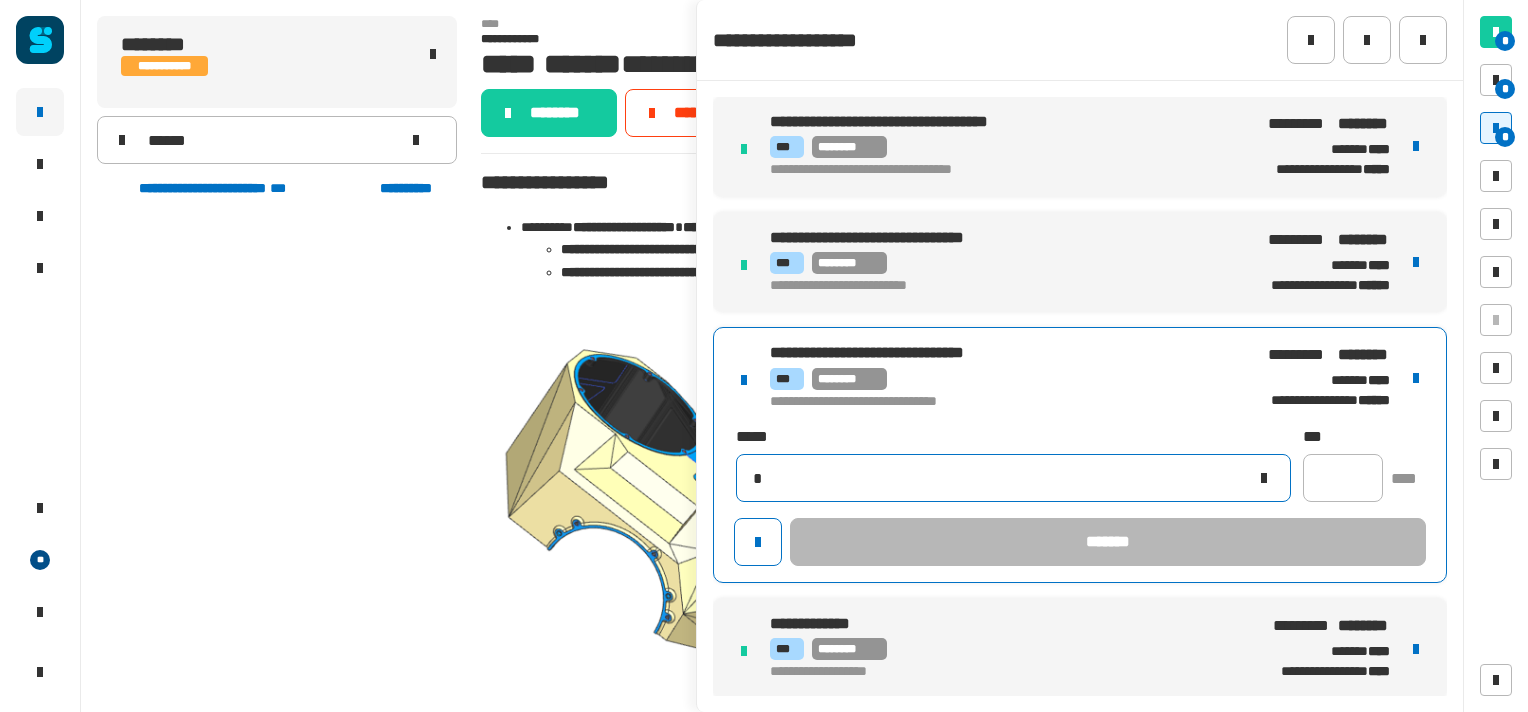 type 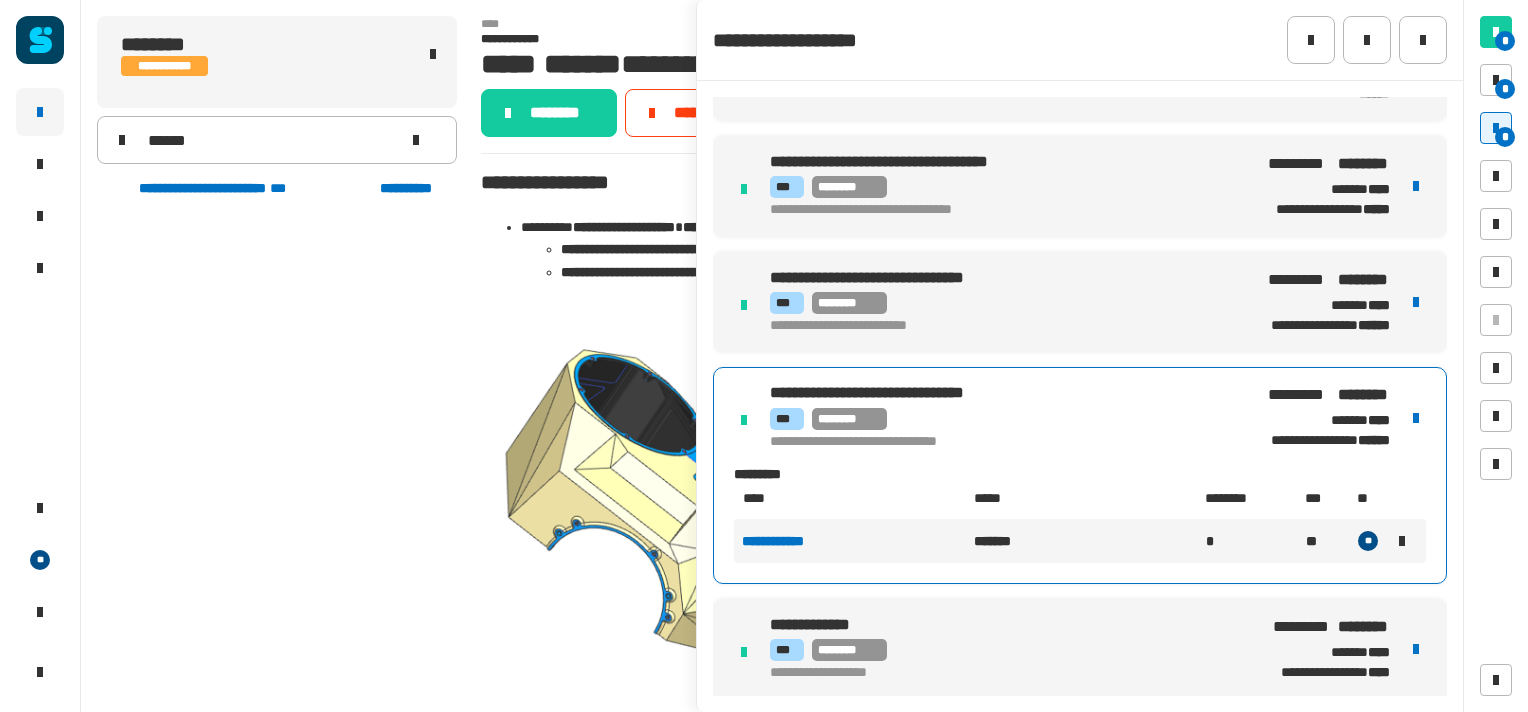 scroll, scrollTop: 0, scrollLeft: 0, axis: both 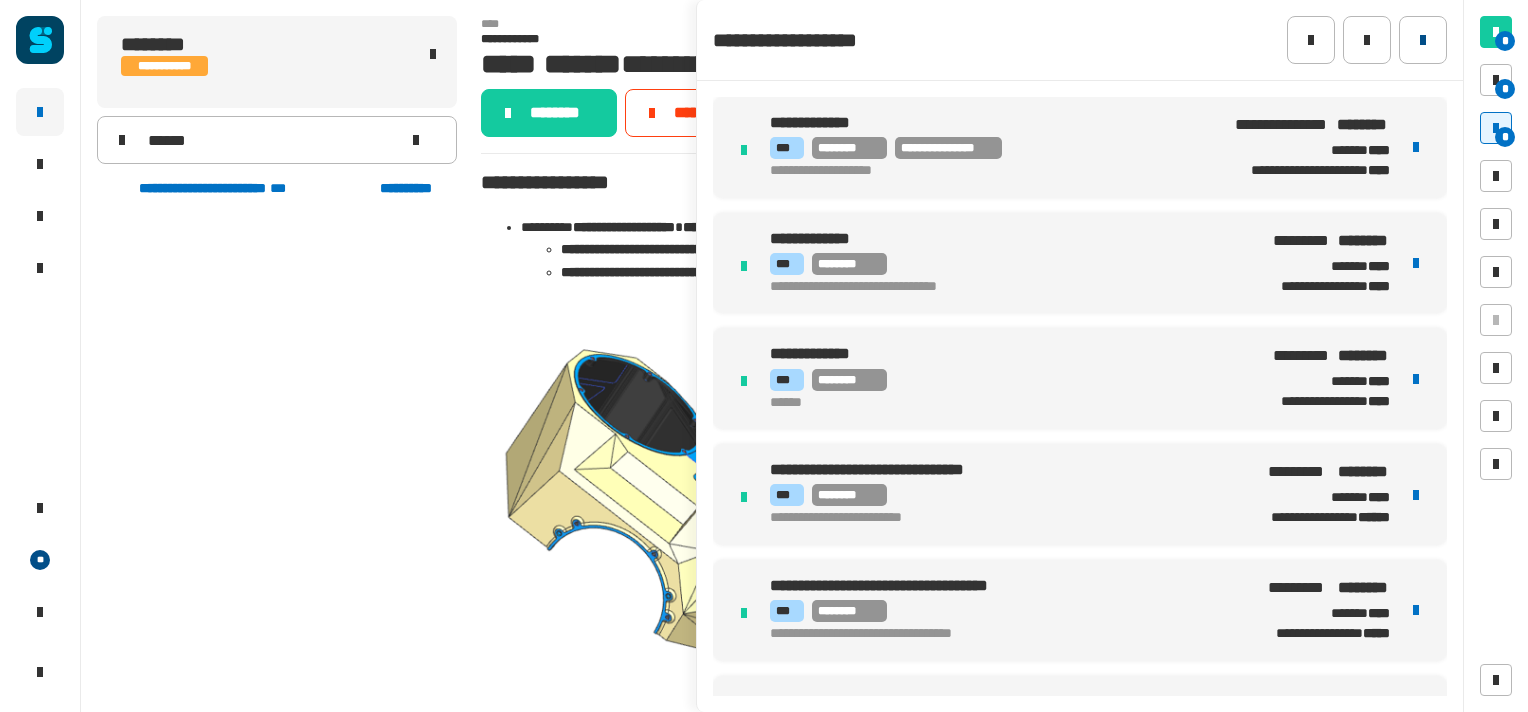 click 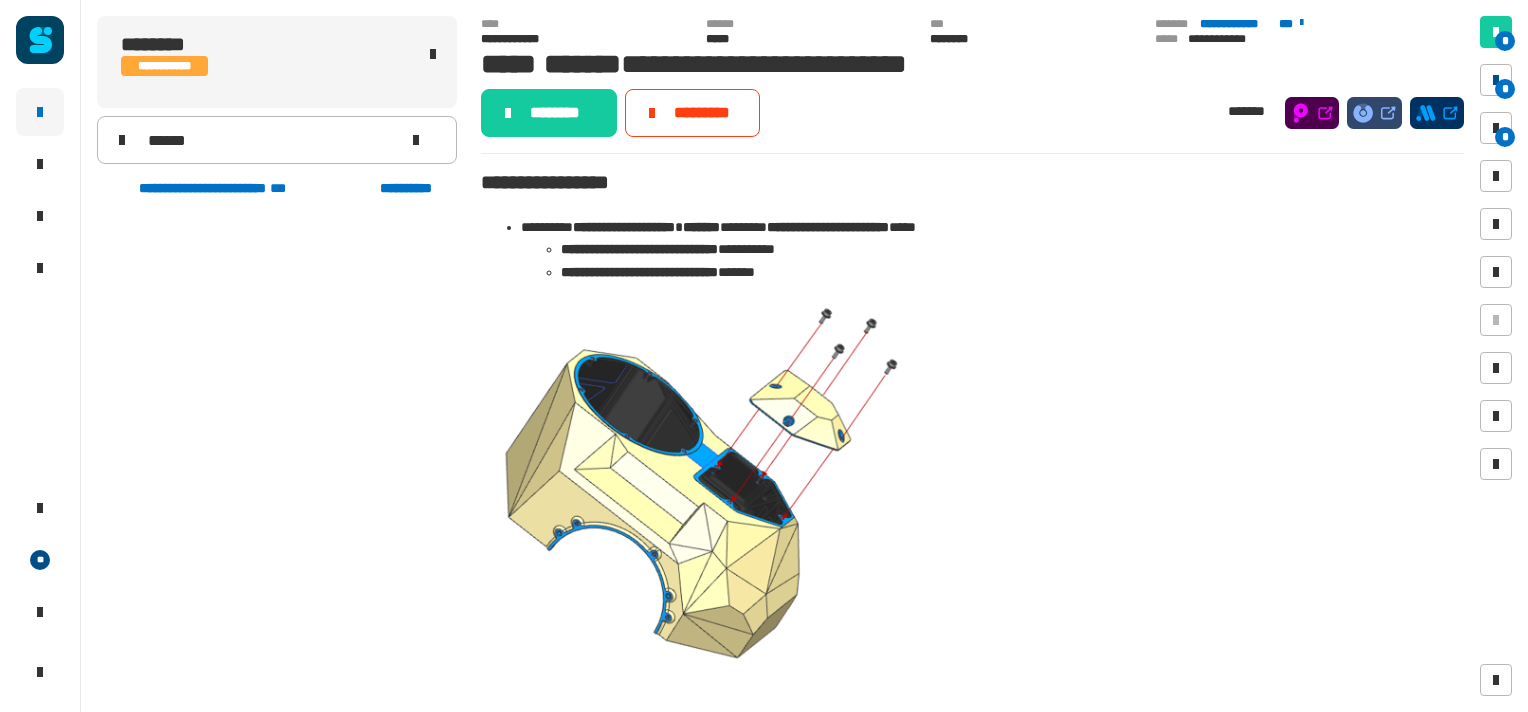 click at bounding box center [1496, 80] 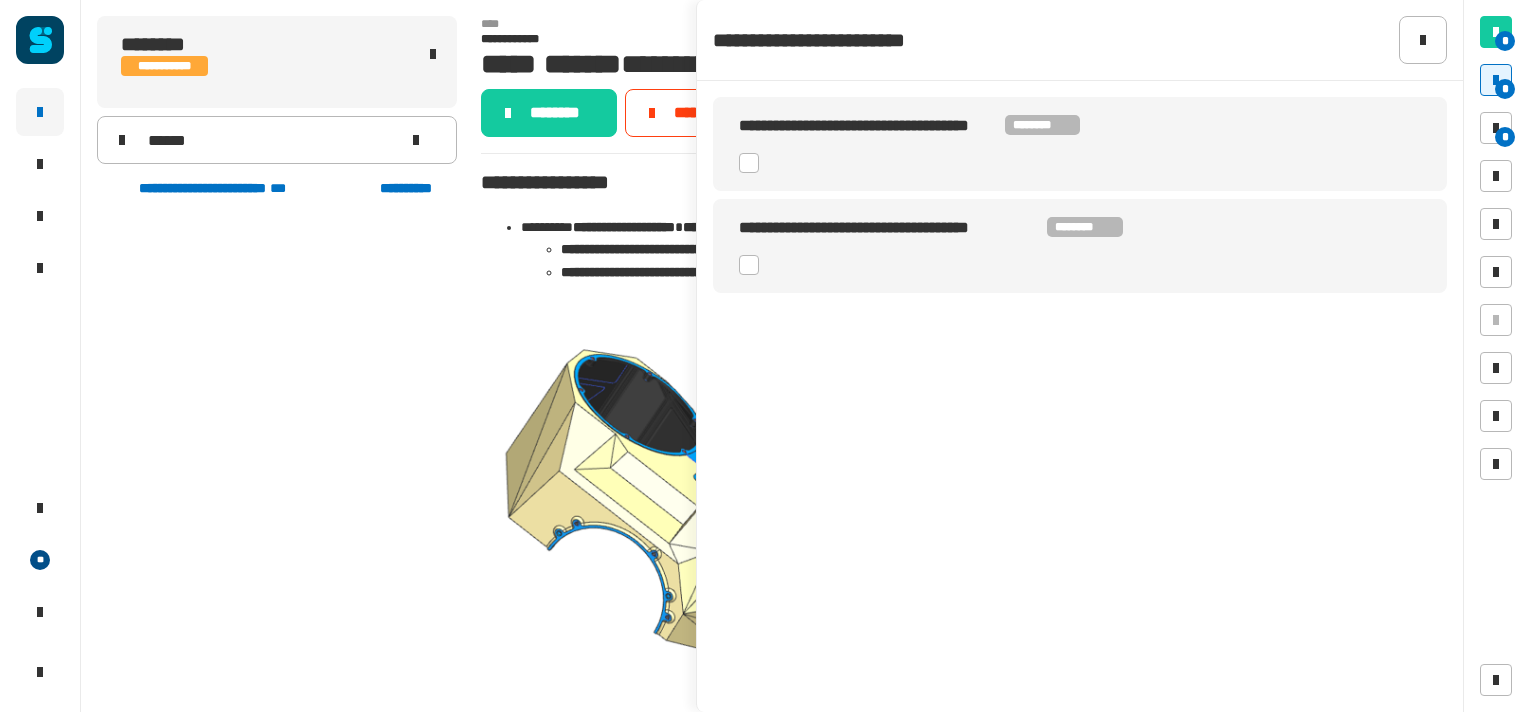 click 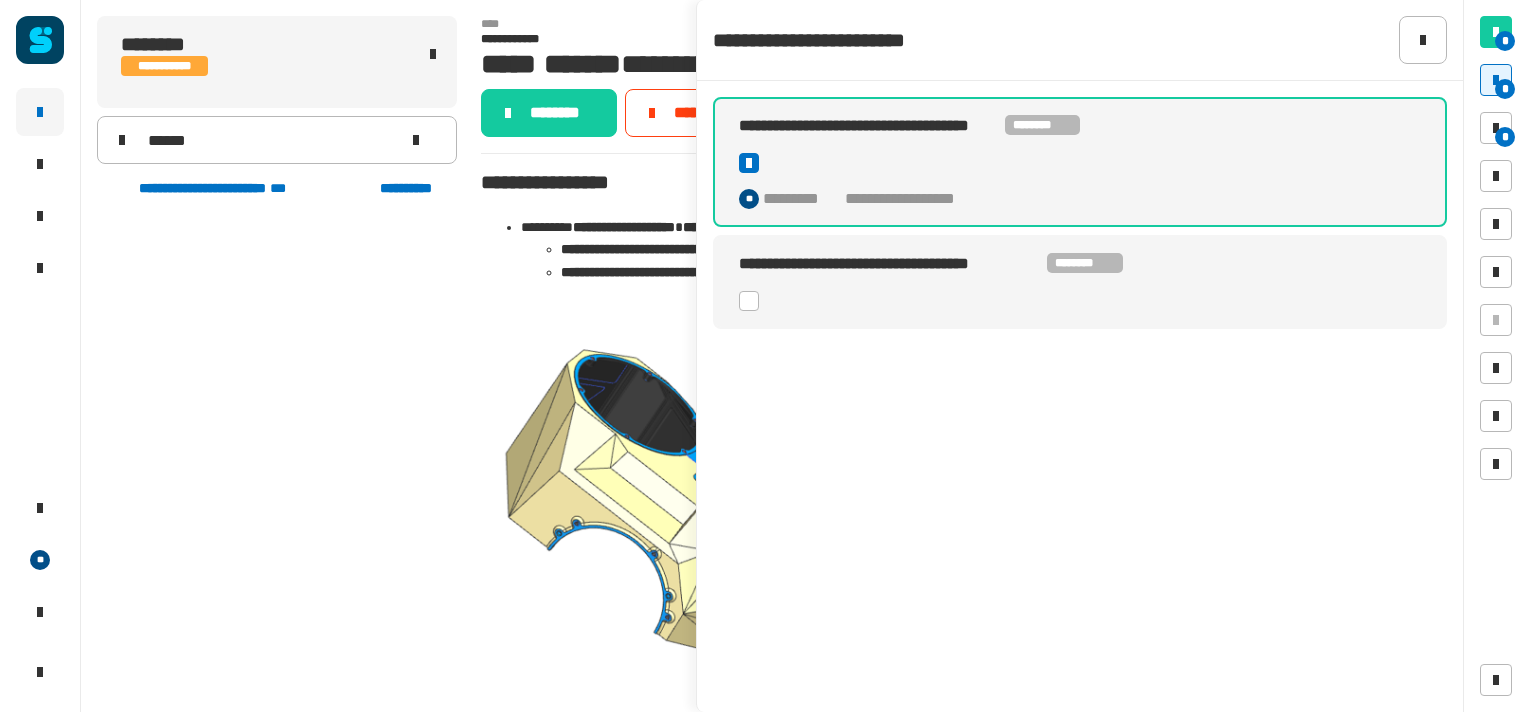 click 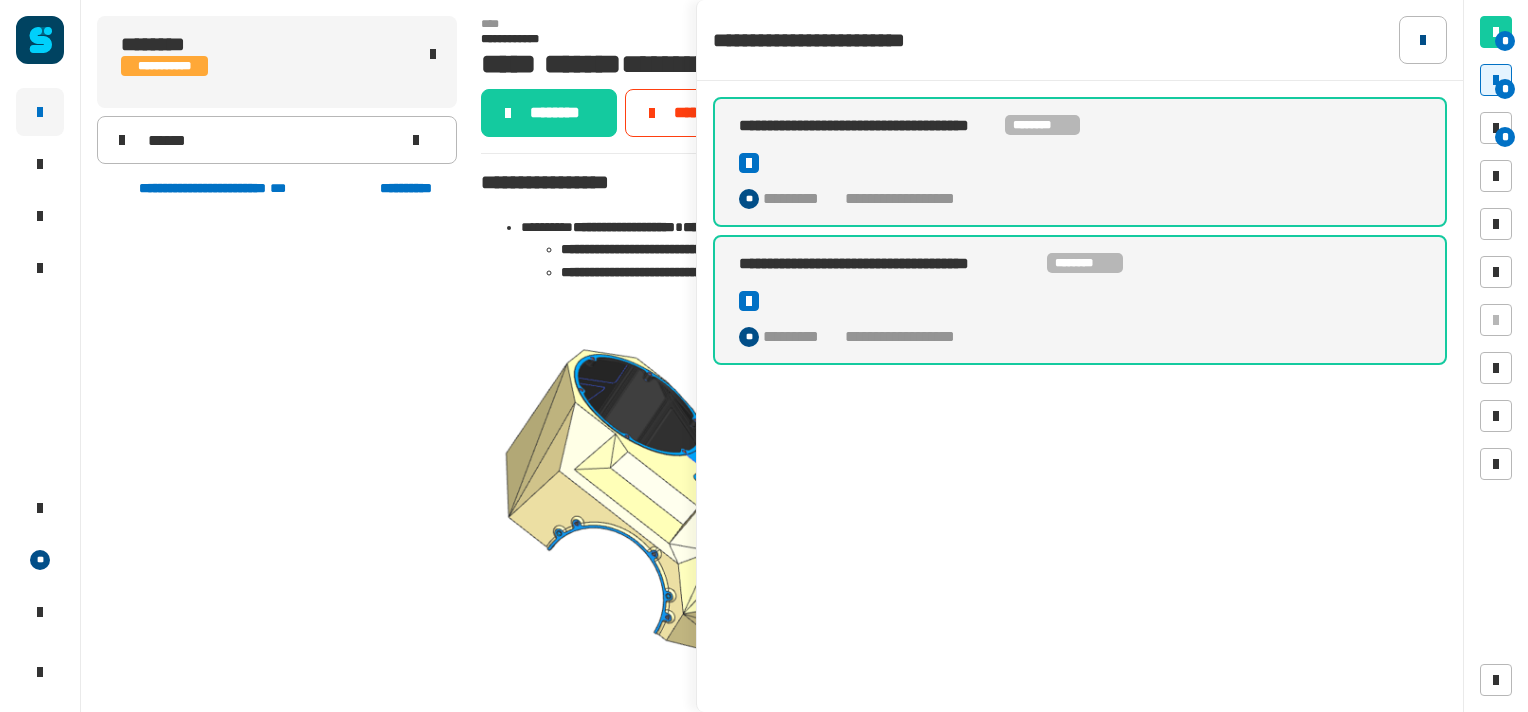 click 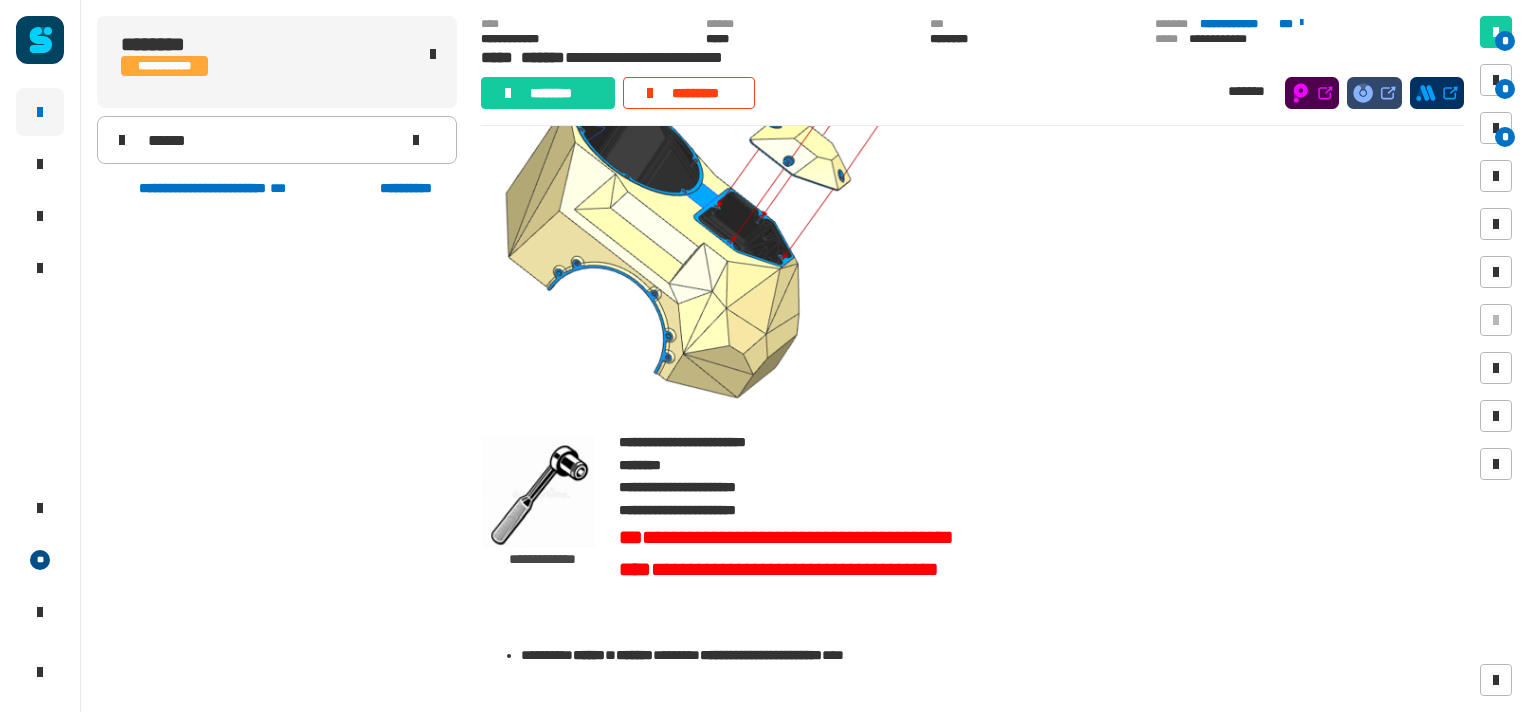 scroll, scrollTop: 220, scrollLeft: 0, axis: vertical 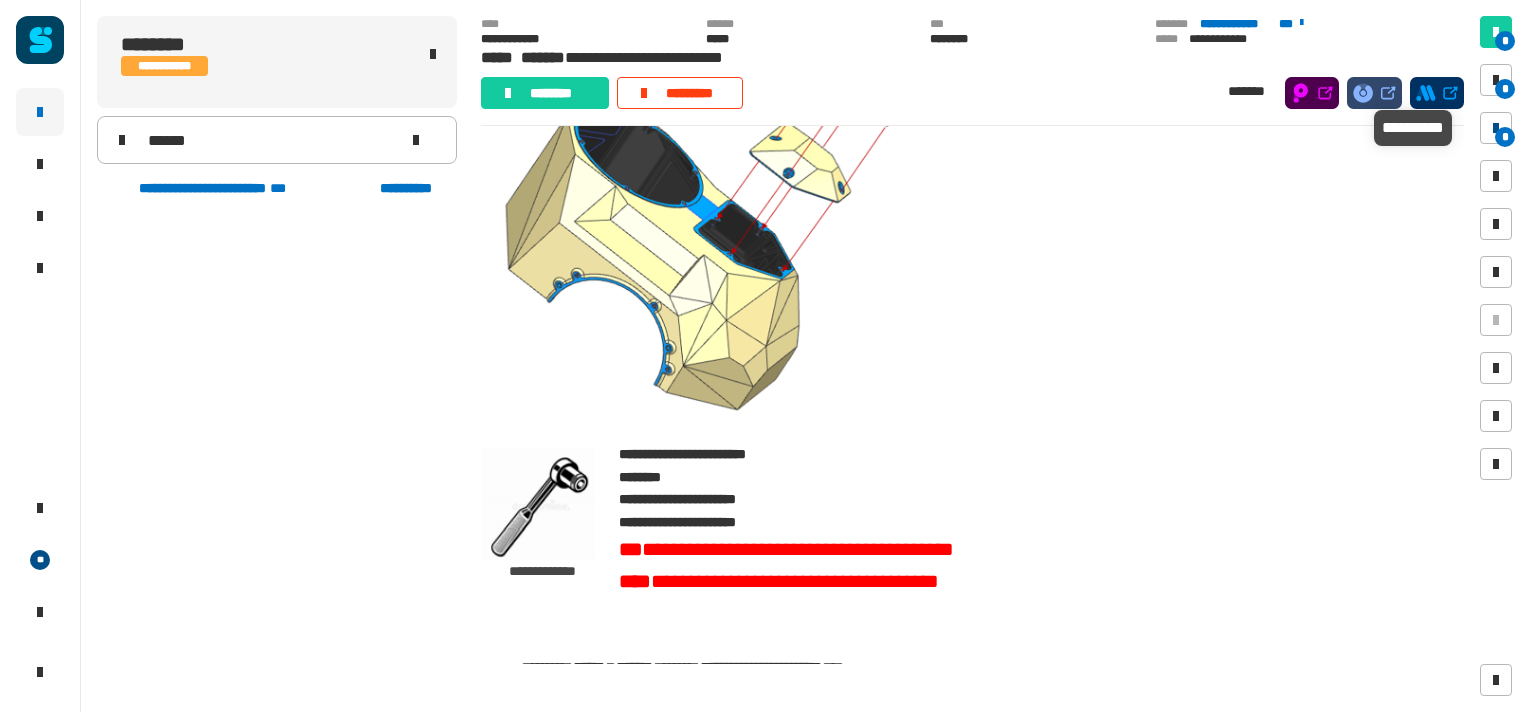 click at bounding box center (1496, 128) 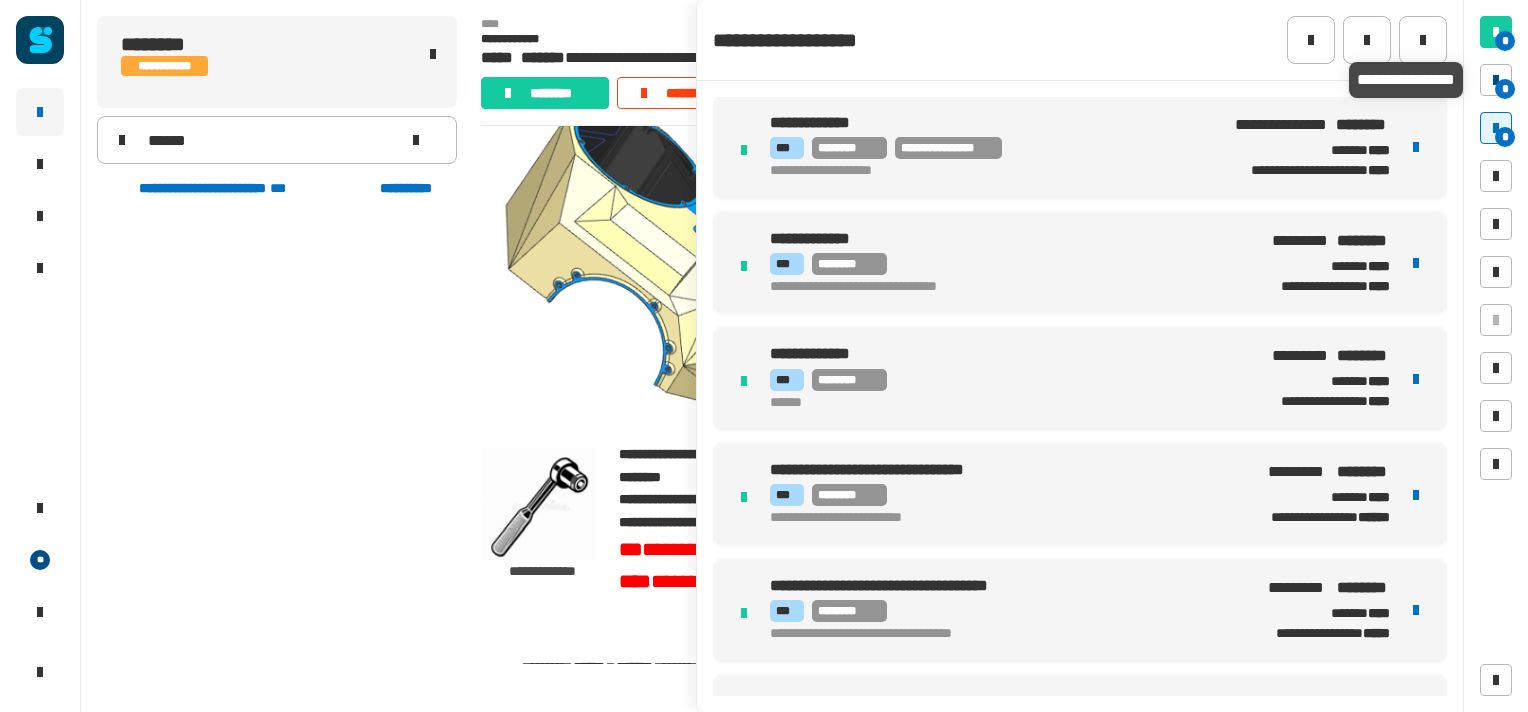 click at bounding box center (1496, 80) 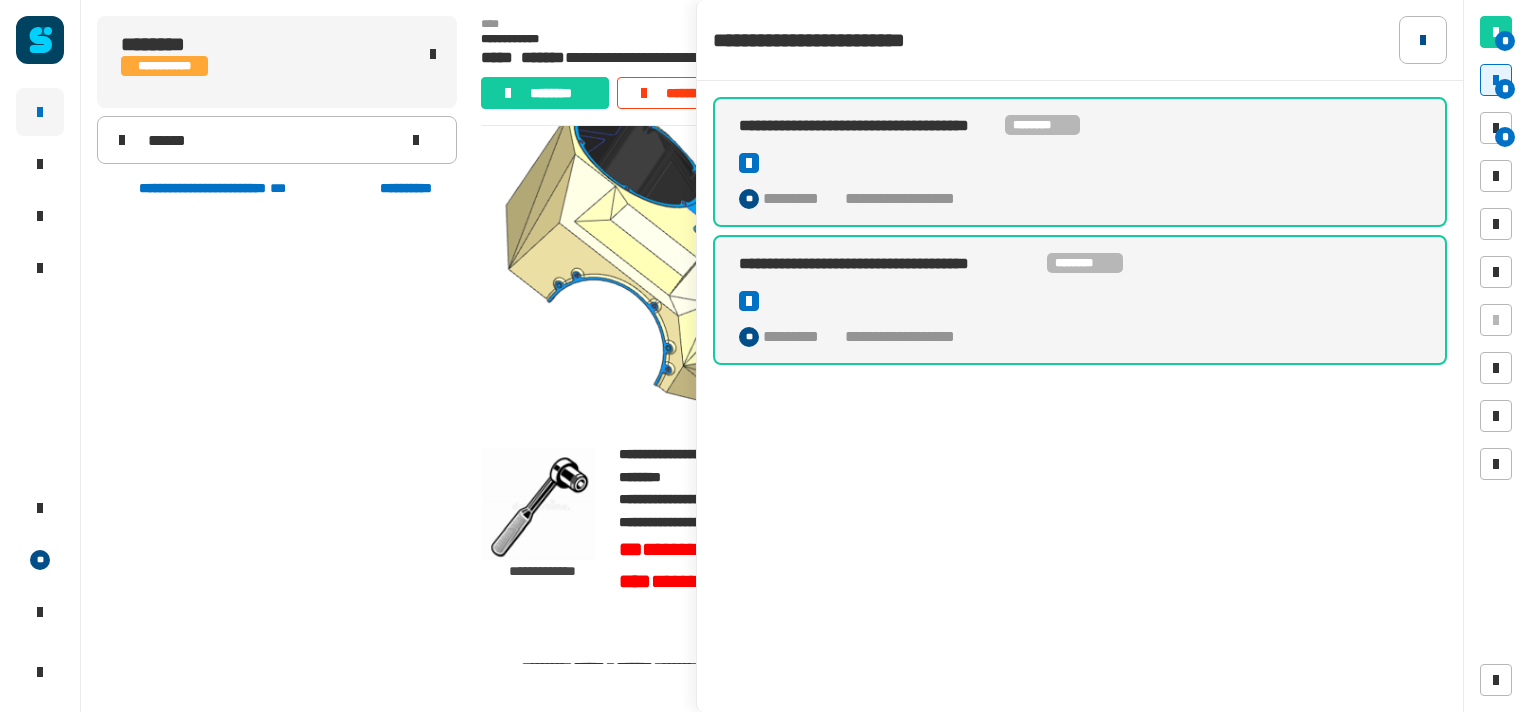 click 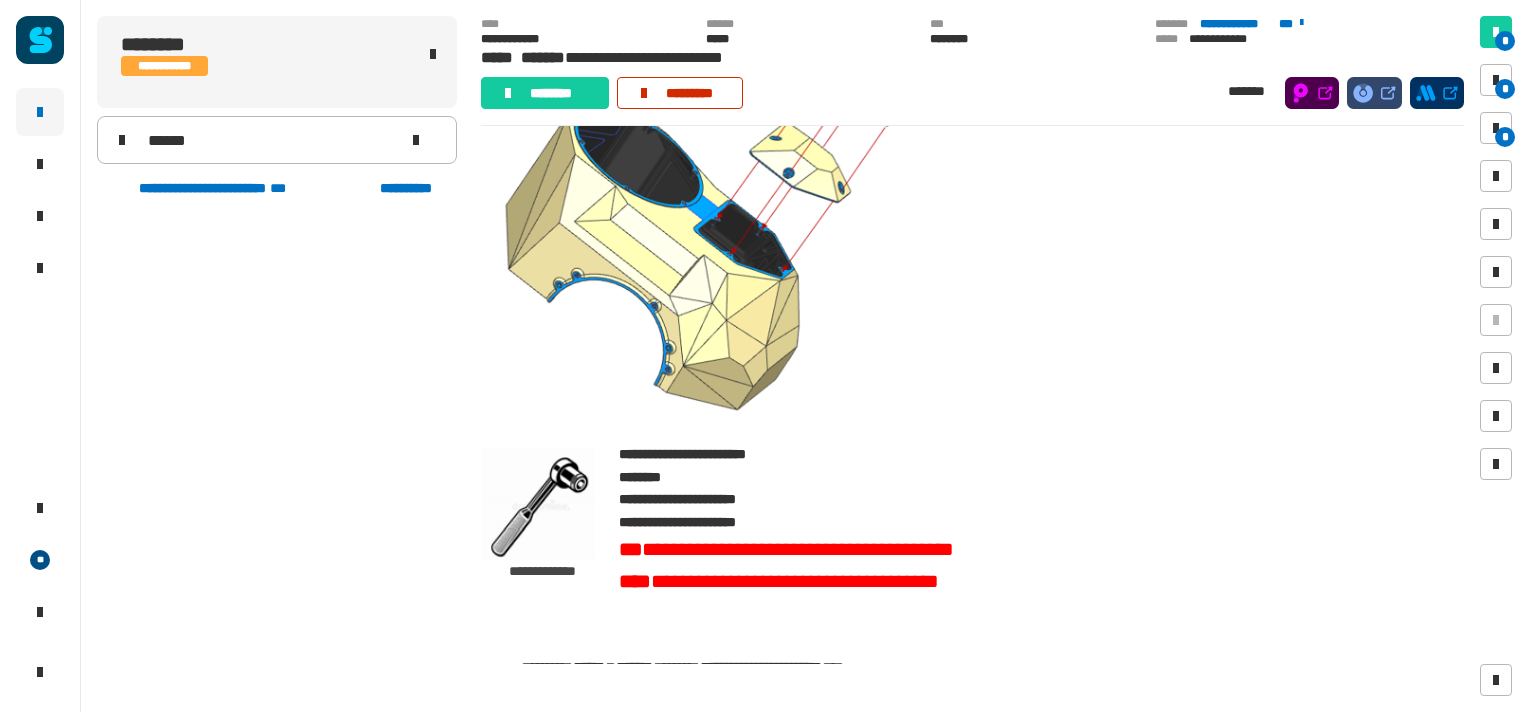 click on "*********" 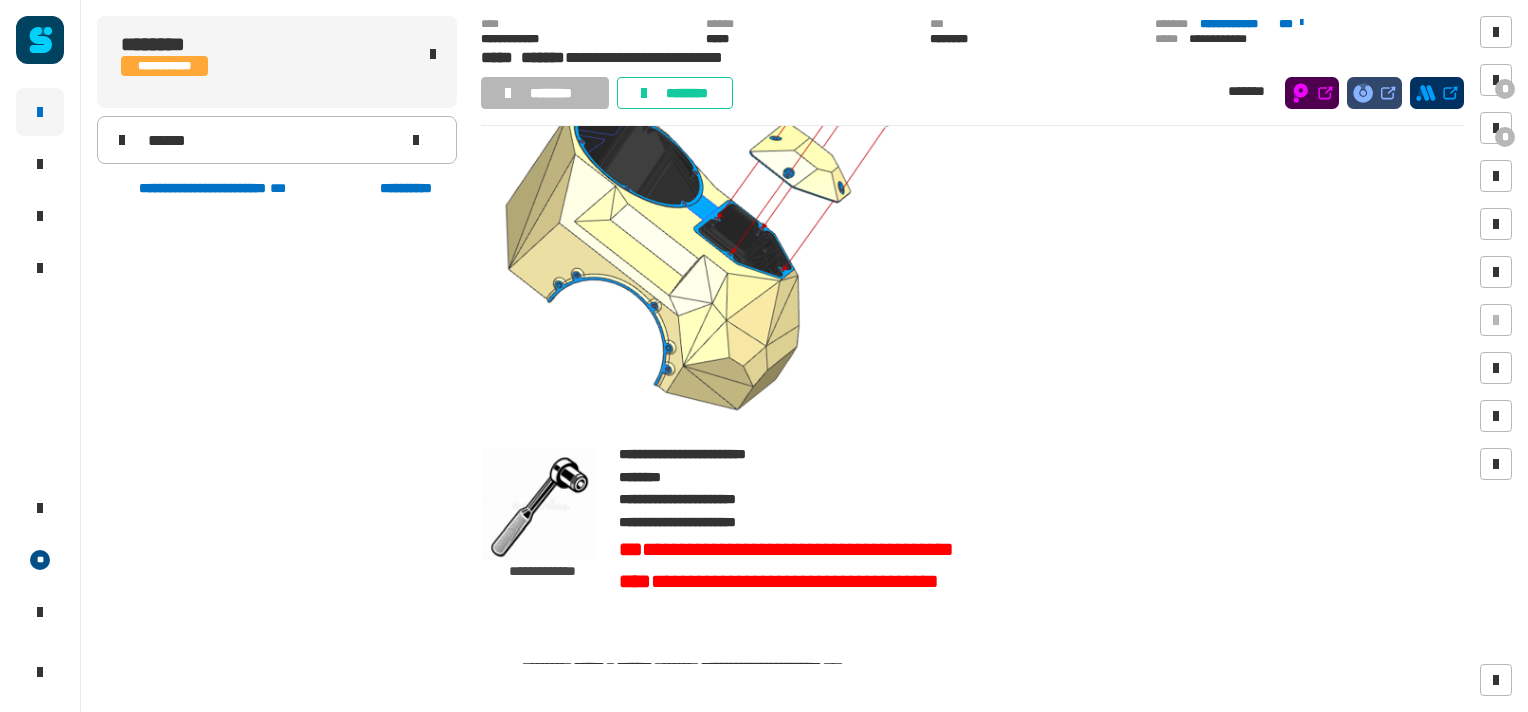 click 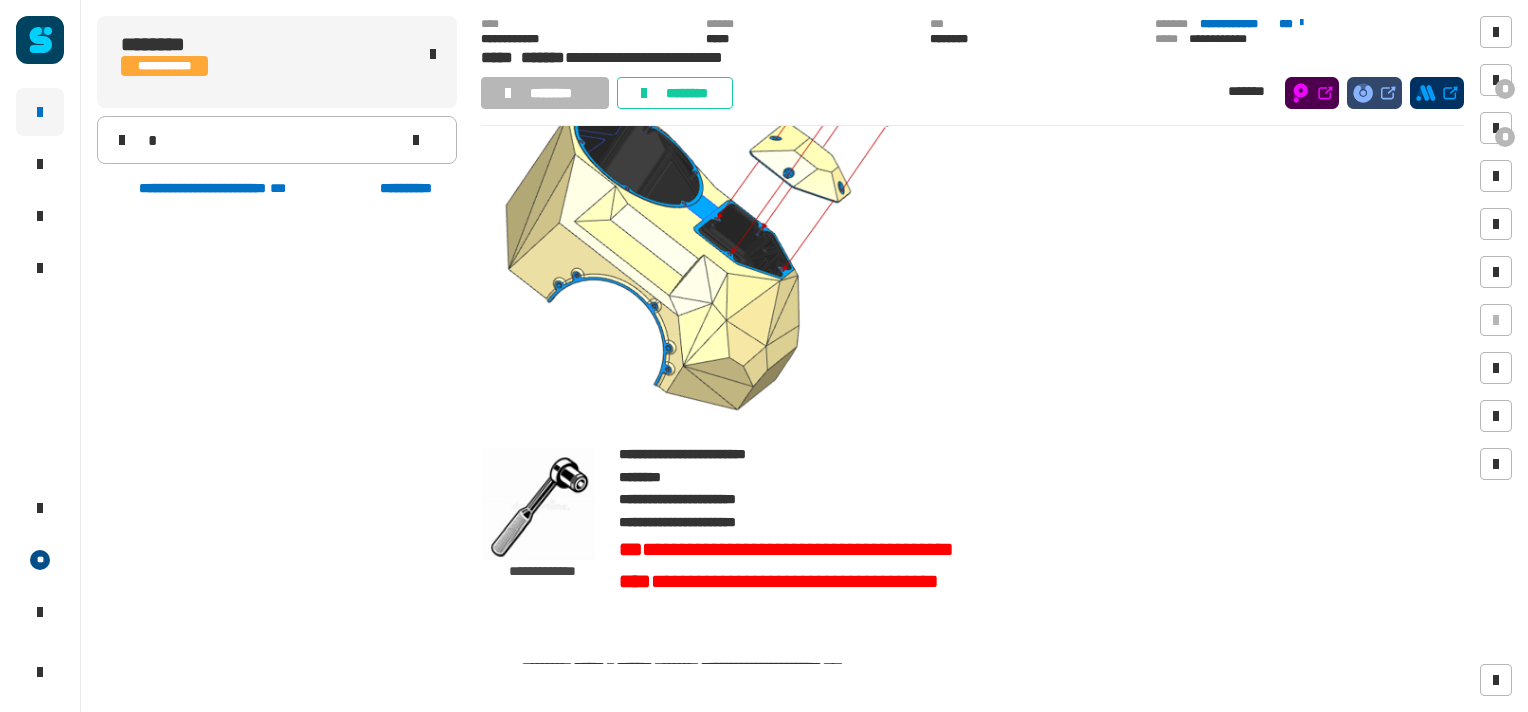 type 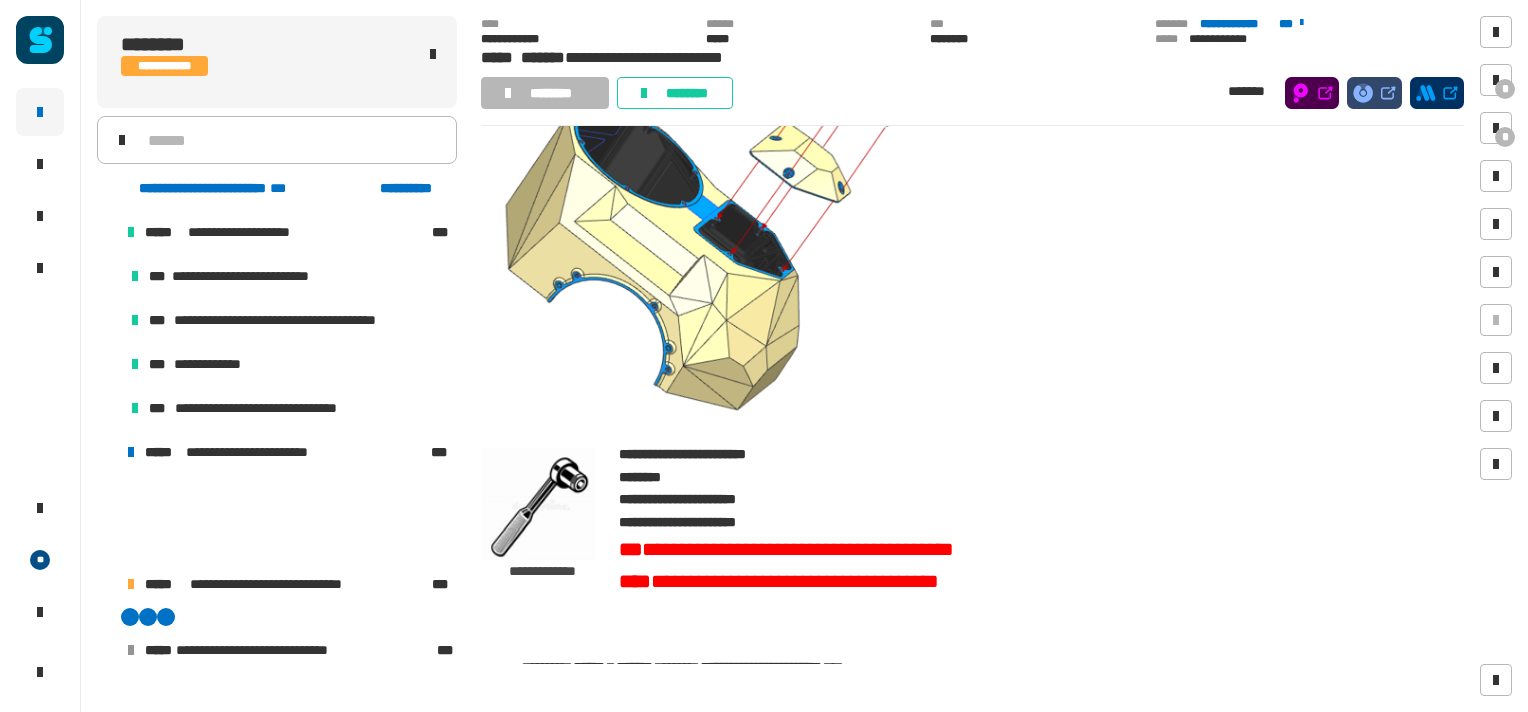 scroll, scrollTop: 308, scrollLeft: 0, axis: vertical 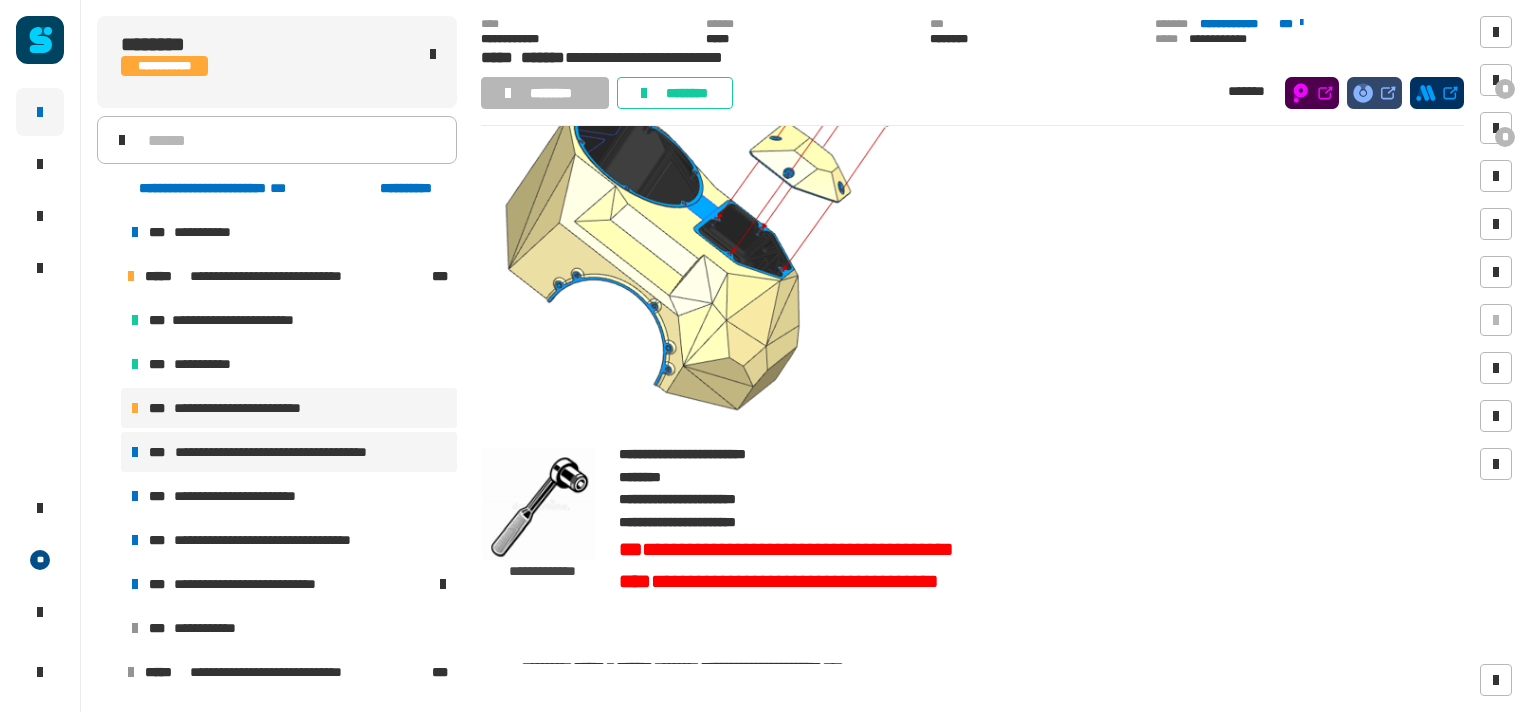 click on "**********" at bounding box center (295, 452) 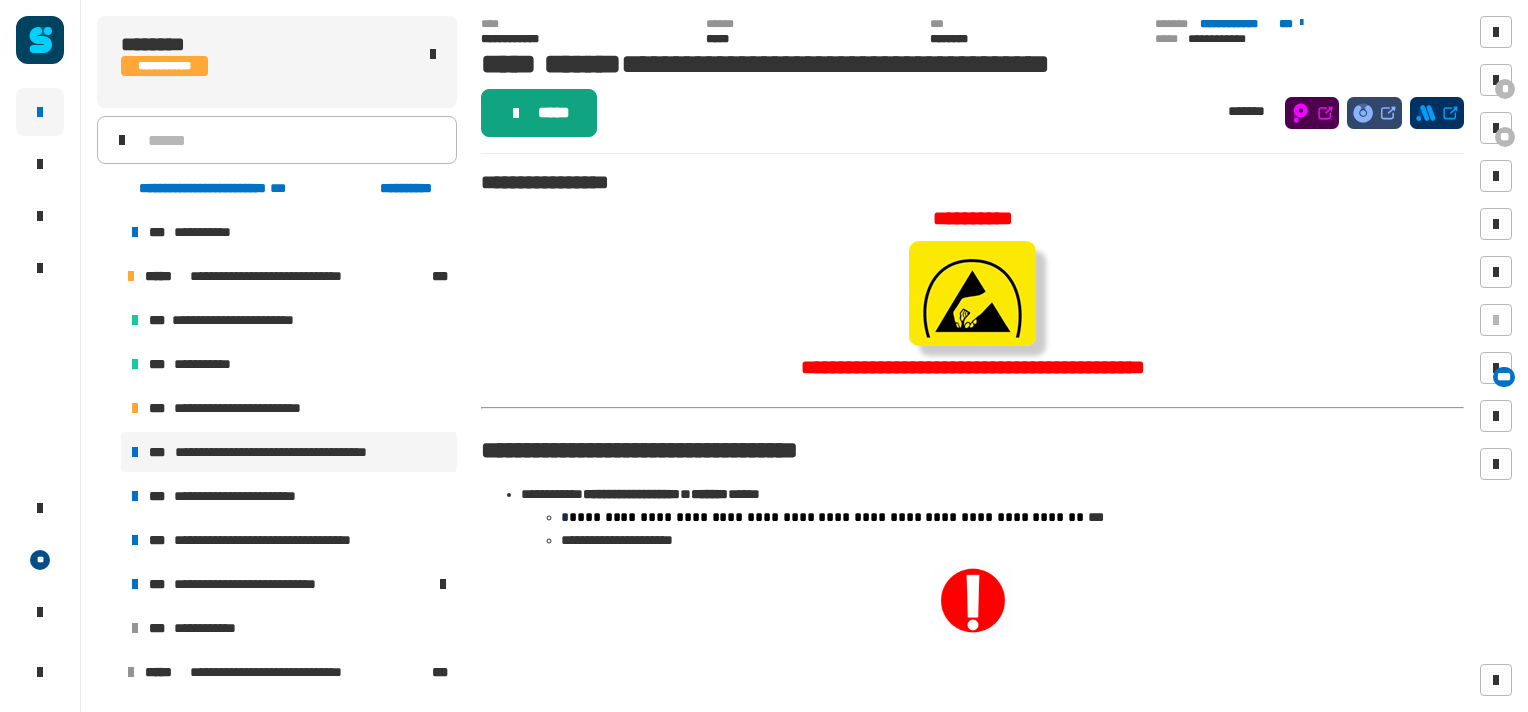 click on "*****" 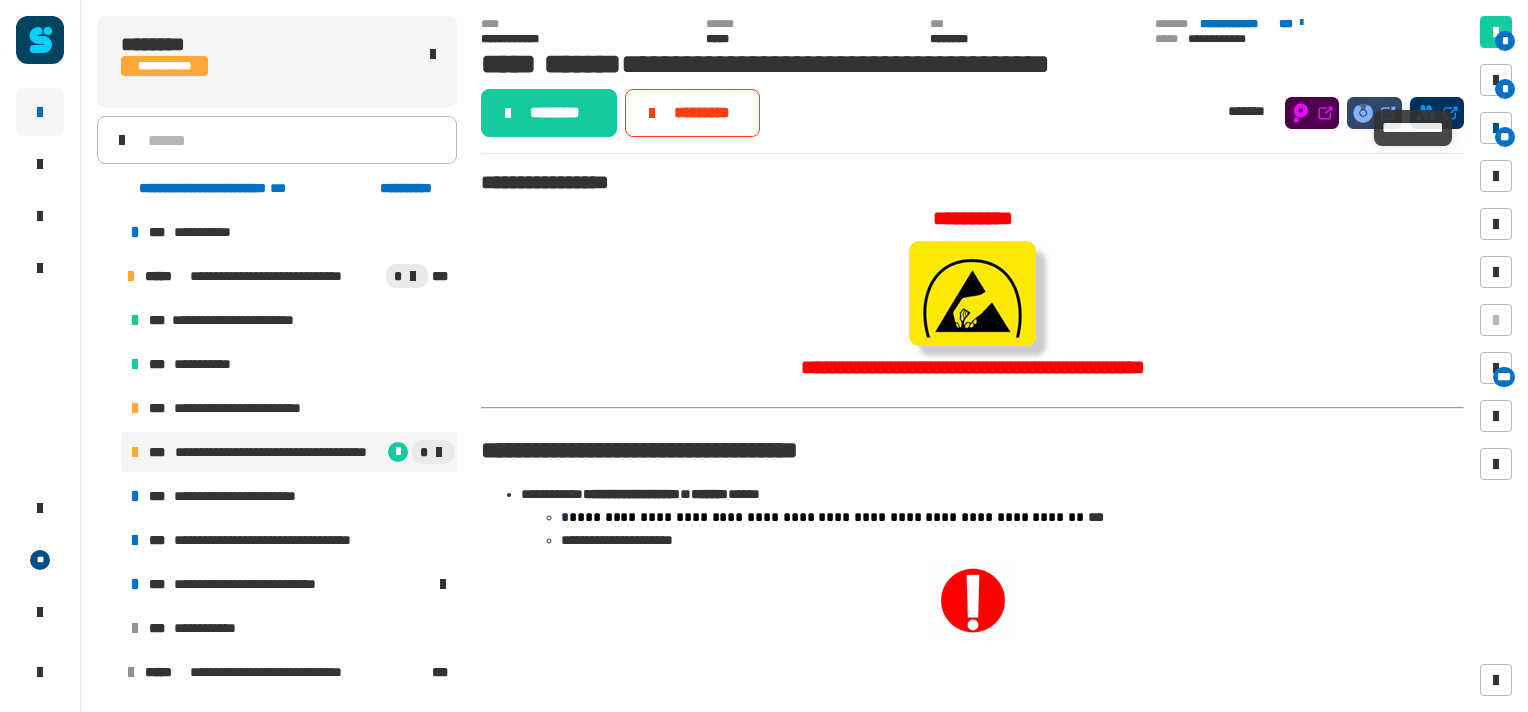 click on "**" at bounding box center [1505, 137] 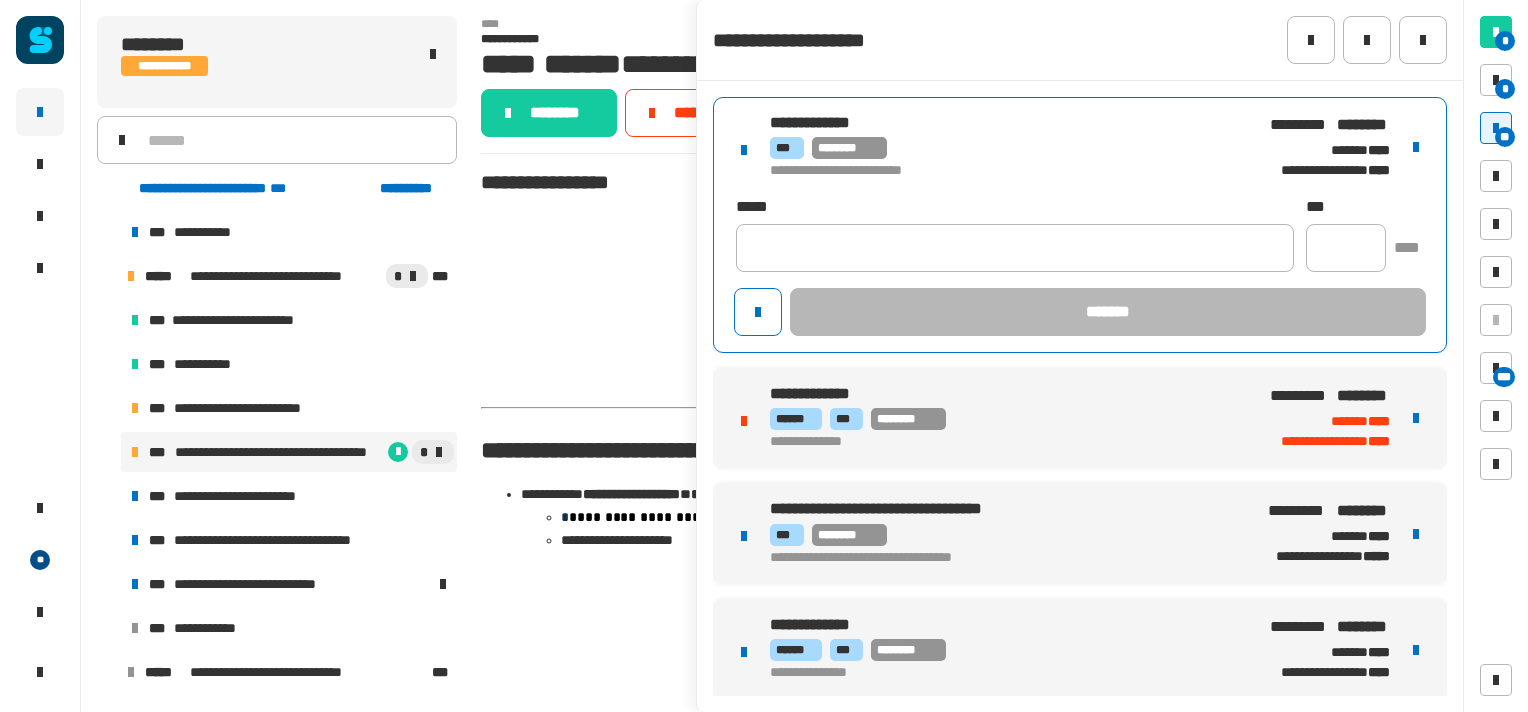 click on "**********" at bounding box center (994, 172) 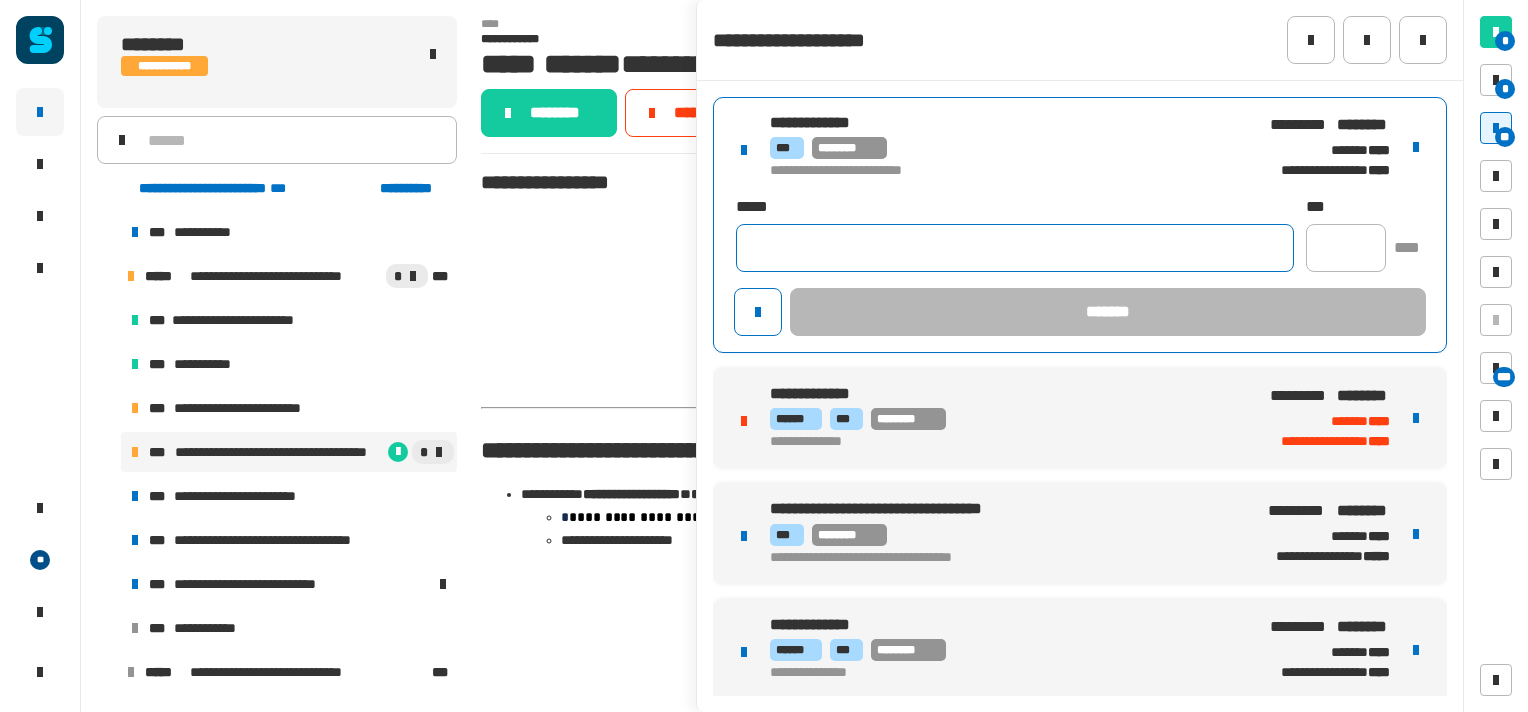 click 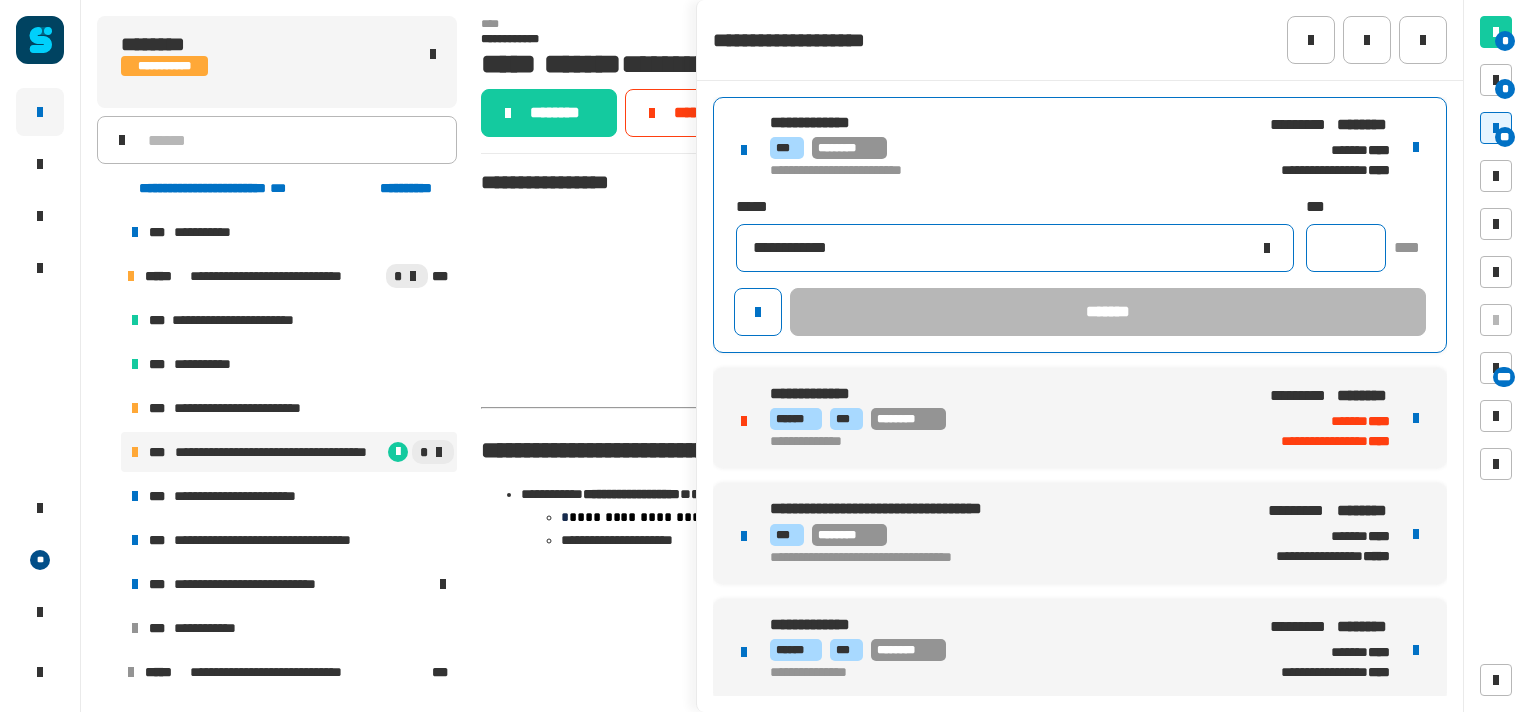 type on "**********" 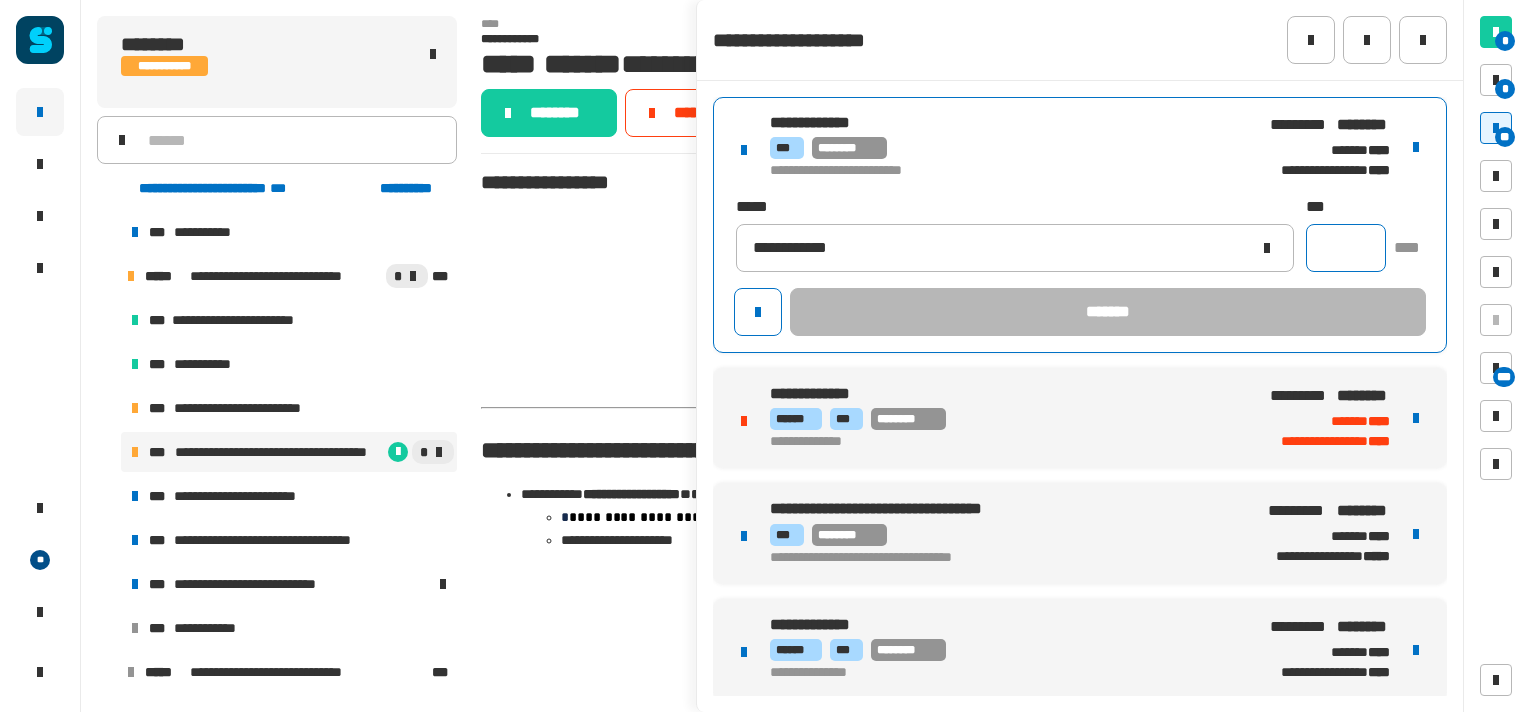 click 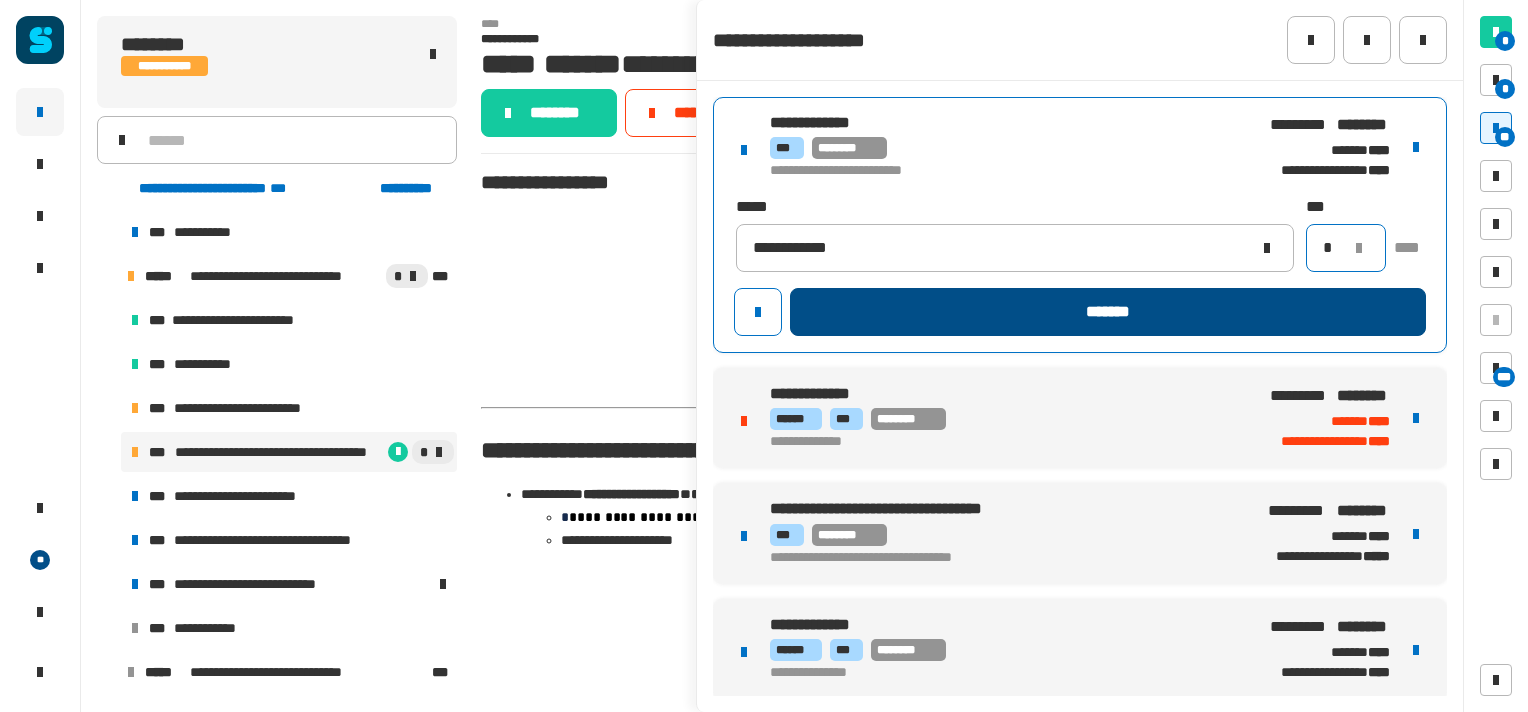 type on "*" 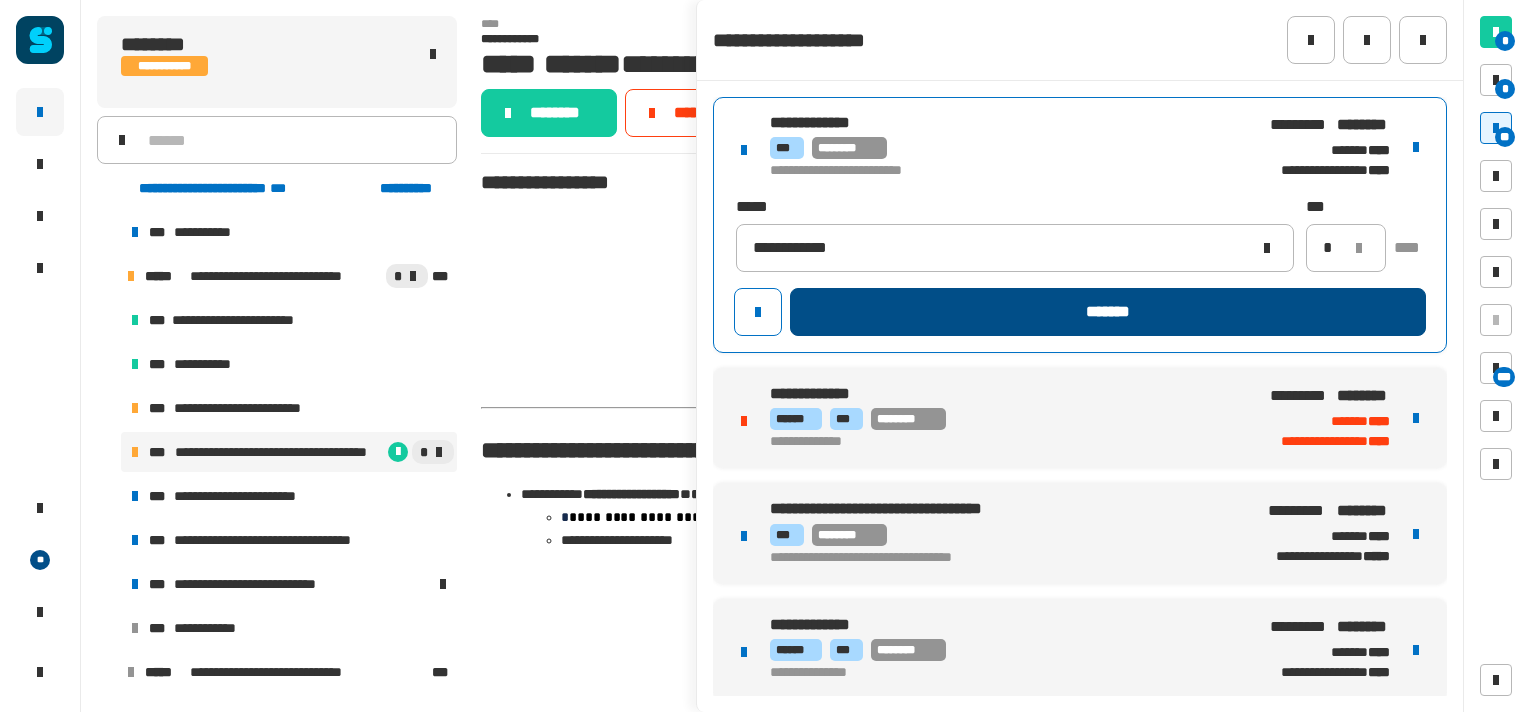 click on "*******" 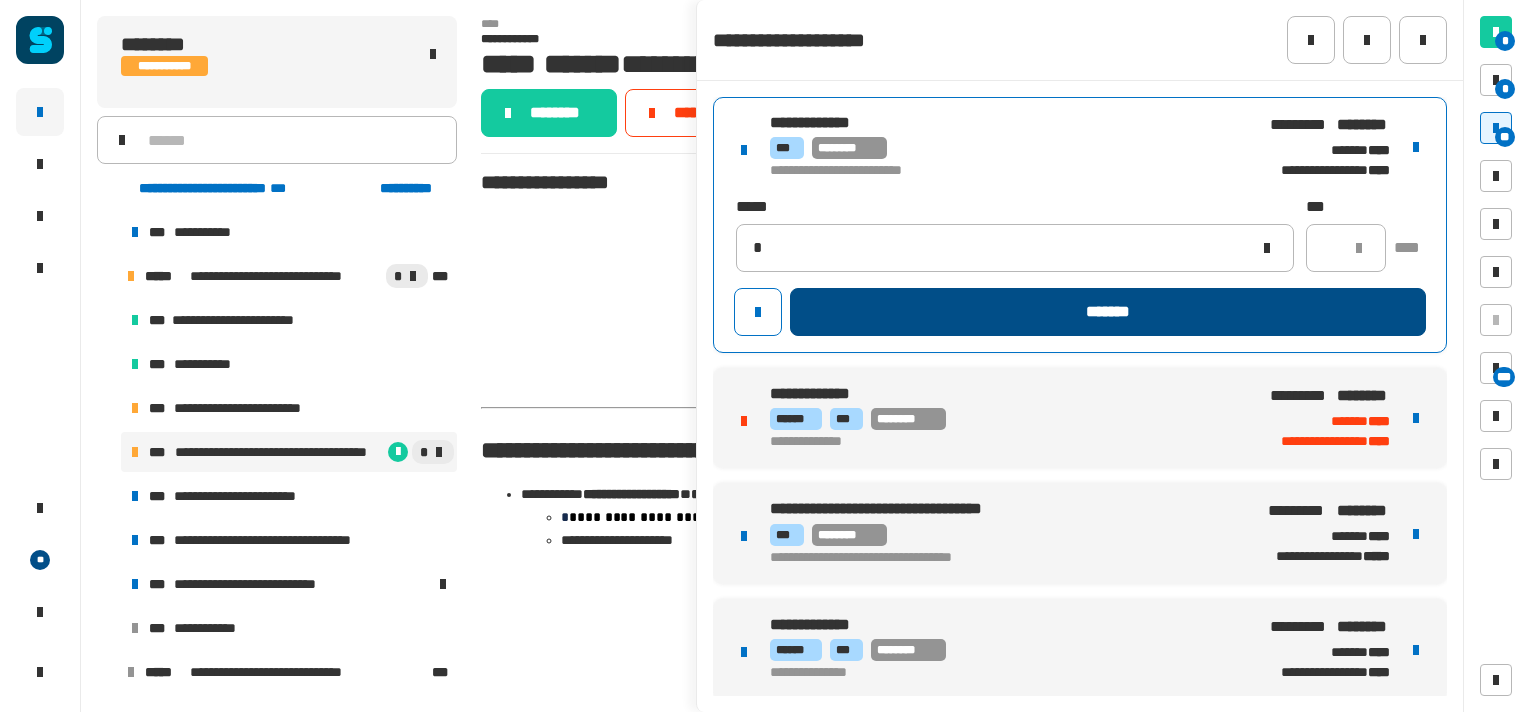 type 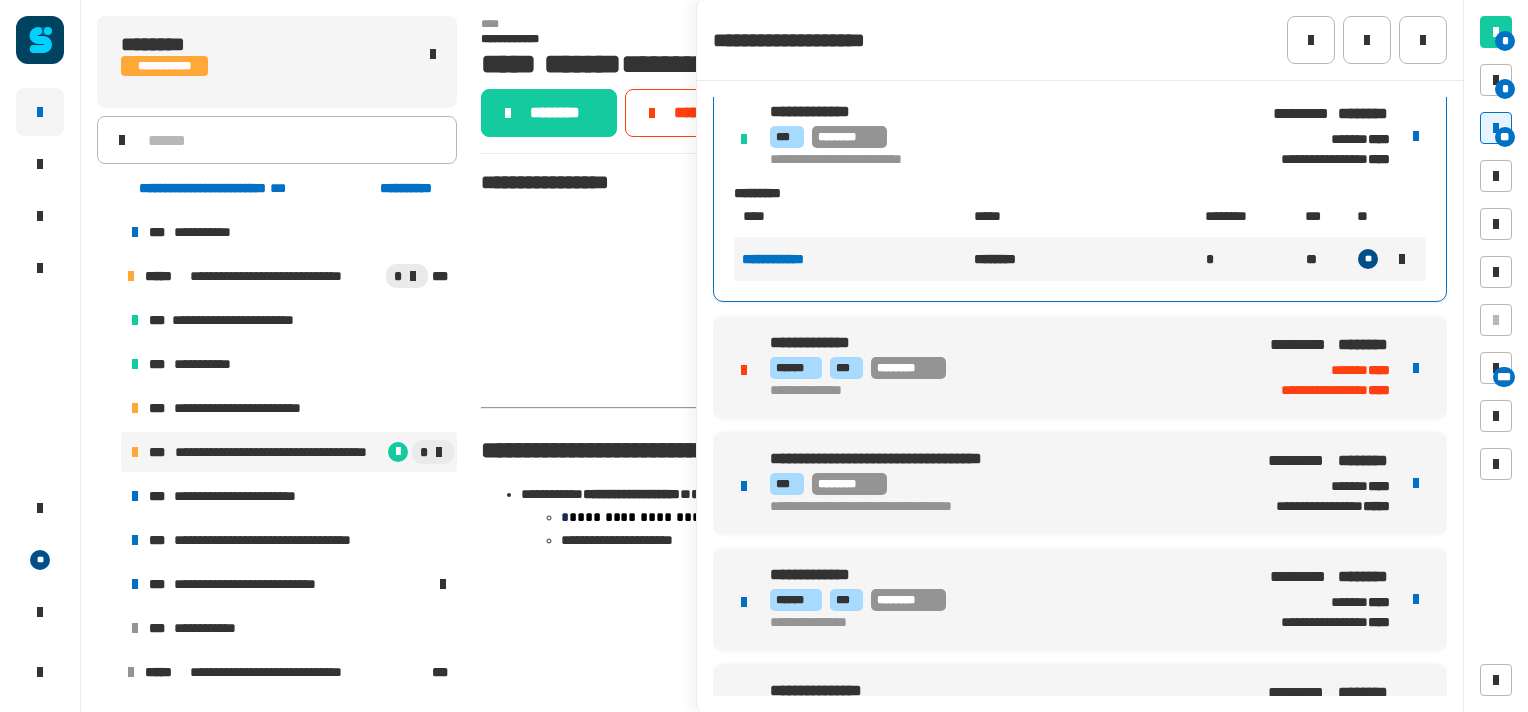scroll, scrollTop: 16, scrollLeft: 0, axis: vertical 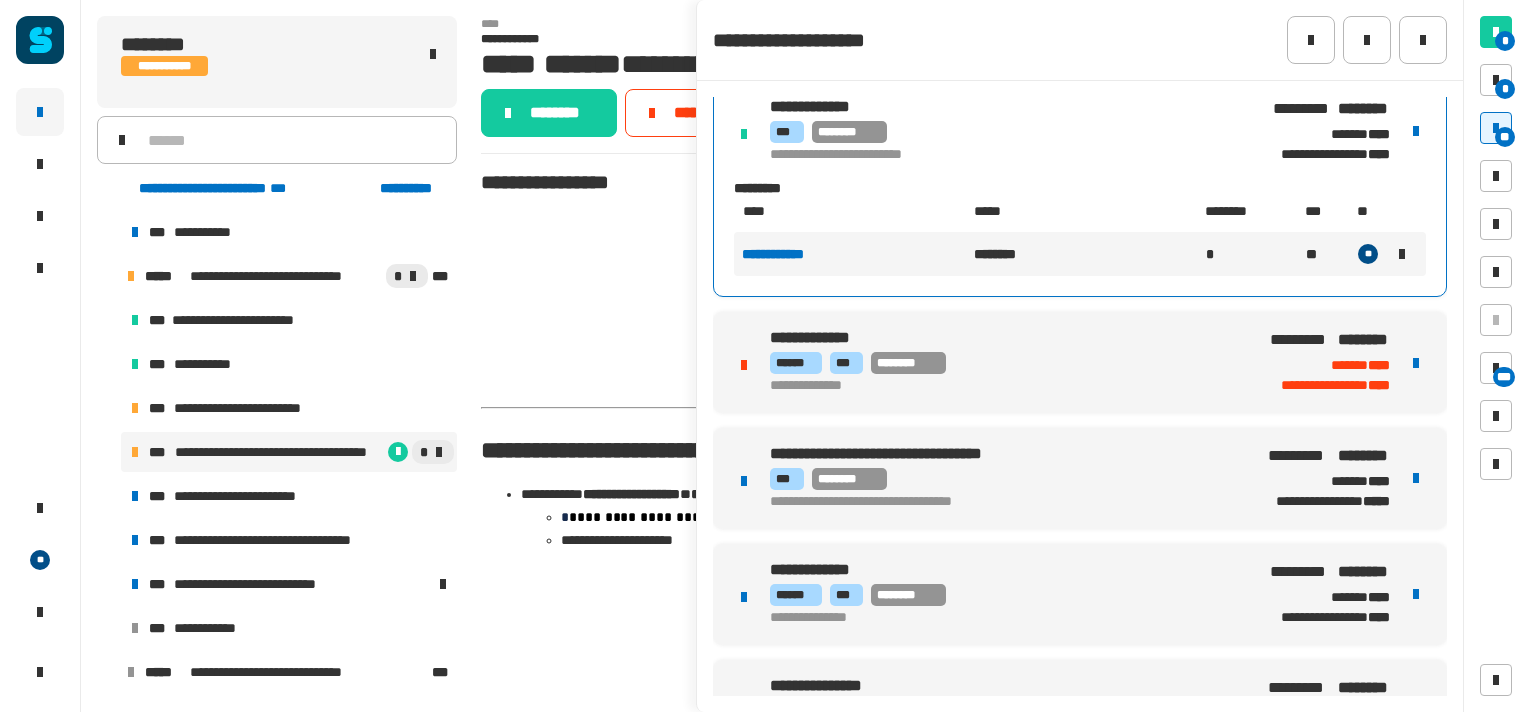 click on "**********" at bounding box center [1080, 478] 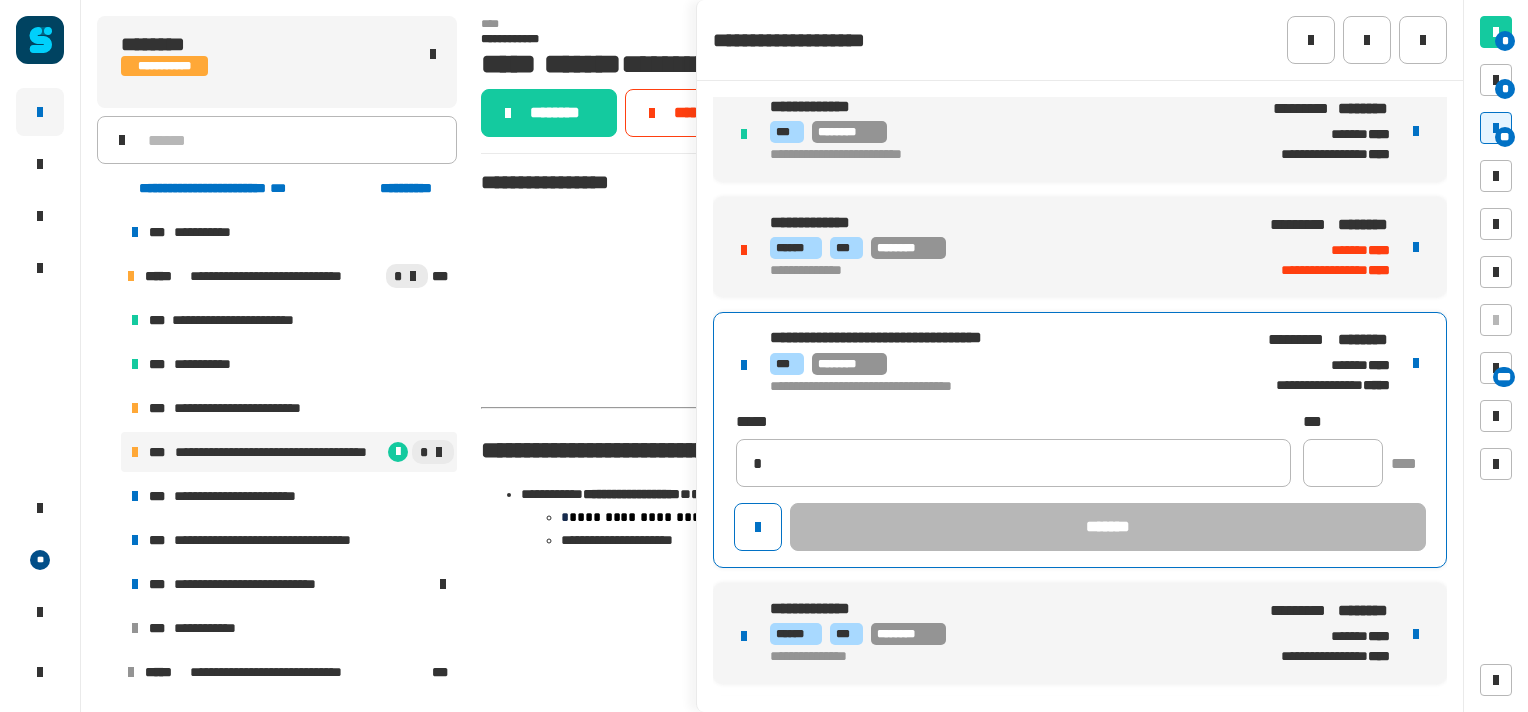 type on "**********" 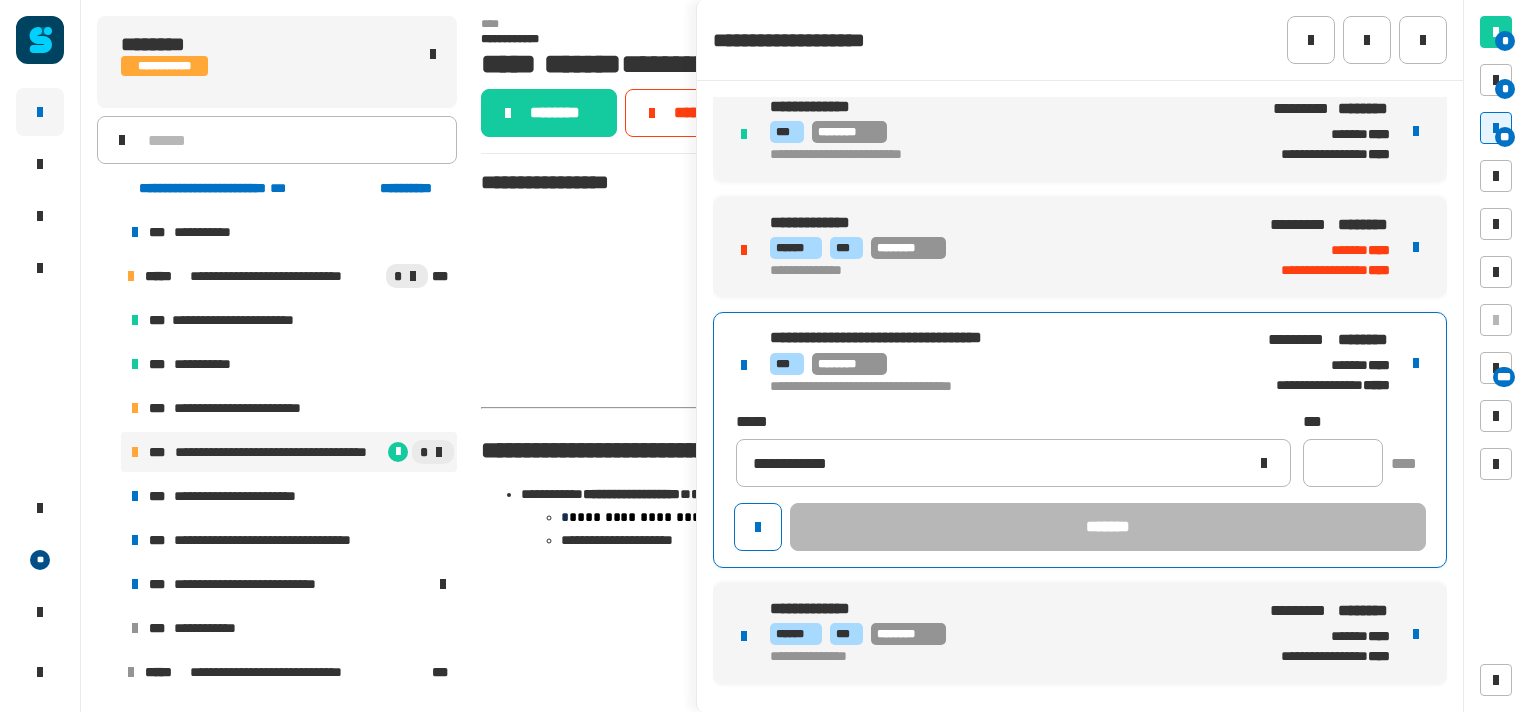 type 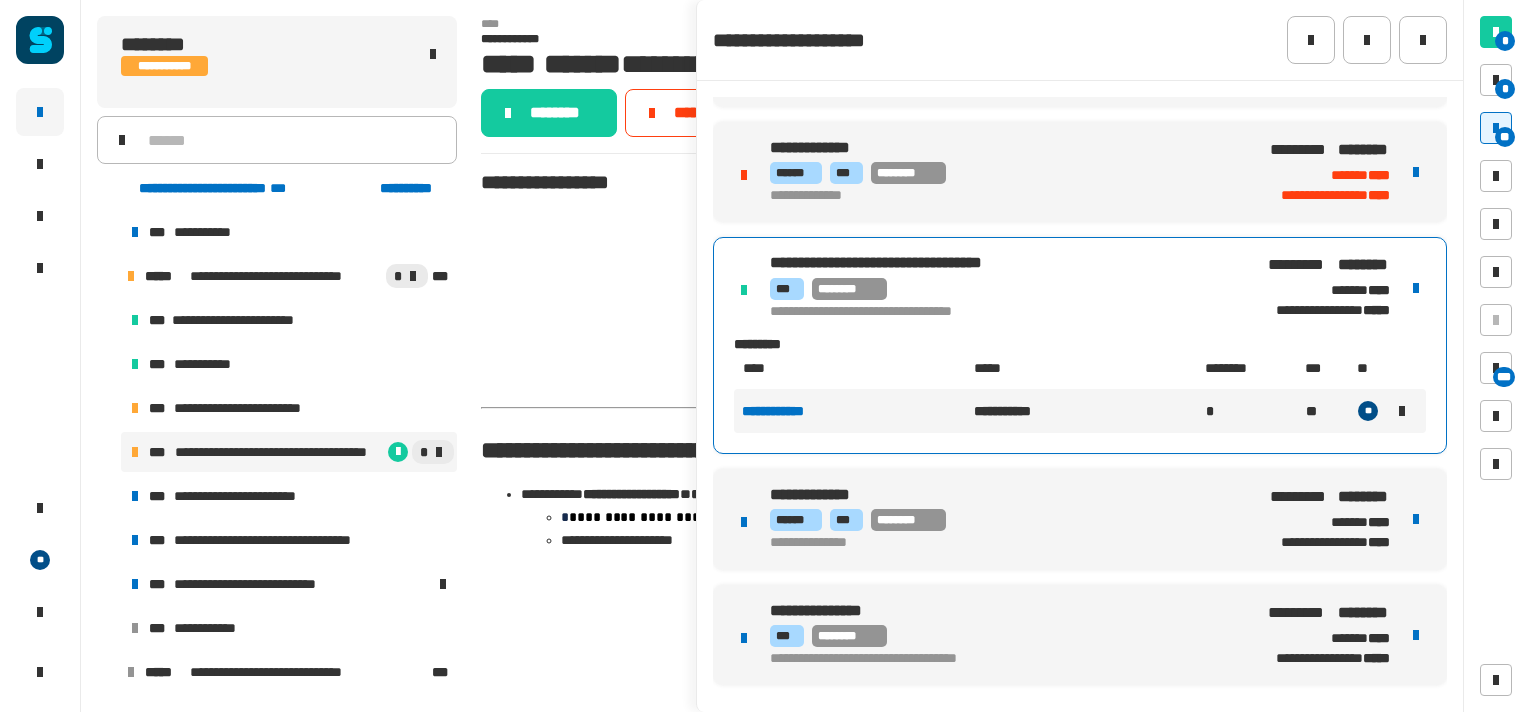 scroll, scrollTop: 120, scrollLeft: 0, axis: vertical 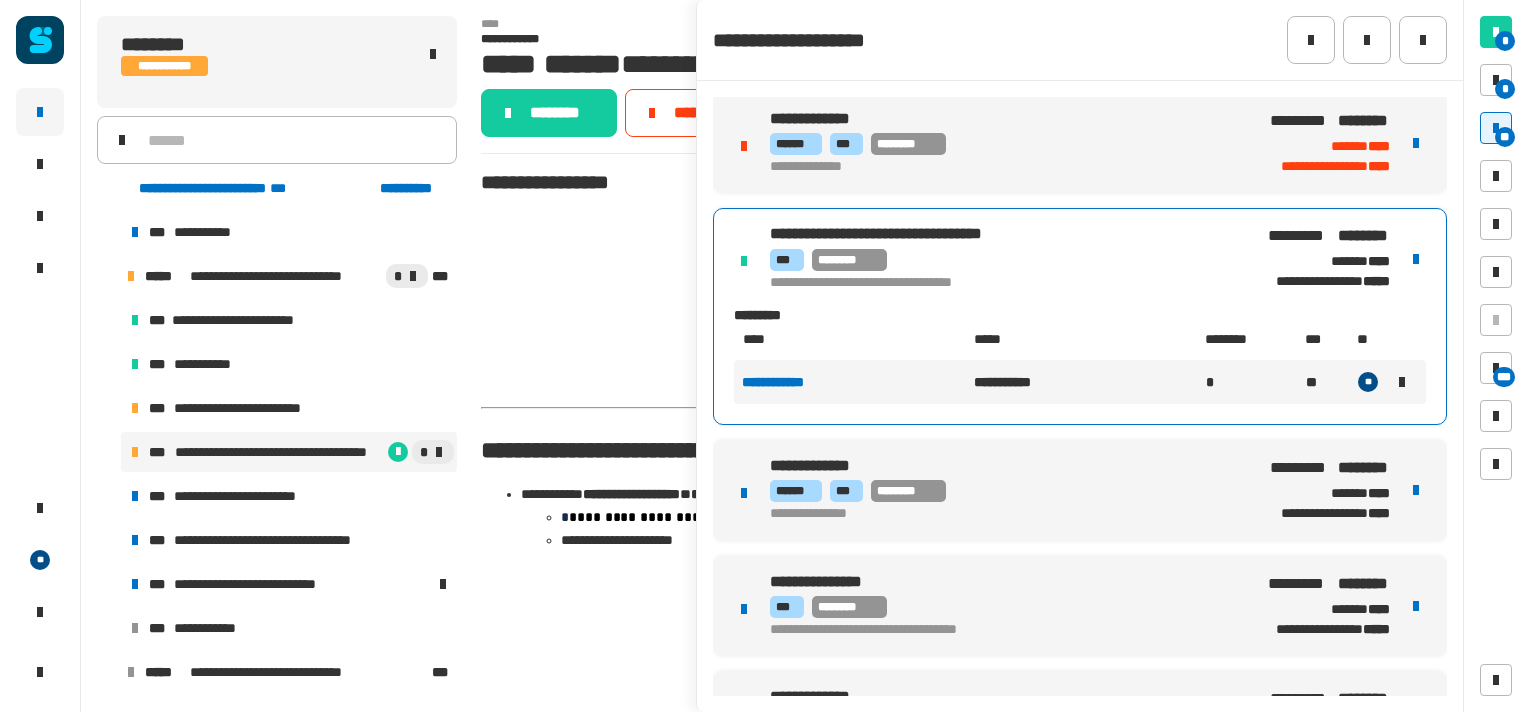 click on "**********" at bounding box center [1080, 490] 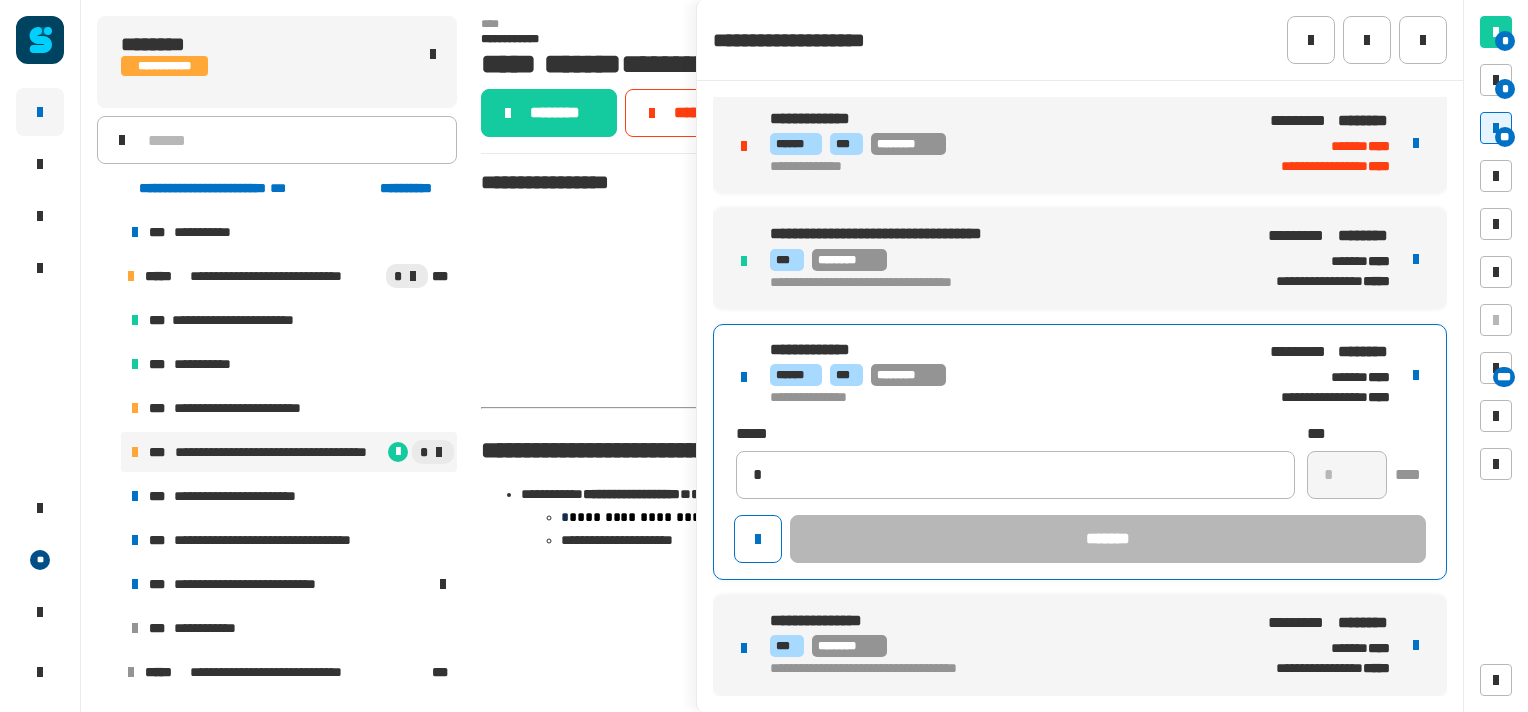 type 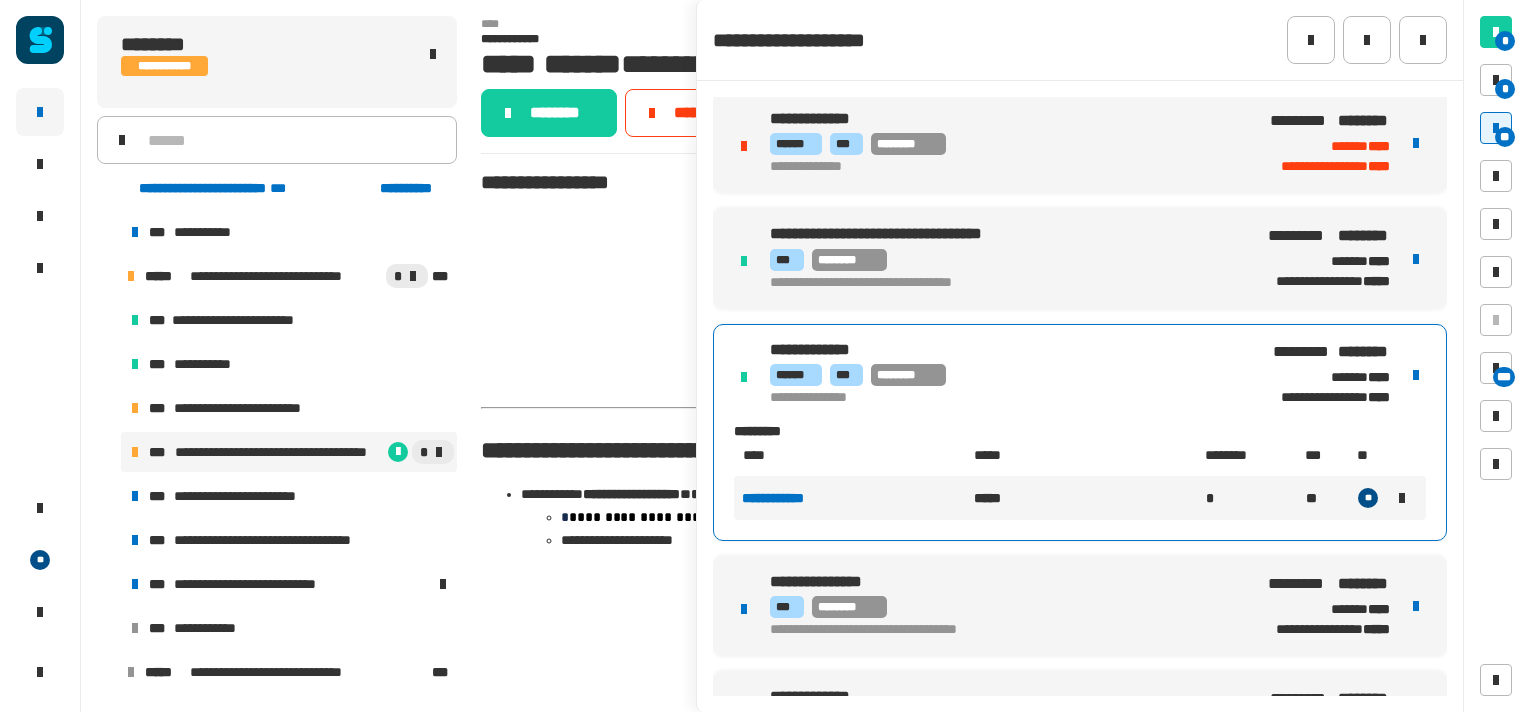 click on "**********" at bounding box center [1080, 606] 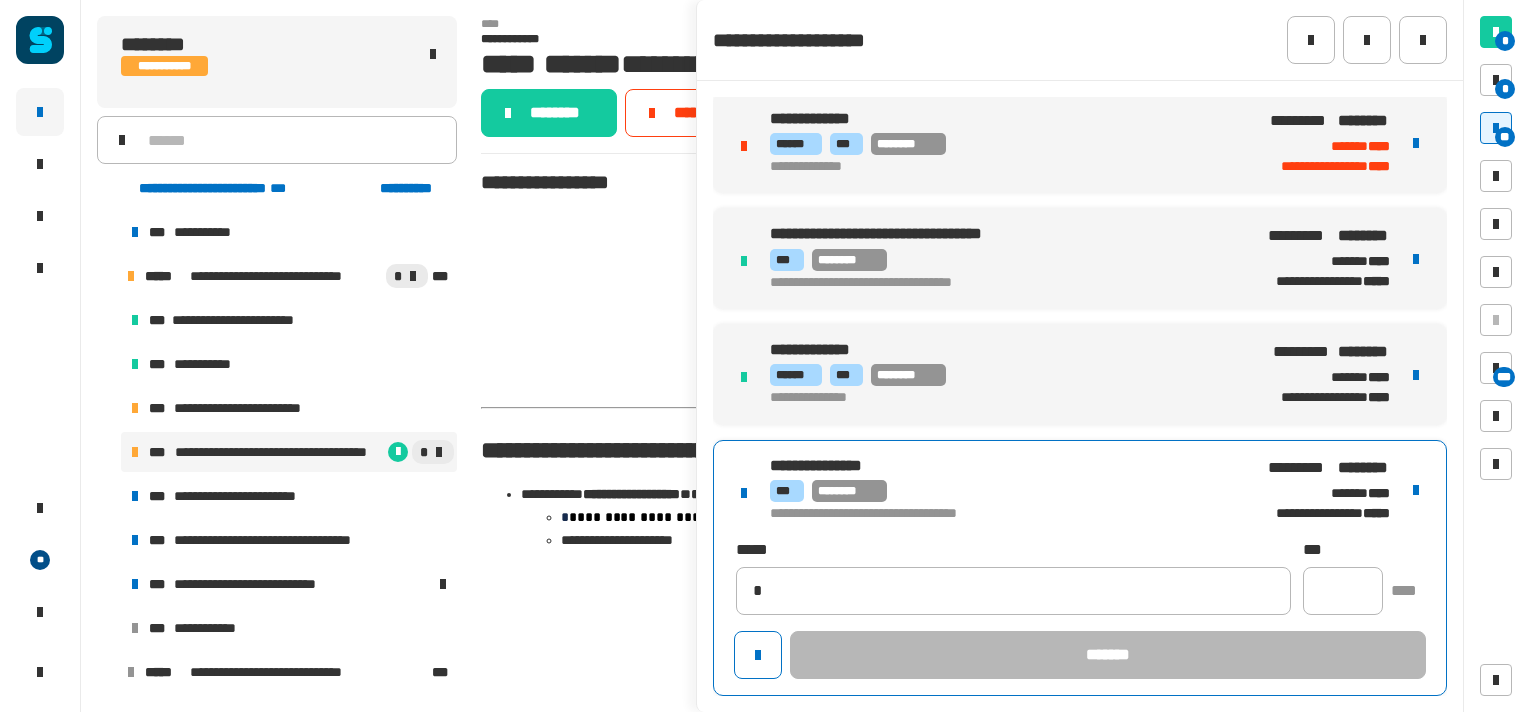 type on "**********" 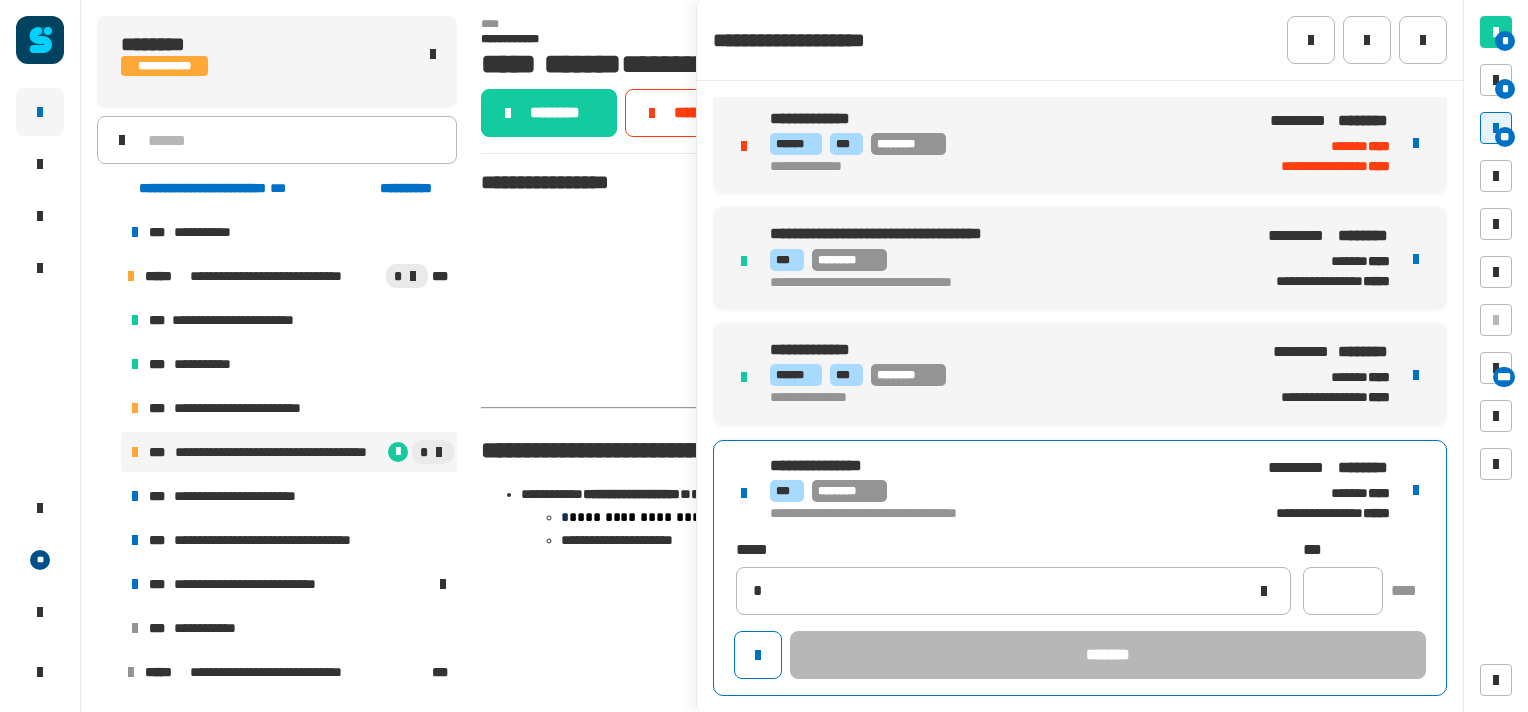 type 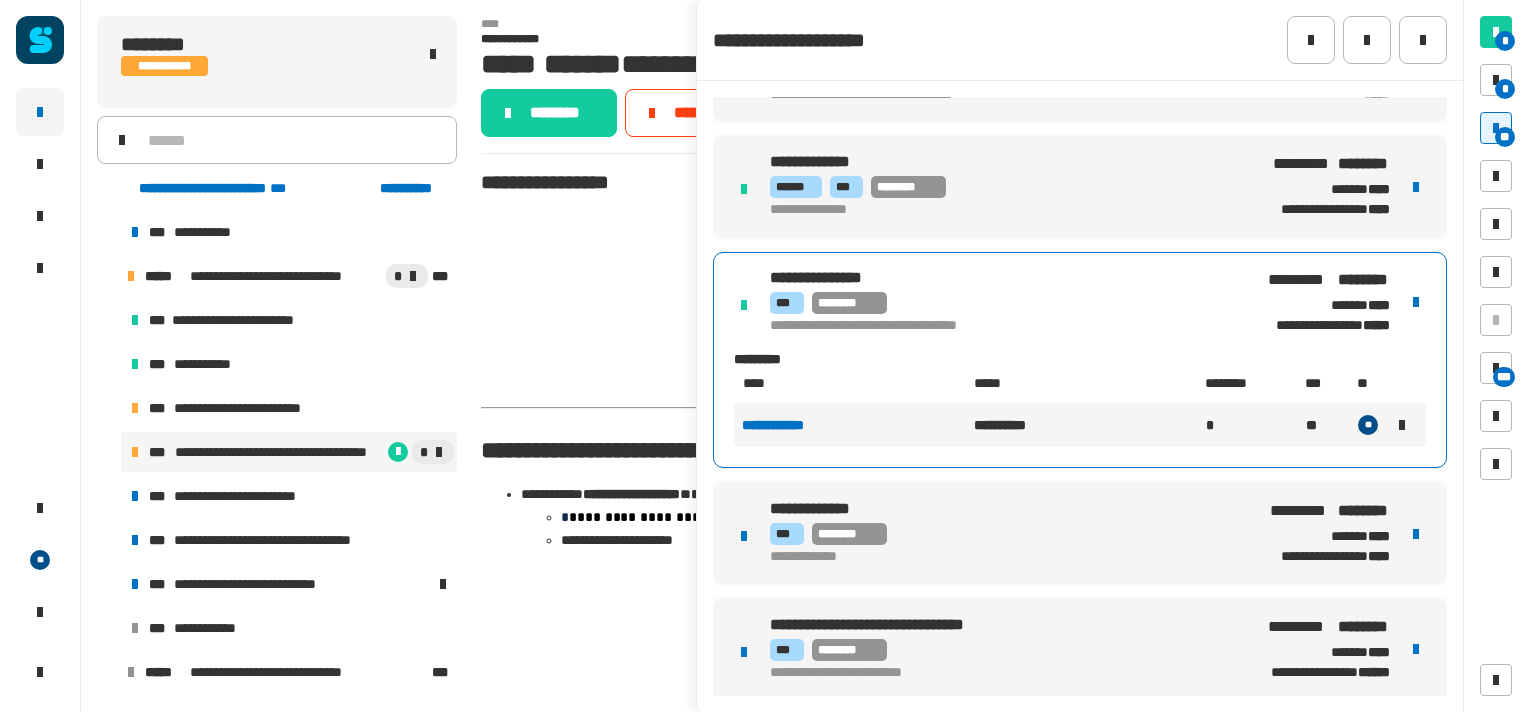 scroll, scrollTop: 310, scrollLeft: 0, axis: vertical 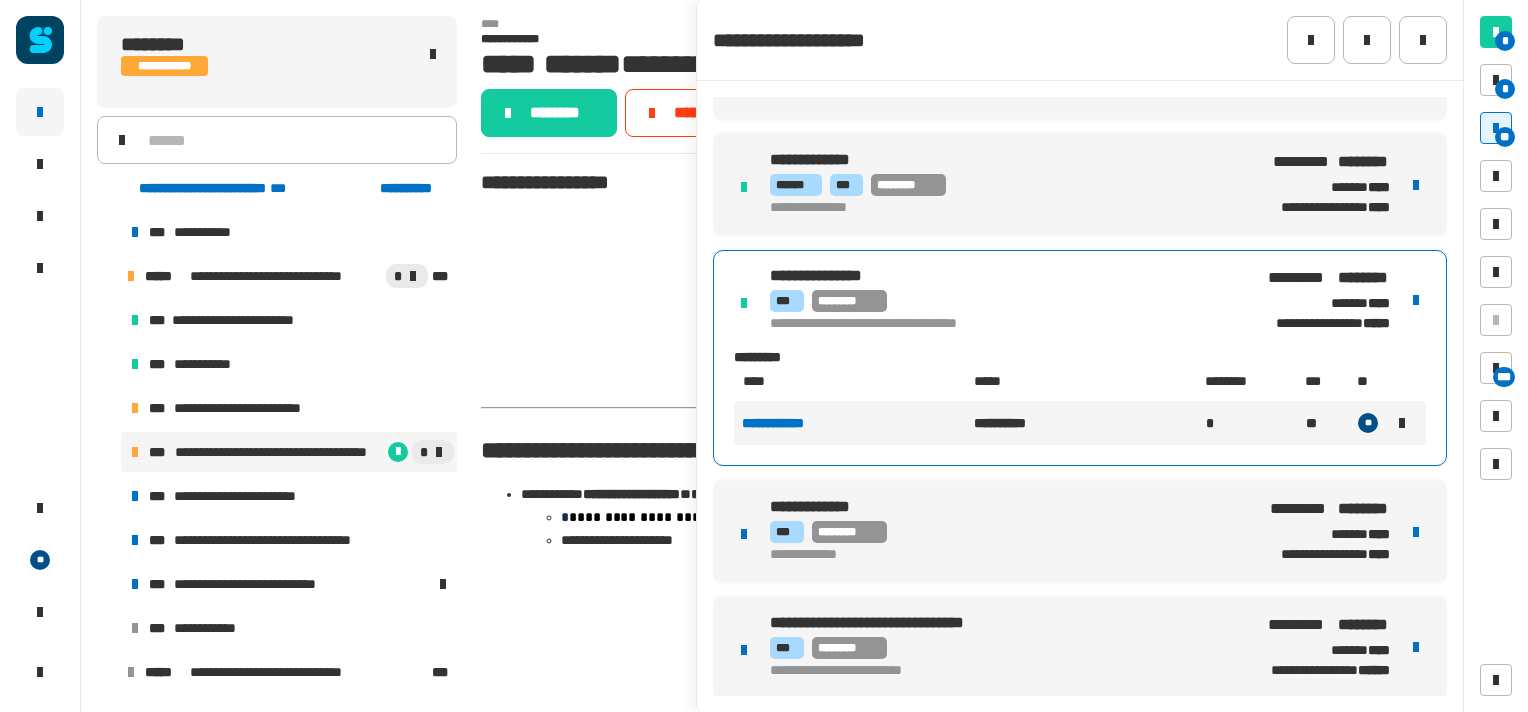 click on "**********" at bounding box center (1080, 531) 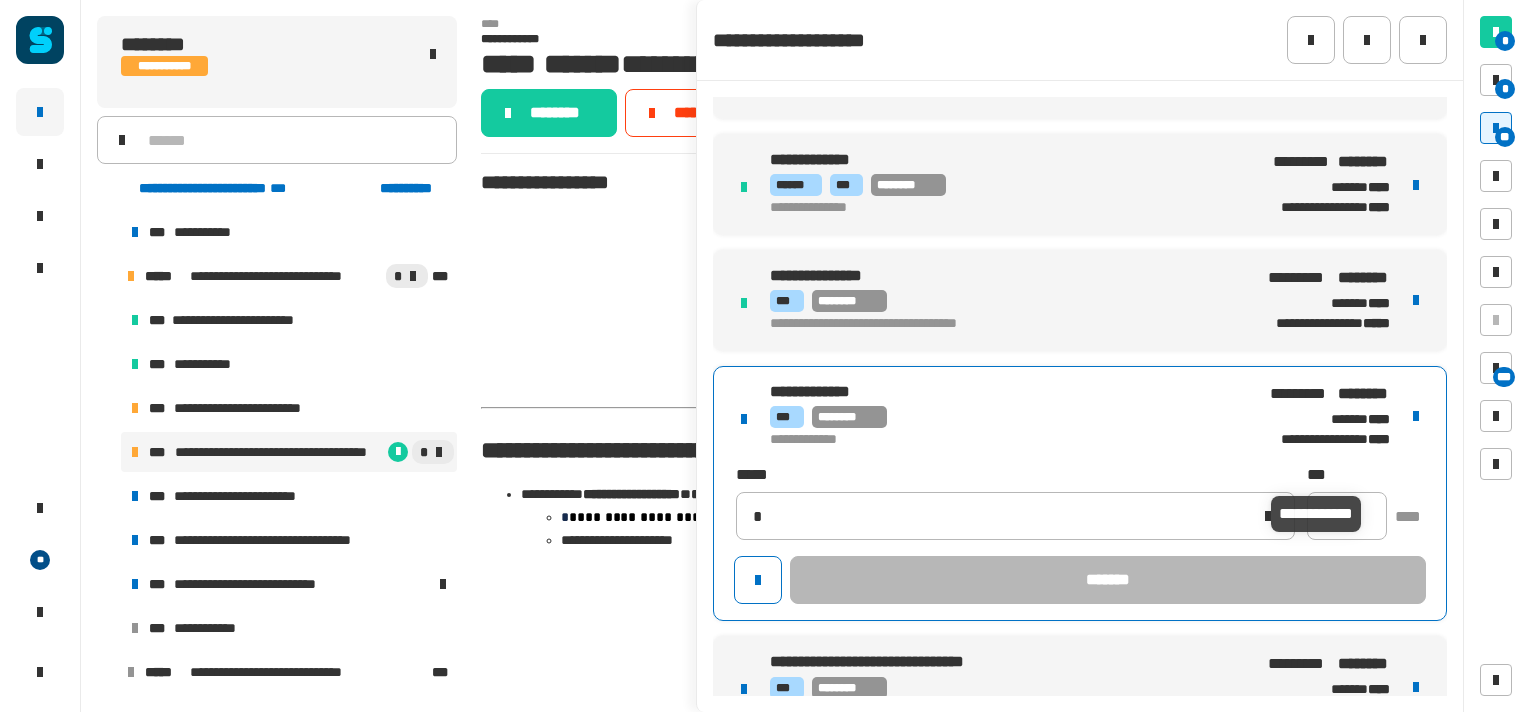 type on "**********" 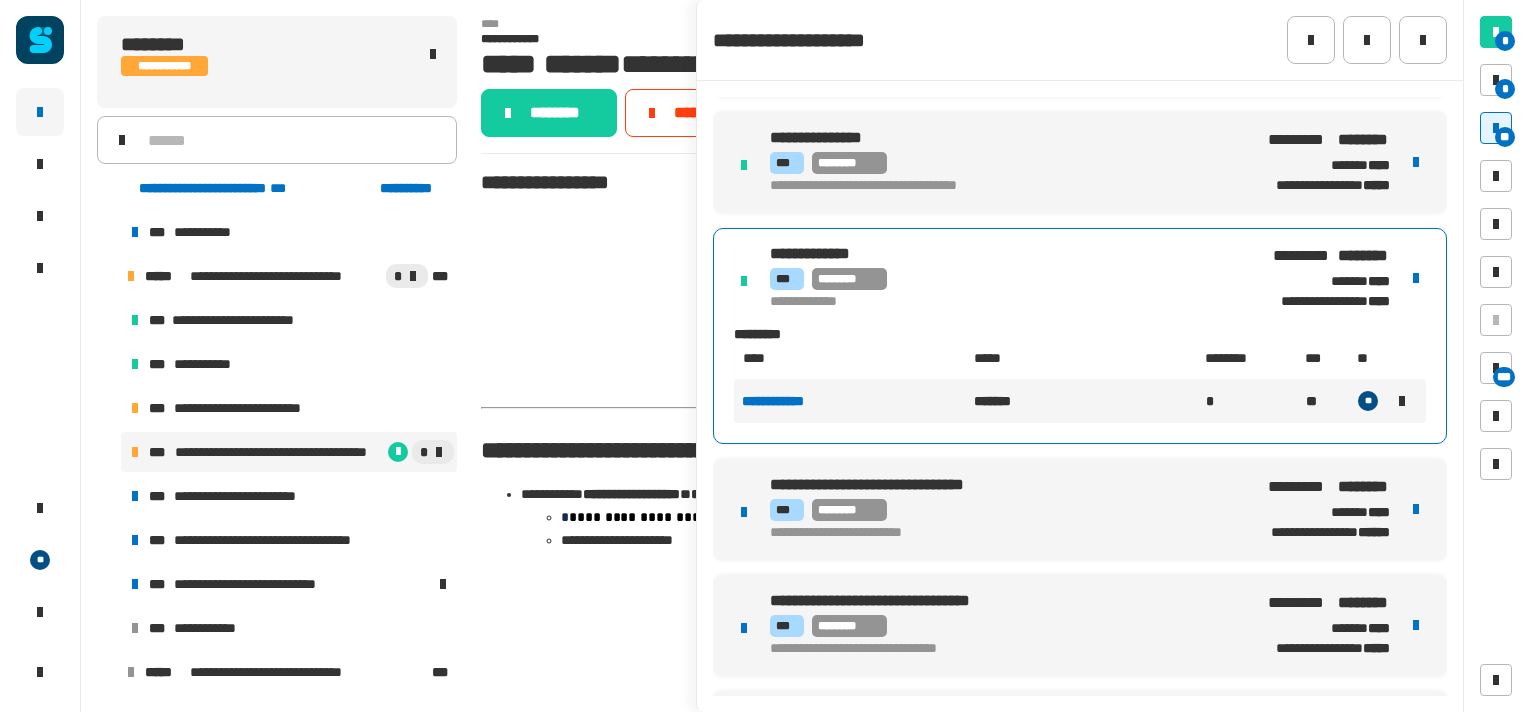 scroll, scrollTop: 468, scrollLeft: 0, axis: vertical 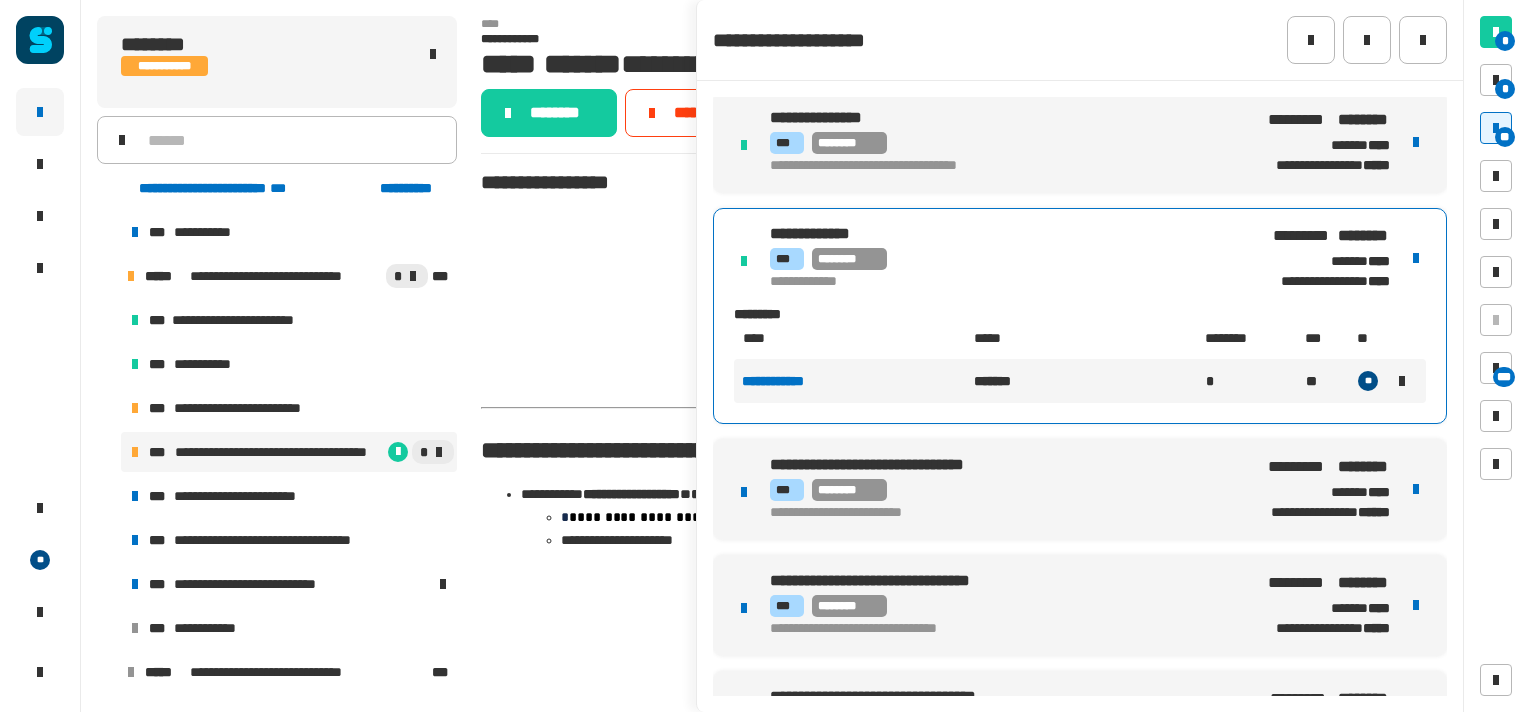 click on "**********" at bounding box center [1080, 489] 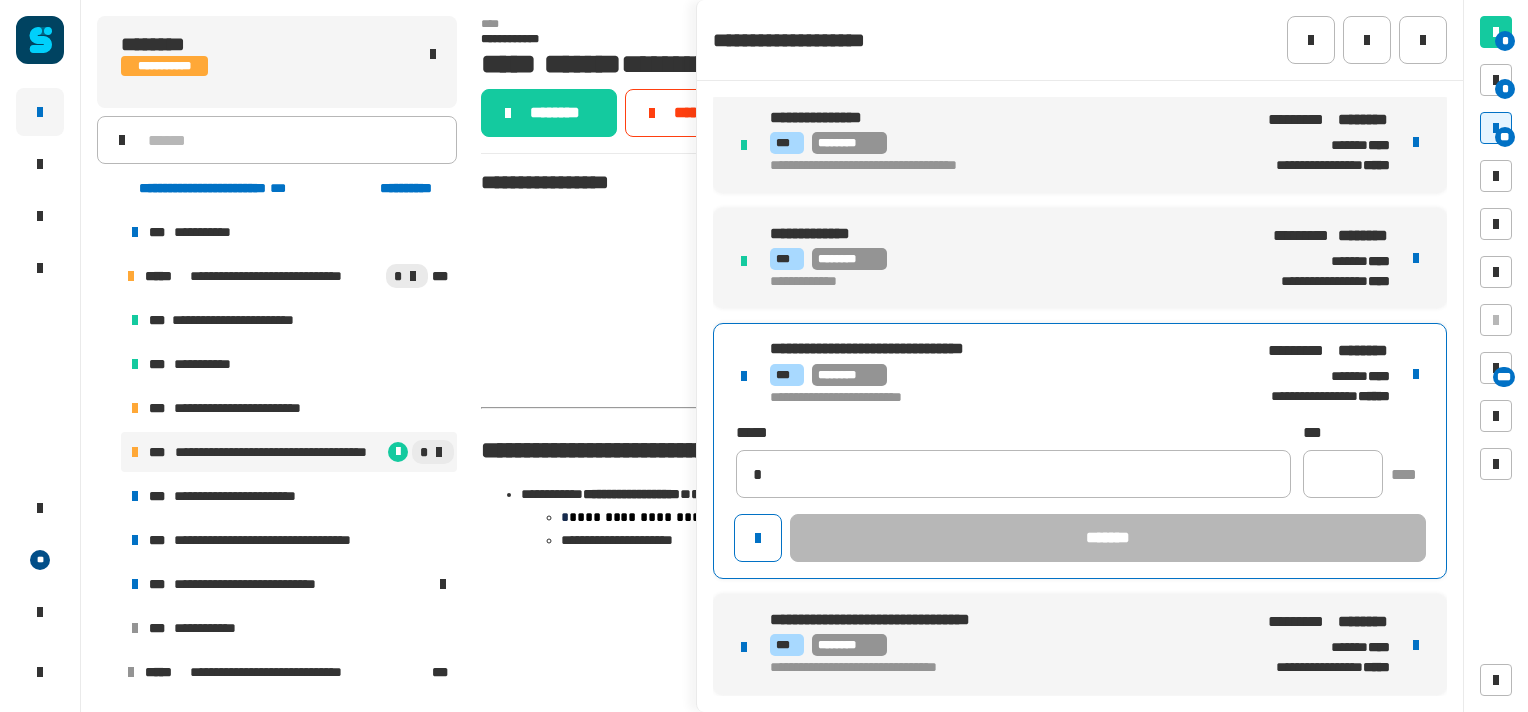 type on "**********" 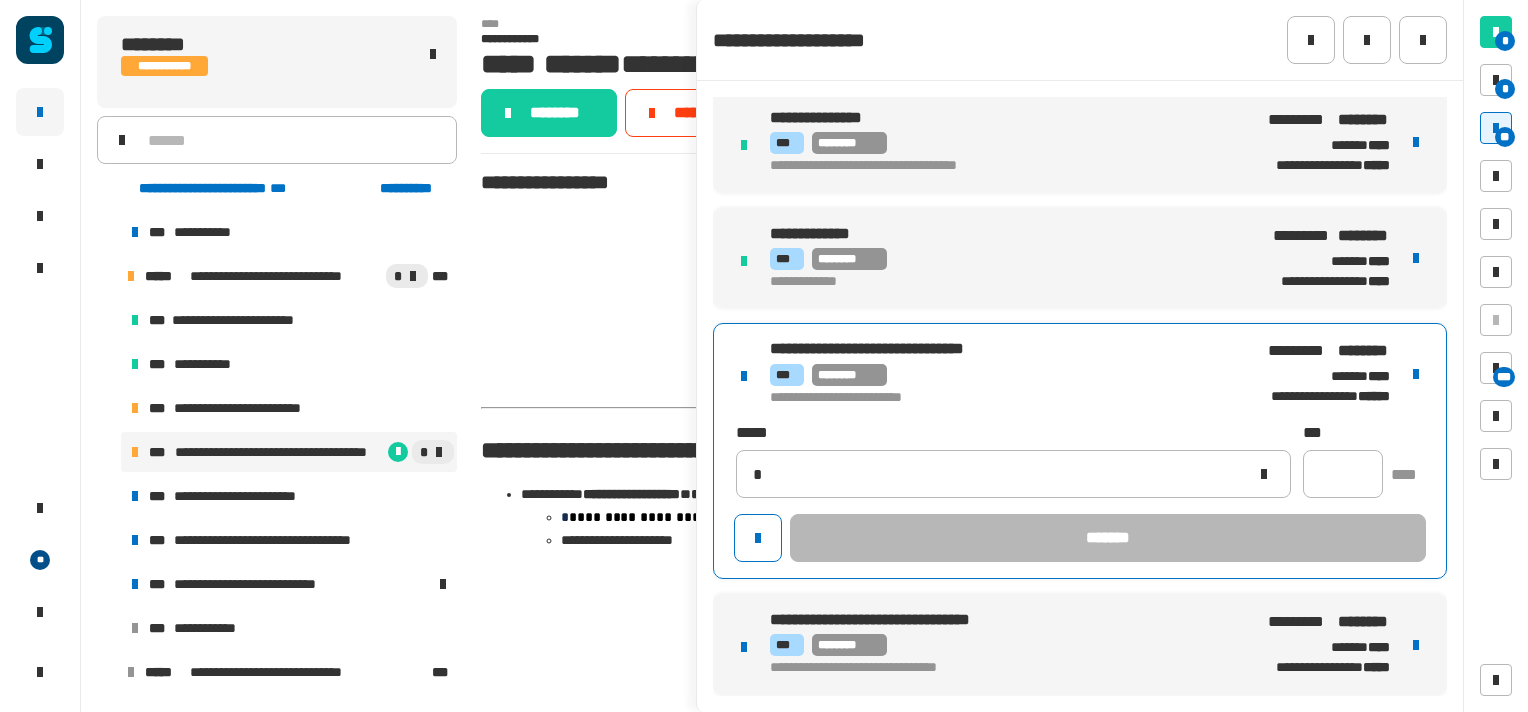type 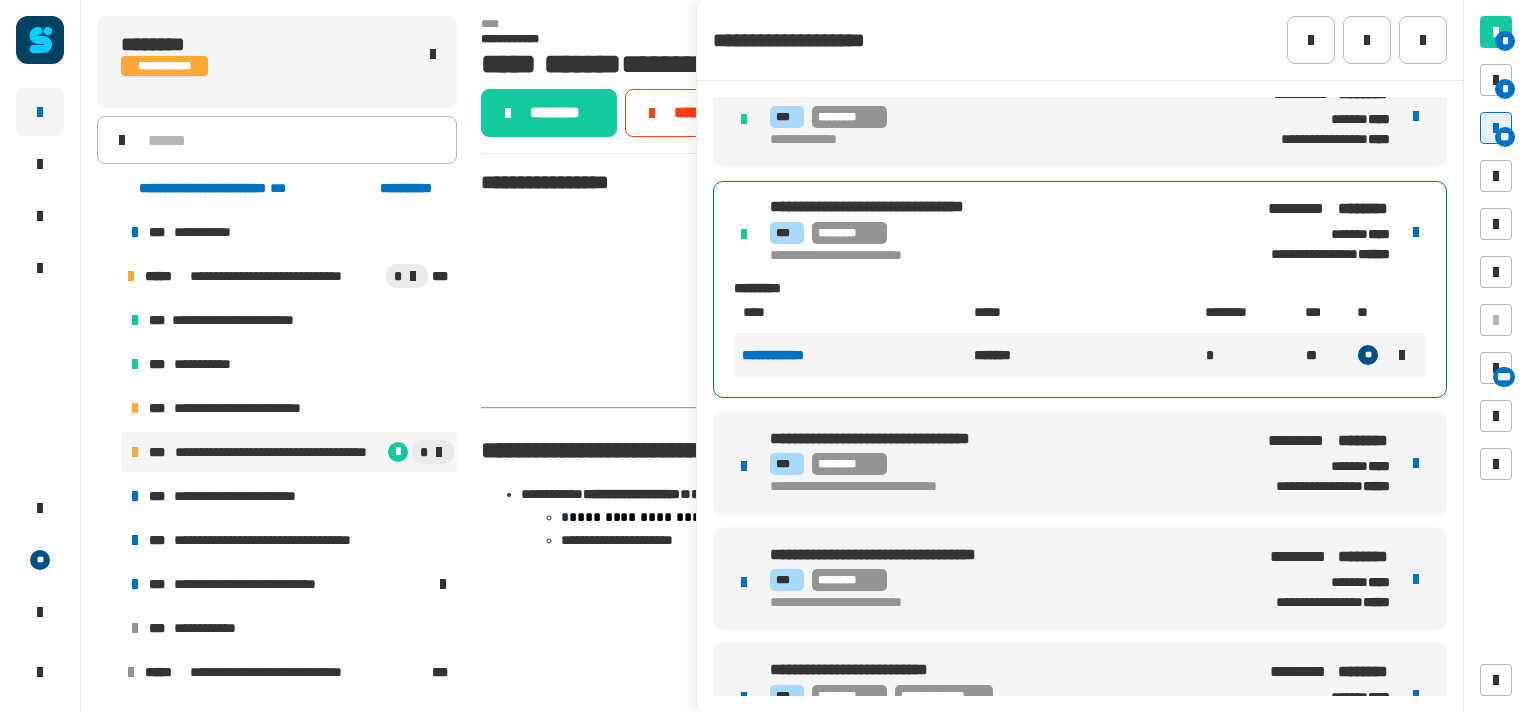 scroll, scrollTop: 612, scrollLeft: 0, axis: vertical 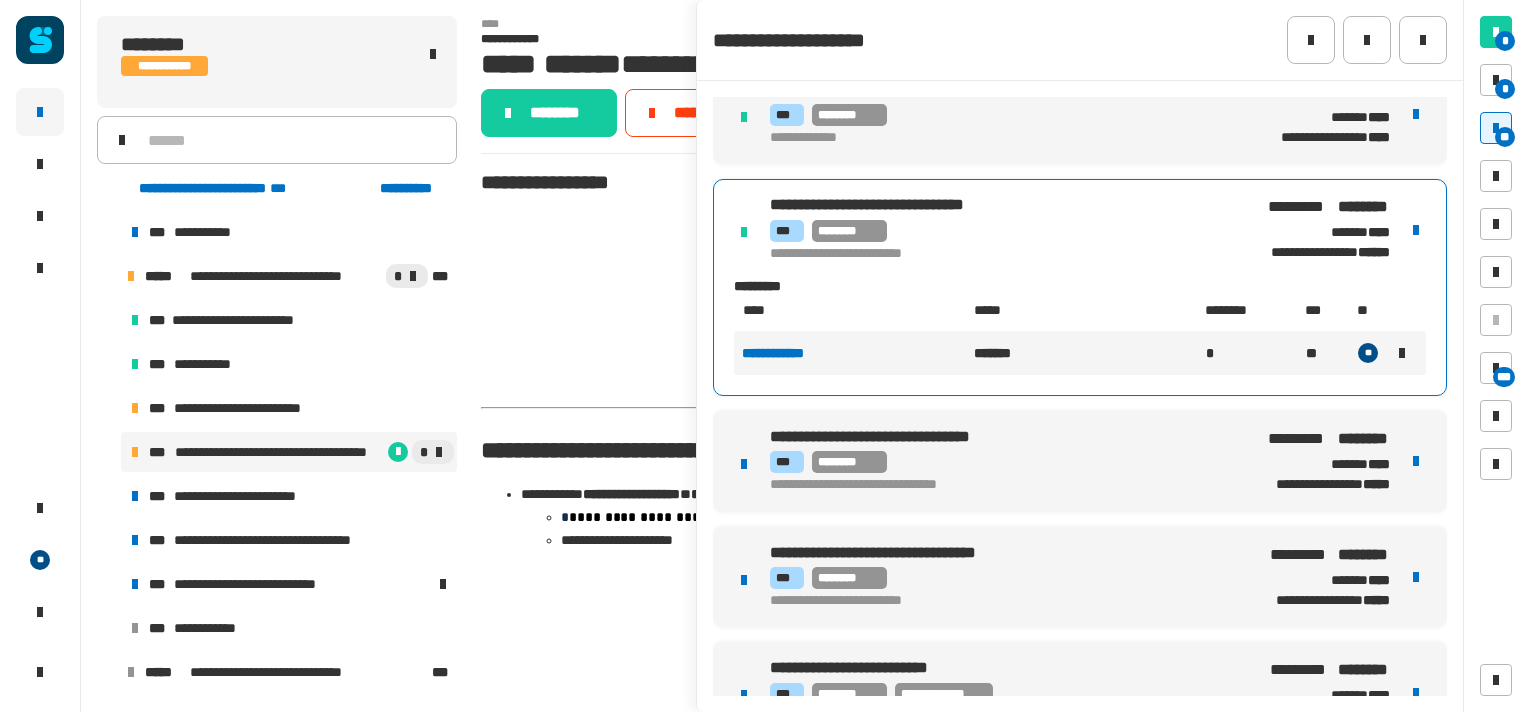 click on "**********" at bounding box center (1080, 461) 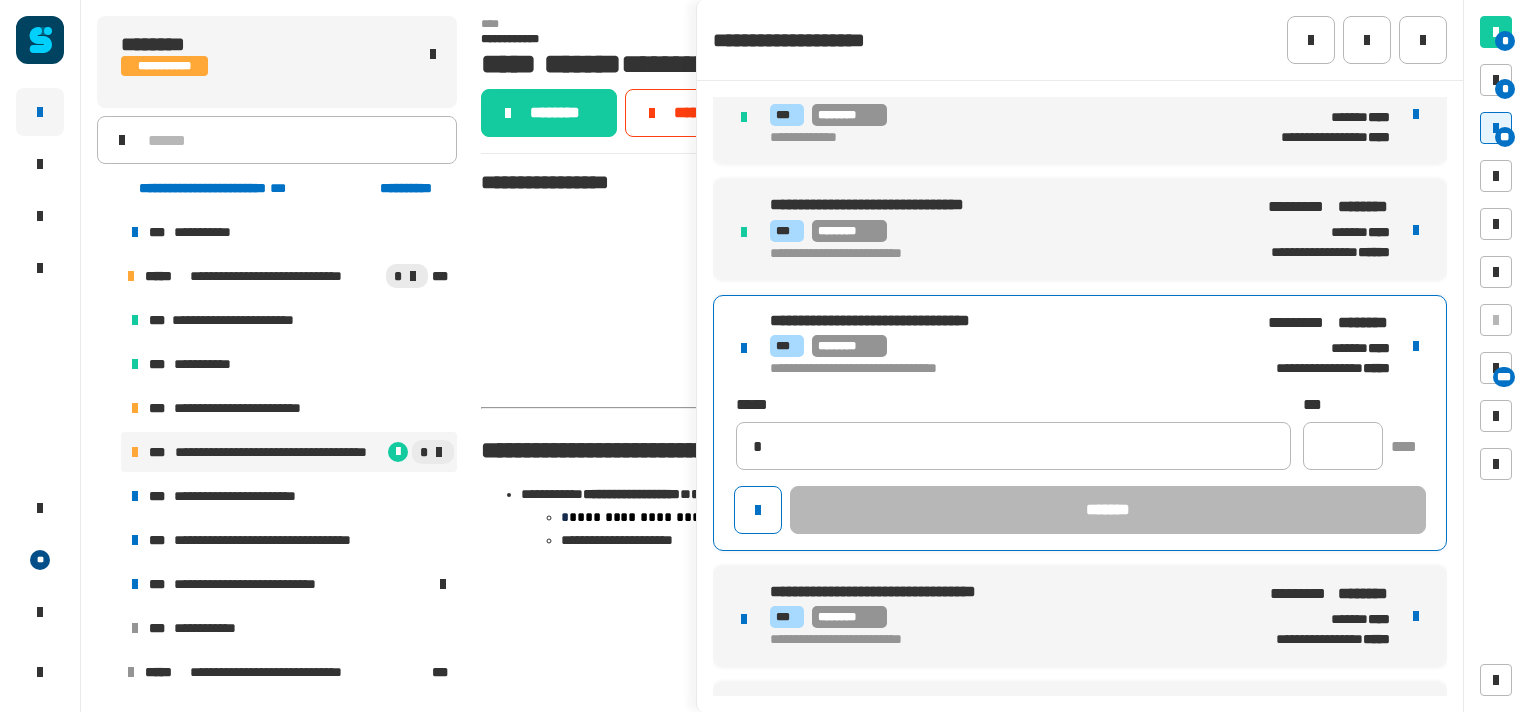 type on "**********" 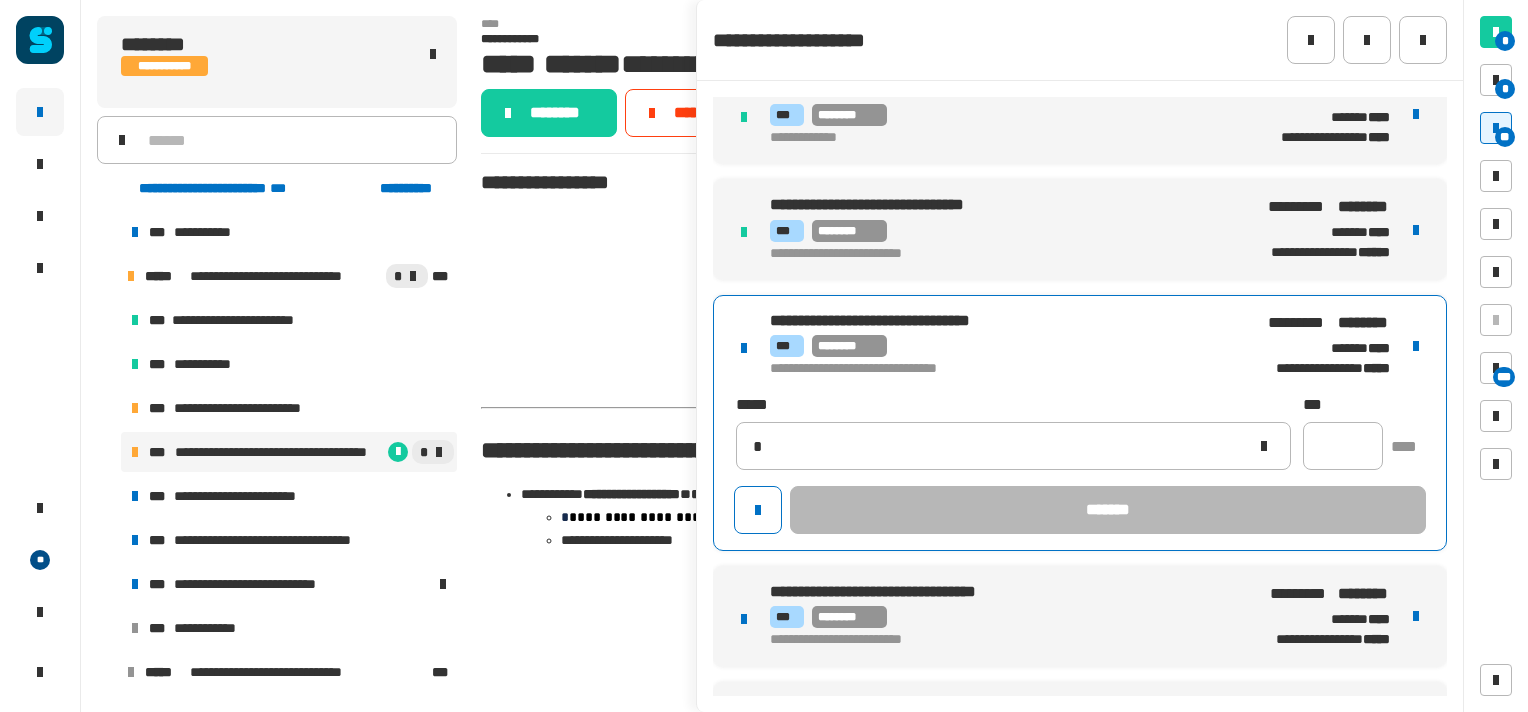 type 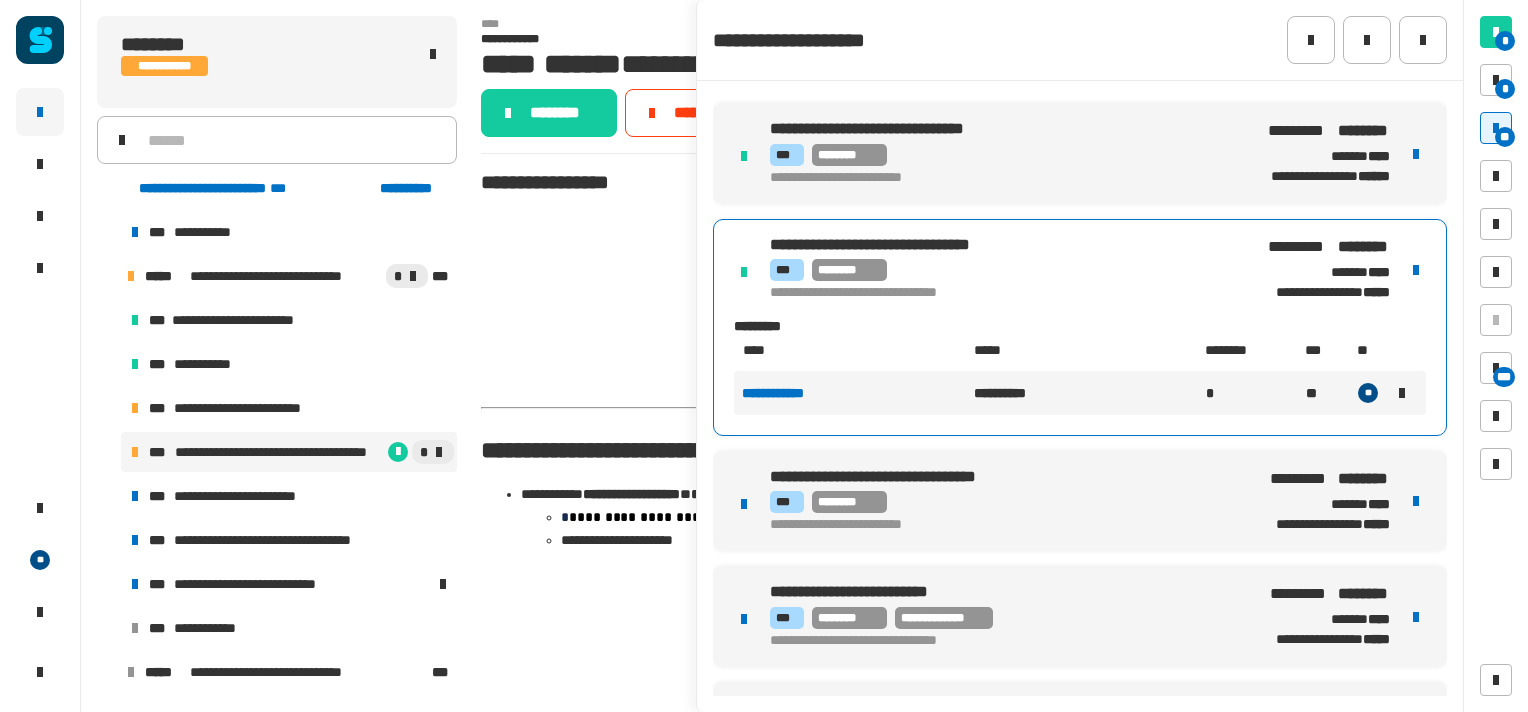 scroll, scrollTop: 688, scrollLeft: 0, axis: vertical 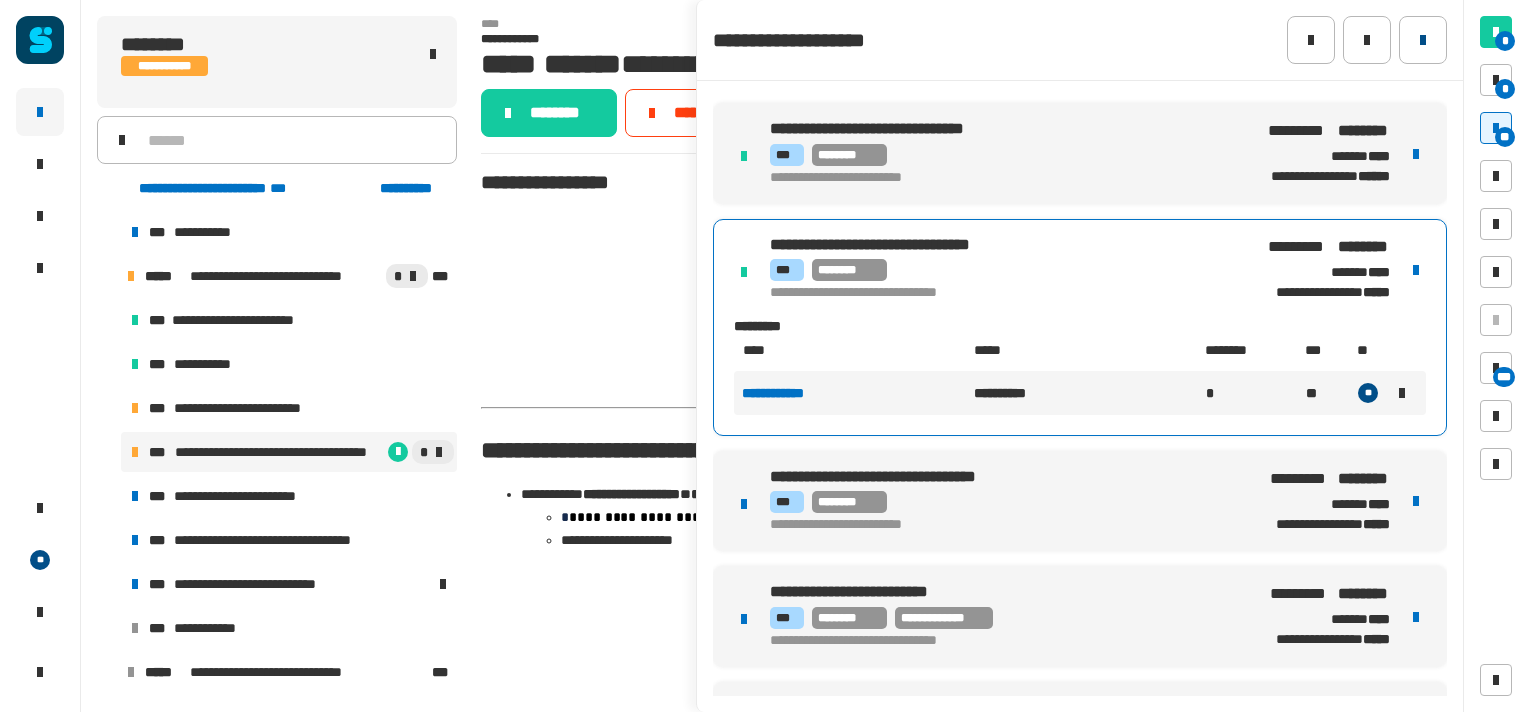 click 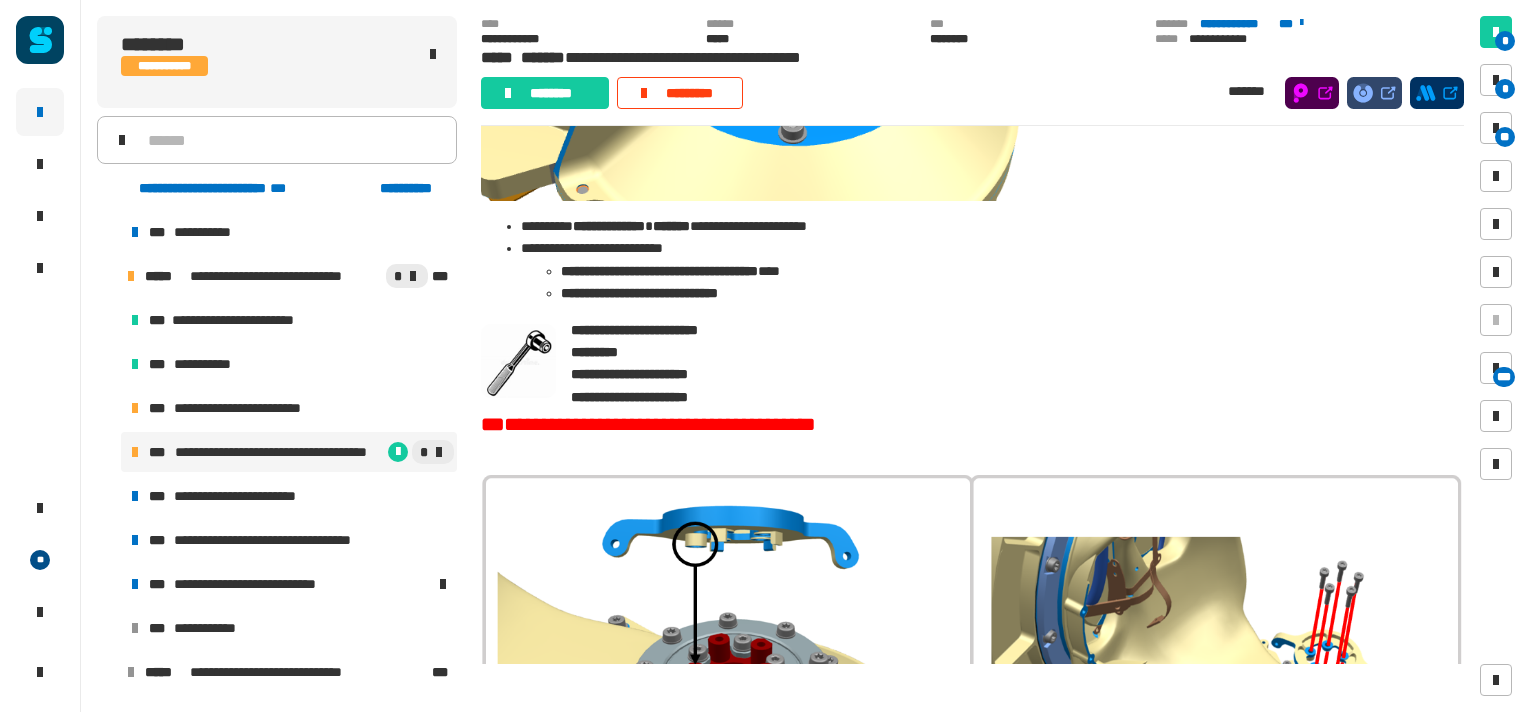 scroll, scrollTop: 3848, scrollLeft: 0, axis: vertical 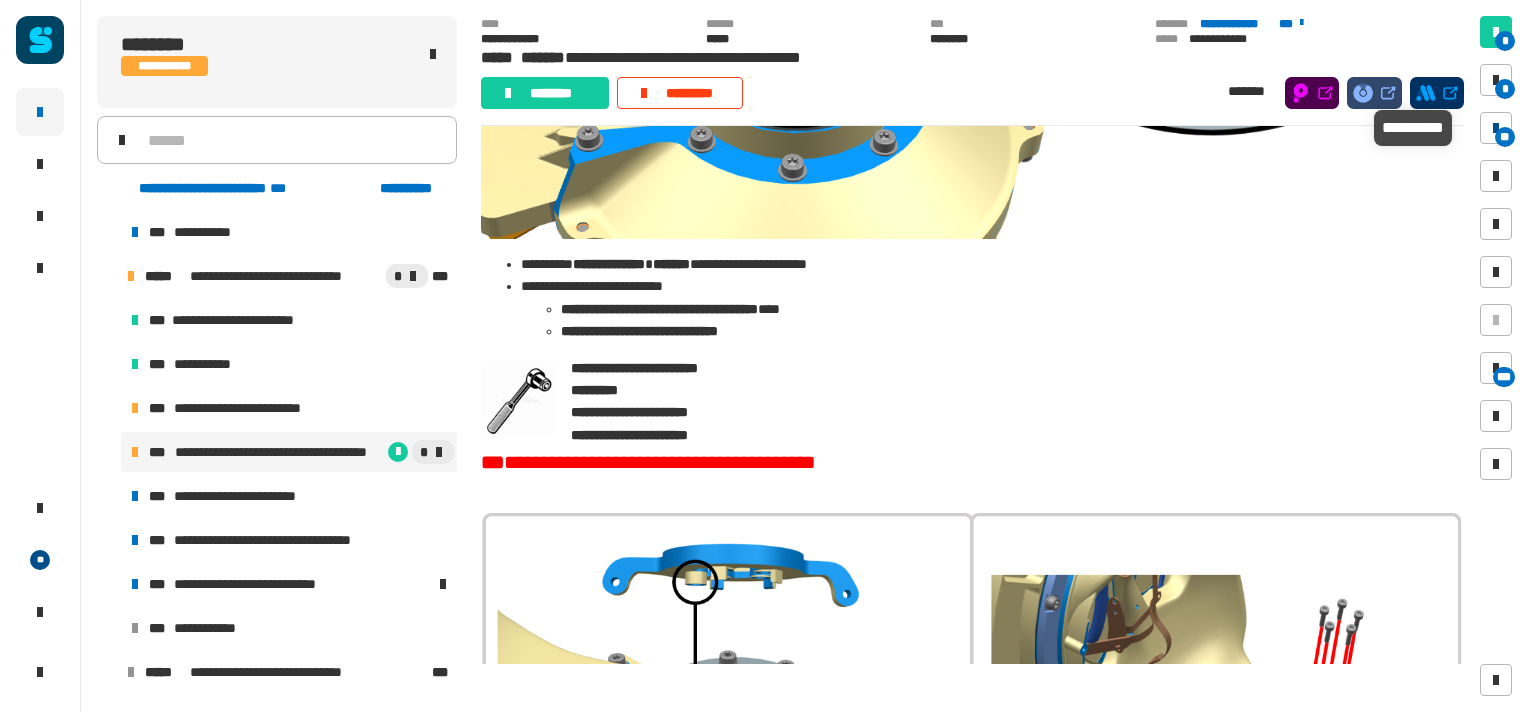 click at bounding box center (1496, 128) 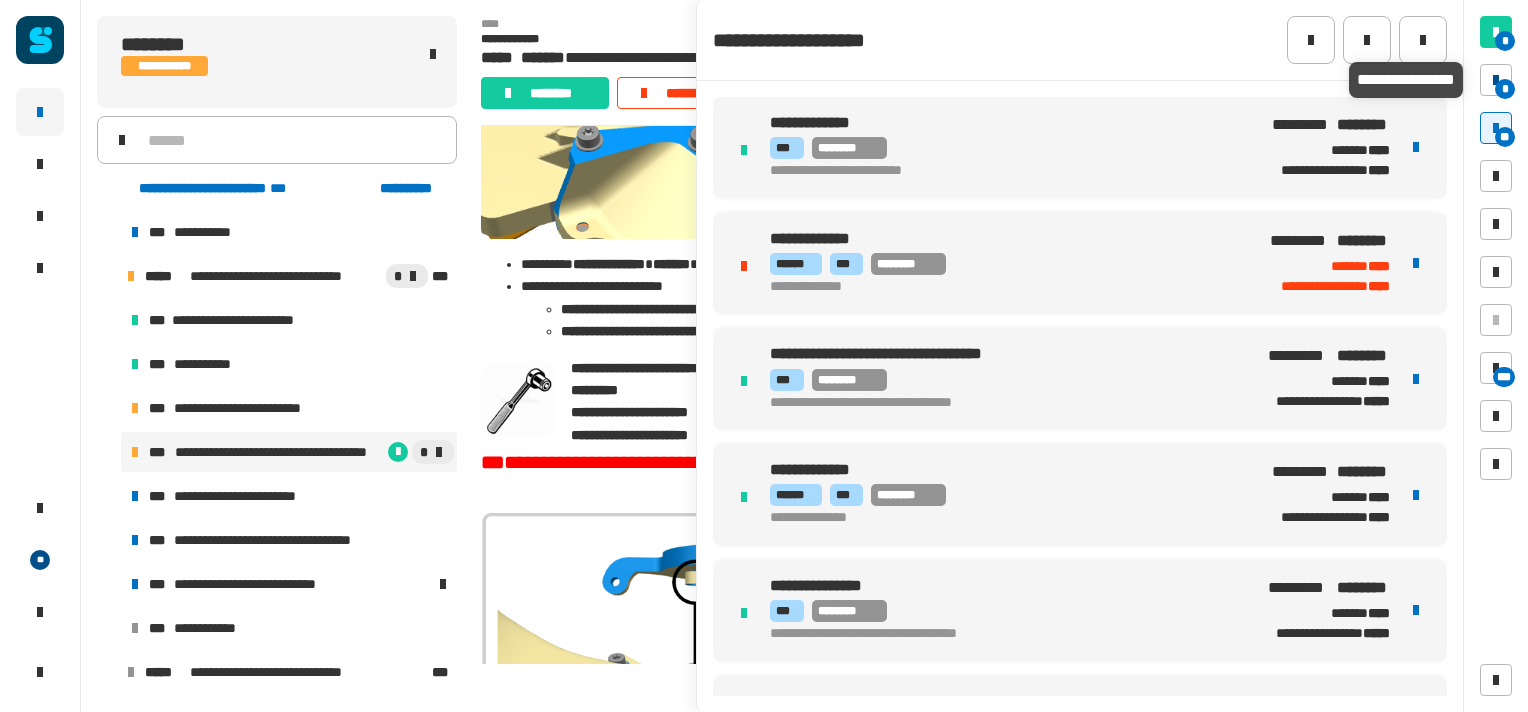 click on "*" at bounding box center [1505, 89] 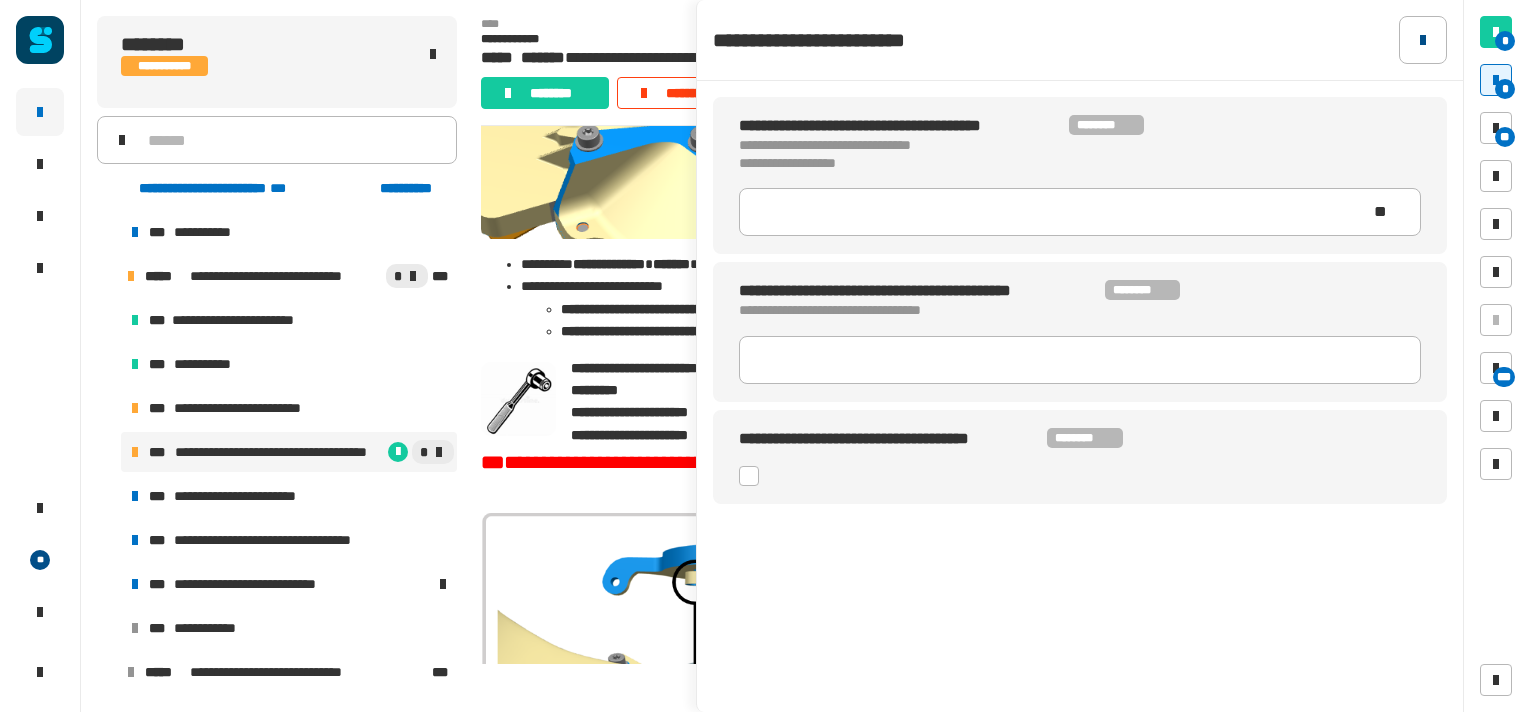 click 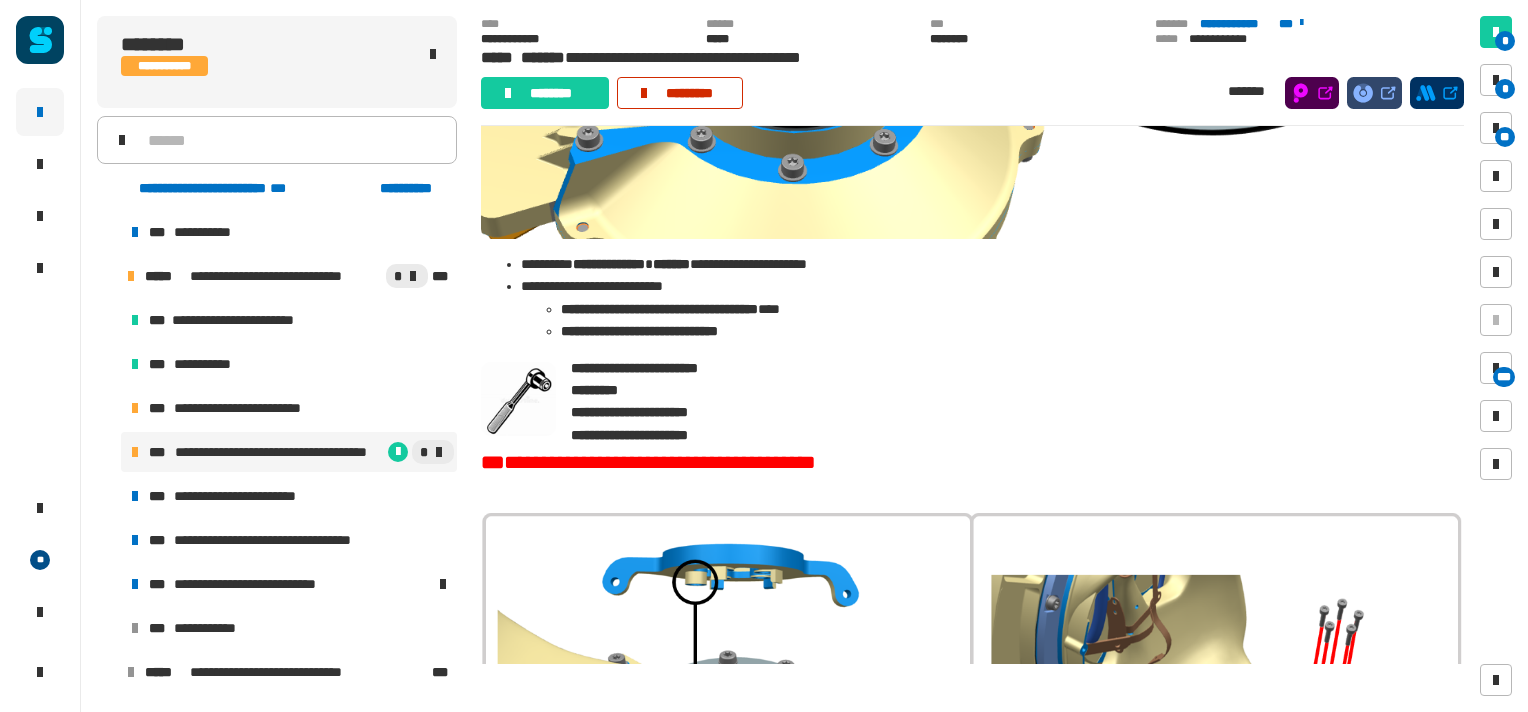 click on "*********" 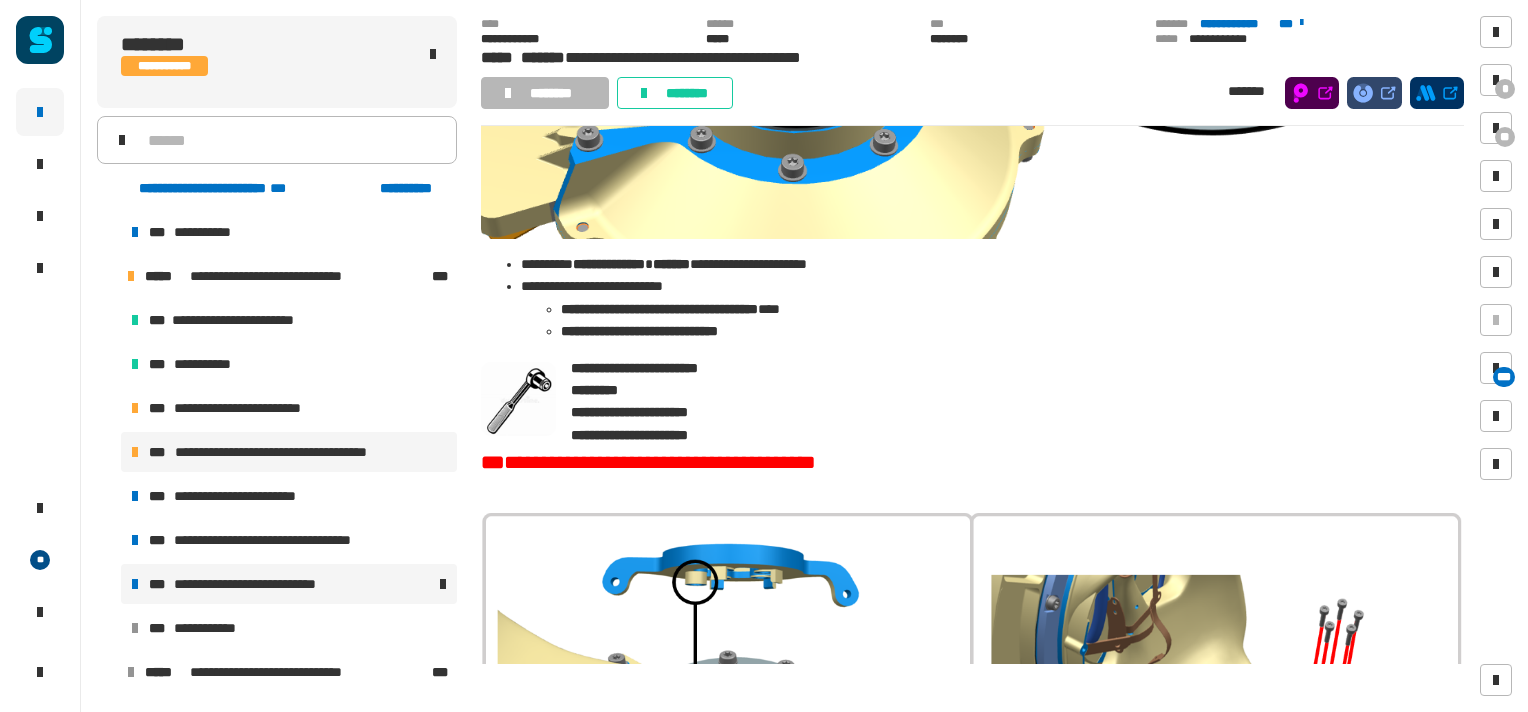click on "**********" at bounding box center [266, 584] 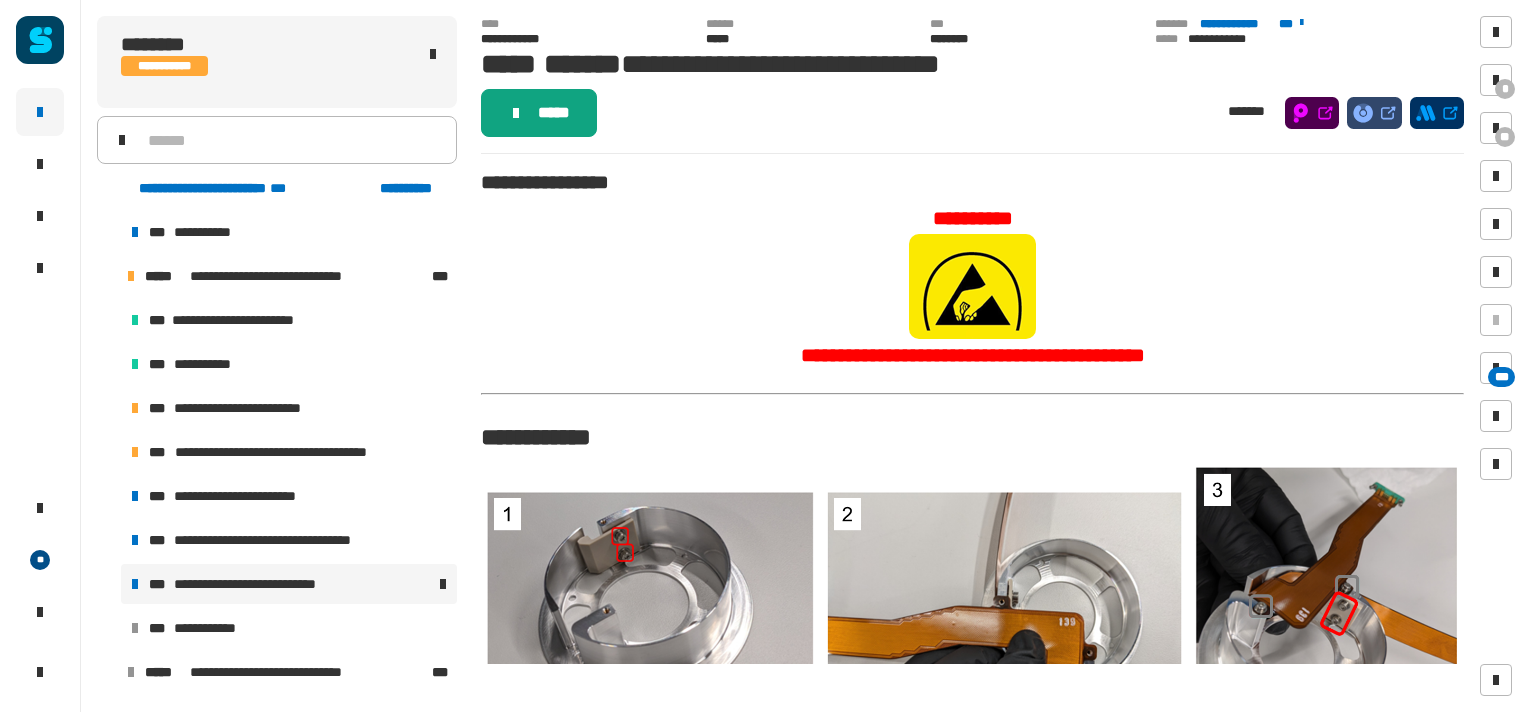 click on "*****" 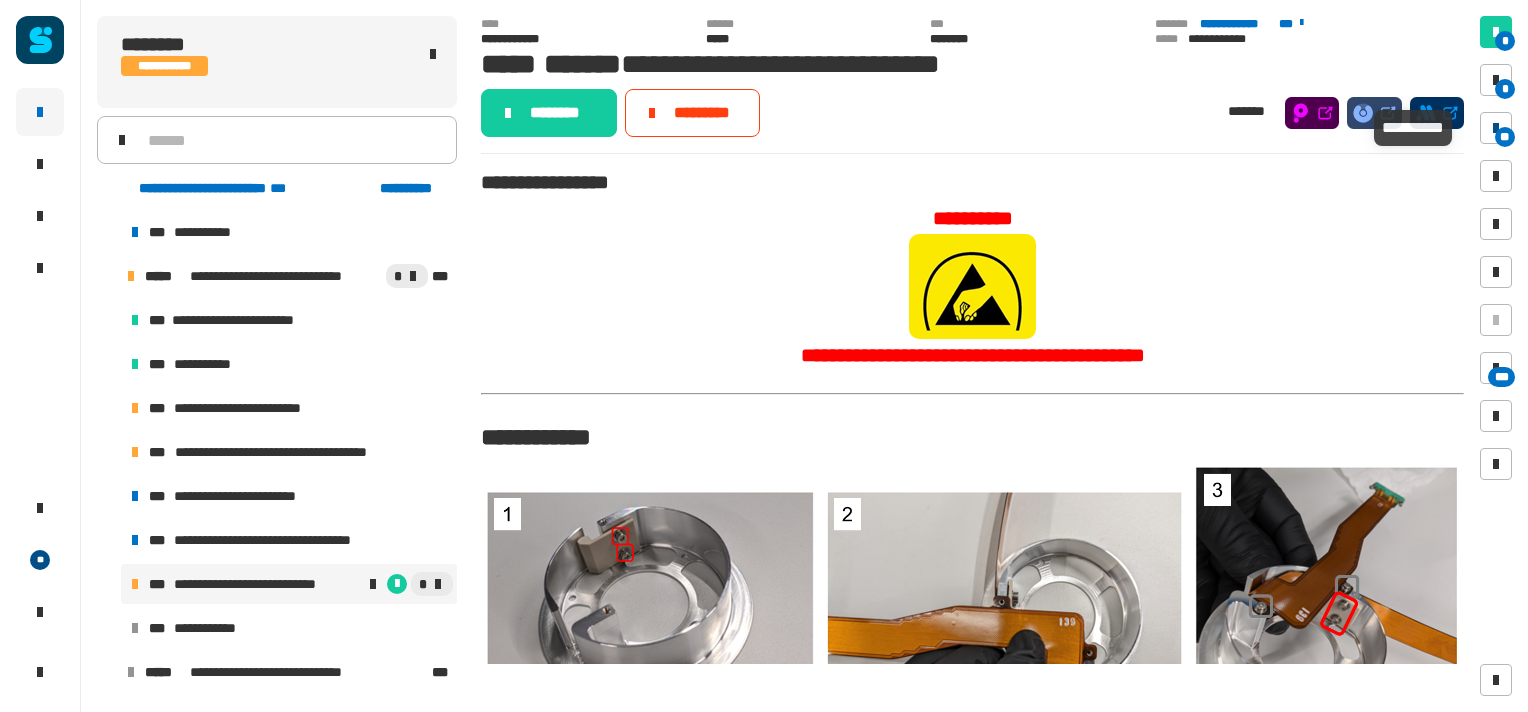 click at bounding box center [1496, 128] 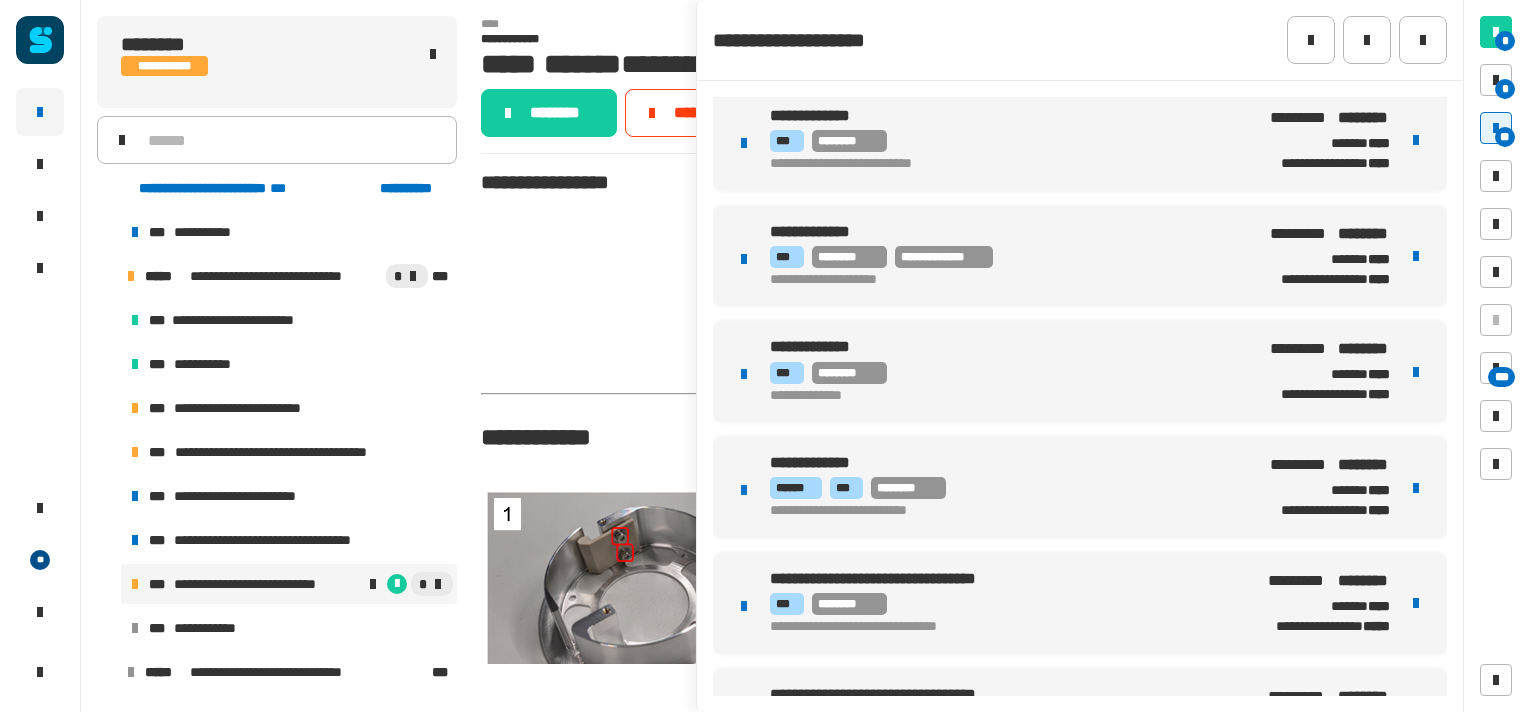 scroll, scrollTop: 0, scrollLeft: 0, axis: both 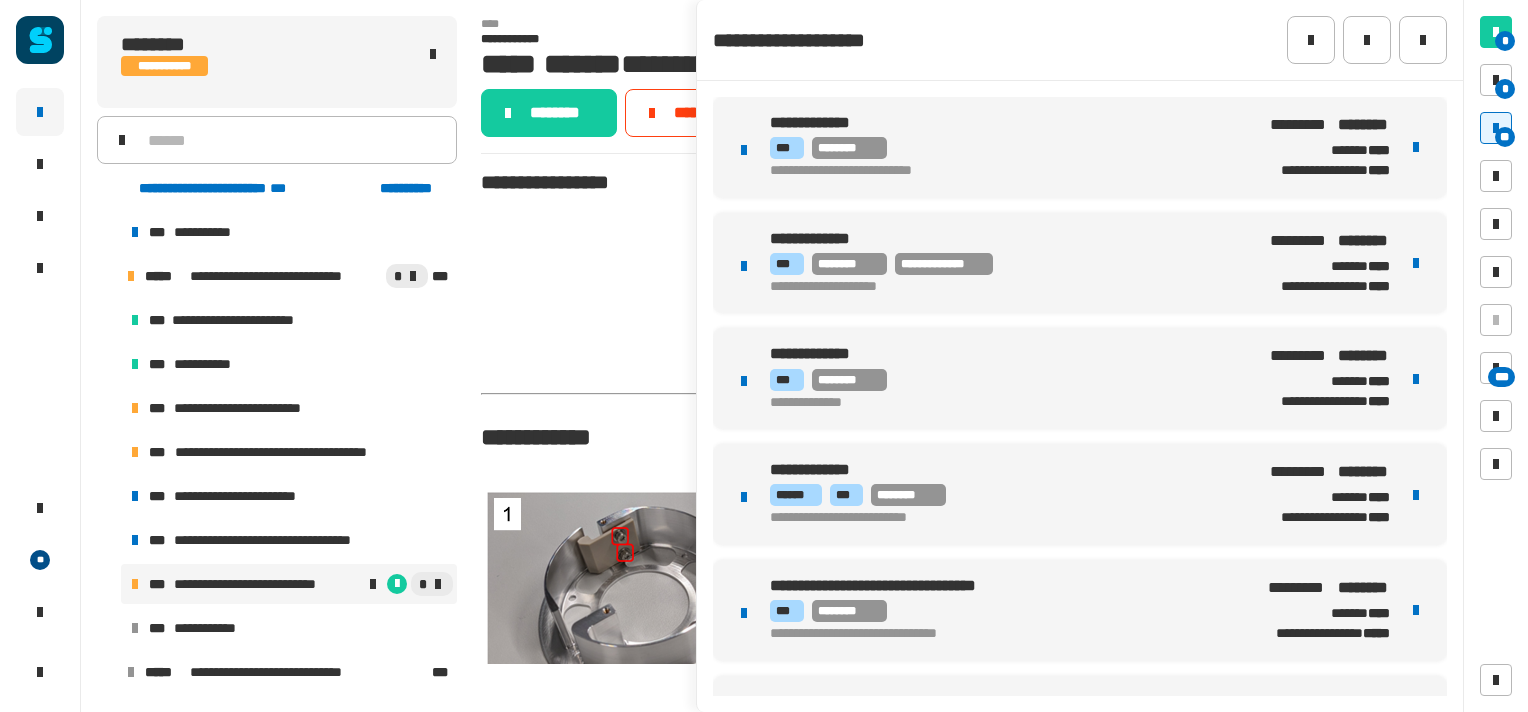 click on "**********" at bounding box center [1080, 147] 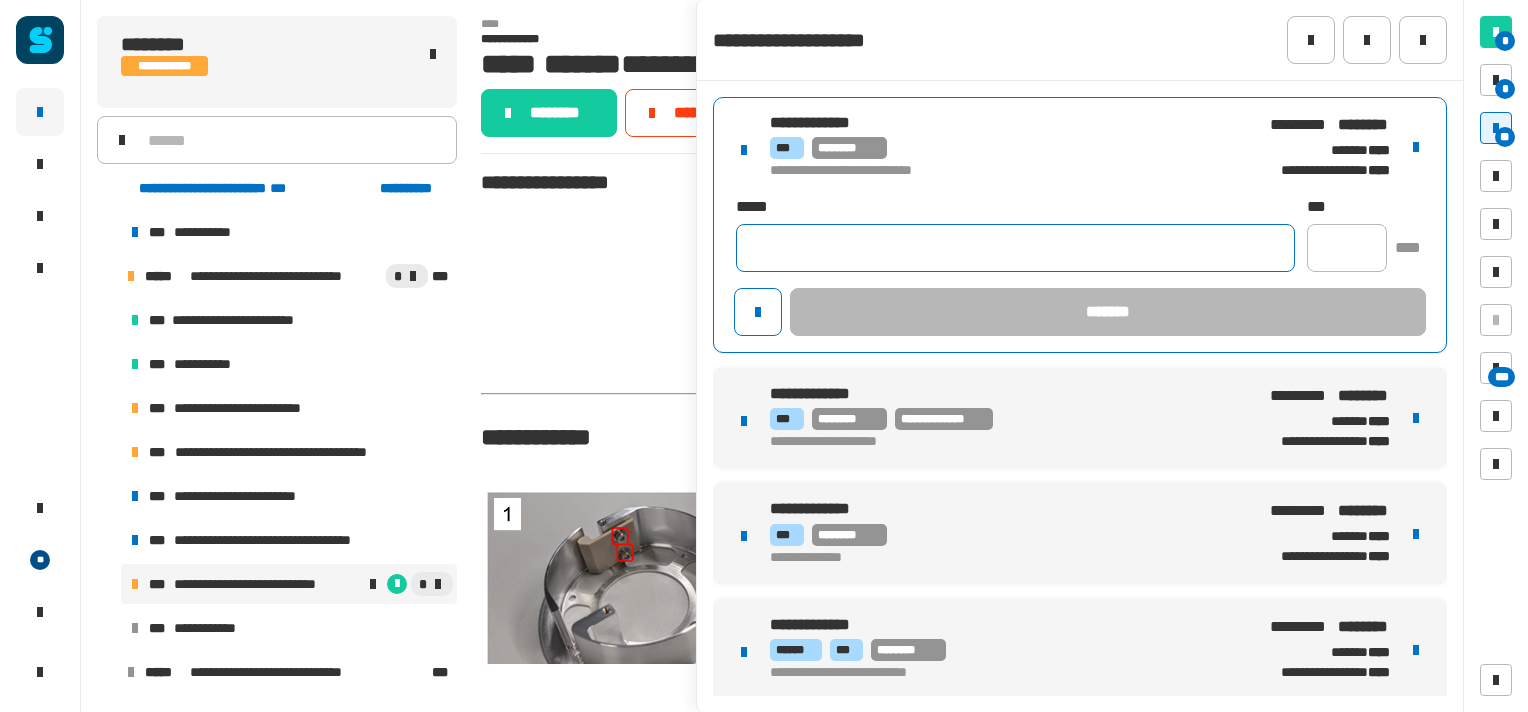 click 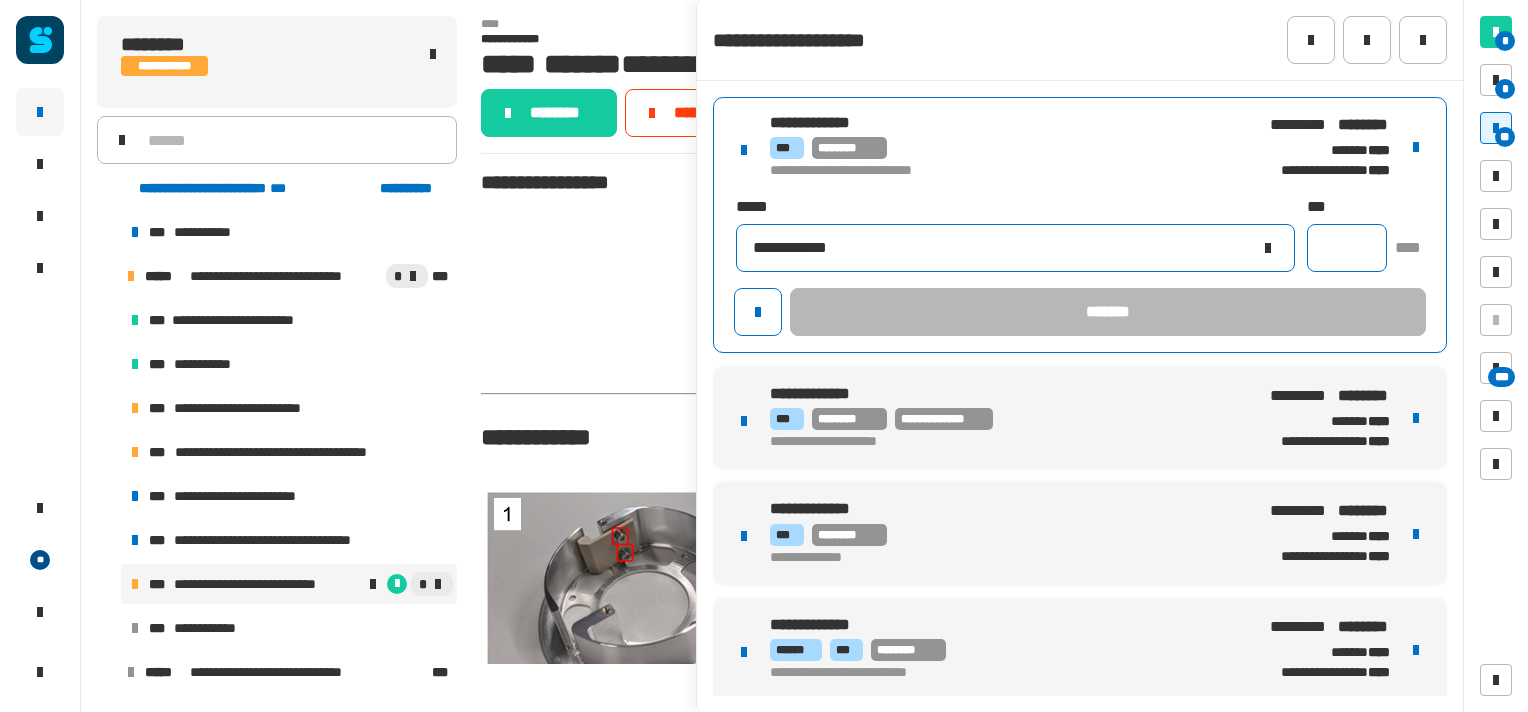 type on "**********" 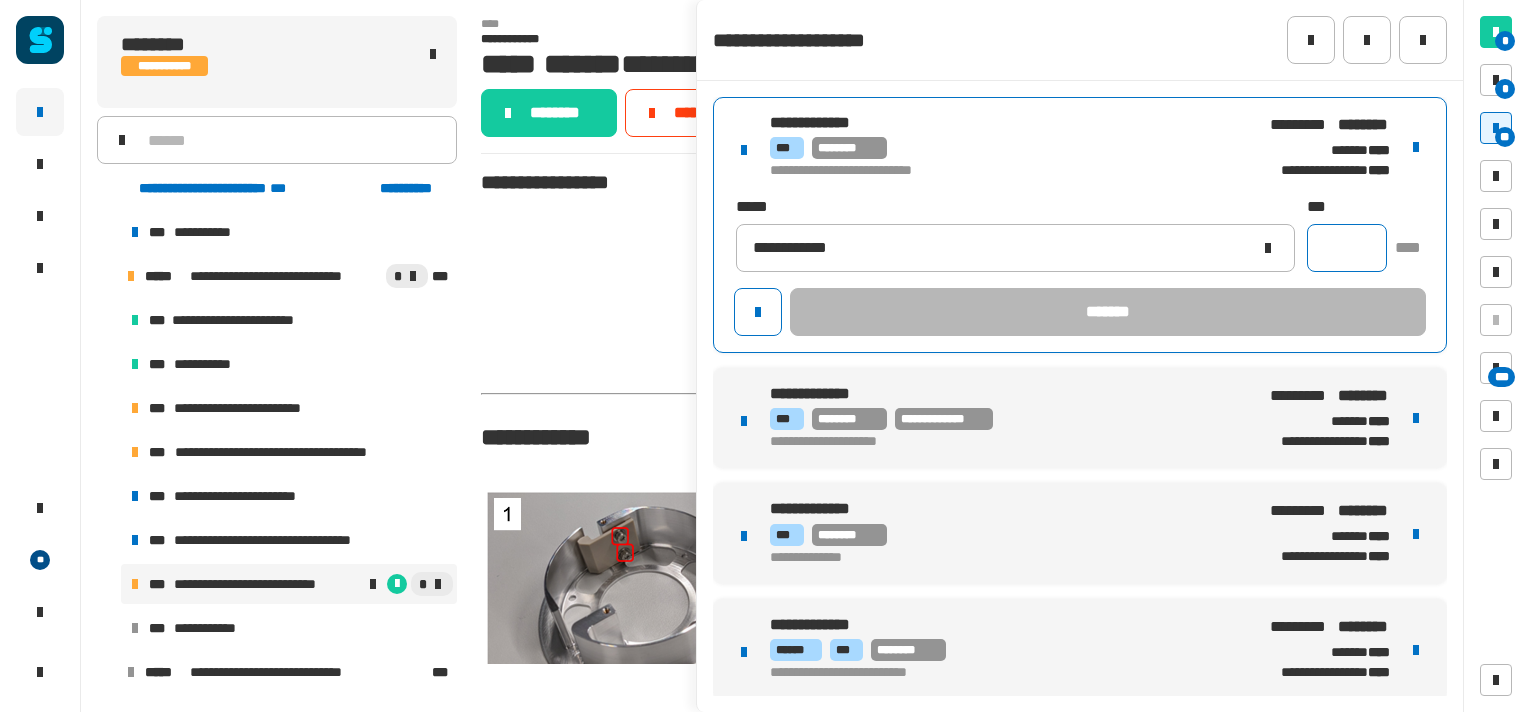 click 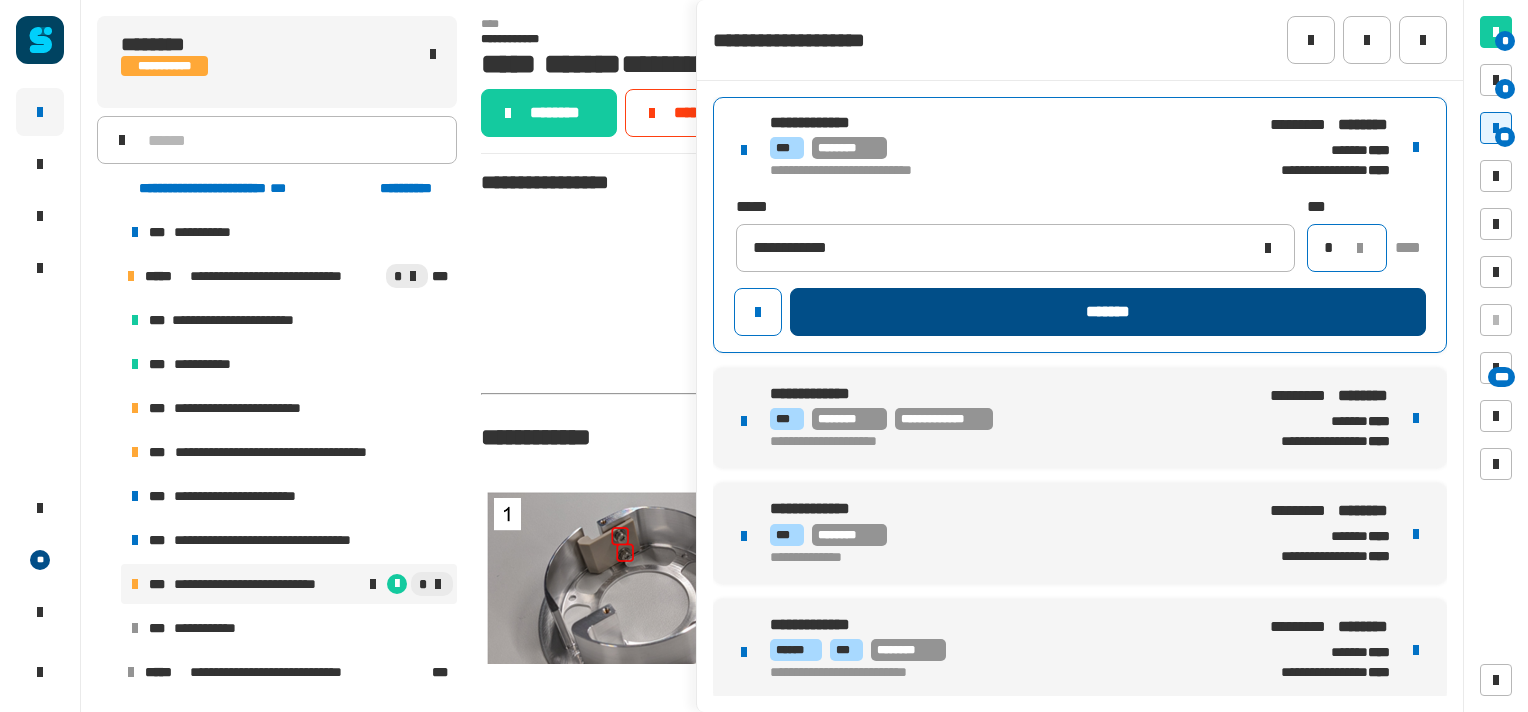 type on "*" 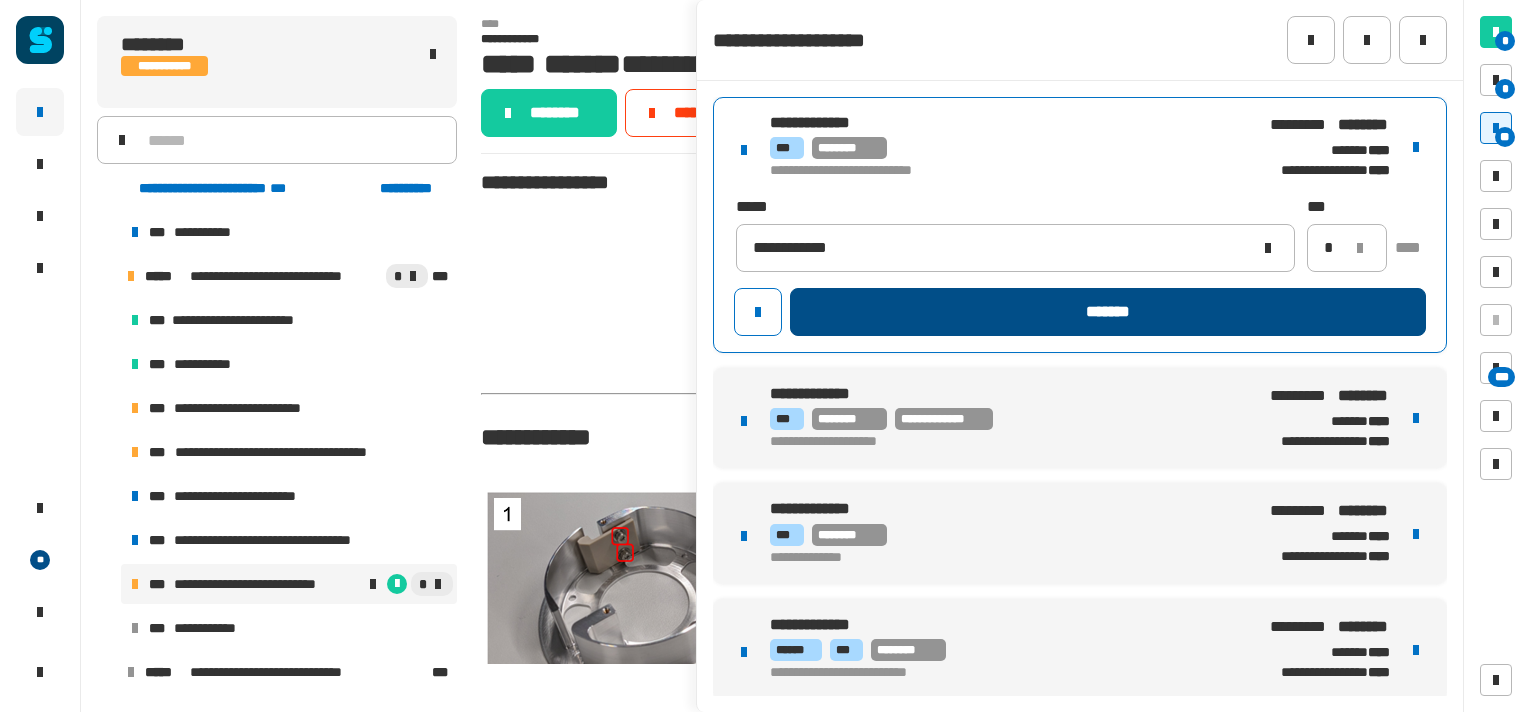 click on "*******" 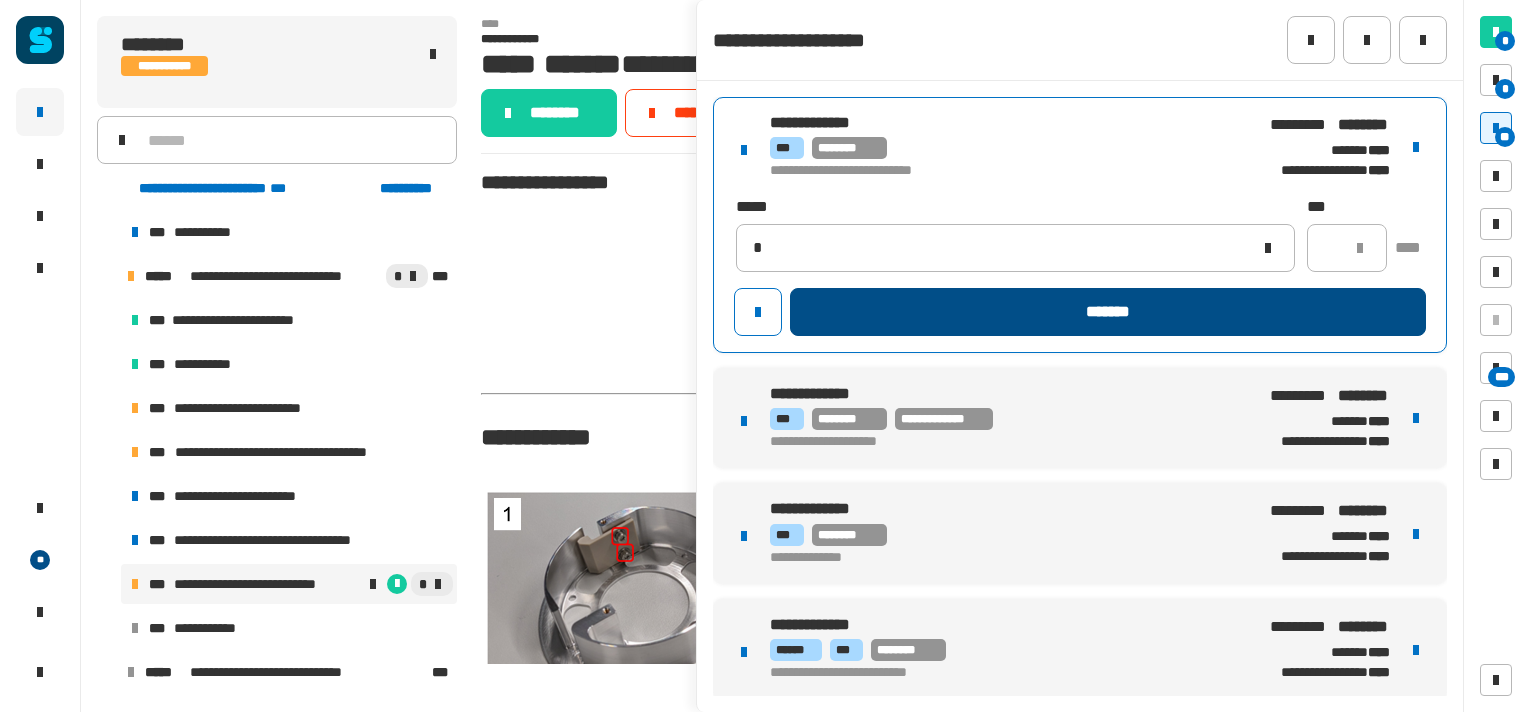 type 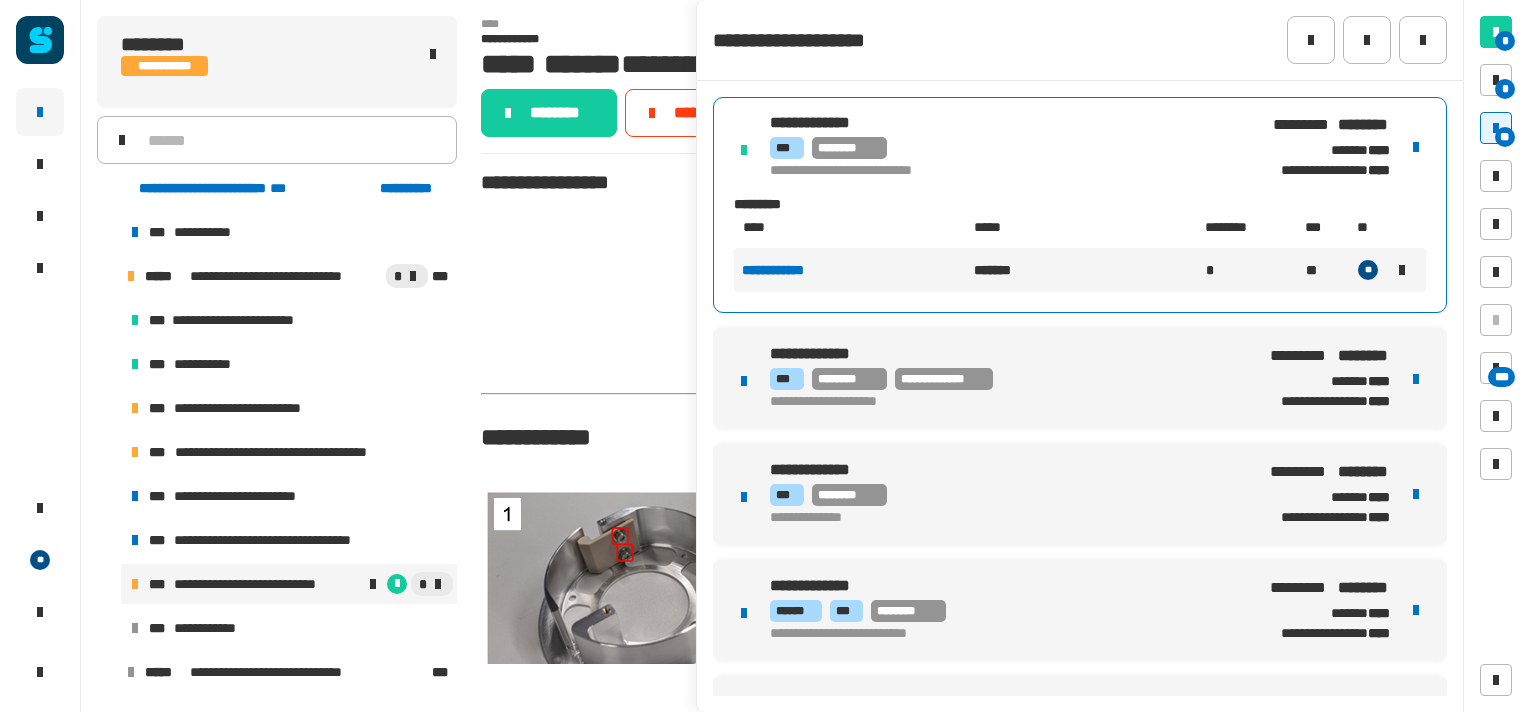 click on "**********" at bounding box center (1080, 378) 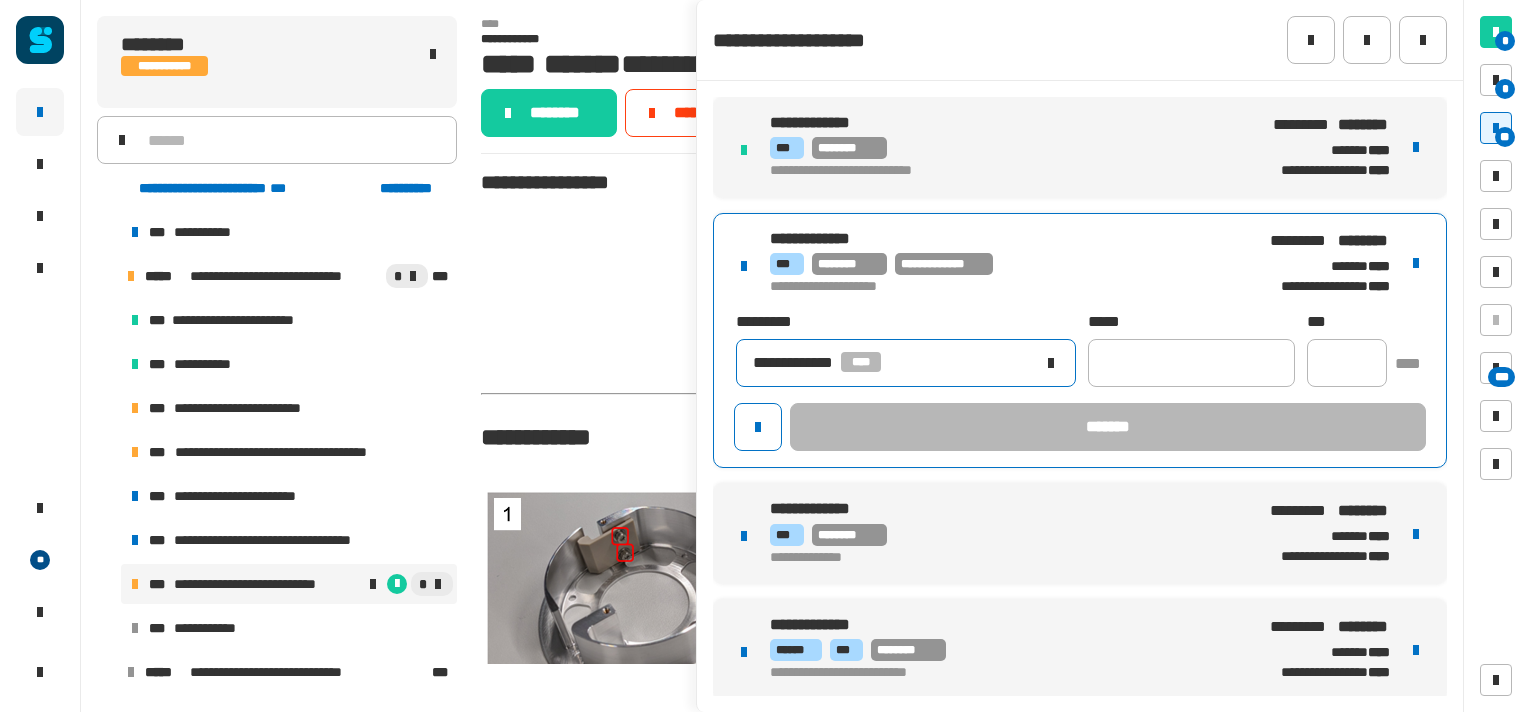 click 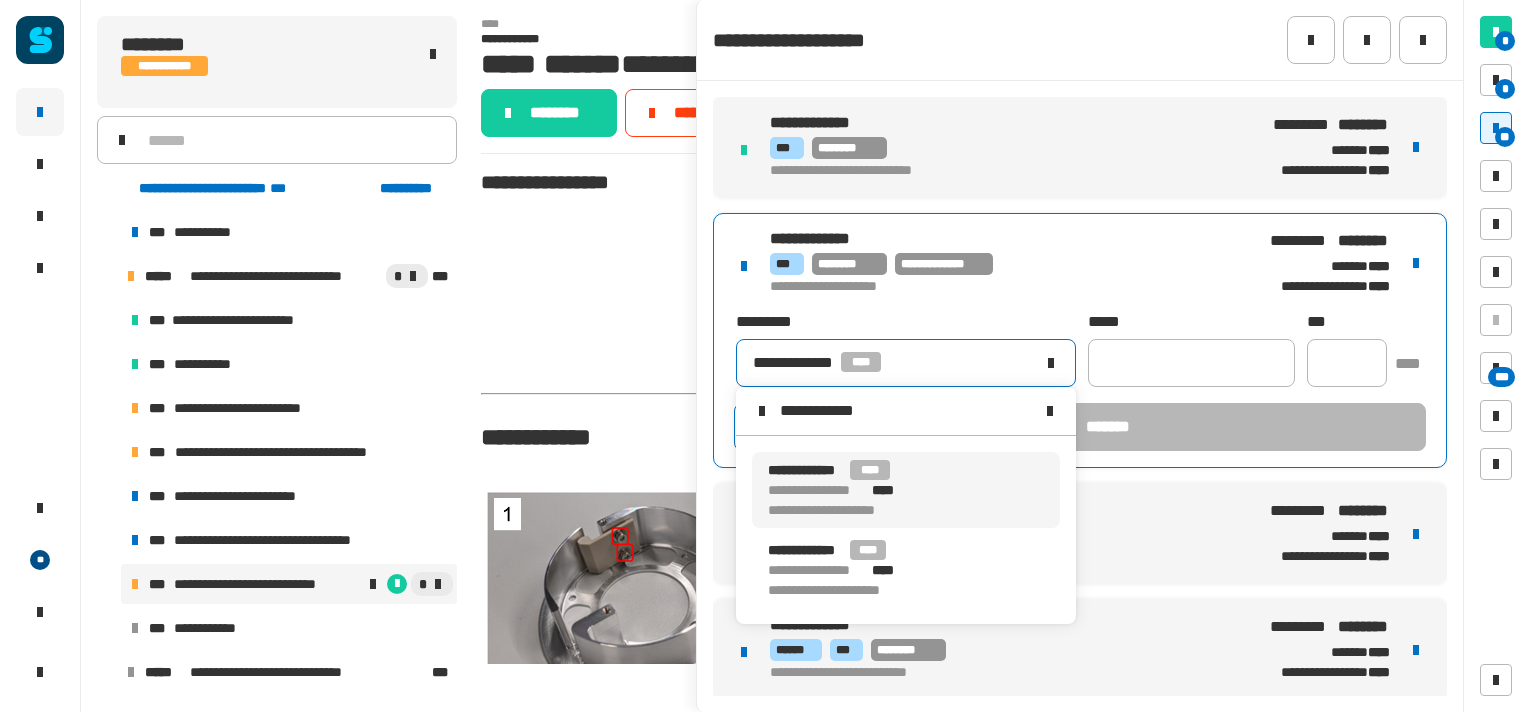 type on "**********" 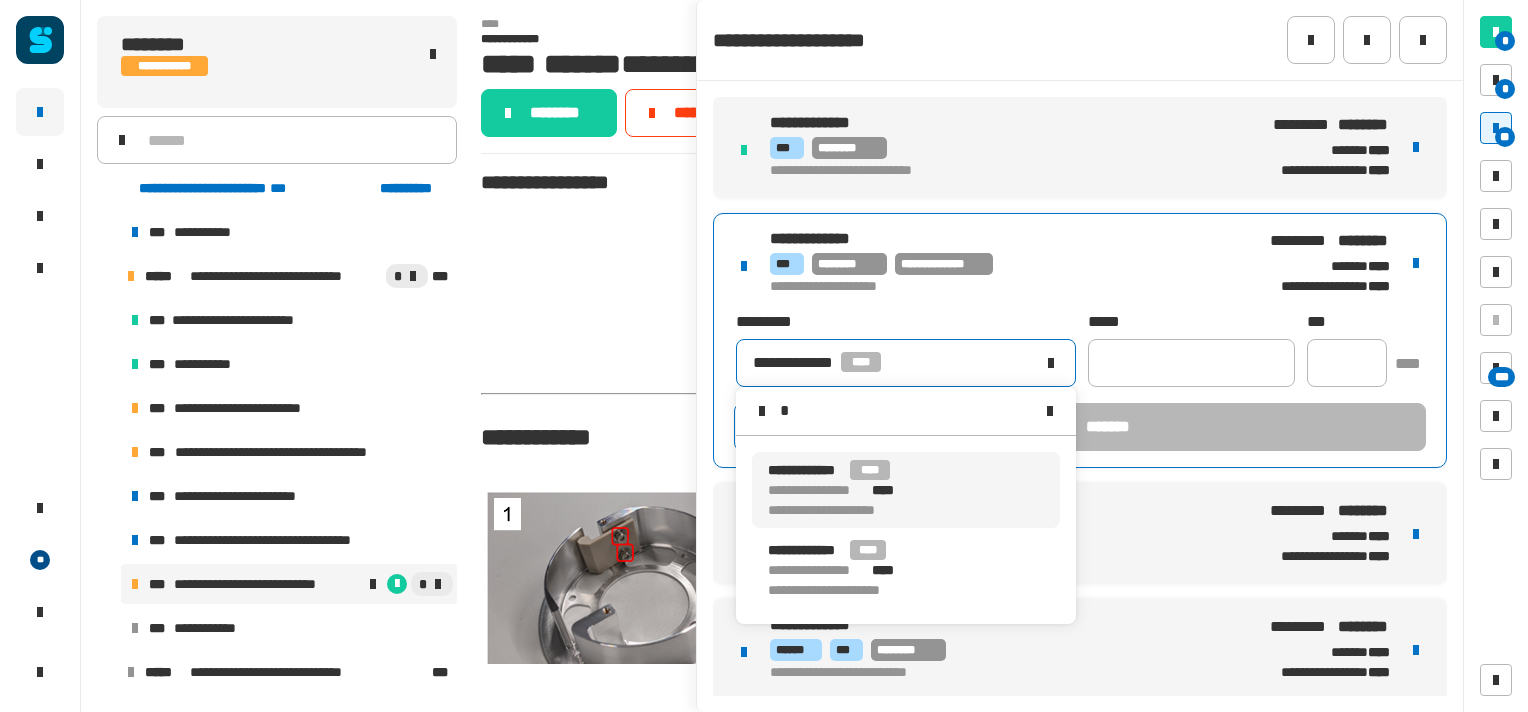 type 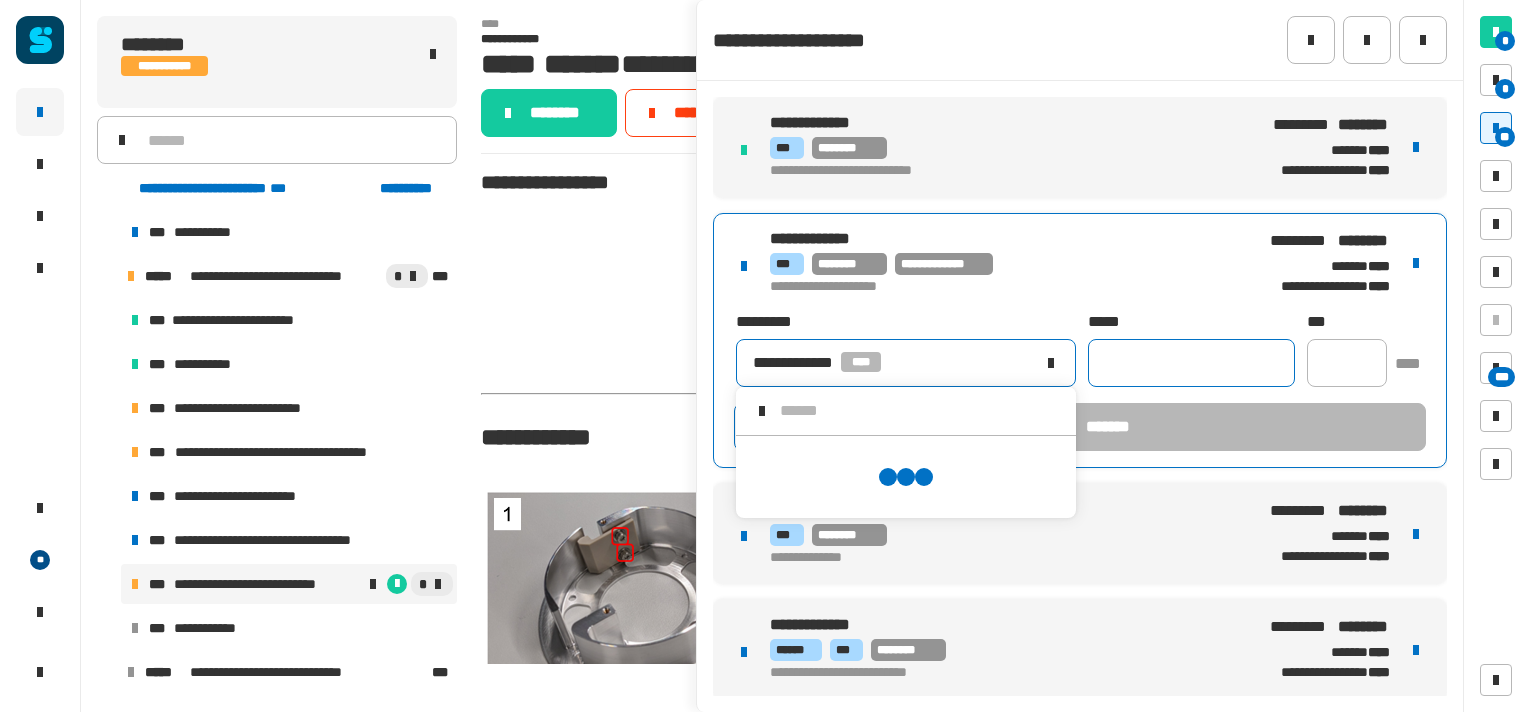 click 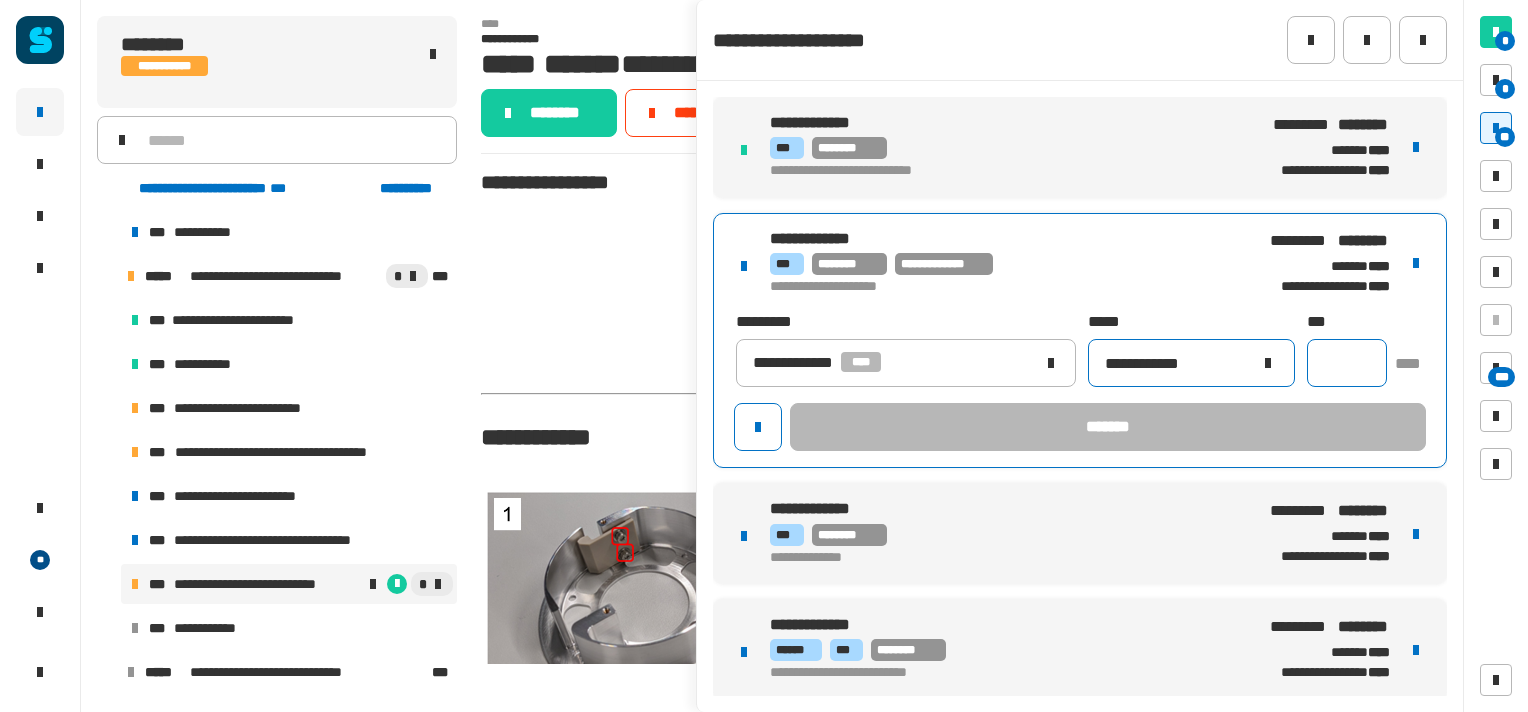 type on "**********" 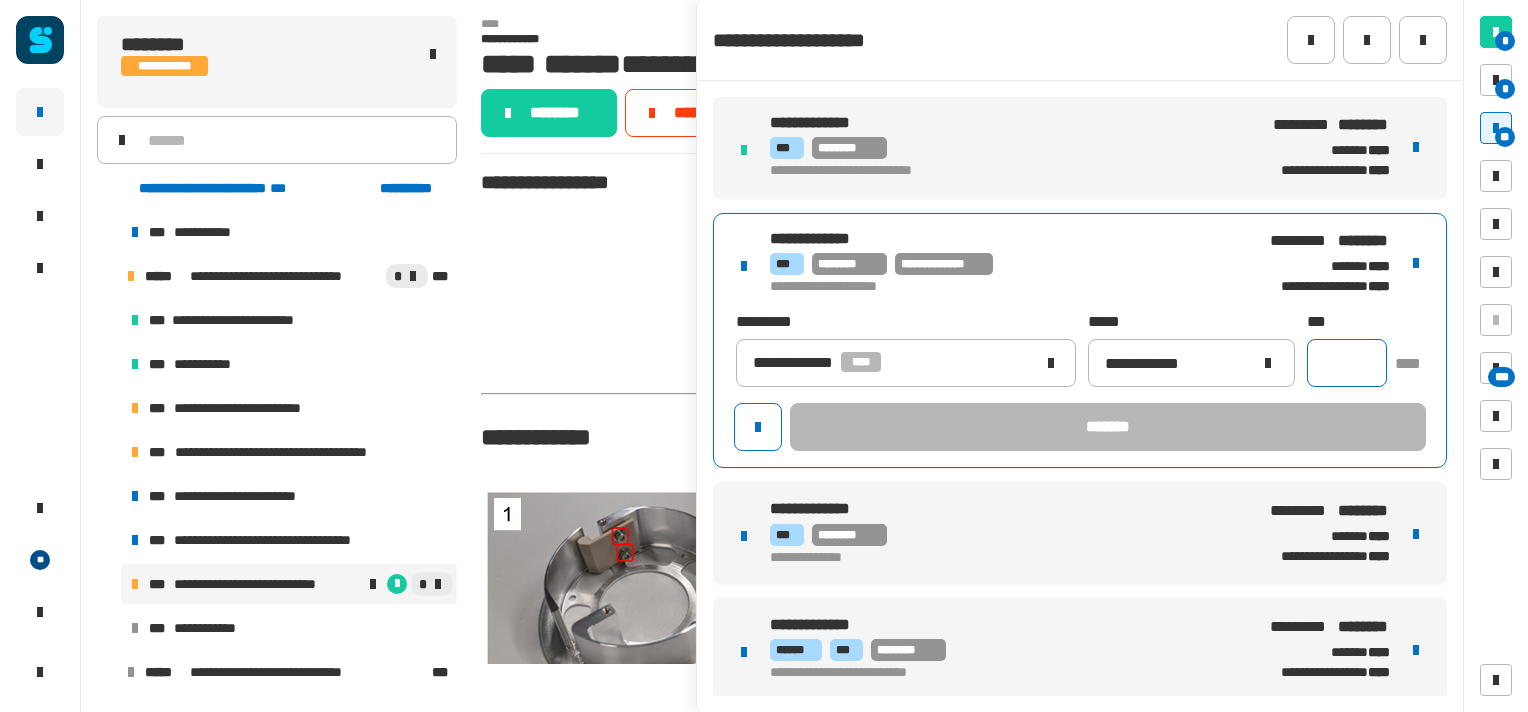 click 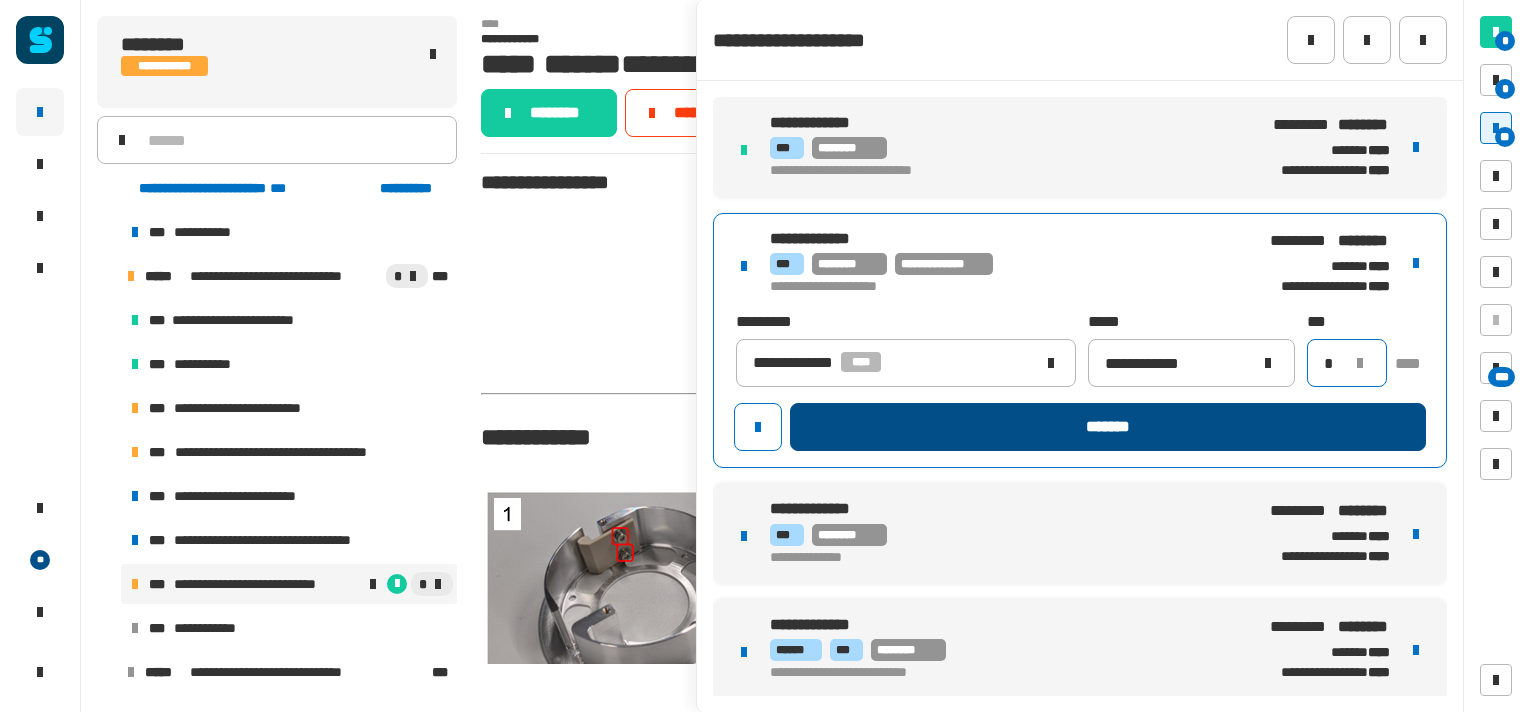 type on "*" 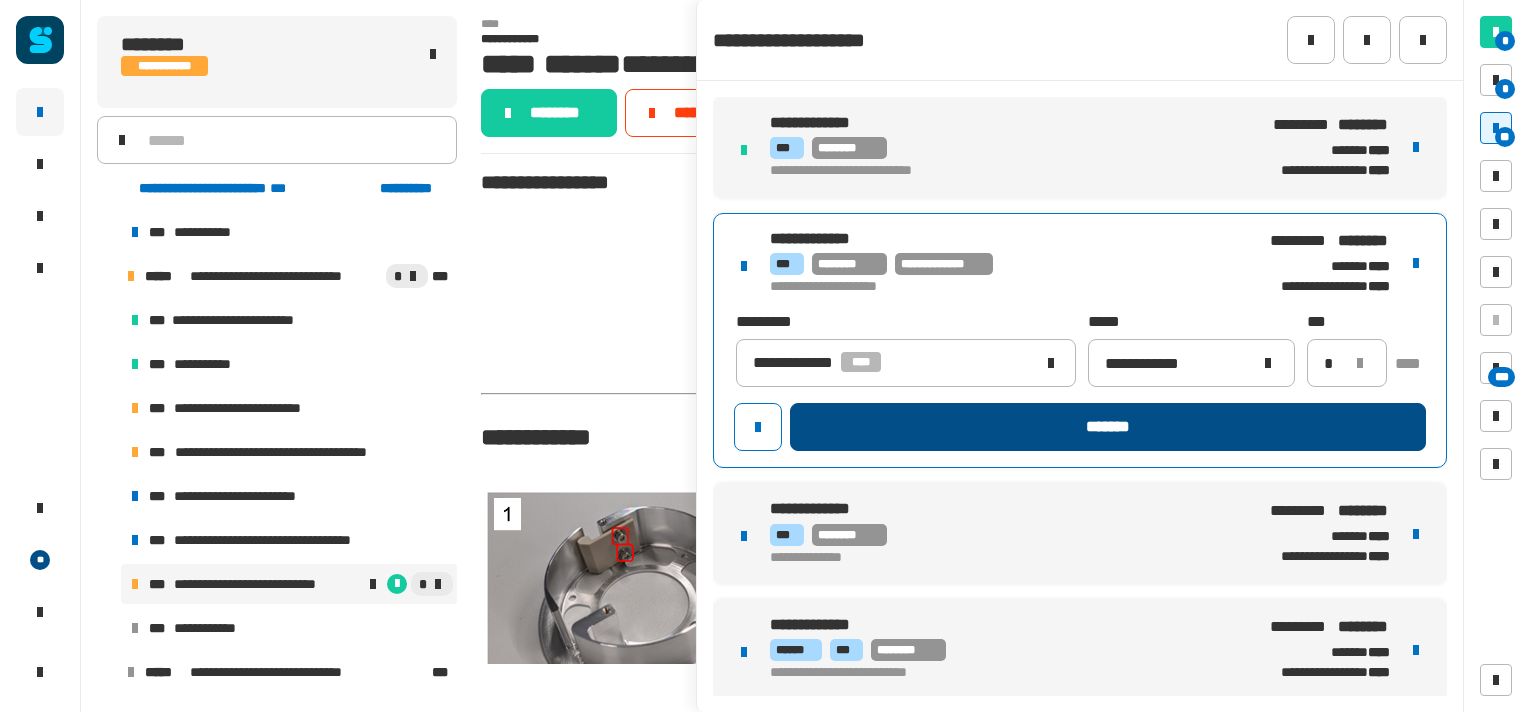 click on "*******" 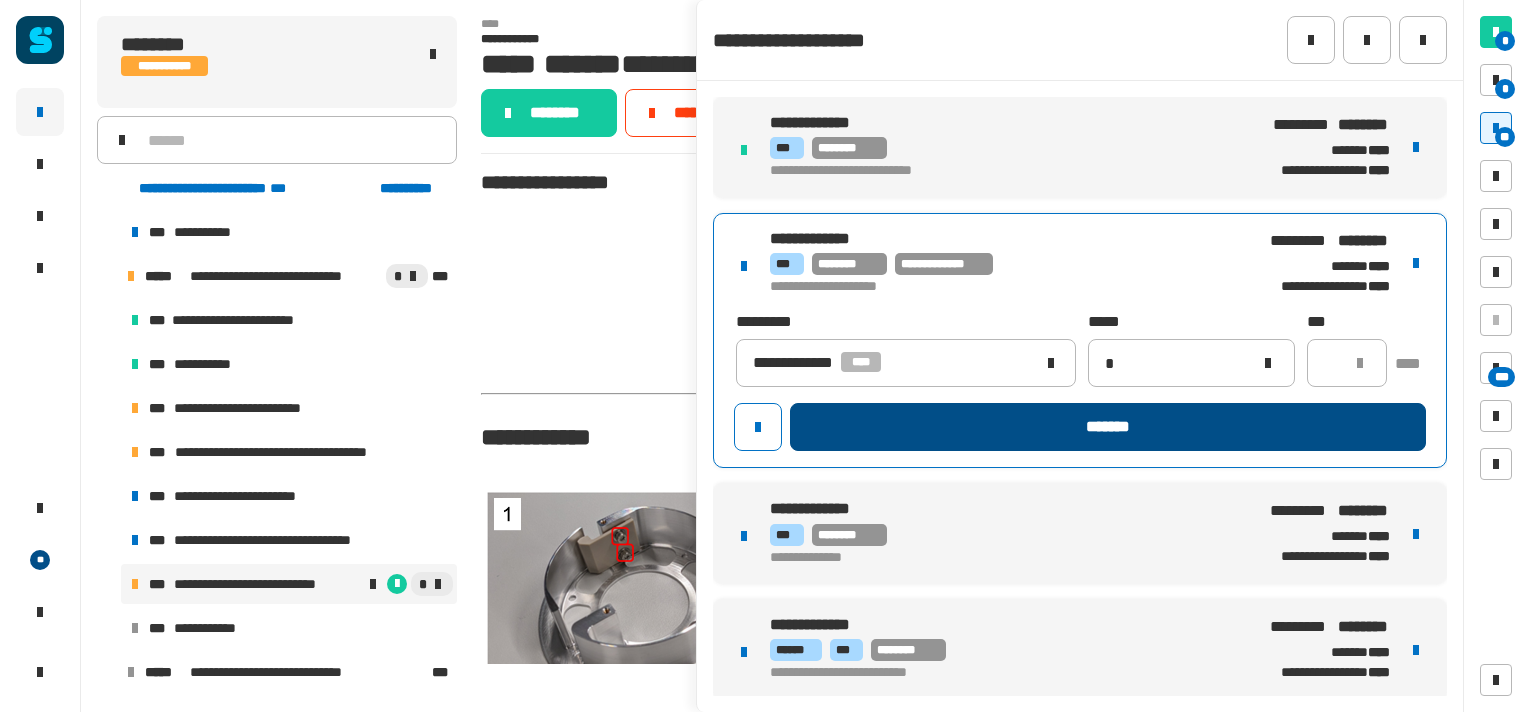 type 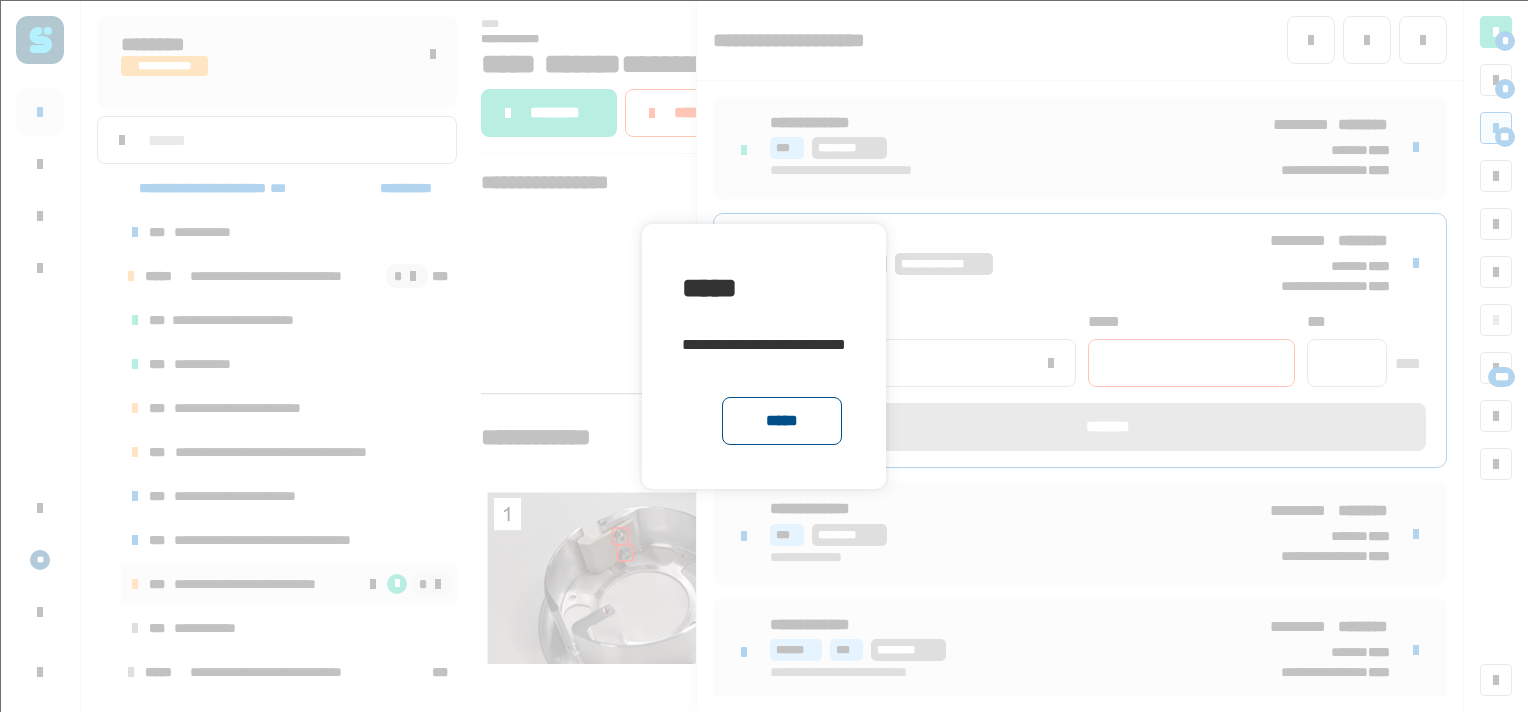 click on "*****" 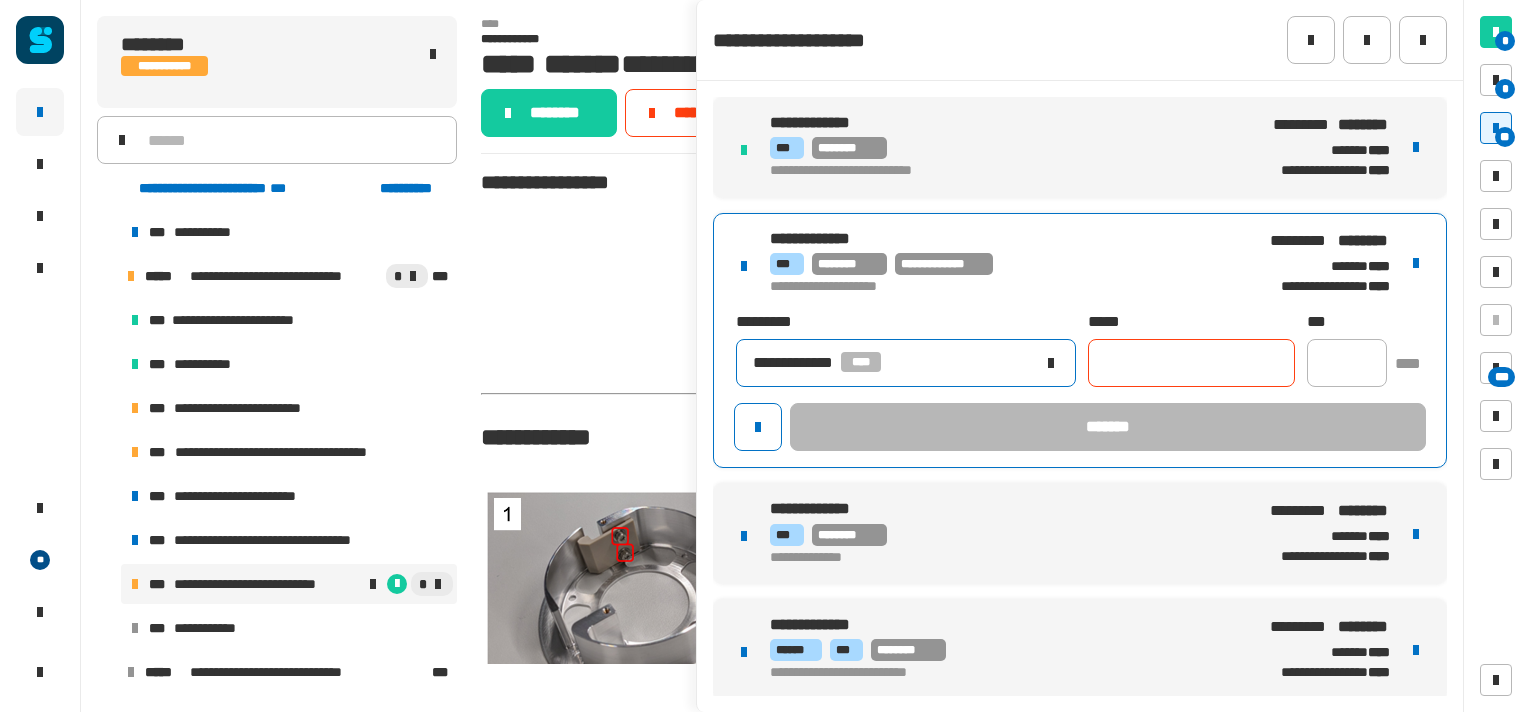 click on "**********" 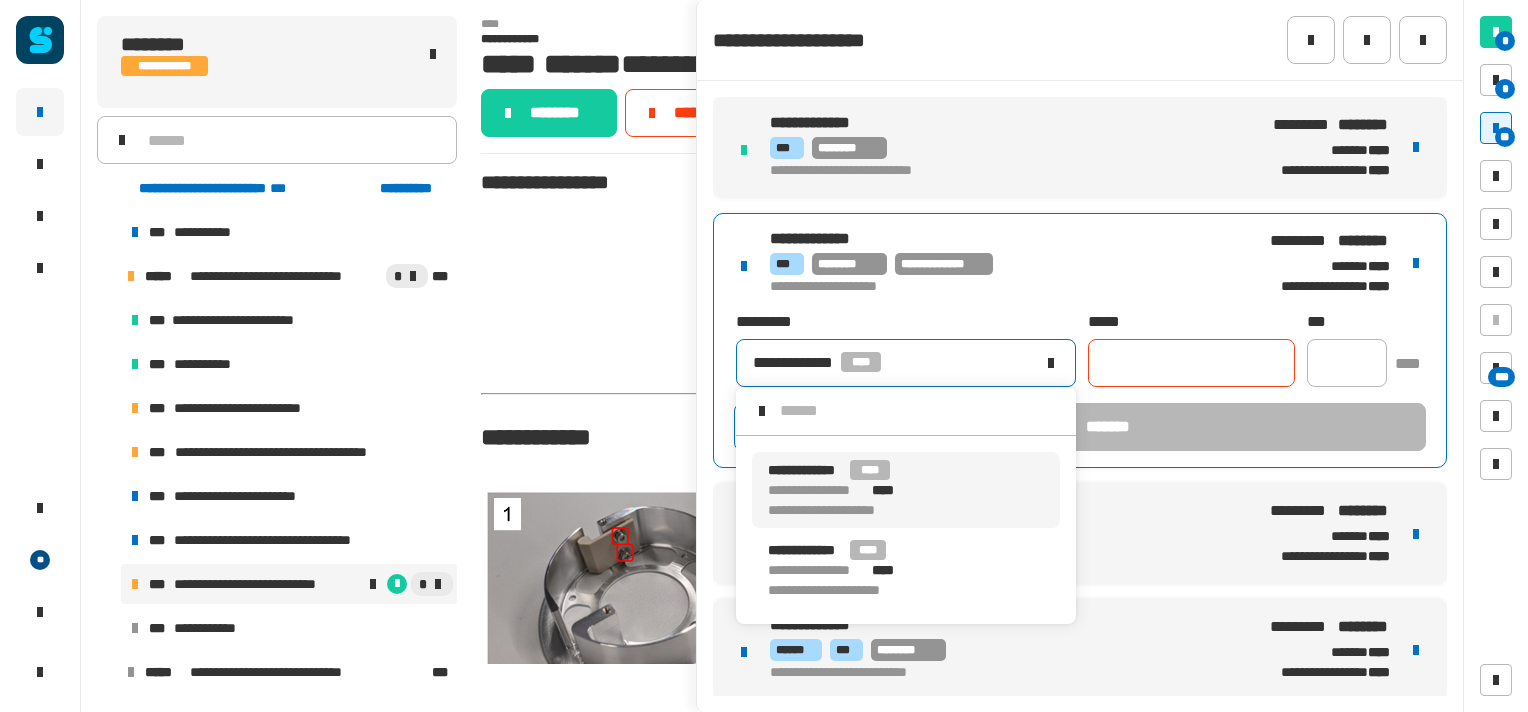 click at bounding box center [1416, 263] 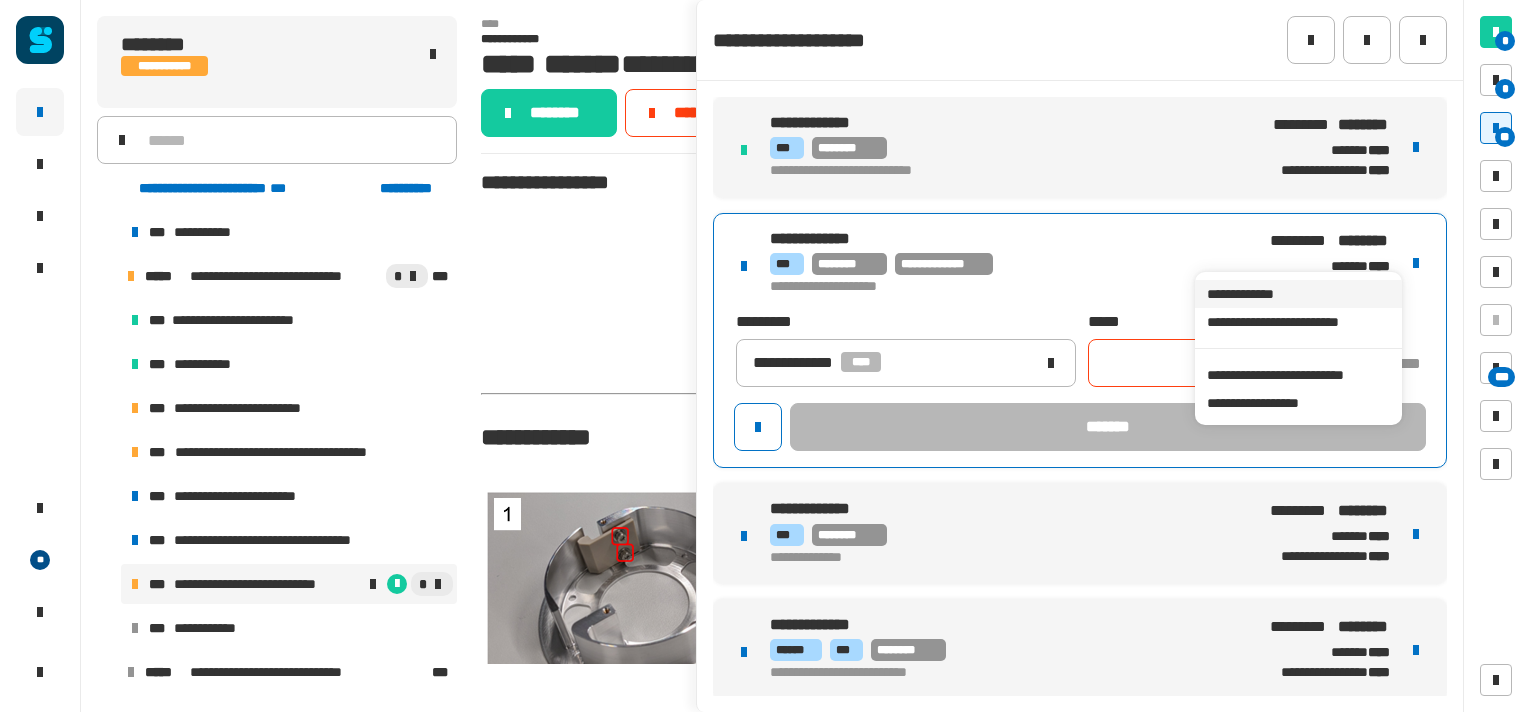 click on "**********" at bounding box center (1298, 294) 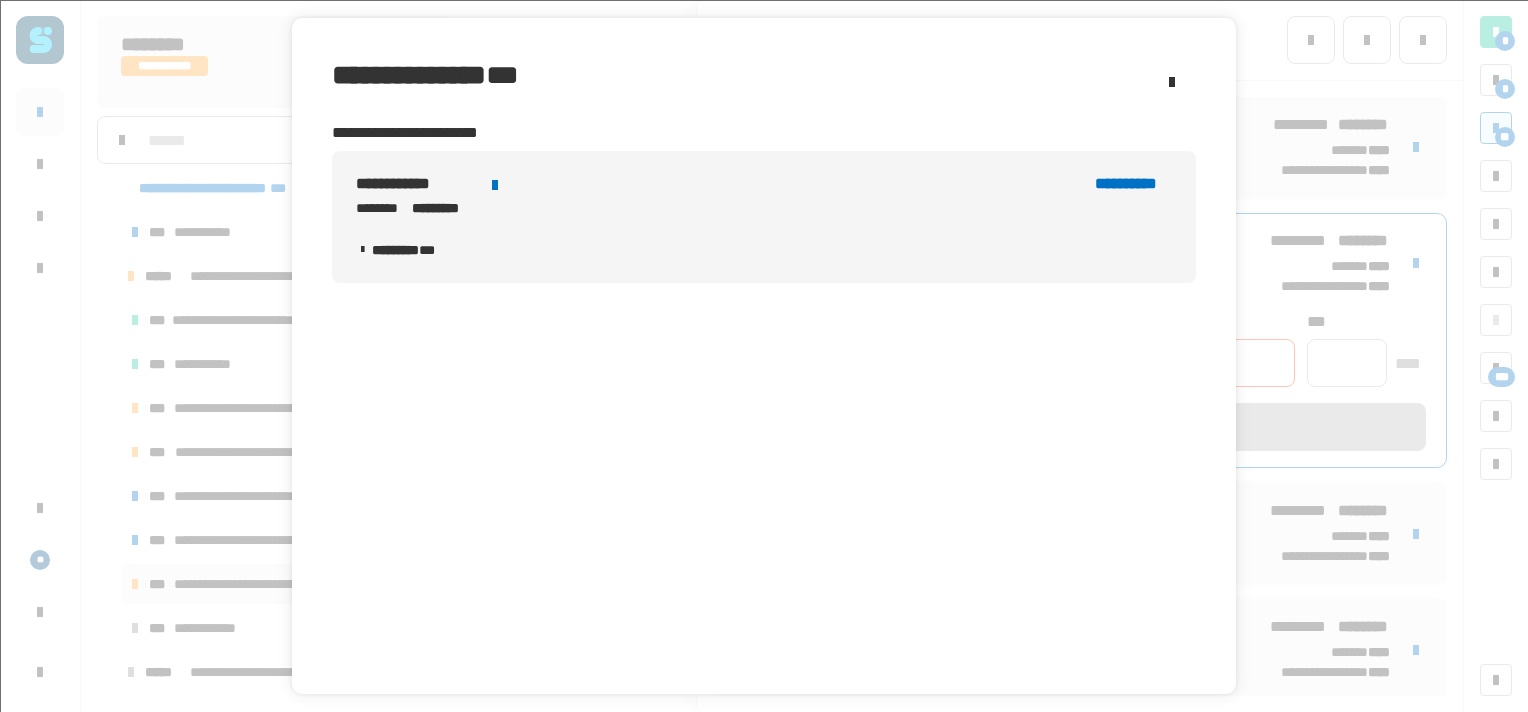 click on "**********" 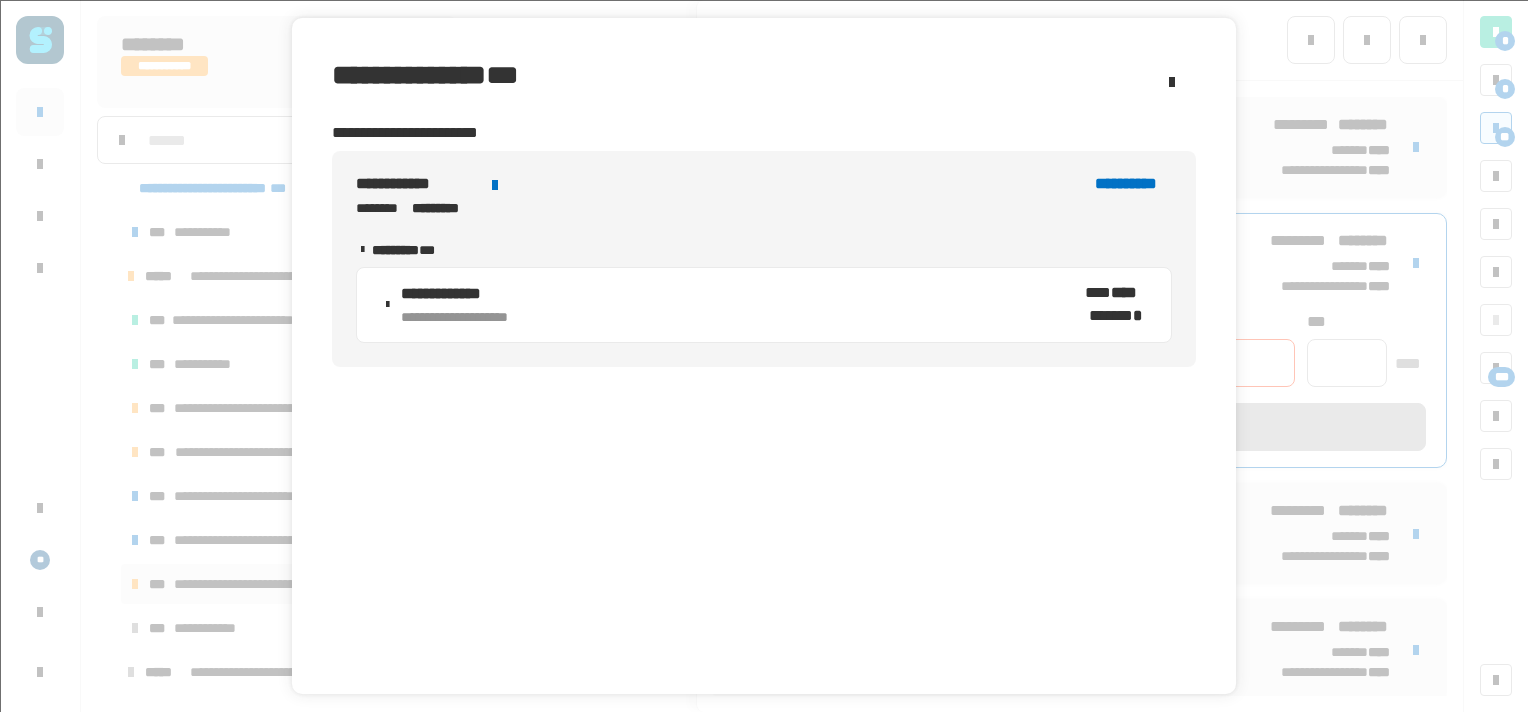 click on "**********" 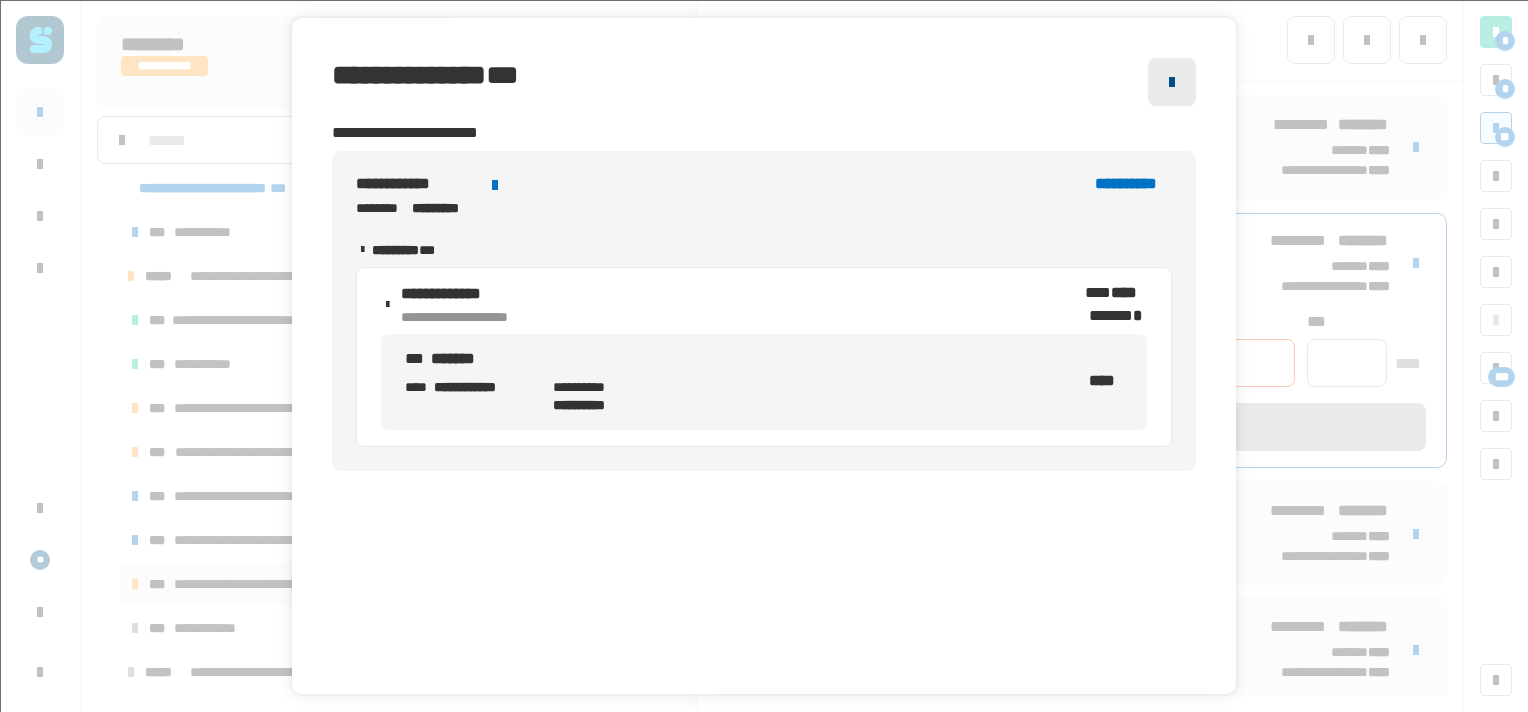 click 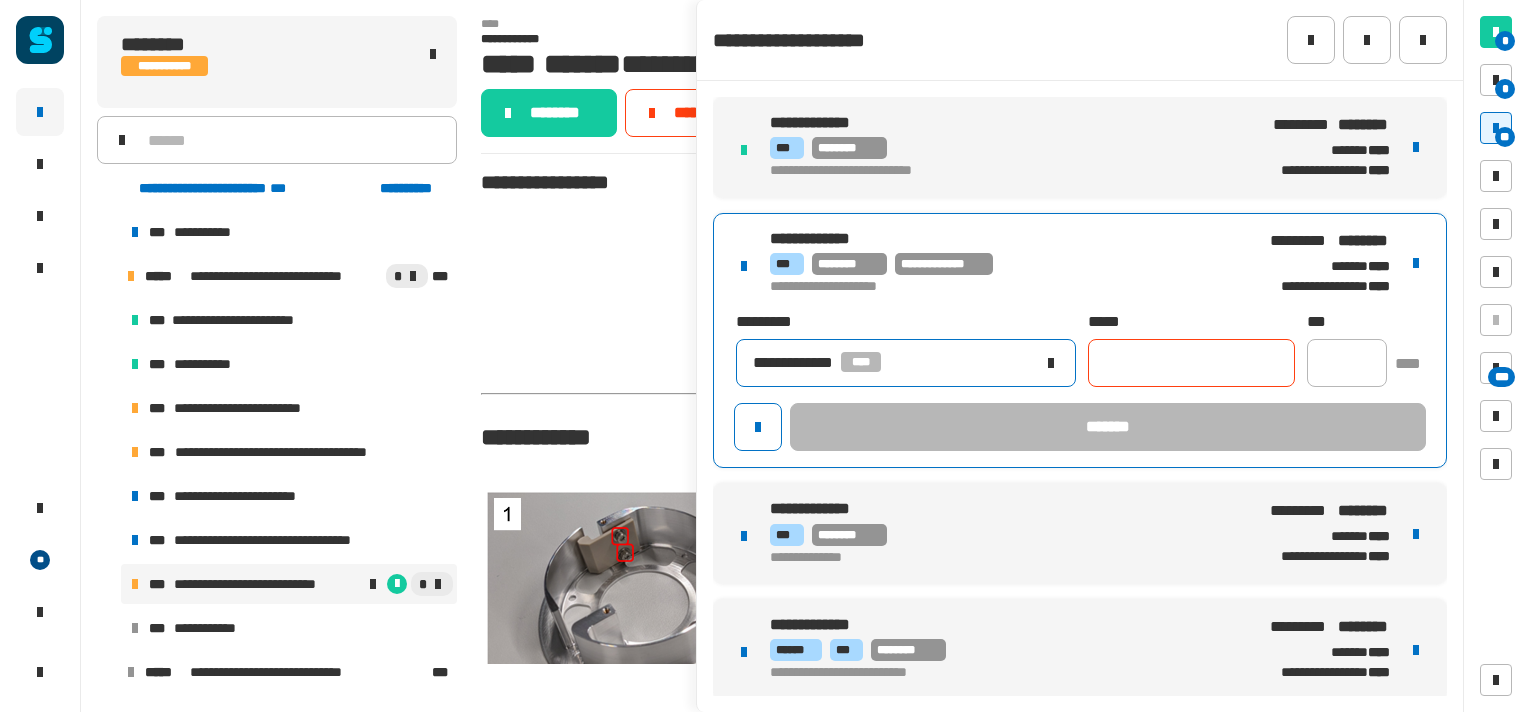 click 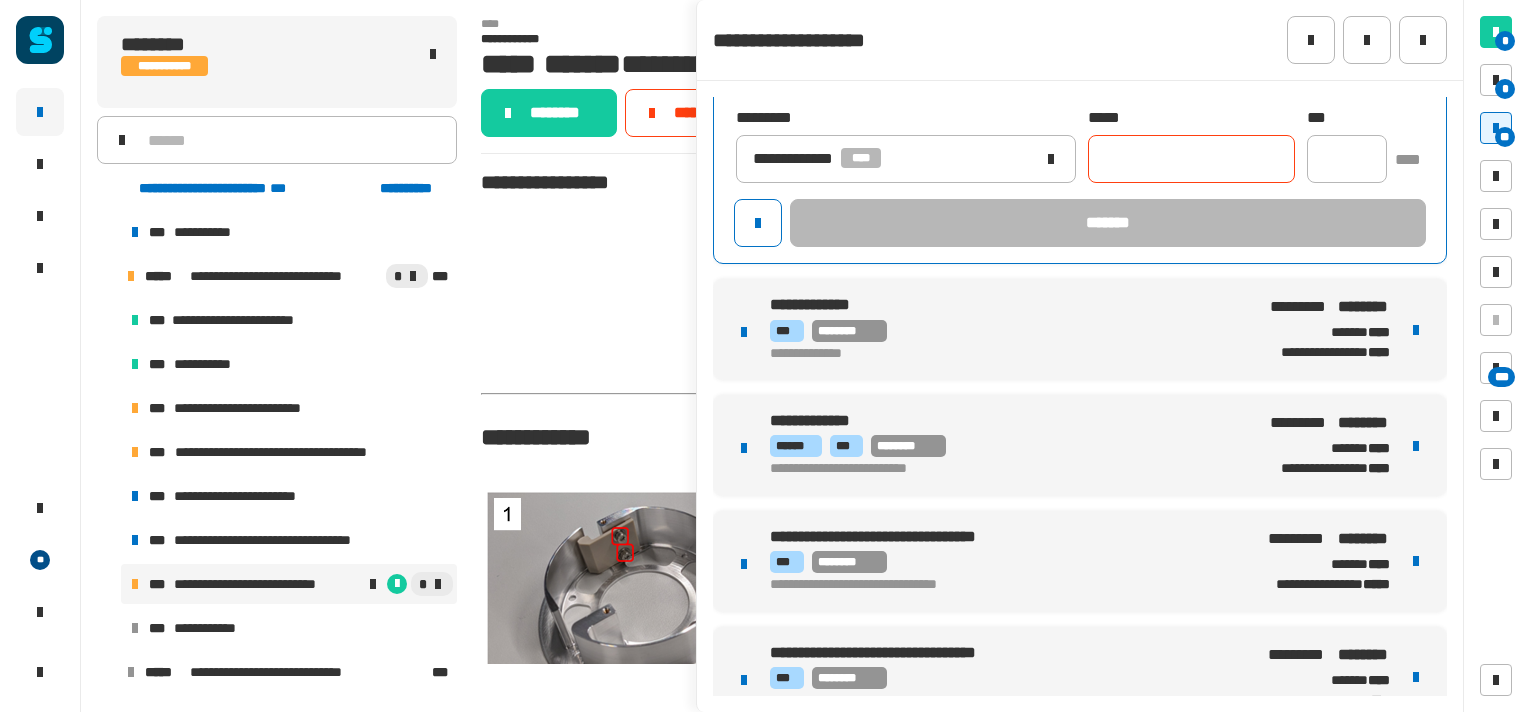 scroll, scrollTop: 156, scrollLeft: 0, axis: vertical 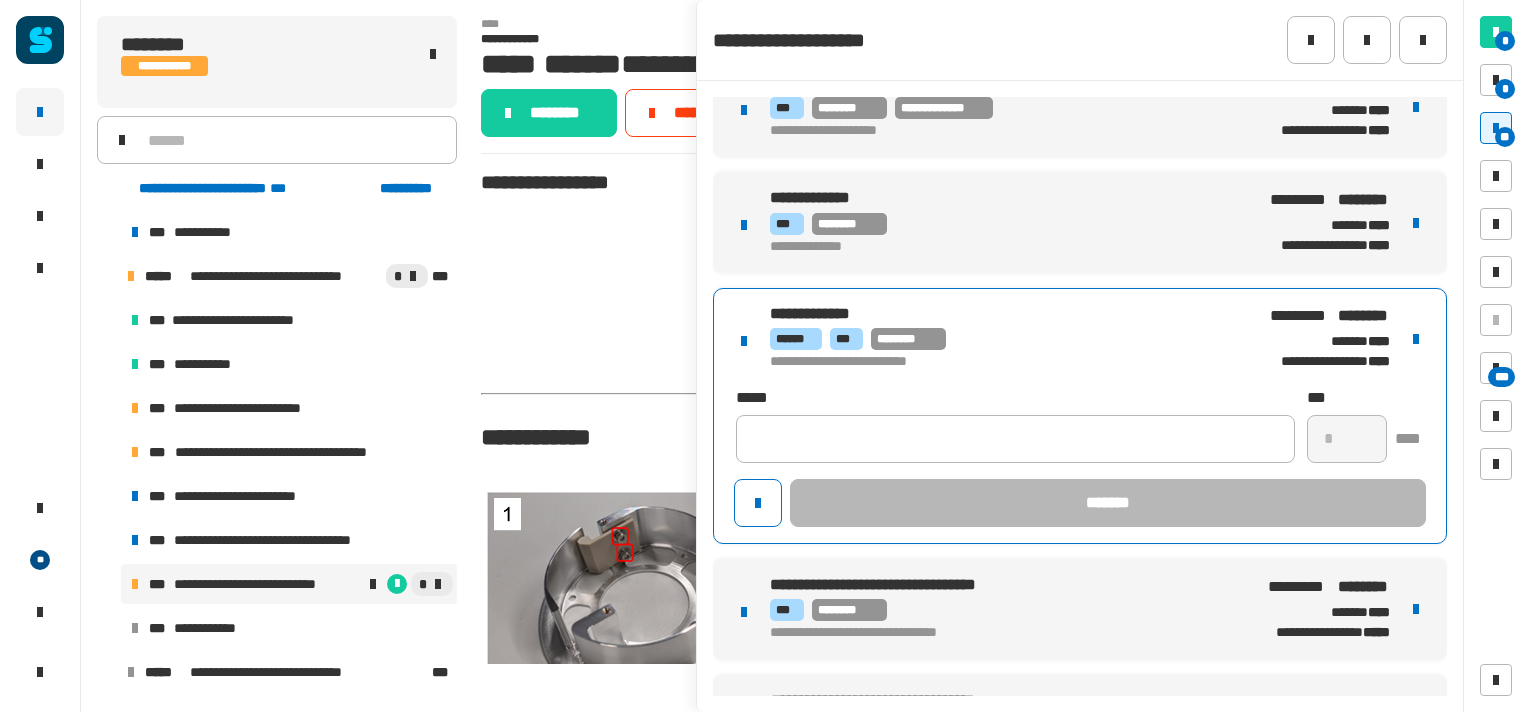 click on "**********" at bounding box center (1080, 416) 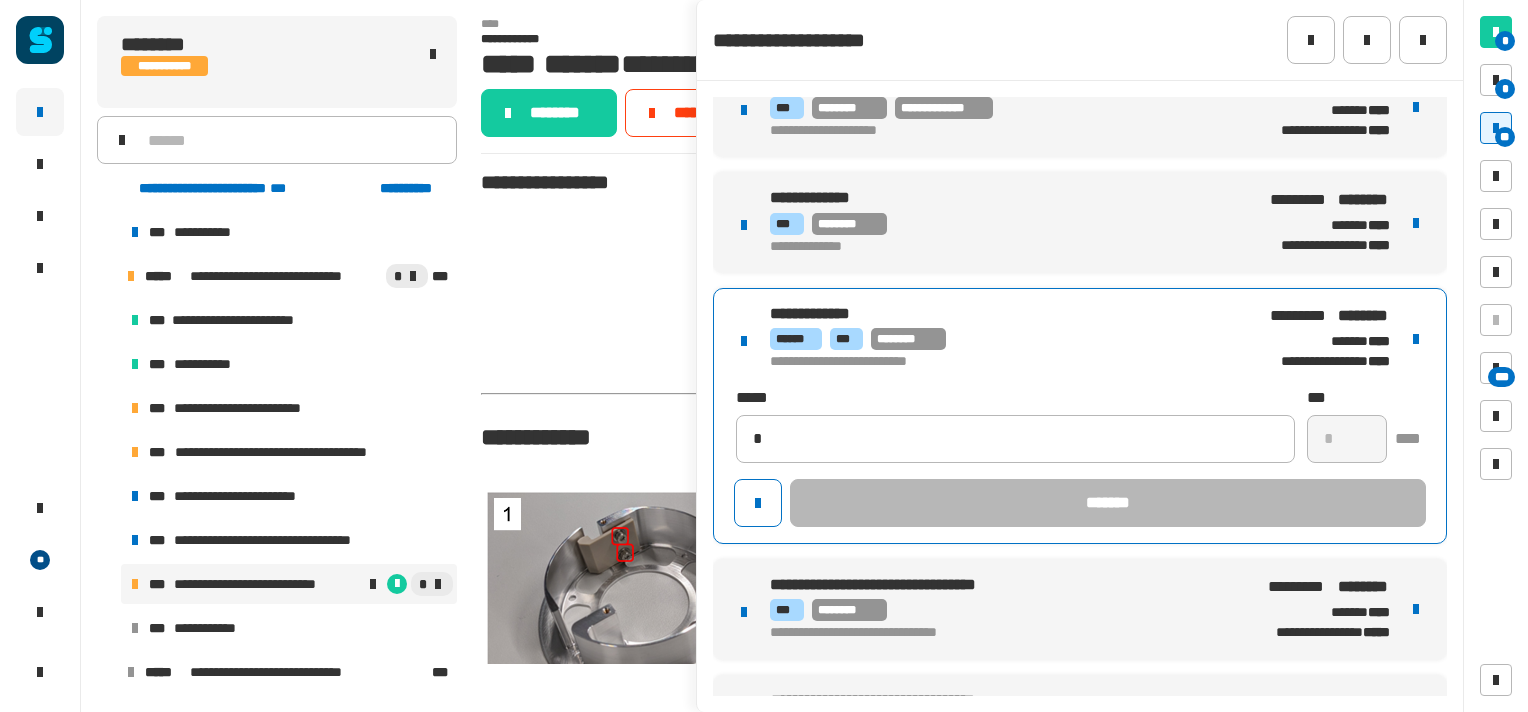 type 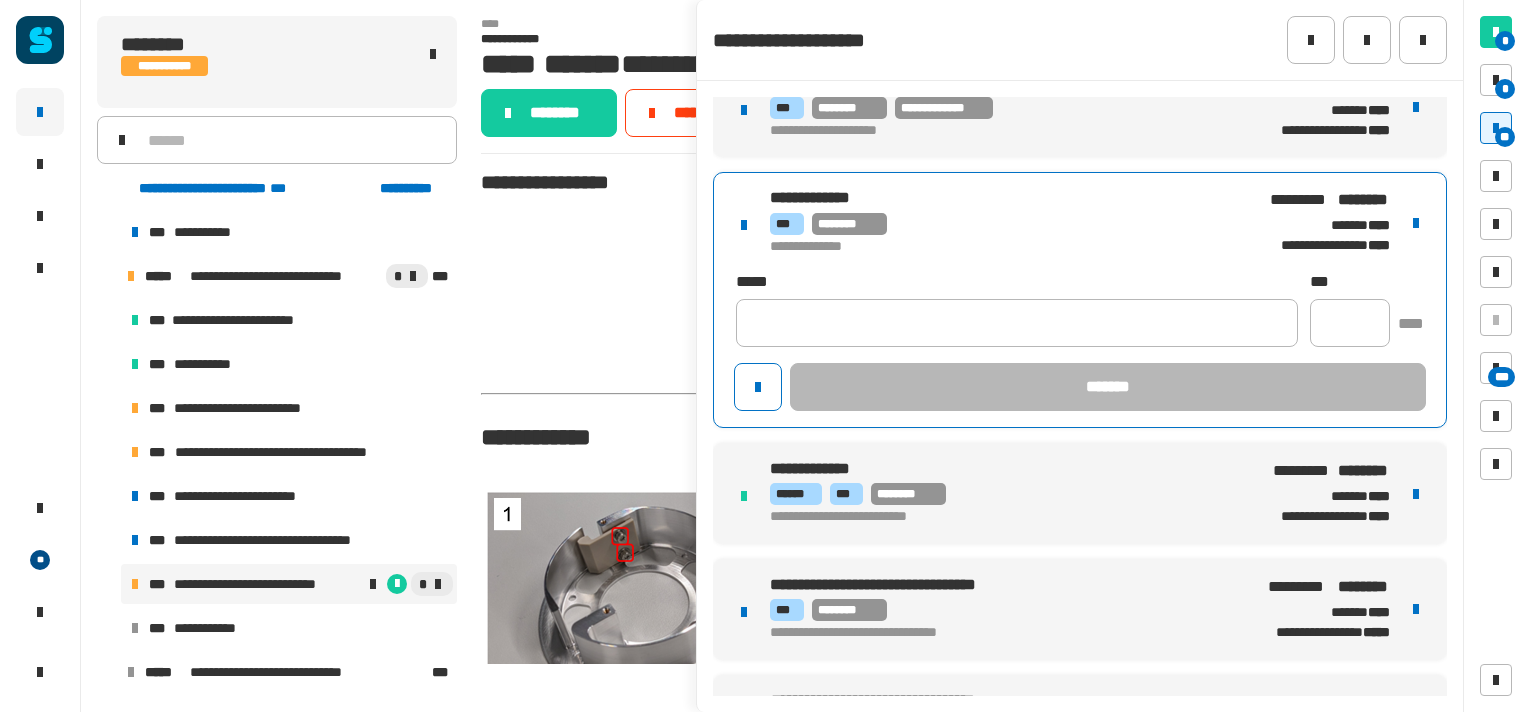 click on "*** ********" at bounding box center (1005, 224) 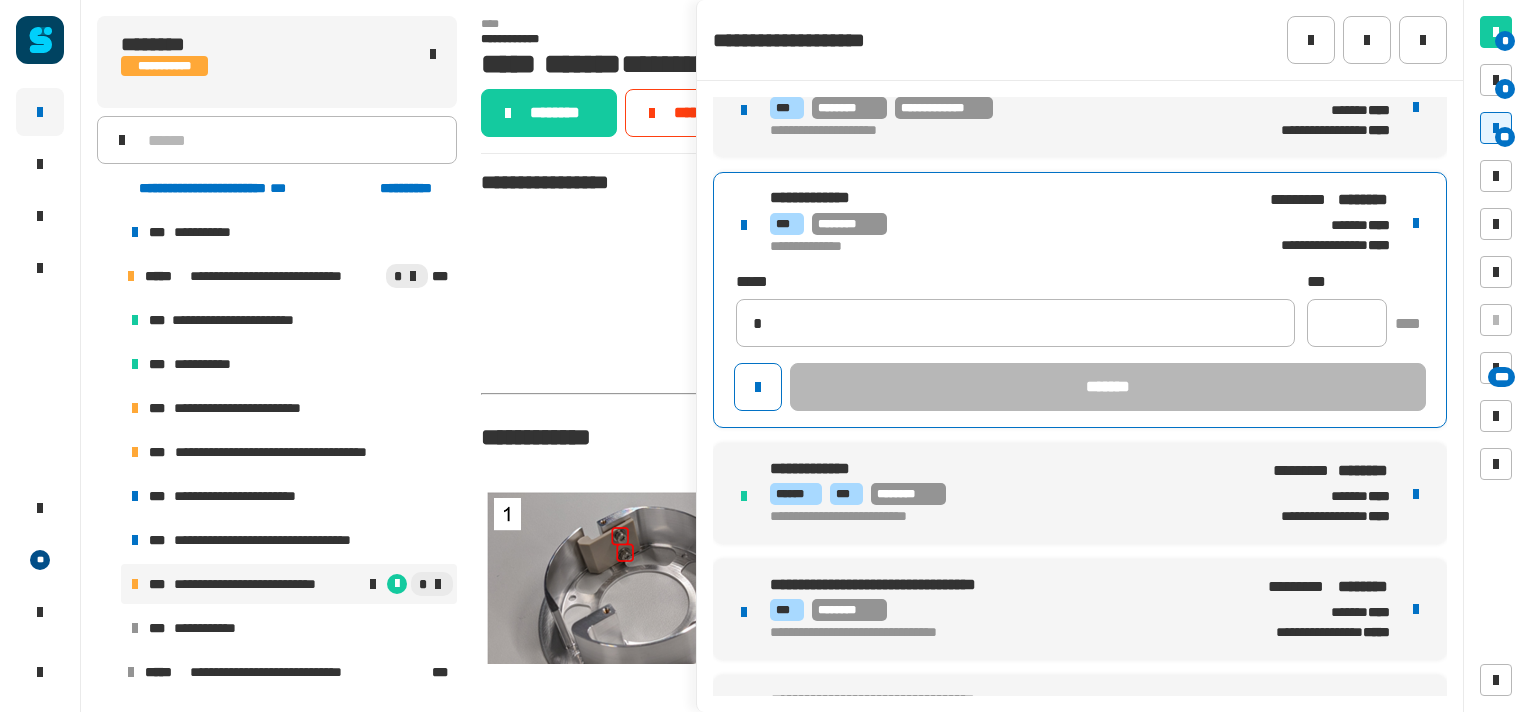 type on "**********" 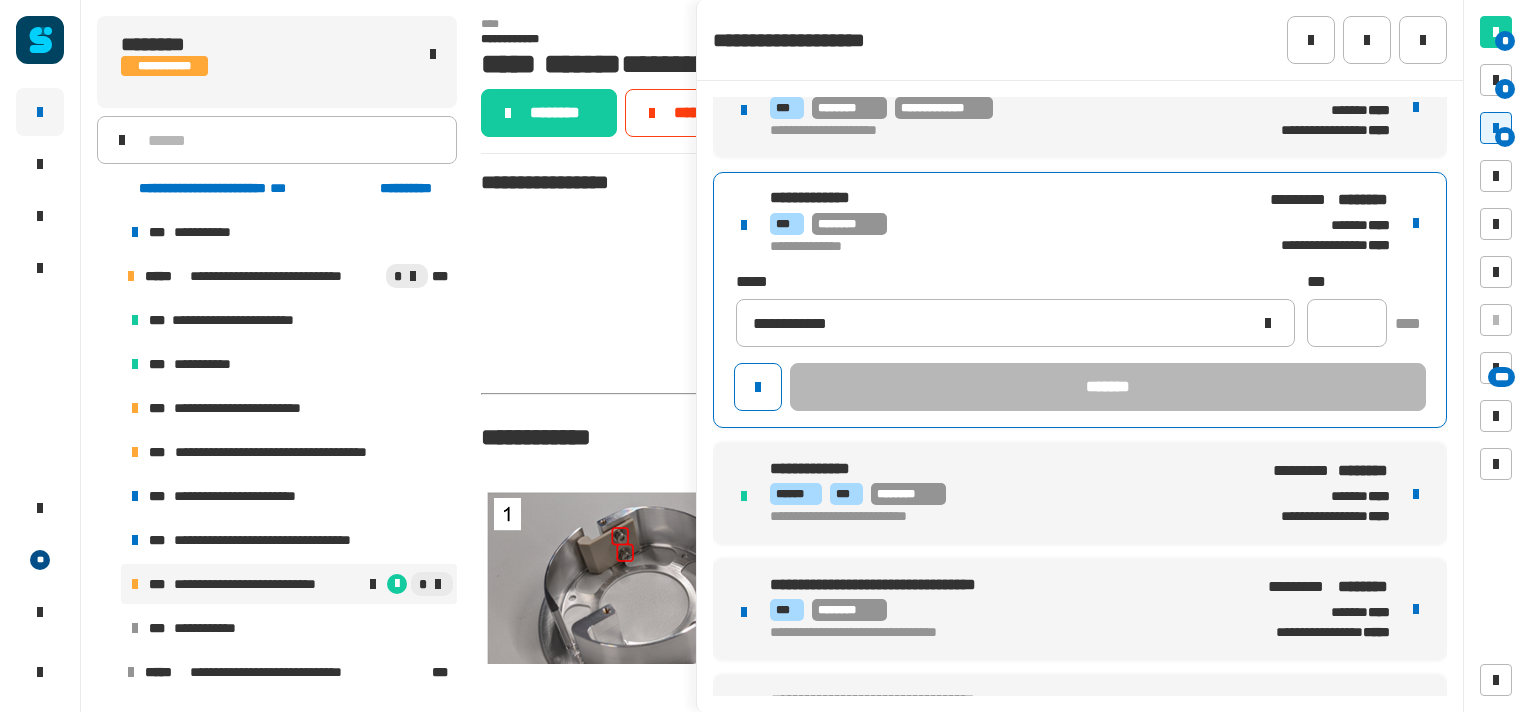 type 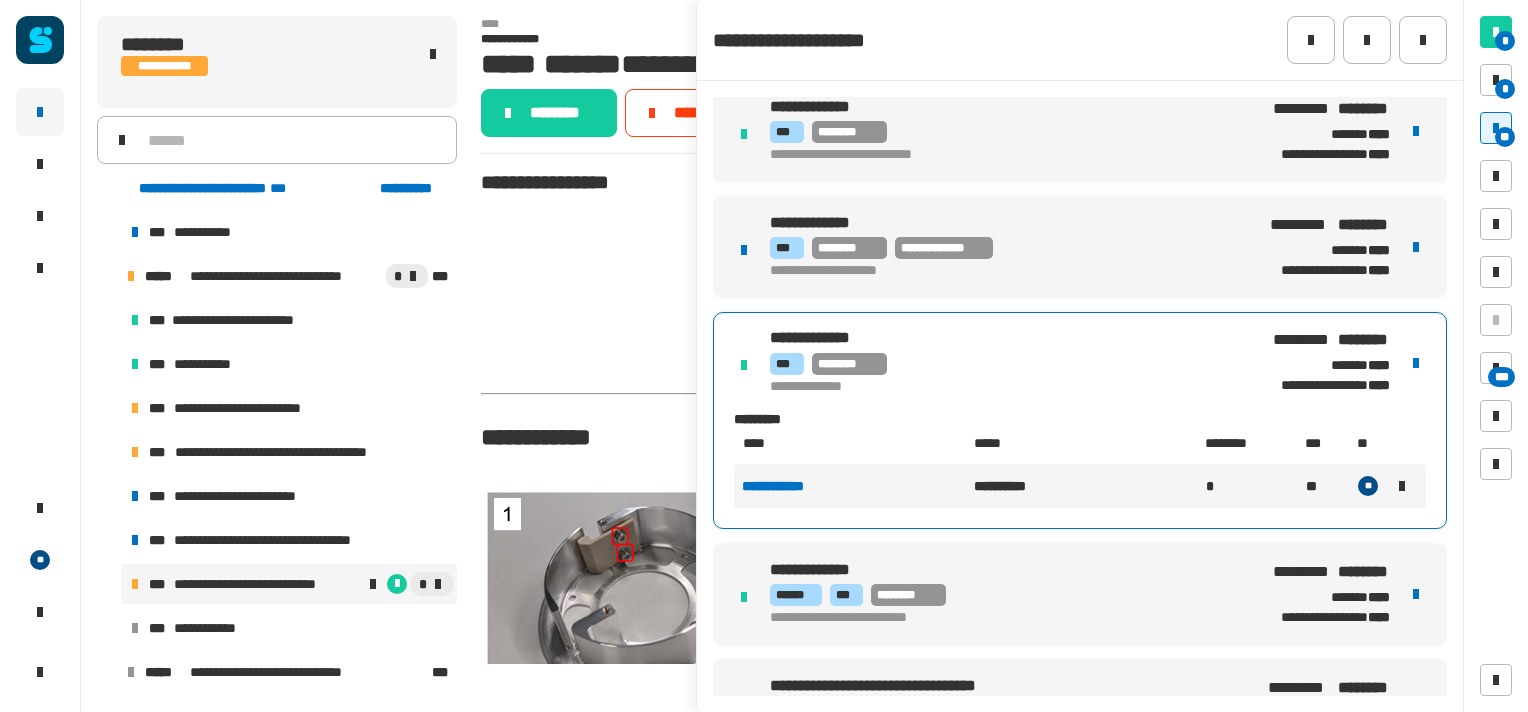 scroll, scrollTop: 0, scrollLeft: 0, axis: both 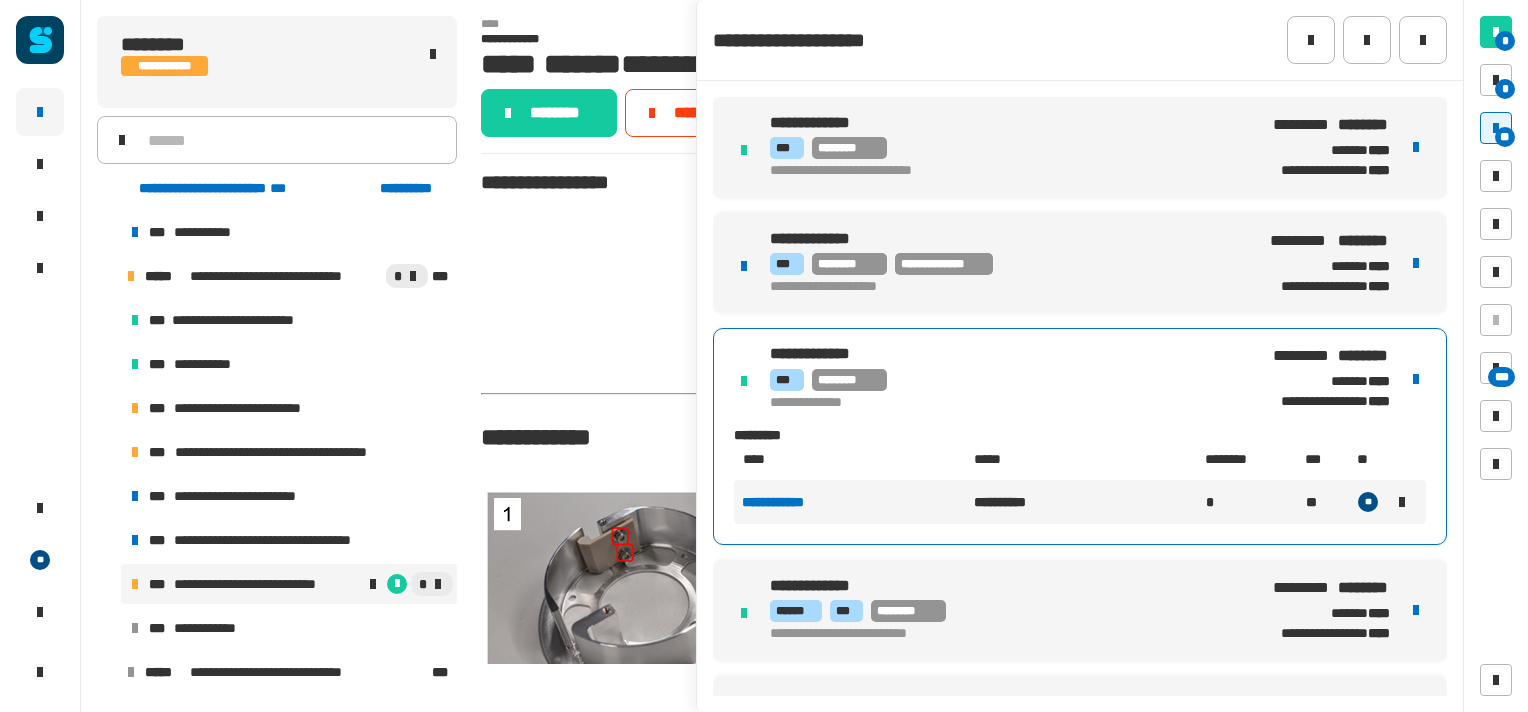 click on "**********" at bounding box center (993, 288) 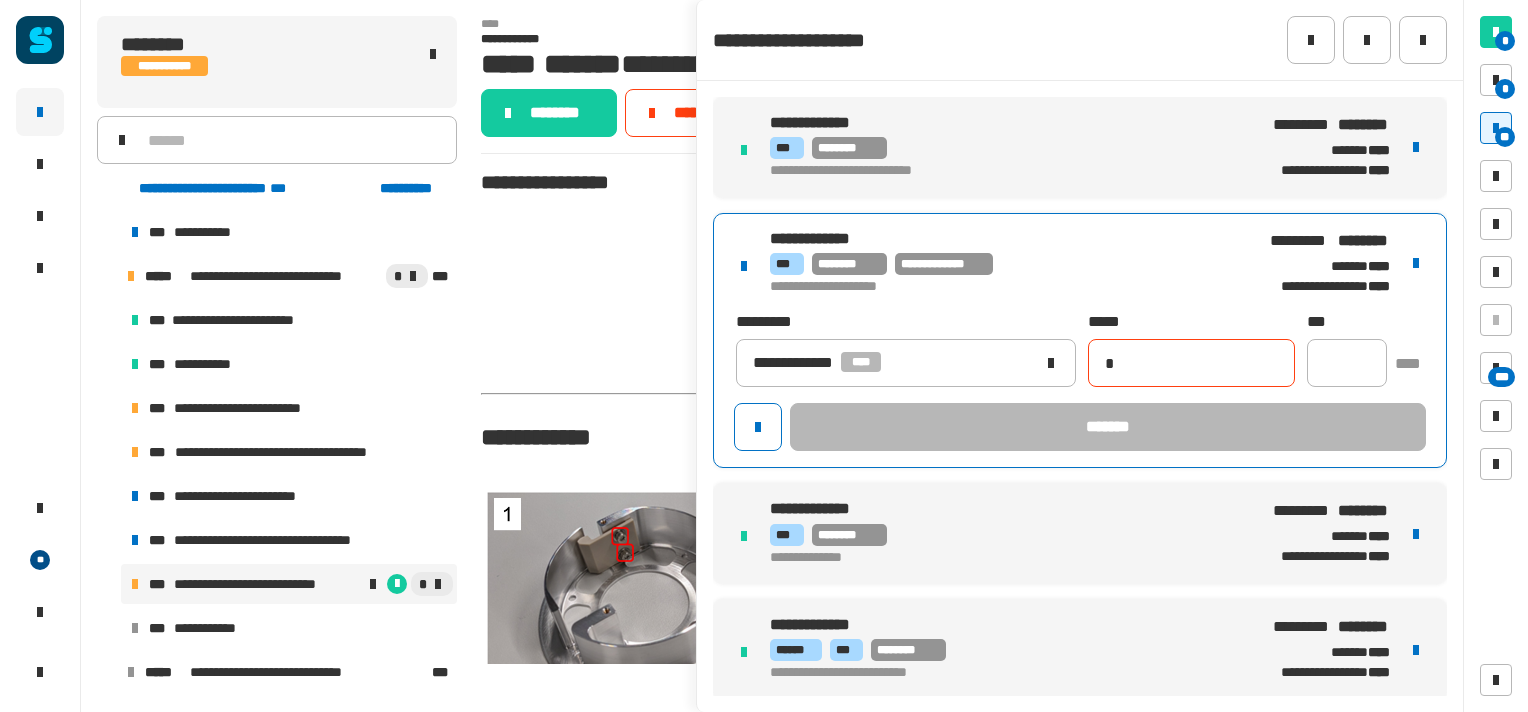 type on "**********" 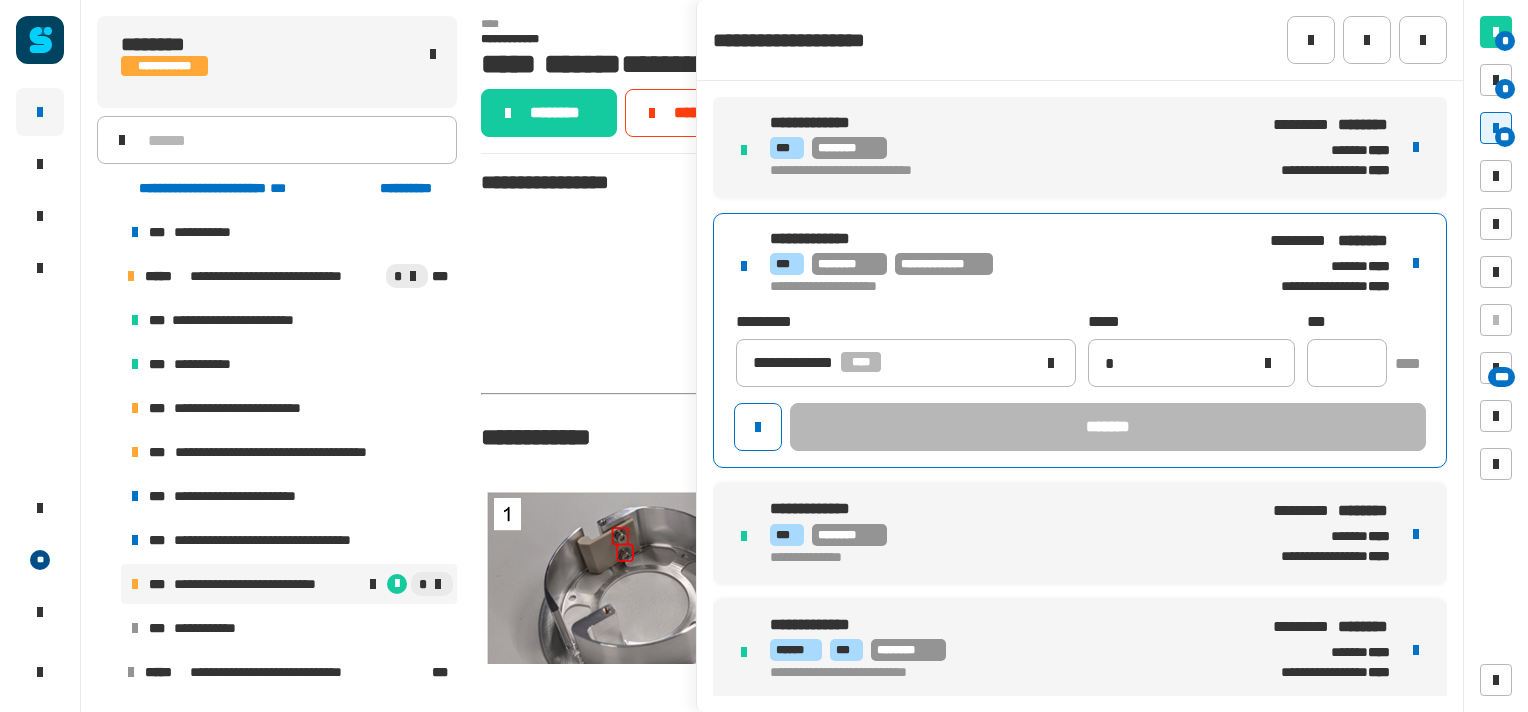 type 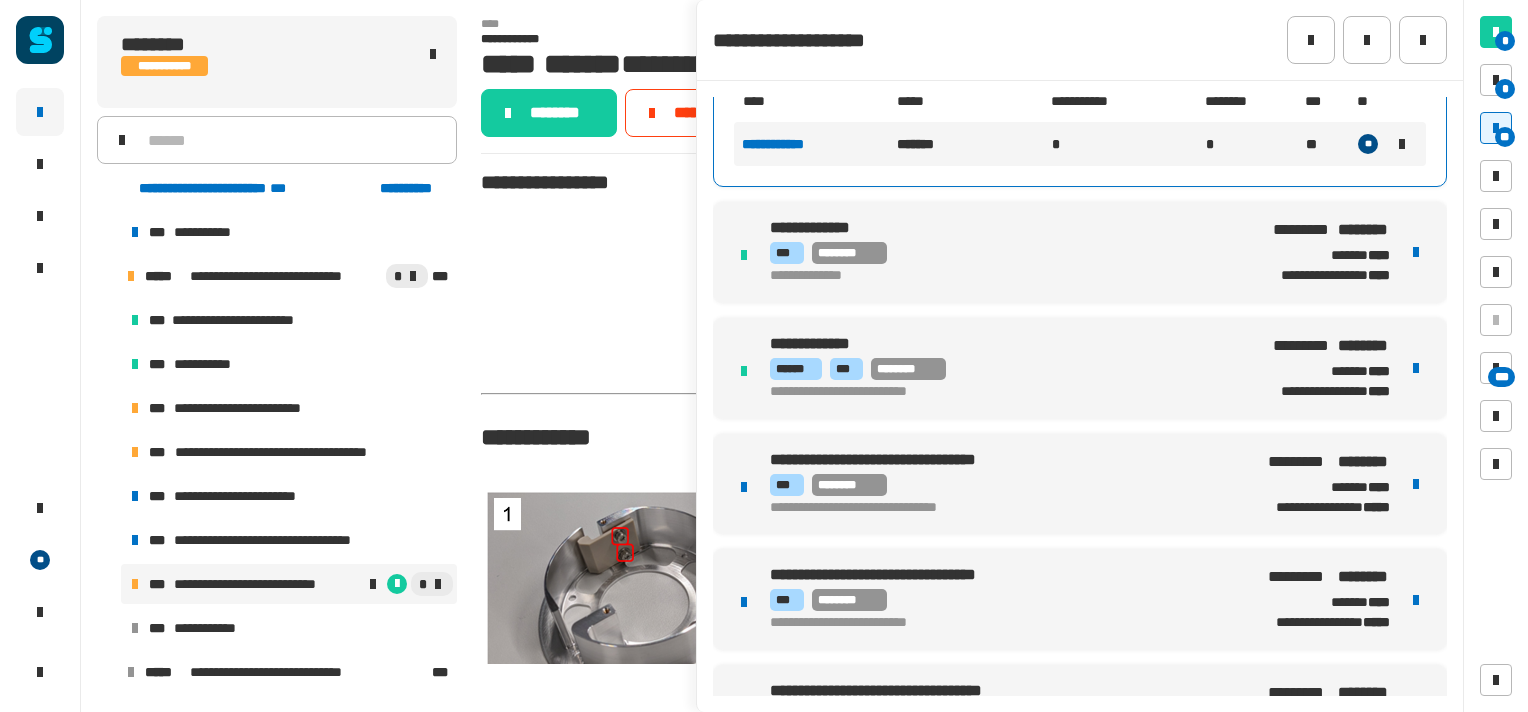 scroll, scrollTop: 327, scrollLeft: 0, axis: vertical 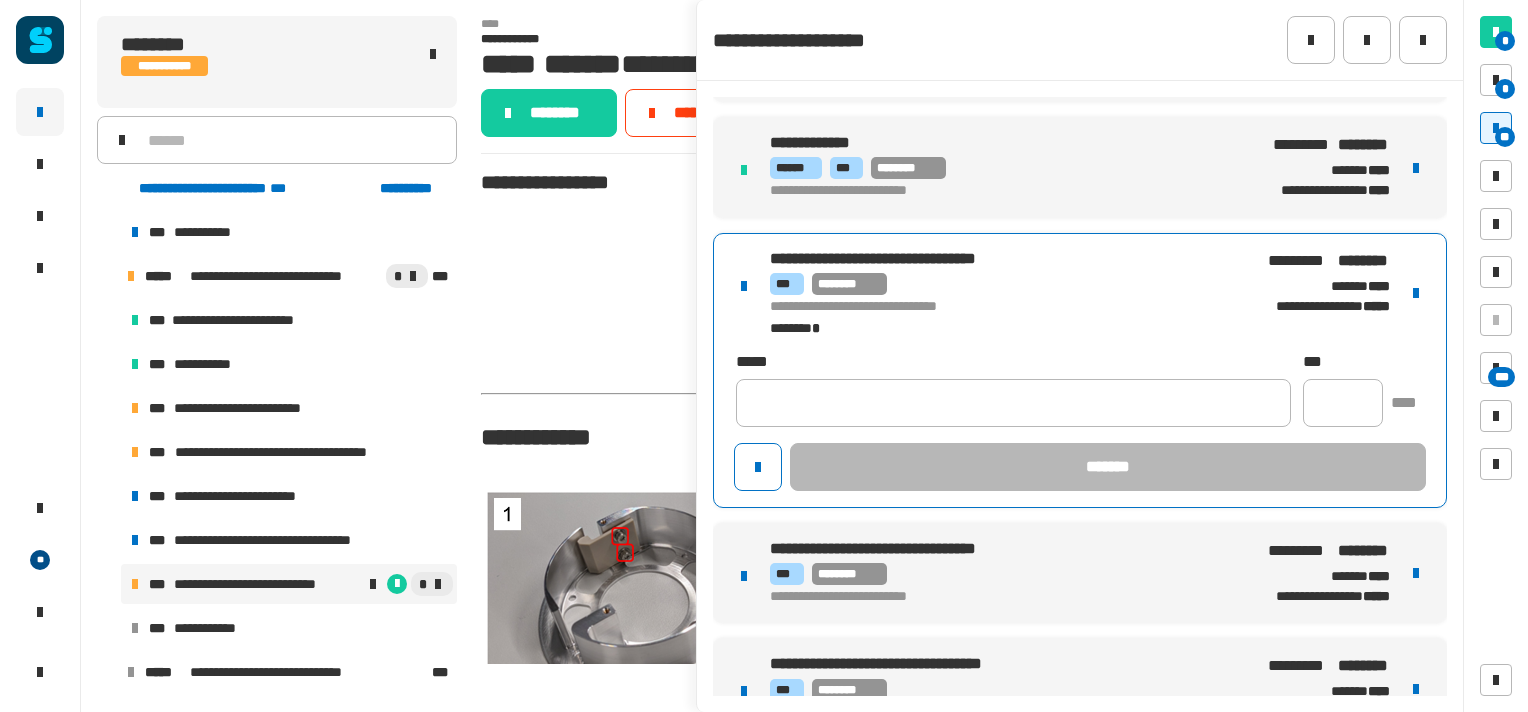 click on "**********" at bounding box center [1080, 370] 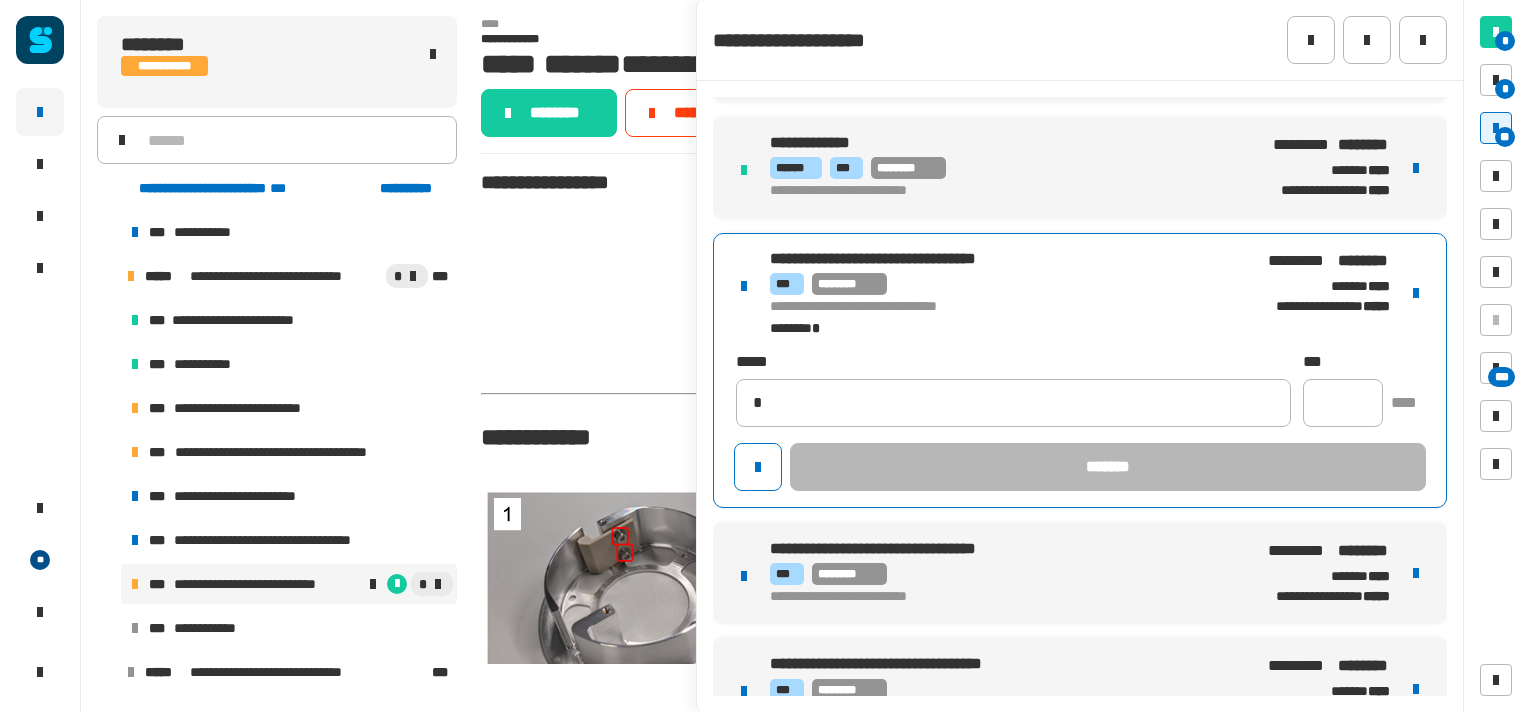 type on "**********" 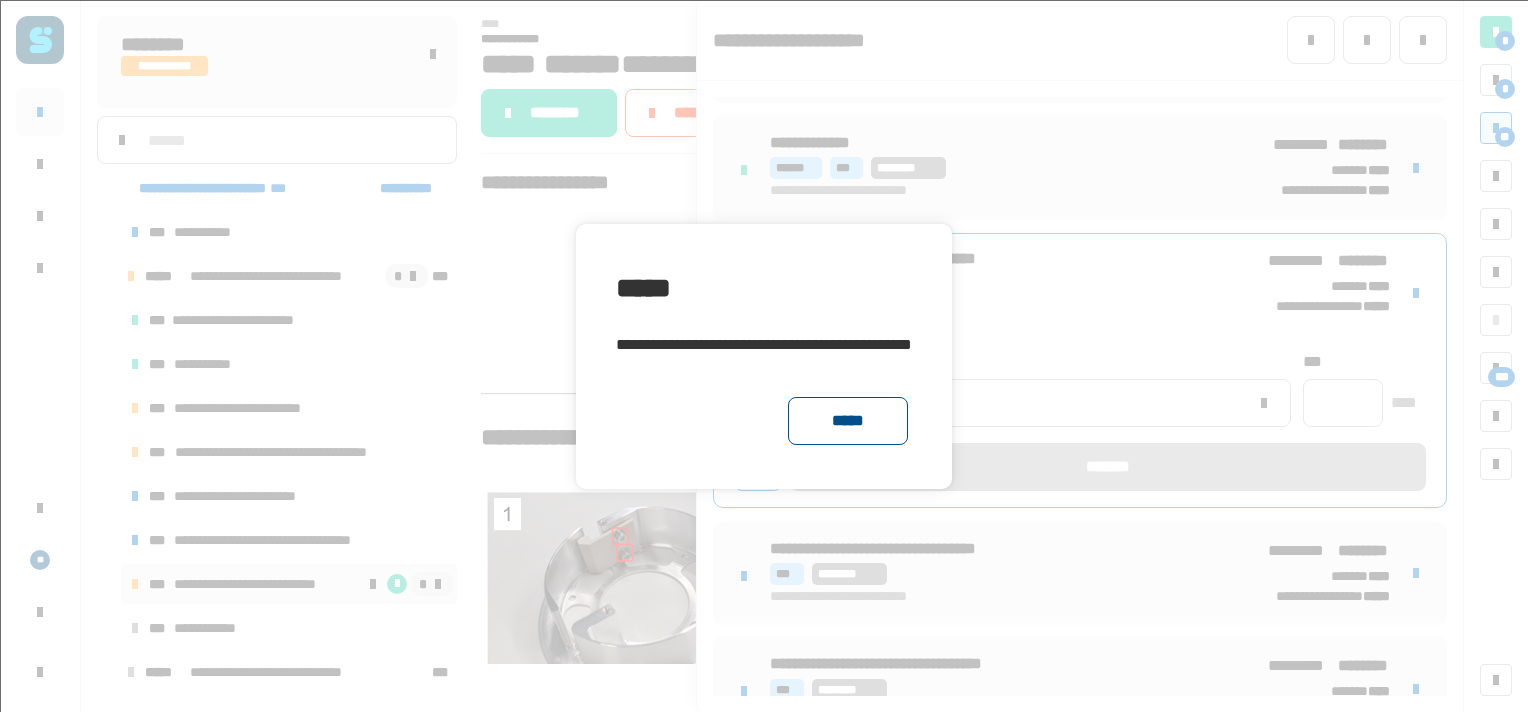 click on "*****" 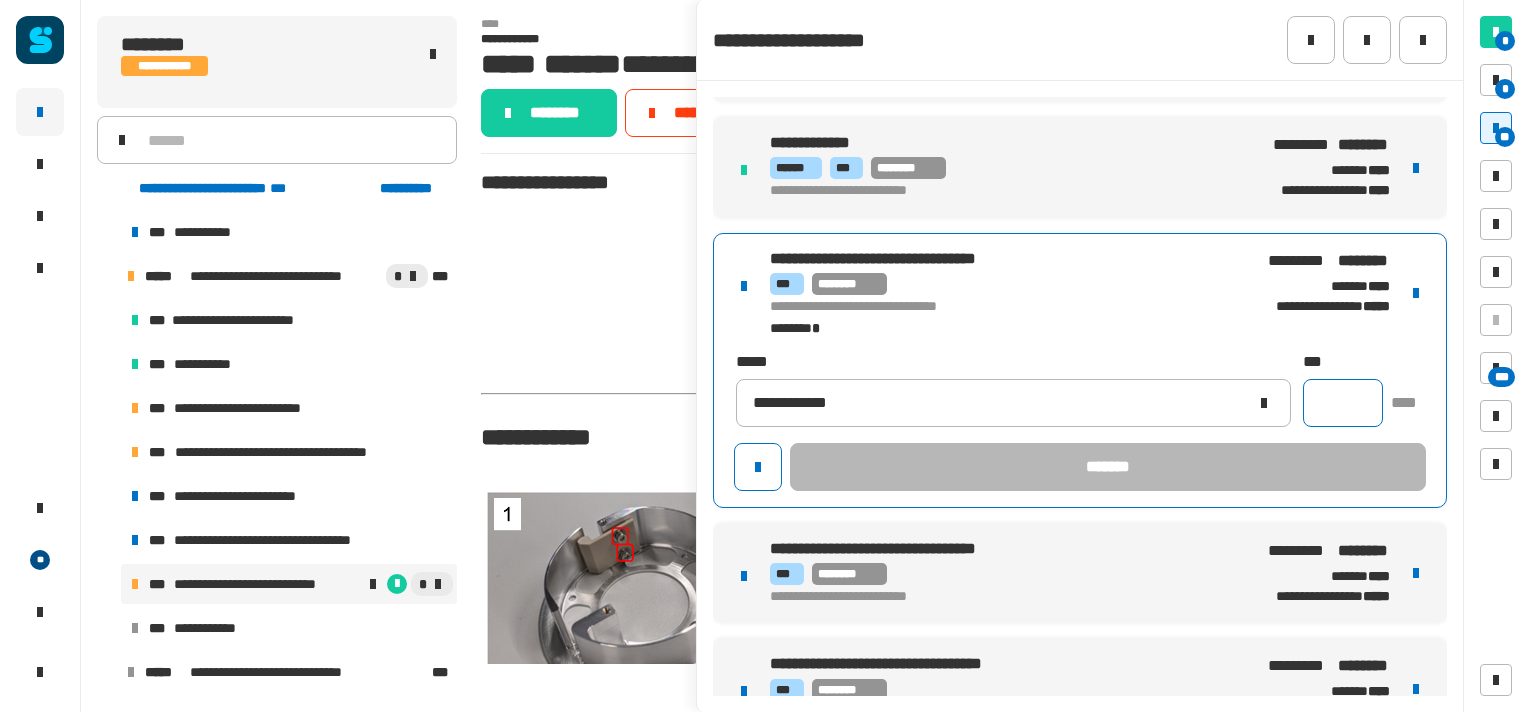 click 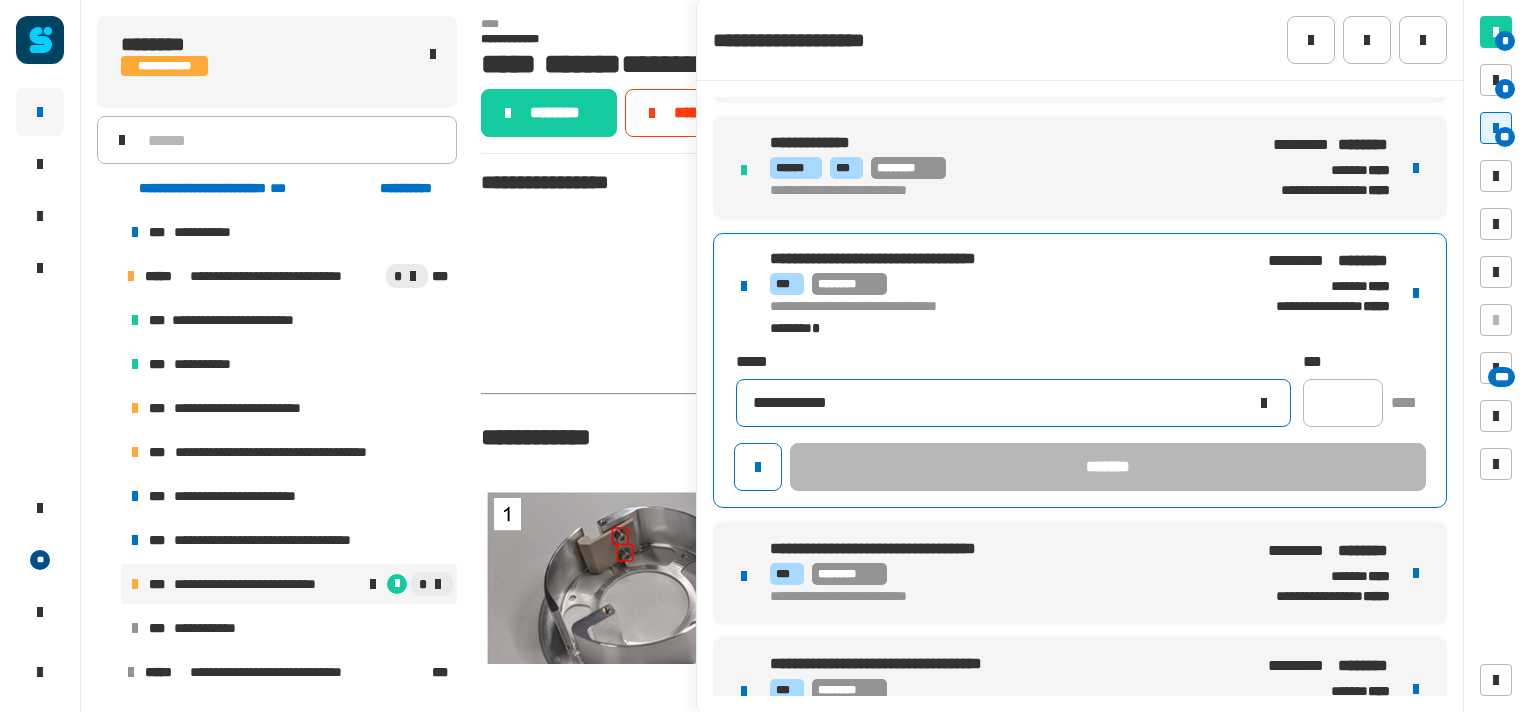click 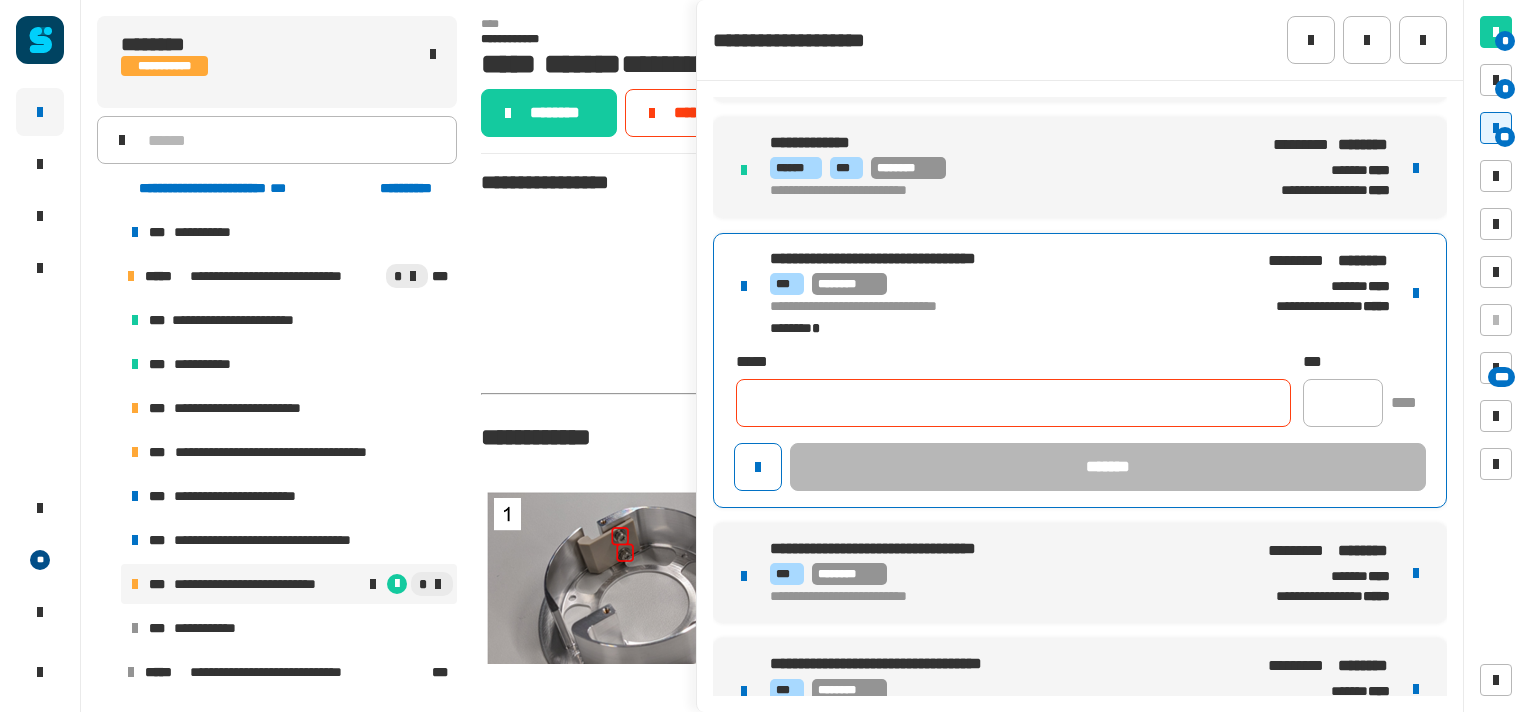 click on "**********" at bounding box center (989, 259) 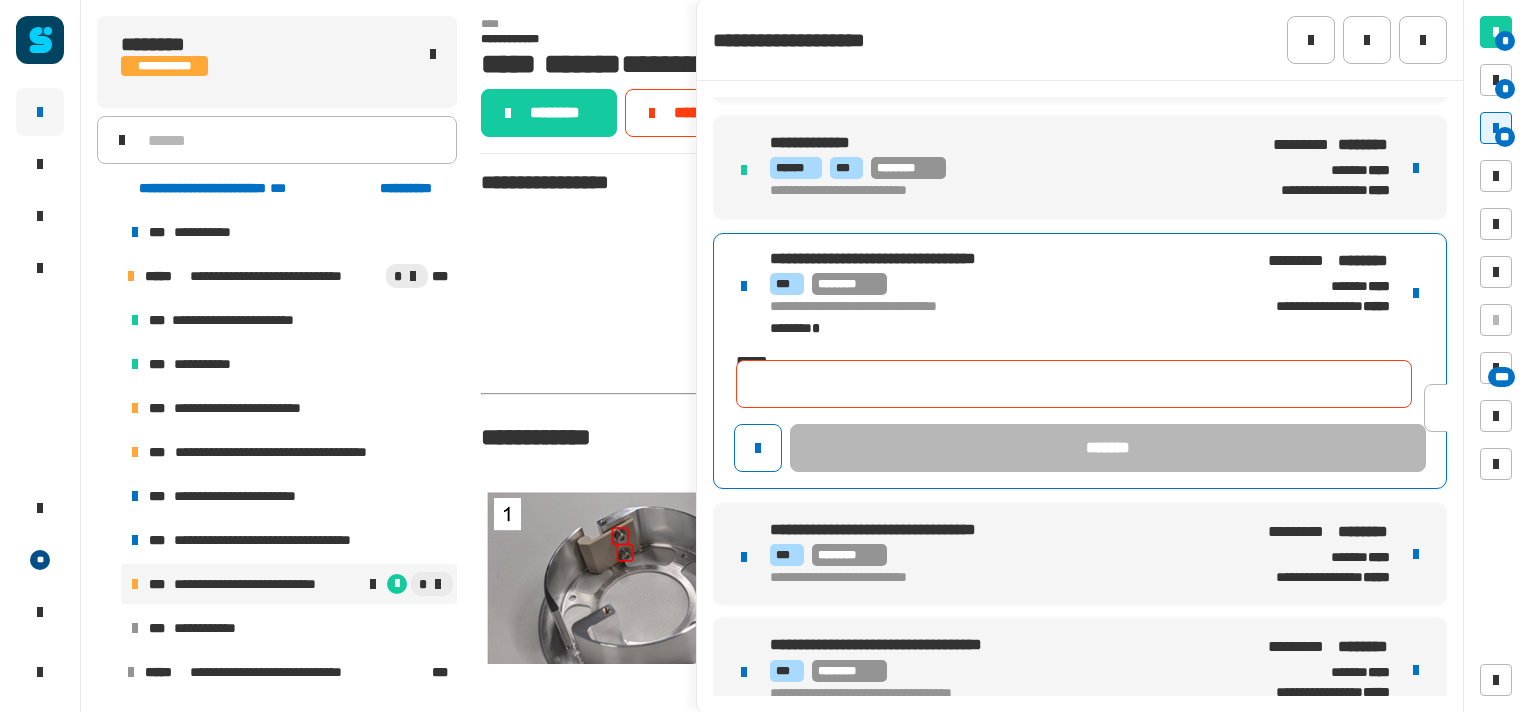 click on "**********" at bounding box center (989, 259) 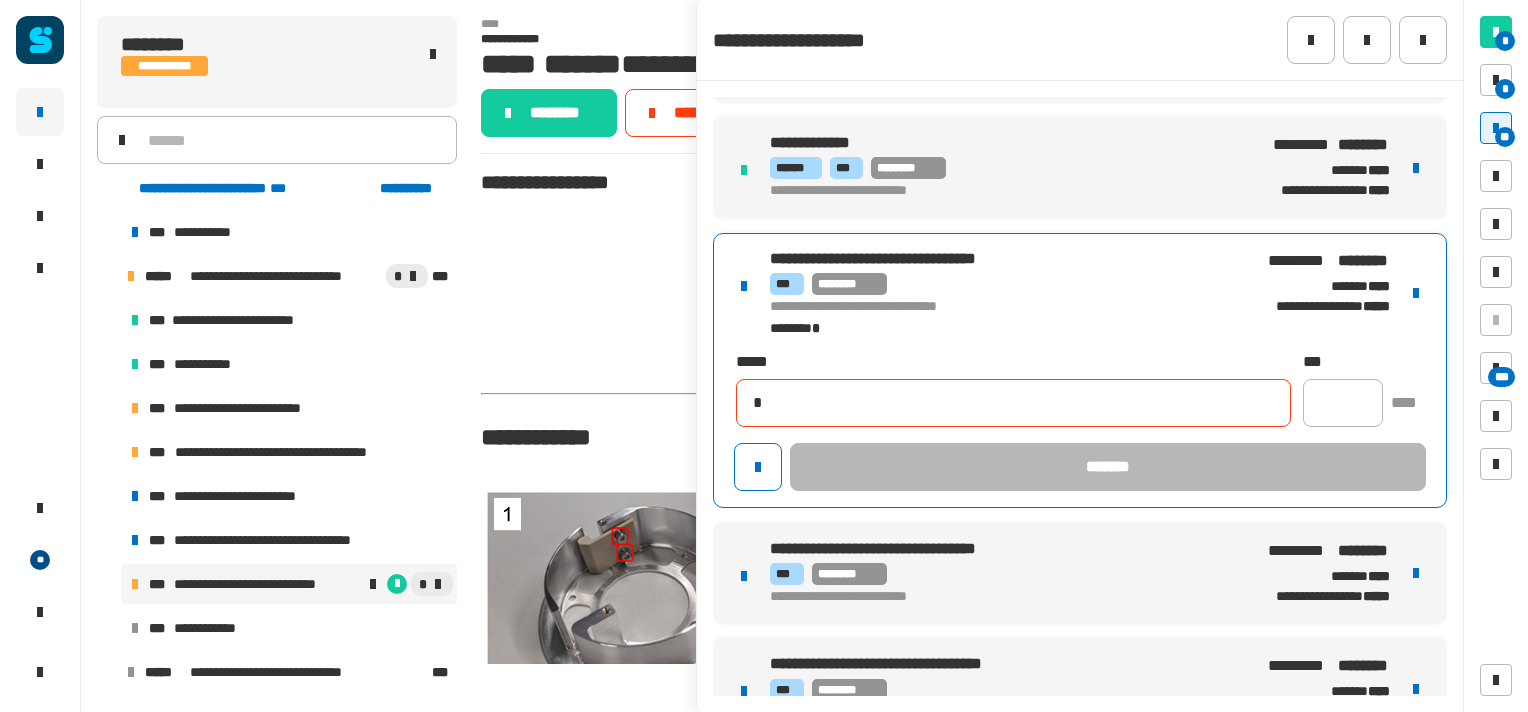 type on "**********" 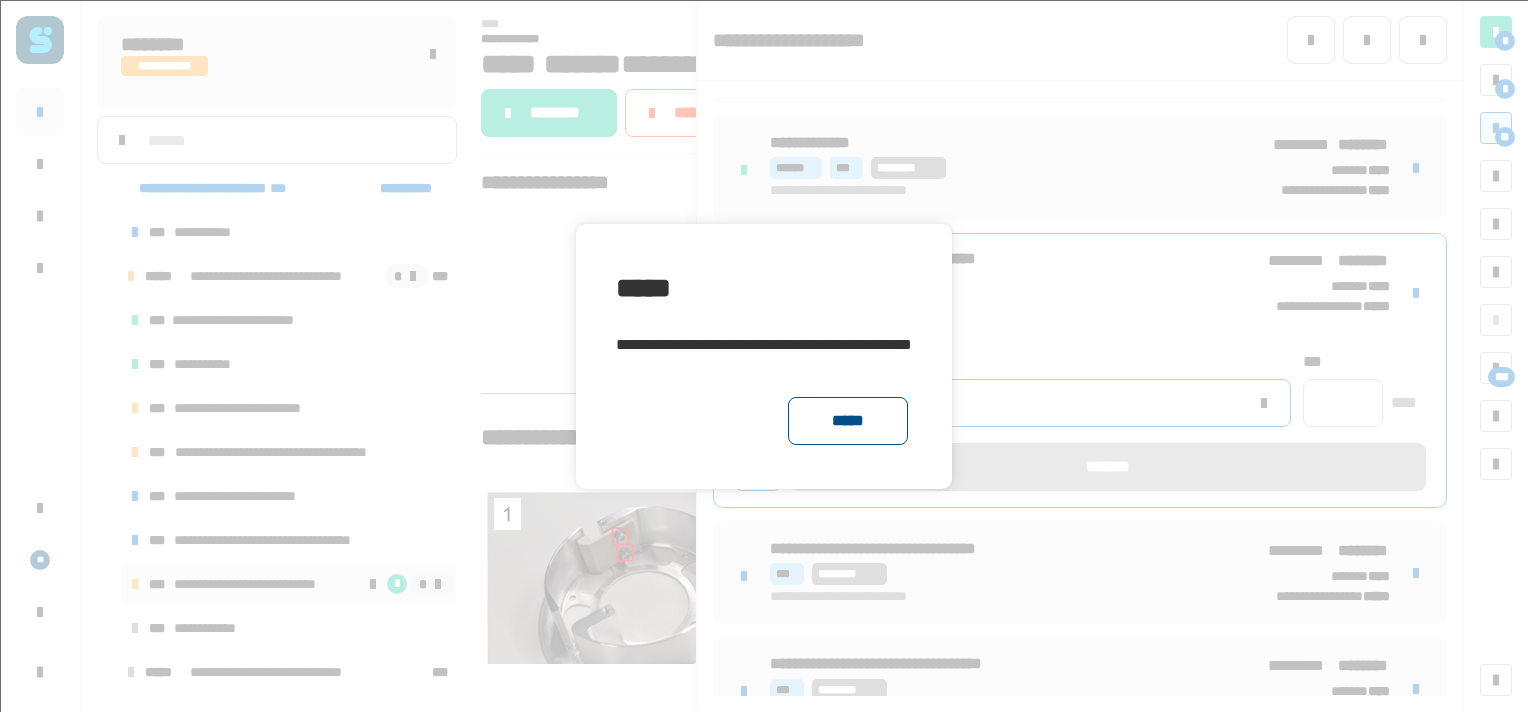 click on "*****" 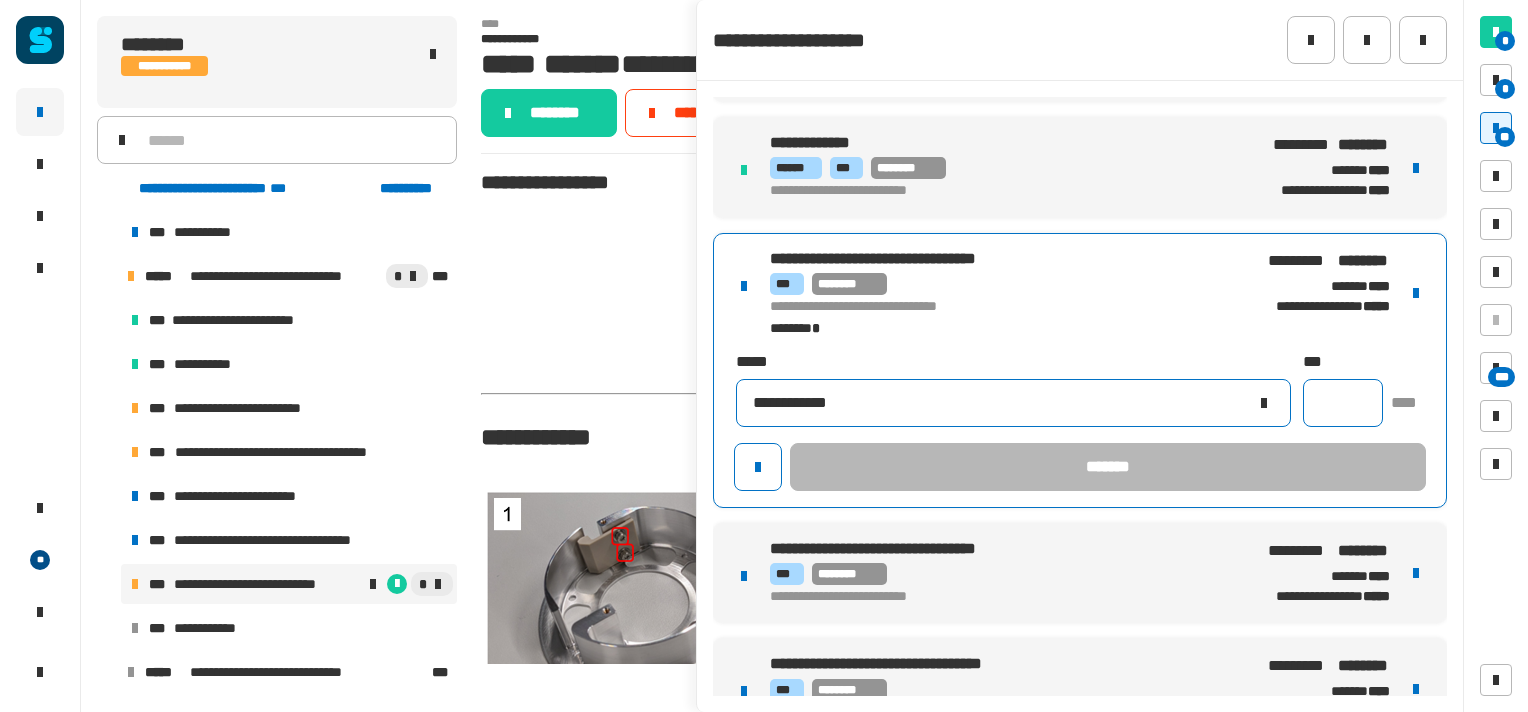 click 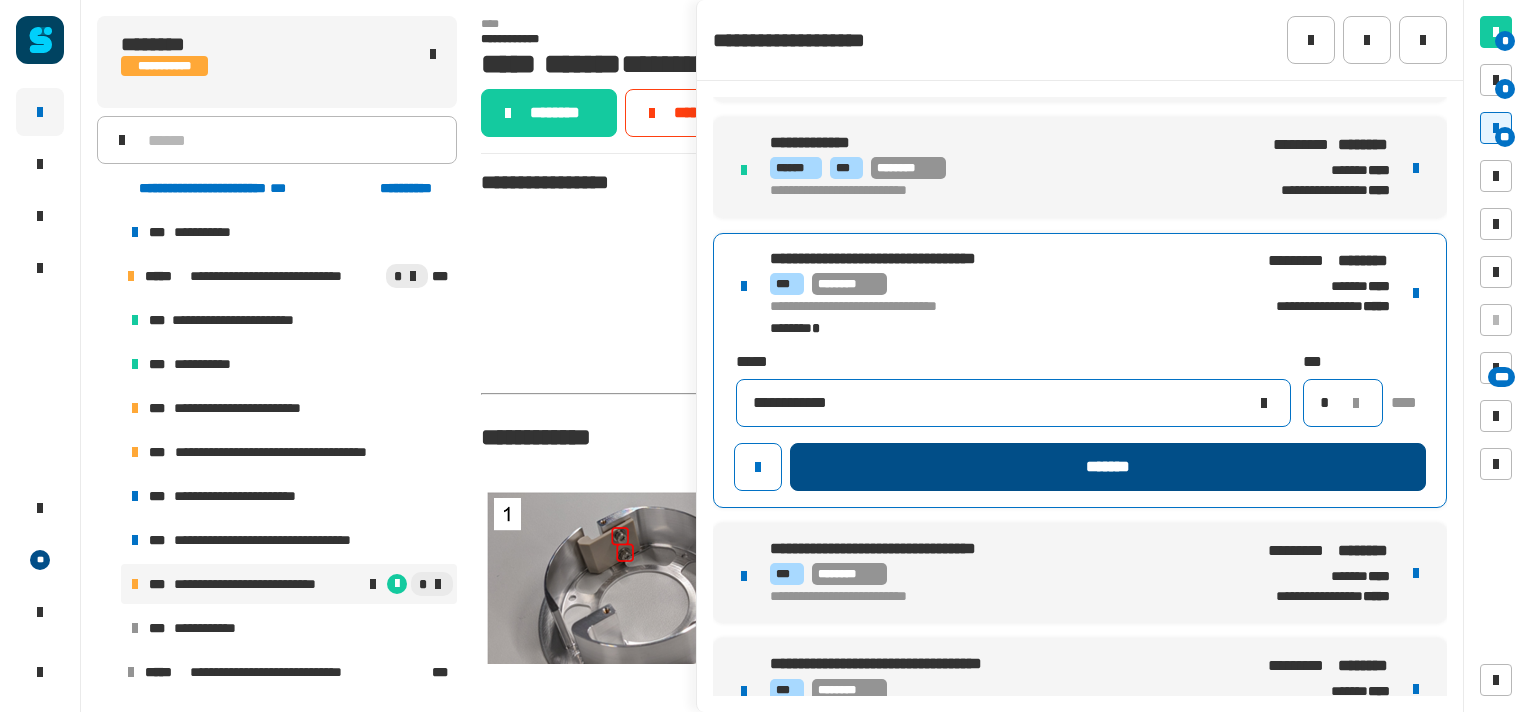 type on "*" 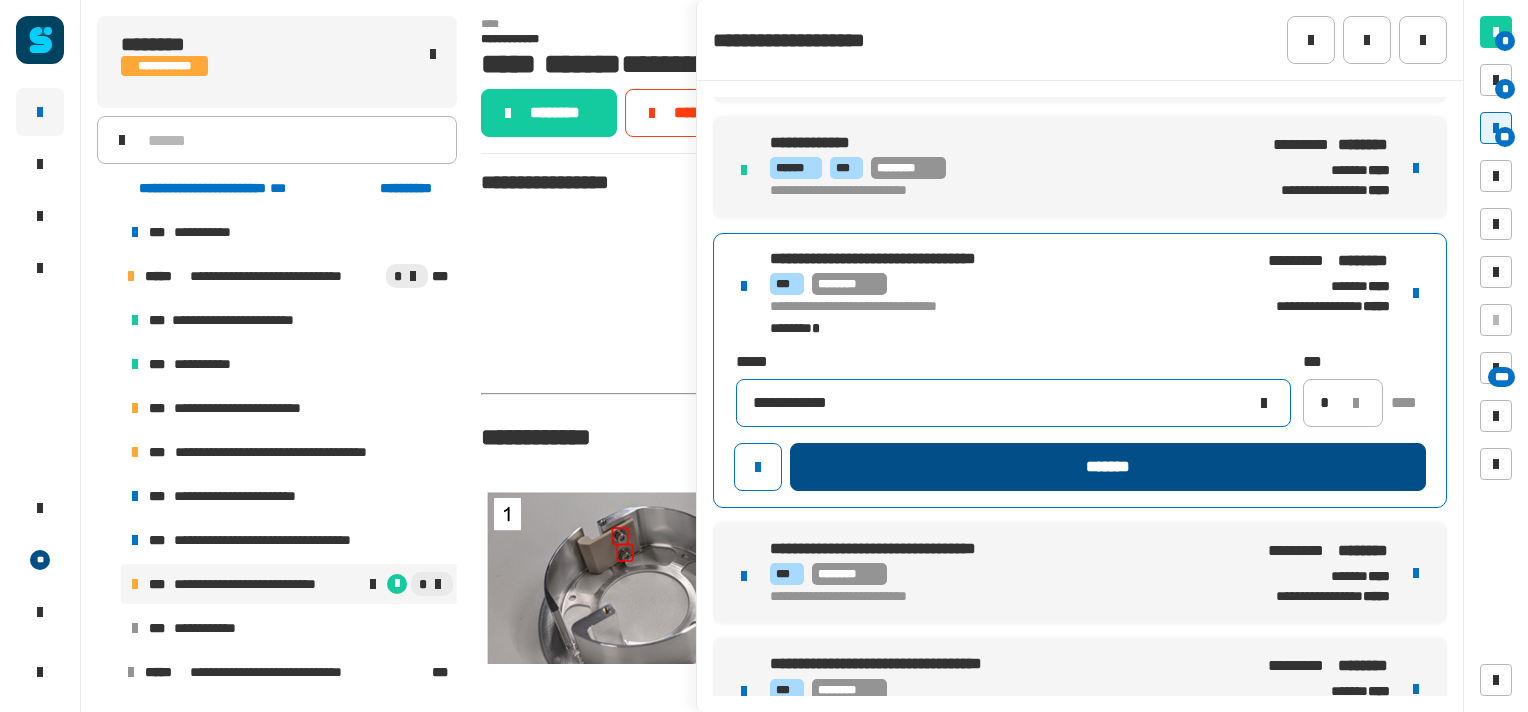 click on "*******" 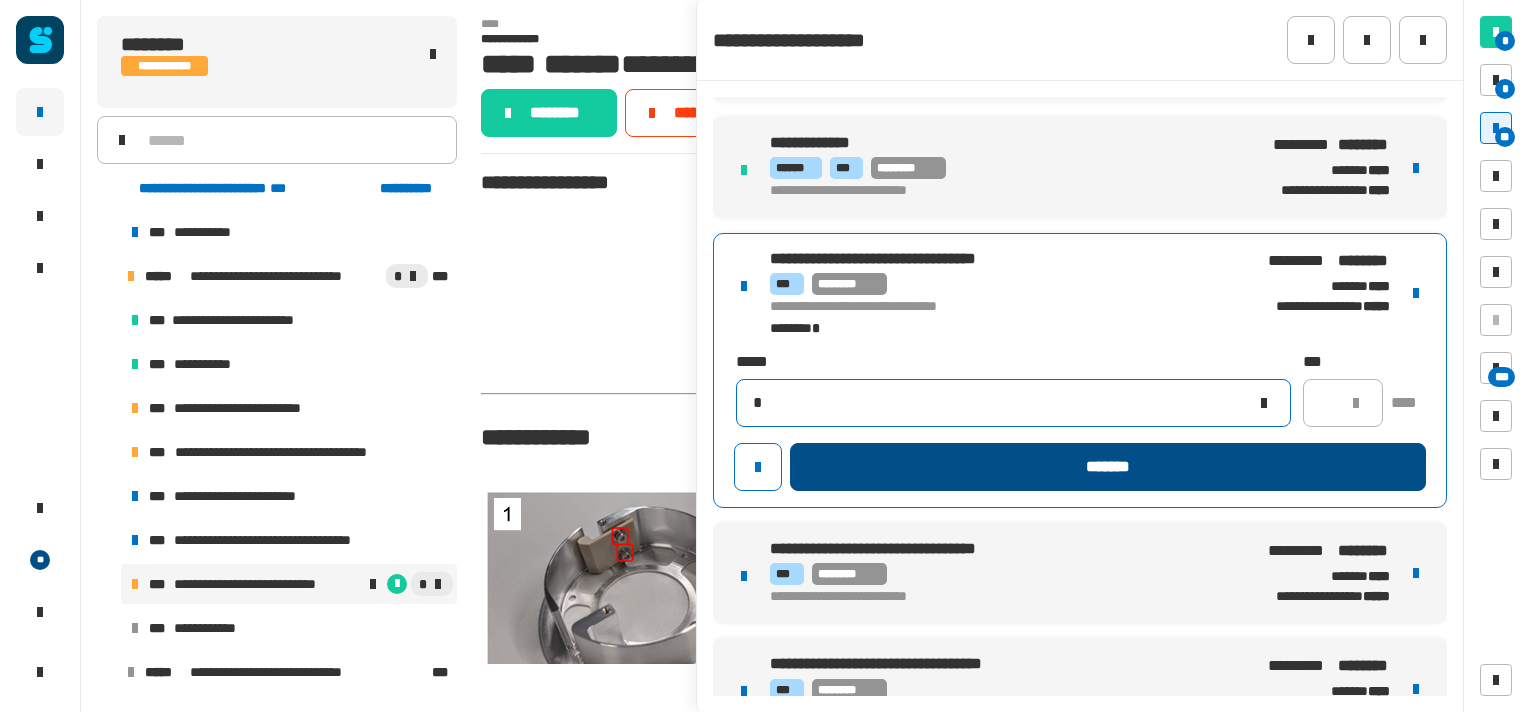 type 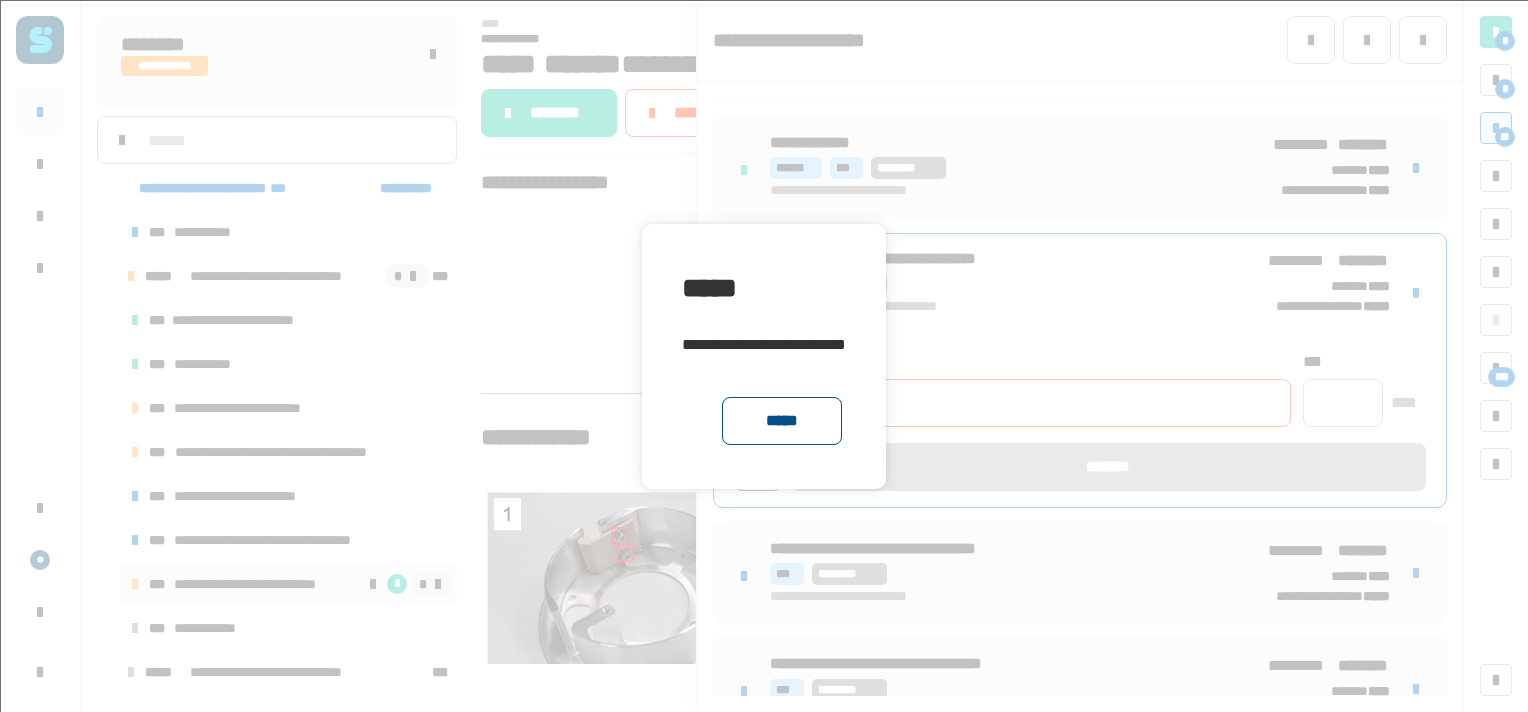 click on "*****" 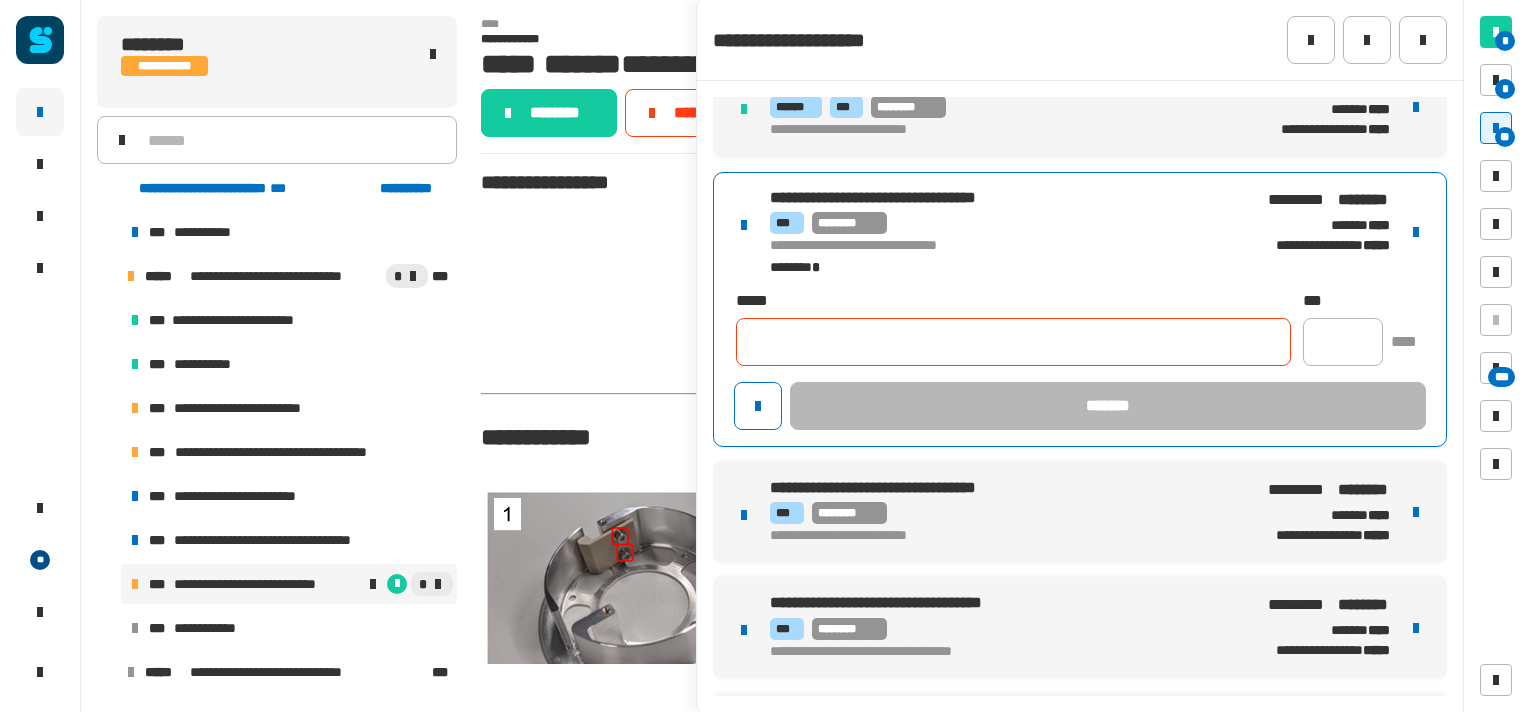 scroll, scrollTop: 391, scrollLeft: 0, axis: vertical 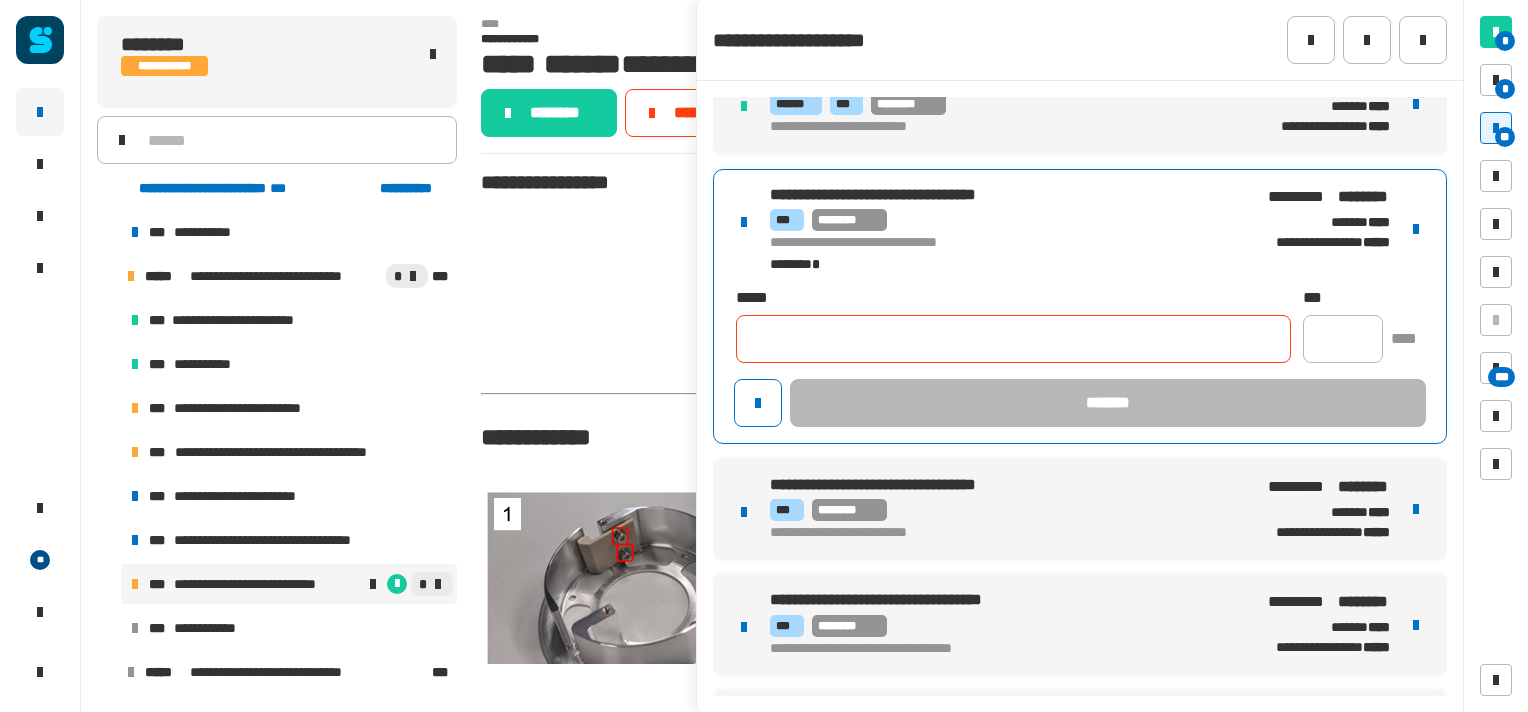 click on "**********" at bounding box center [1080, 509] 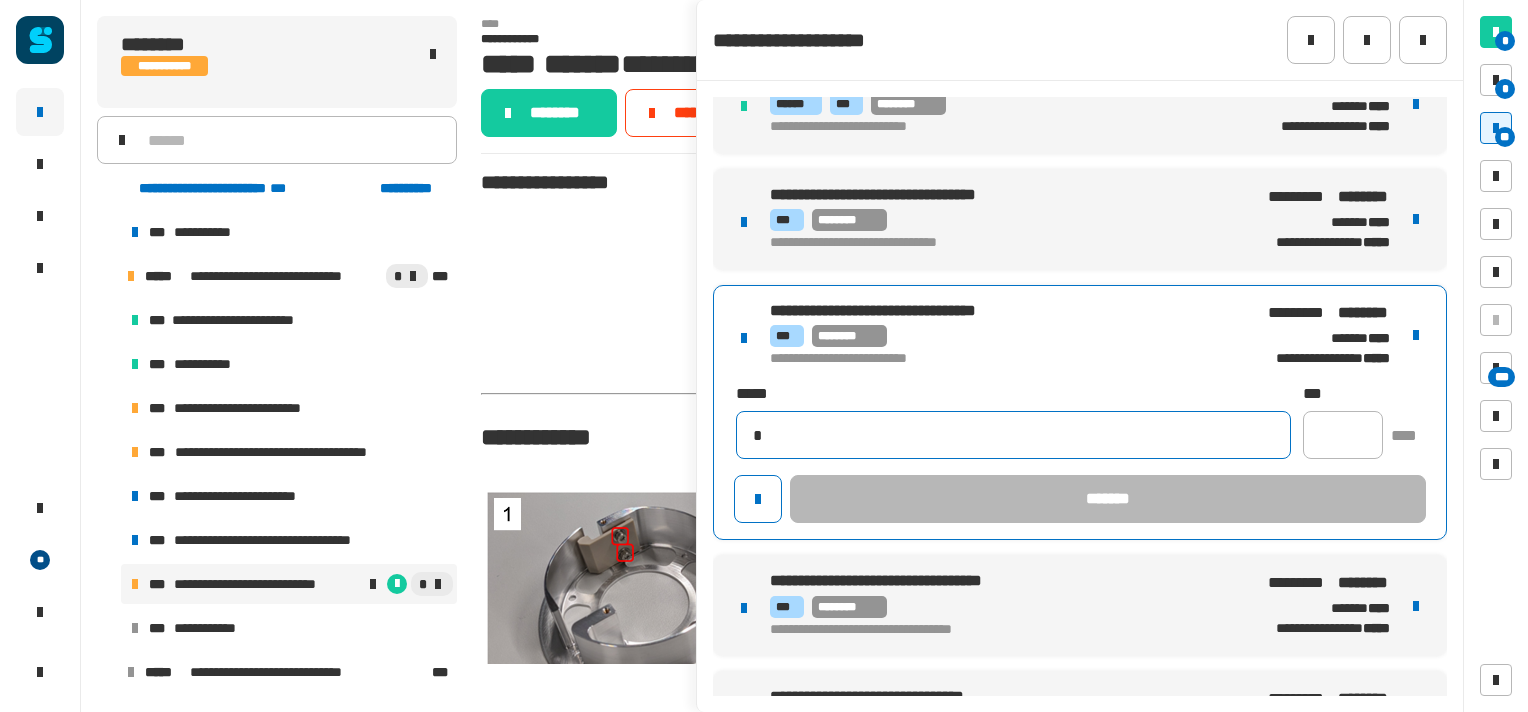type on "**********" 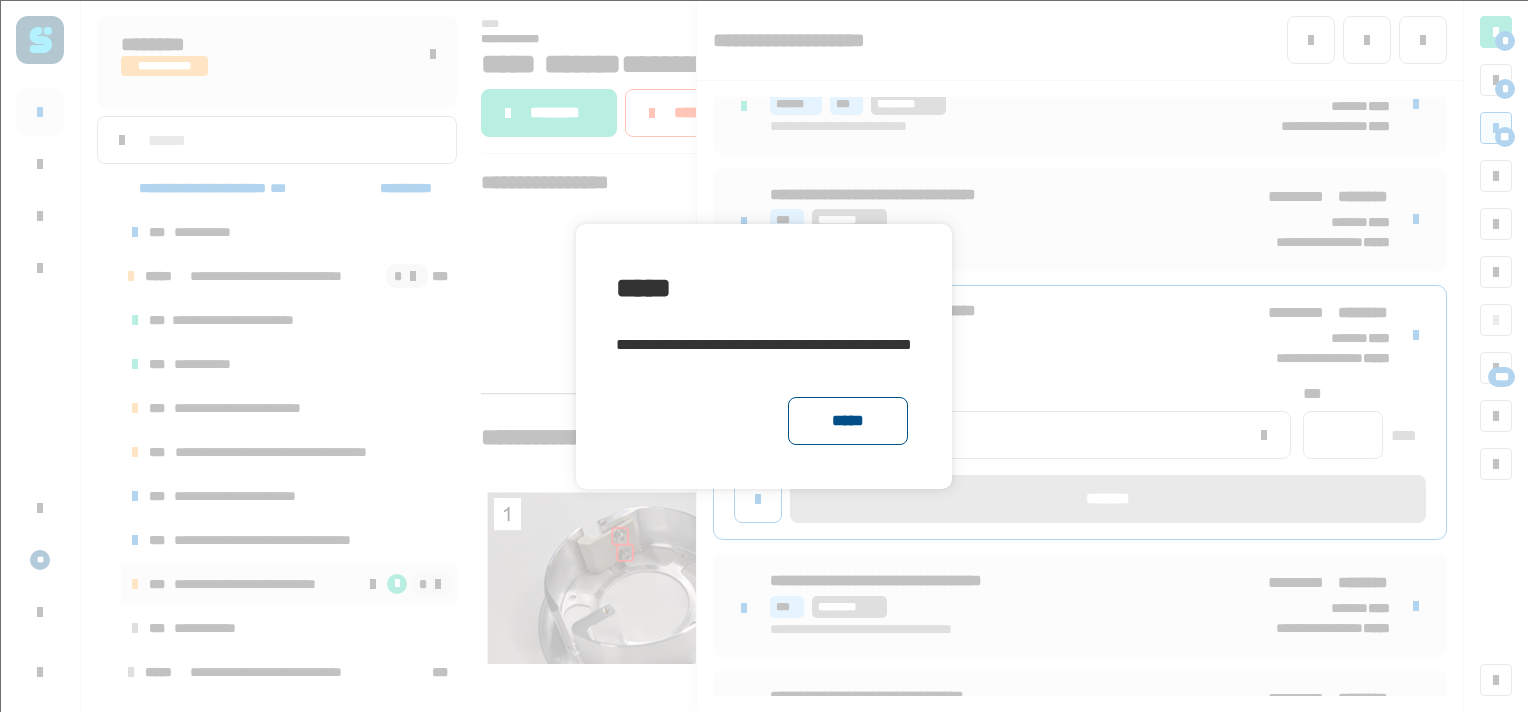 click on "*****" 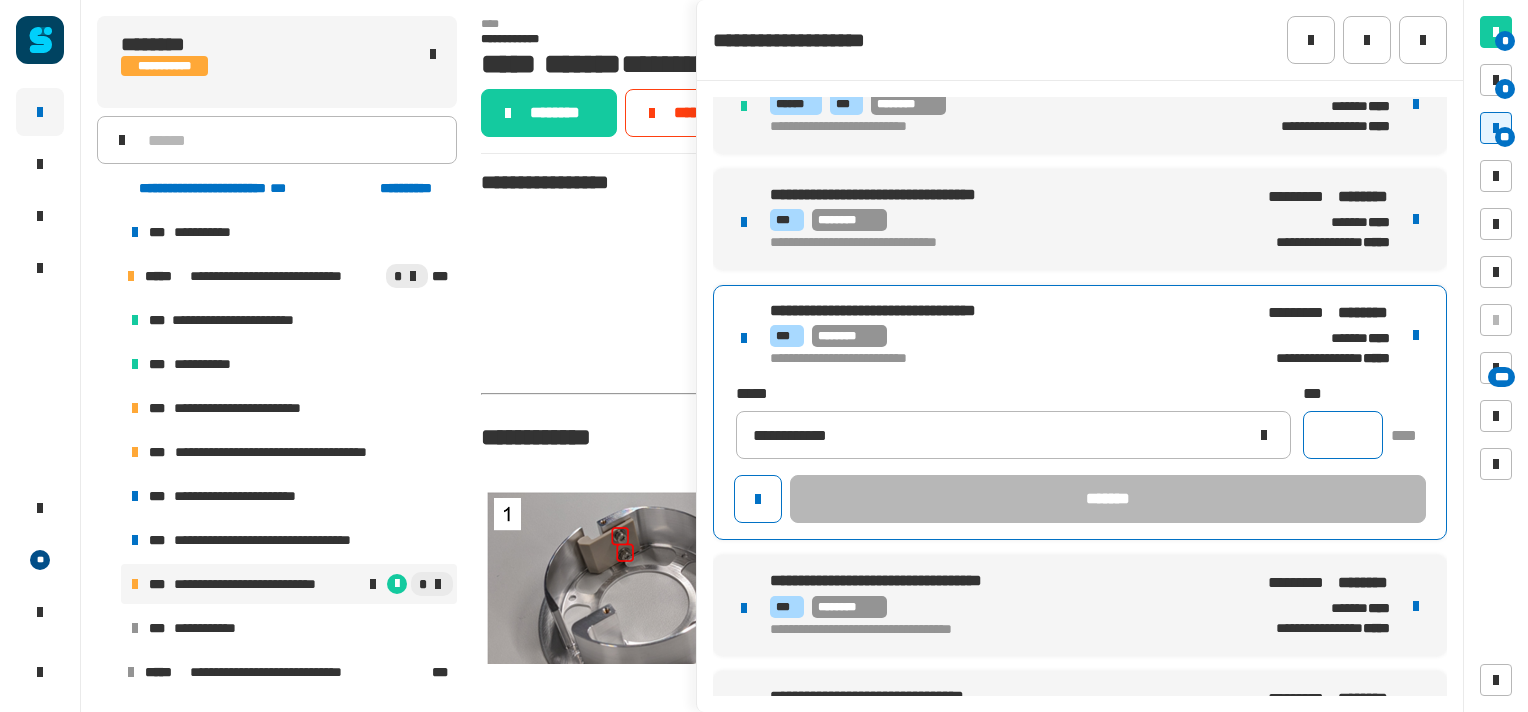 click 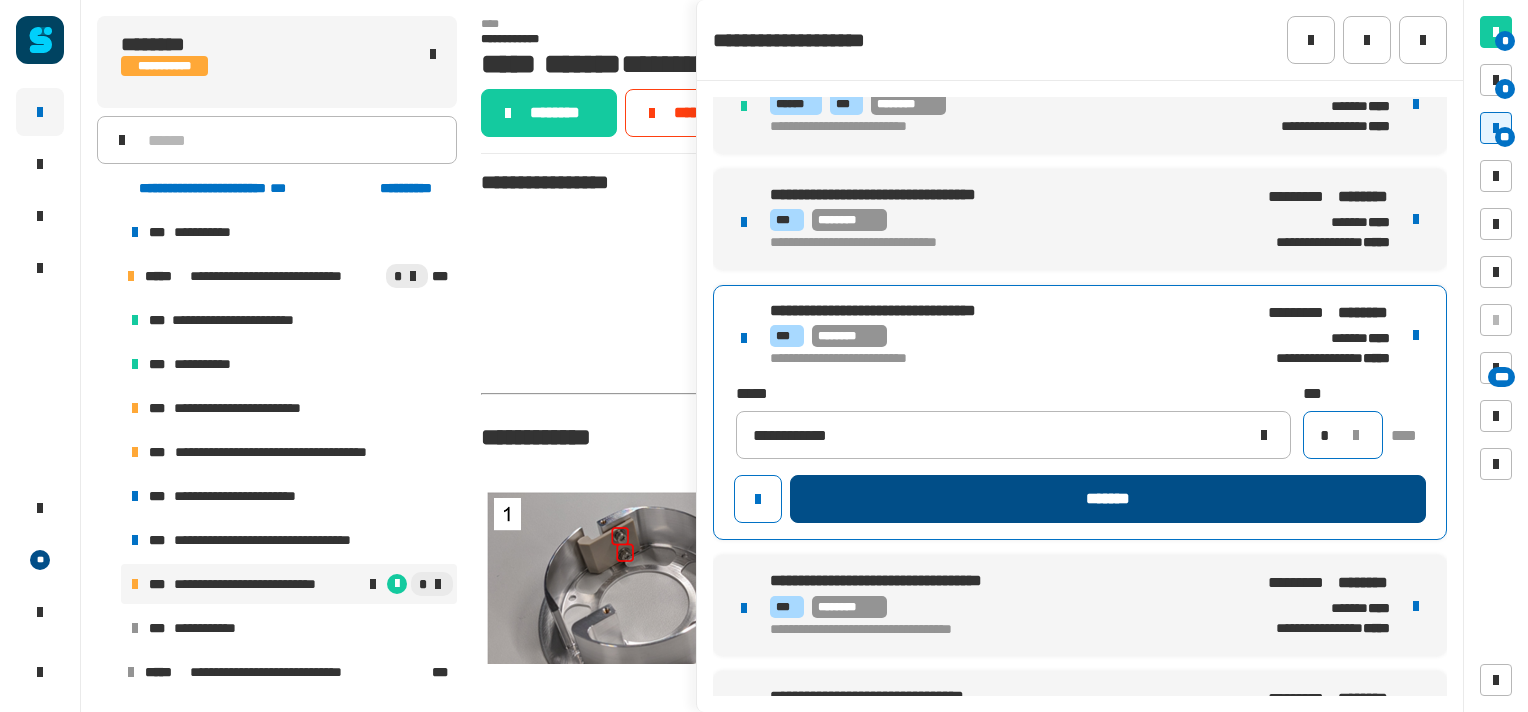 type on "*" 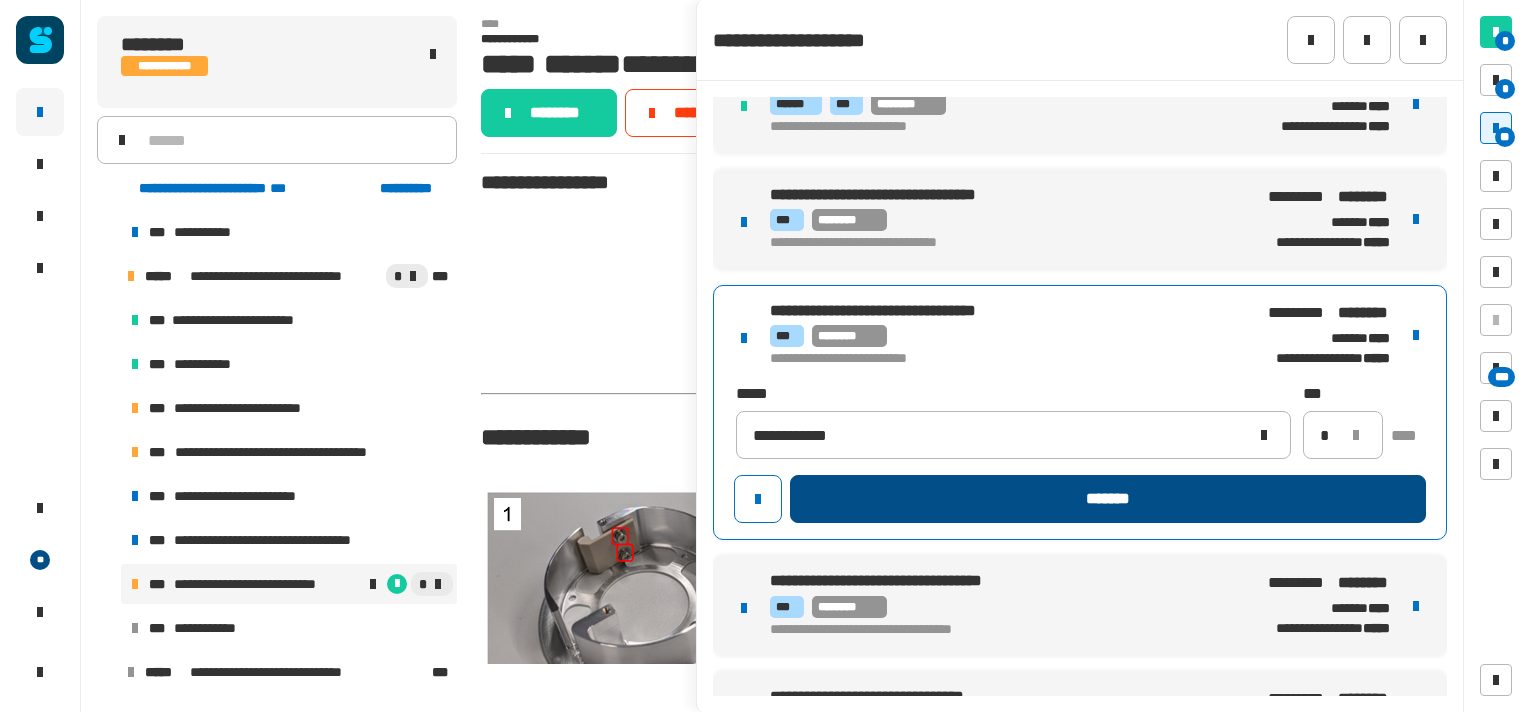 click on "*******" 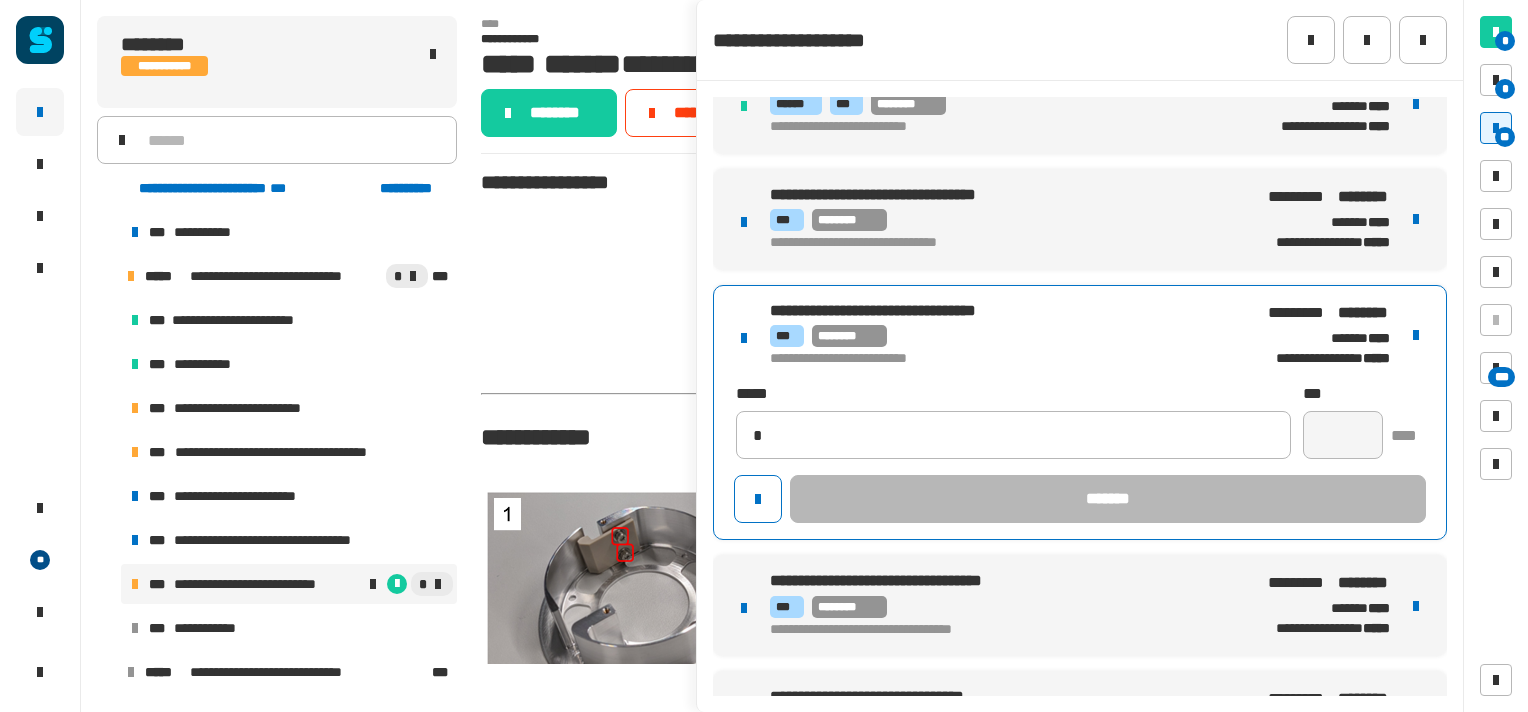 type 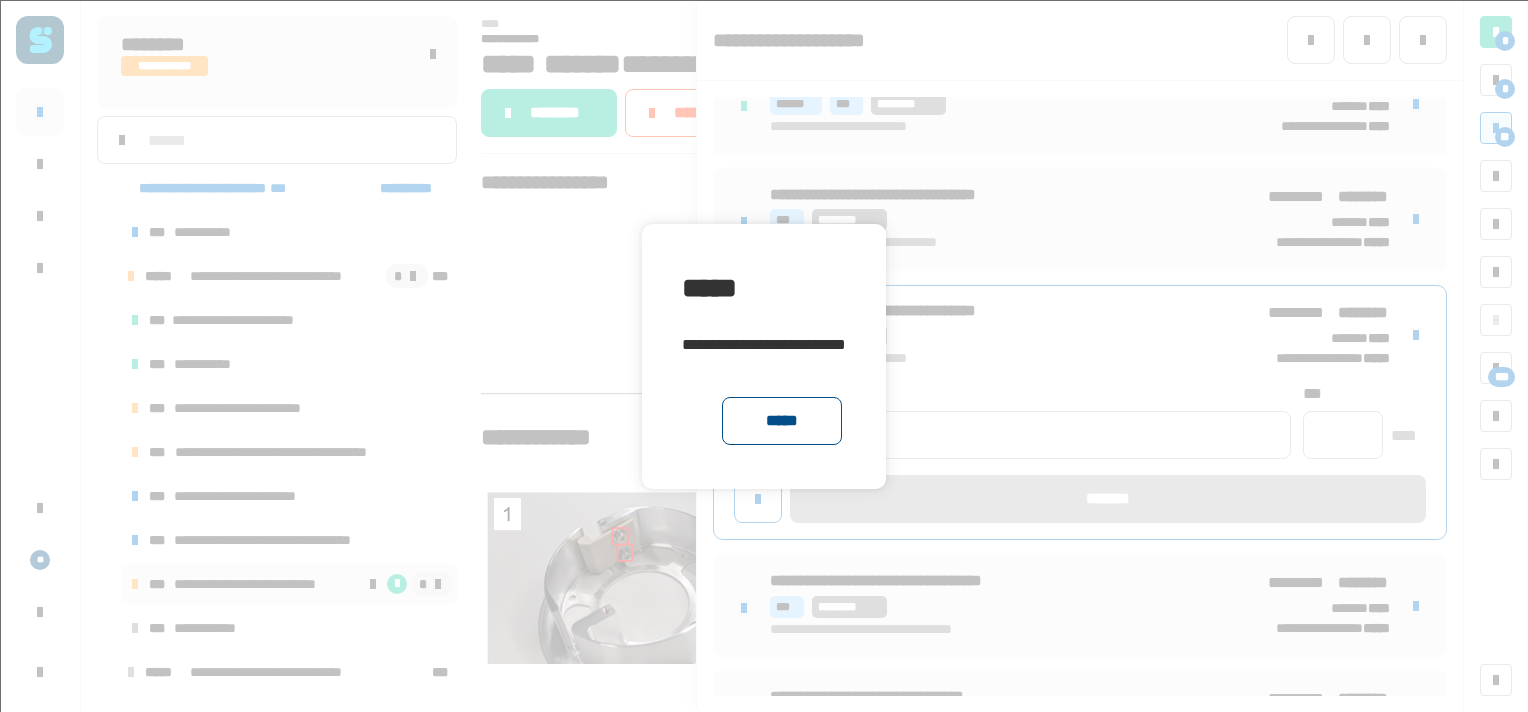 click on "*****" 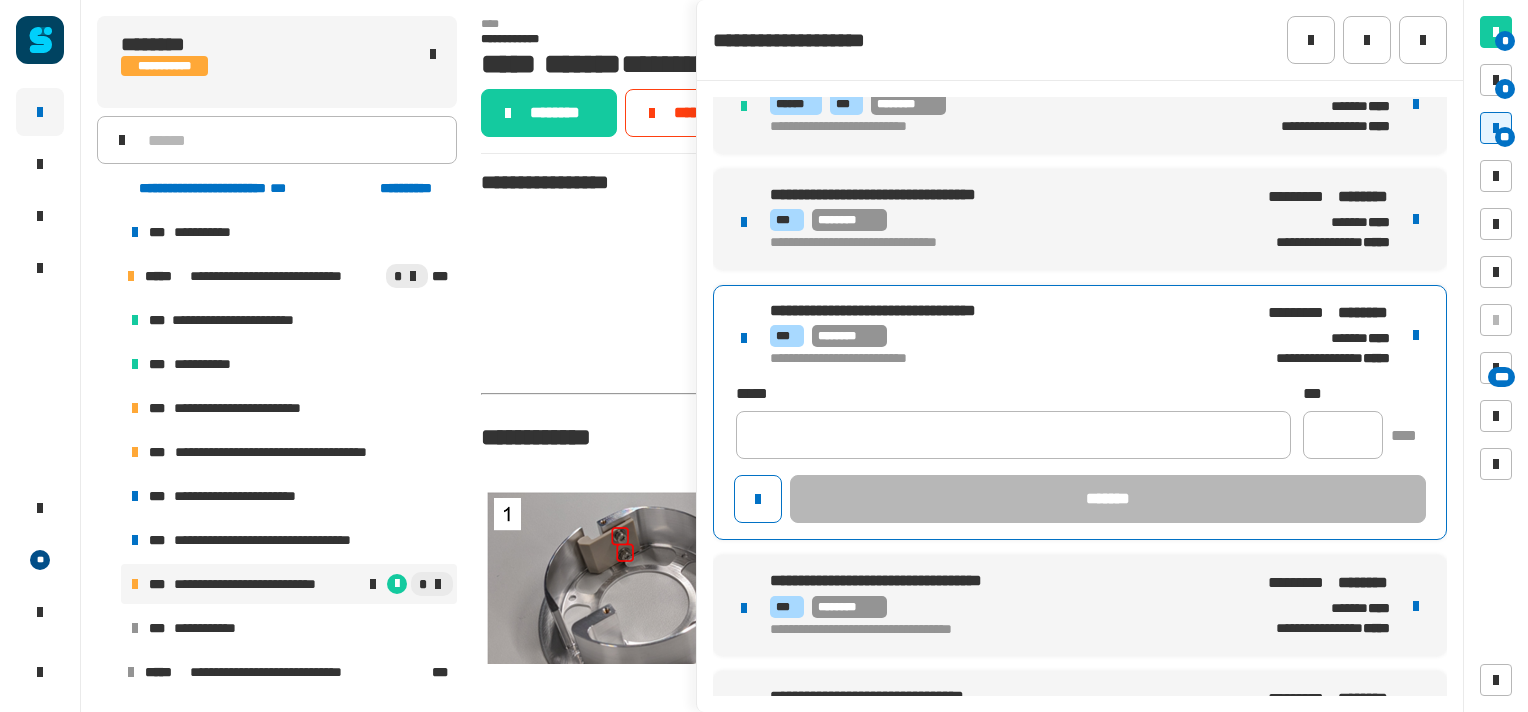 click on "**********" at bounding box center [989, 244] 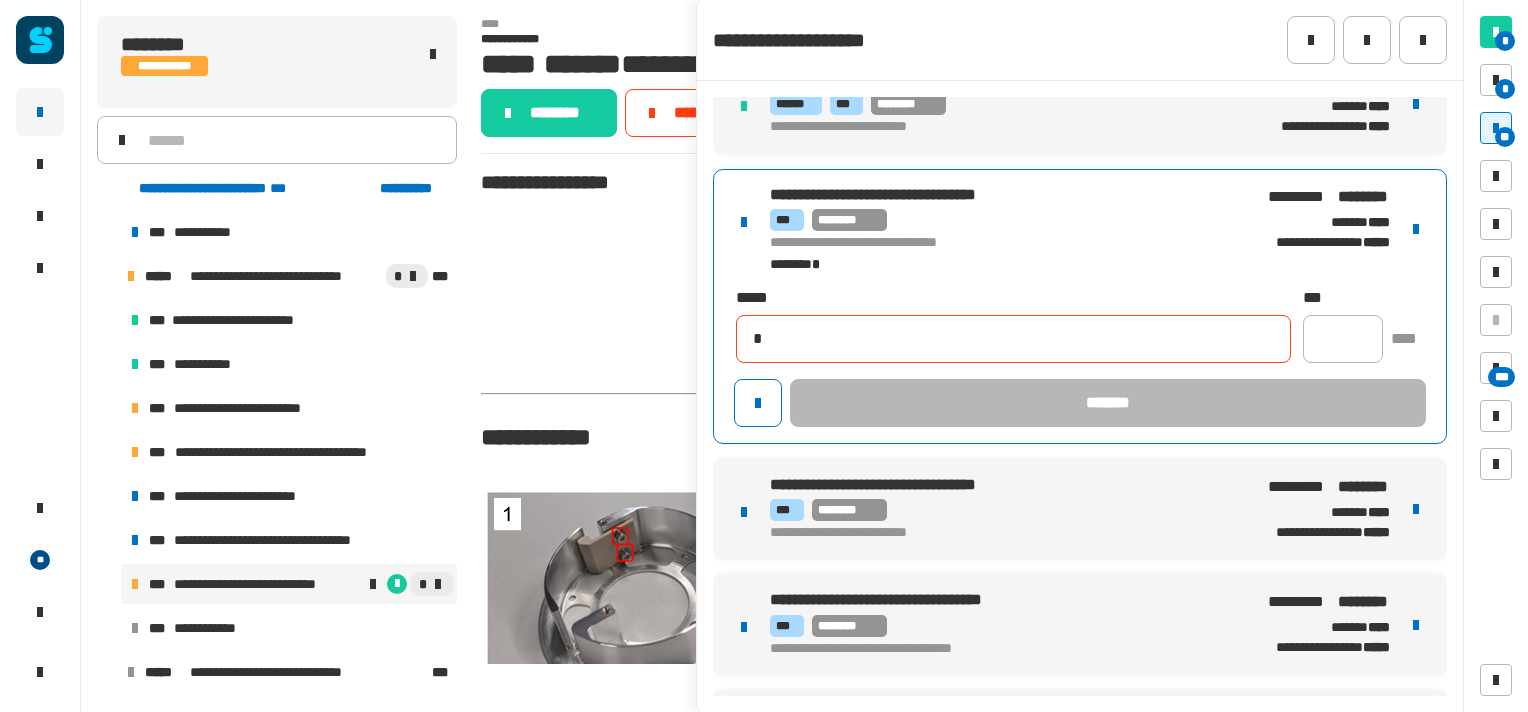 type on "**********" 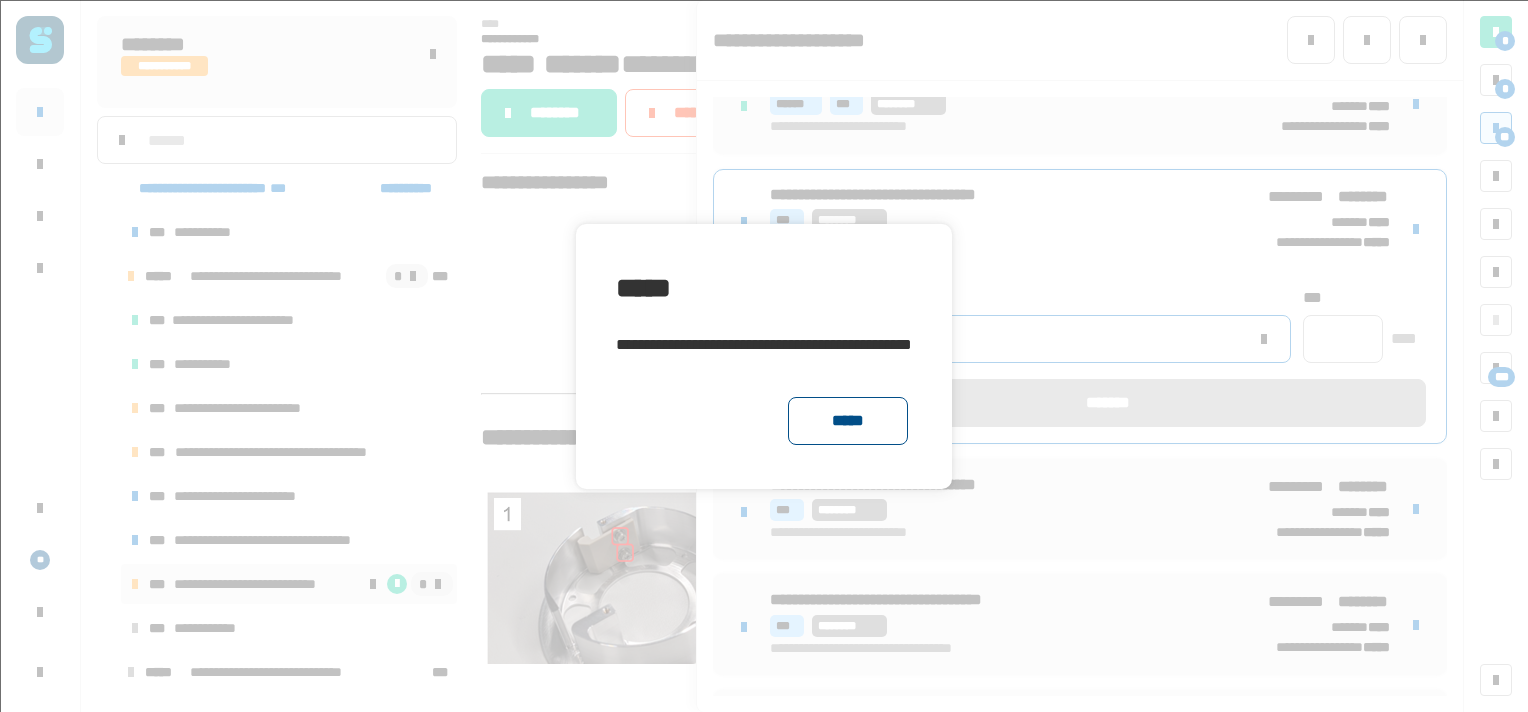 click on "*****" 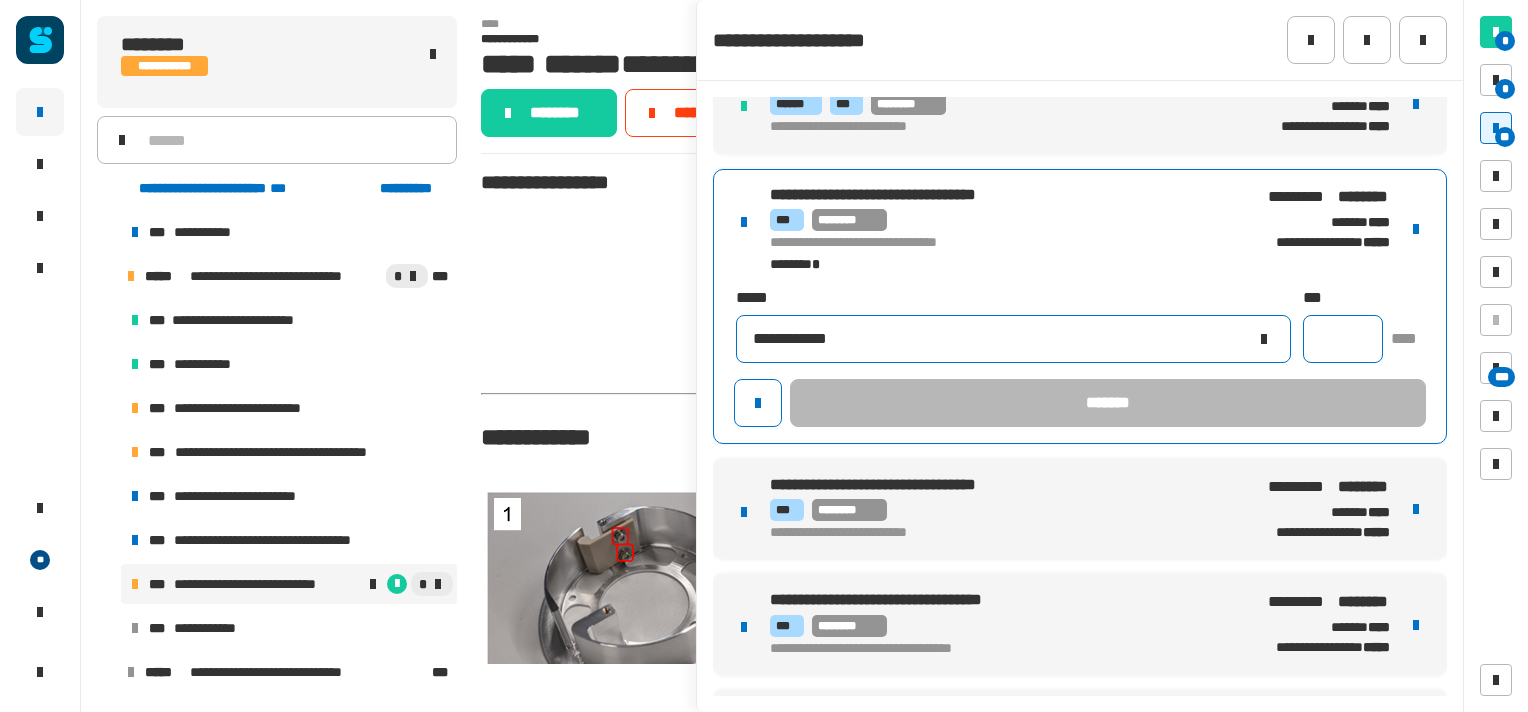click 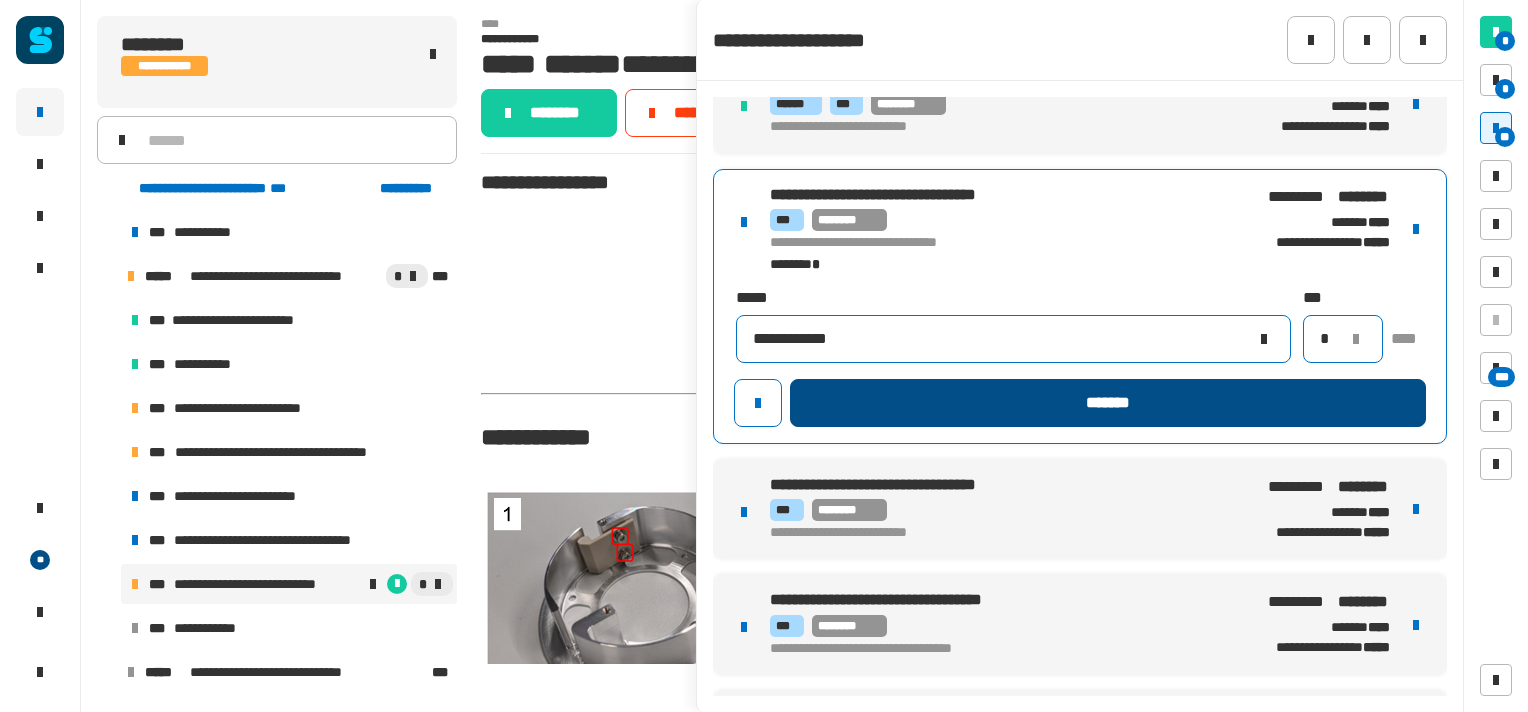 type on "*" 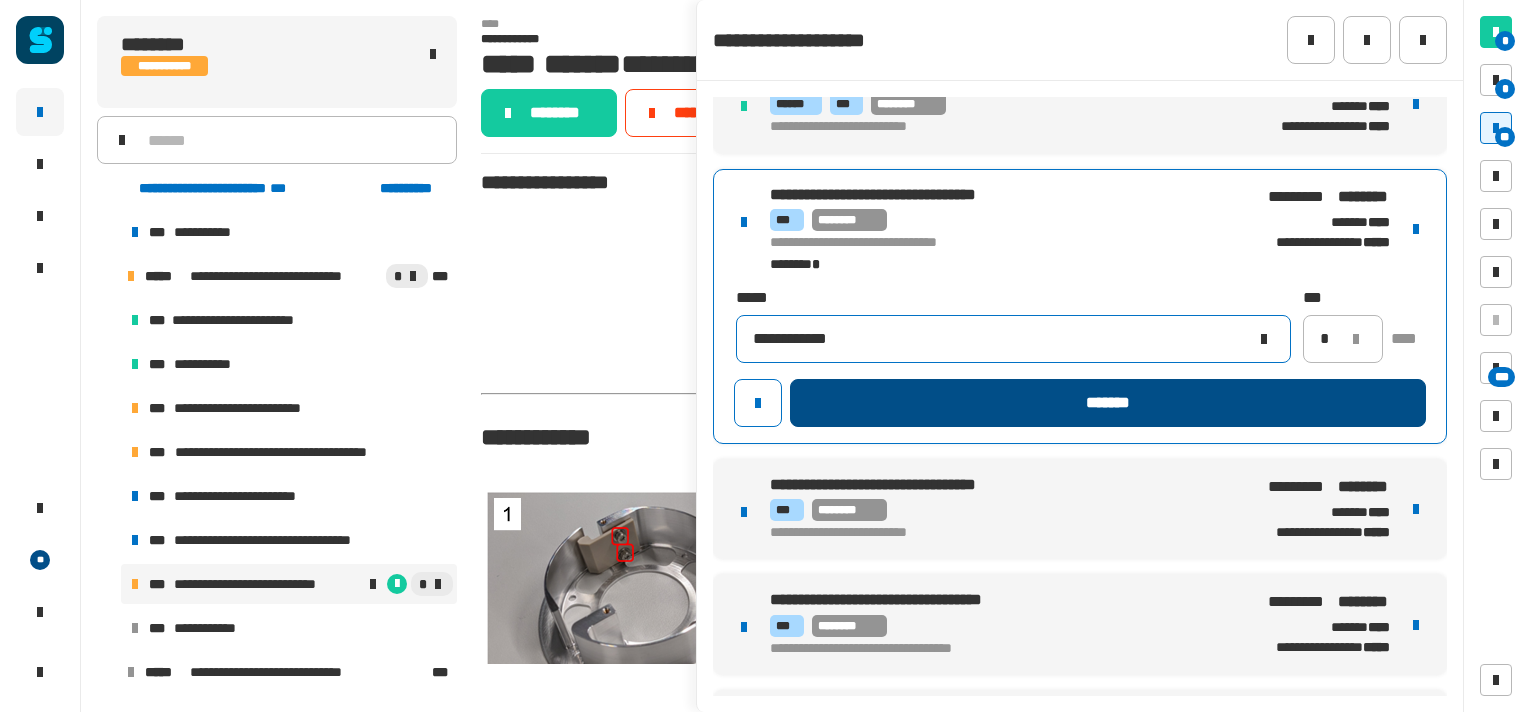 click on "*******" 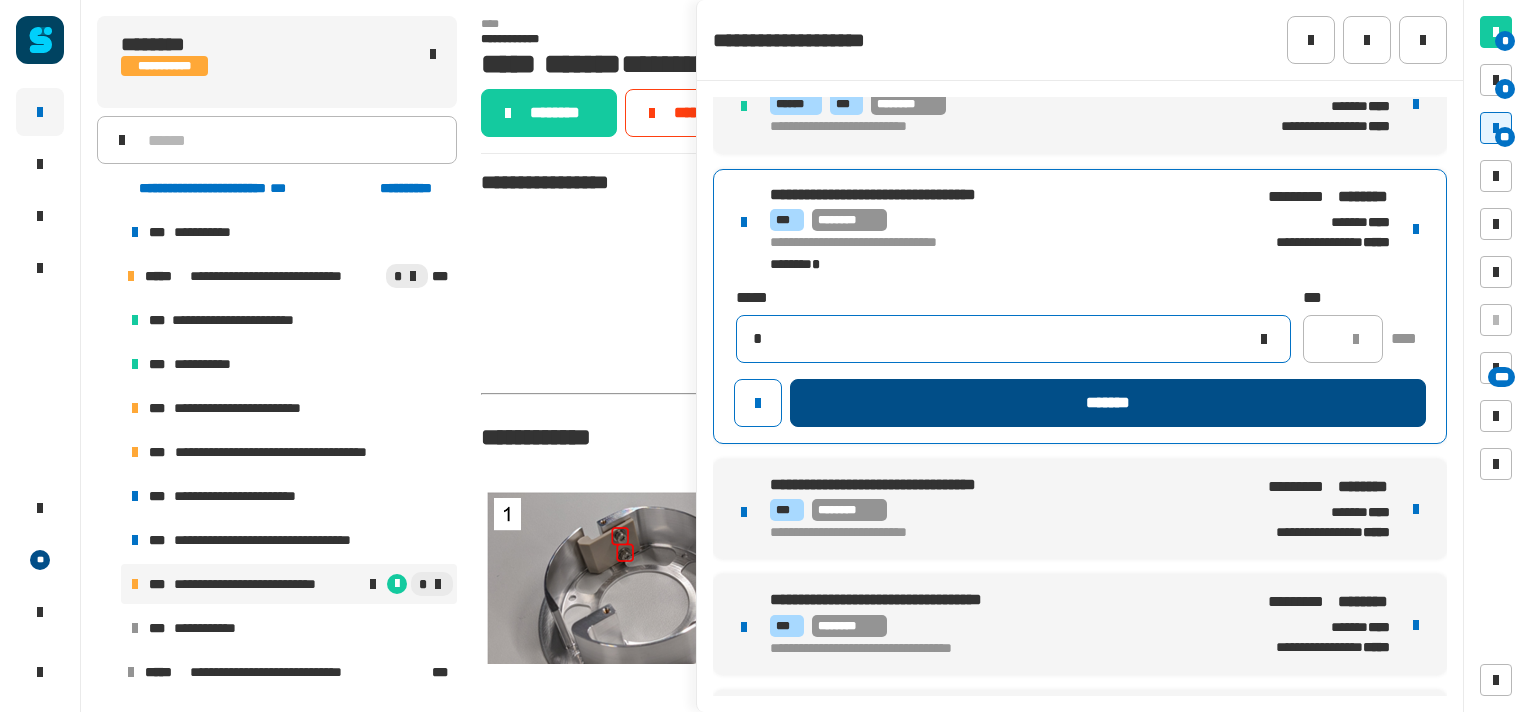 type 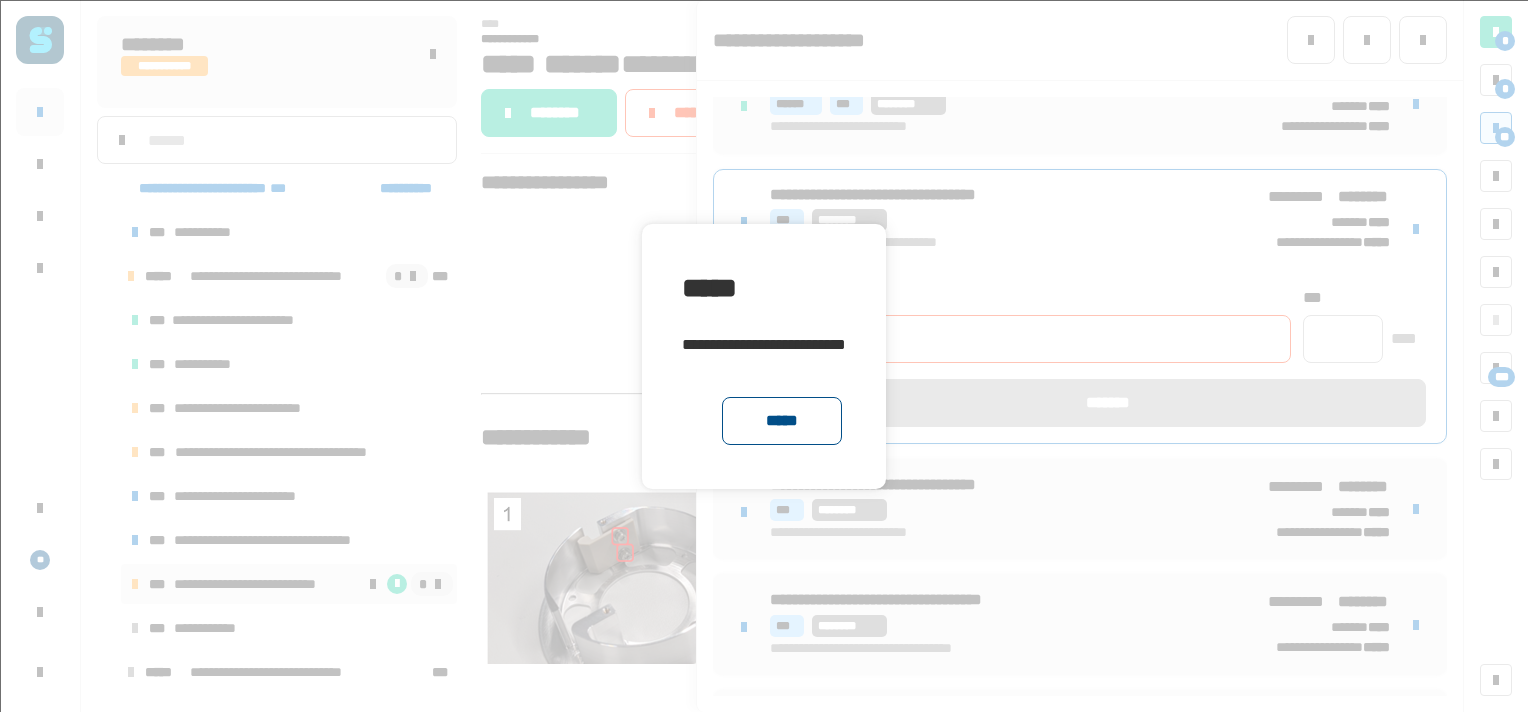 click on "*****" 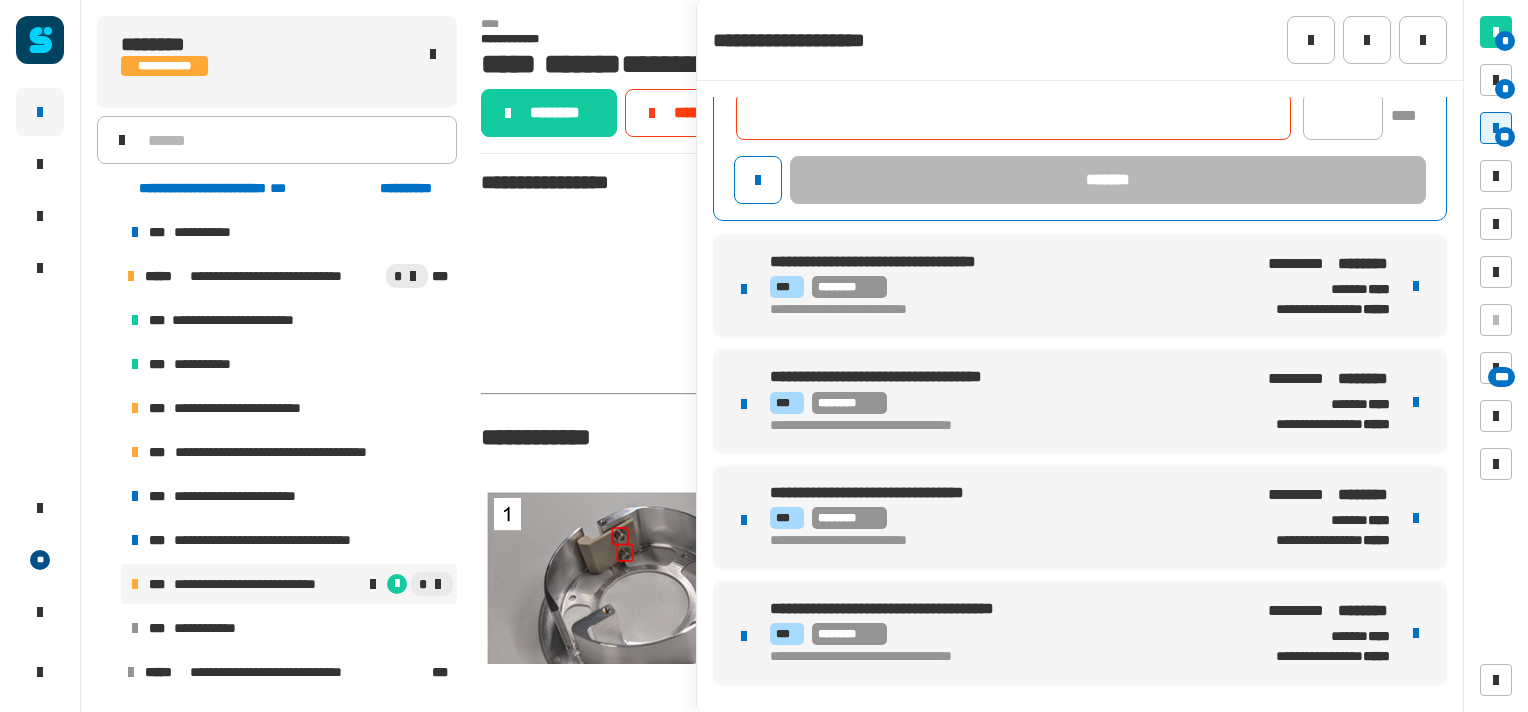 scroll, scrollTop: 616, scrollLeft: 0, axis: vertical 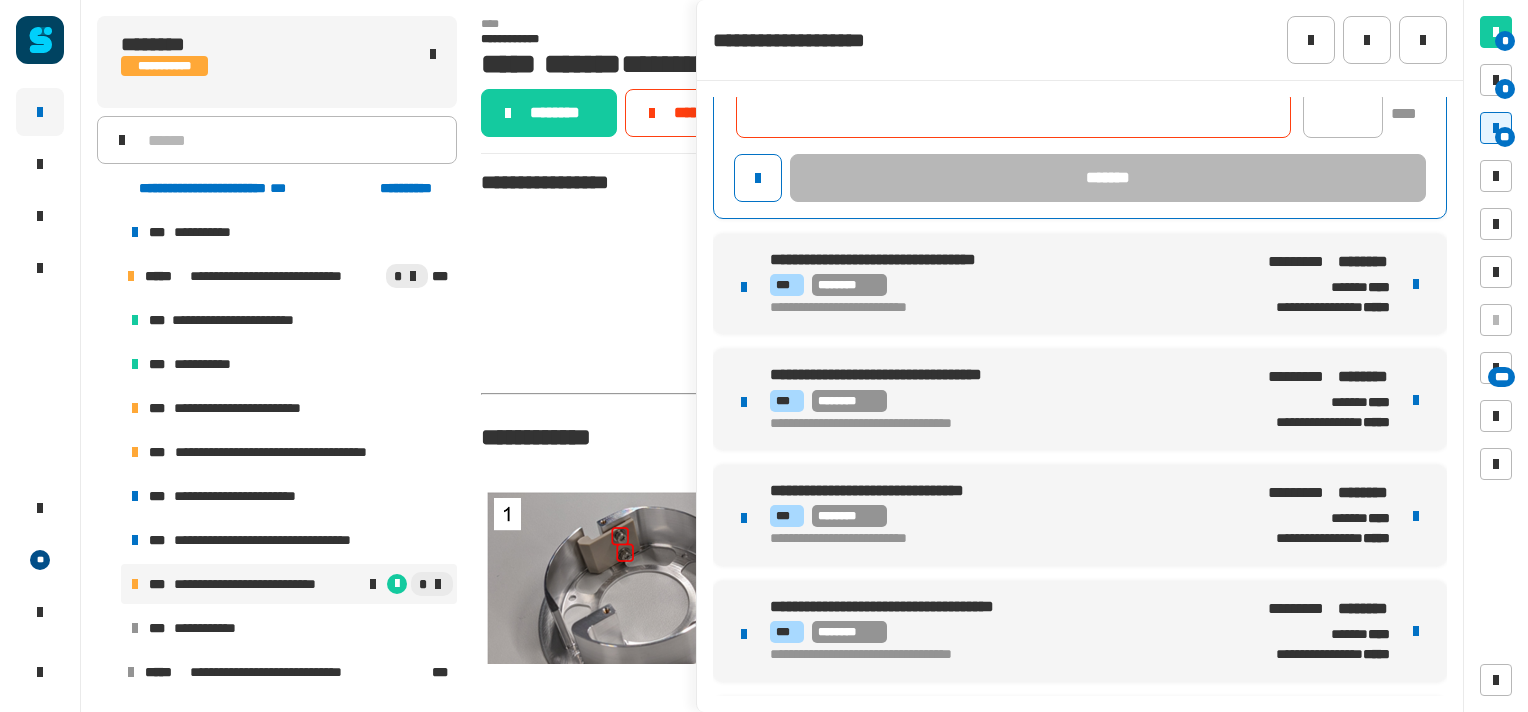 click on "**********" at bounding box center (1080, 515) 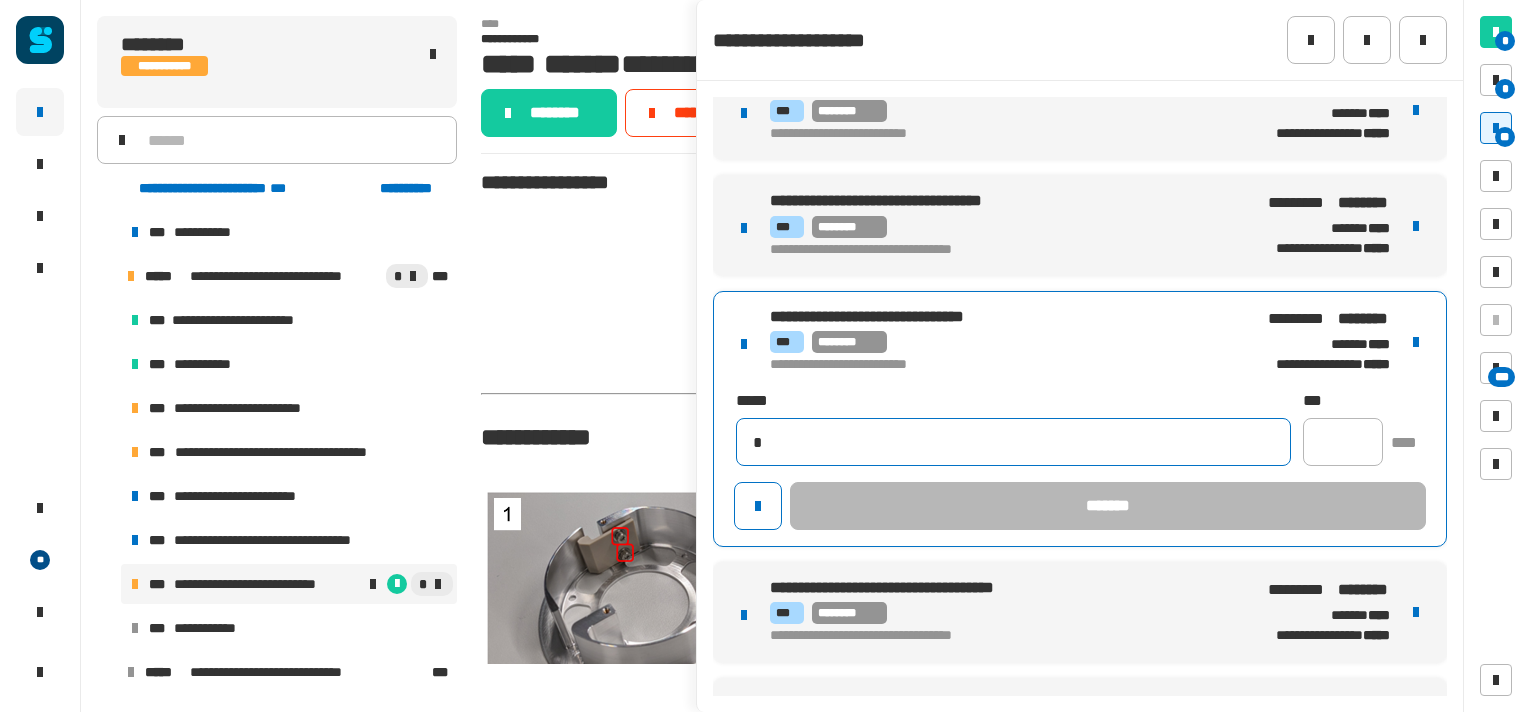type on "**********" 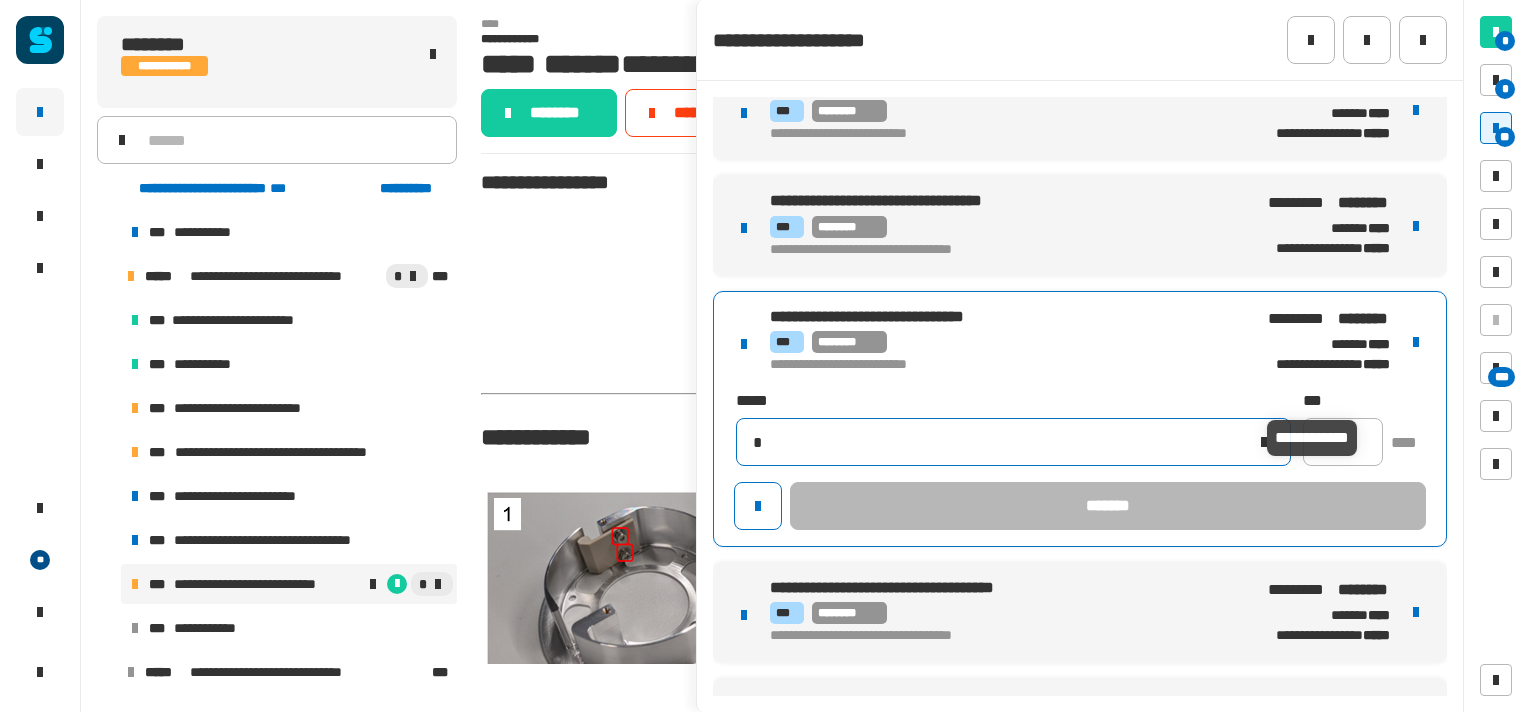 type 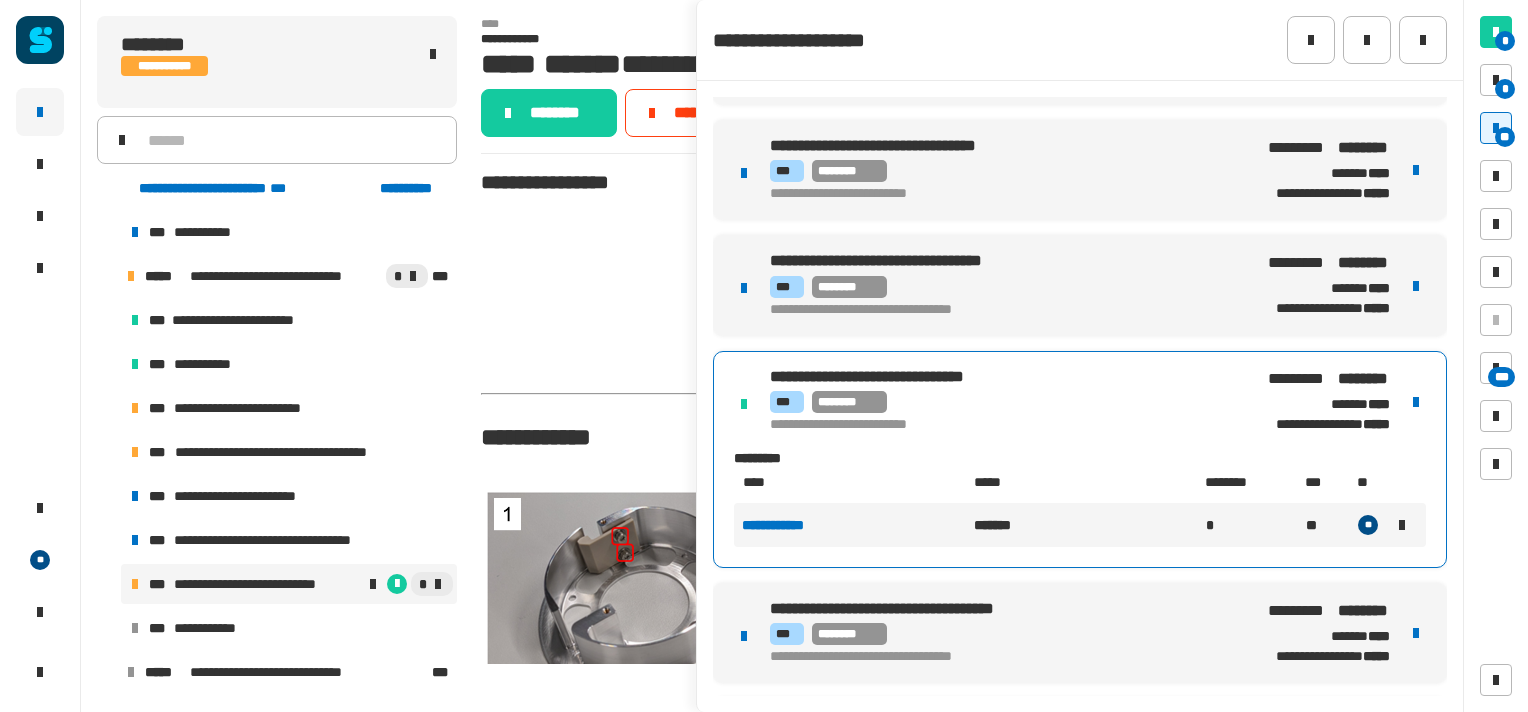 scroll, scrollTop: 552, scrollLeft: 0, axis: vertical 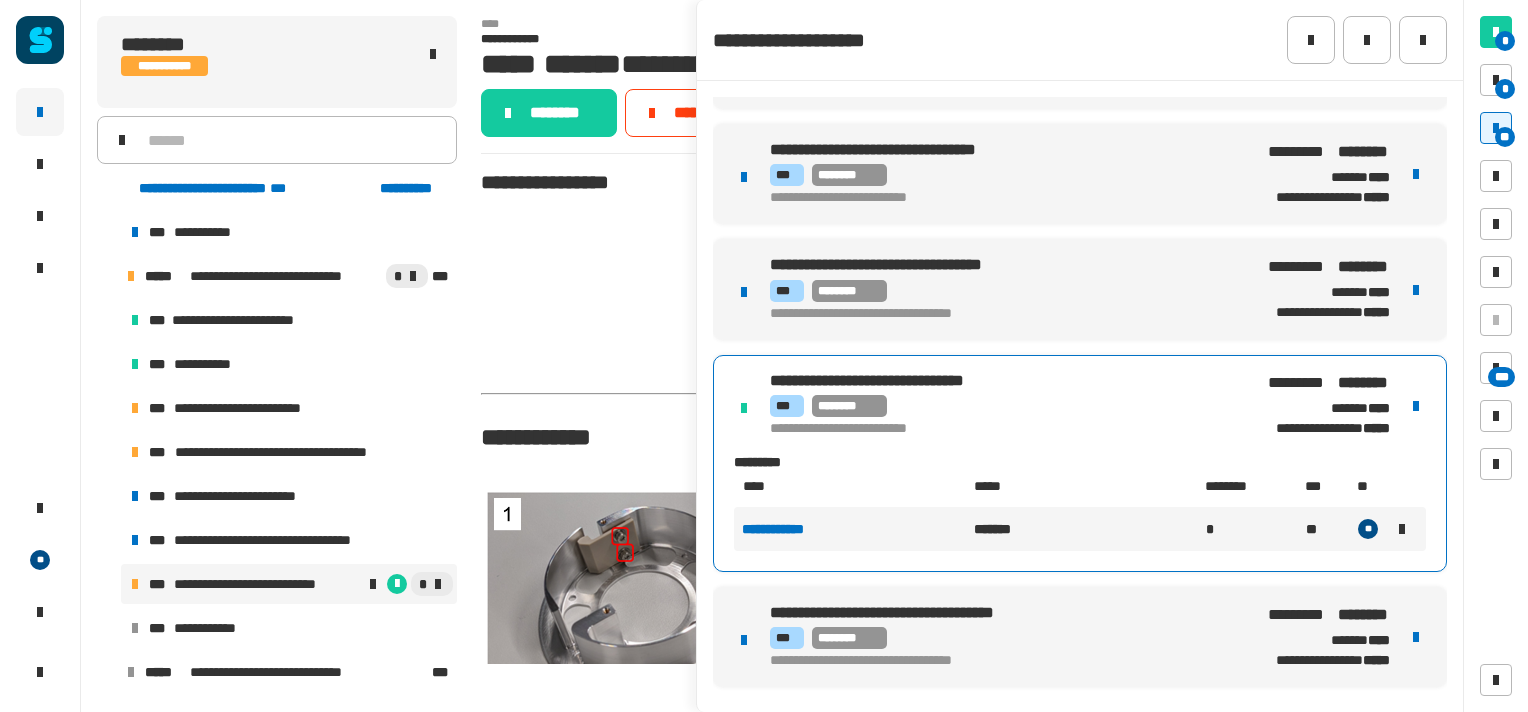 click on "*** ********" at bounding box center [1001, 291] 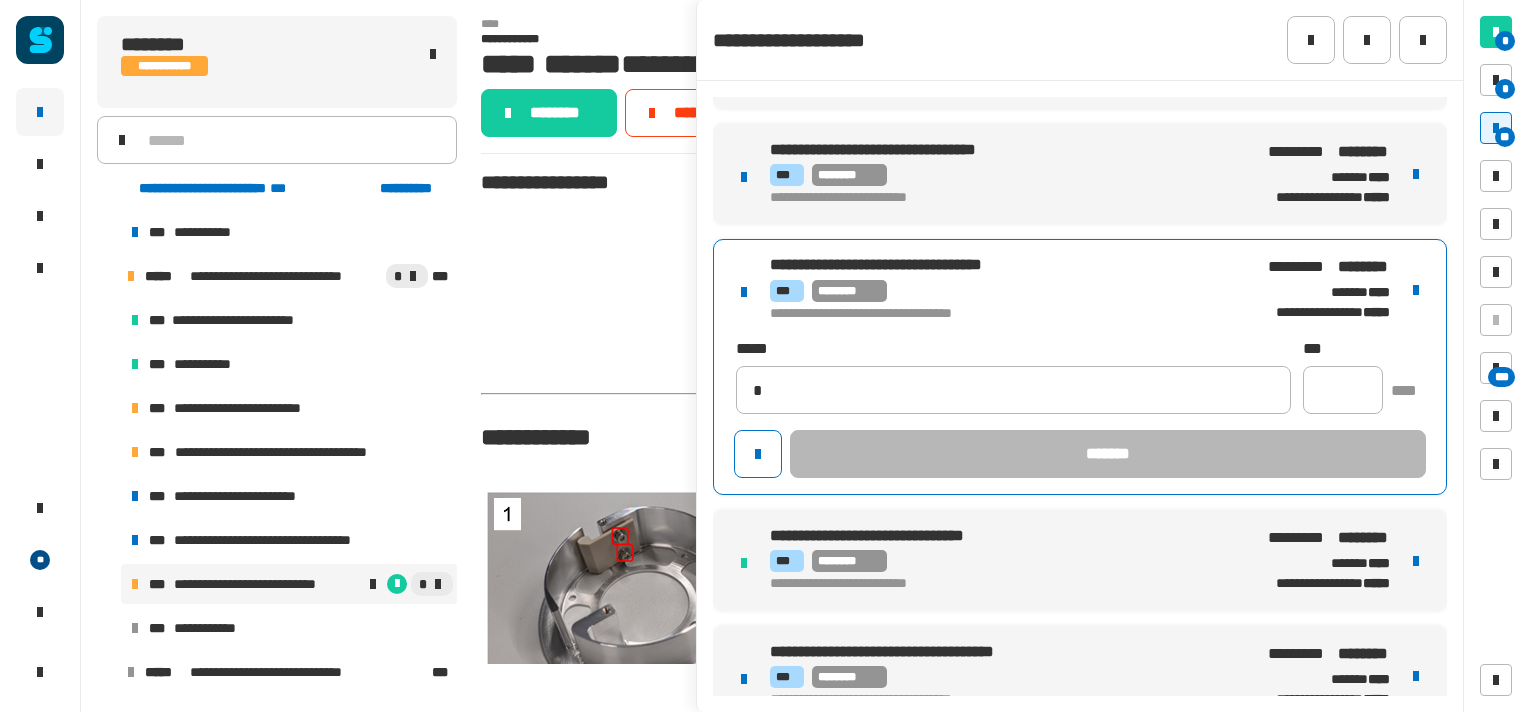type on "**********" 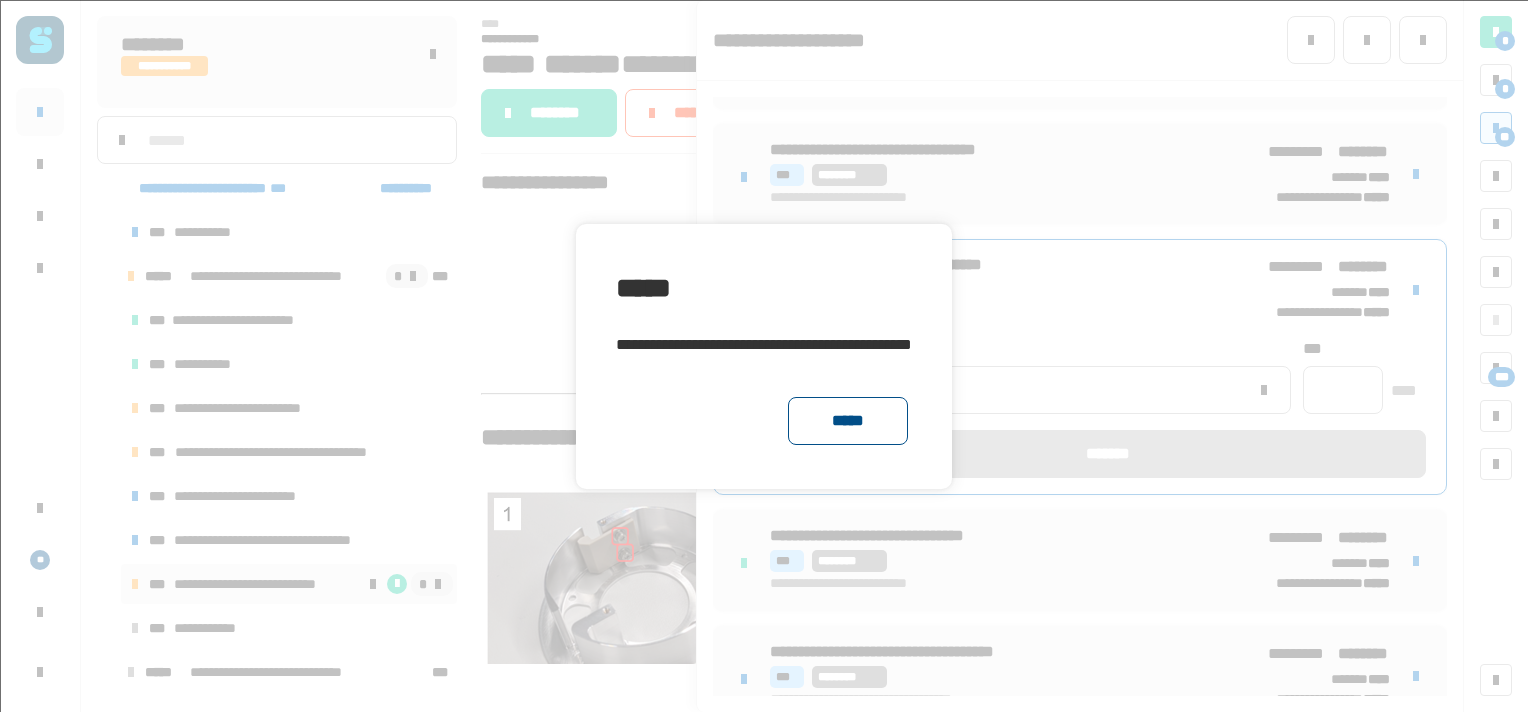 click on "*****" 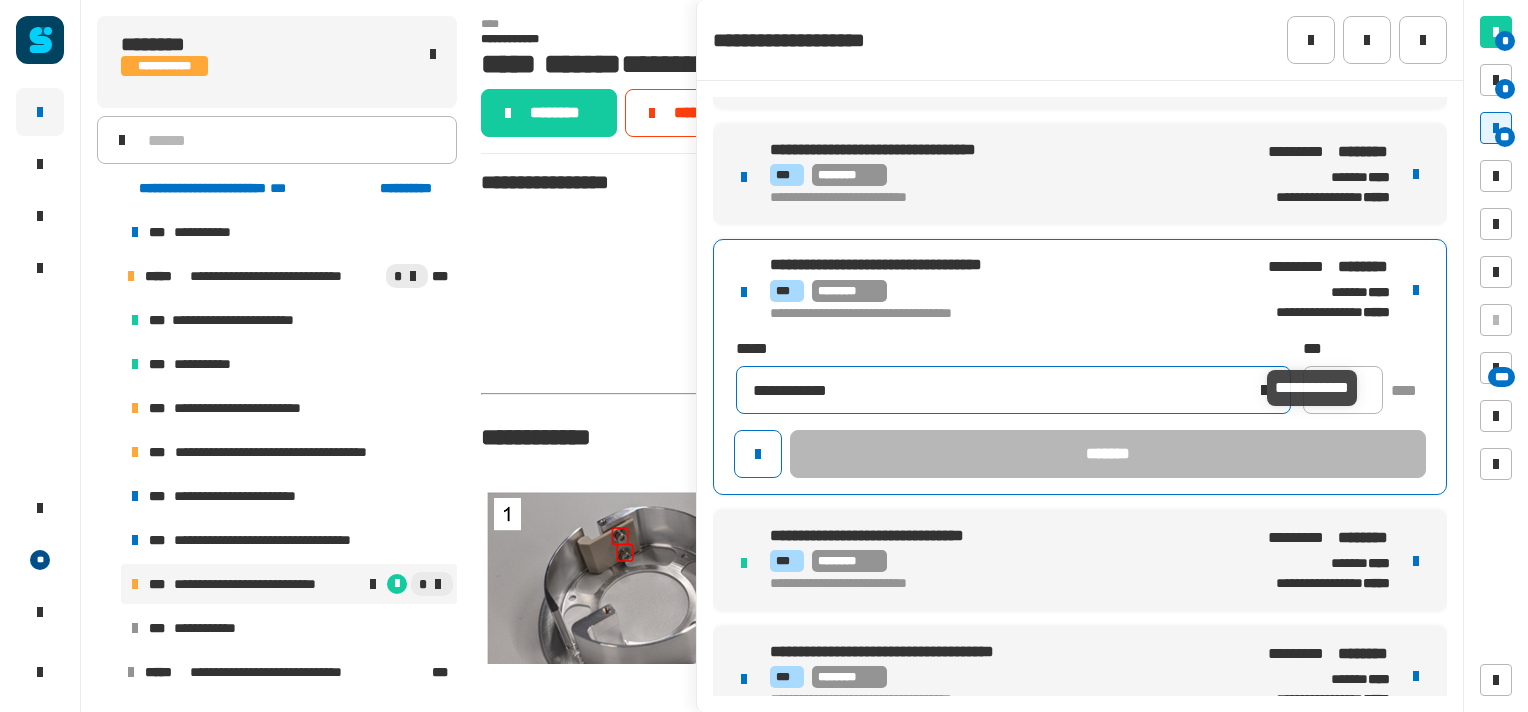 click 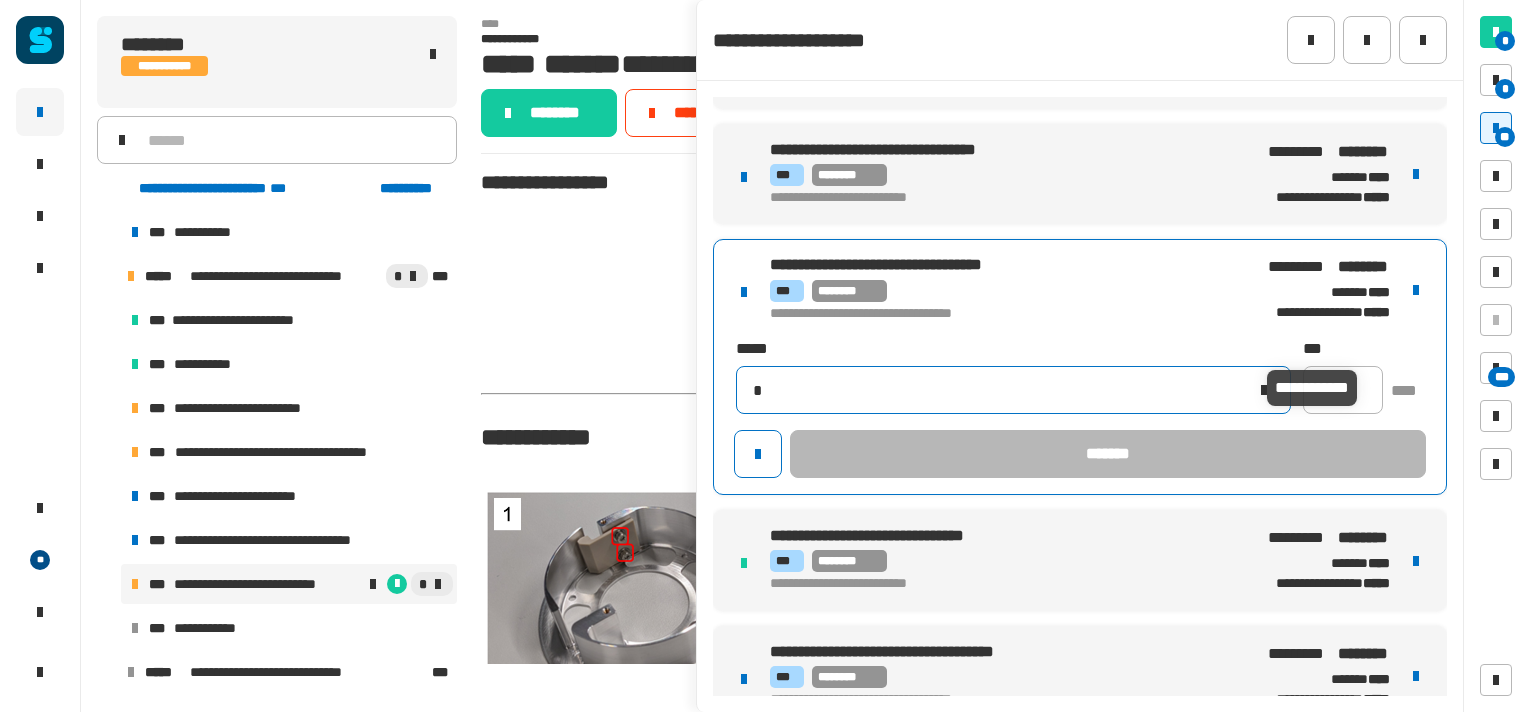 type 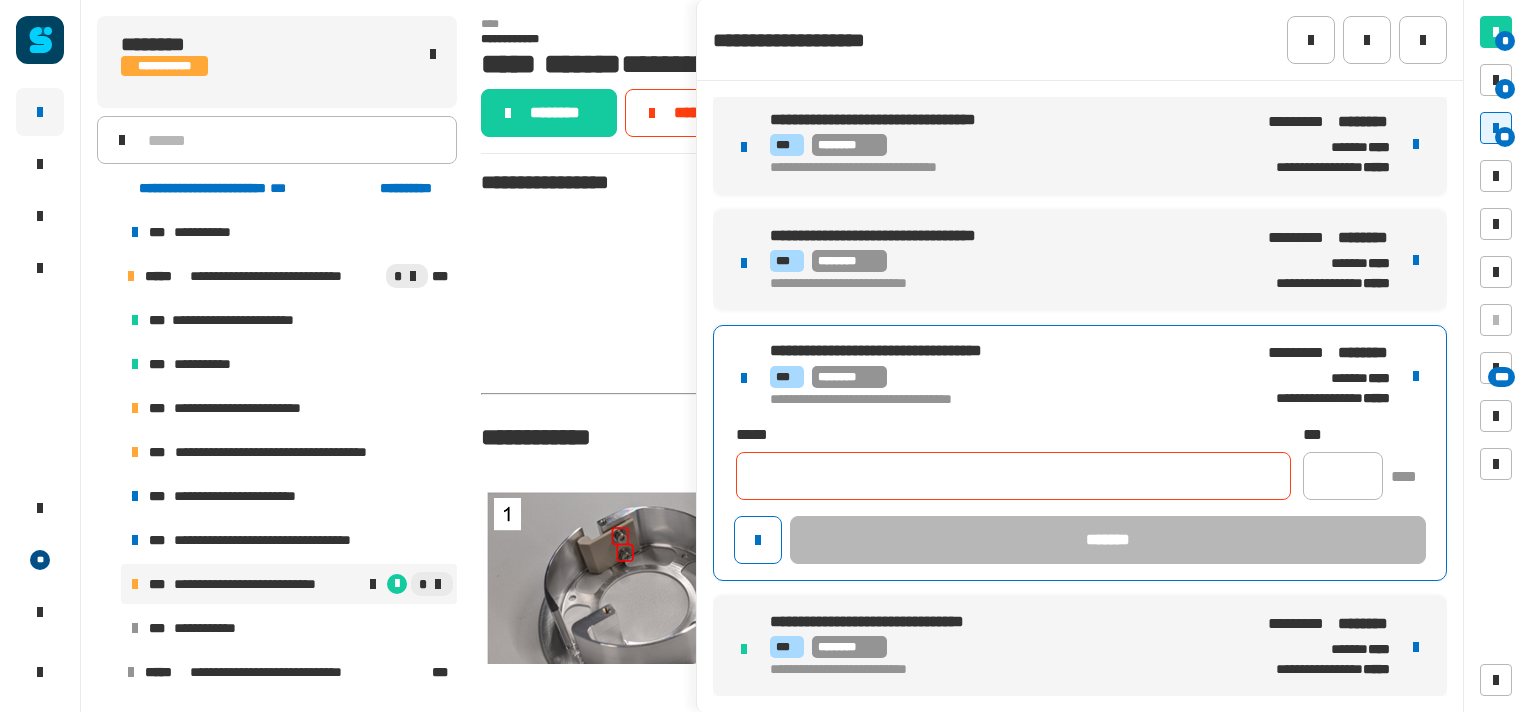 scroll, scrollTop: 464, scrollLeft: 0, axis: vertical 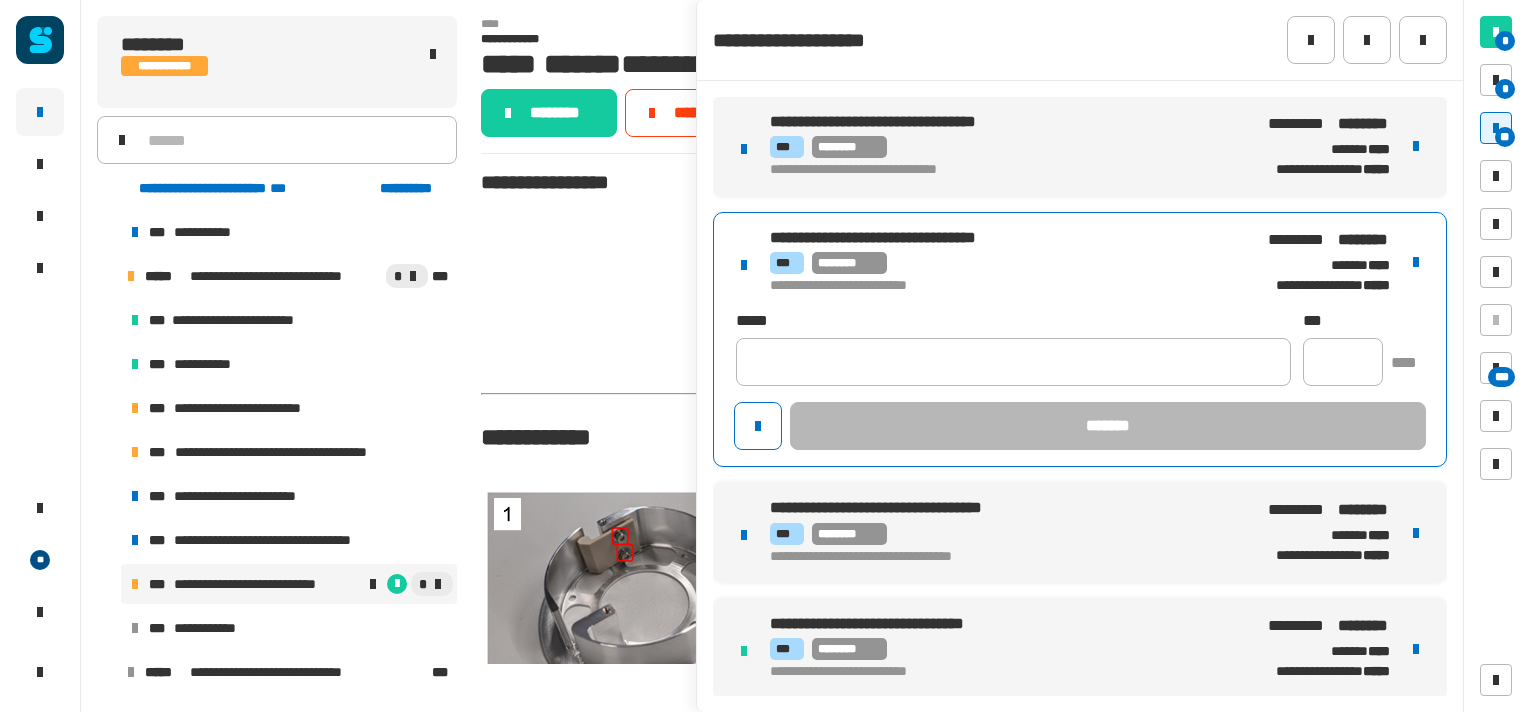 click on "**********" at bounding box center (989, 287) 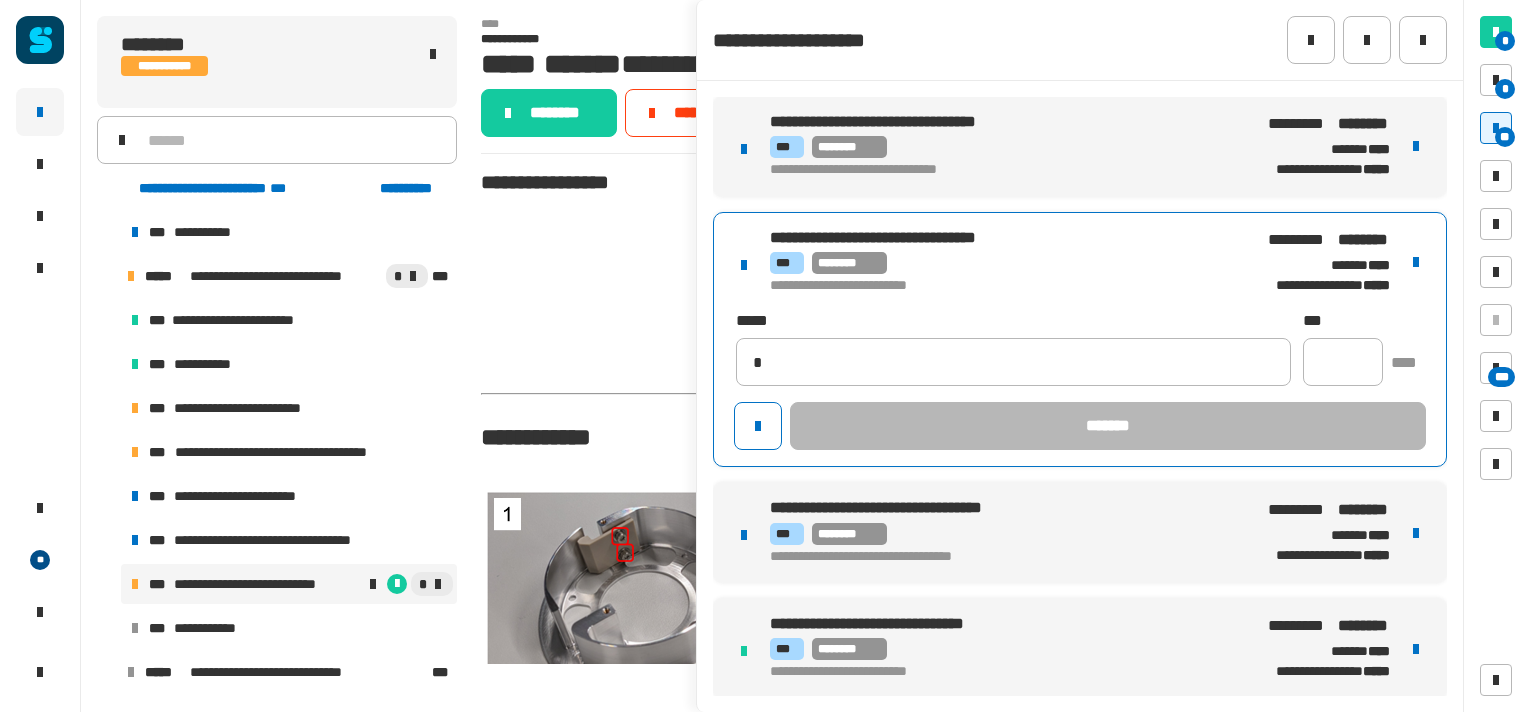 type on "**********" 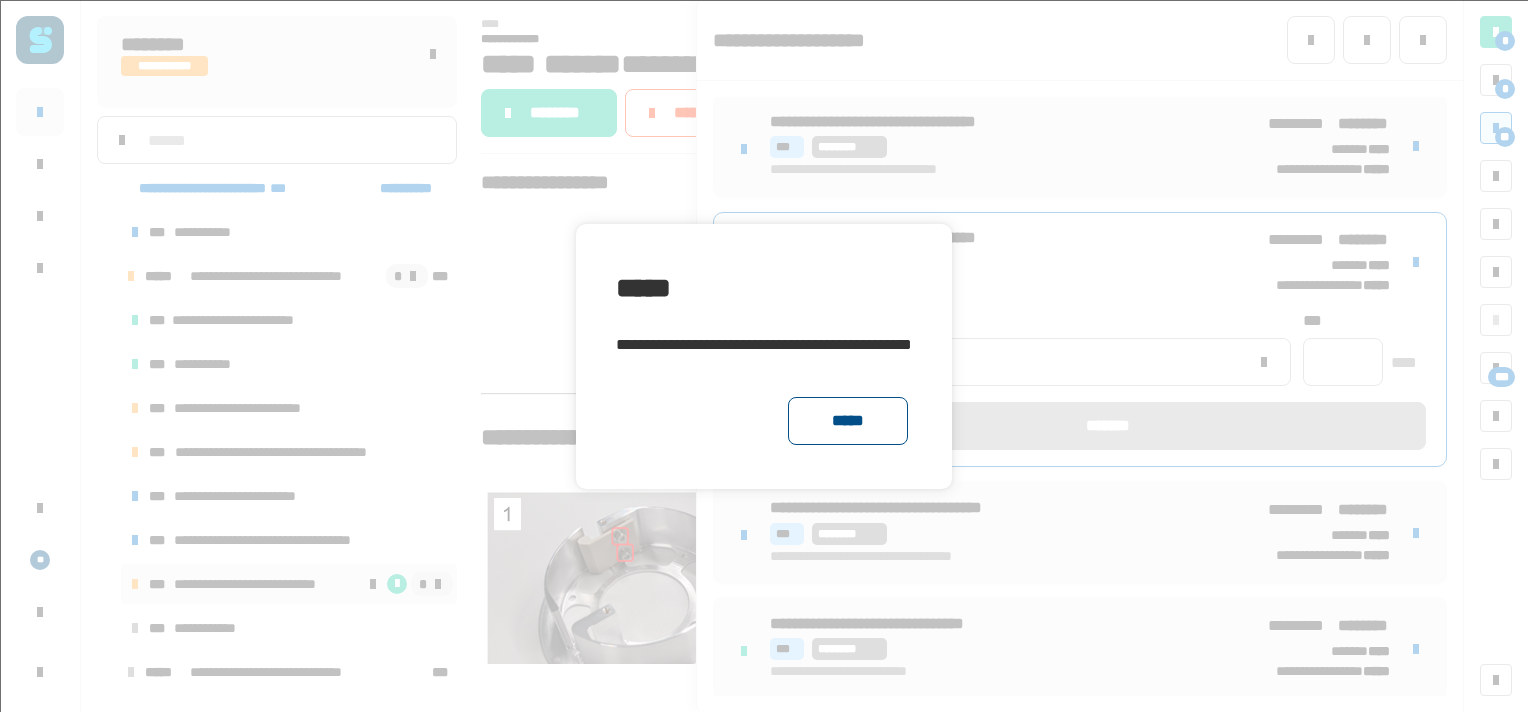 click on "*****" 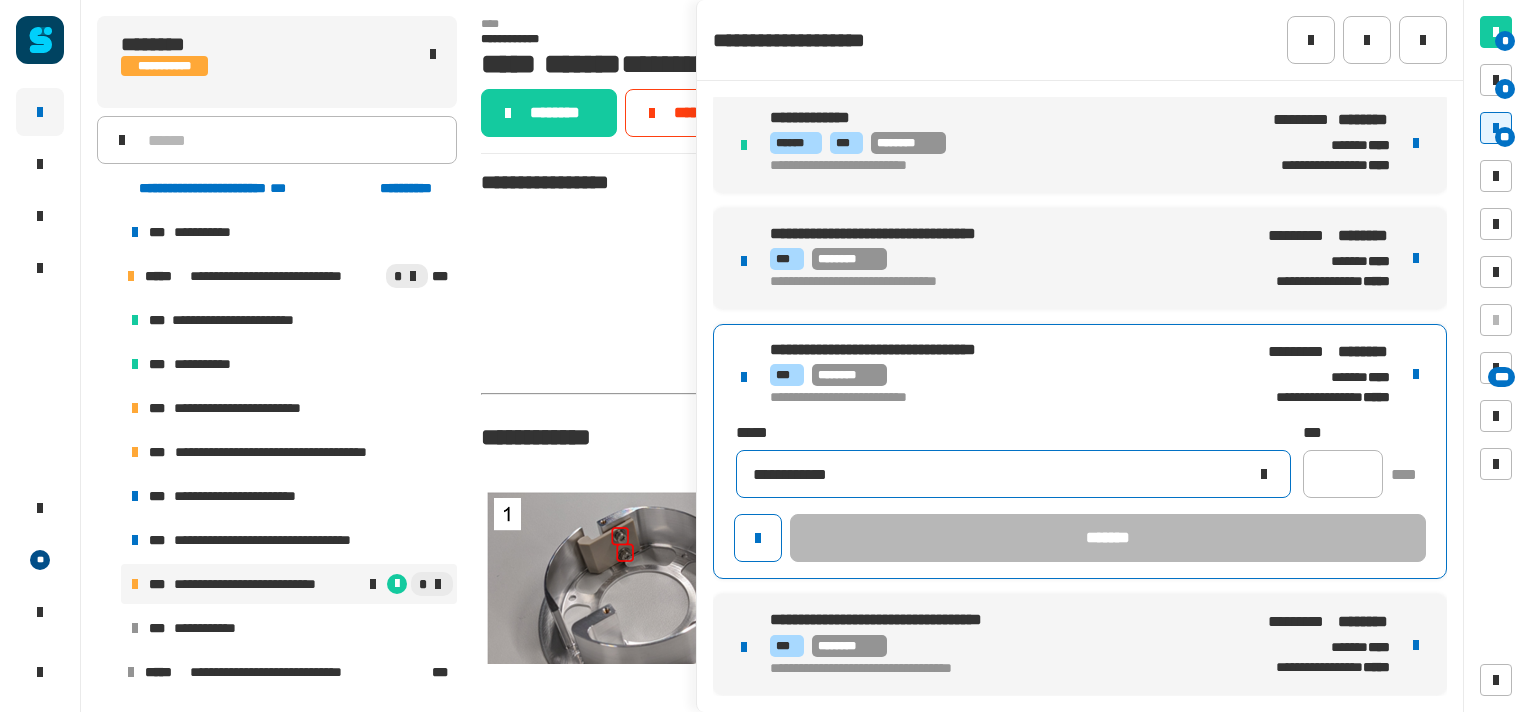 scroll, scrollTop: 352, scrollLeft: 0, axis: vertical 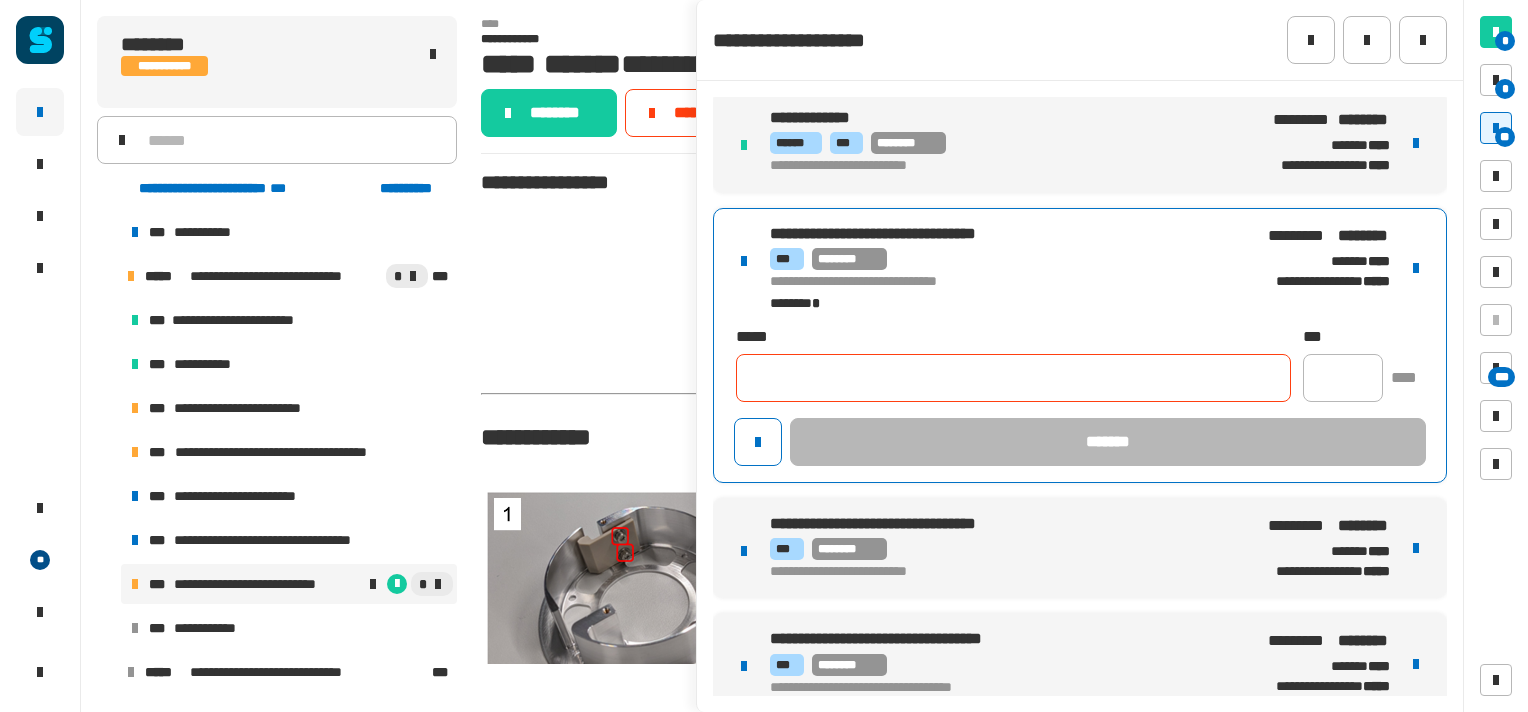 click on "**********" at bounding box center (989, 283) 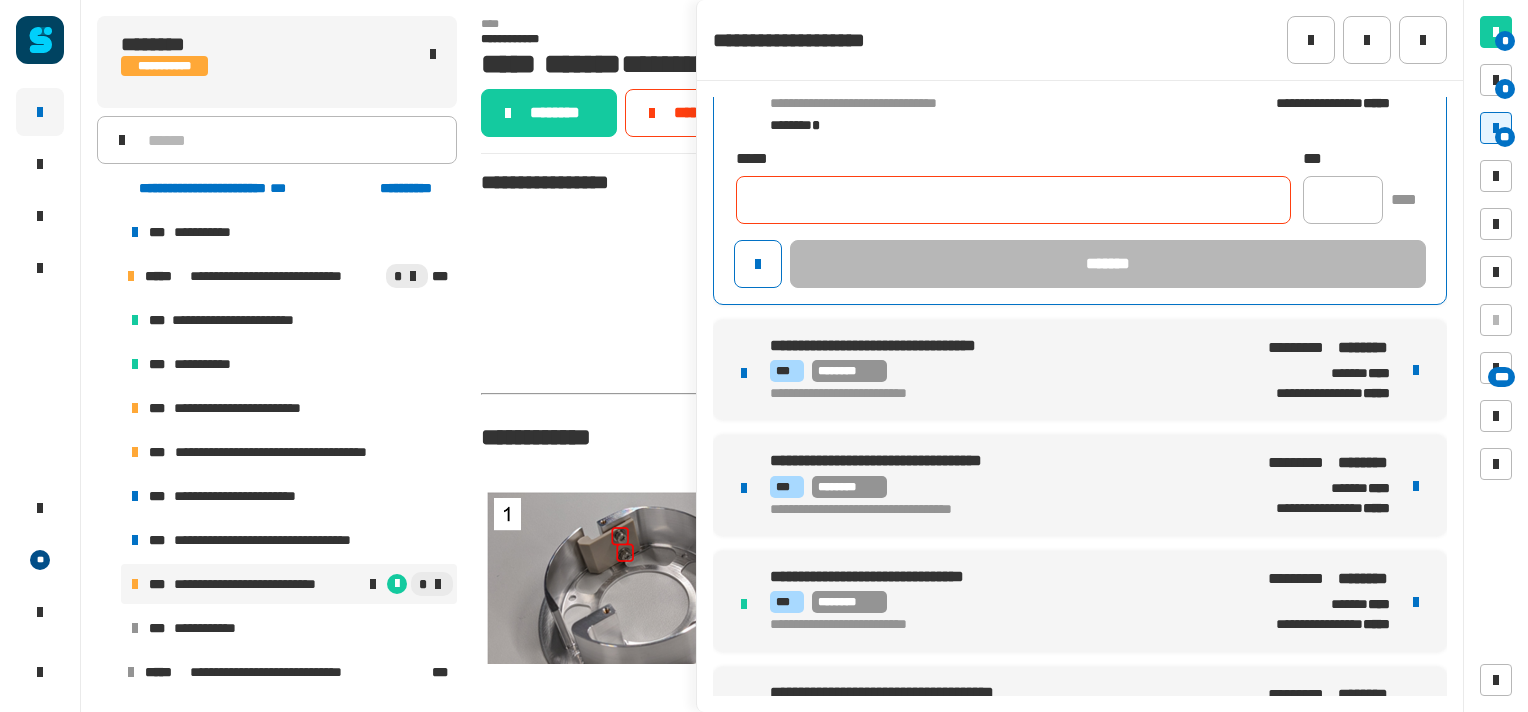 scroll, scrollTop: 535, scrollLeft: 0, axis: vertical 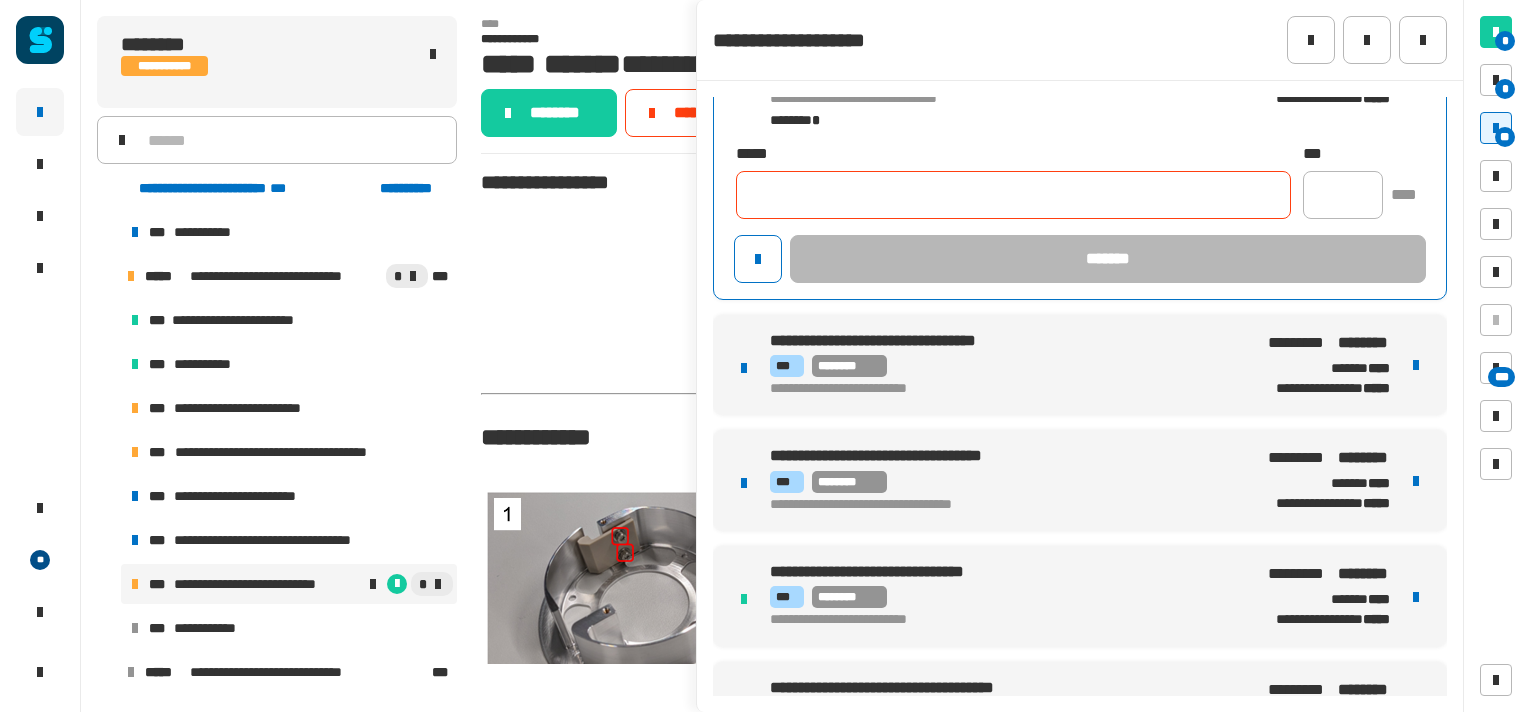 click on "**********" at bounding box center (1080, 480) 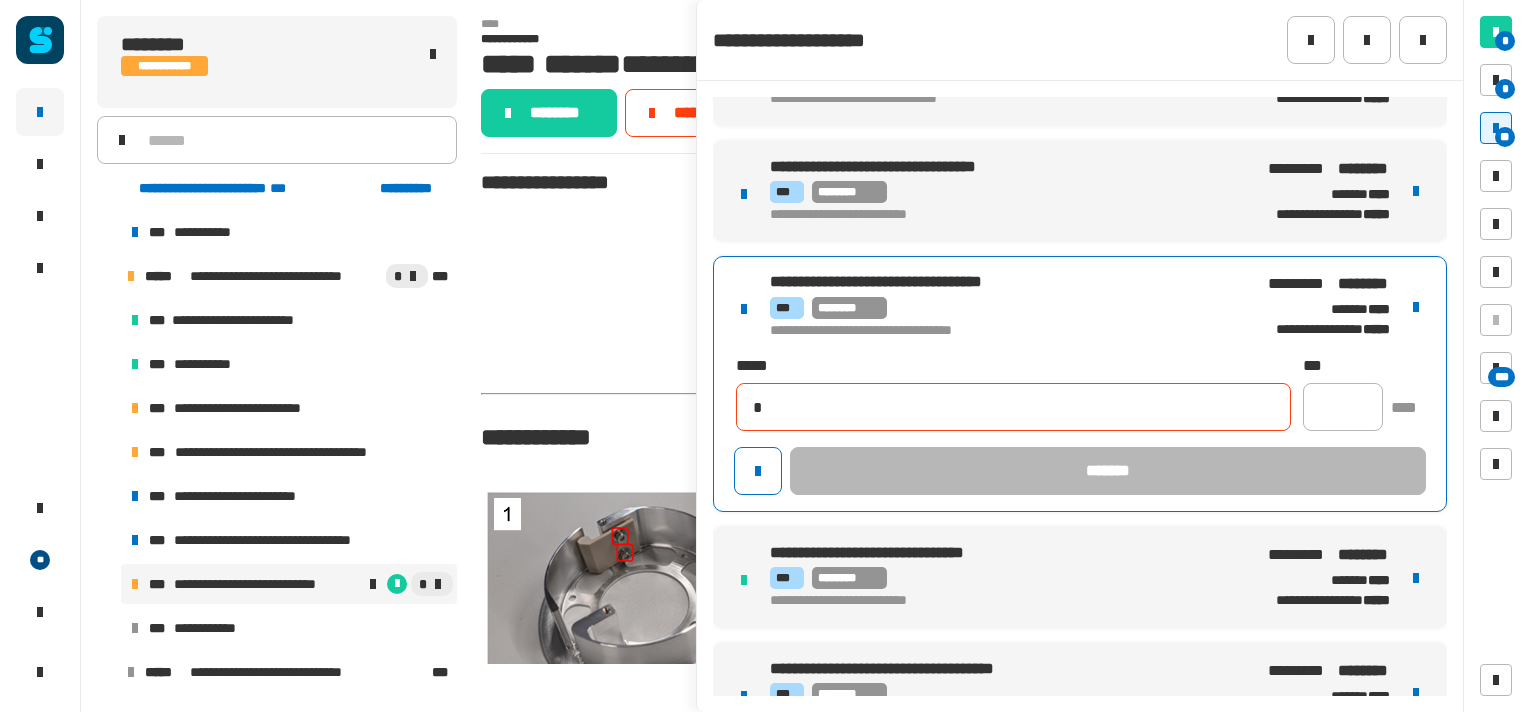 type on "**********" 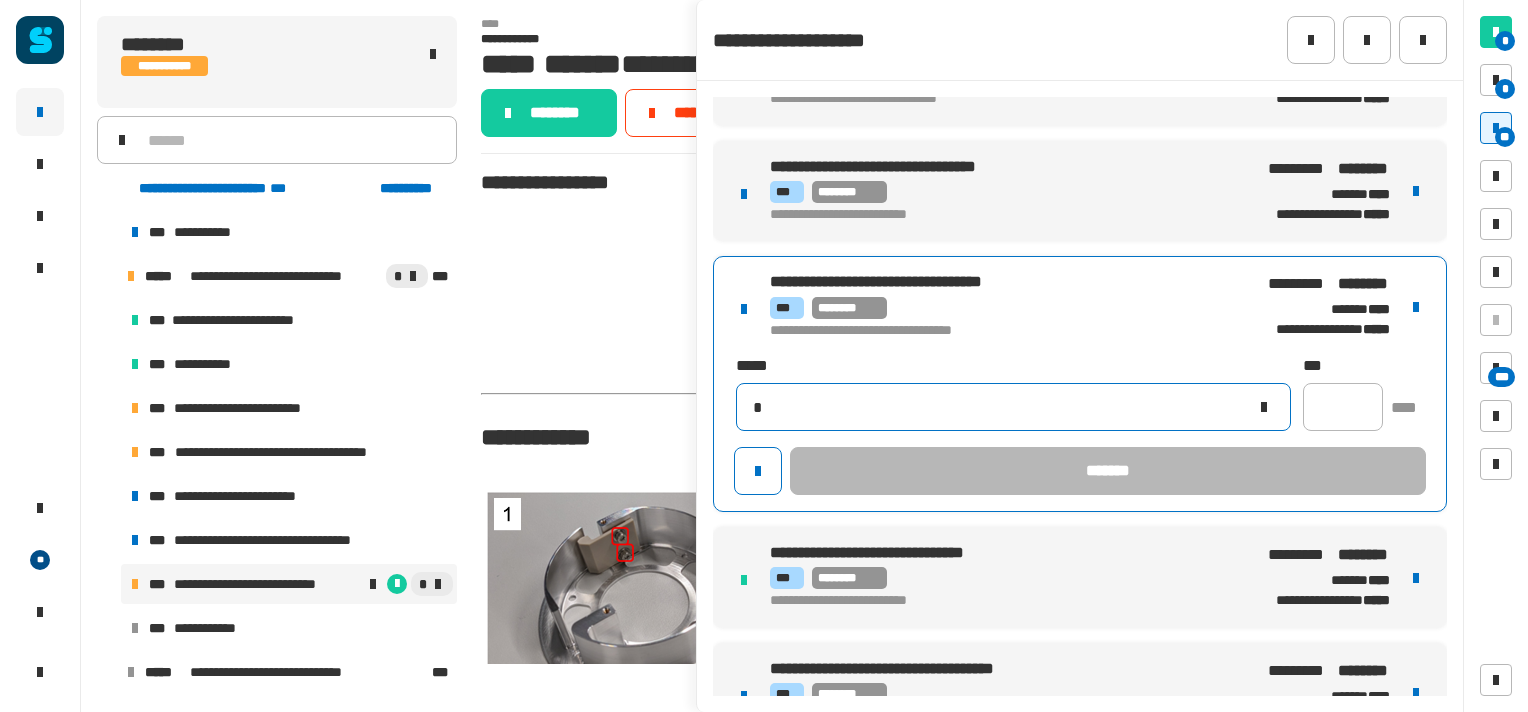 type 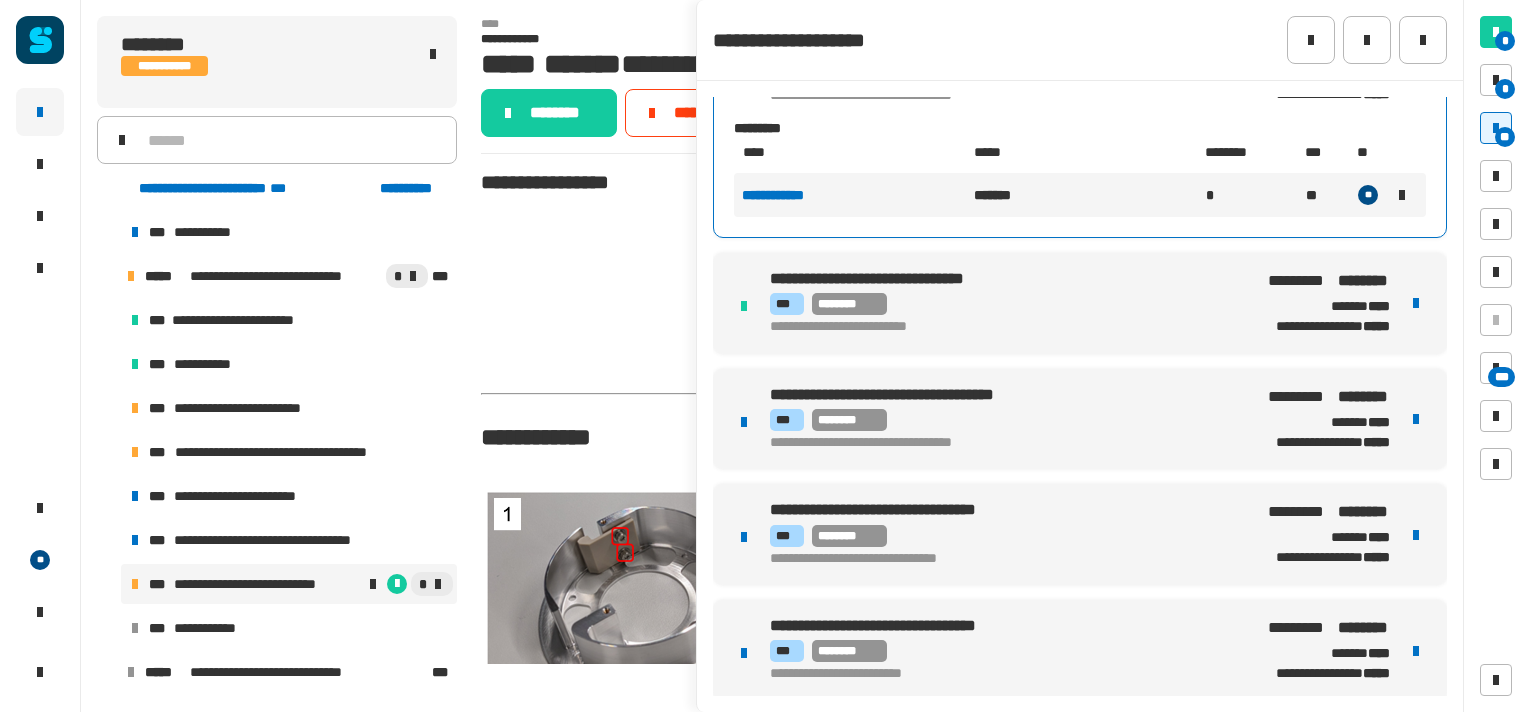 scroll, scrollTop: 768, scrollLeft: 0, axis: vertical 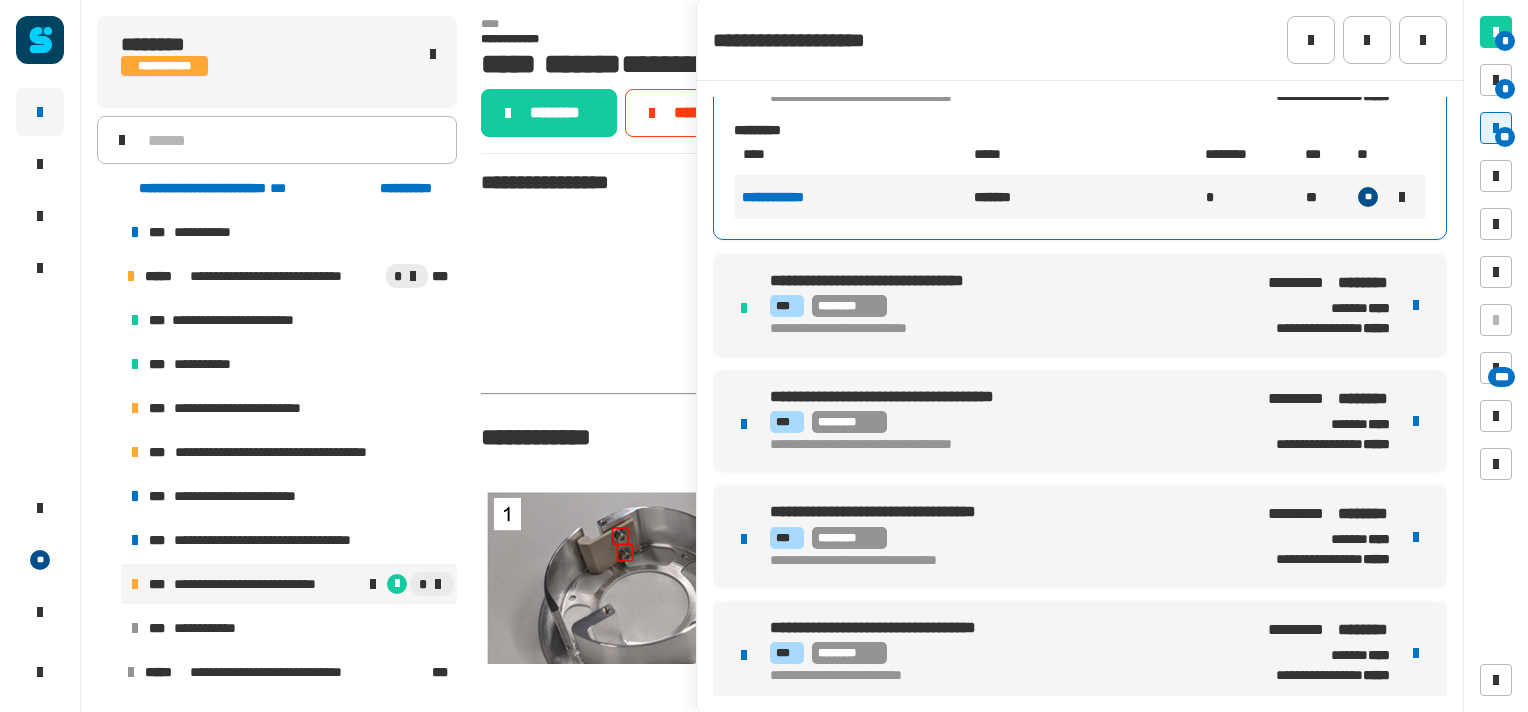 click on "**********" at bounding box center (1080, 536) 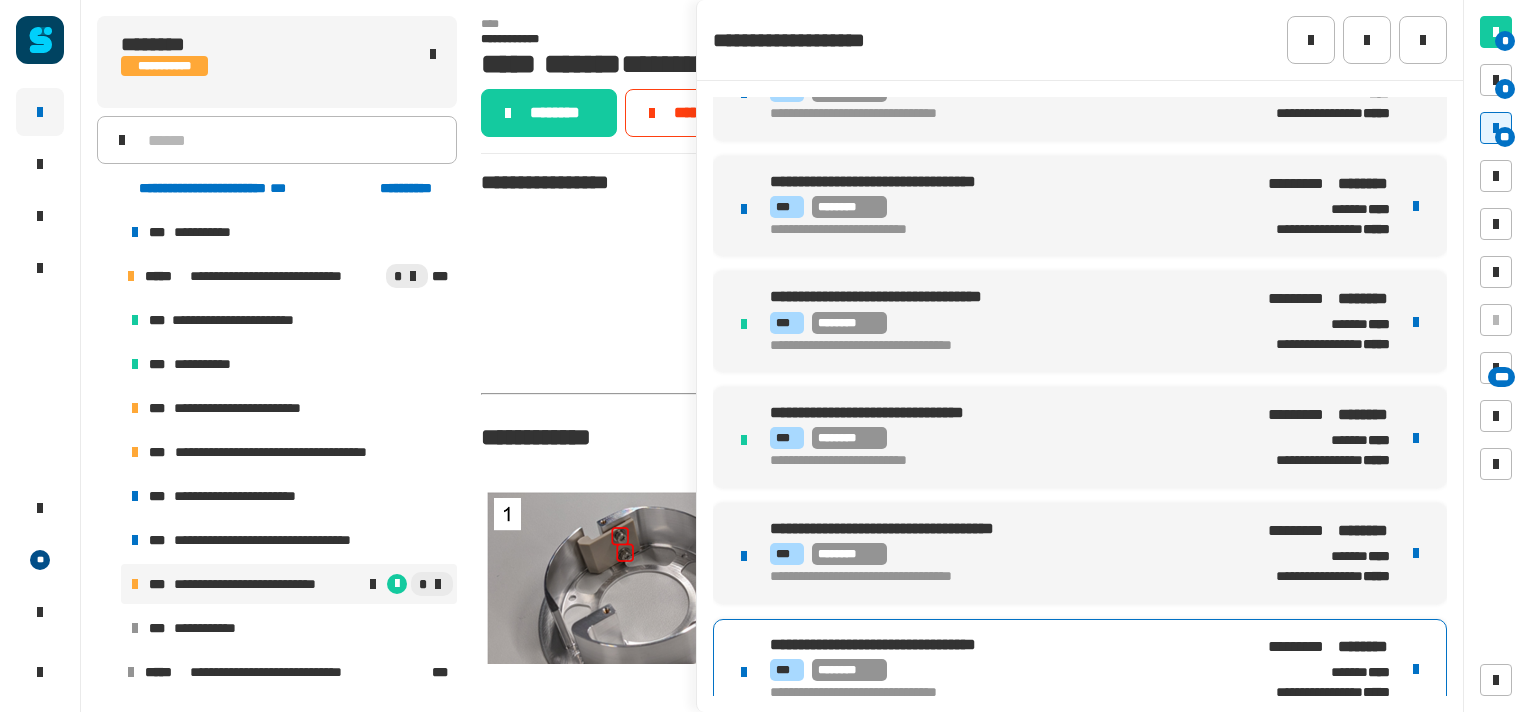 click on "**********" at bounding box center (1080, 341) 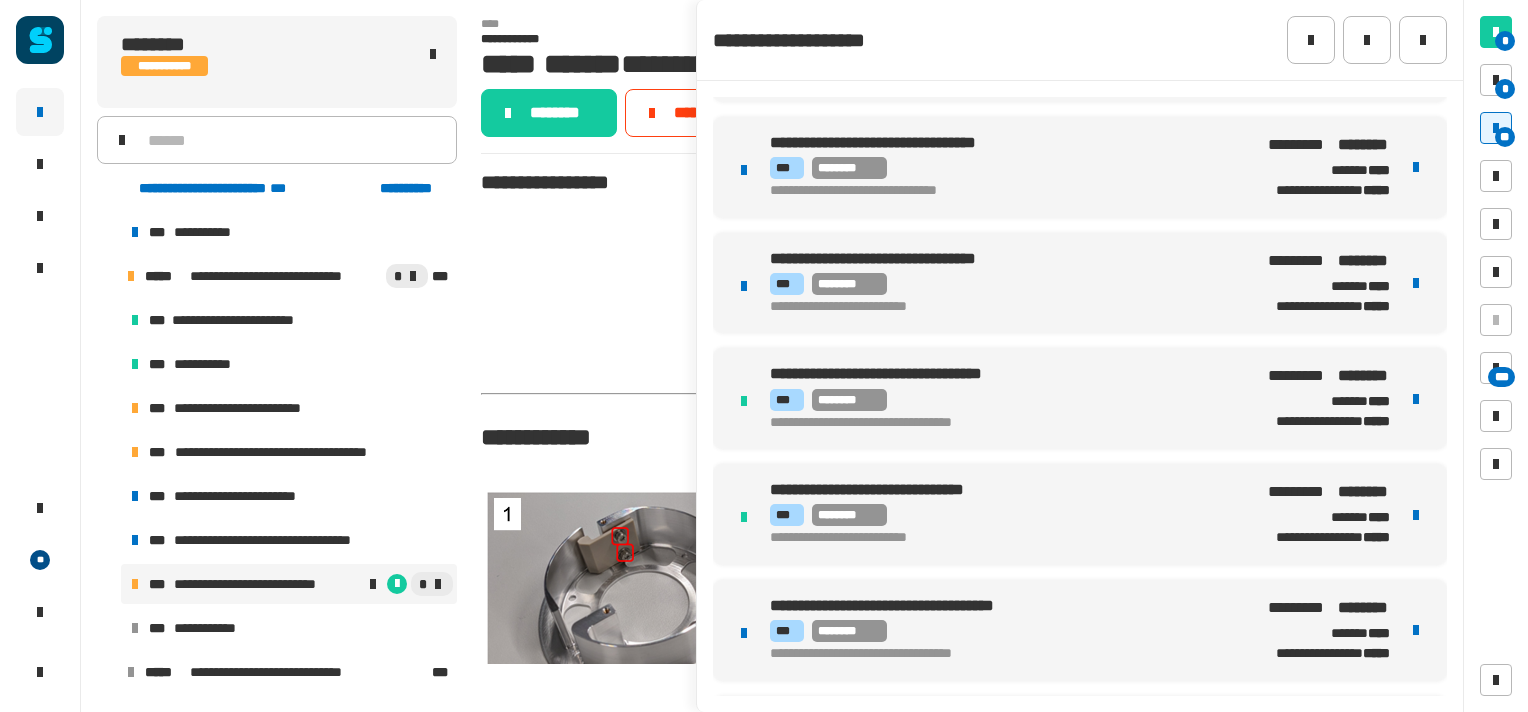 scroll, scrollTop: 440, scrollLeft: 0, axis: vertical 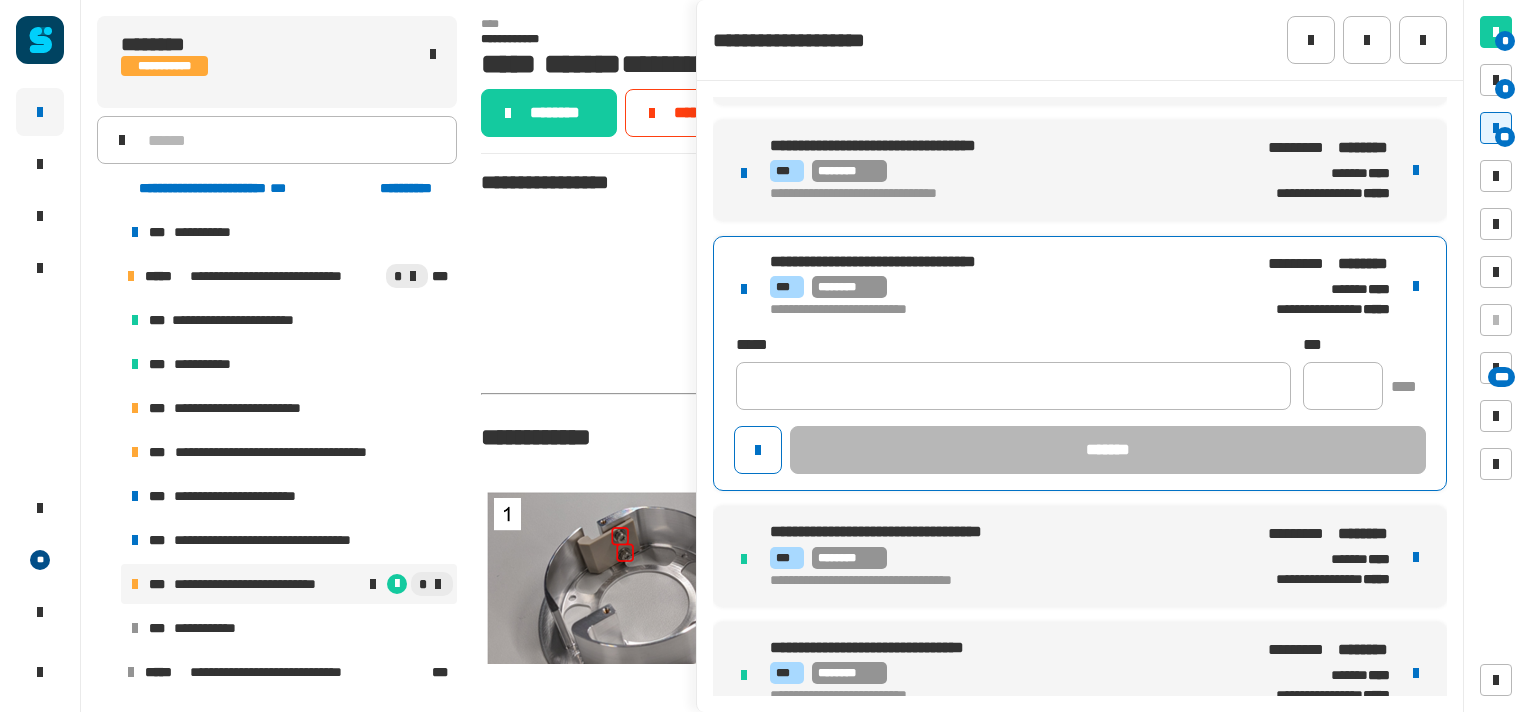 click on "*** ********" at bounding box center (1001, 287) 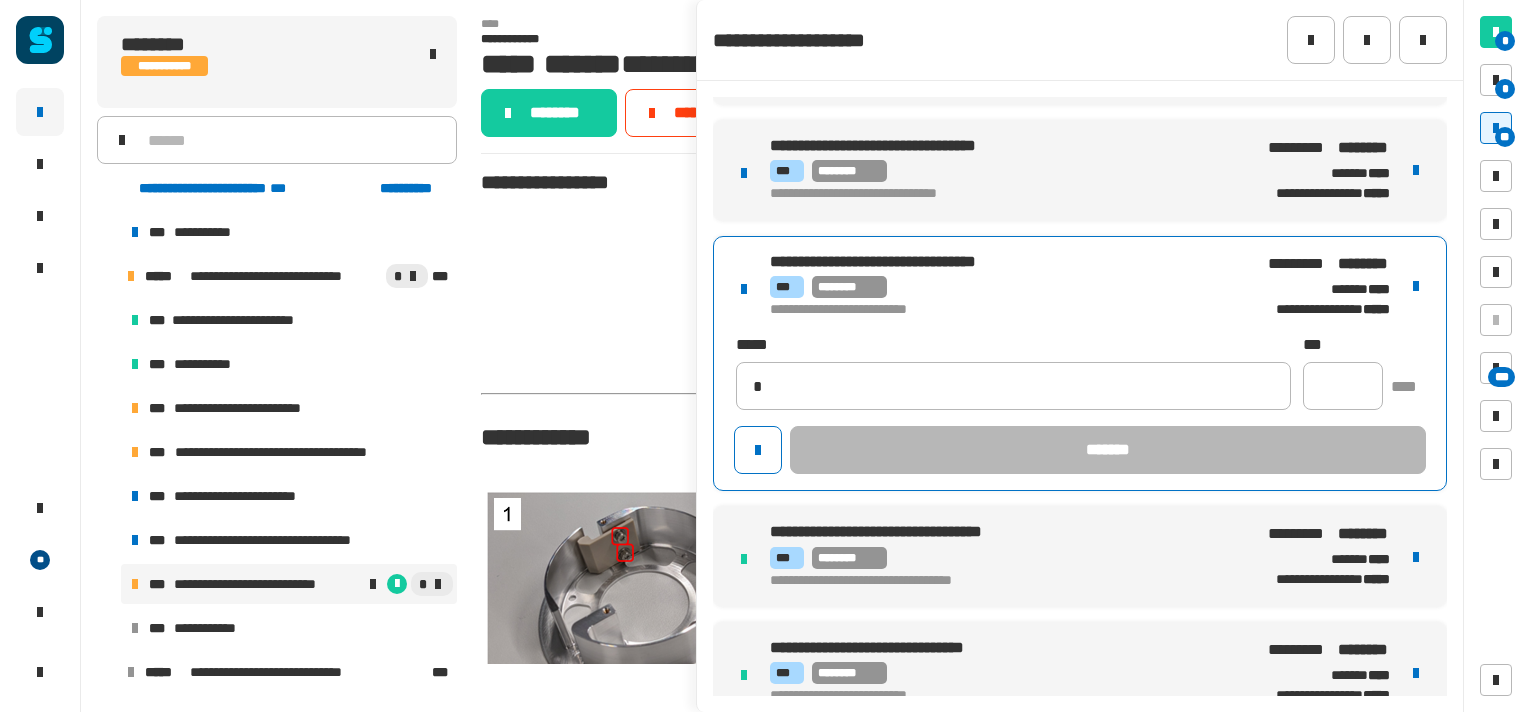 type on "**********" 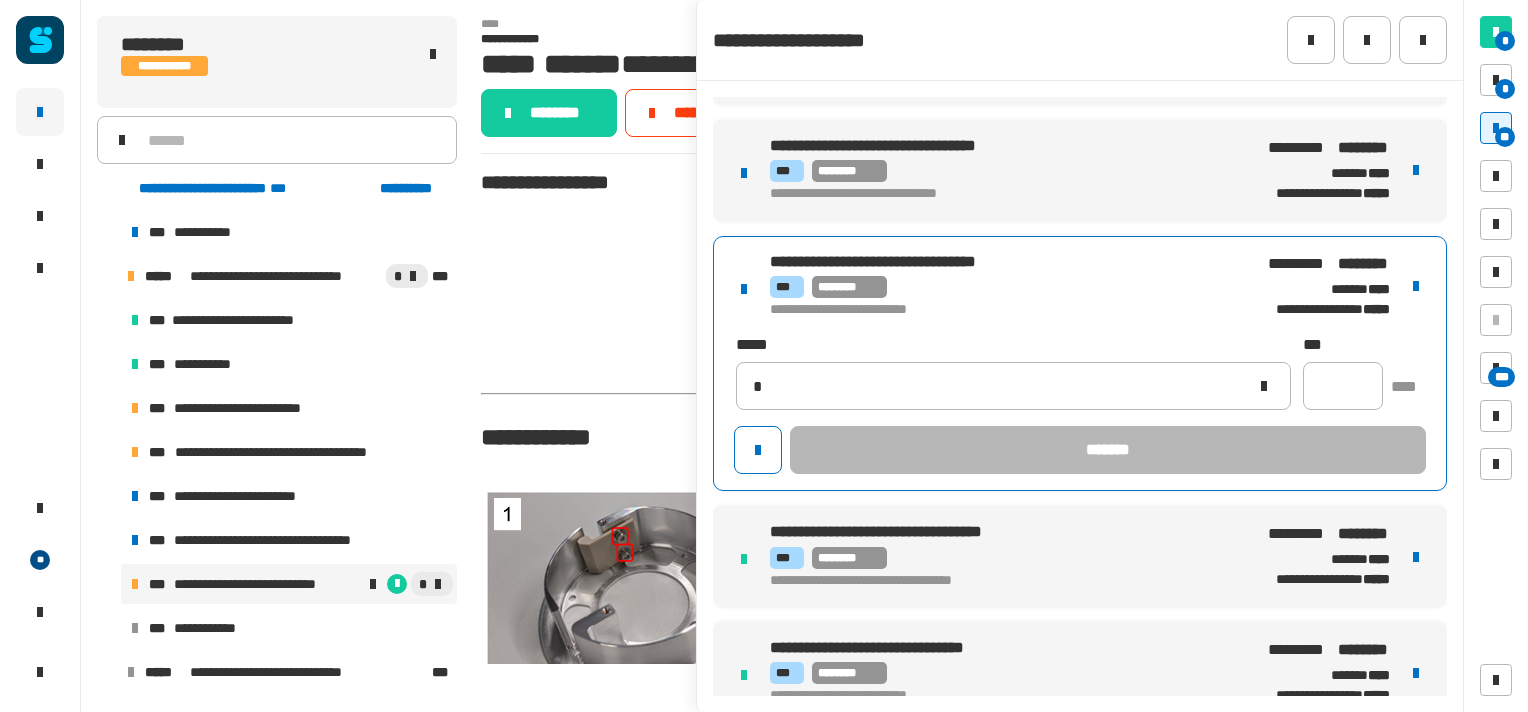 type 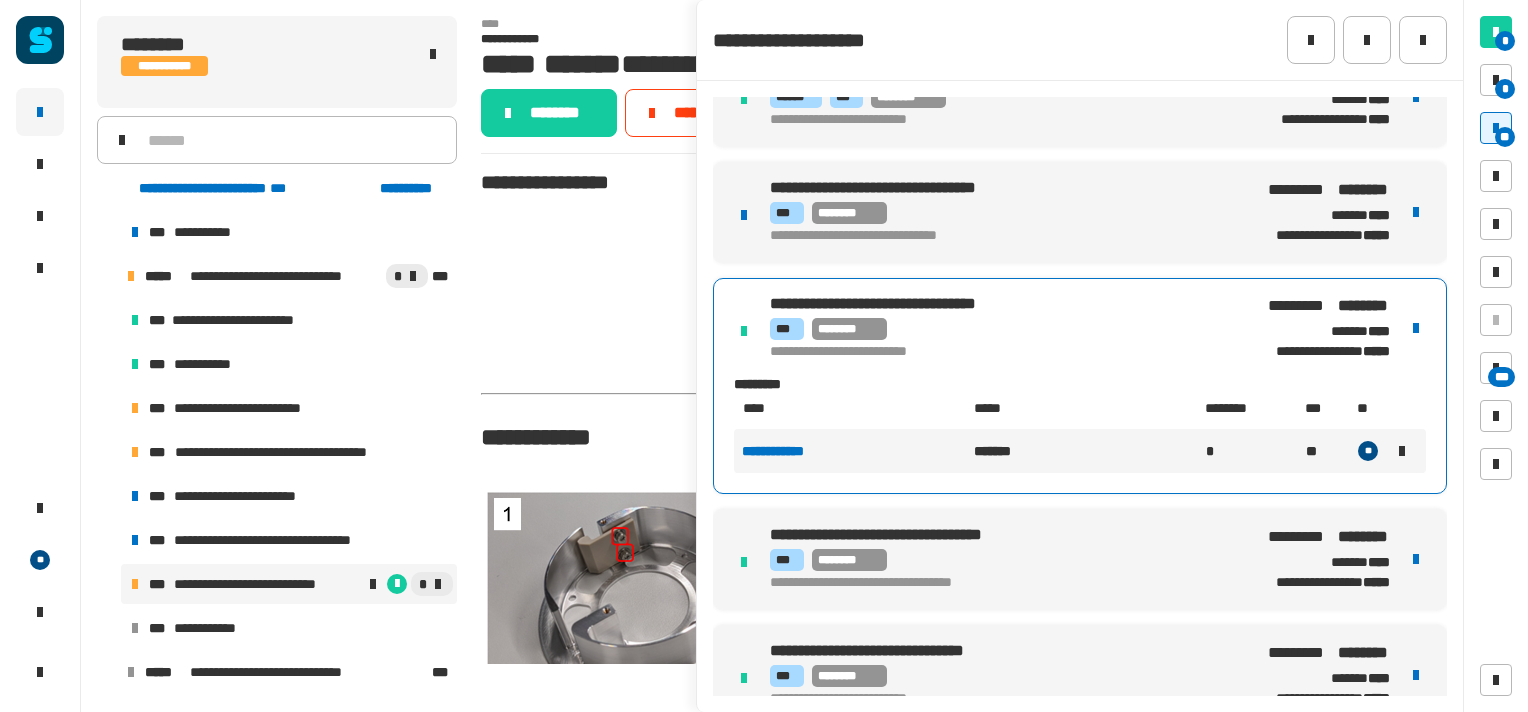 scroll, scrollTop: 388, scrollLeft: 0, axis: vertical 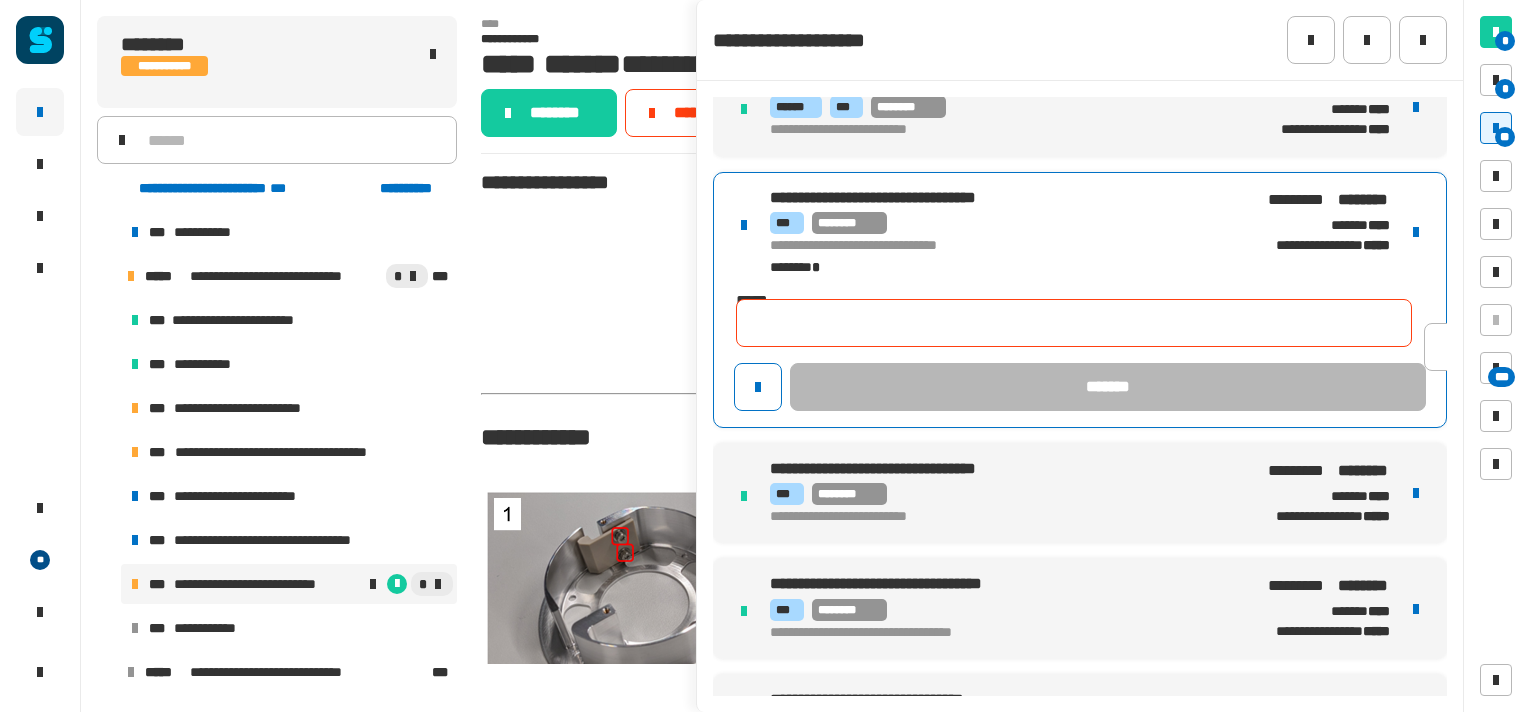 click on "**********" at bounding box center [989, 247] 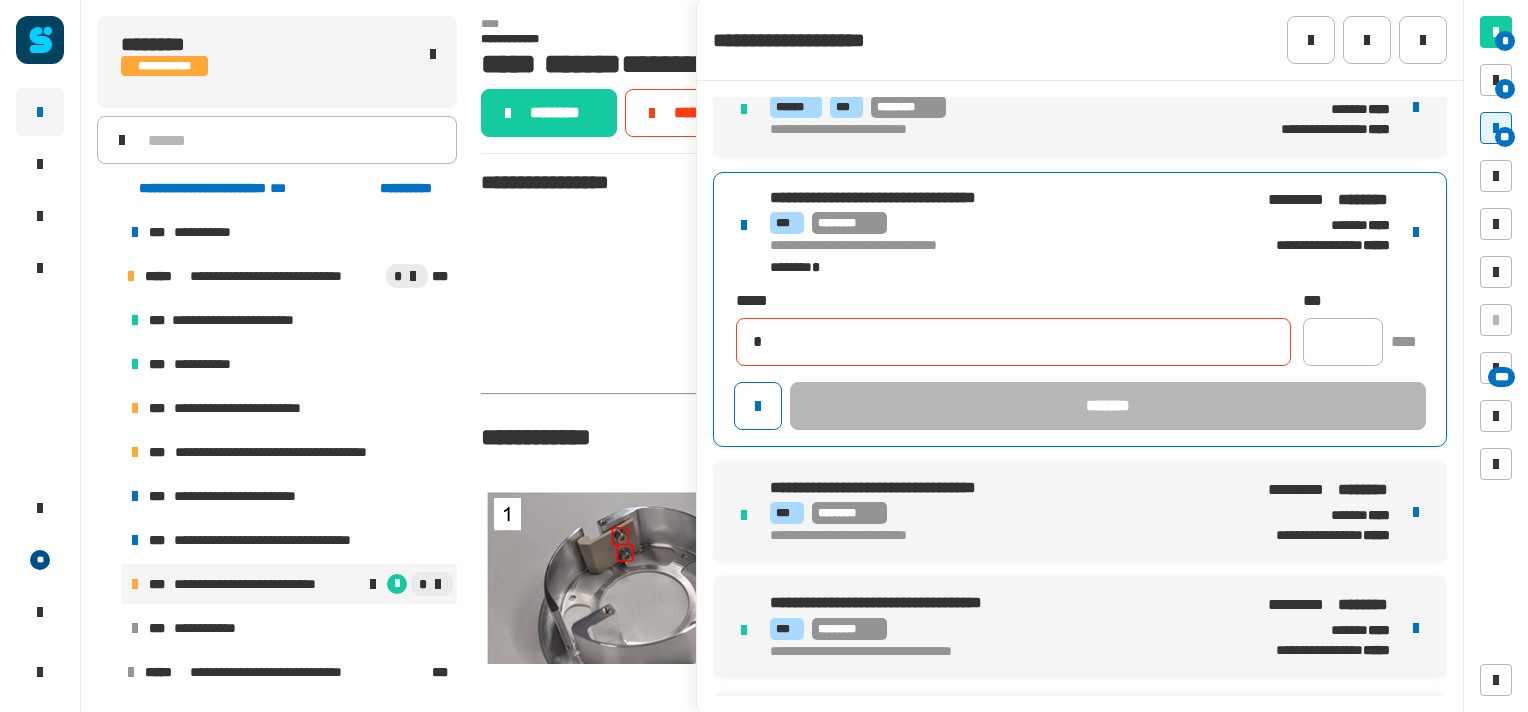 type on "**********" 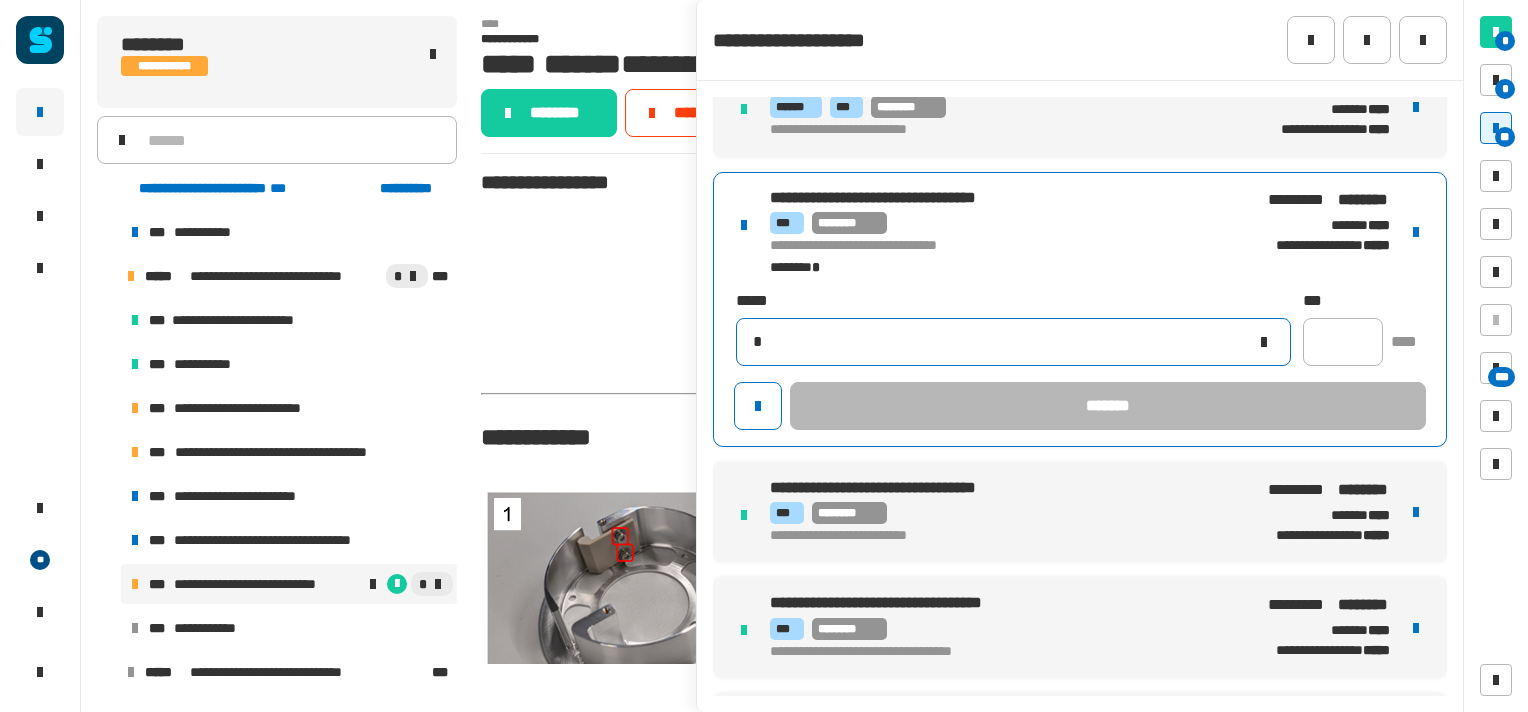 type 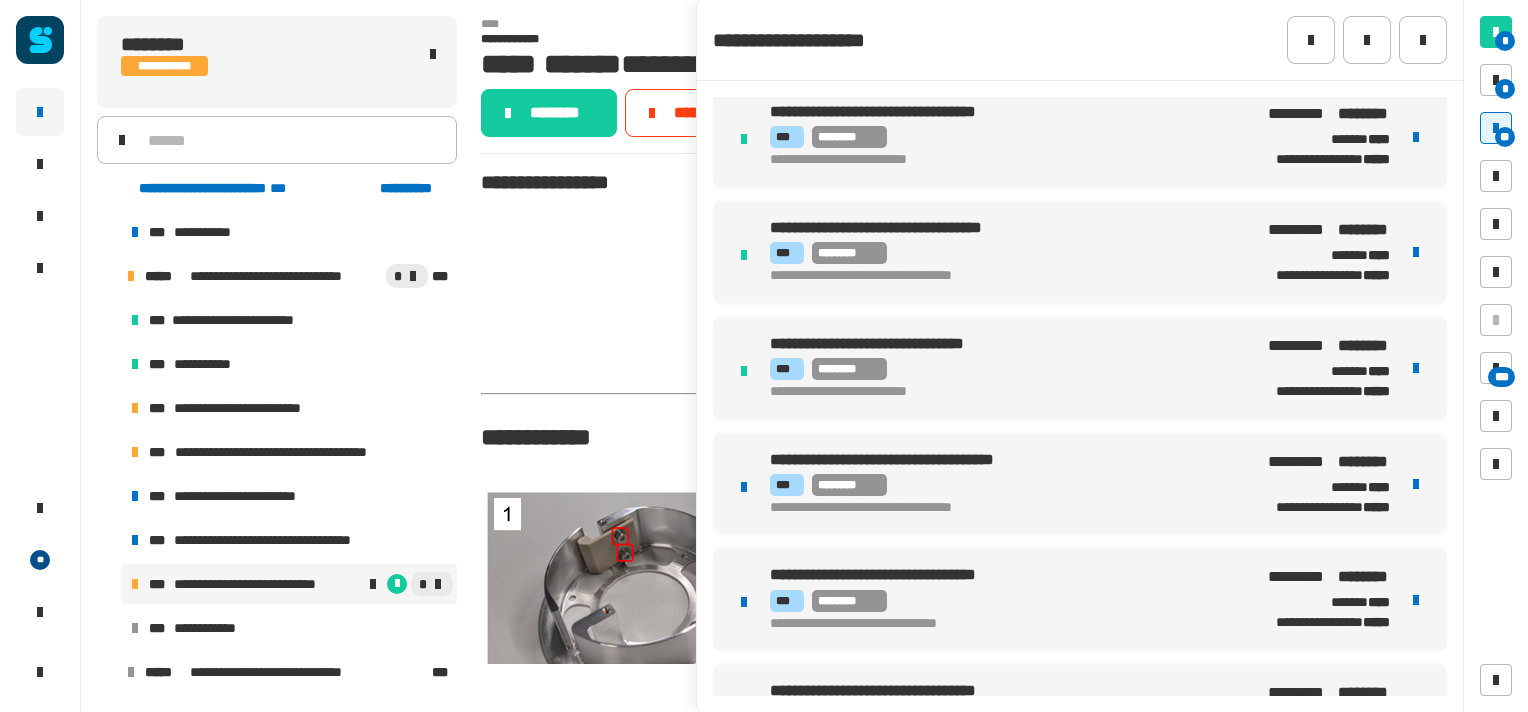 scroll, scrollTop: 727, scrollLeft: 0, axis: vertical 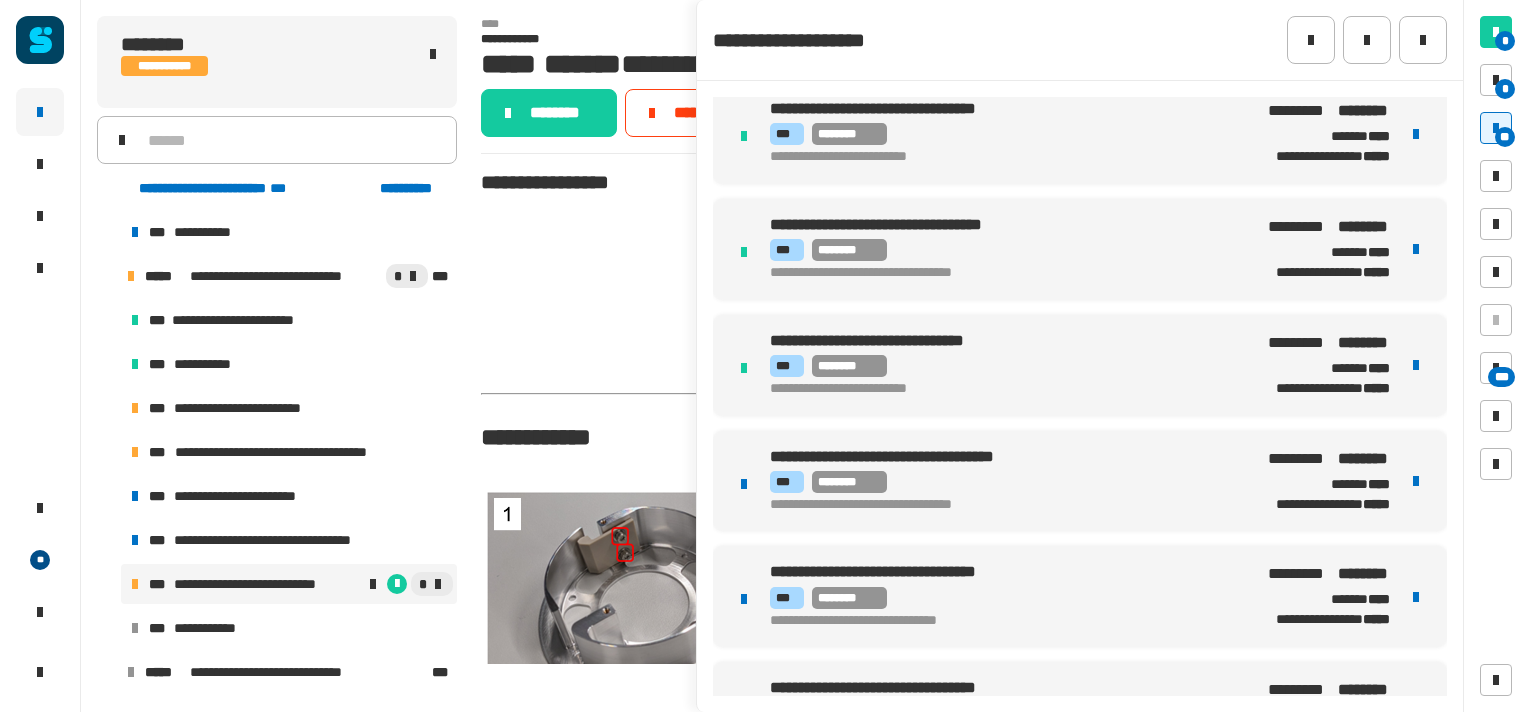 click on "*** ********" at bounding box center [1001, 482] 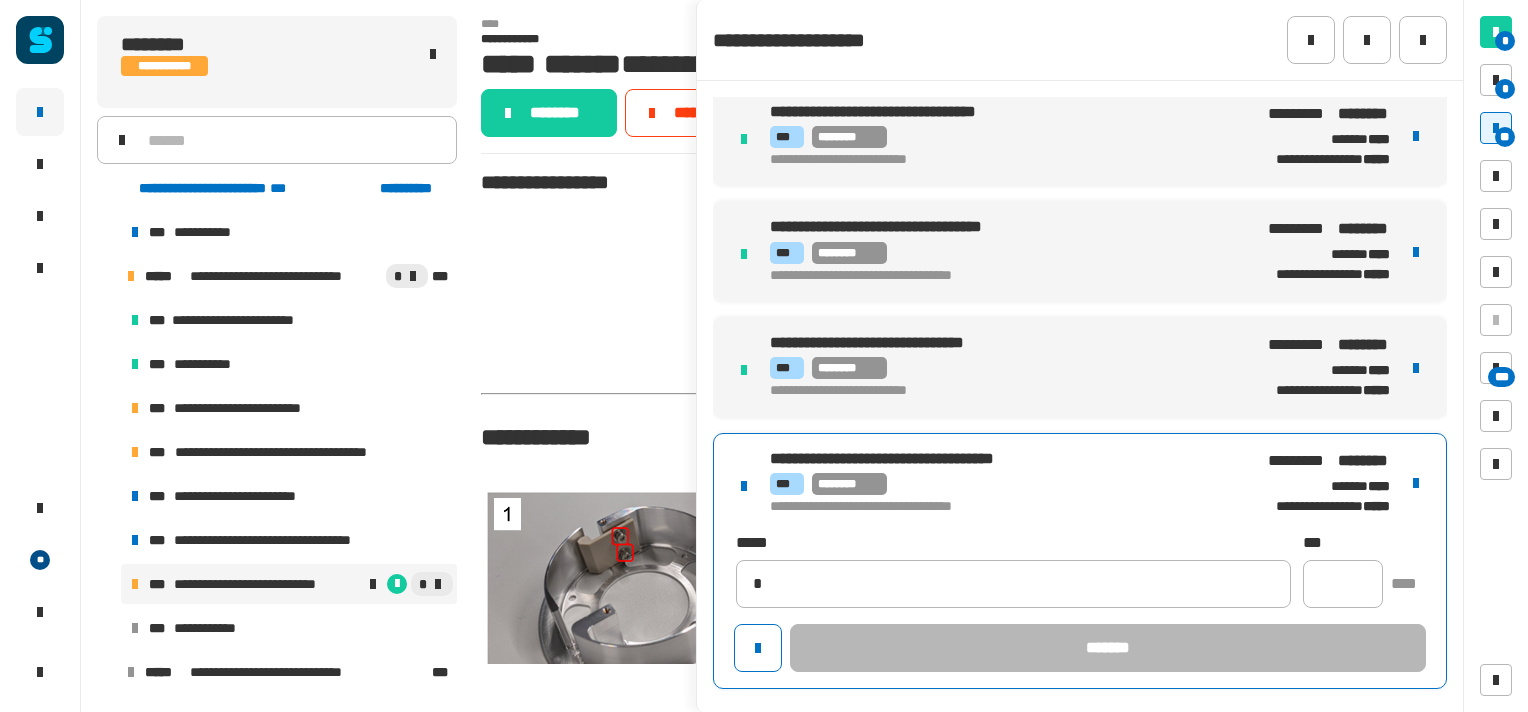 type on "**********" 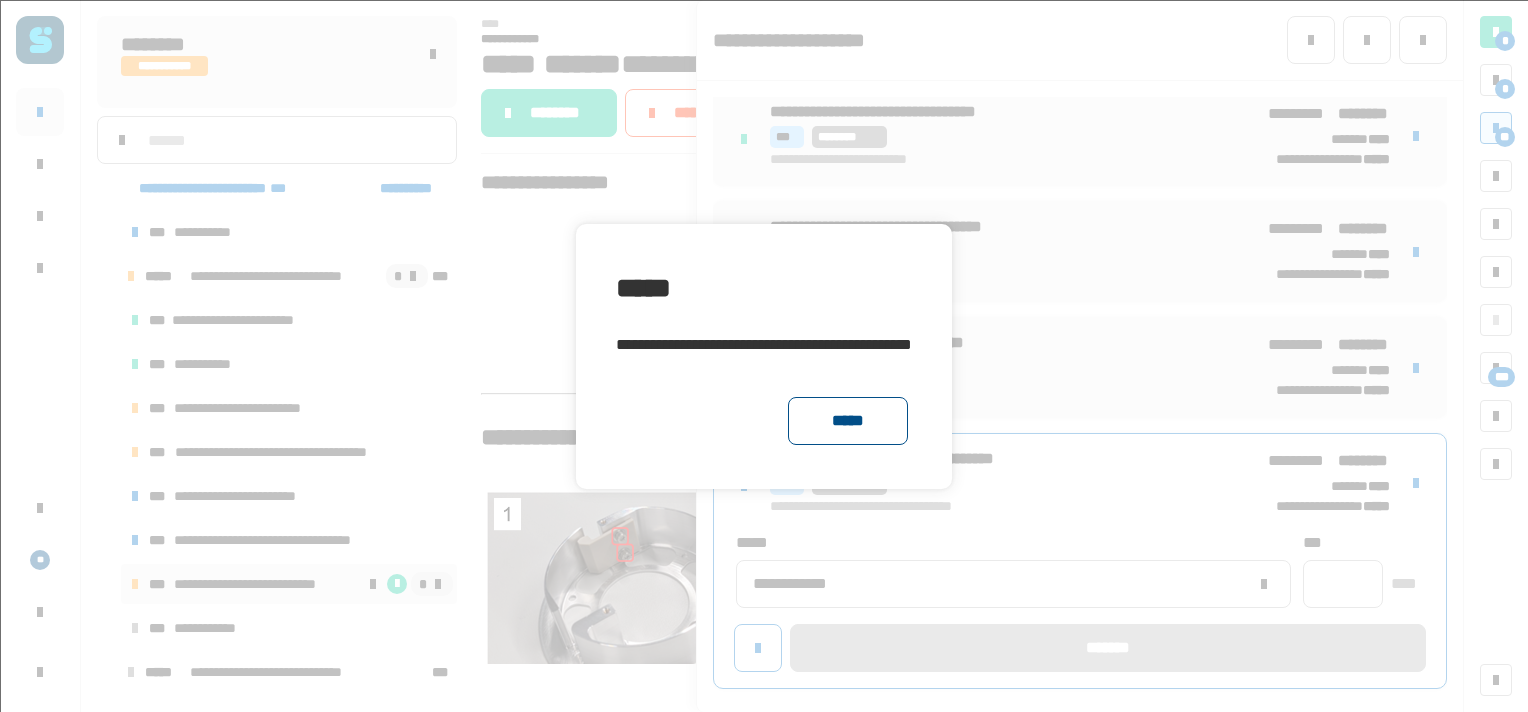 click on "*****" 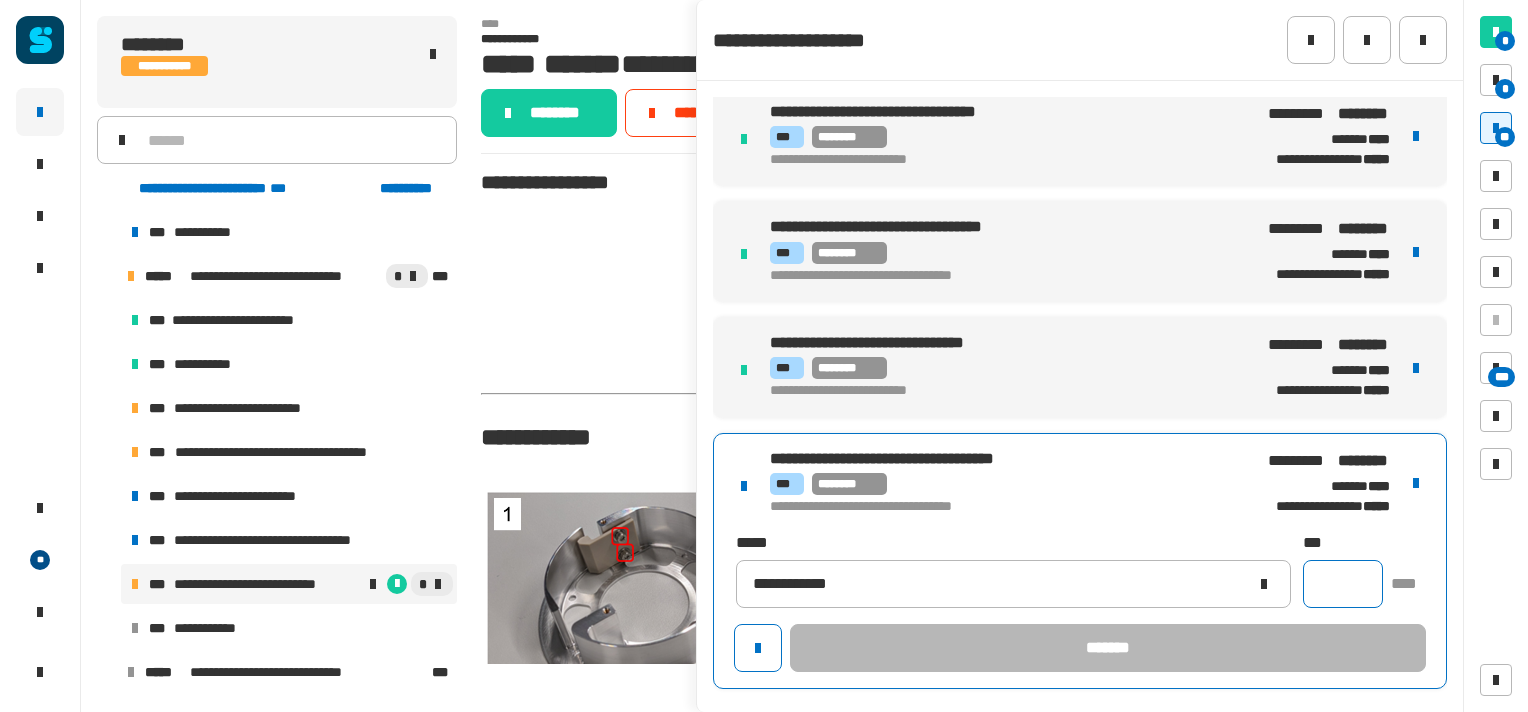 click 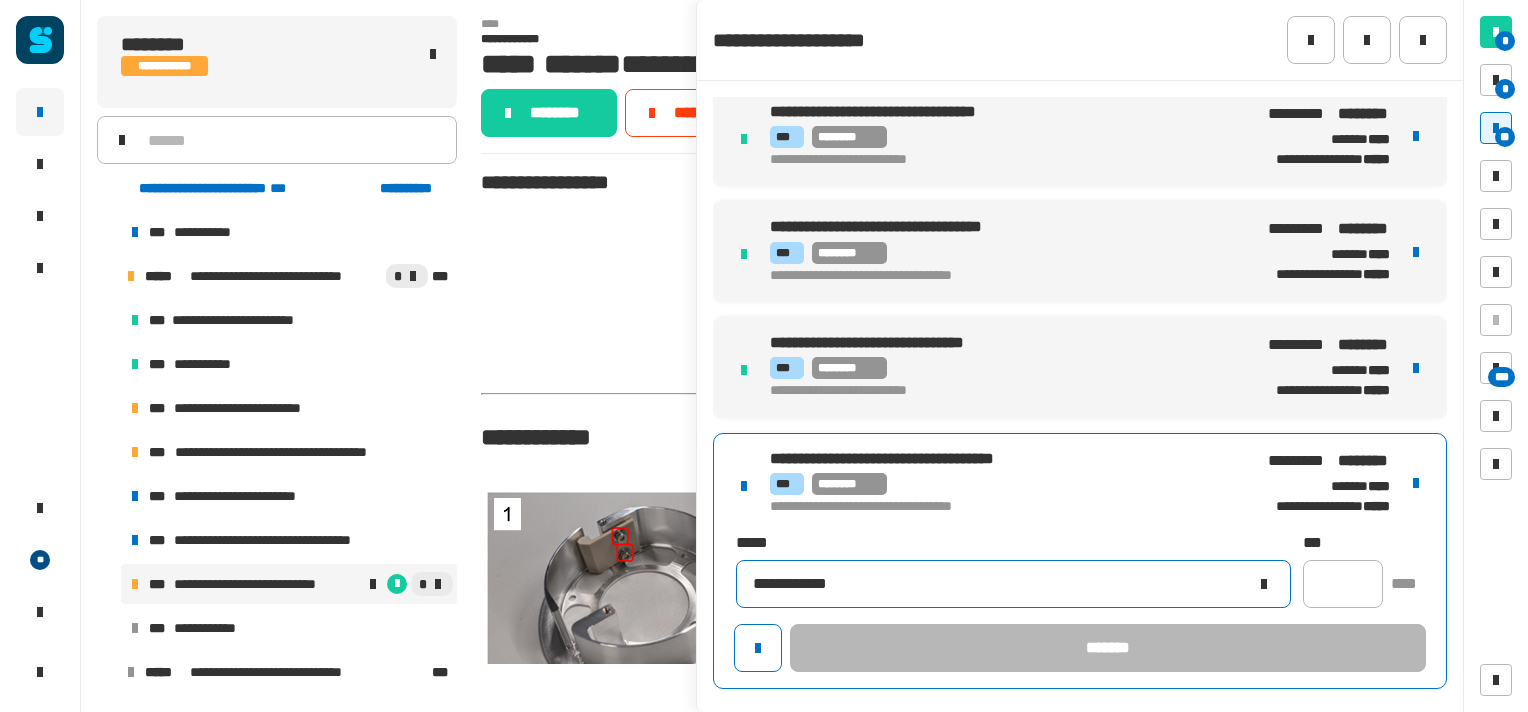 click 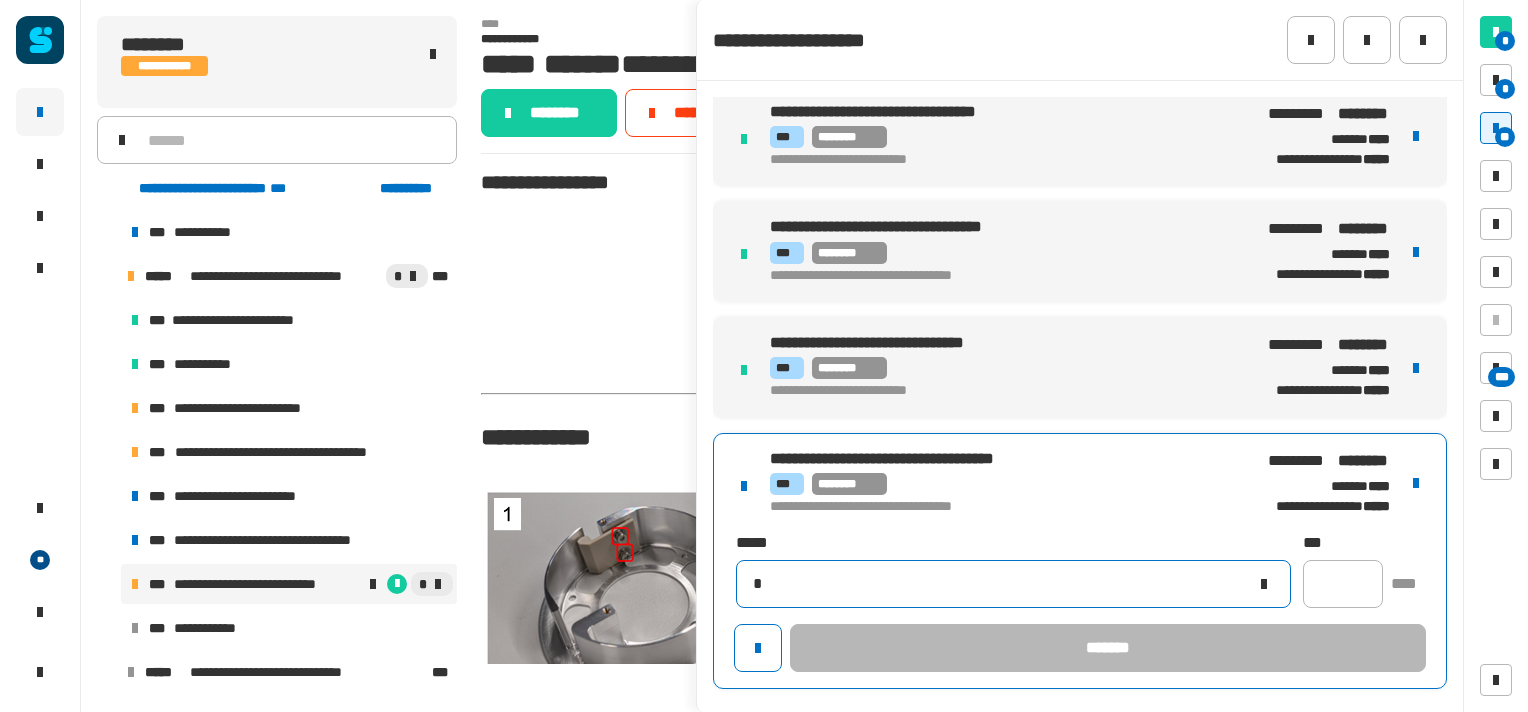 type 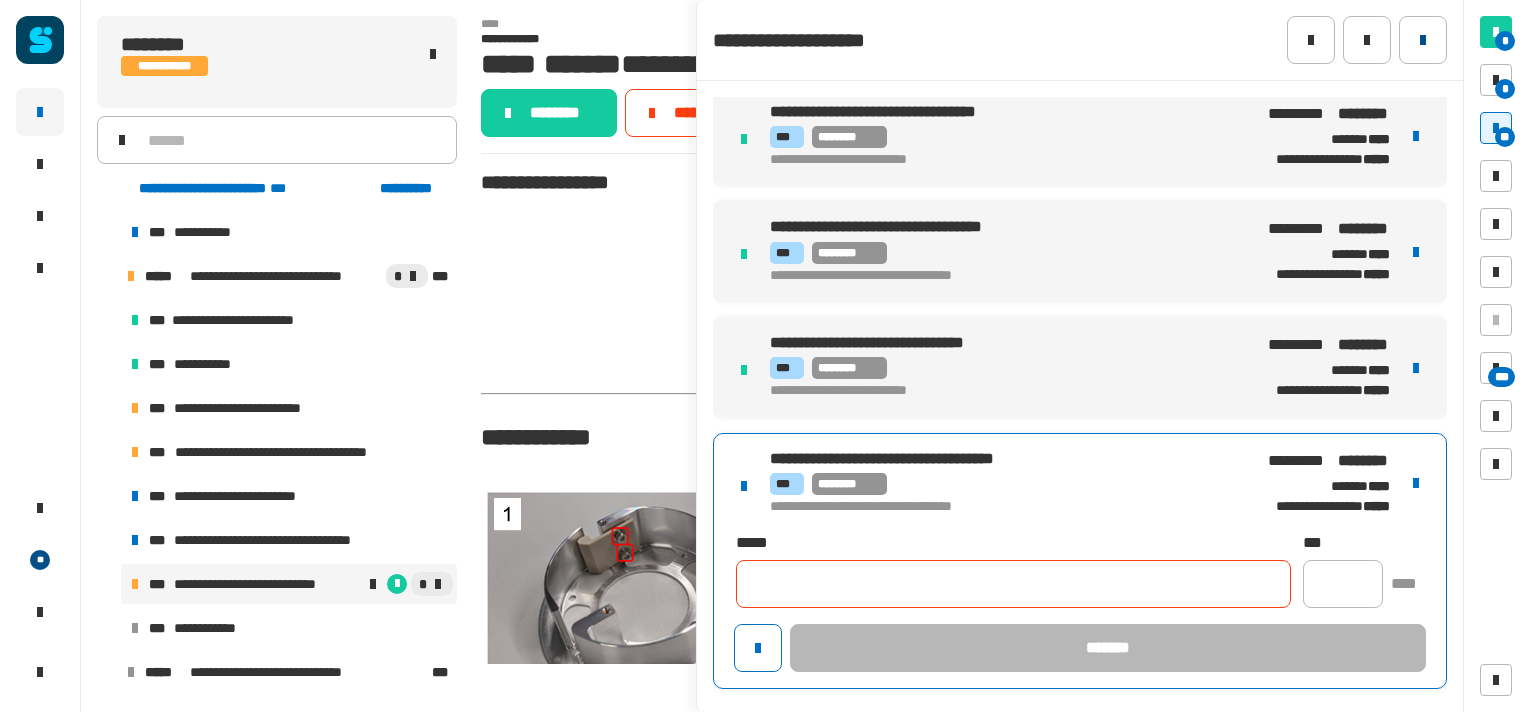 click 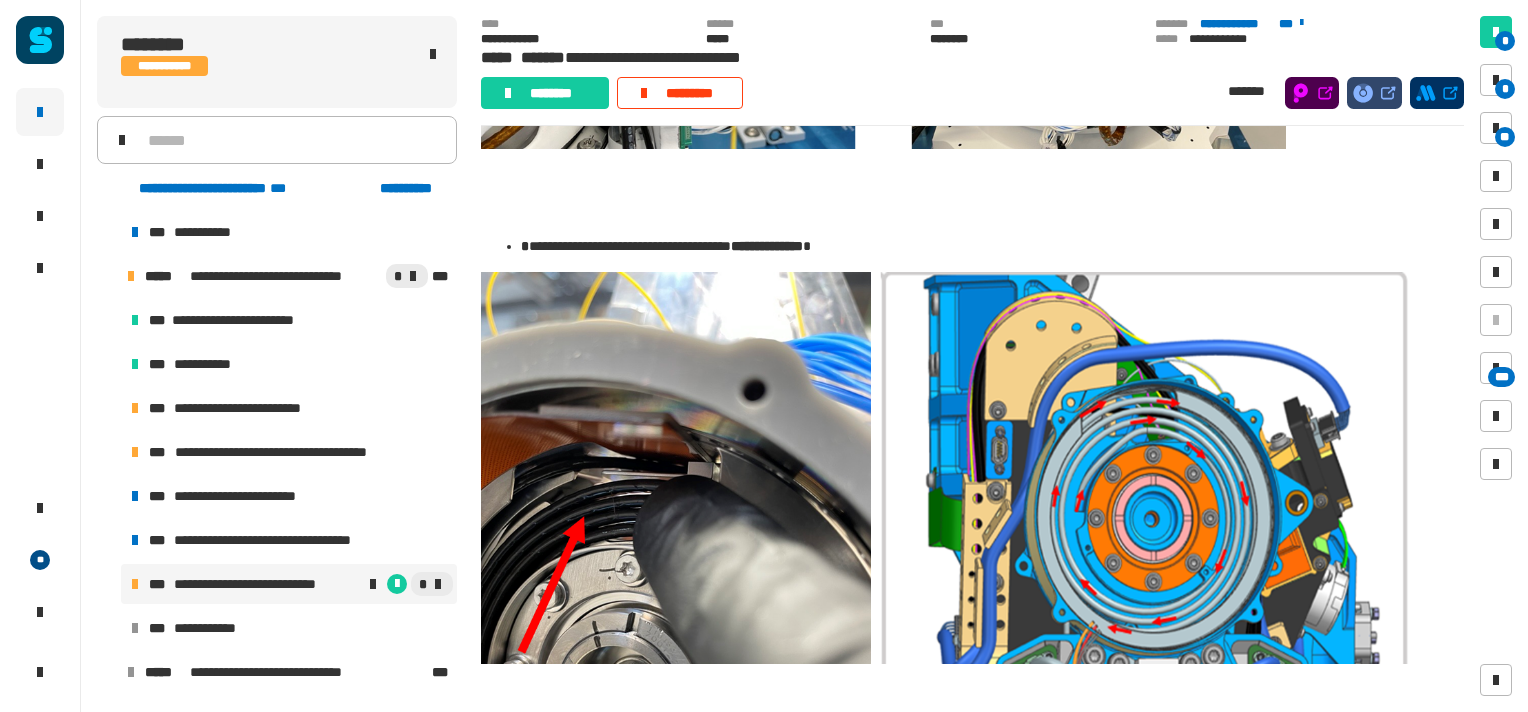 scroll, scrollTop: 3160, scrollLeft: 0, axis: vertical 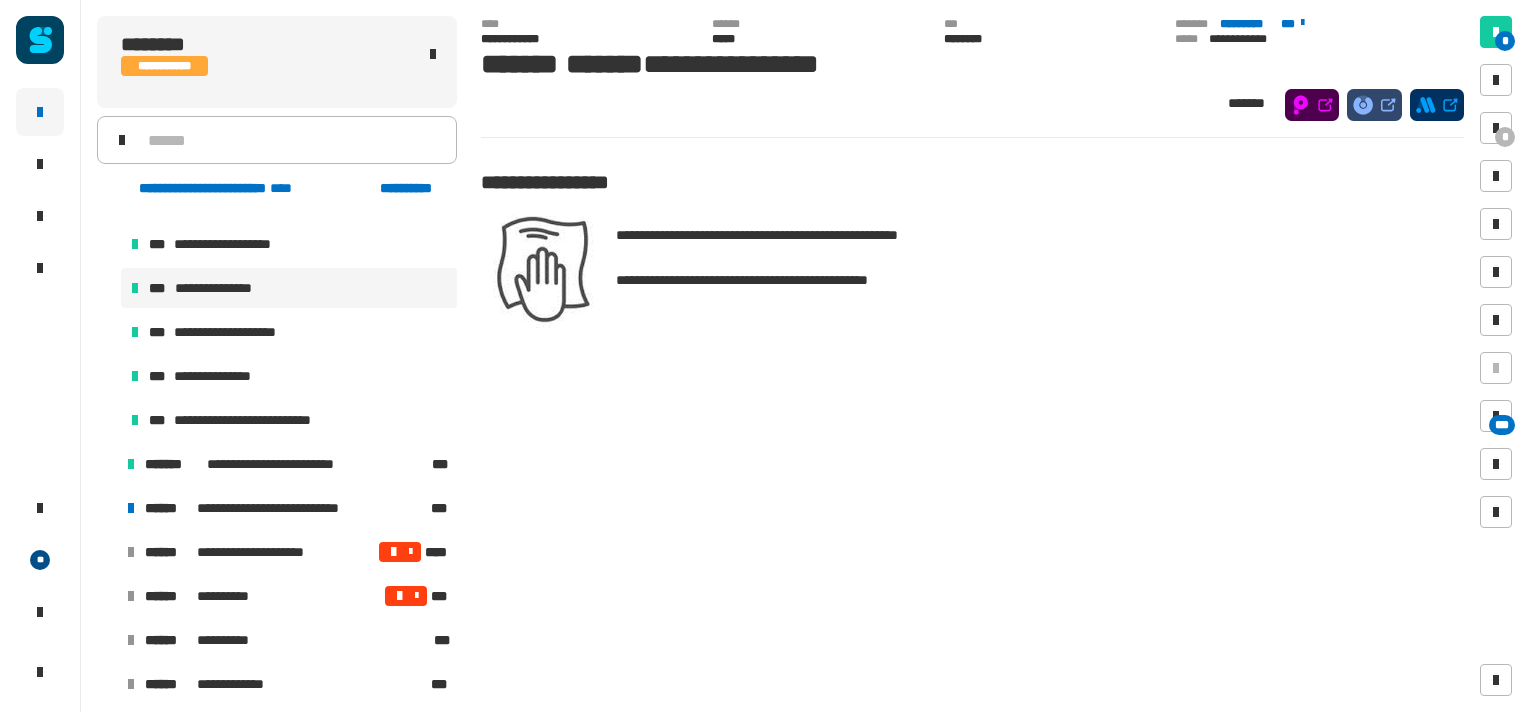 click at bounding box center [107, 508] 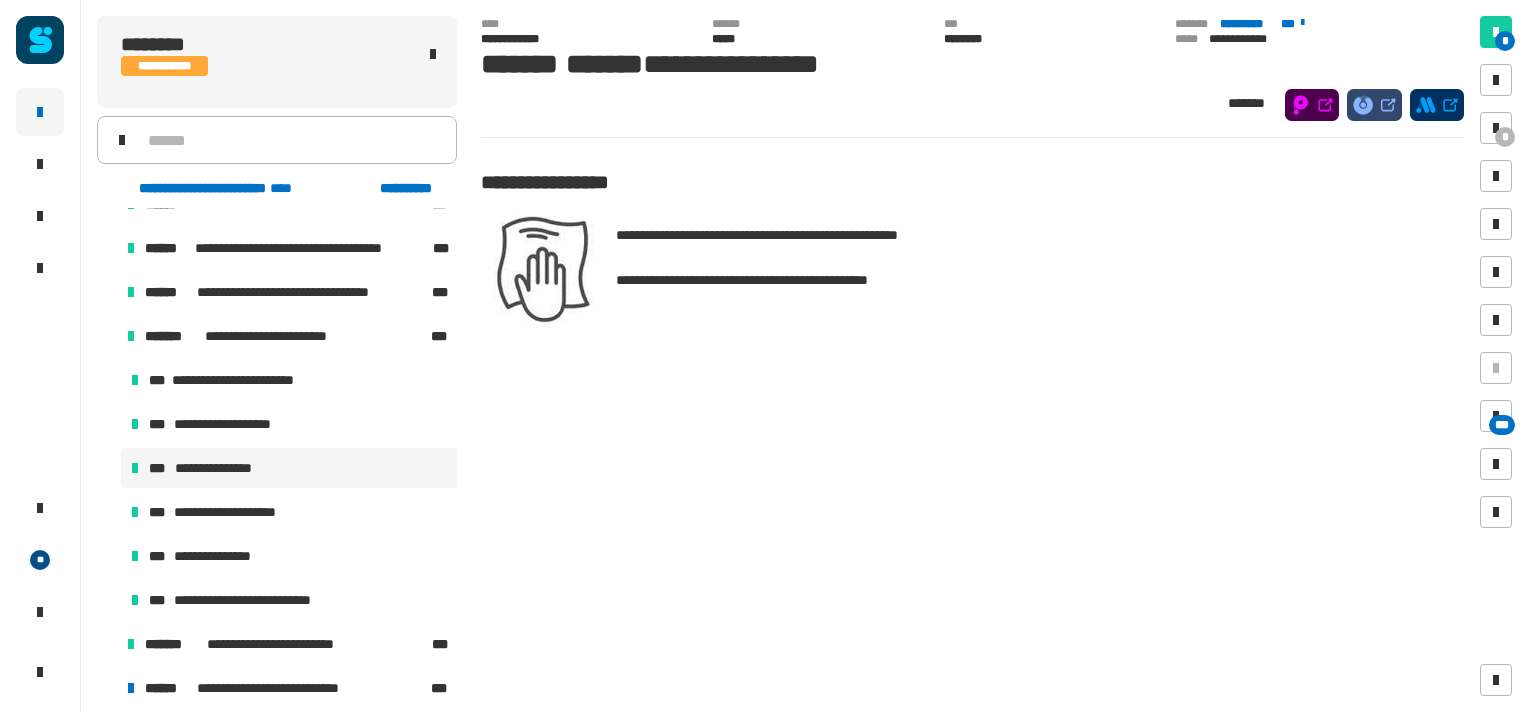 scroll, scrollTop: 876, scrollLeft: 0, axis: vertical 